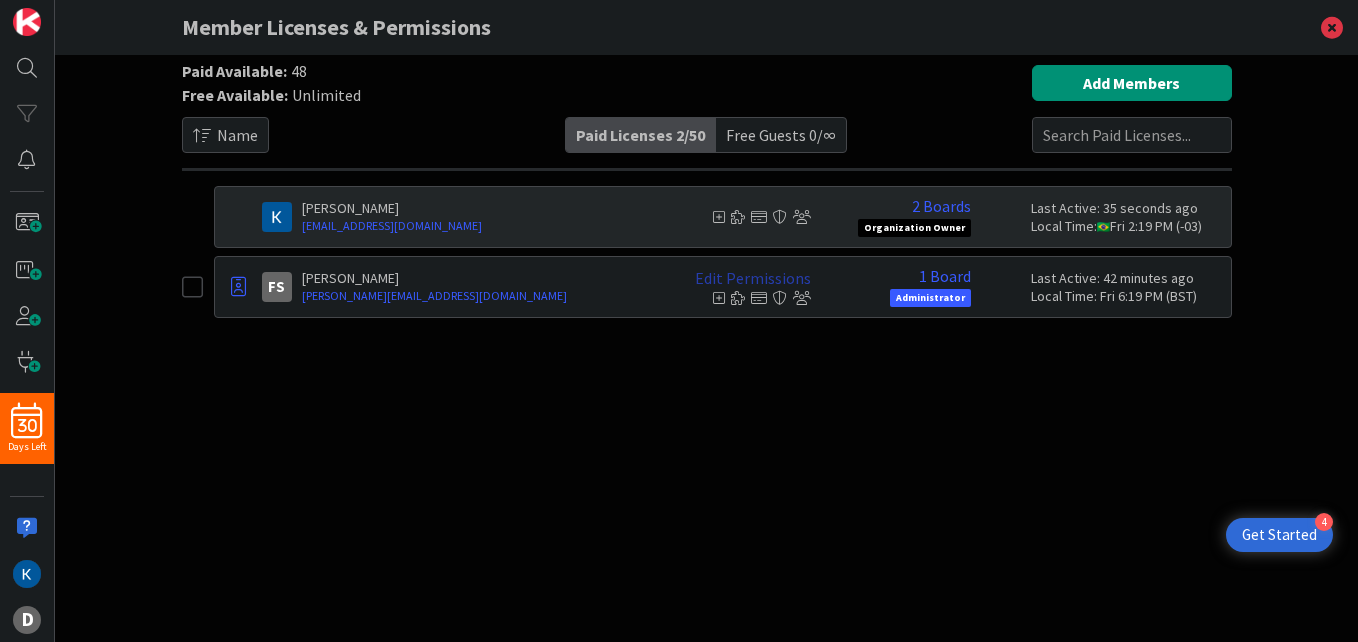 scroll, scrollTop: 0, scrollLeft: 0, axis: both 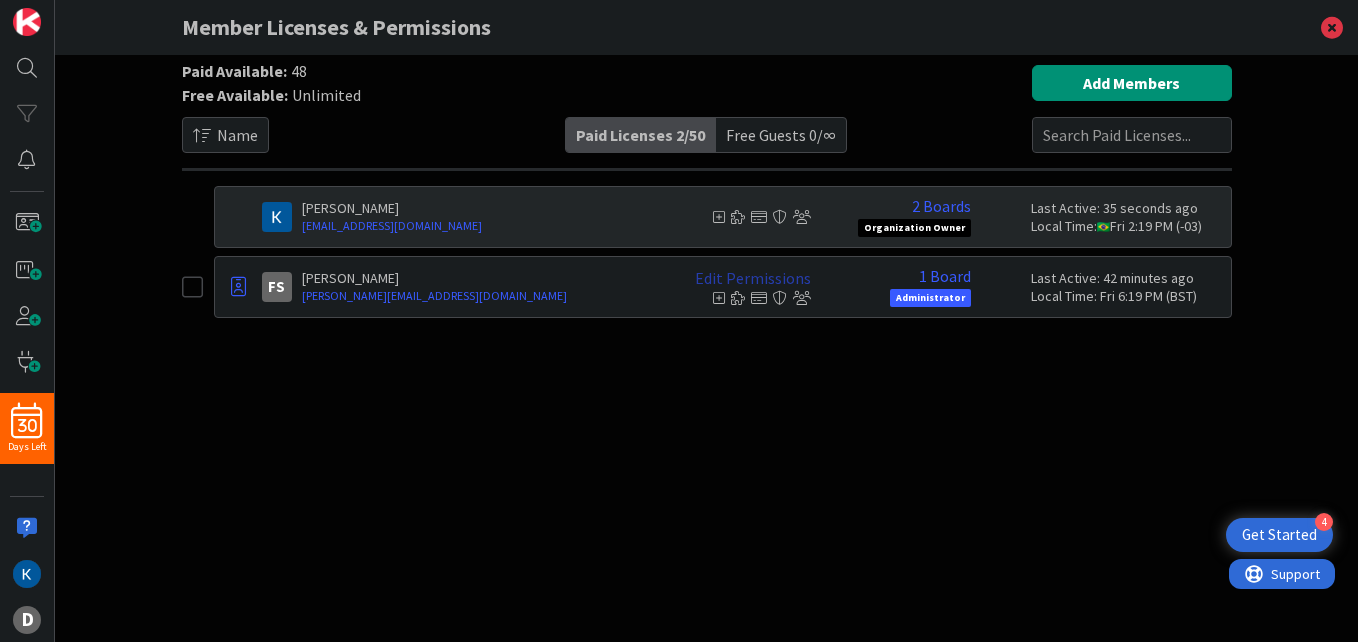 click on "Edit Permissions" at bounding box center (753, 278) 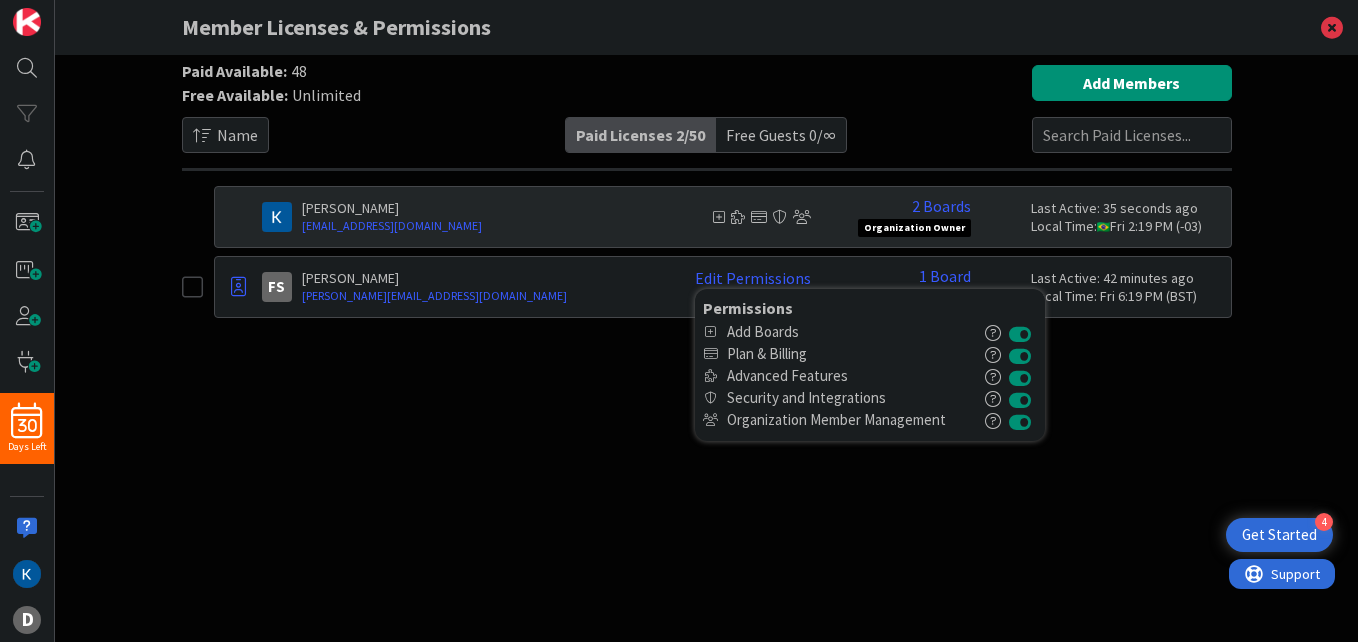 scroll, scrollTop: 0, scrollLeft: 0, axis: both 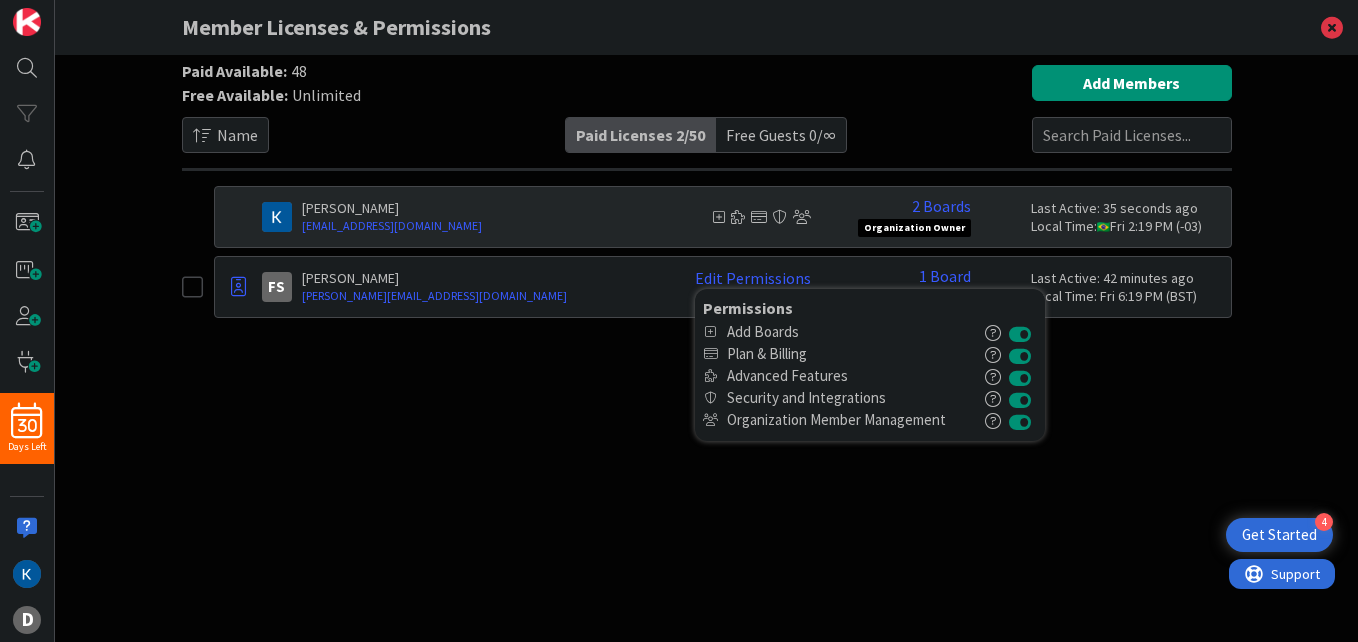 click on "Paid Available: 48 Free Available: Unlimited Name Paid Licenses   2 / 50 Free Guests   0 / ∞ Add Members [PERSON_NAME] [EMAIL_ADDRESS][DOMAIN_NAME] 2 Boards Organization Owner Last Active: 35 seconds ago Local Time:   Fri 2:19 PM (-03) FS [PERSON_NAME] [PERSON_NAME][EMAIL_ADDRESS][DOMAIN_NAME] Edit Permissions Permissions Add Boards Plan & Billing Advanced Features Security and Integrations Organization Member Management 1 Board Administrator Last Active: 42 minutes ago Local Time:  Fri 6:19 PM (BST)" at bounding box center [707, 328] 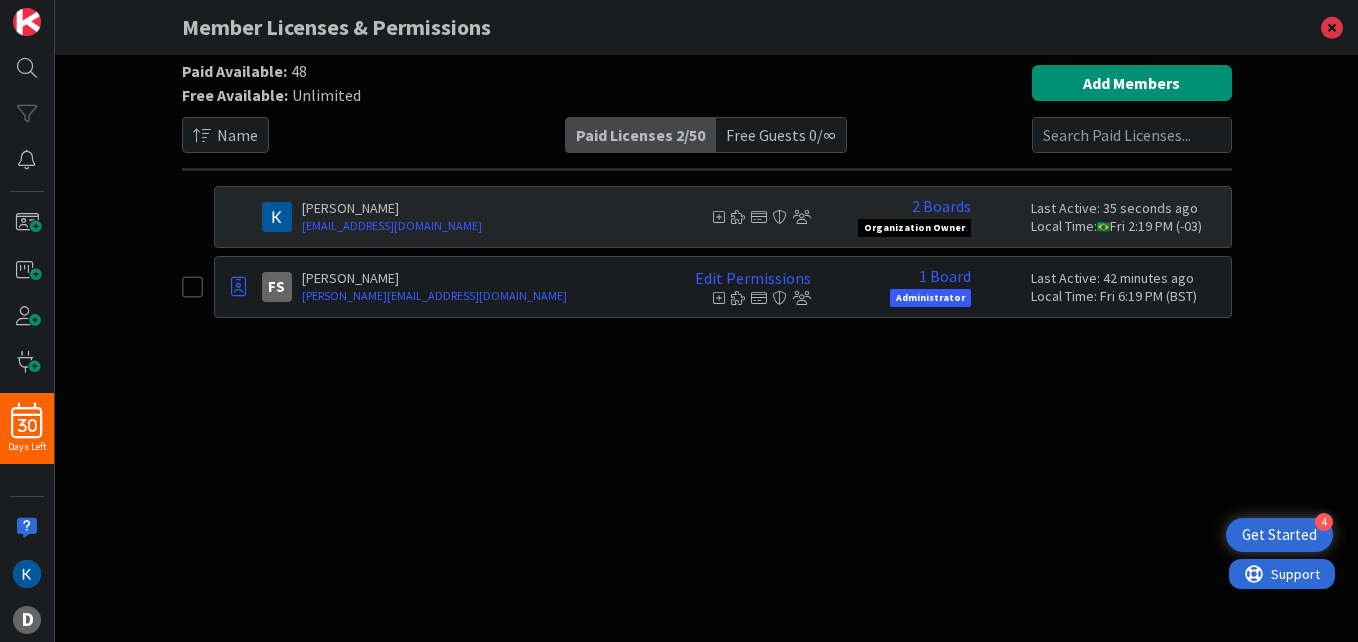 click on "Paid Available: 48 Free Available: Unlimited Name Paid Licenses   2 / 50 Free Guests   0 / ∞ Add Members [PERSON_NAME] [EMAIL_ADDRESS][DOMAIN_NAME] 2 Boards Organization Owner Last Active: 35 seconds ago Local Time:   Fri 2:19 PM (-03) FS [PERSON_NAME] [PERSON_NAME][EMAIL_ADDRESS][DOMAIN_NAME] Edit Permissions Permissions Add Boards Plan & Billing Advanced Features Security and Integrations Organization Member Management 1 Board Administrator Last Active: 42 minutes ago Local Time:  Fri 6:19 PM (BST)" at bounding box center (707, 328) 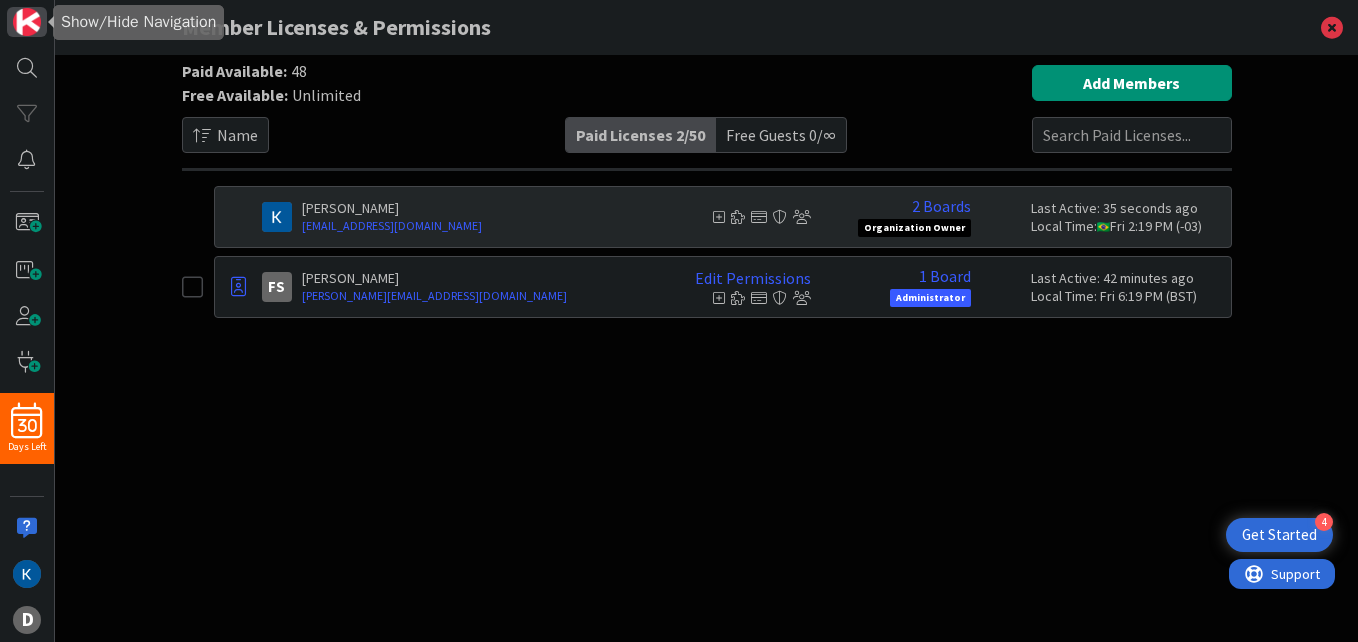 click at bounding box center (27, 22) 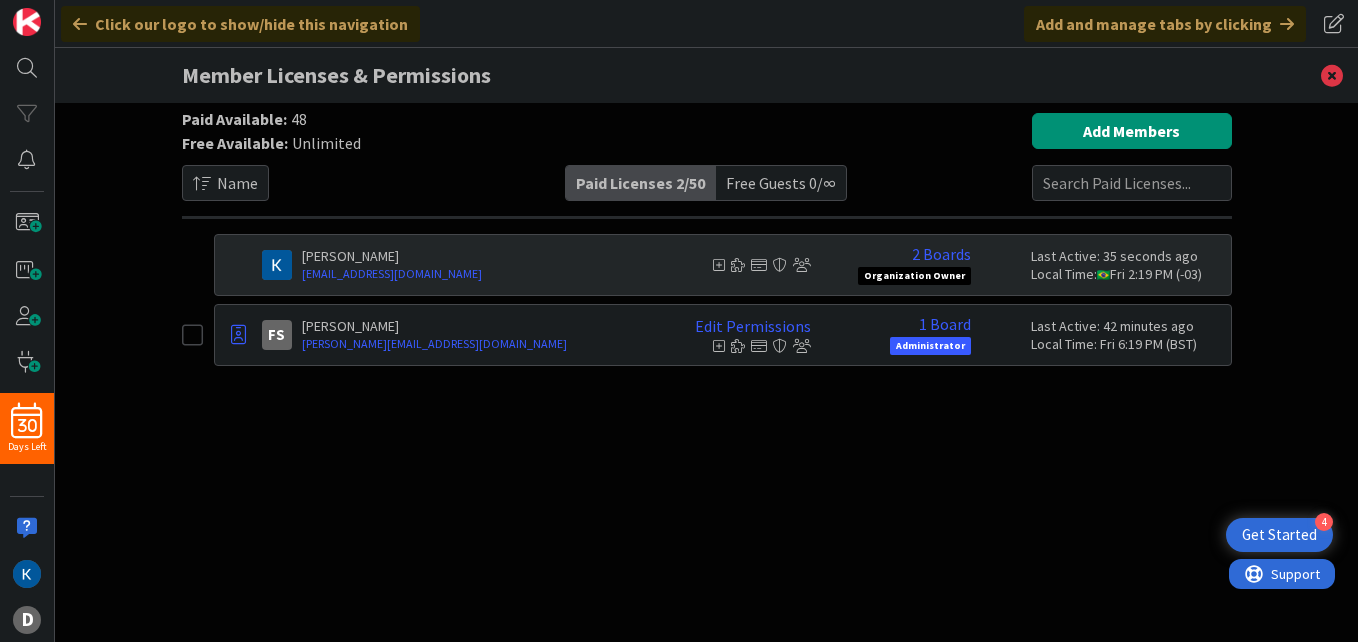 click at bounding box center [80, 24] 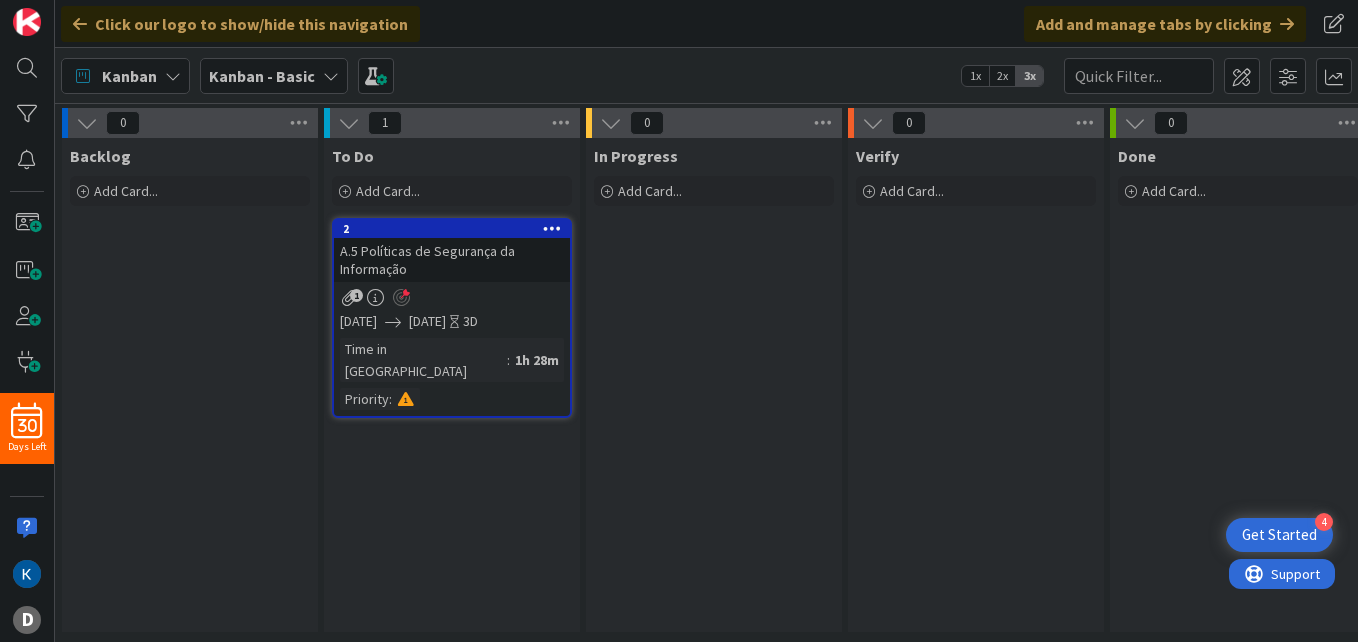 scroll, scrollTop: 0, scrollLeft: 0, axis: both 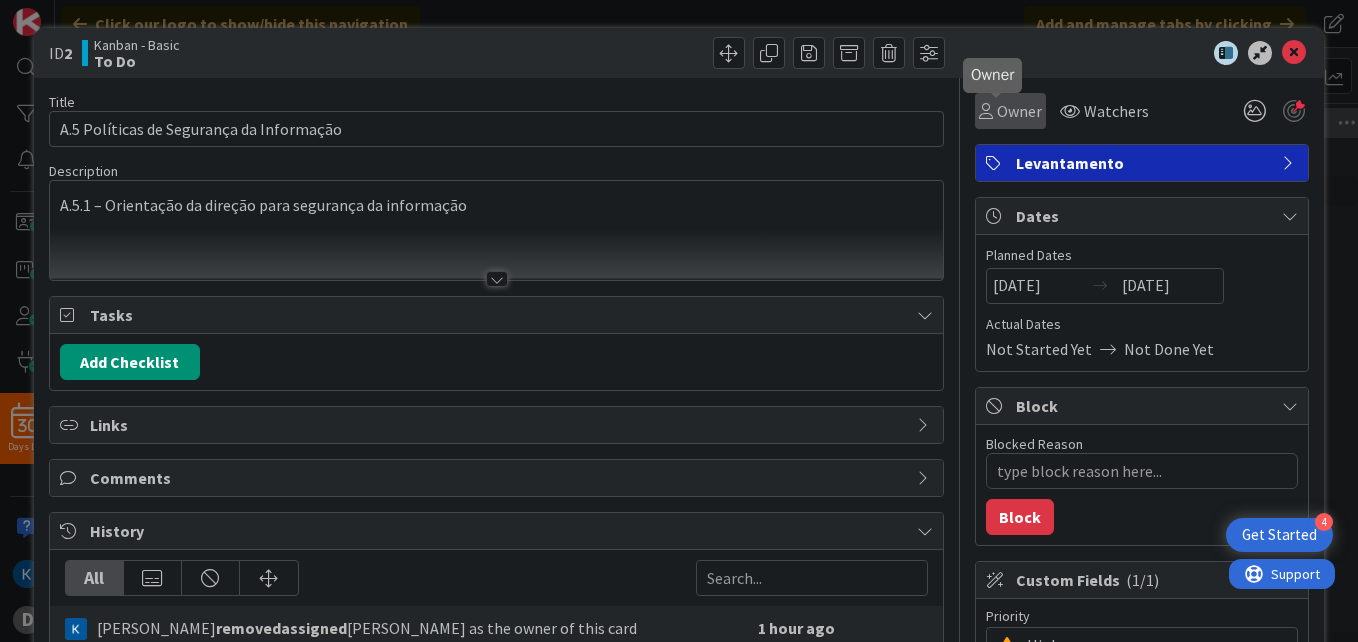 click on "Owner" at bounding box center [1019, 111] 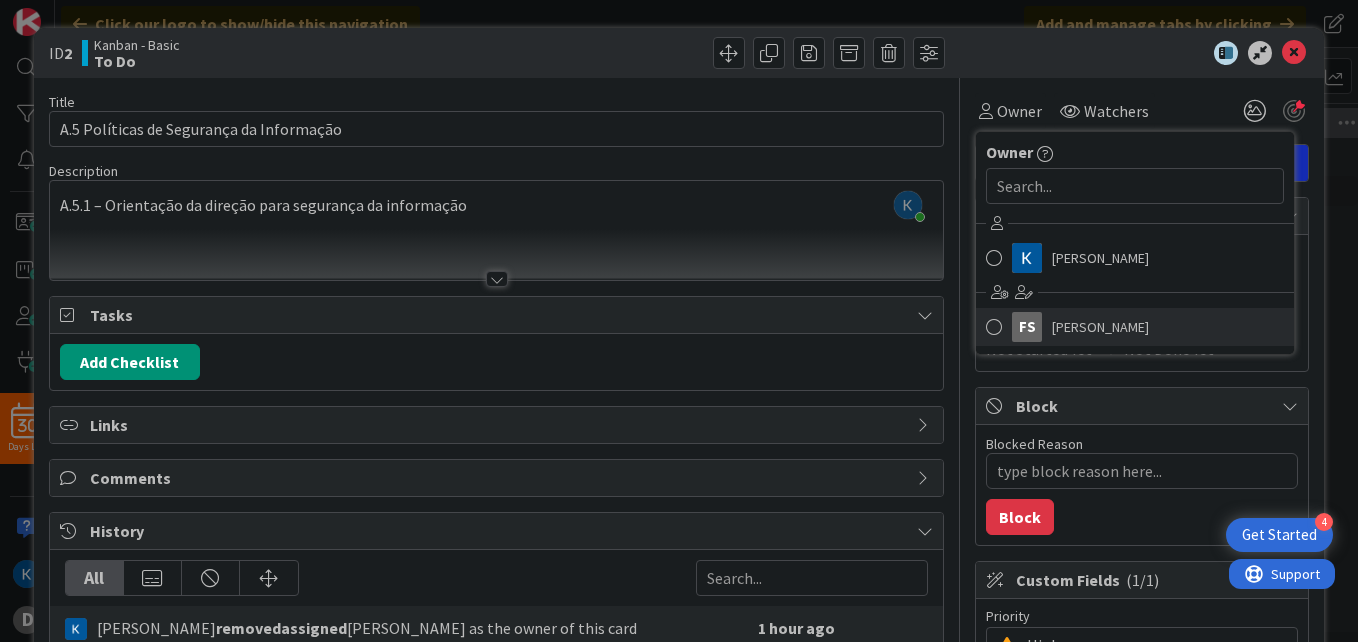 click on "[PERSON_NAME]" at bounding box center (1100, 327) 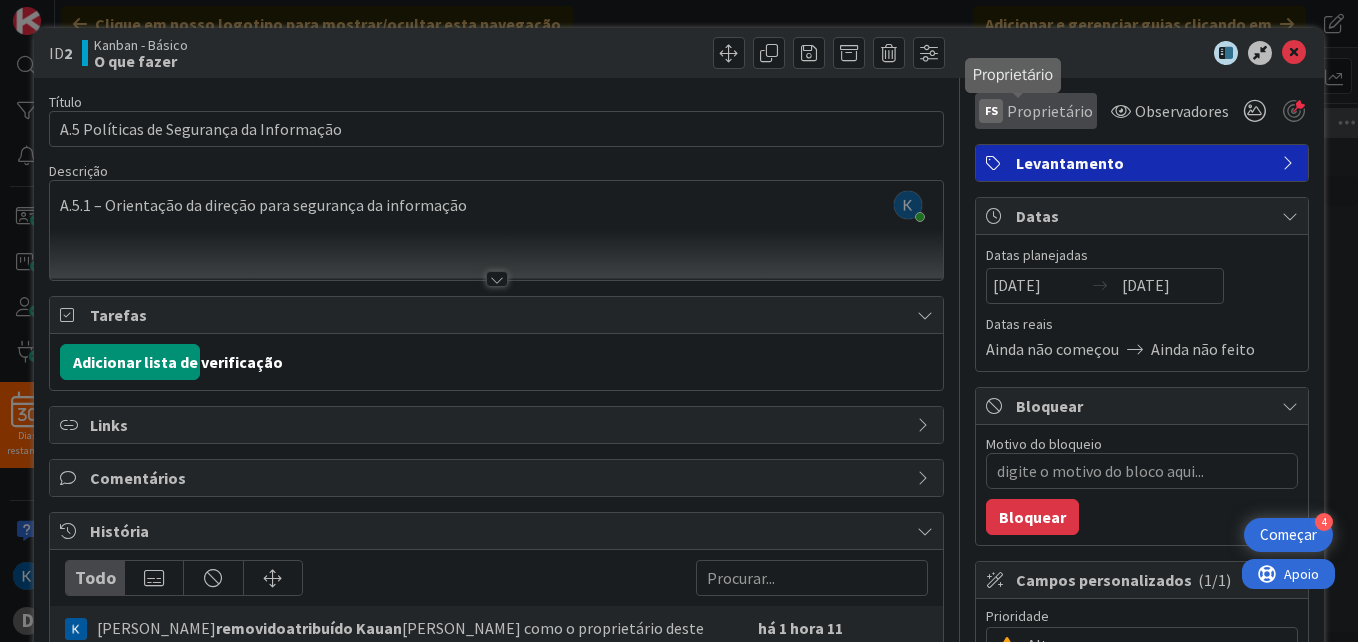 click on "Proprietário" at bounding box center [1050, 111] 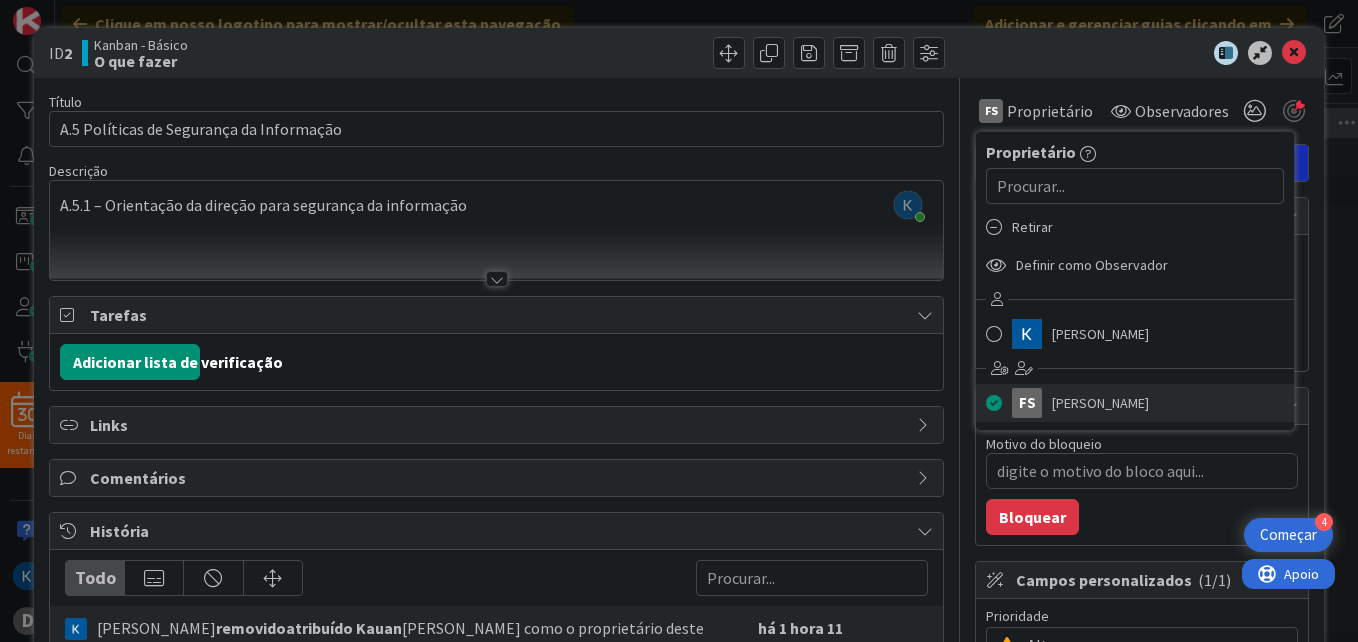 click on "FS" at bounding box center [1027, 403] 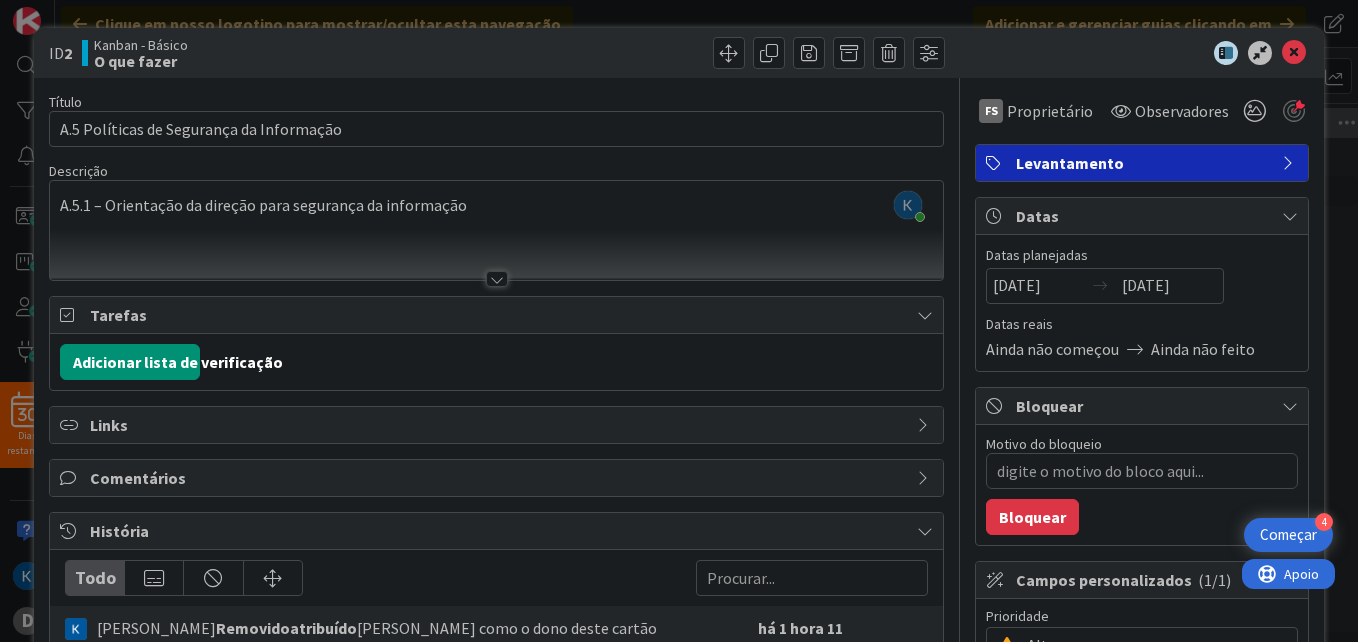 click on "ID  2 Kanban - Básico O que fazer Título 40 / 128 A.5 Políticas de Segurança da Informação Descrição [PERSON_NAME] acabou de entrar A.5.1 – Orientação da direção para segurança da informação FS Owner Watchers Levantamento Tarefas Adicionar lista de verificação Links Comentários História Todo [PERSON_NAME]  Removido atribuído  [PERSON_NAME] como o dono deste cartão há 1 hora [DATE] 12:56 [PERSON_NAME]  atribuído  [PERSON_NAME] como o dono deste cartão há 1 hora [DATE] 12:56 [PERSON_NAME]  Movido  este cartão nesta coluna Para Fazer há 1 hora [DATE] 12:52 [PERSON_NAME]  Criado  this attachment 'Captura de tela [DATE] 125208.png' há 1 hora [DATE] 12:51 [PERSON_NAME]  Criado  this attachment 'Captura de tela [DATE] 125208.png' há 1 hora [DATE] 12:51 Mostrar mais... FS Proprietário Proprietário Retirar Definir como Observador [PERSON_NAME] FS [PERSON_NAME] Observadores Levantamento Datas Datas planejadas [DATE] 0" at bounding box center (679, 321) 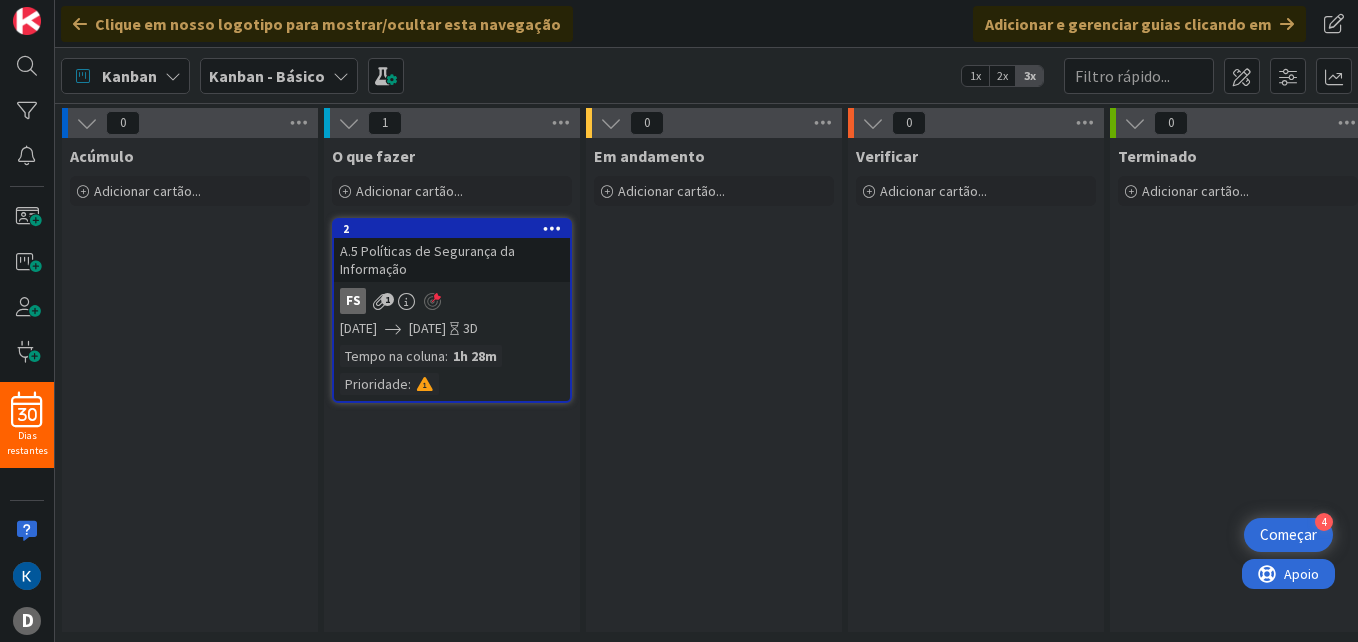 scroll, scrollTop: 0, scrollLeft: 0, axis: both 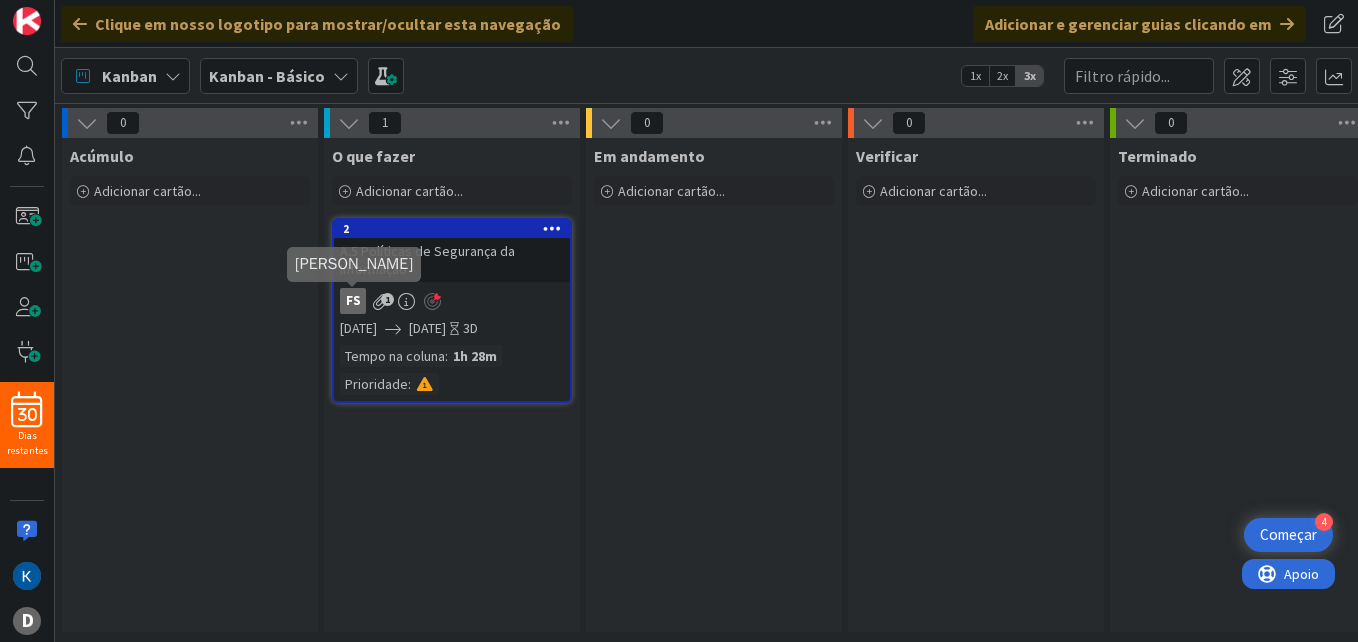 click on "FS" at bounding box center [353, 301] 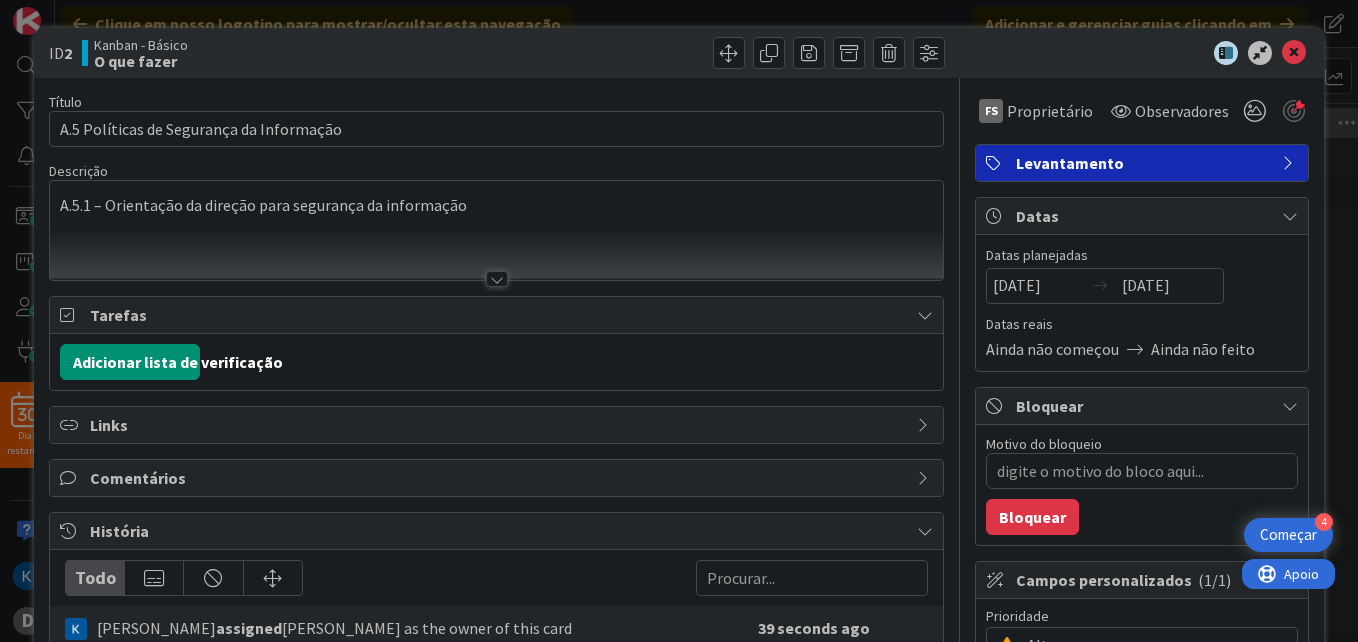 scroll, scrollTop: 0, scrollLeft: 0, axis: both 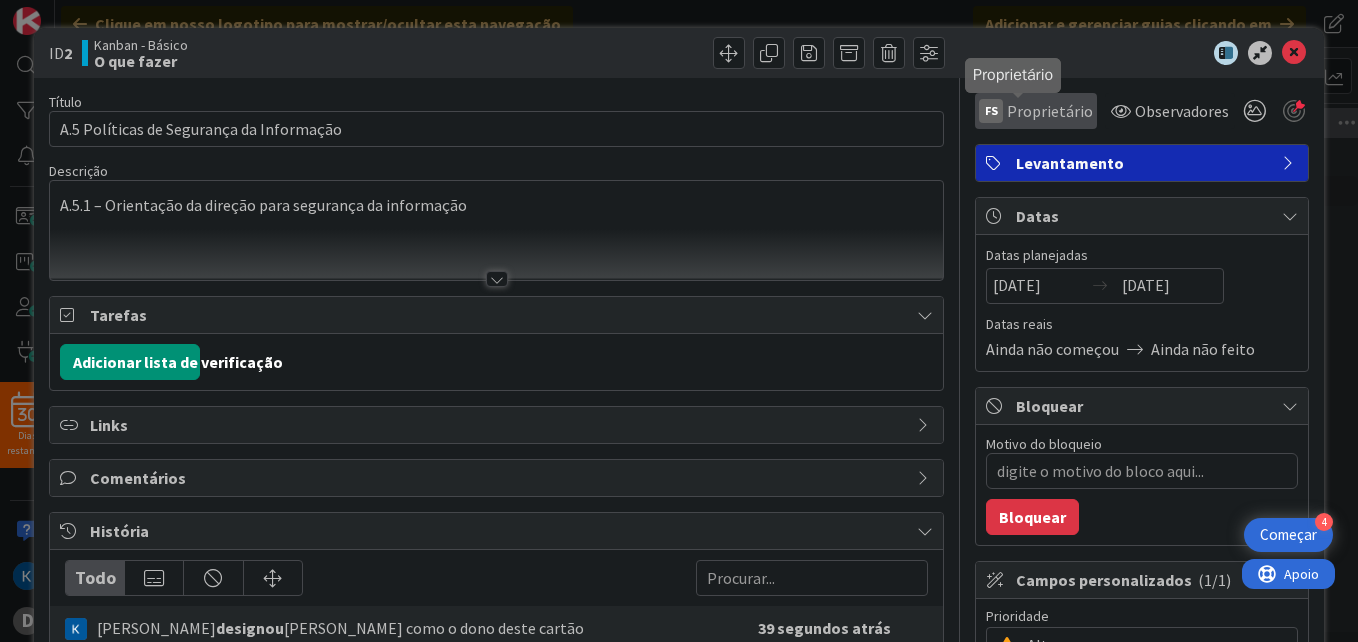 click on "Proprietário" at bounding box center [1050, 111] 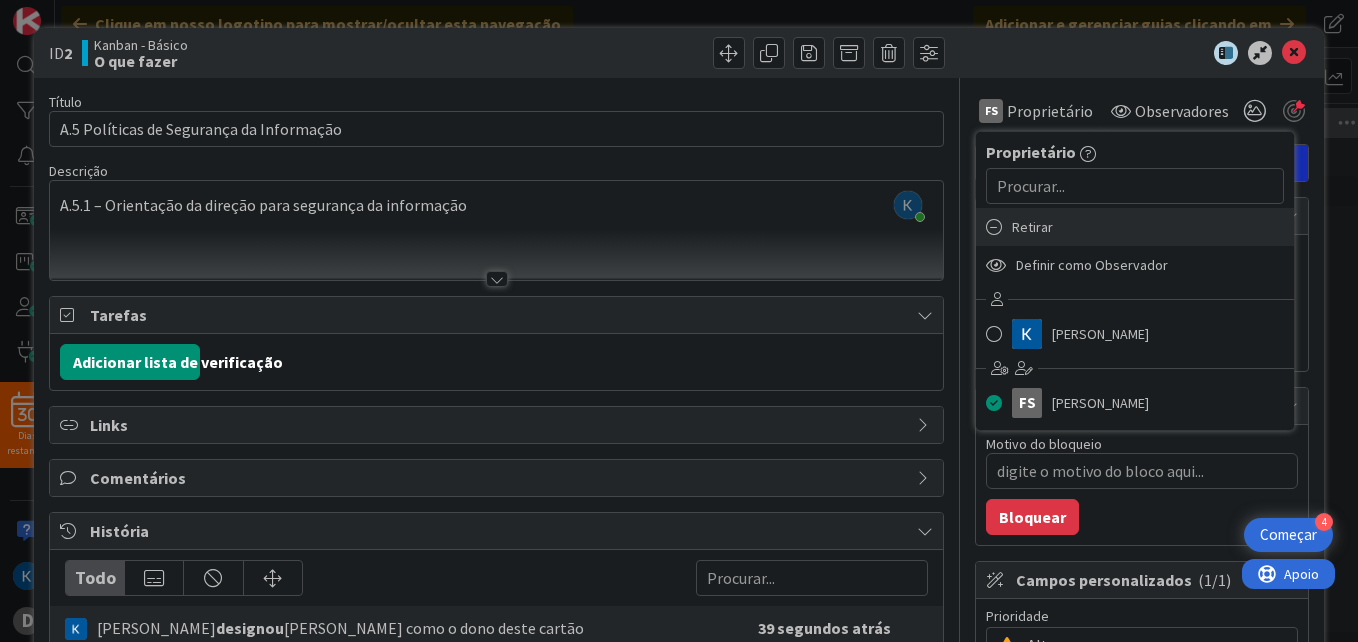 click on "Retirar" at bounding box center [1135, 227] 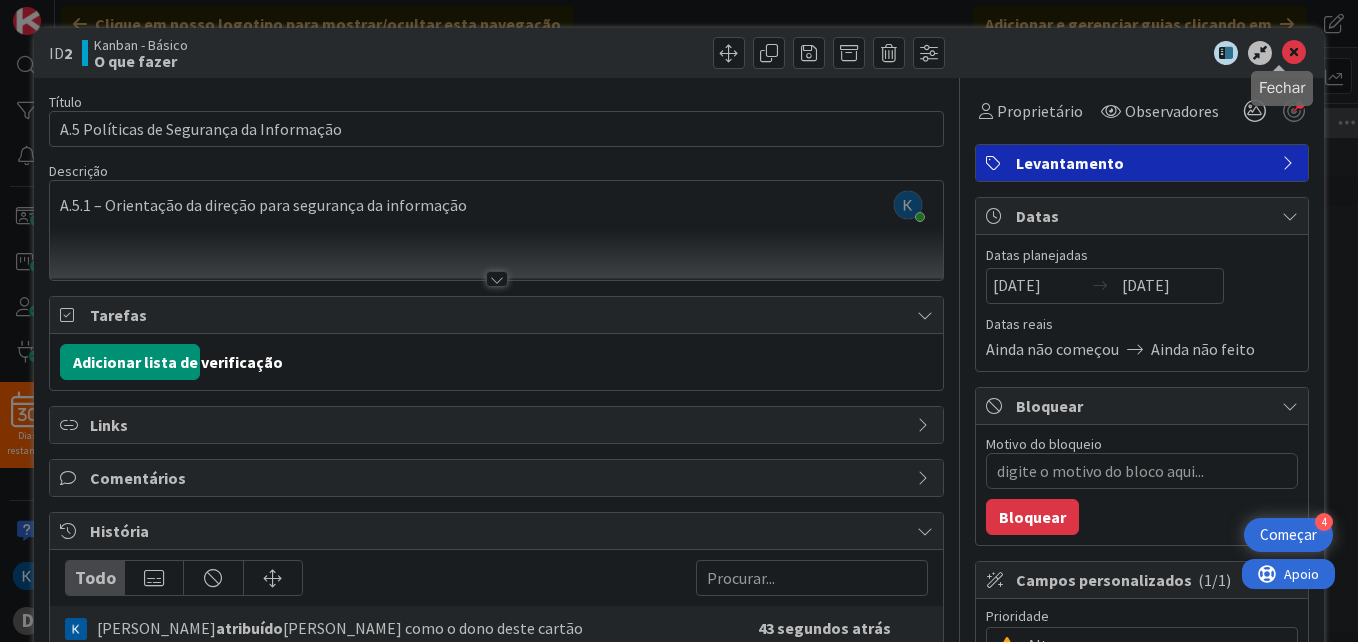 click at bounding box center (1294, 53) 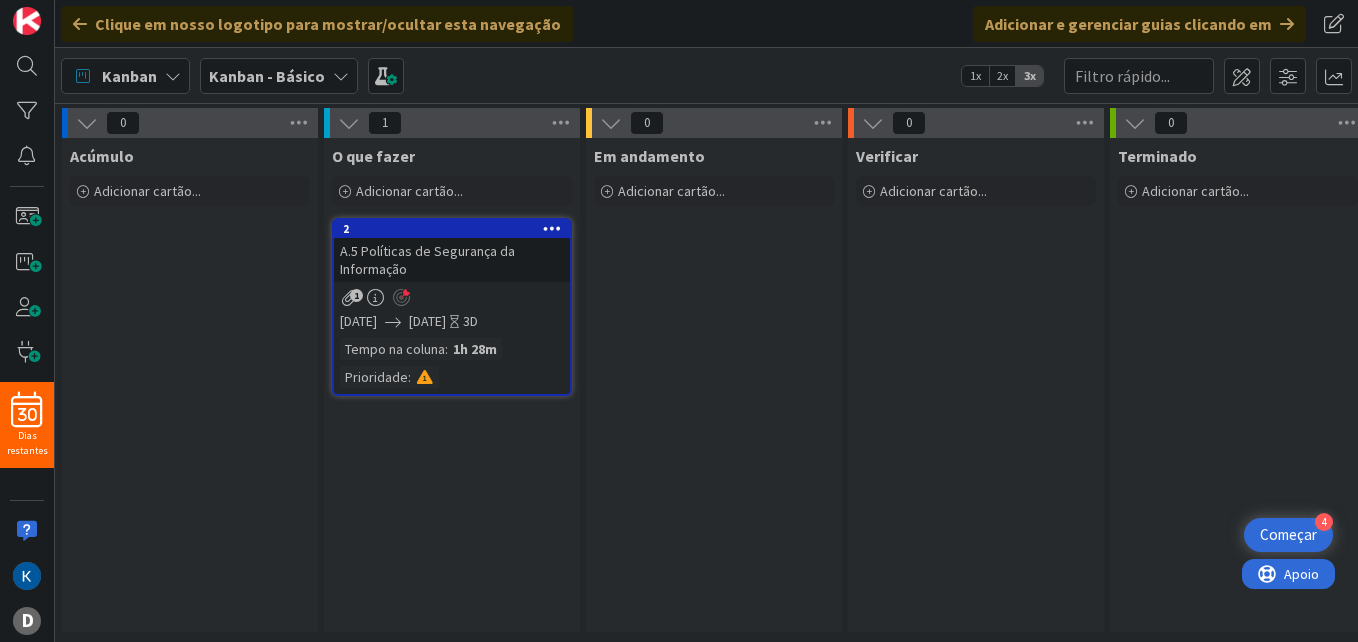 scroll, scrollTop: 0, scrollLeft: 0, axis: both 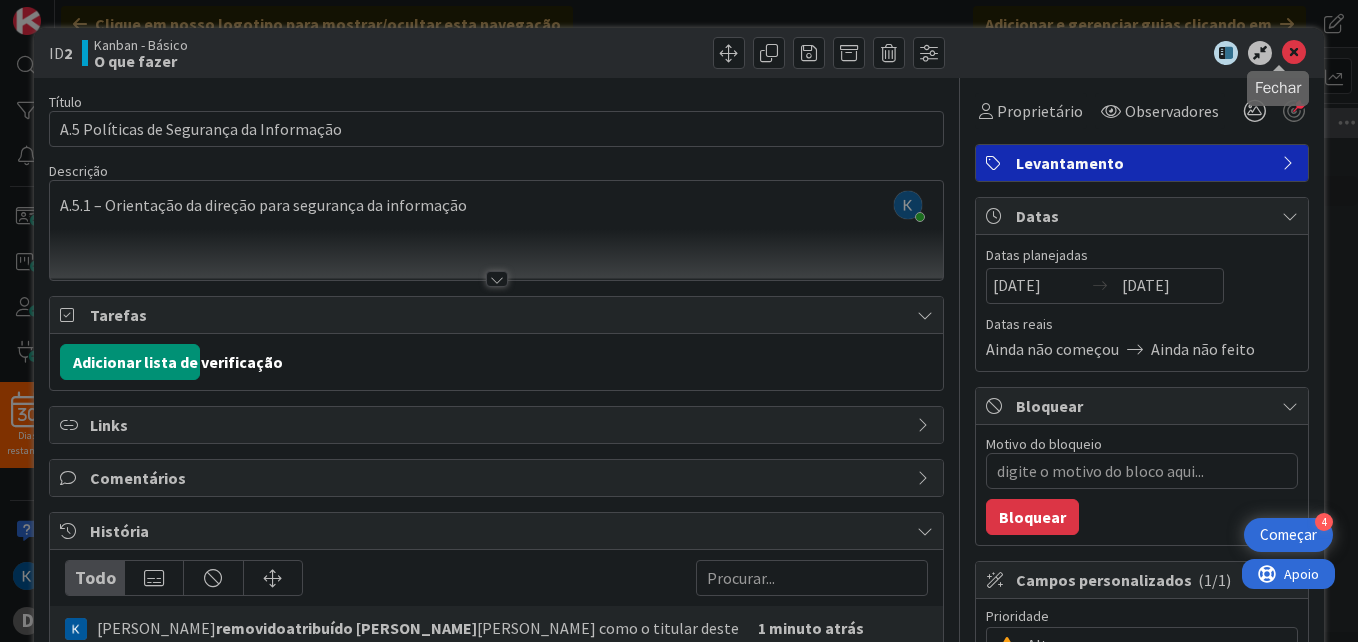 click at bounding box center (1294, 53) 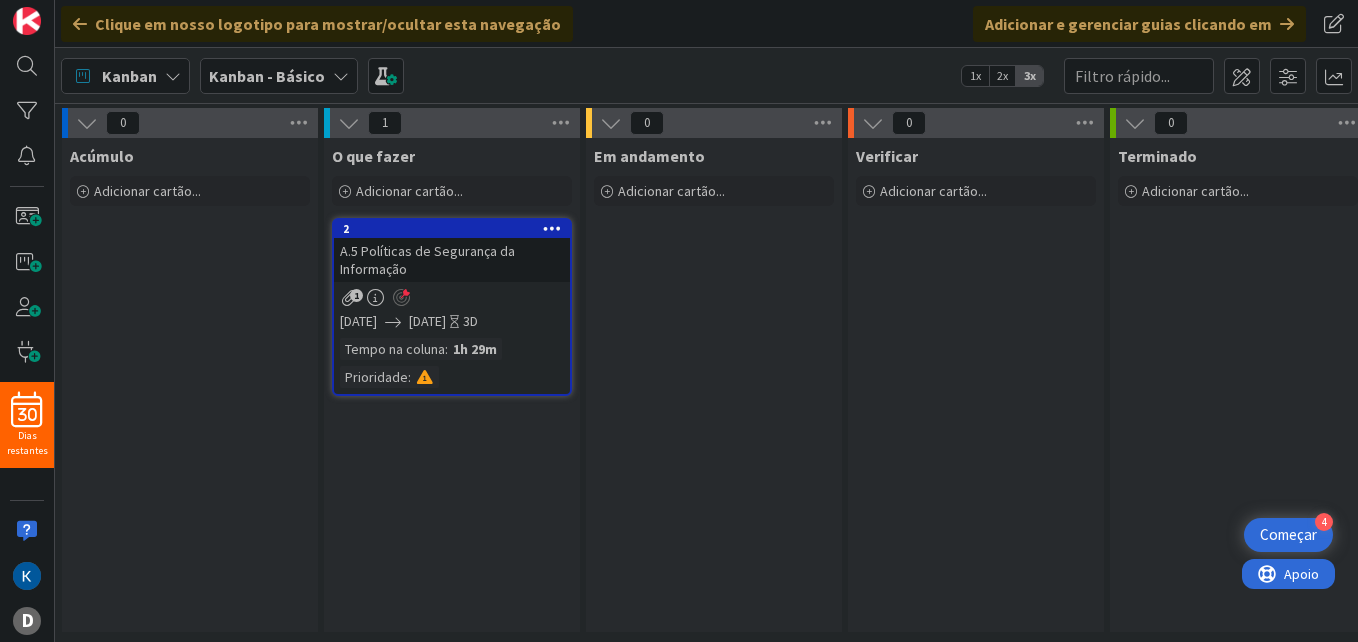 scroll, scrollTop: 0, scrollLeft: 0, axis: both 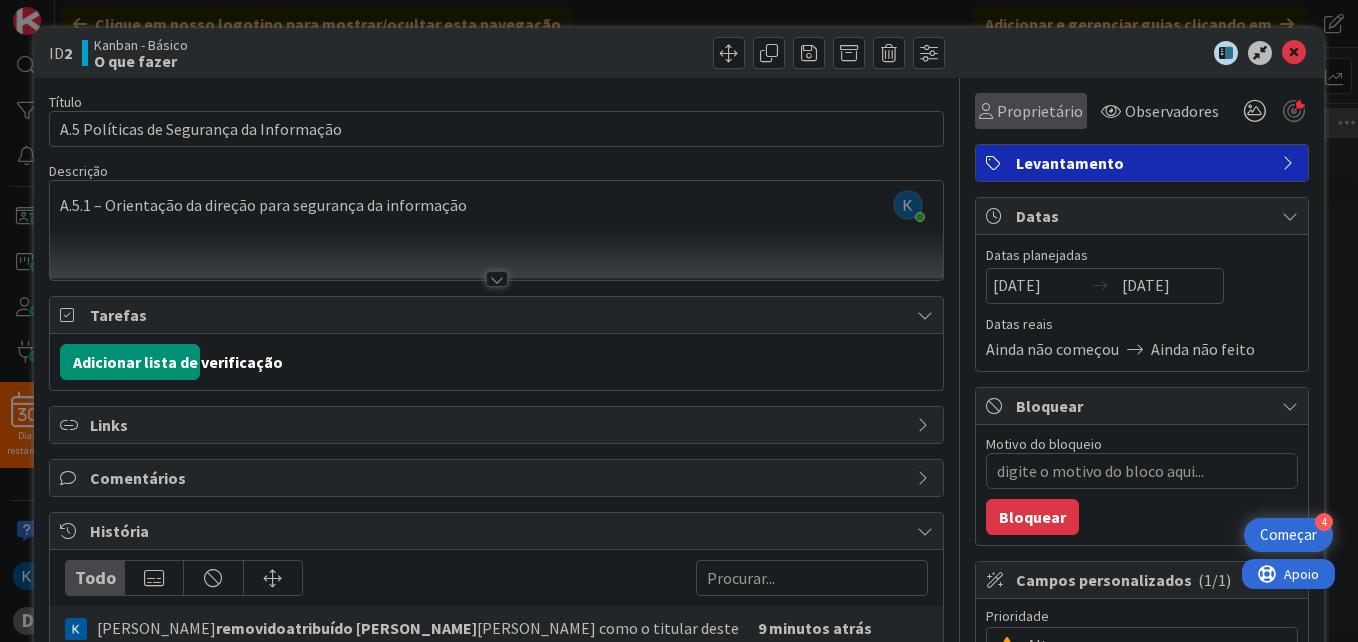 click on "Proprietário" at bounding box center [1031, 111] 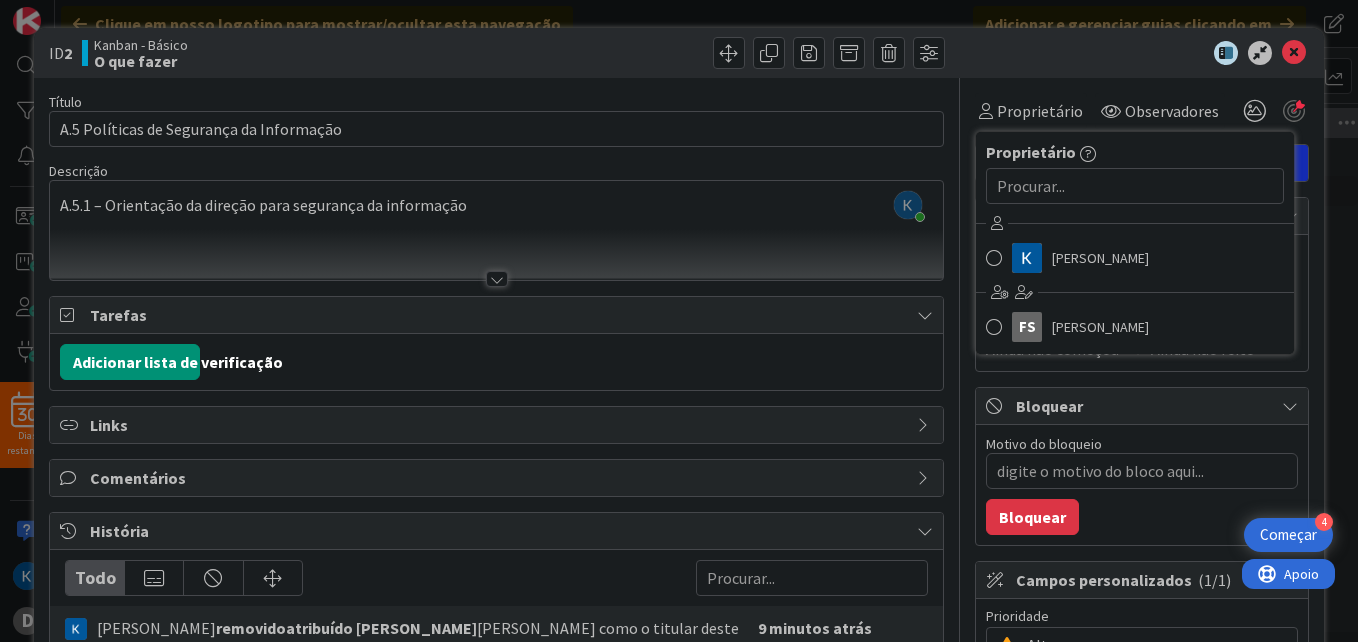 click at bounding box center [1132, 53] 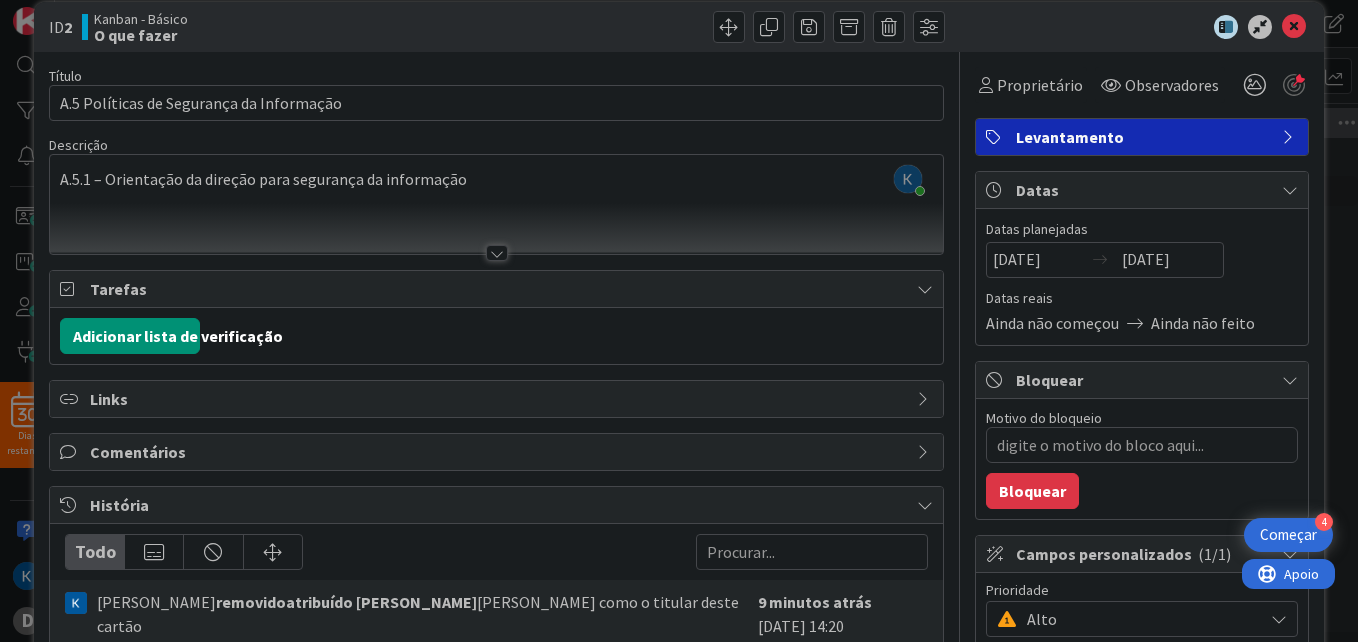 scroll, scrollTop: 0, scrollLeft: 0, axis: both 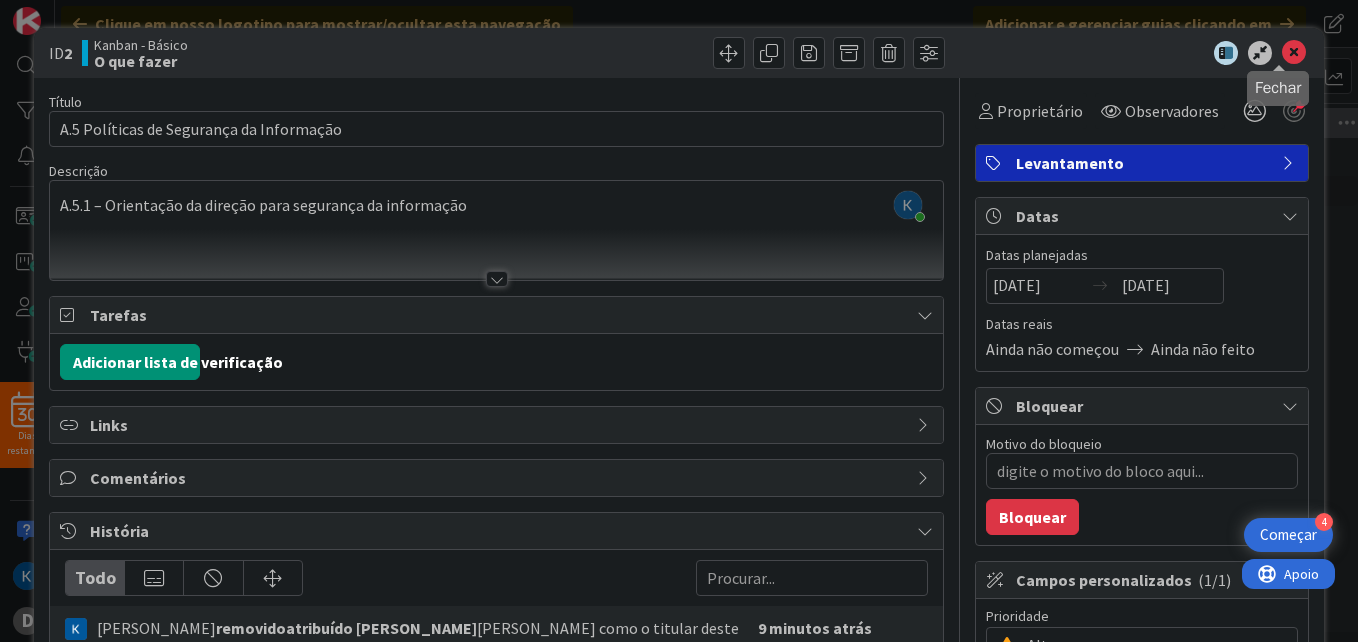 click at bounding box center (1294, 53) 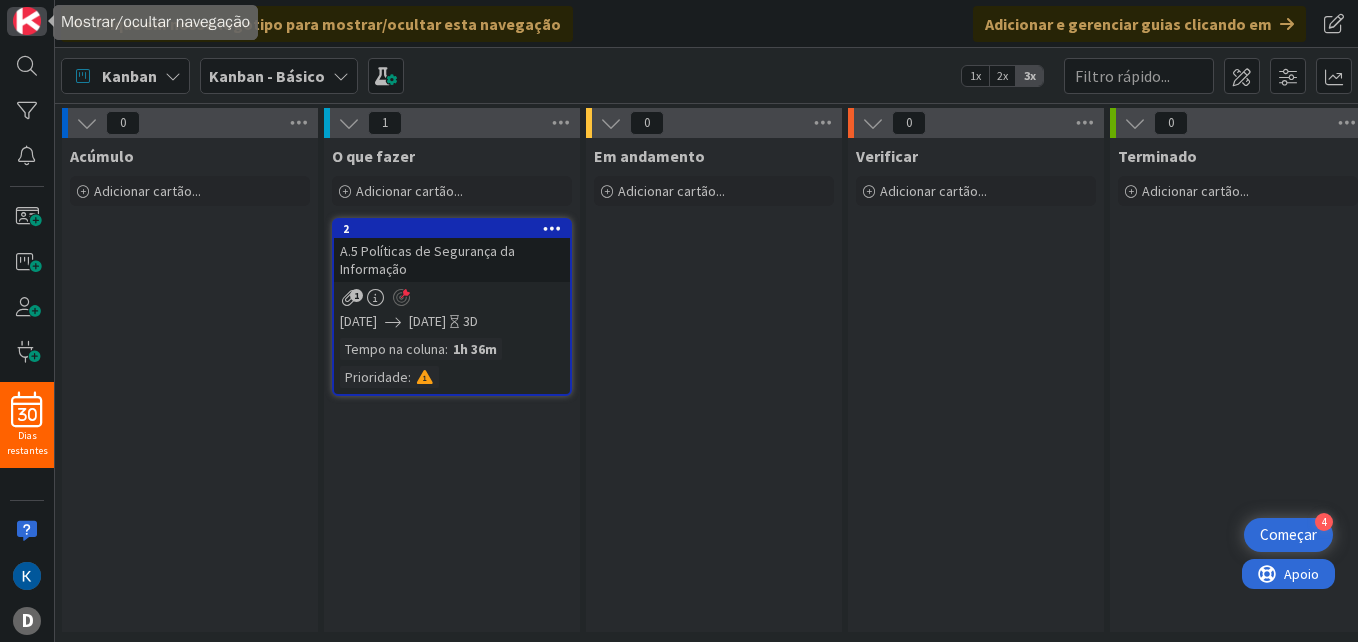 scroll, scrollTop: 0, scrollLeft: 0, axis: both 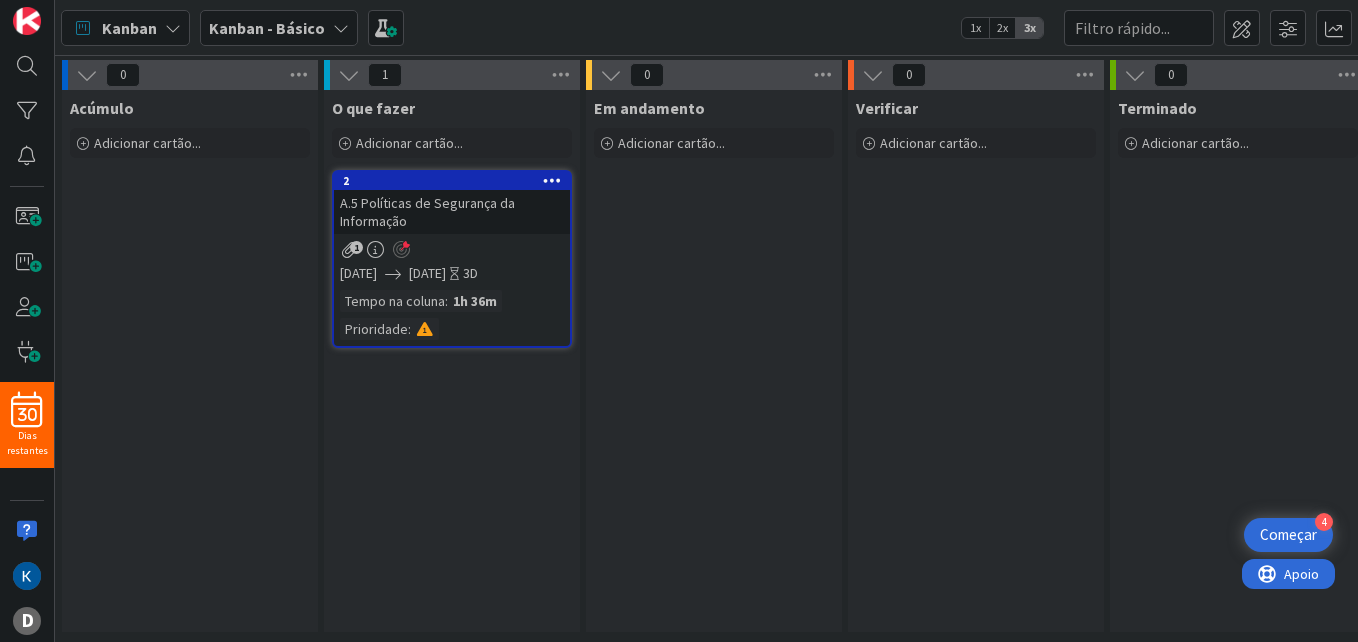 click on "Acúmulo Adicionar cartão..." at bounding box center (190, 361) 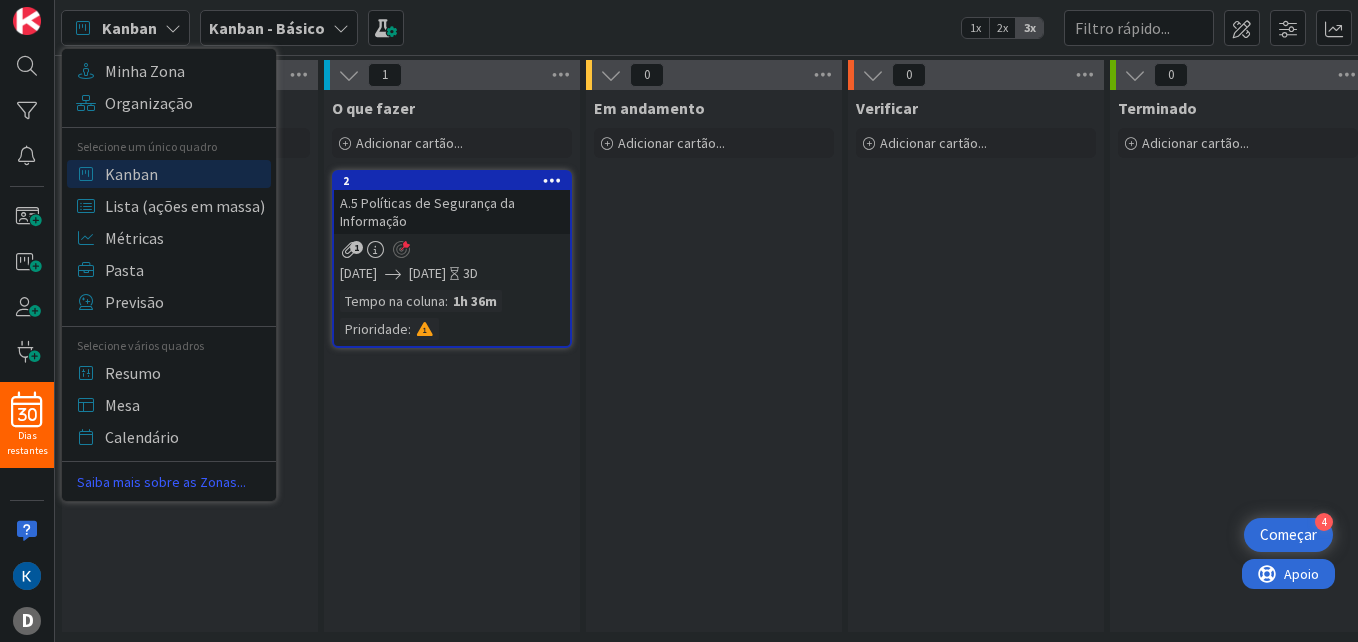 click on "Kanban Minha Zona Organização Selecione um único quadro Kanban Lista (ações em massa) Métricas Pasta Previsão Selecione vários quadros Resumo Mesa Calendário Saiba mais sobre as Zonas... Kanban - Básico 1x 2x 3x" at bounding box center (706, 27) 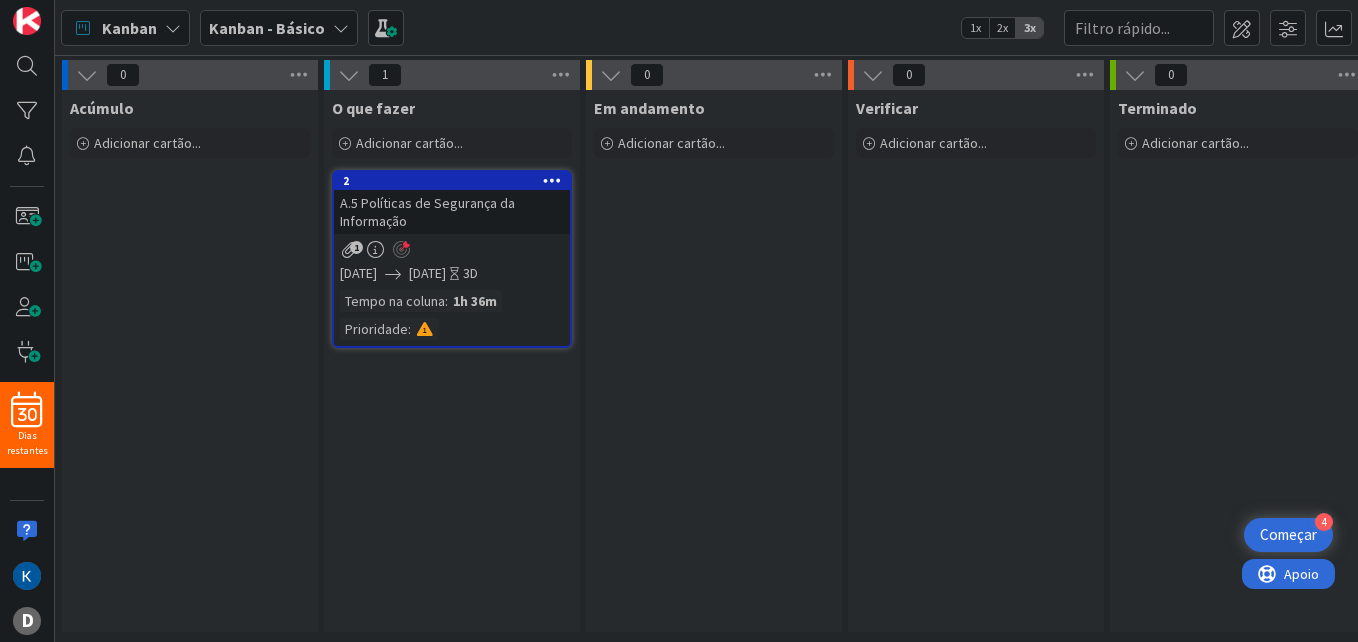 click on "2x" at bounding box center (1002, 28) 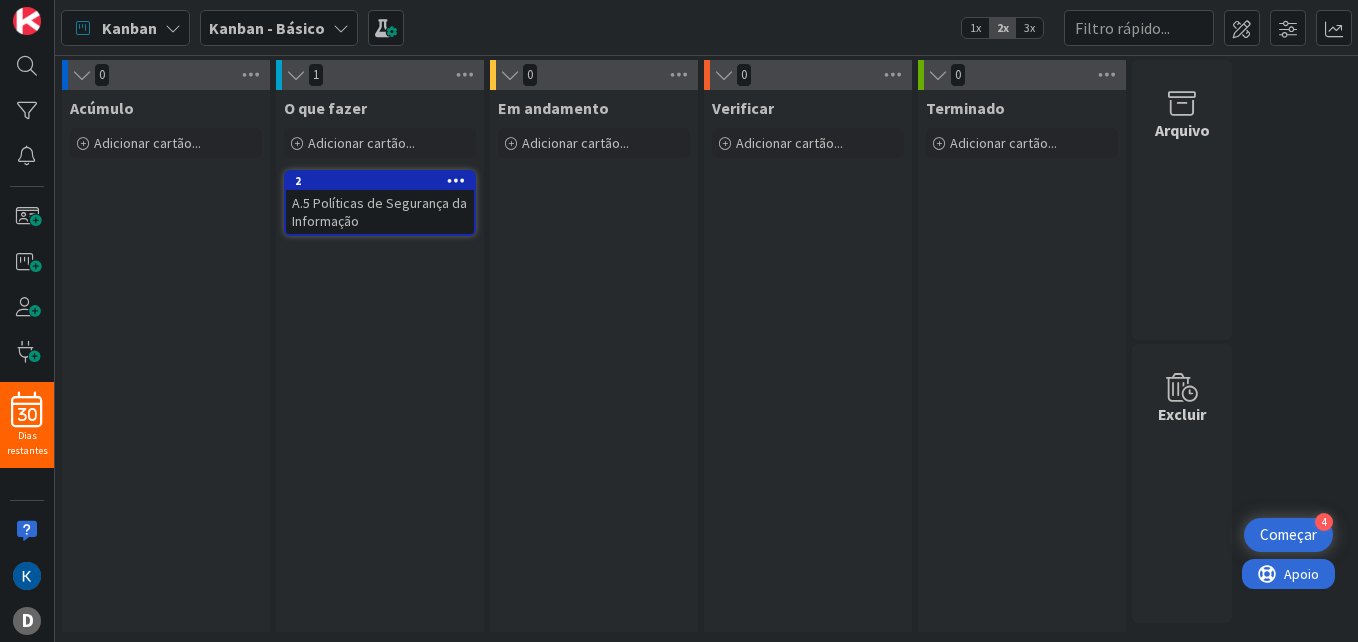 click on "3x" at bounding box center (1029, 28) 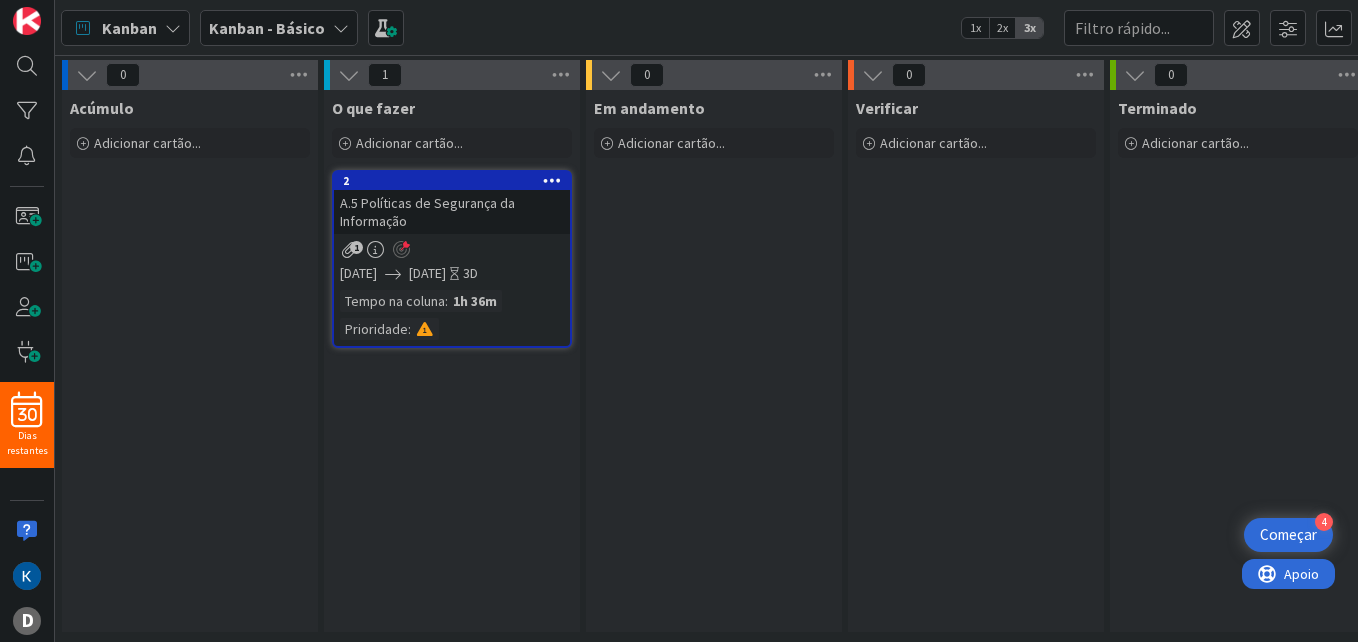 click on "2x" at bounding box center (1002, 28) 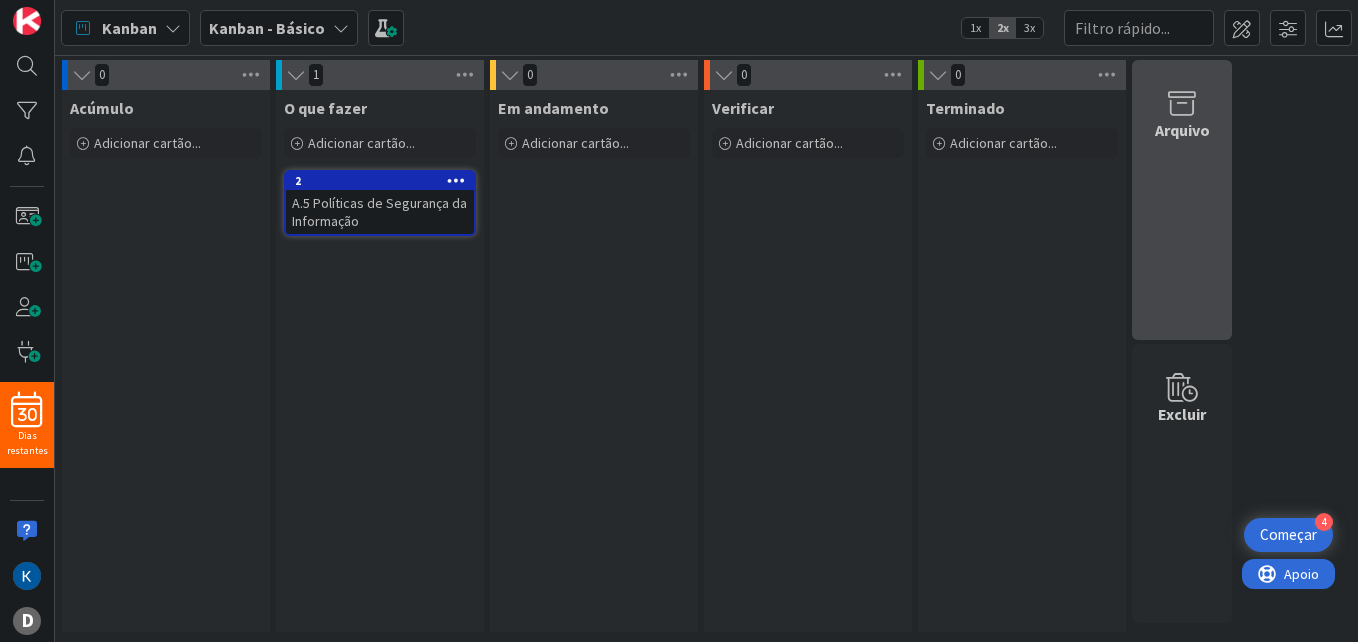 click at bounding box center (1182, 104) 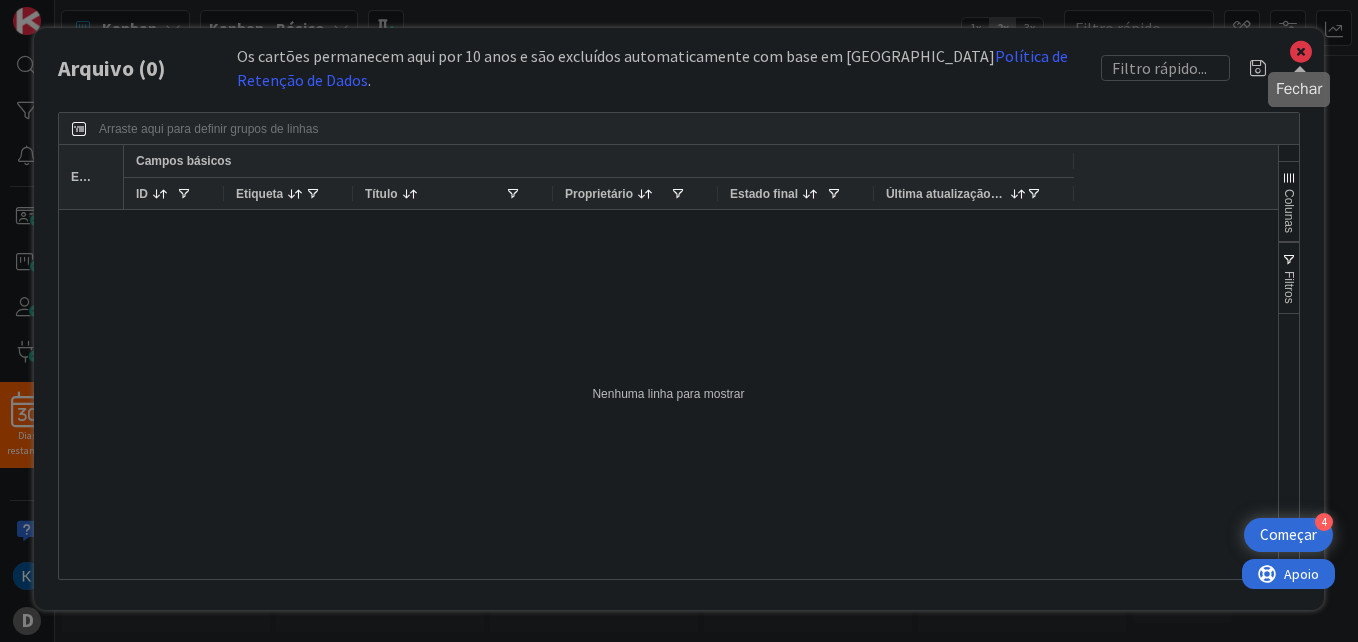 click at bounding box center [1301, 52] 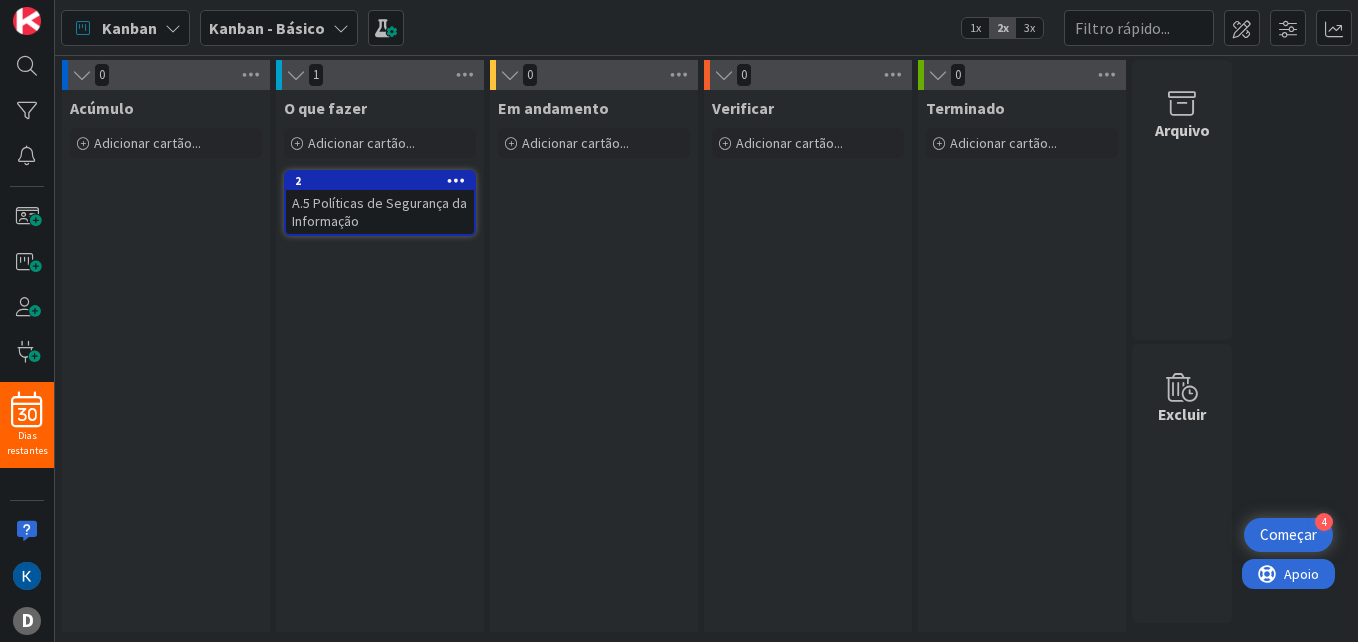 click on "3x" at bounding box center (1029, 28) 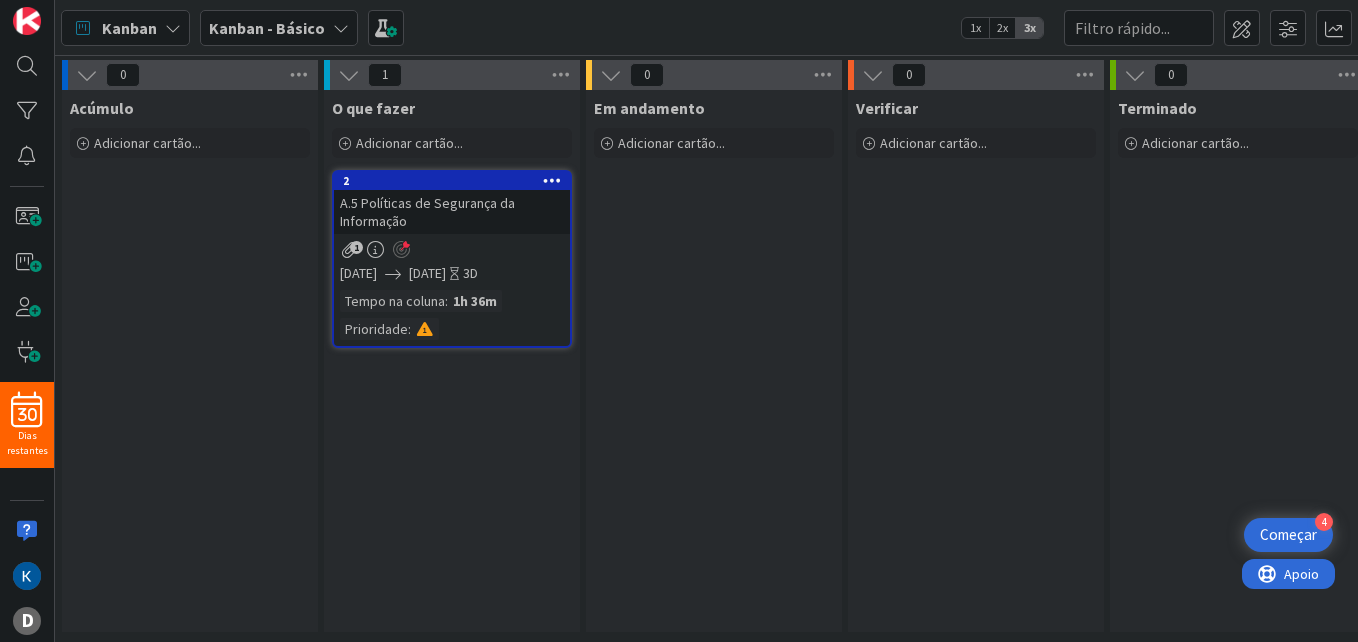 drag, startPoint x: 469, startPoint y: 408, endPoint x: 429, endPoint y: 408, distance: 40 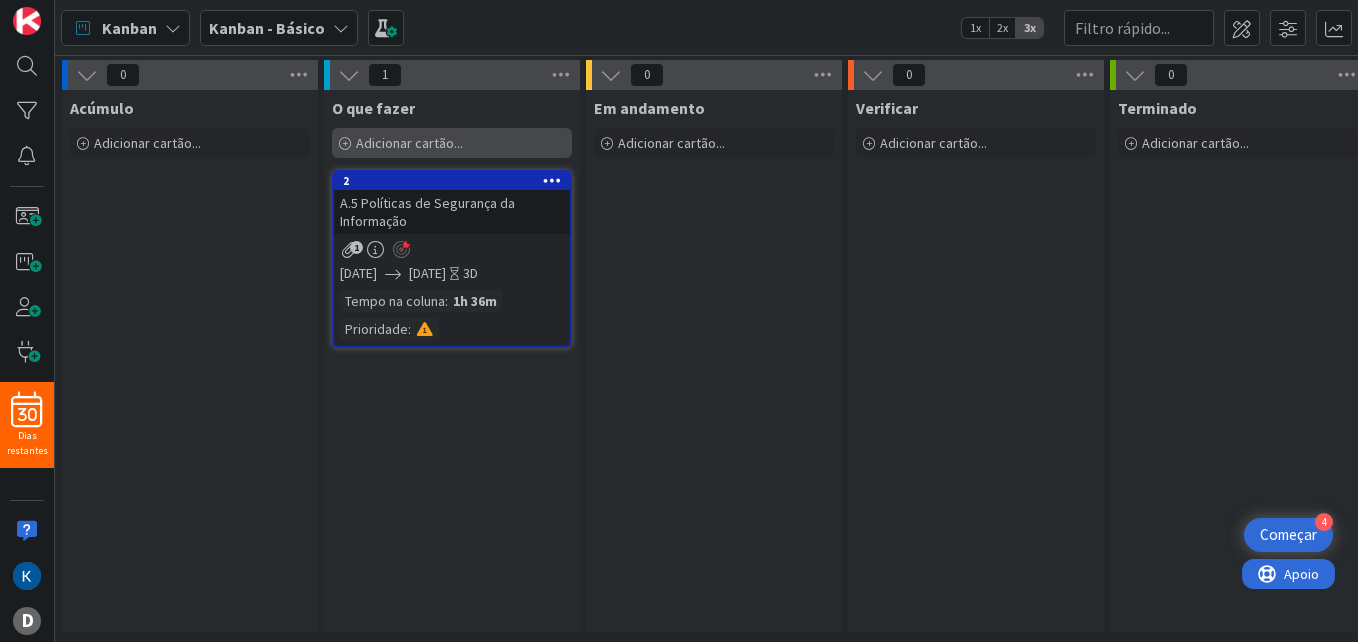 click on "Adicionar cartão..." at bounding box center [409, 143] 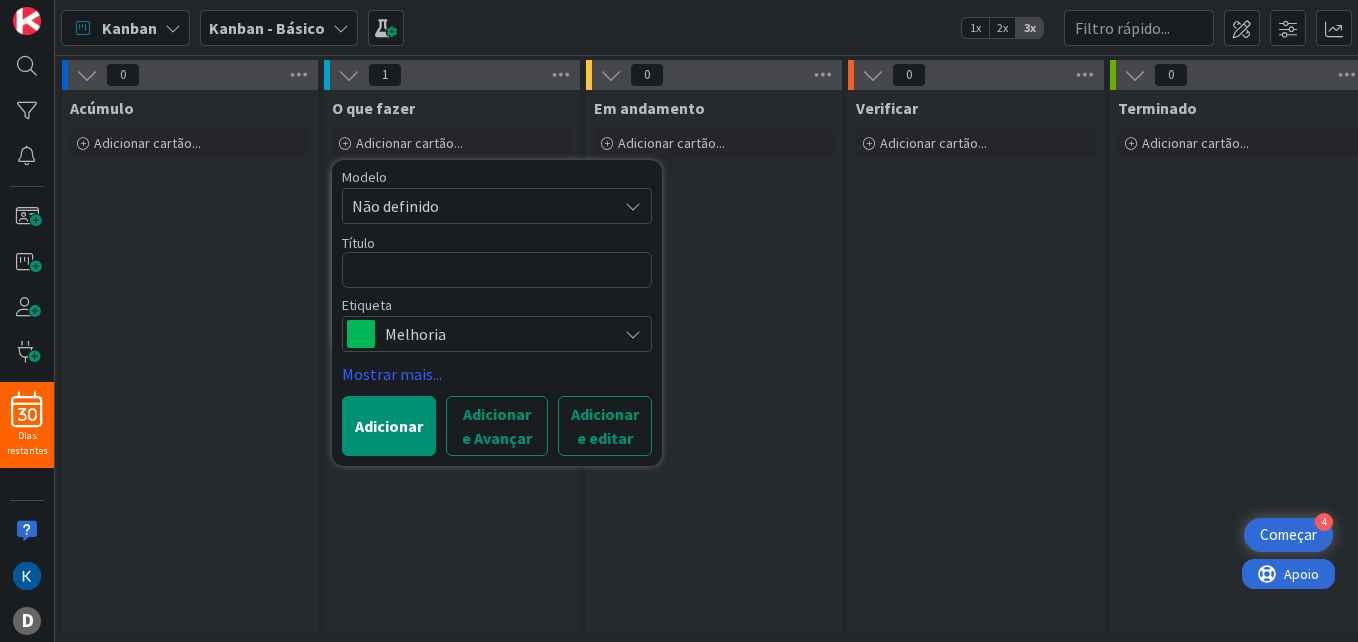 click on "Não definido" at bounding box center [477, 206] 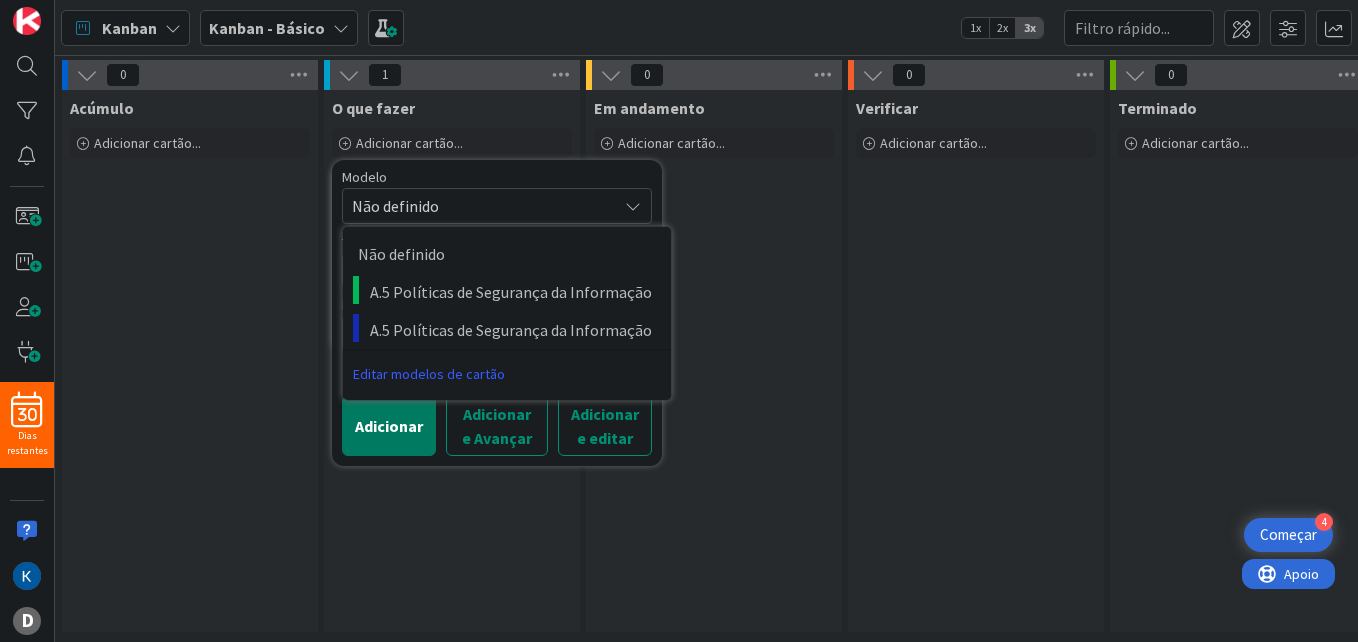 click on "Adicionar" at bounding box center (389, 426) 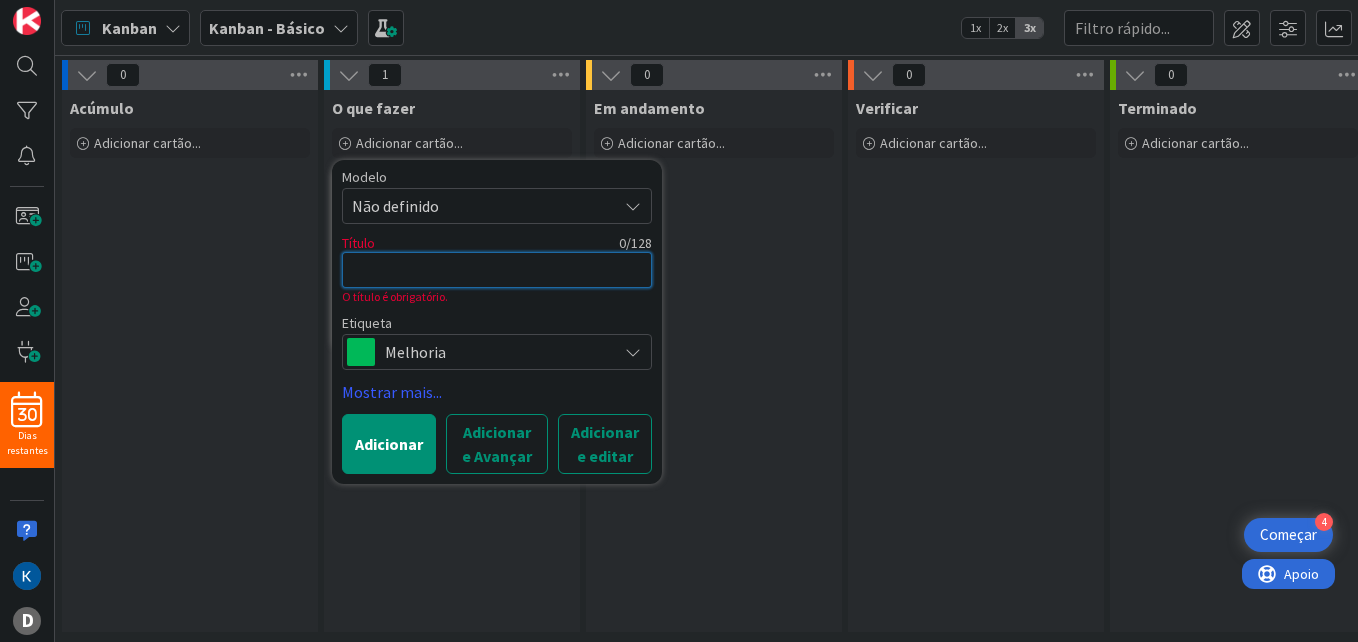click at bounding box center [497, 270] 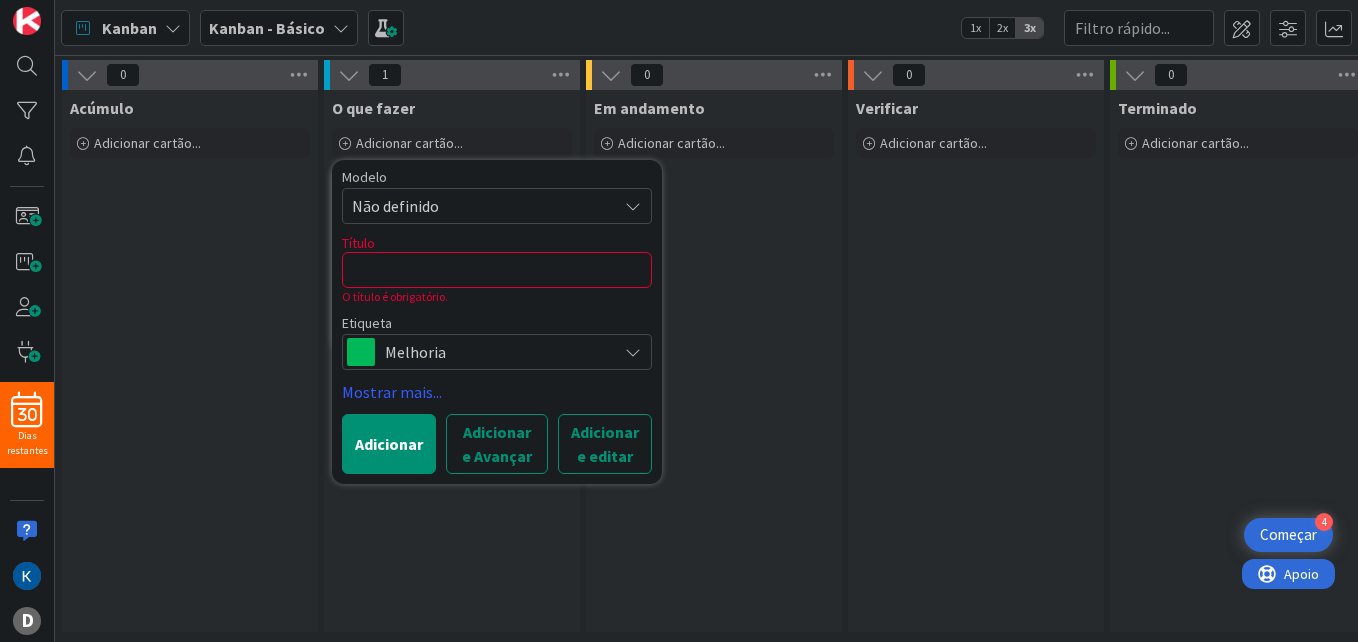 click on "Em andamento Adicionar cartão..." at bounding box center (714, 361) 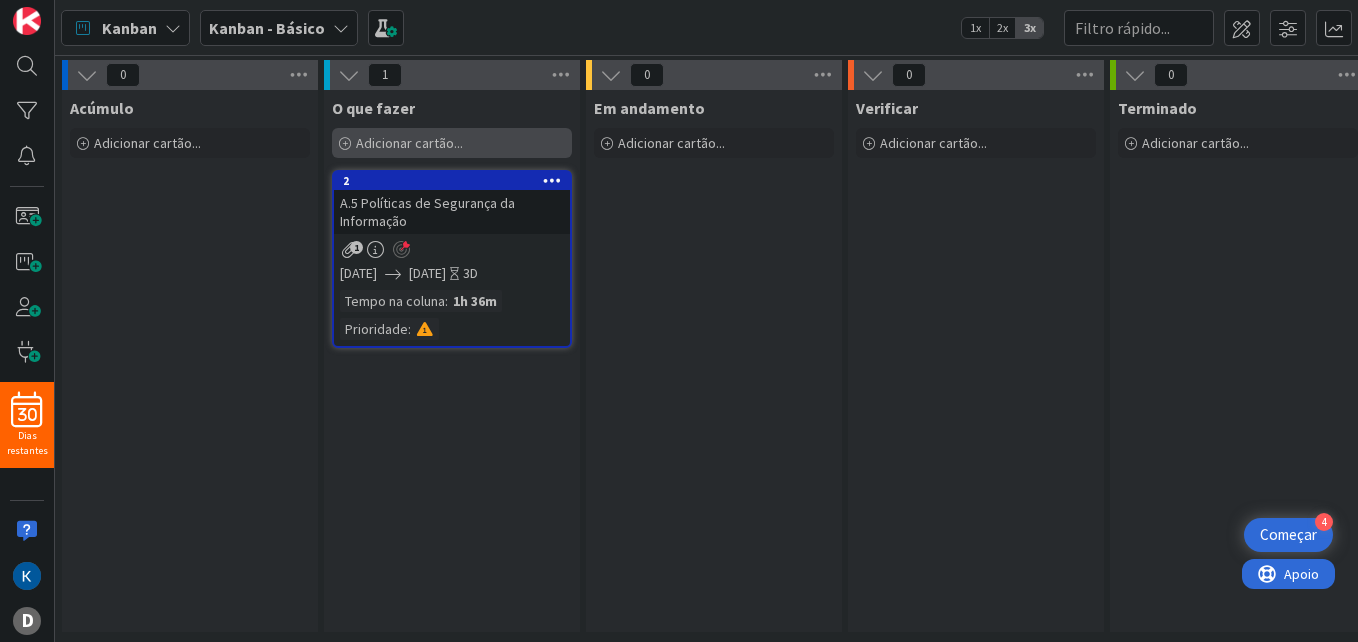 click on "Adicionar cartão..." at bounding box center [452, 143] 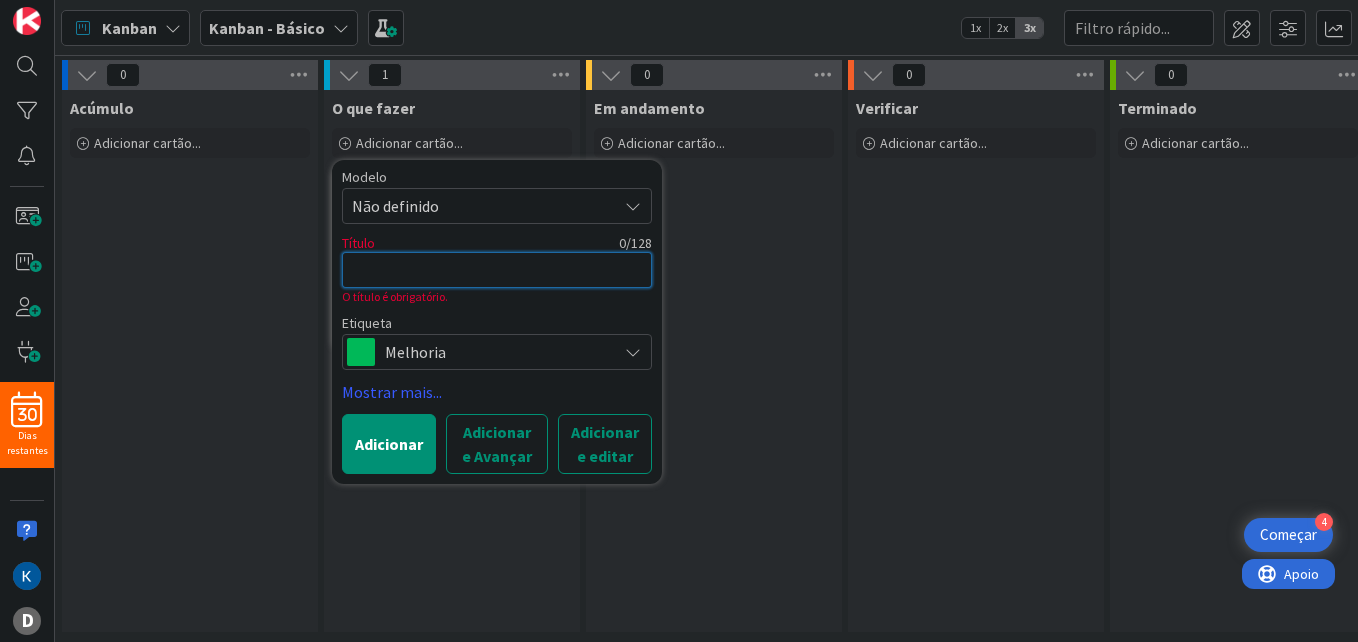 click at bounding box center (497, 270) 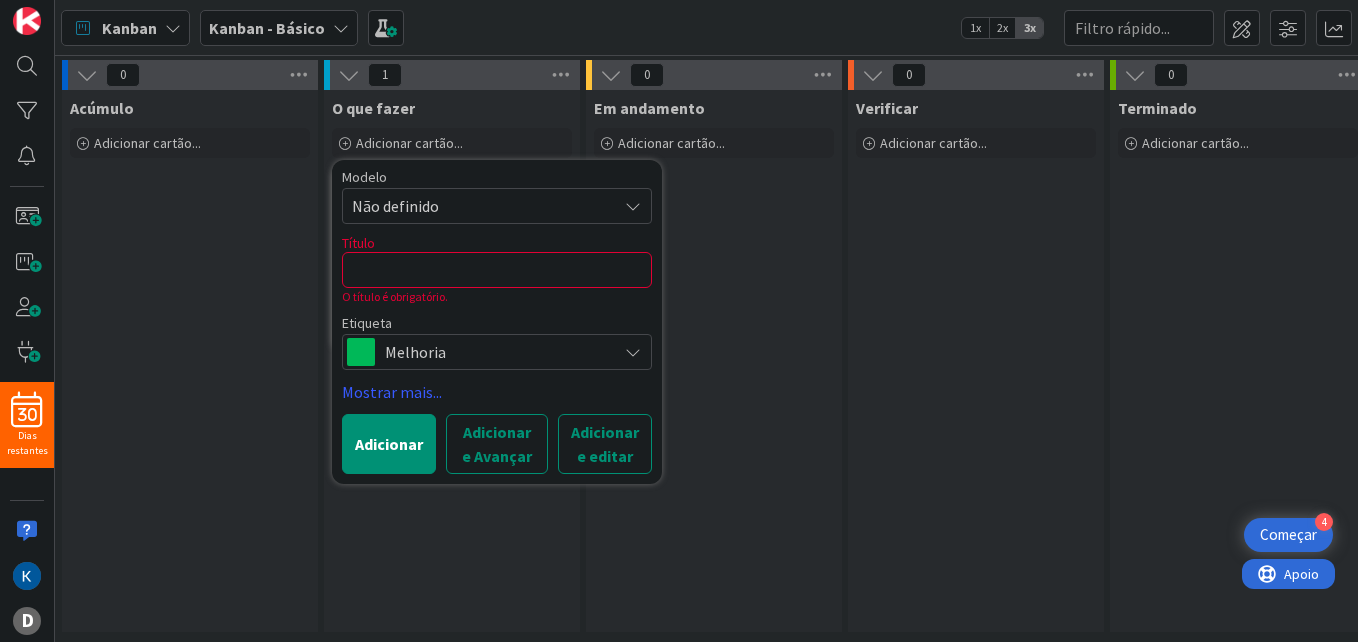 drag, startPoint x: 847, startPoint y: 450, endPoint x: 784, endPoint y: 407, distance: 76.27582 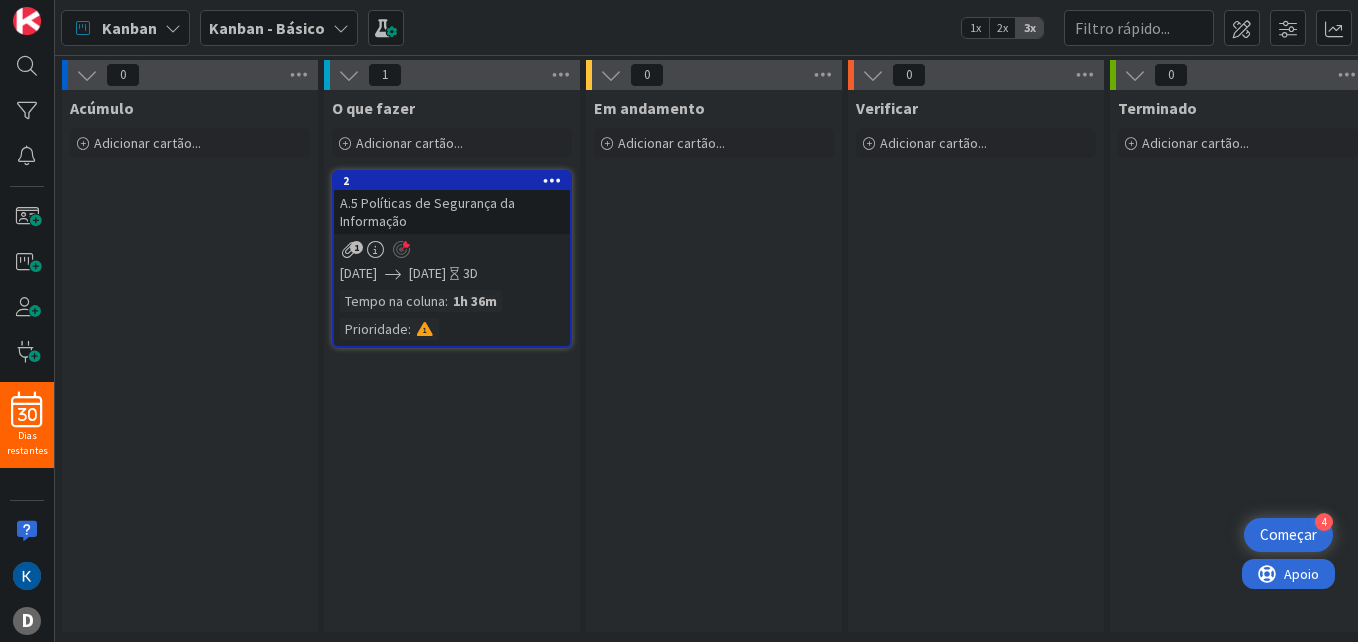click on "A.5 Políticas de Segurança da Informação" at bounding box center [452, 212] 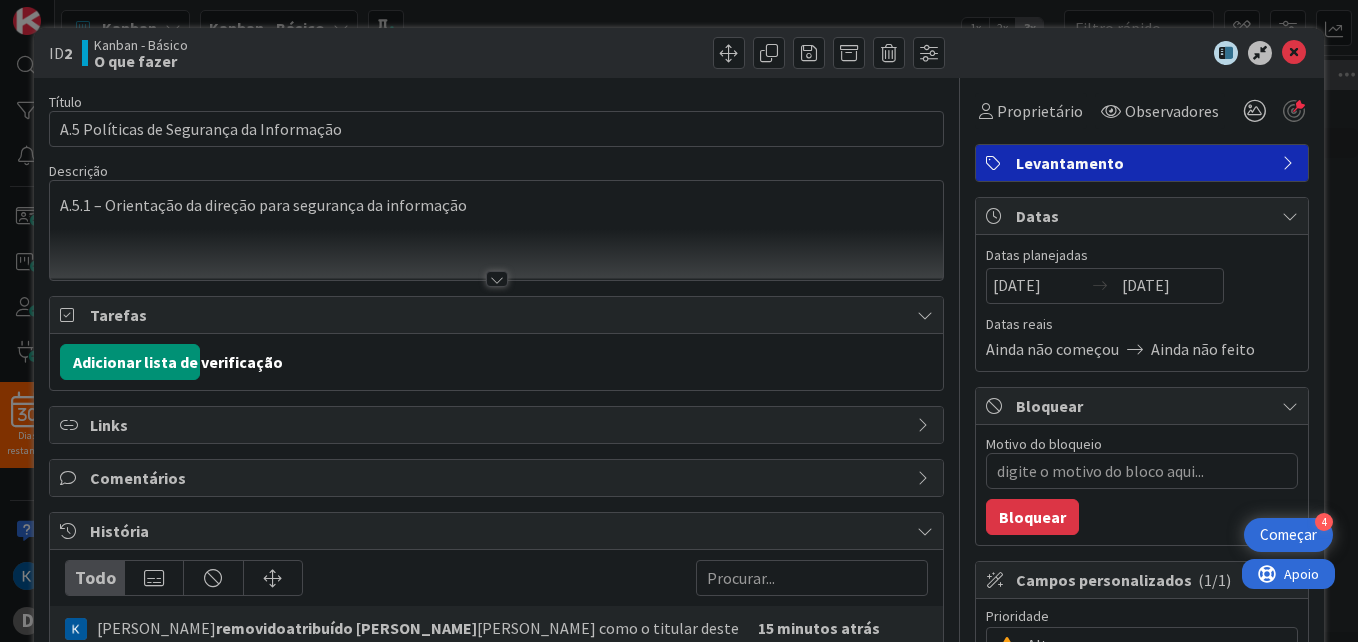 scroll, scrollTop: 0, scrollLeft: 0, axis: both 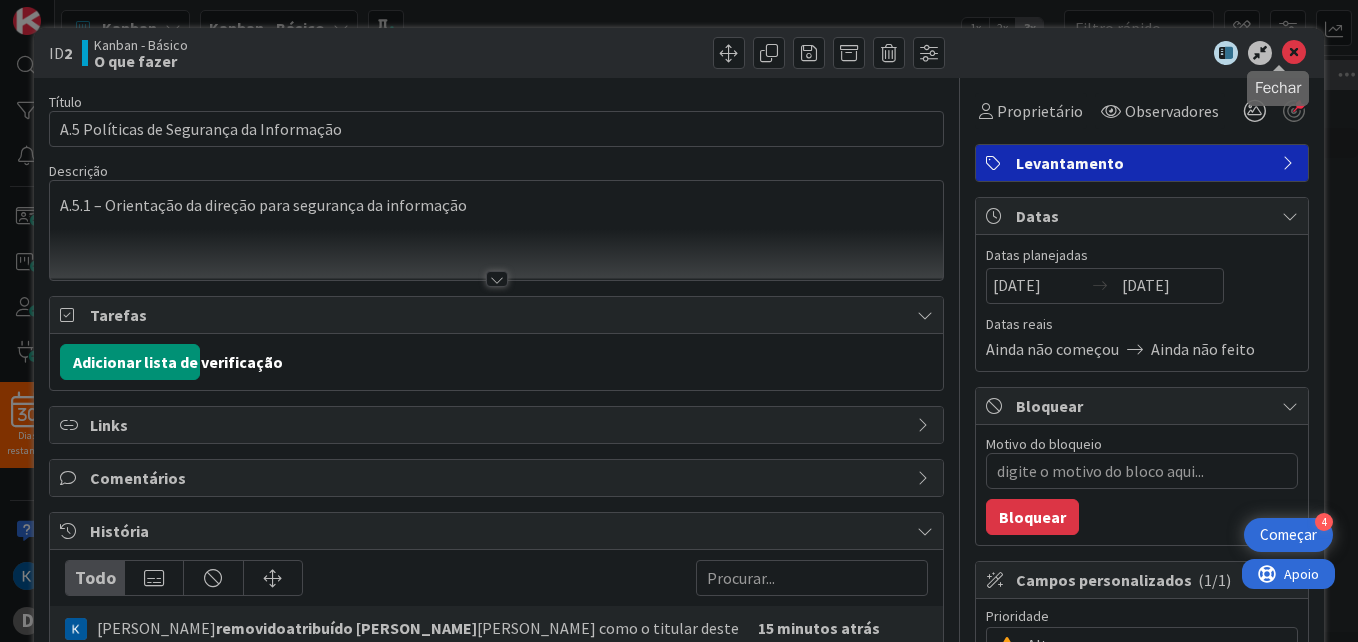 click at bounding box center [1294, 53] 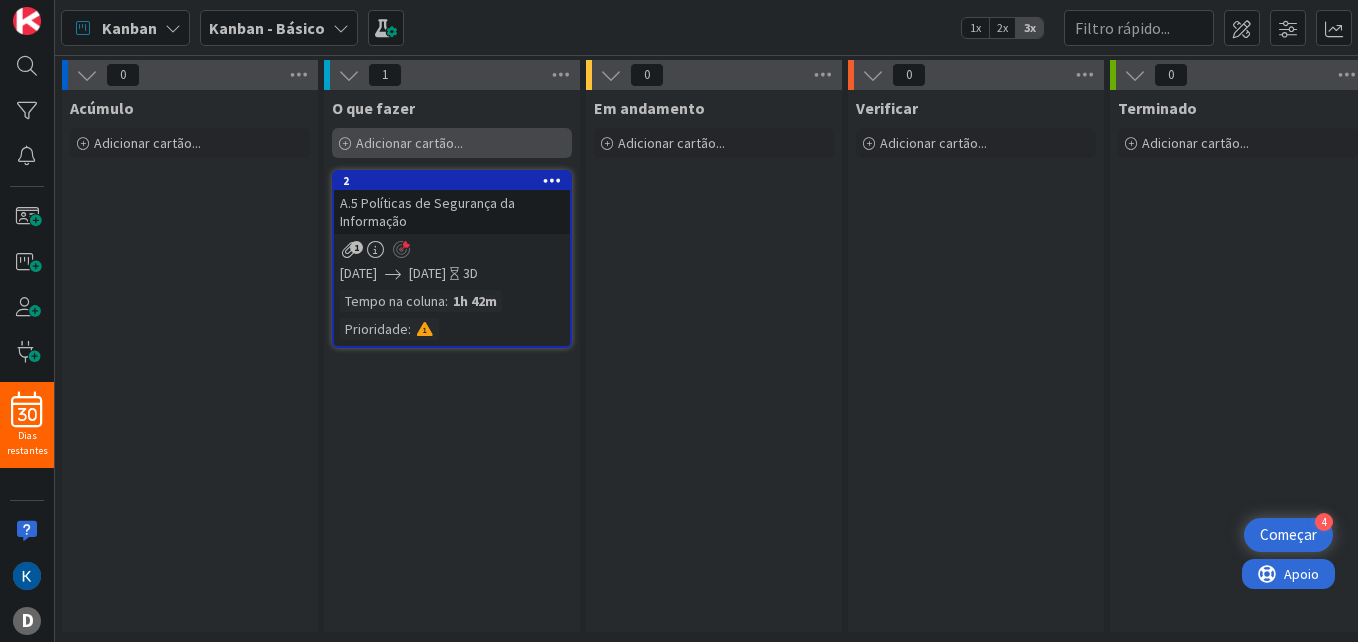 click on "Adicionar cartão..." at bounding box center [452, 143] 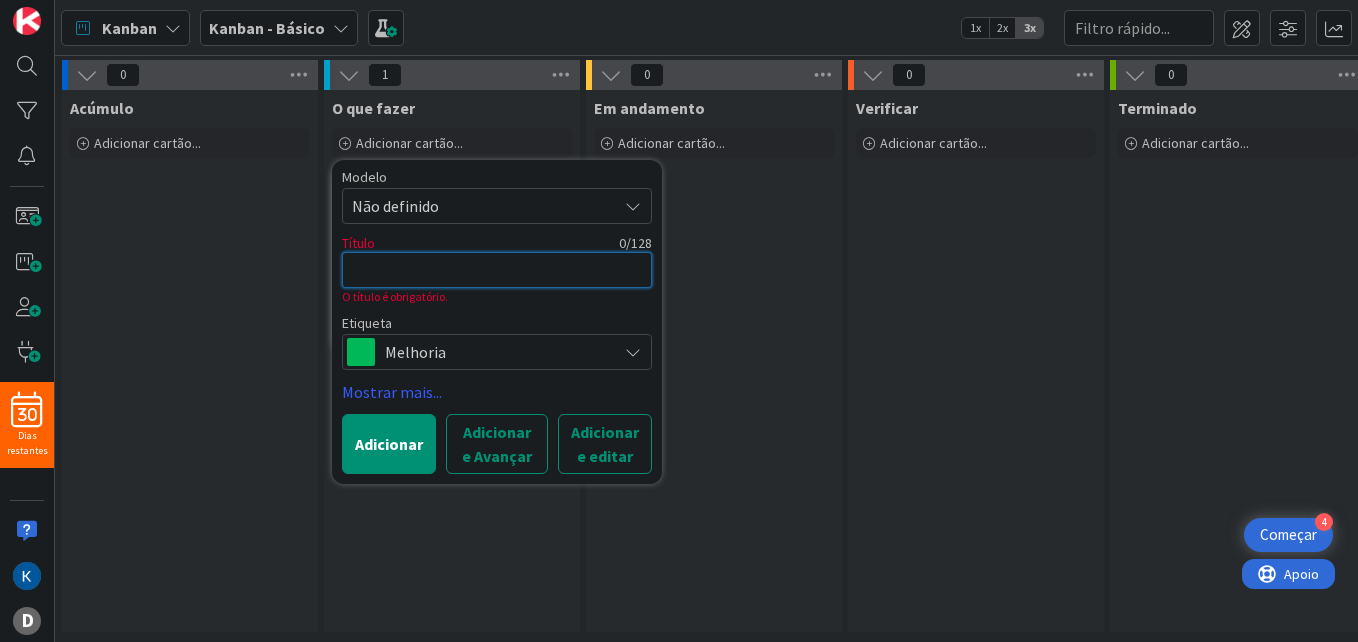 click at bounding box center (497, 270) 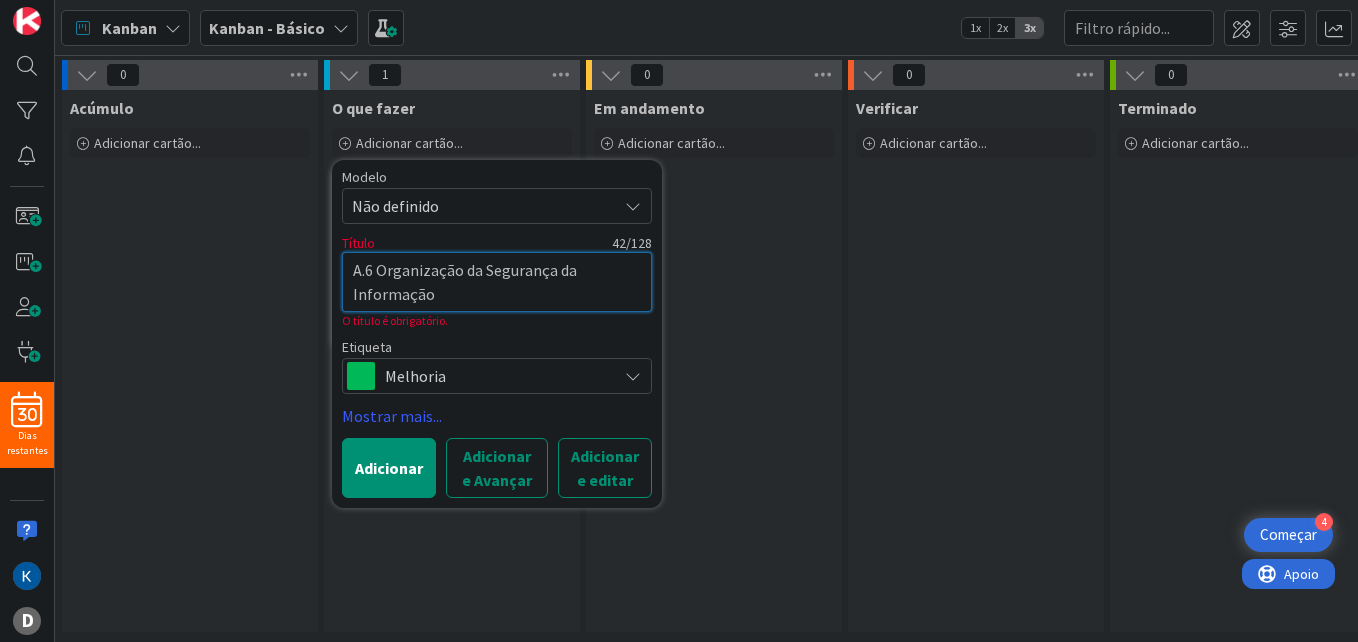 type on "A.6 Organização da Segurança da Informação" 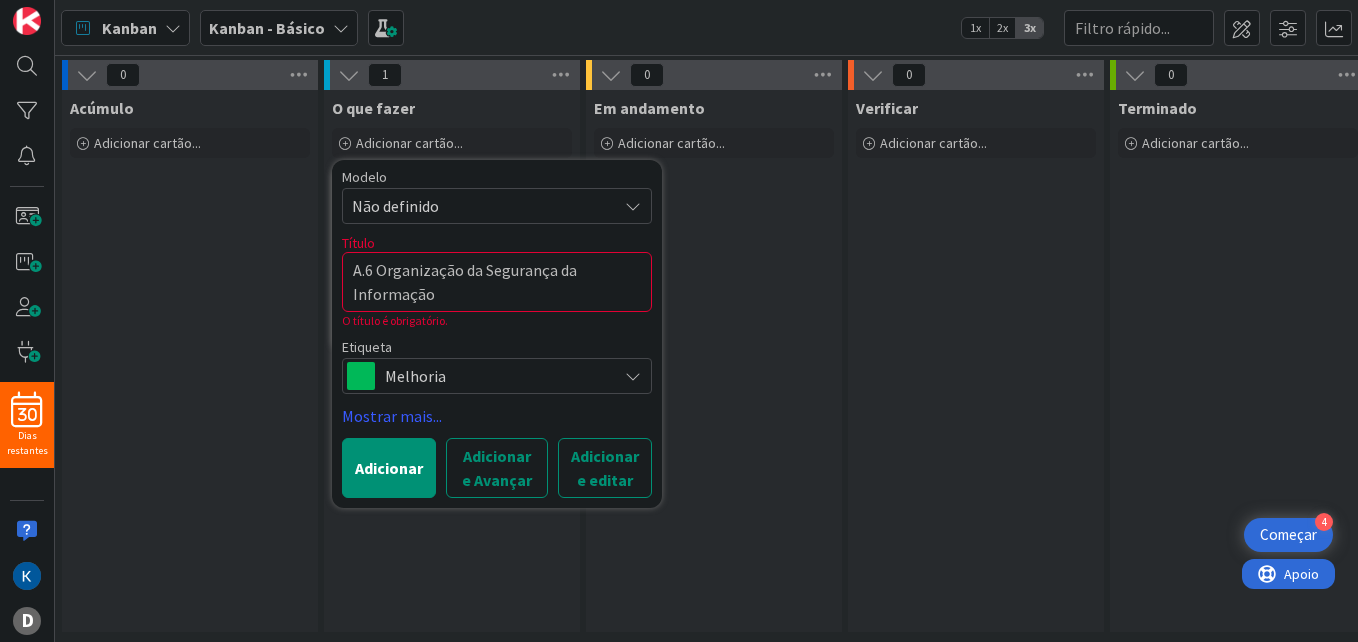 click on "Melhoria" at bounding box center [496, 376] 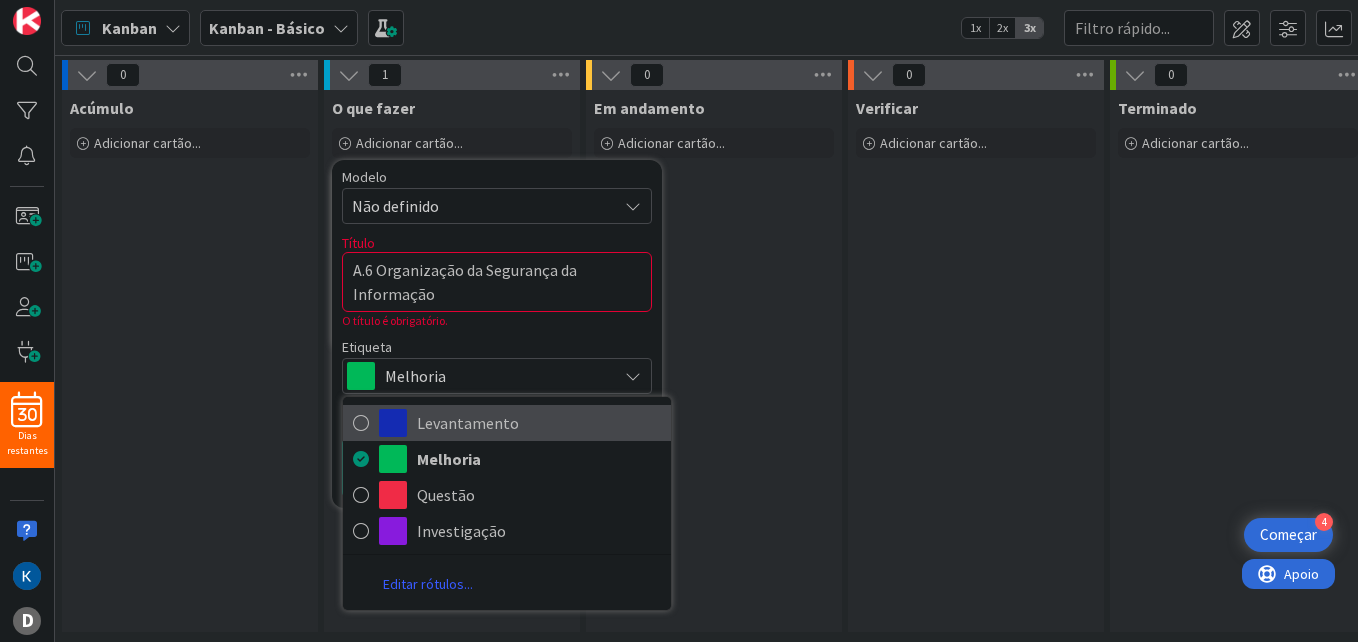 click on "Levantamento" at bounding box center [539, 423] 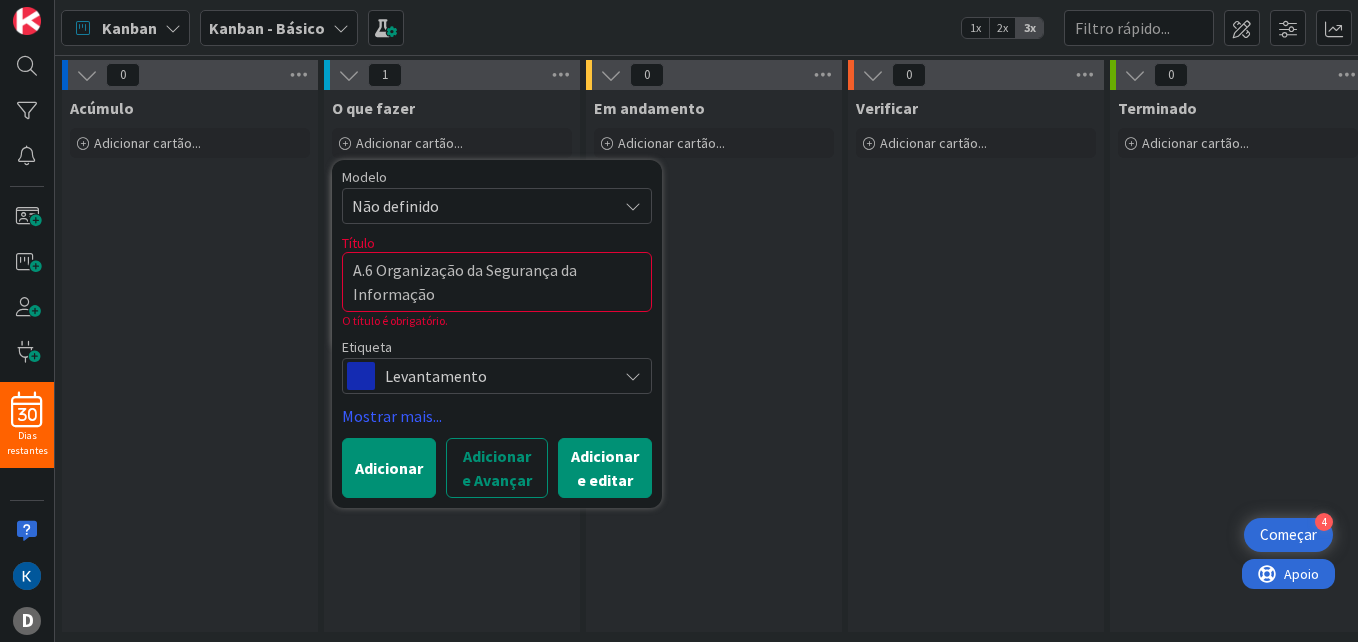 click on "Adicionar e editar" at bounding box center [605, 468] 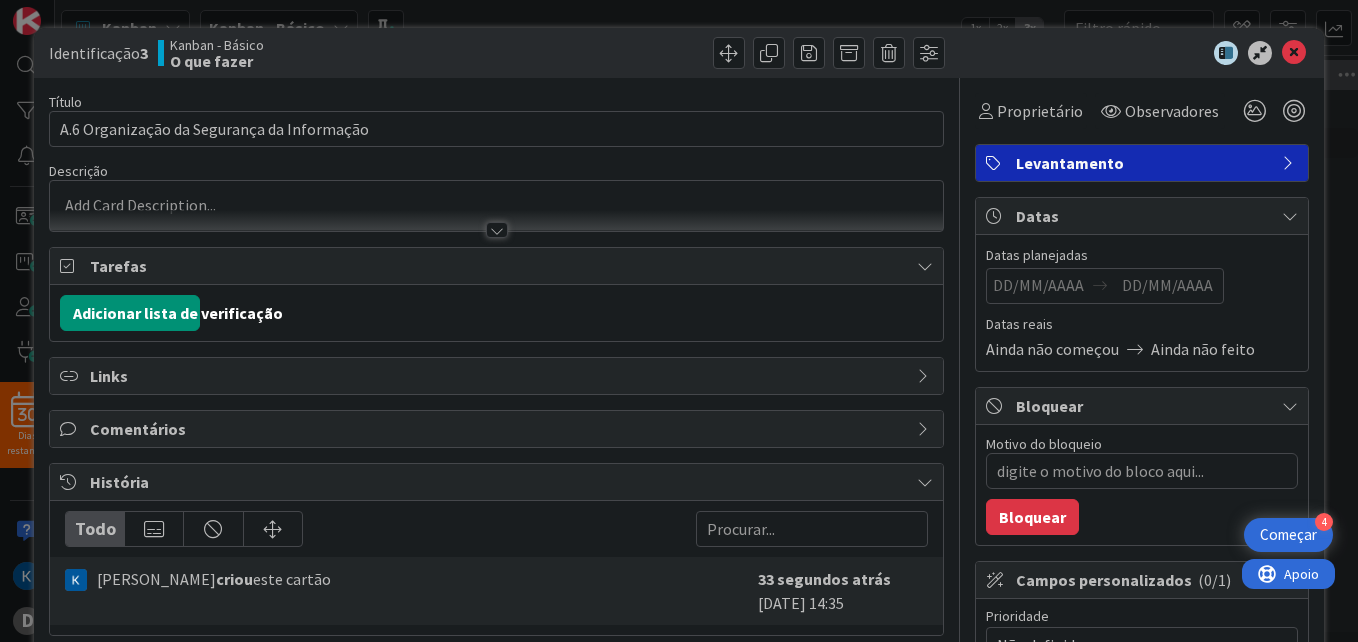 scroll, scrollTop: 0, scrollLeft: 0, axis: both 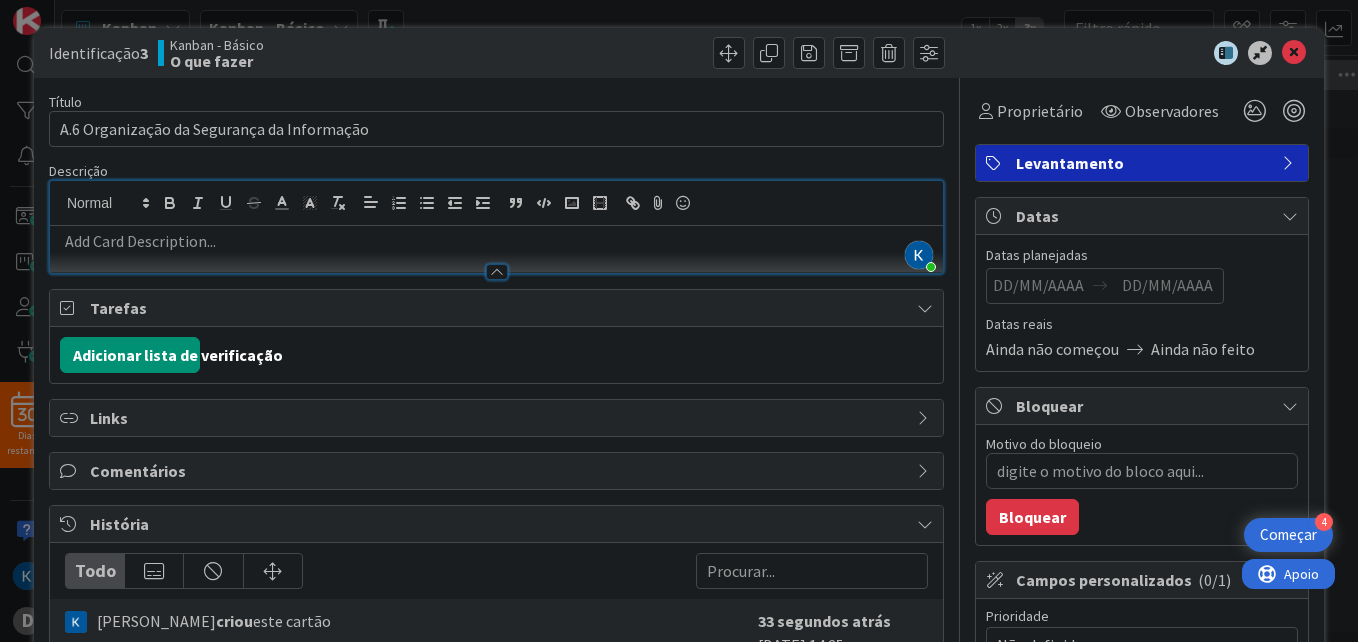 click at bounding box center (496, 241) 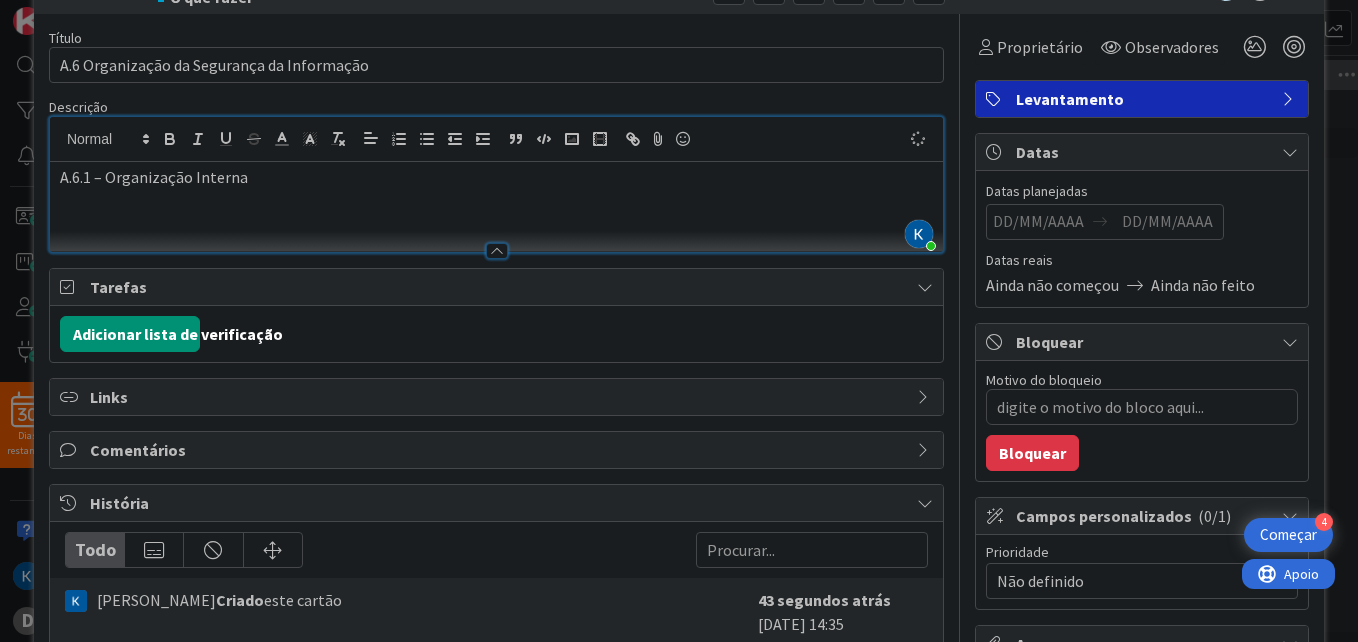 scroll, scrollTop: 100, scrollLeft: 0, axis: vertical 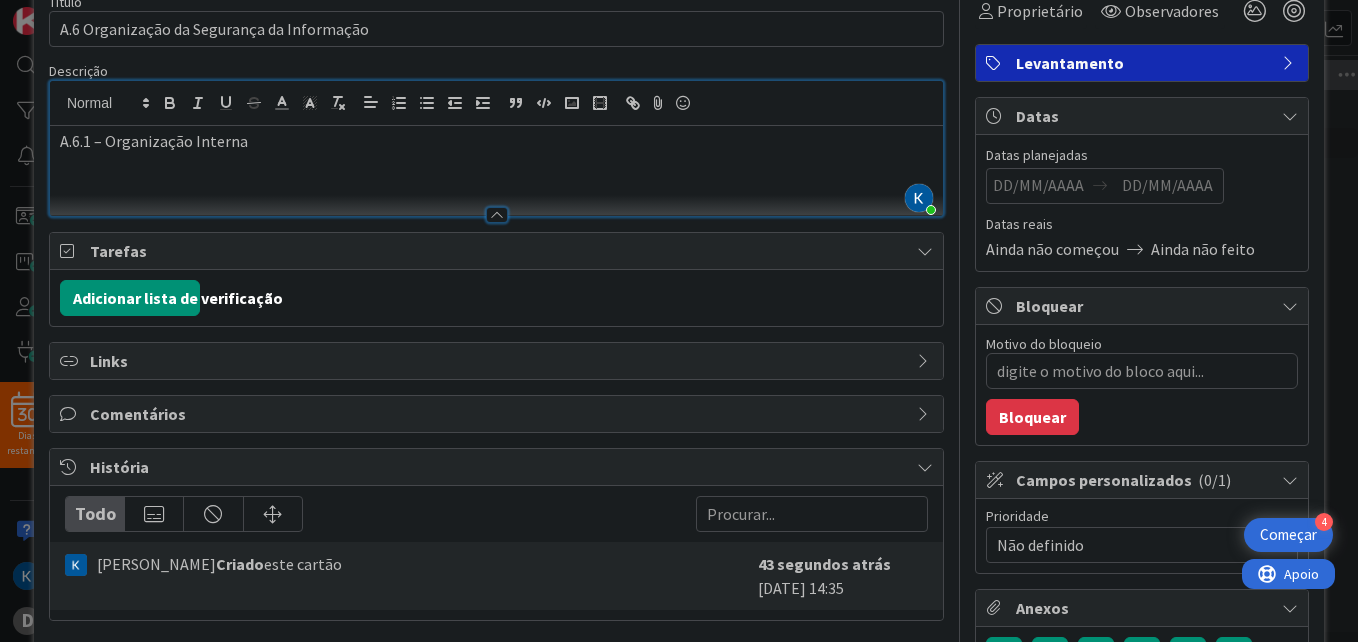 click on "Tarefas" at bounding box center (498, 251) 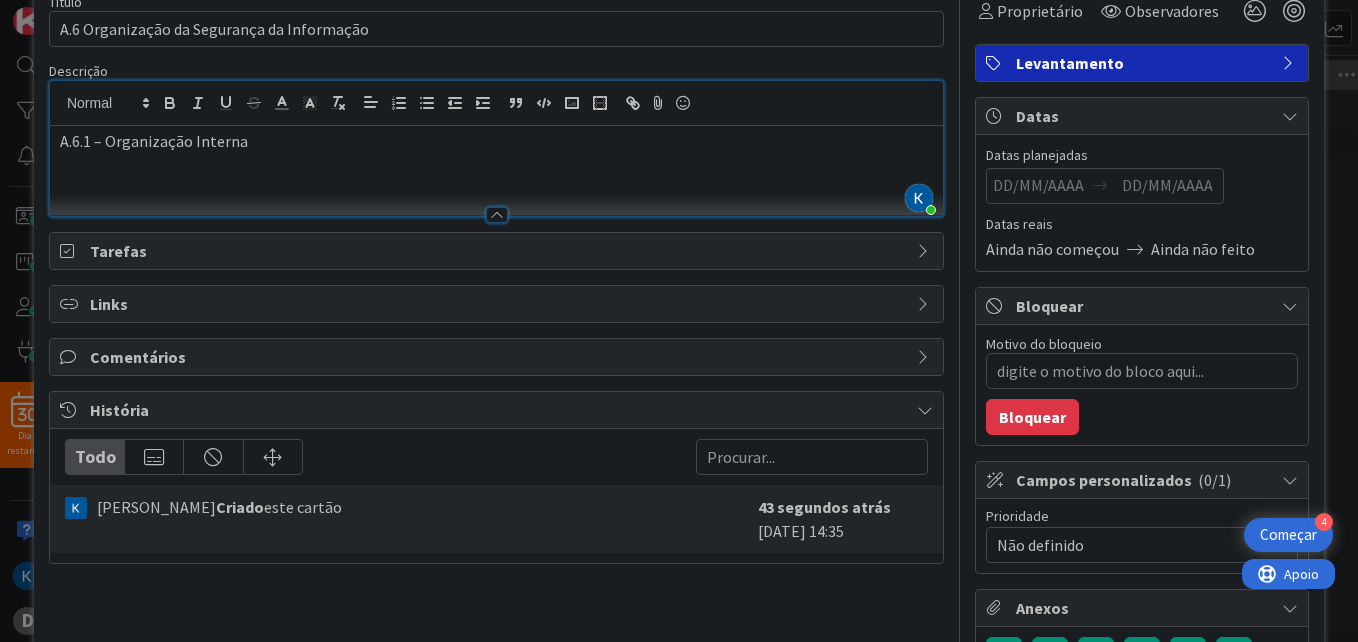 click on "Tarefas" at bounding box center [496, 251] 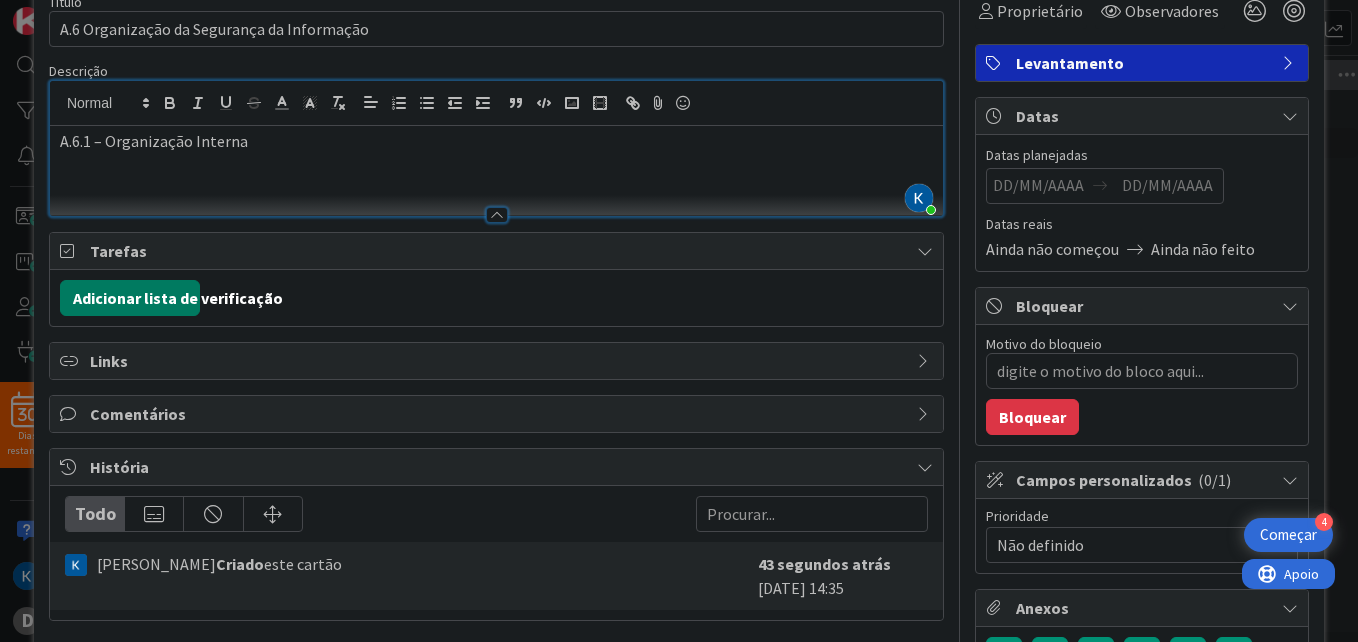 click on "Adicionar lista de verificação" at bounding box center [130, 298] 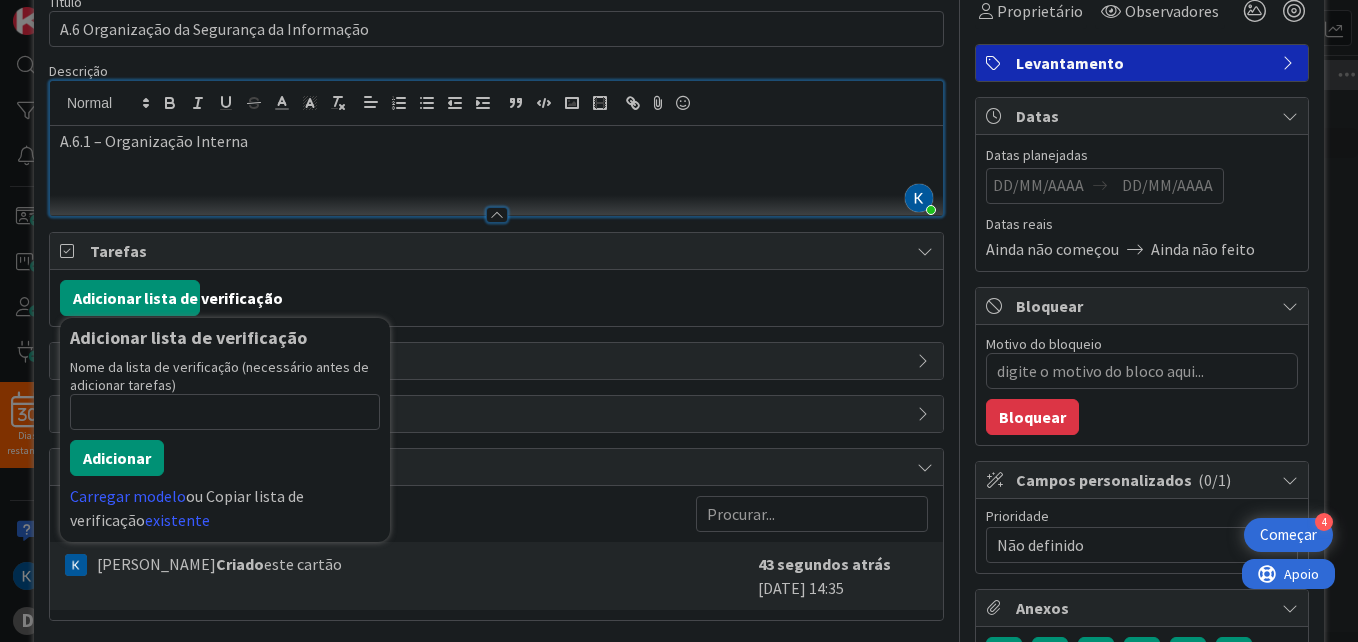 click on "Título 42 / 128 A.6 Organização da Segurança da Informação Descrição [PERSON_NAME] acabou de entrar A.6.1 – Organização Interna Owner Watchers Levantamento Tarefas Adicionar lista de verificação Adicionar lista de verificação Nome da lista de verificação (necessário antes de adicionar tarefas) 0 / 64 Adicionar Carregar modelo  ou Copiar lista de verificação  existente Links Comentários História Todo [PERSON_NAME]  Criado  este cartão 43 segundos atrás [DATE] 14:35" at bounding box center [496, 390] 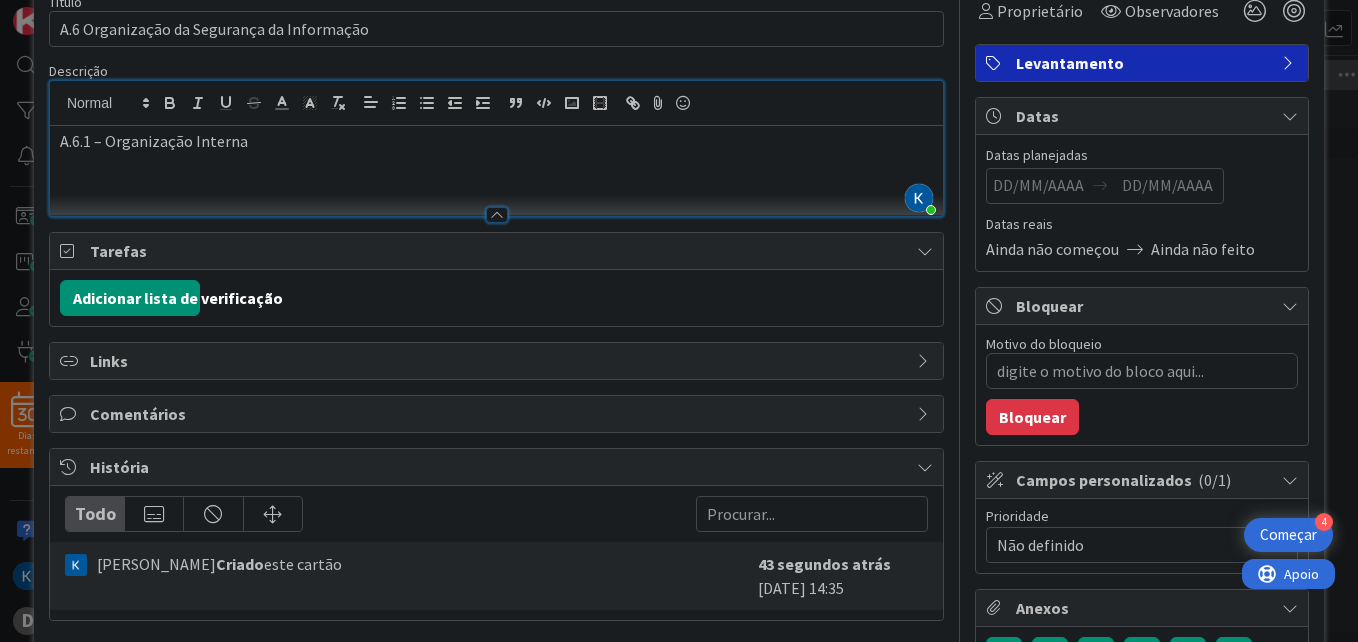 click on "Comentários" at bounding box center (498, 414) 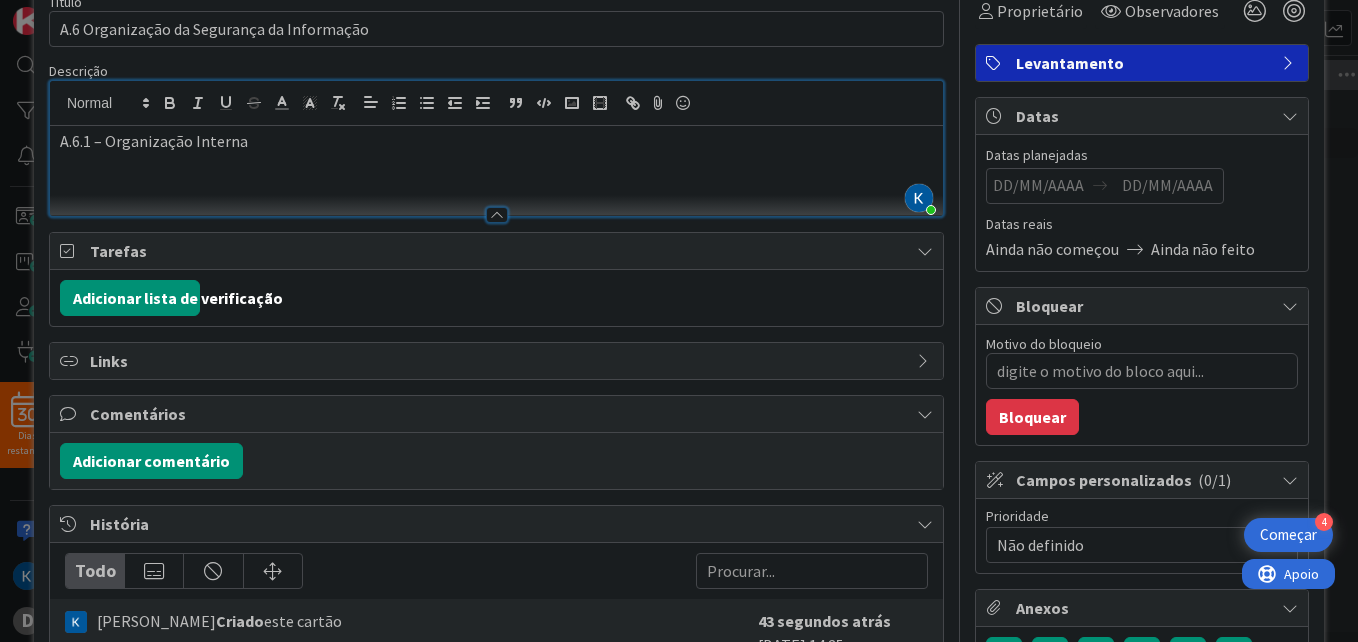 scroll, scrollTop: 0, scrollLeft: 0, axis: both 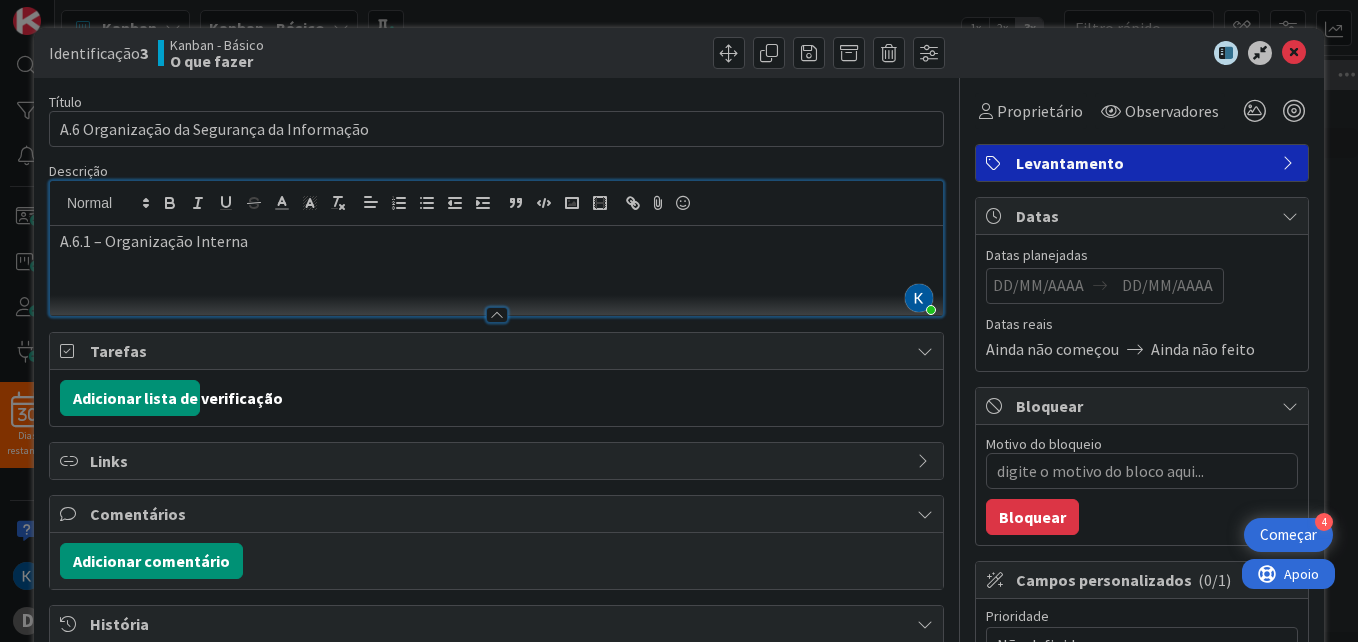 click on "Datas" at bounding box center [1144, 216] 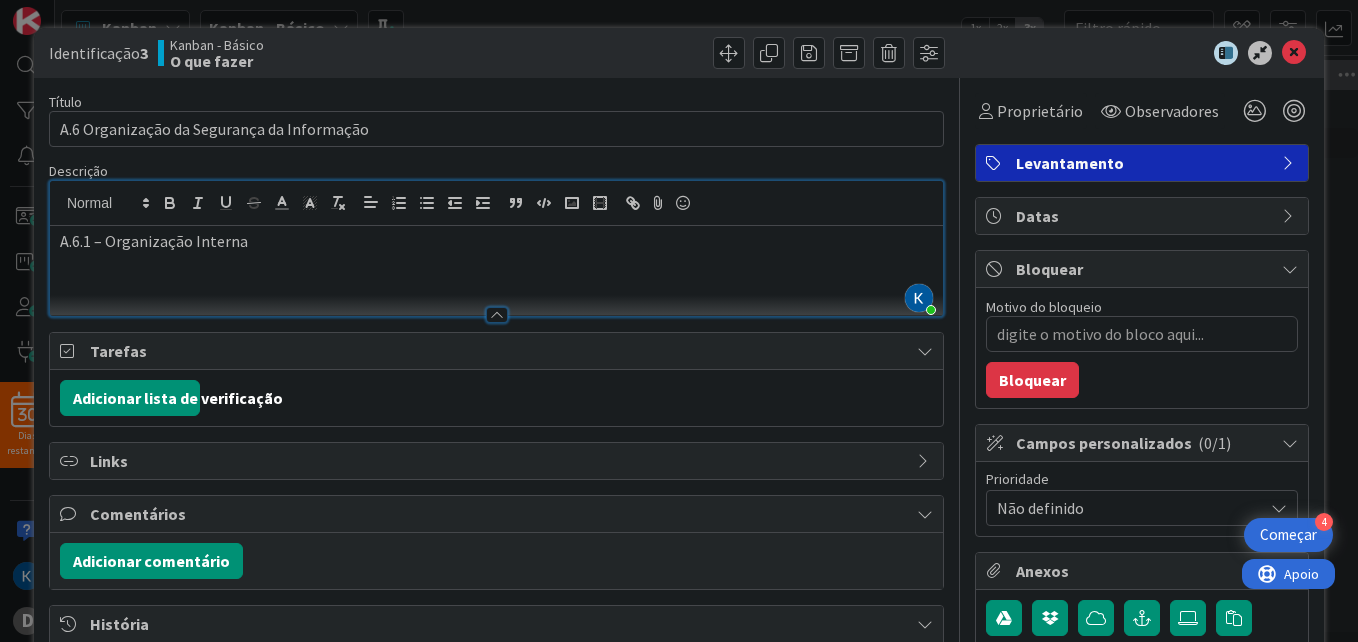 click on "Datas" at bounding box center (1144, 216) 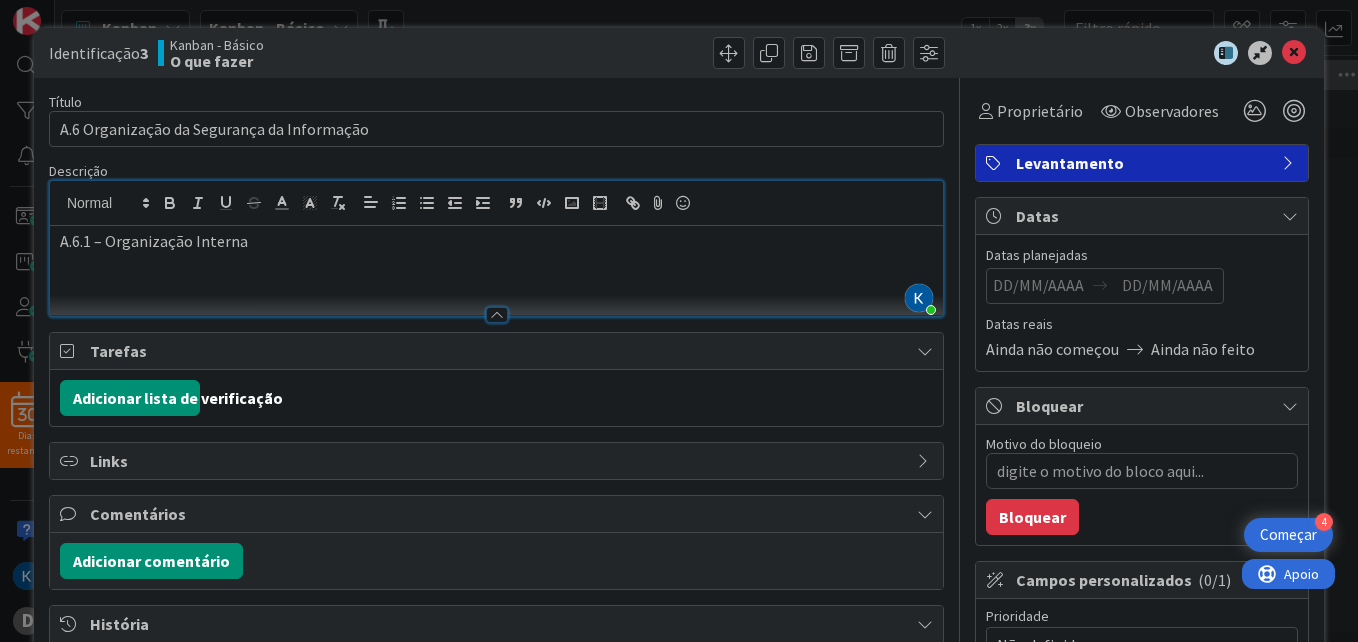 click at bounding box center (1040, 286) 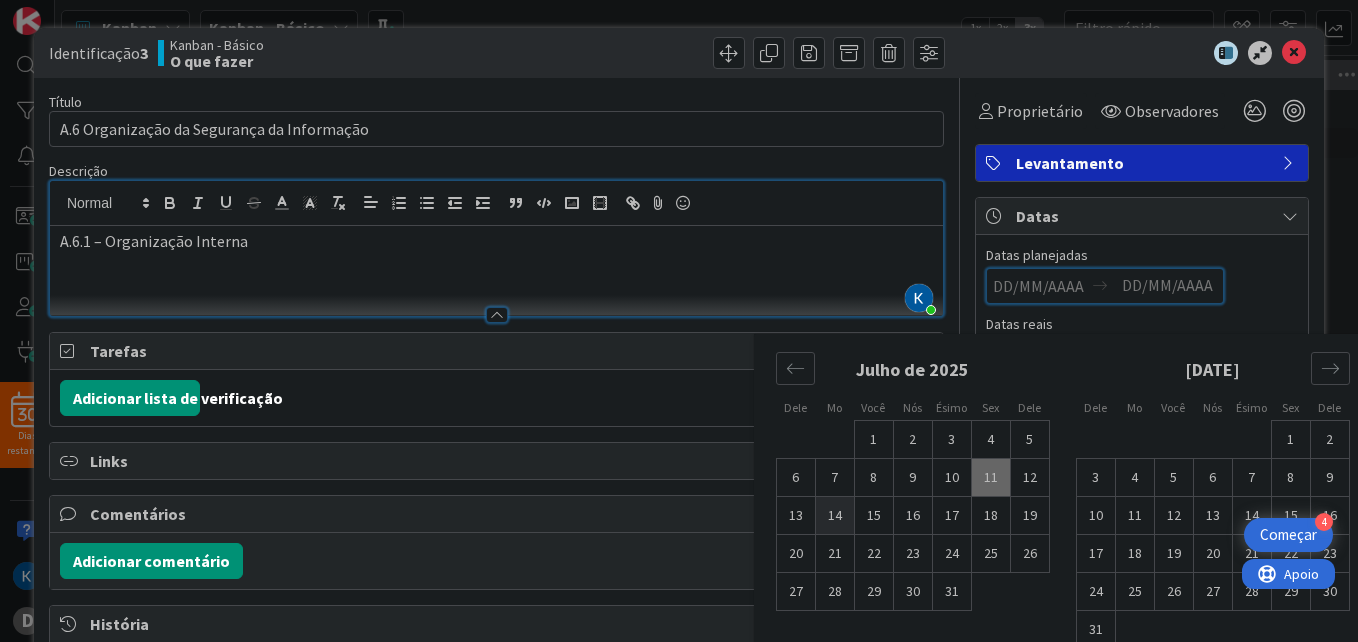 click on "14" at bounding box center (834, 516) 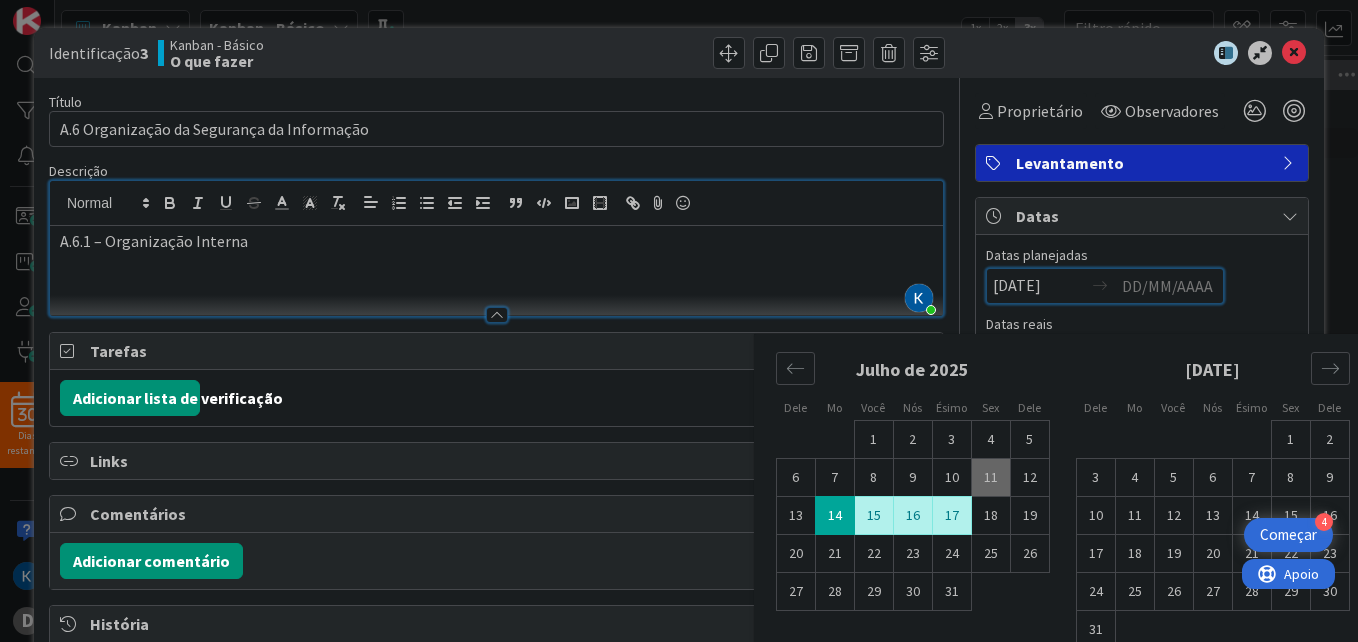 click on "17" at bounding box center [951, 516] 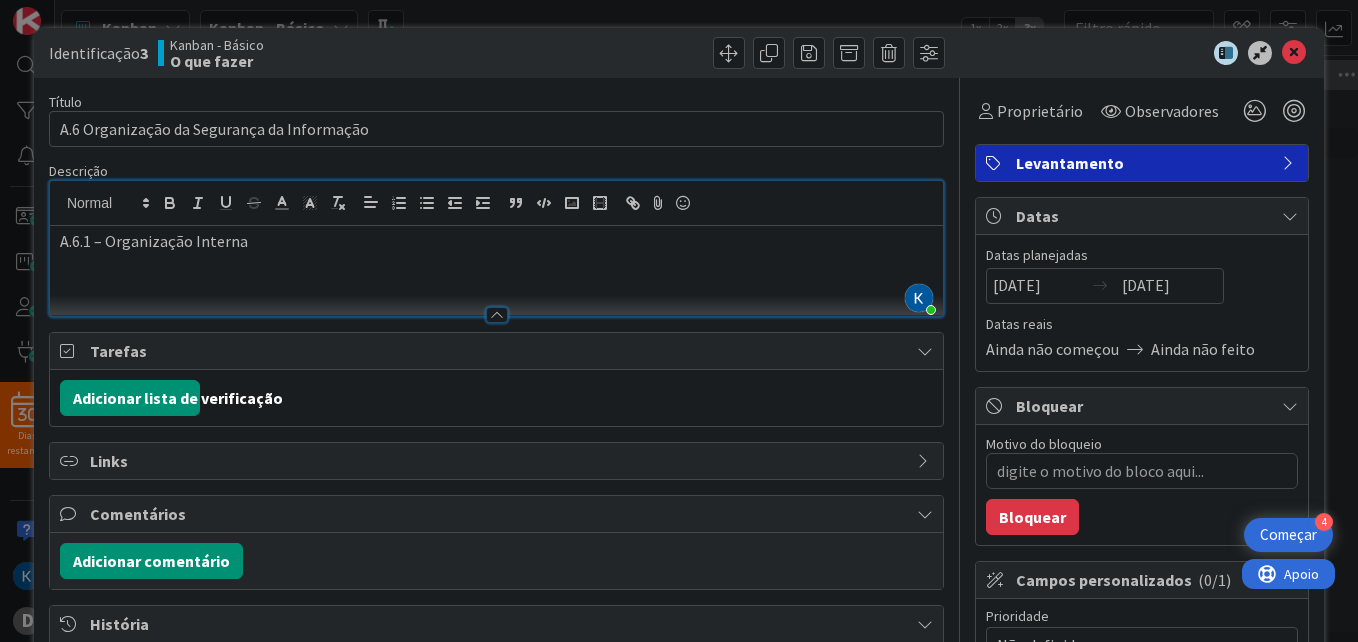 click on "Ainda não começou" at bounding box center [1052, 349] 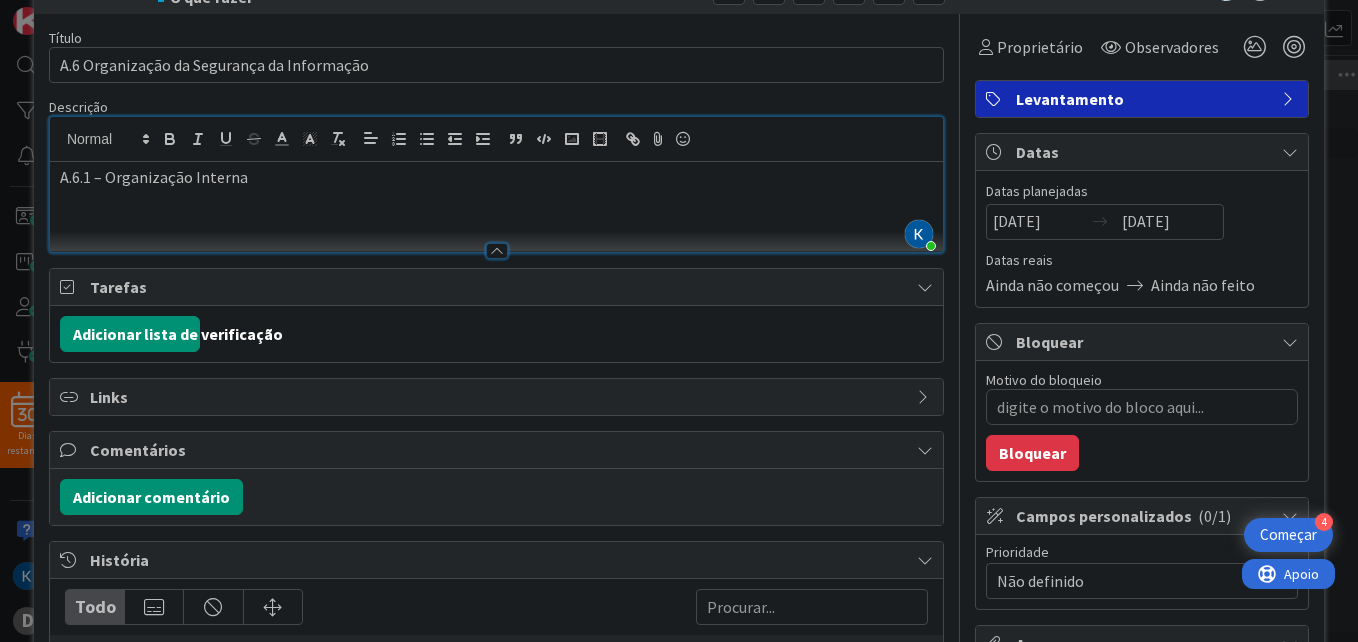 scroll, scrollTop: 100, scrollLeft: 0, axis: vertical 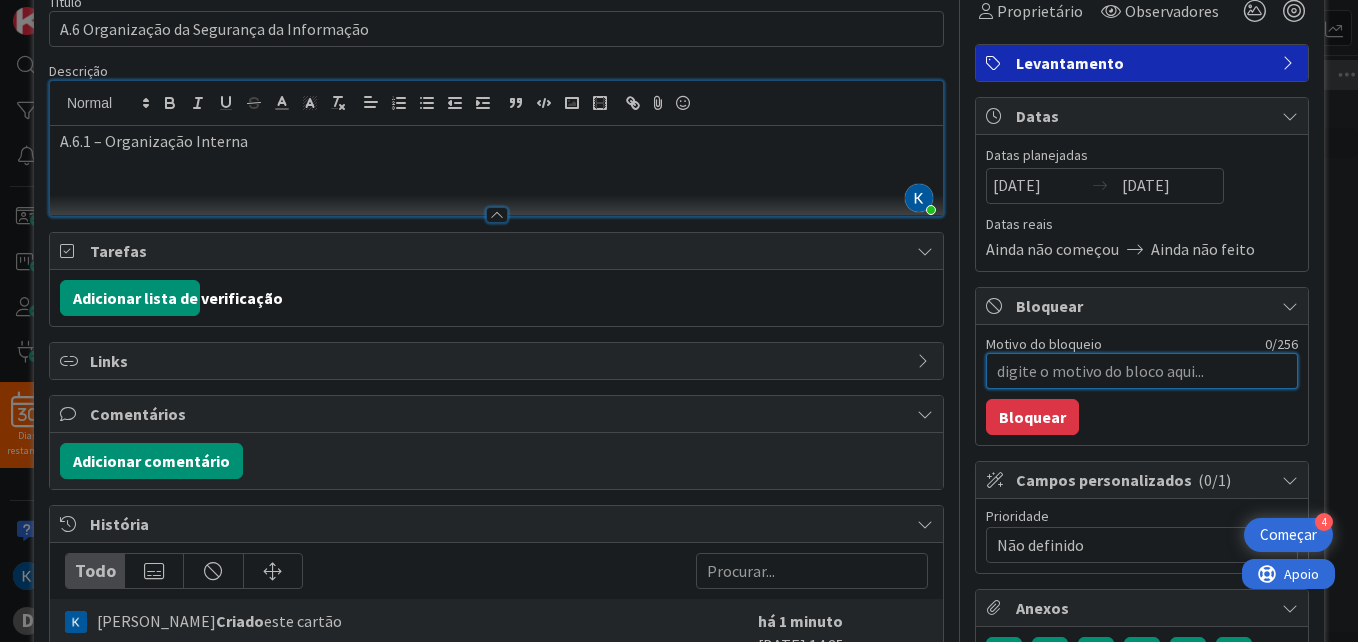 click on "Motivo do bloqueio" at bounding box center (1142, 371) 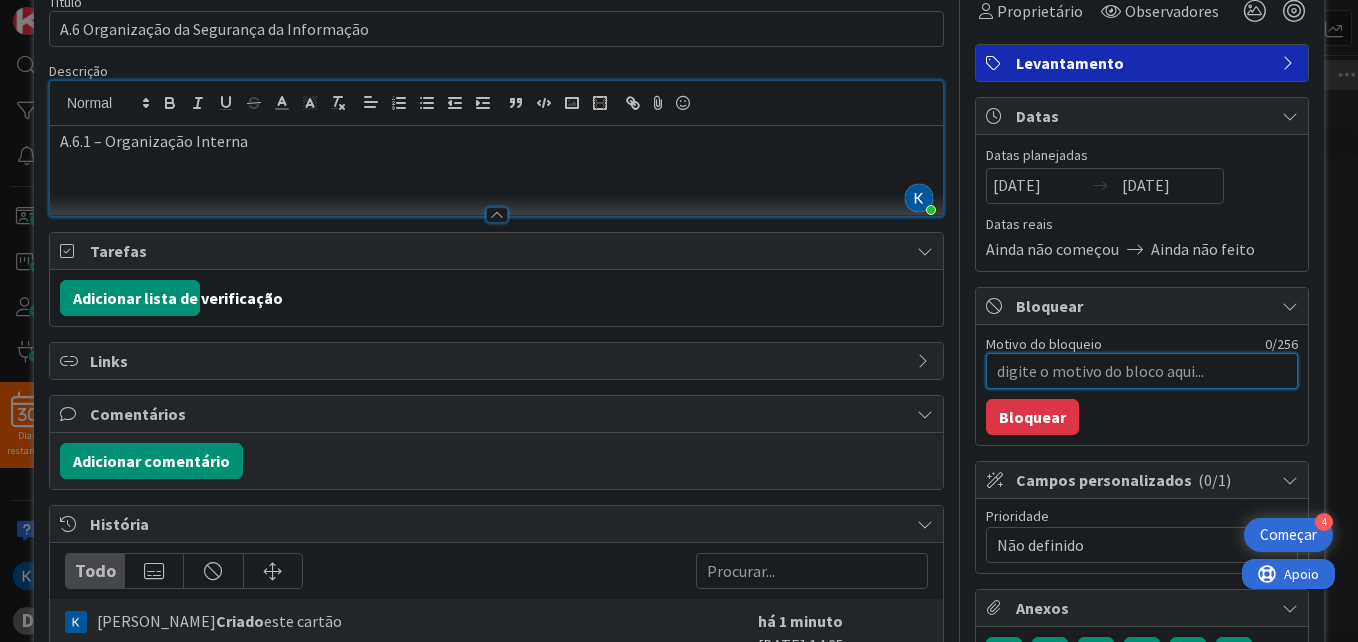 scroll, scrollTop: 200, scrollLeft: 0, axis: vertical 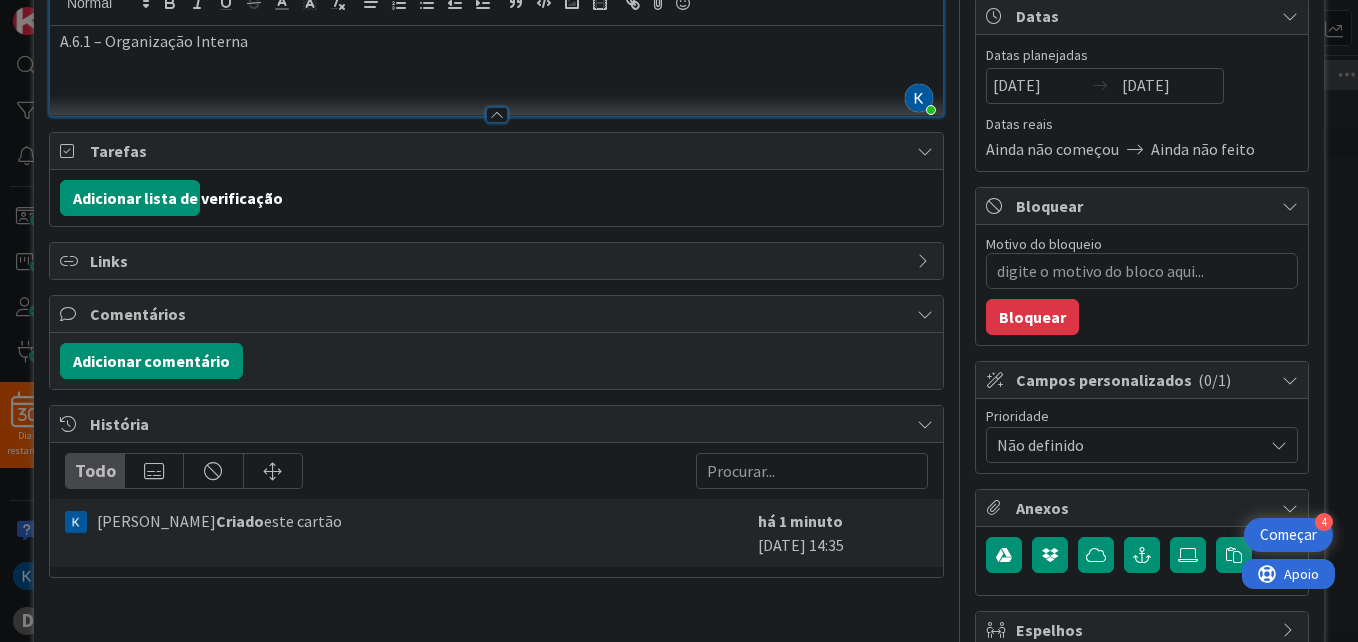 click on "Não definido" at bounding box center (1125, 445) 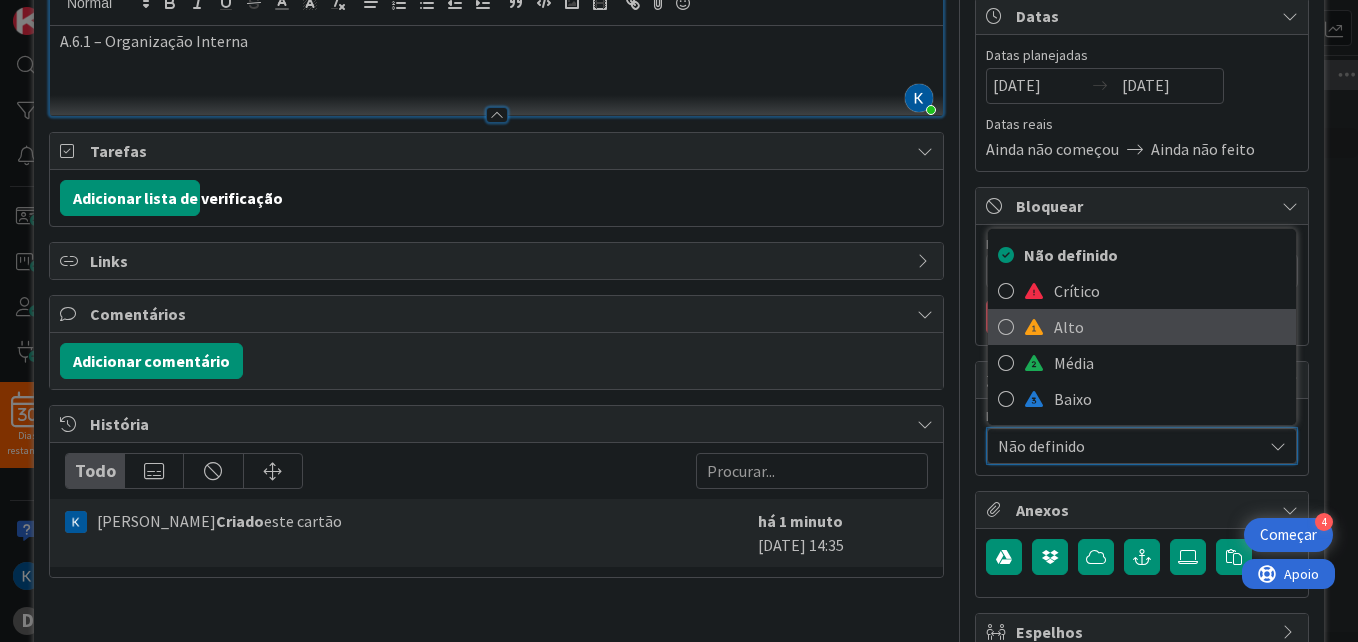 click on "Alto" at bounding box center [1170, 327] 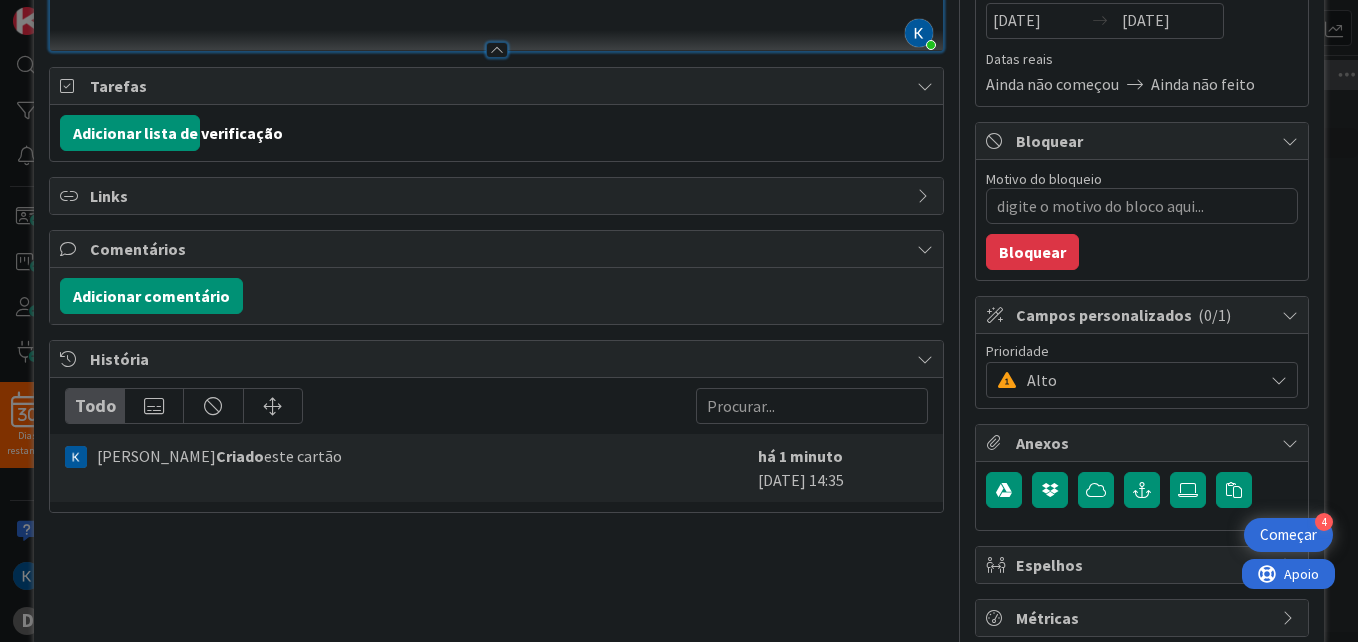 scroll, scrollTop: 303, scrollLeft: 0, axis: vertical 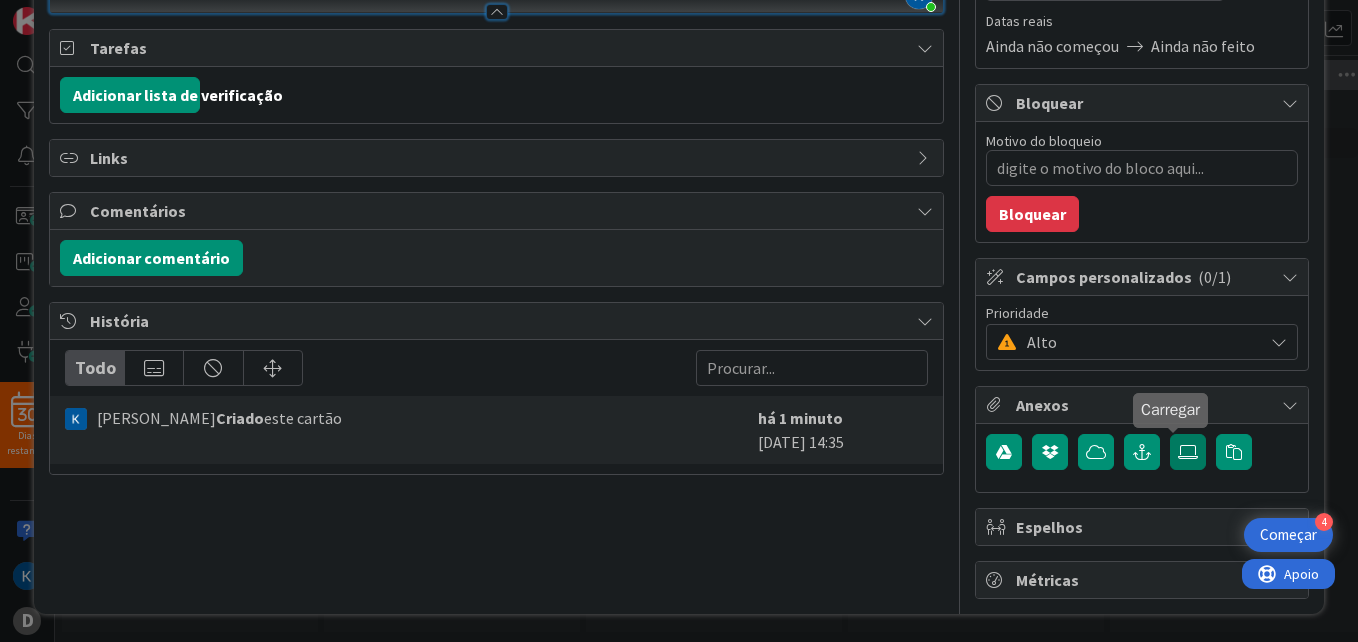 click at bounding box center [1188, 452] 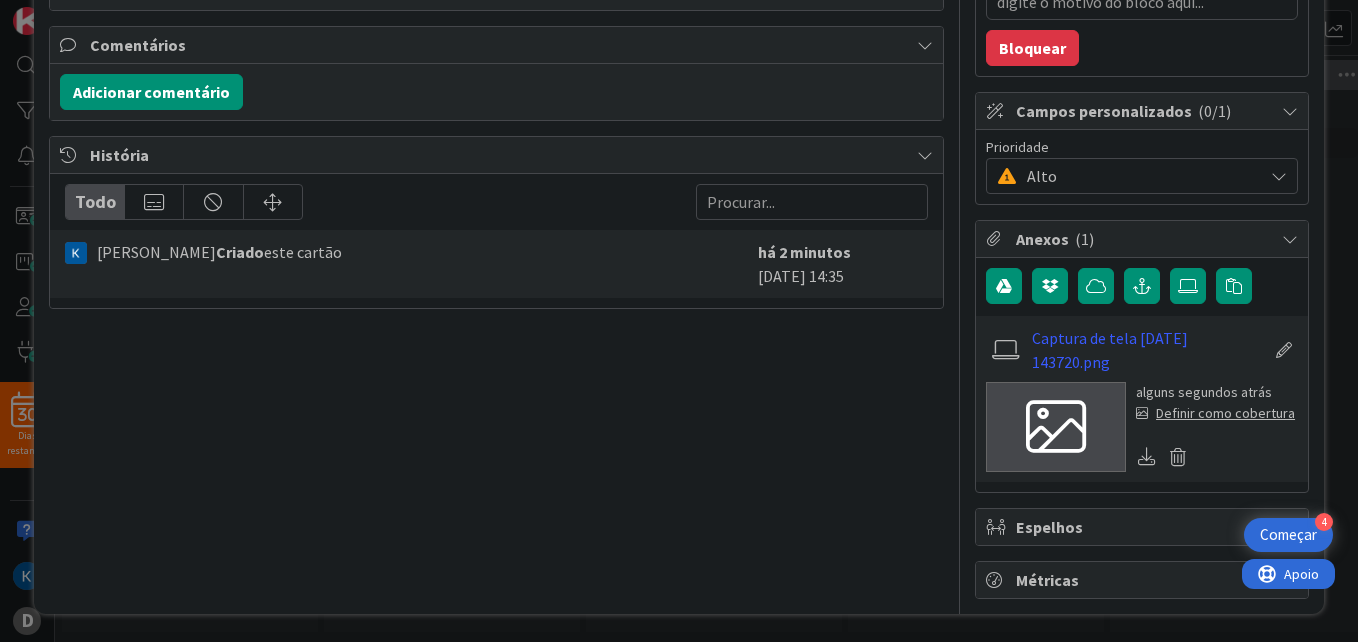 scroll, scrollTop: 0, scrollLeft: 0, axis: both 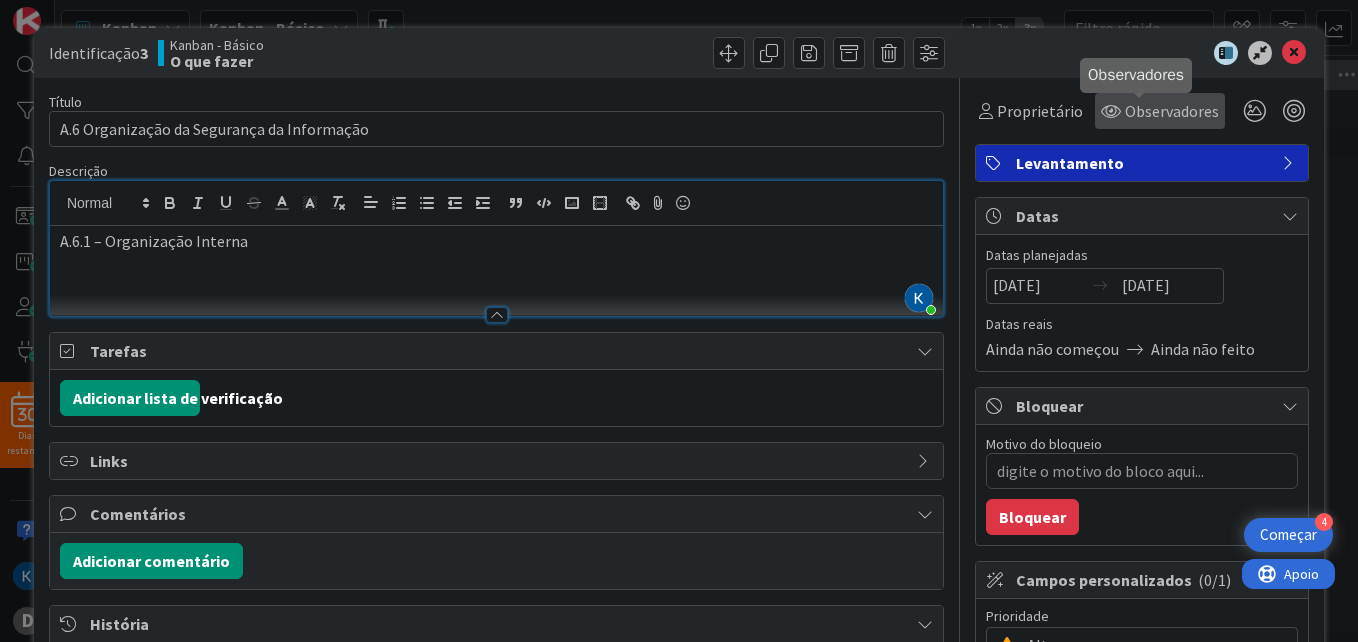 click on "Observadores" at bounding box center [1172, 111] 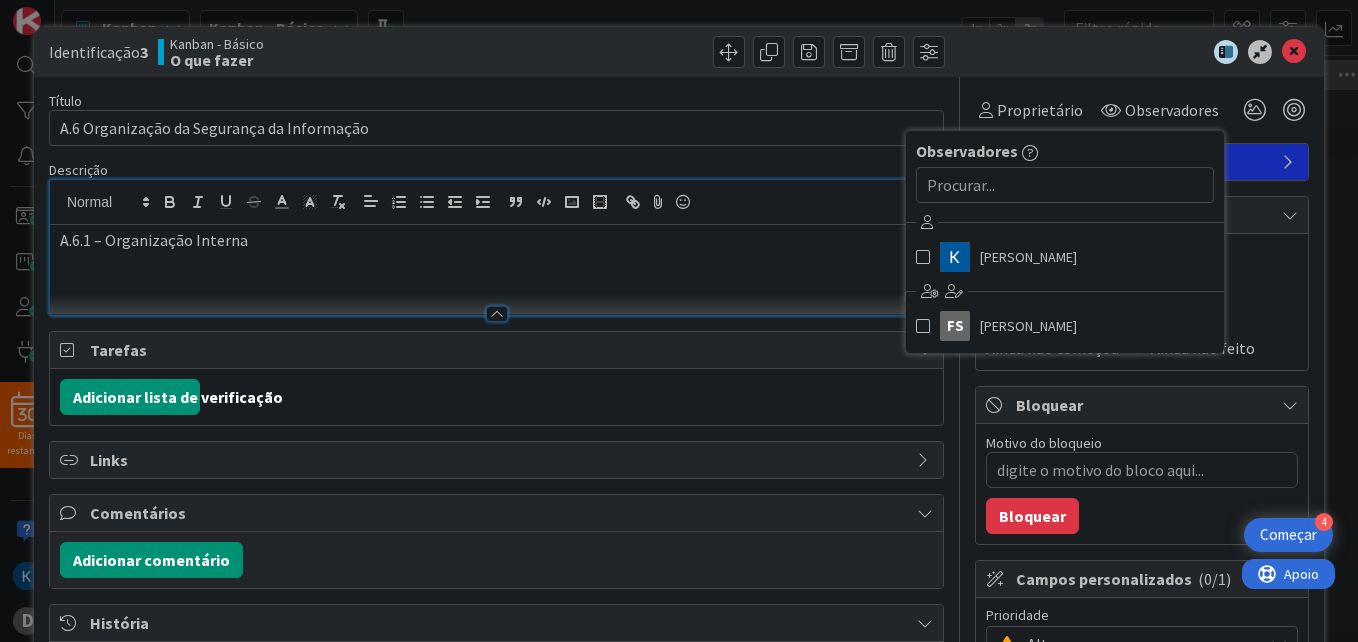 scroll, scrollTop: 0, scrollLeft: 0, axis: both 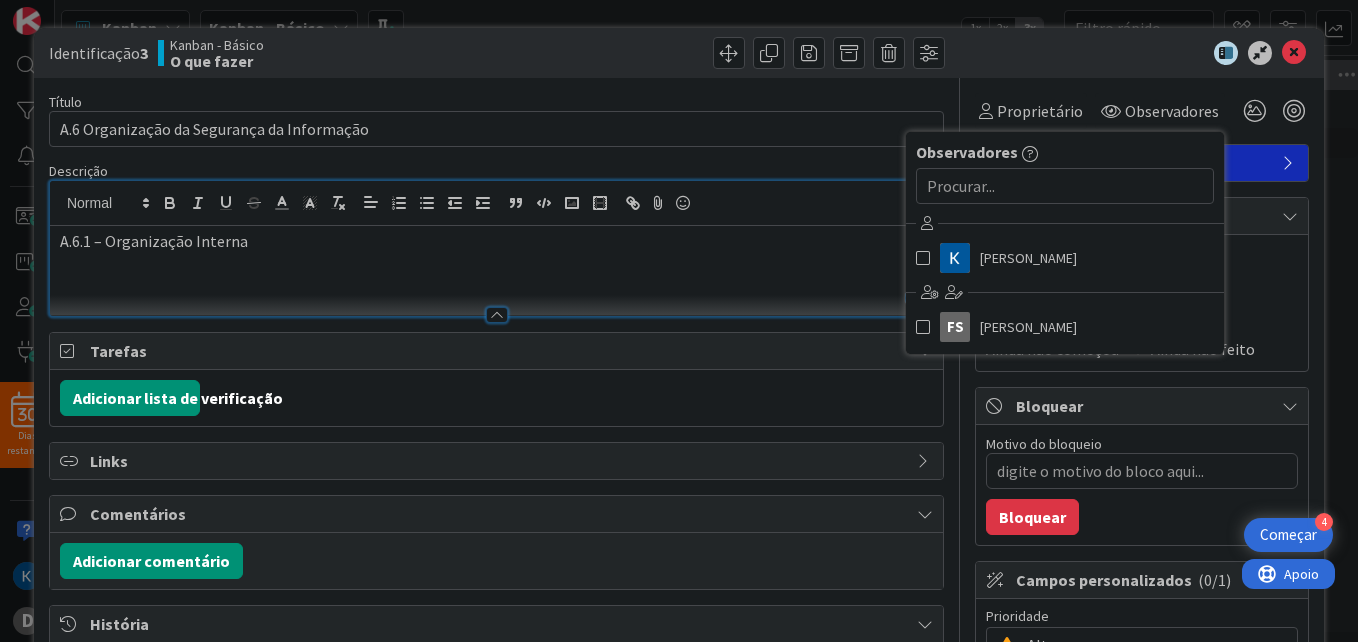 click at bounding box center [1132, 53] 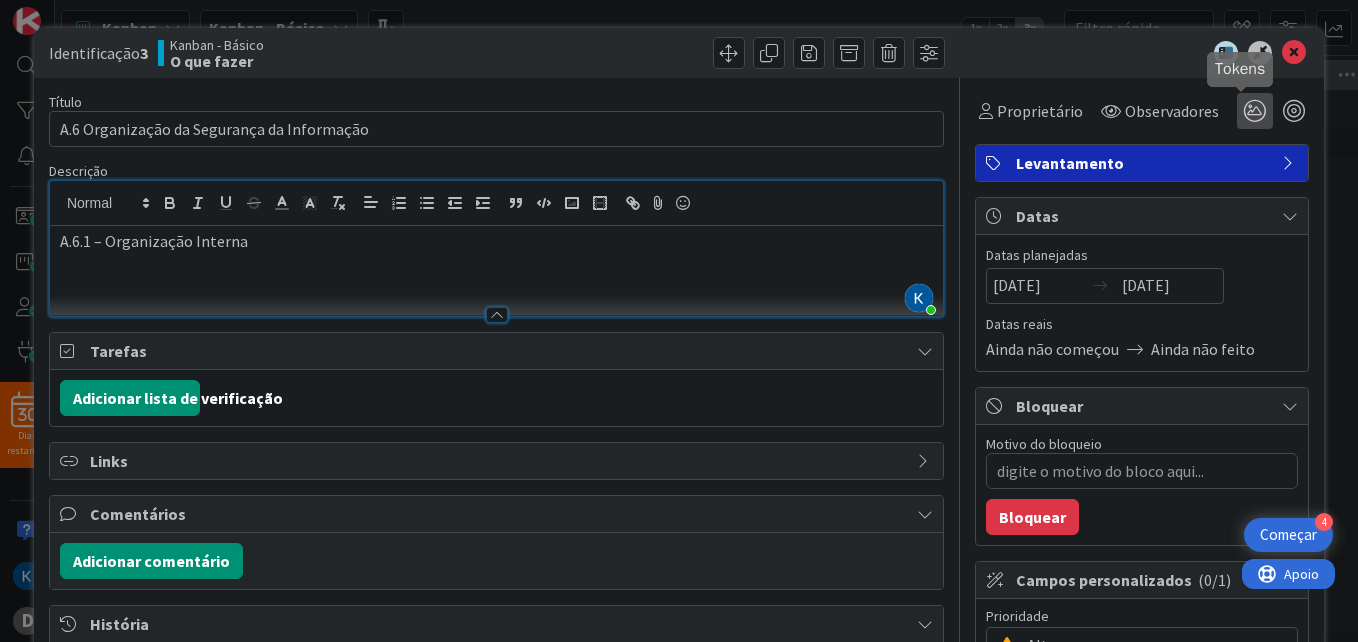 click at bounding box center (1255, 111) 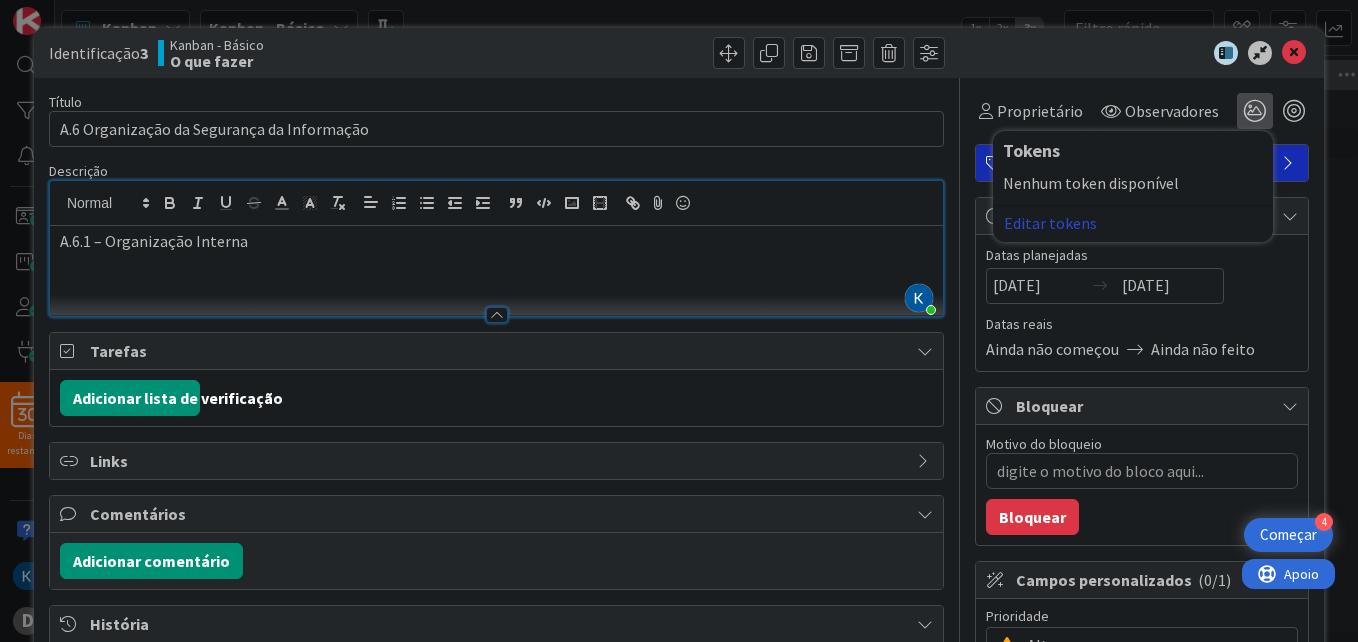 click on "Editar tokens" at bounding box center [1050, 223] 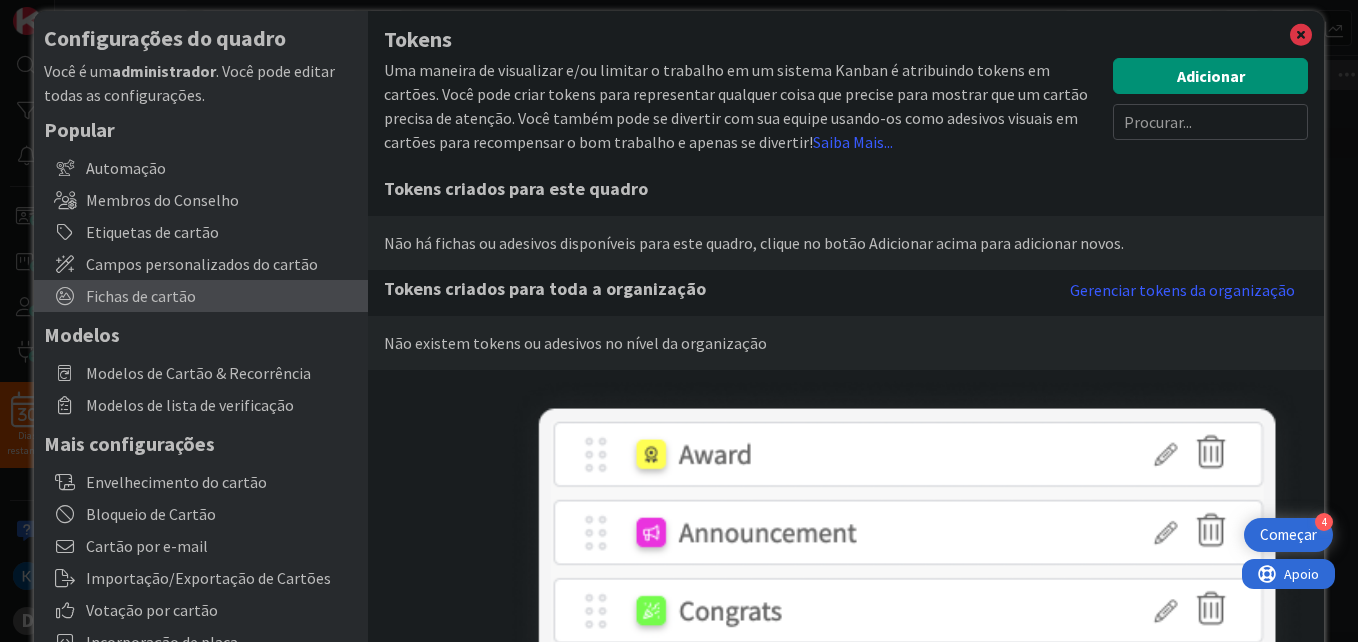 scroll, scrollTop: 0, scrollLeft: 0, axis: both 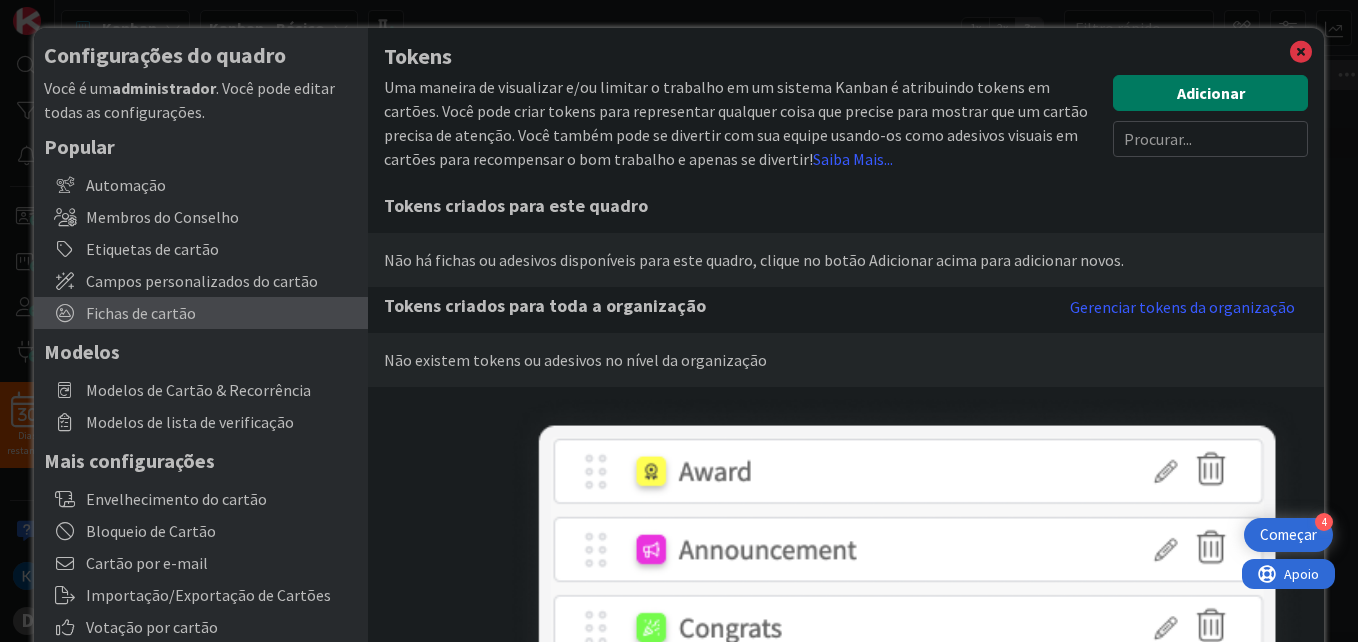 click on "Adicionar" at bounding box center (1210, 93) 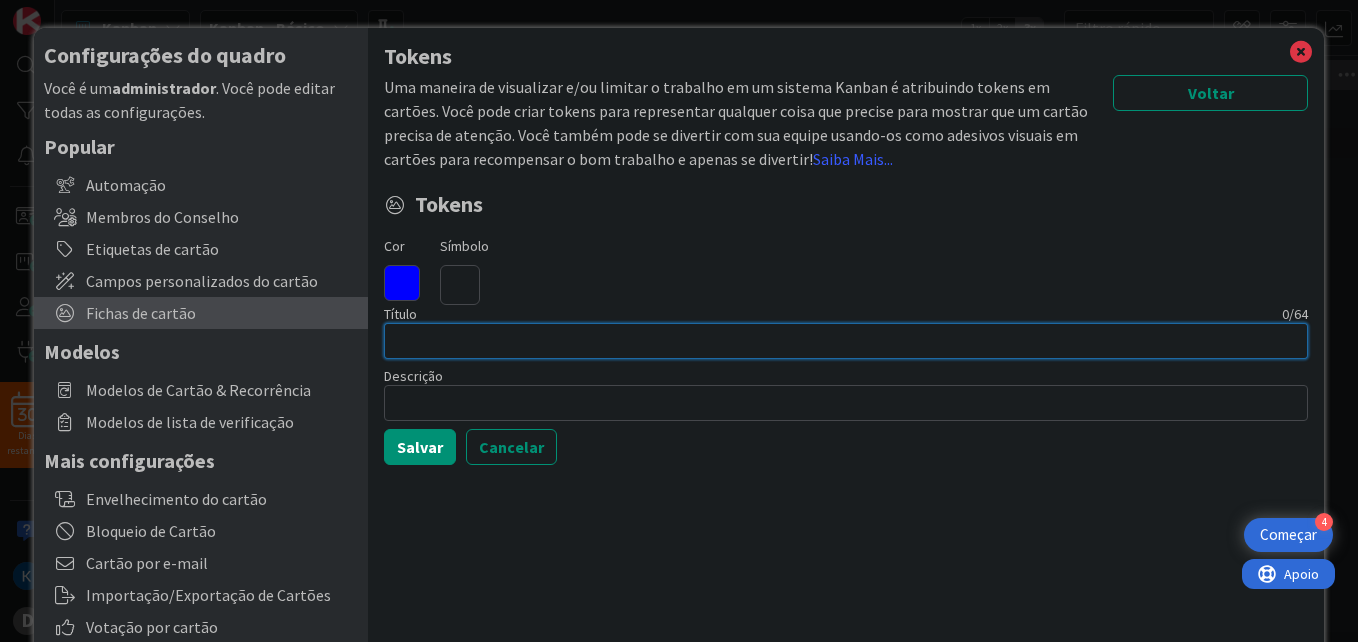 click at bounding box center (846, 341) 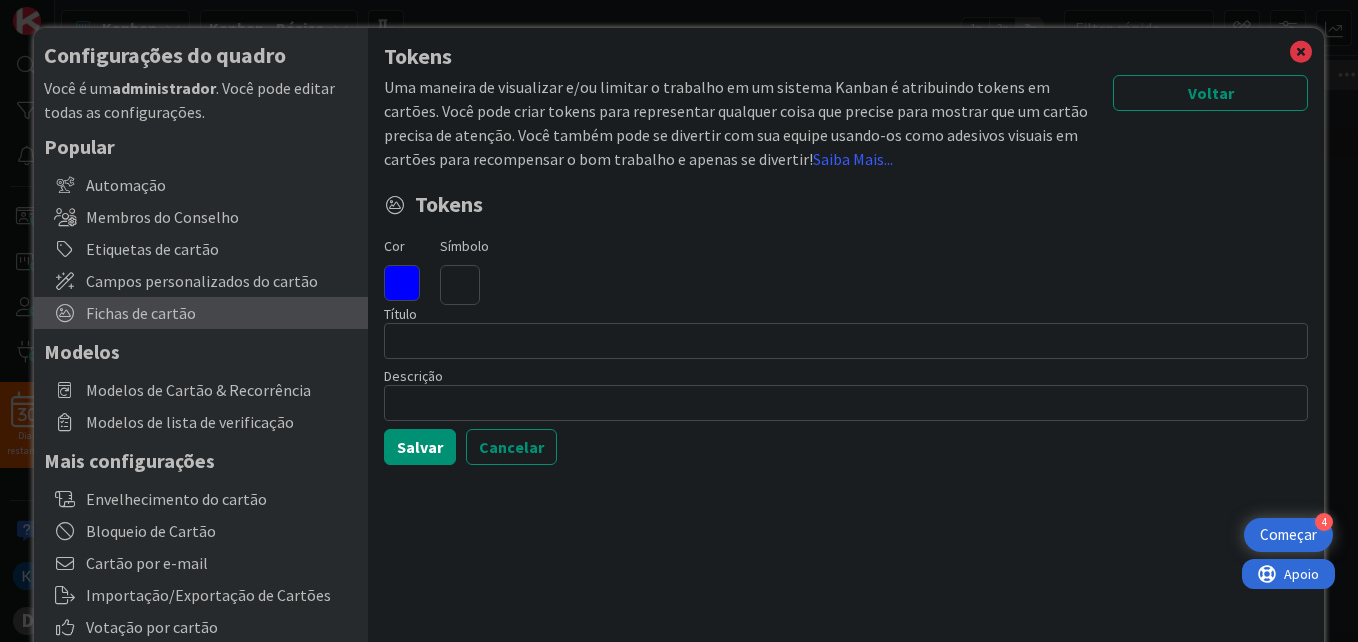 click at bounding box center (460, 285) 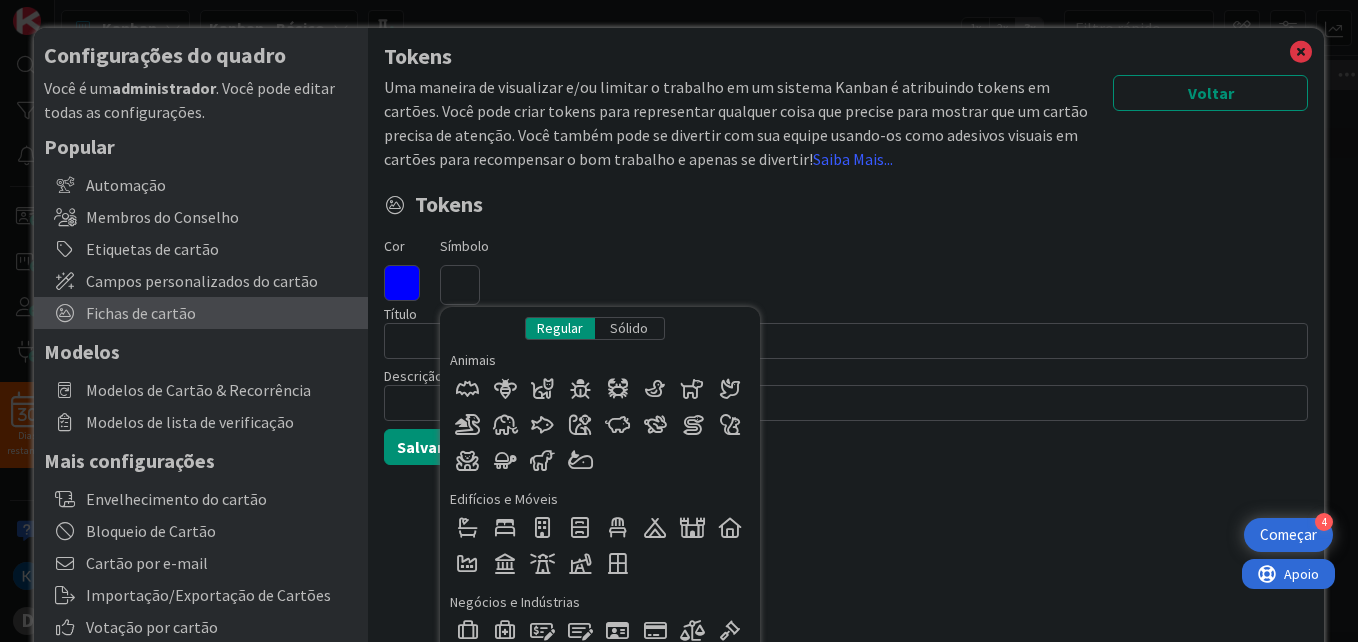 scroll, scrollTop: 100, scrollLeft: 0, axis: vertical 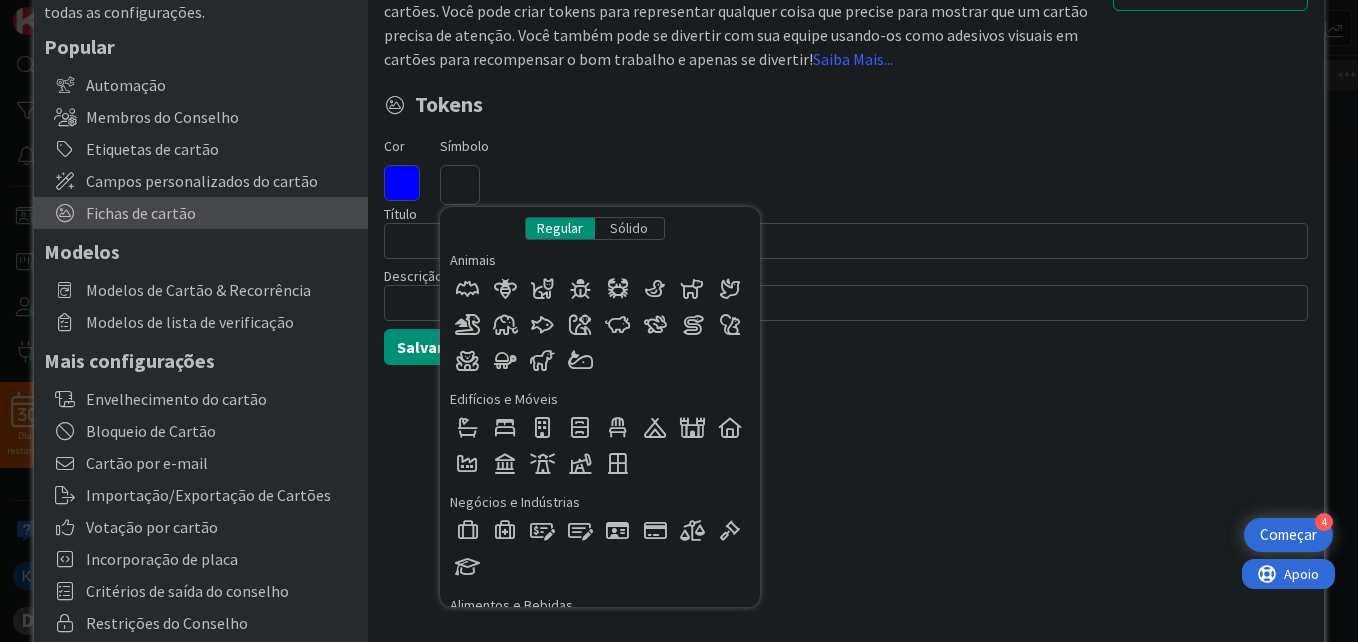 click on "Cor Símbolo Regular Sólido Animais Edifícios e Móveis Negócios e Indústrias Alimentos e Bebidas Humano Variado Natureza & Mundo Números Objetos Prioridade Tamanhos Smileys Desportivo Symbols Technology Tools Transportation" at bounding box center [846, 169] 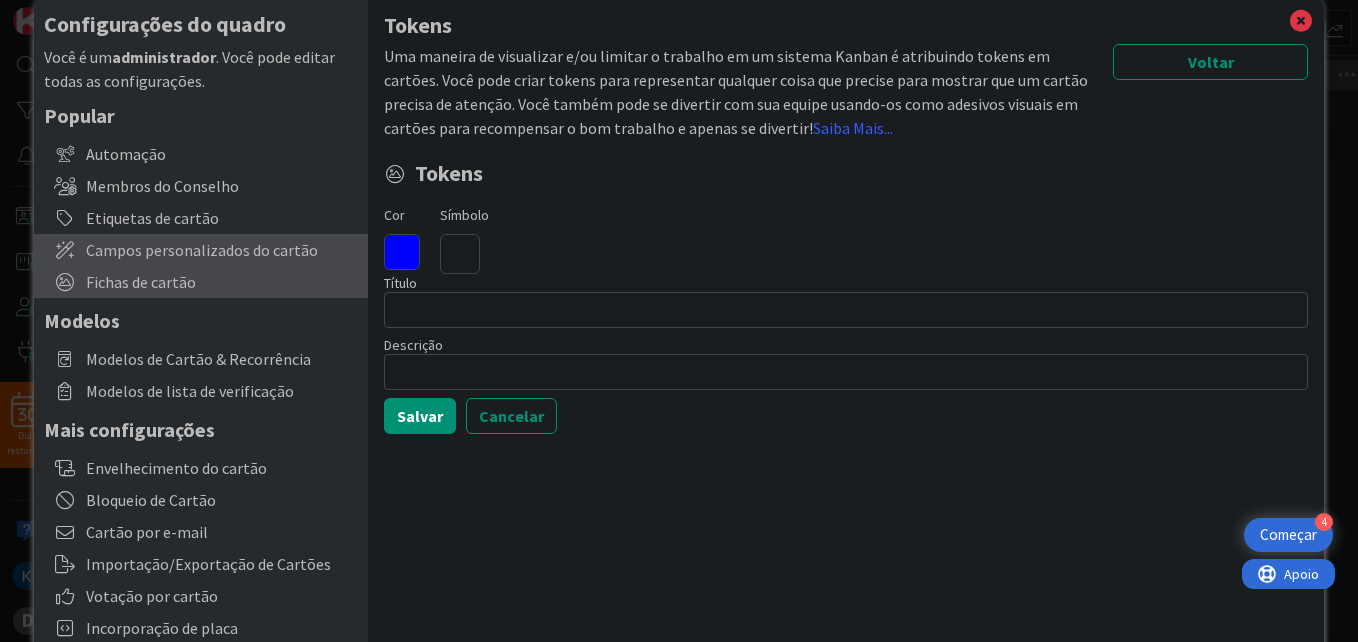 scroll, scrollTop: 0, scrollLeft: 0, axis: both 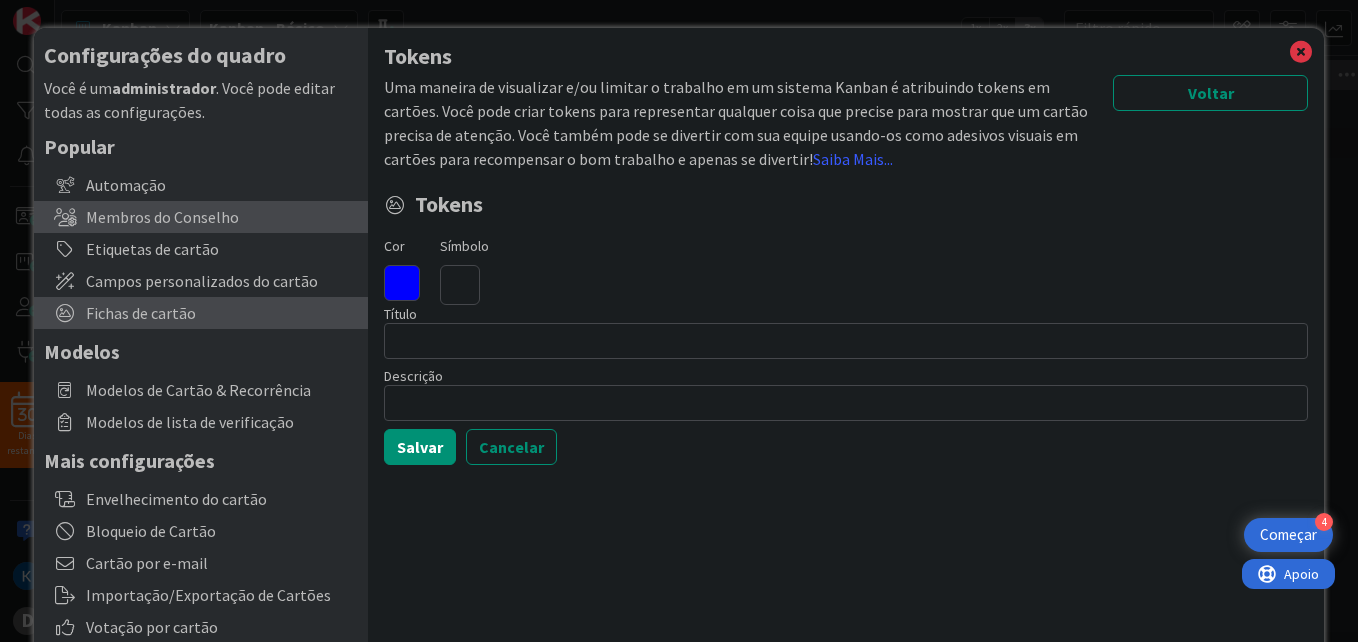click on "Membros do Conselho" at bounding box center [162, 217] 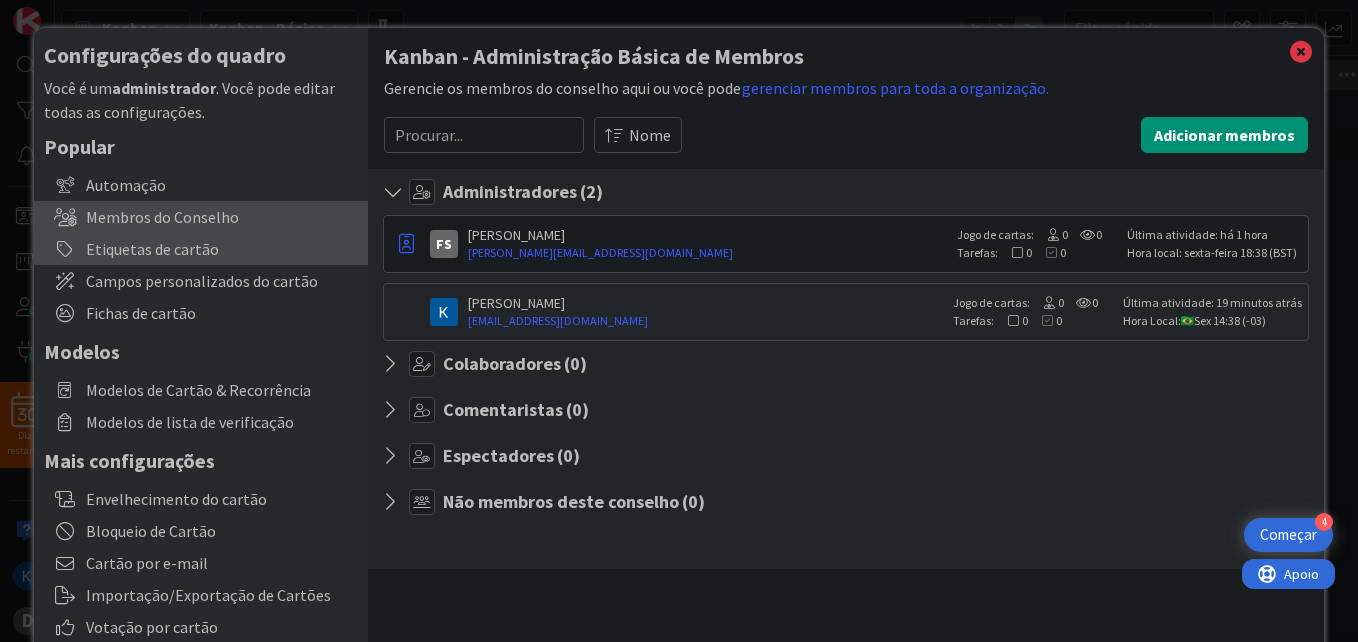click on "Etiquetas de cartão" at bounding box center (201, 249) 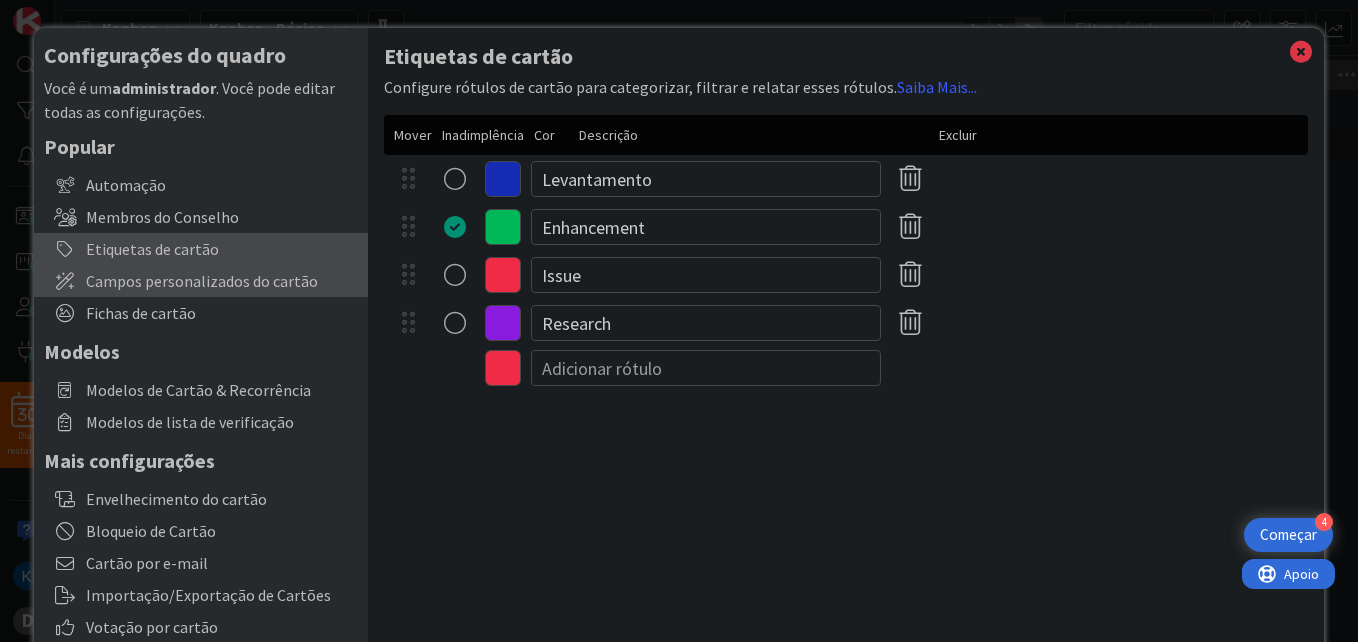 click on "Campos personalizados do cartão" at bounding box center [222, 281] 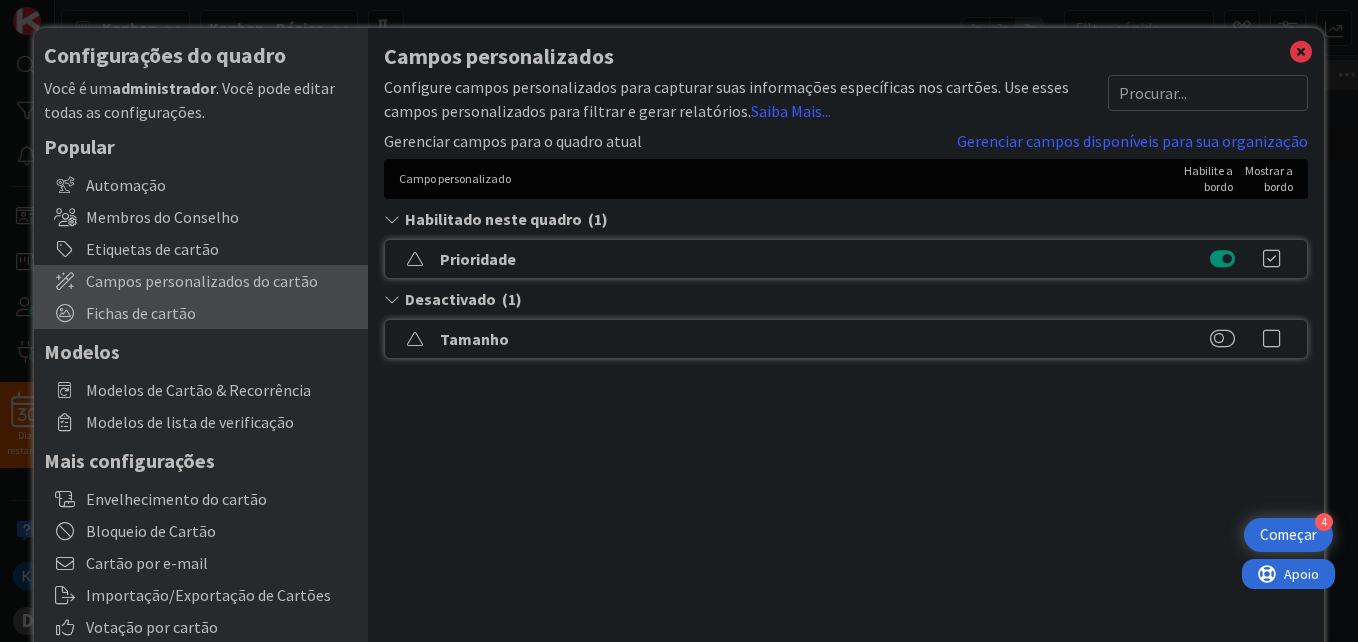 click on "Fichas de cartão" at bounding box center (222, 313) 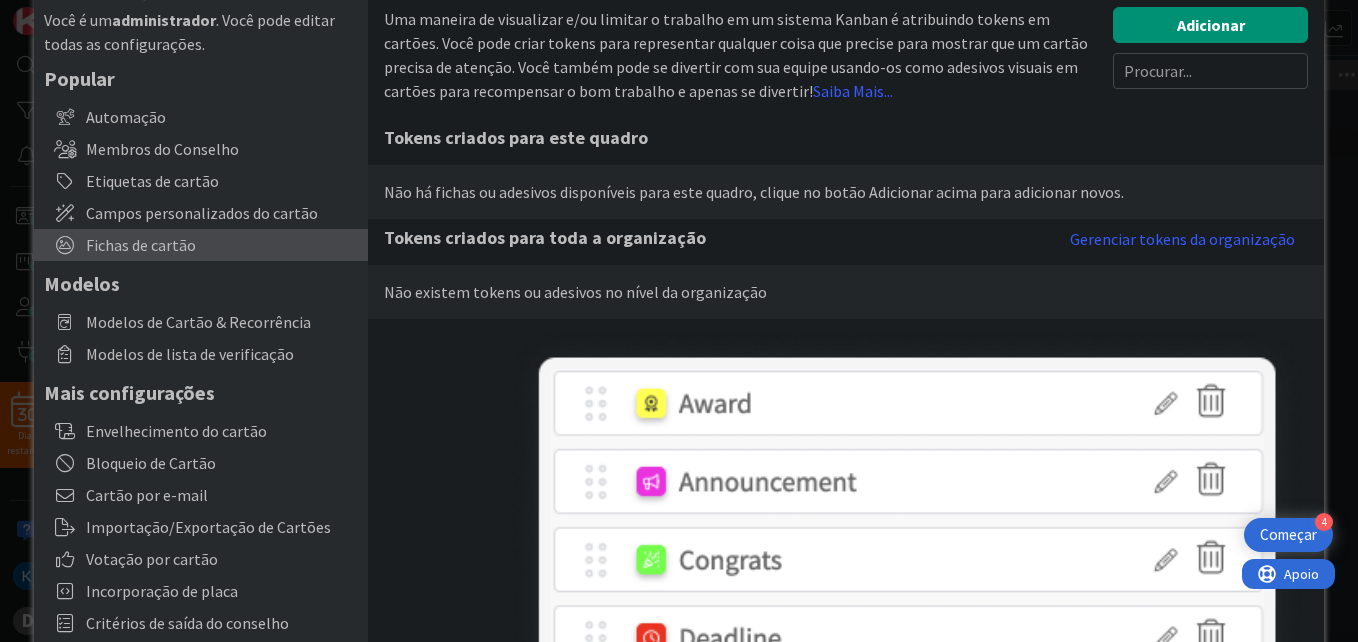 scroll, scrollTop: 100, scrollLeft: 0, axis: vertical 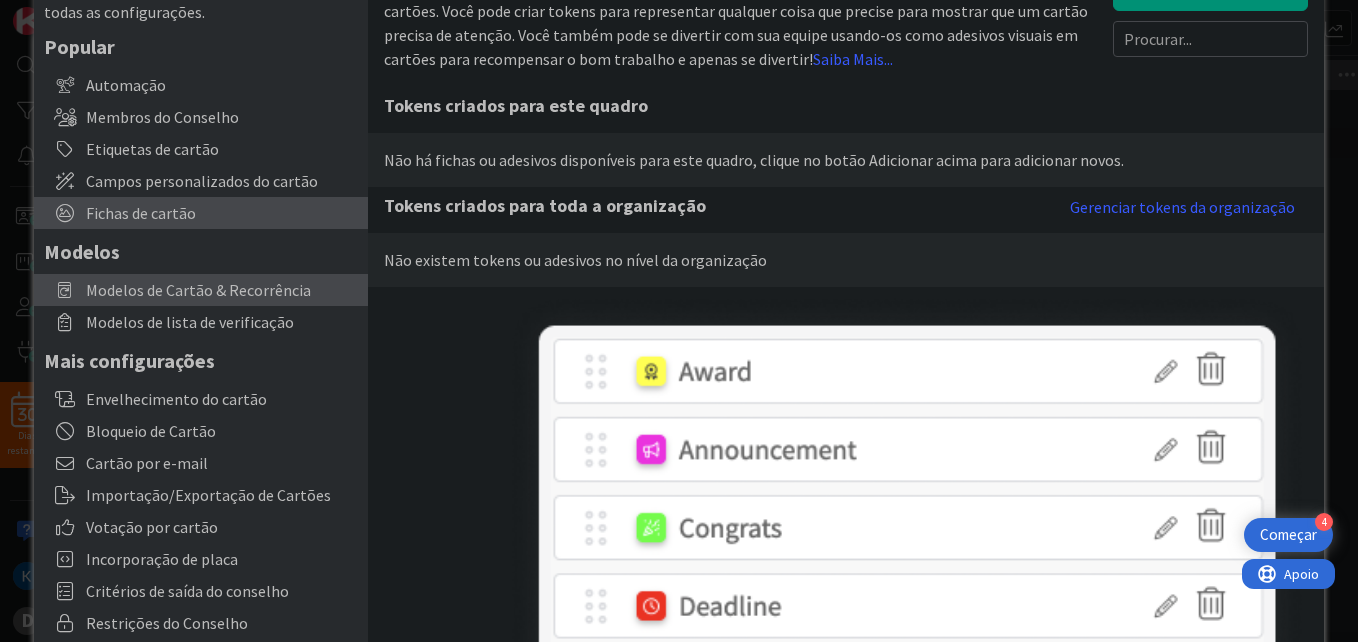 click on "Modelos de Cartão & Recorrência" at bounding box center (201, 290) 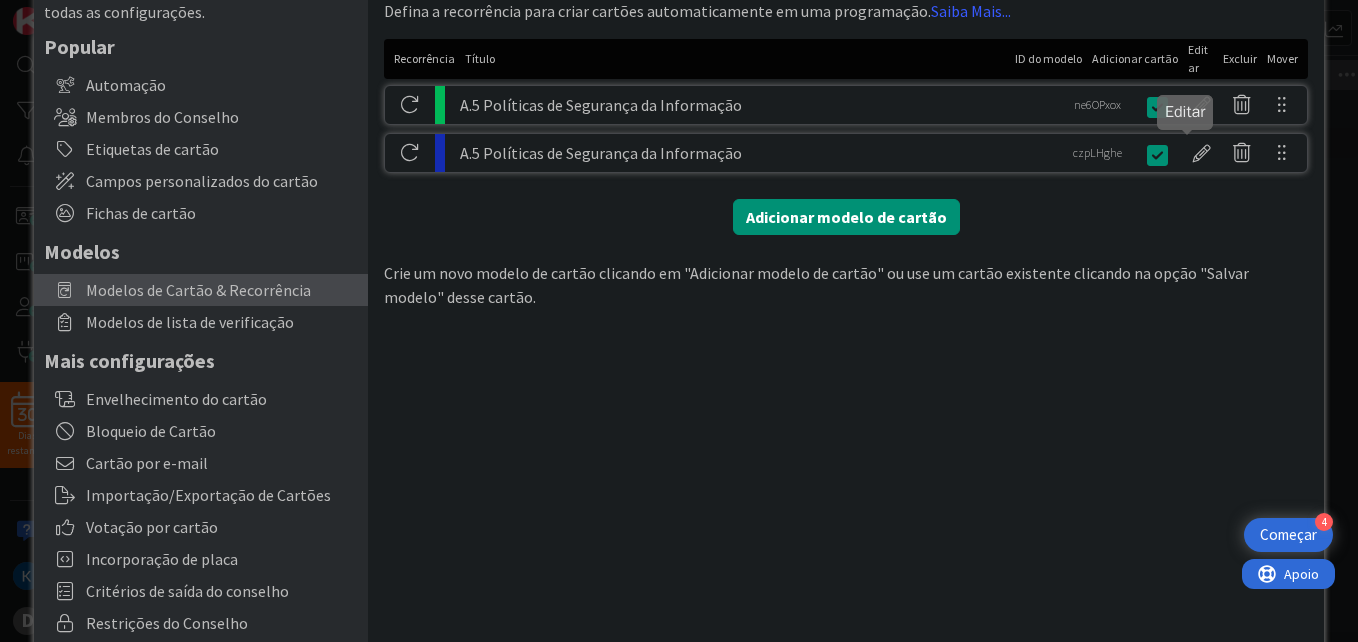 click at bounding box center [1202, 153] 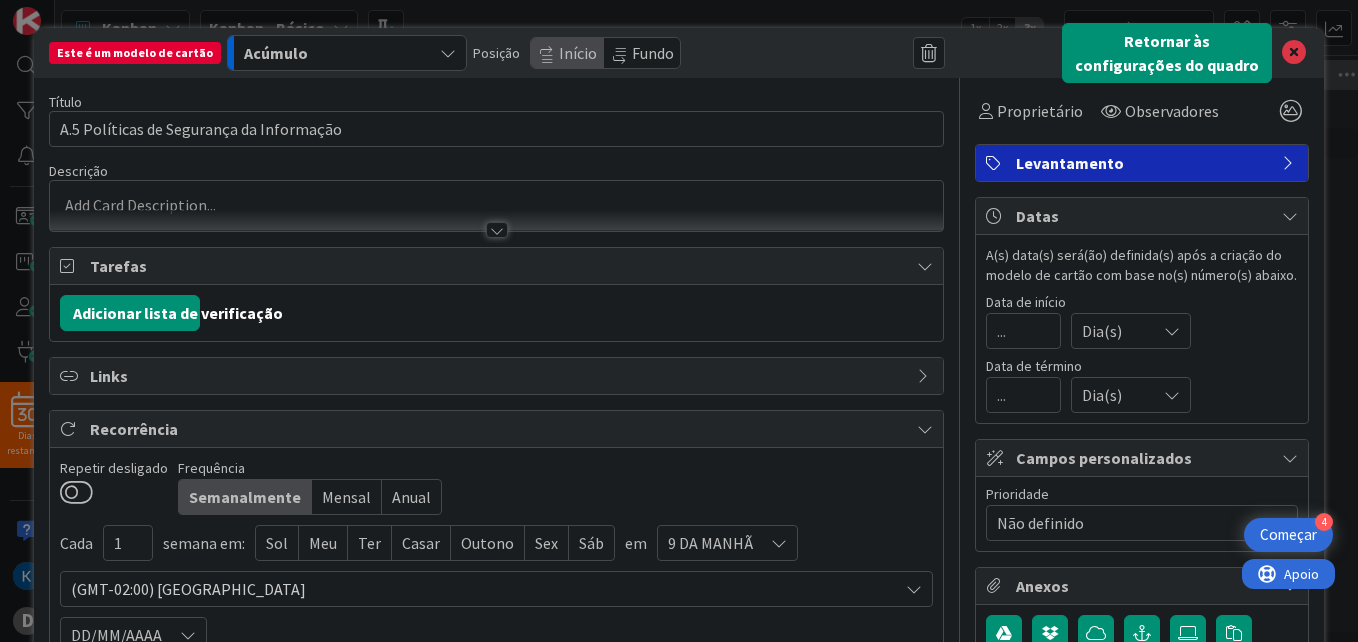 scroll, scrollTop: 0, scrollLeft: 0, axis: both 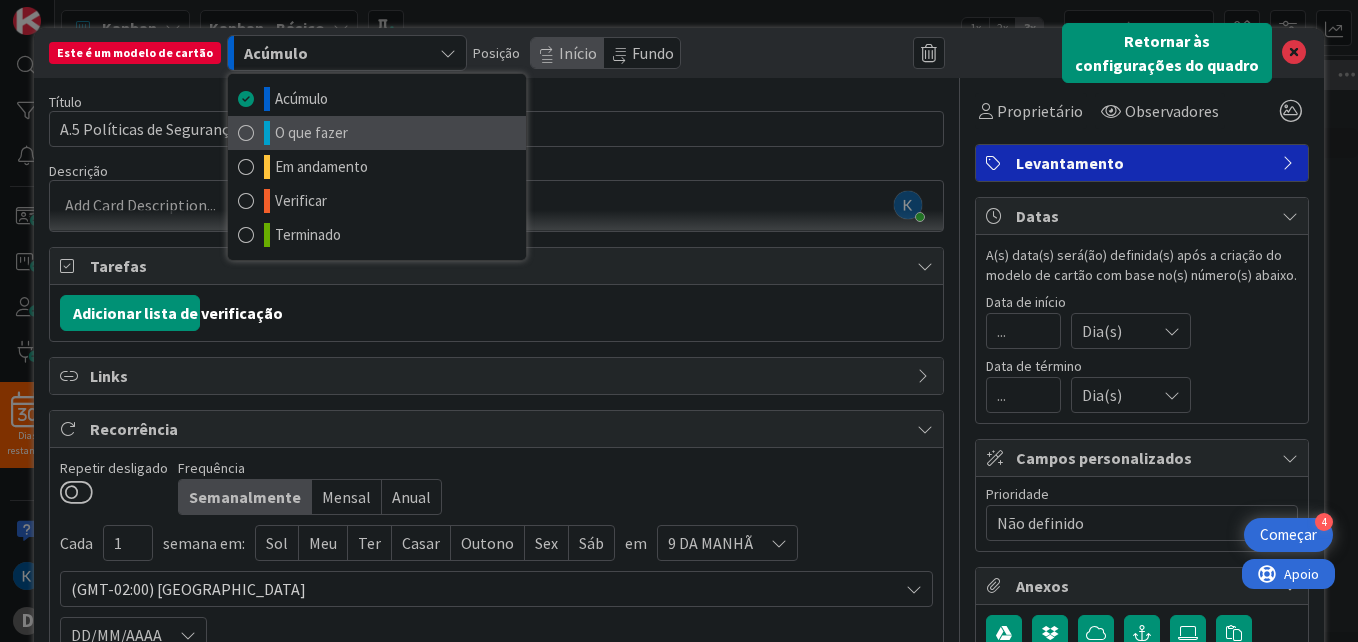 click on "O que fazer" at bounding box center [377, 133] 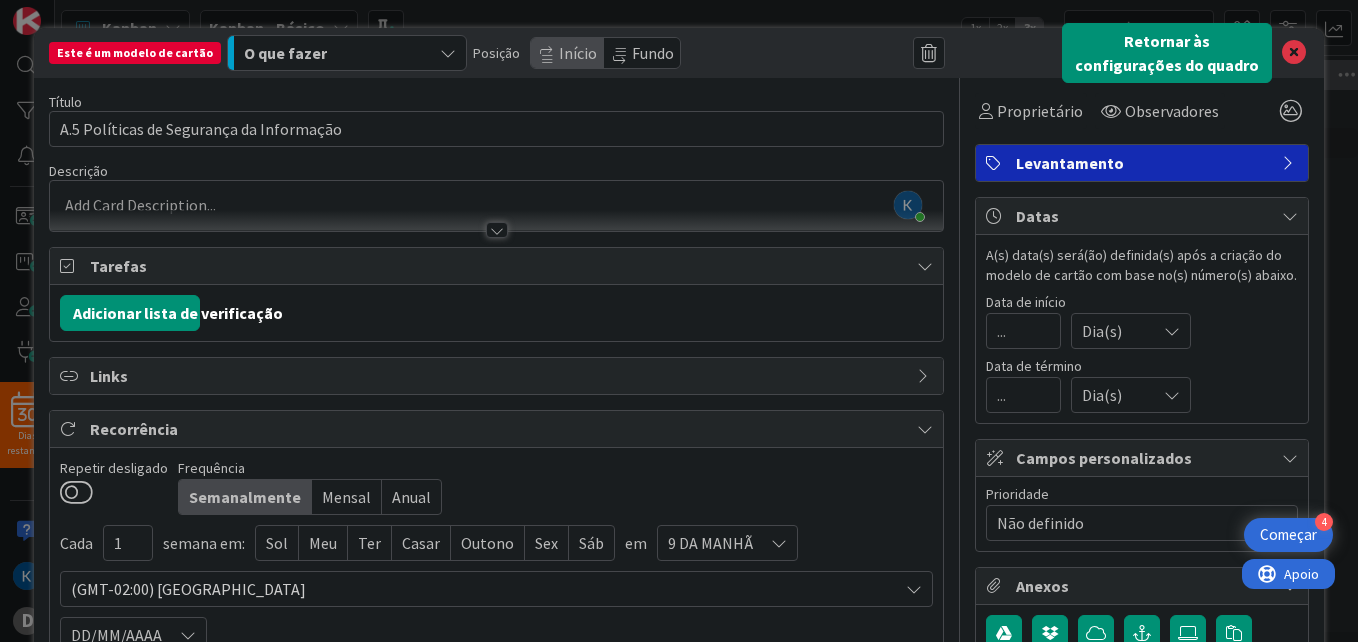 click at bounding box center (620, 55) 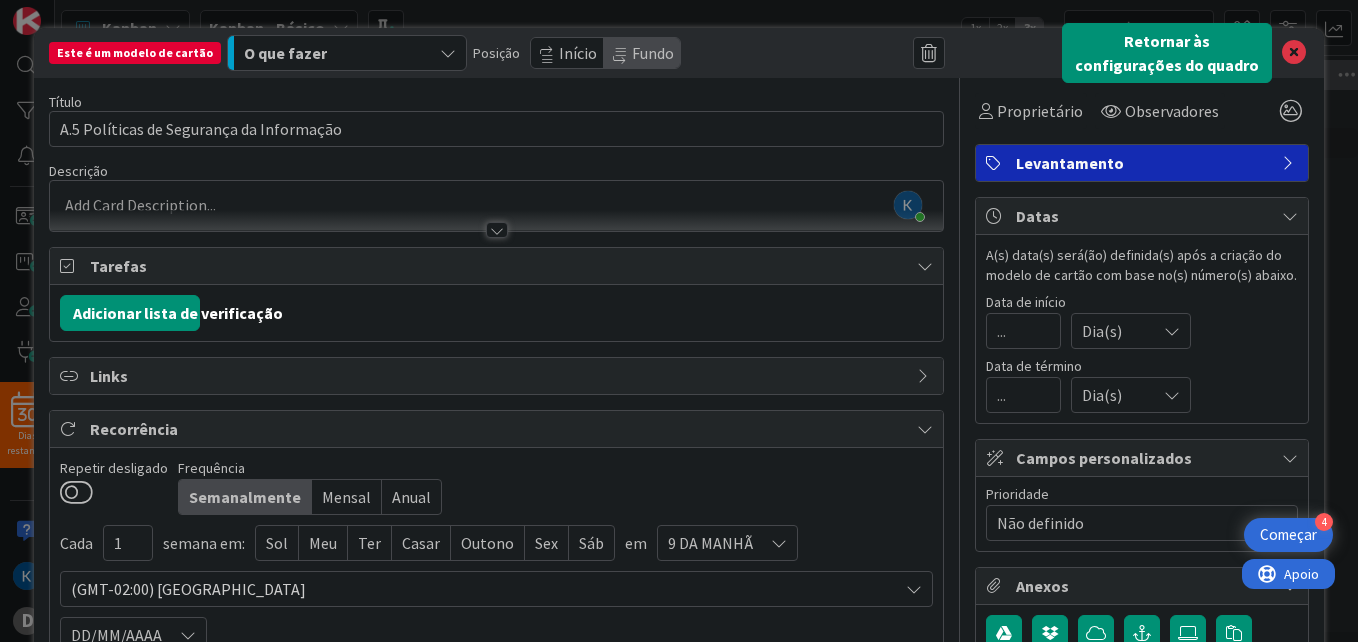 click on "Início" at bounding box center (578, 53) 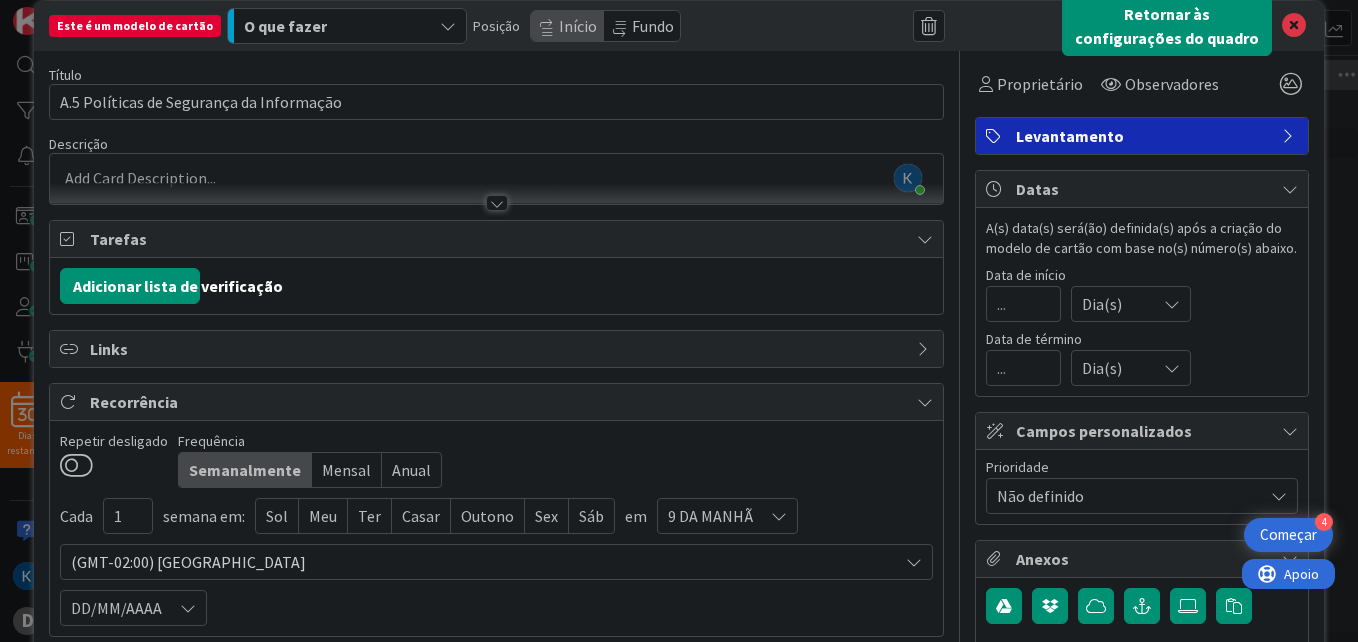scroll, scrollTop: 0, scrollLeft: 0, axis: both 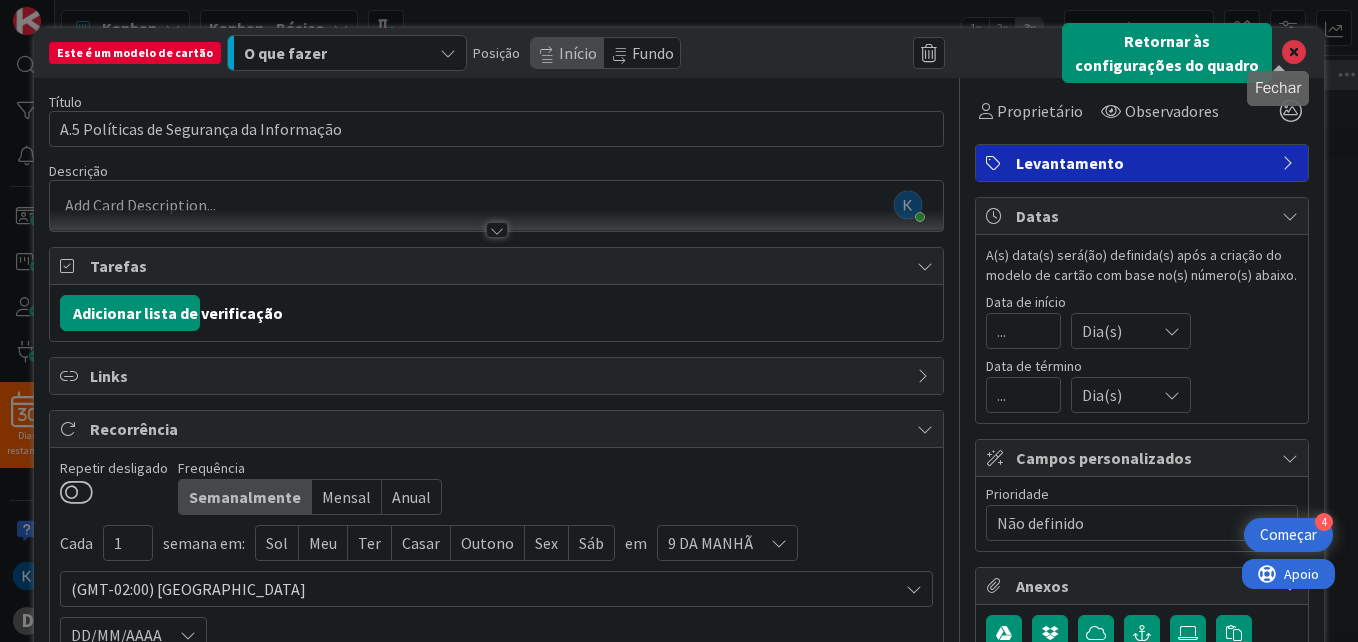 click at bounding box center [1294, 53] 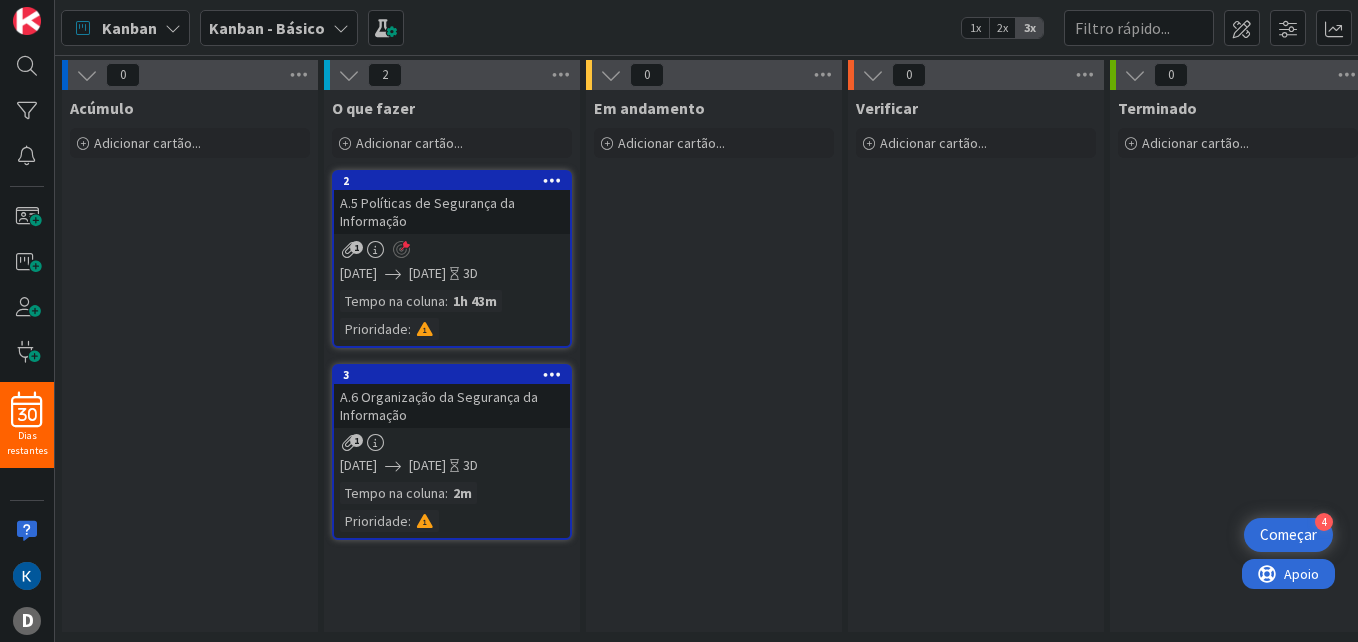 scroll, scrollTop: 0, scrollLeft: 0, axis: both 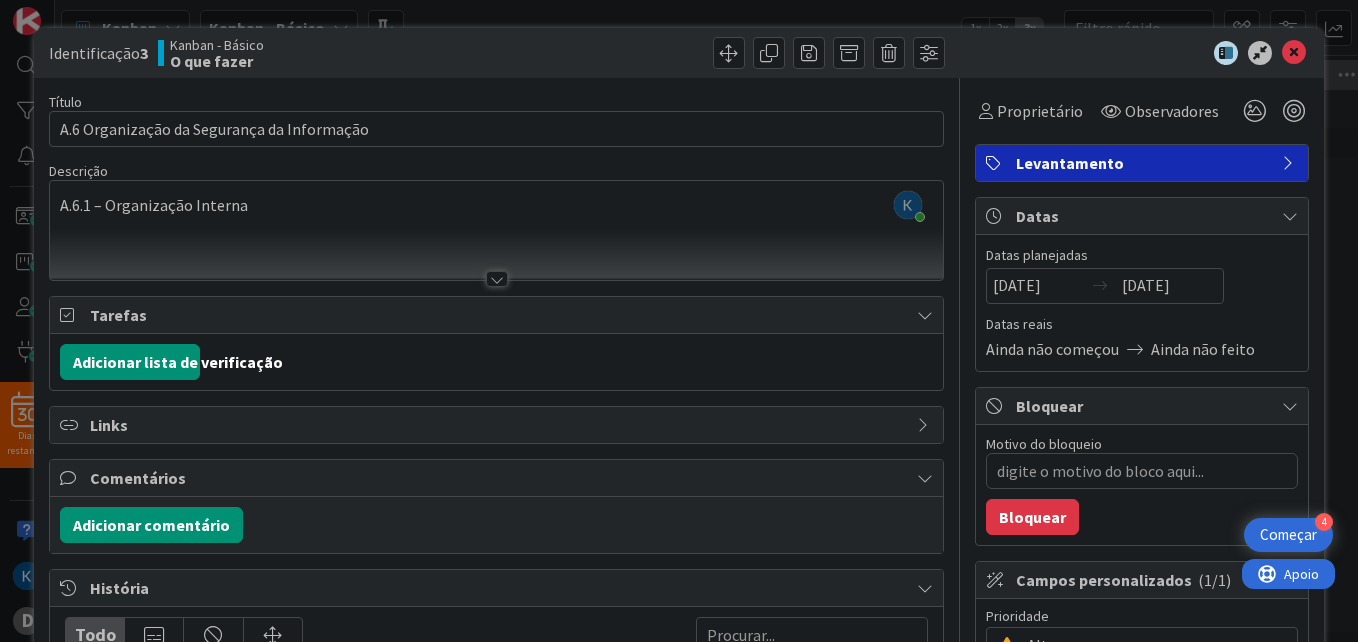 click on "[PERSON_NAME] acabou de entrar A.6.1 – Organização Interna" at bounding box center [496, 230] 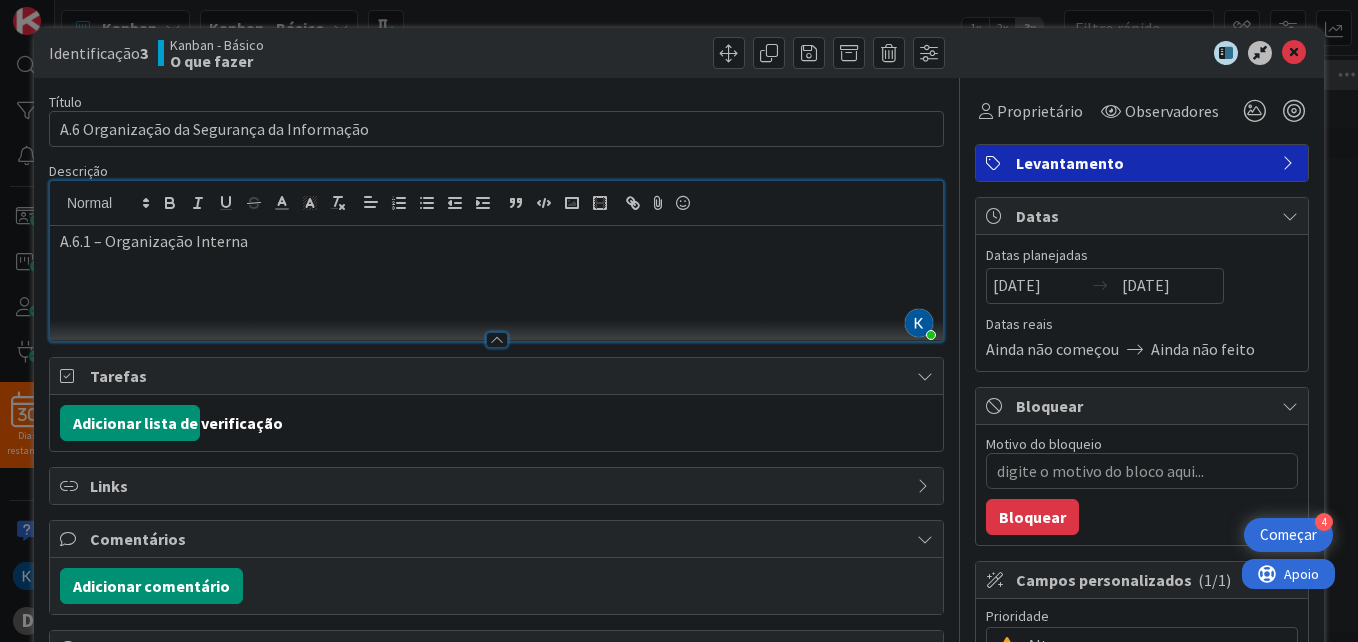 click at bounding box center (496, 286) 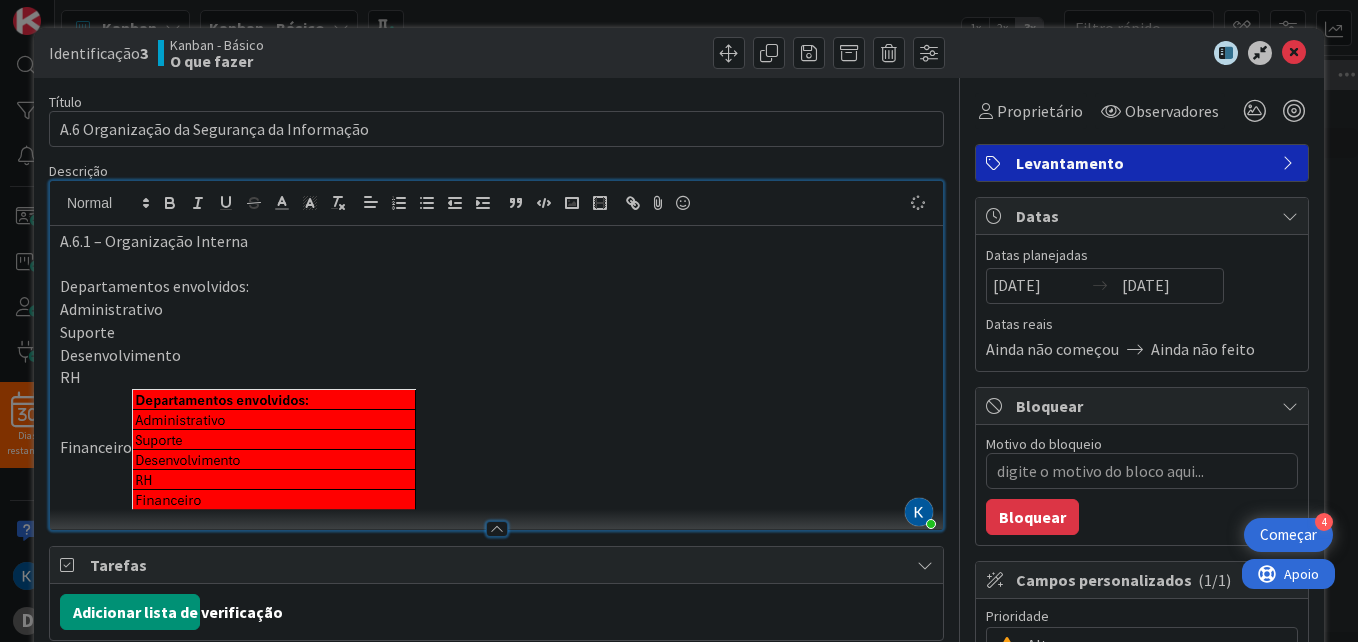 type on "x" 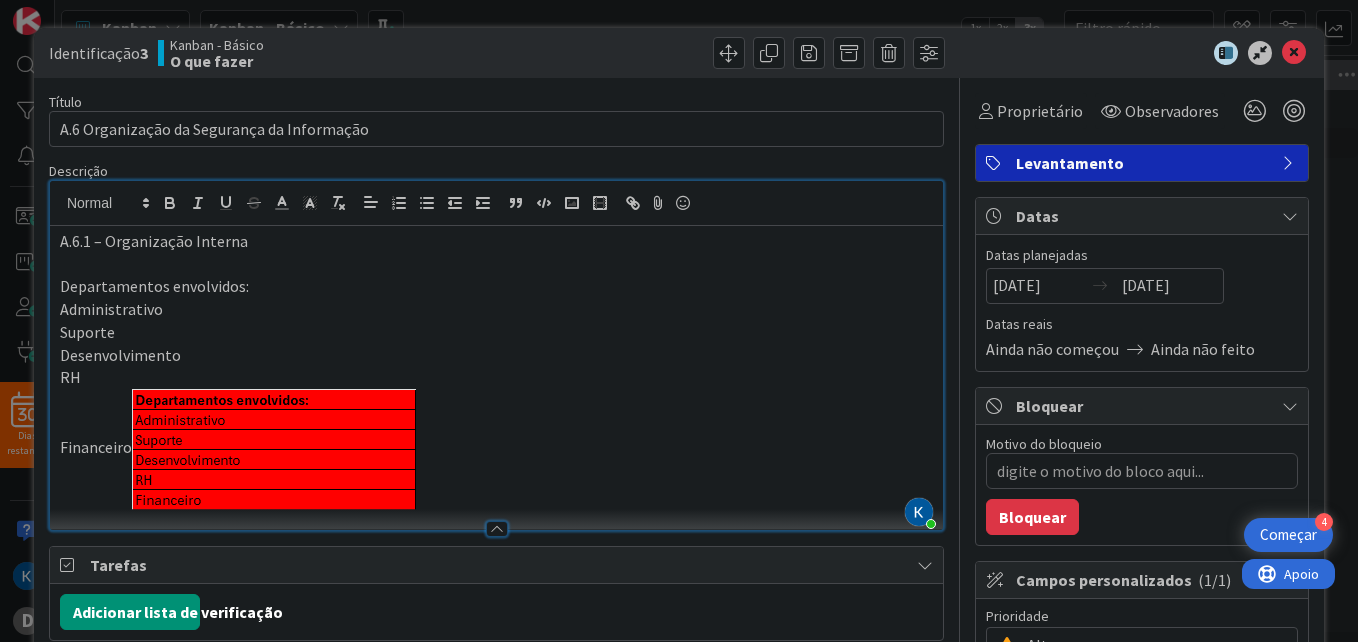 scroll, scrollTop: 100, scrollLeft: 0, axis: vertical 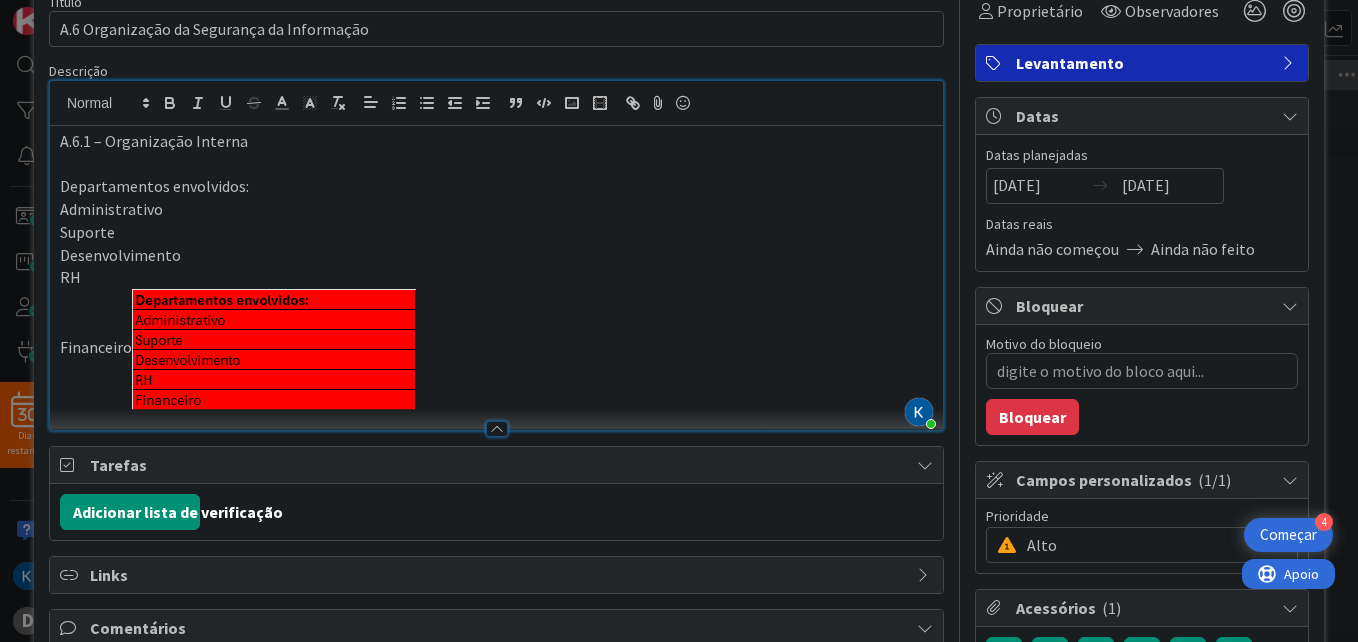 click on "Financeiro" at bounding box center [496, 349] 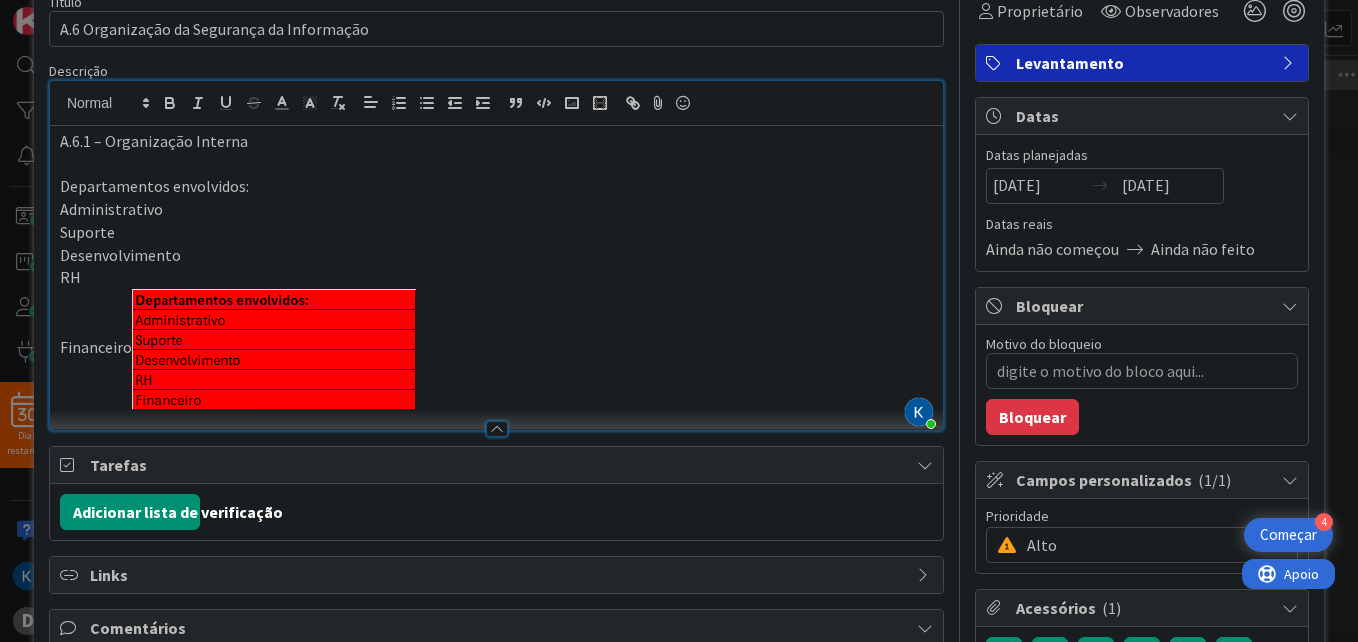 type 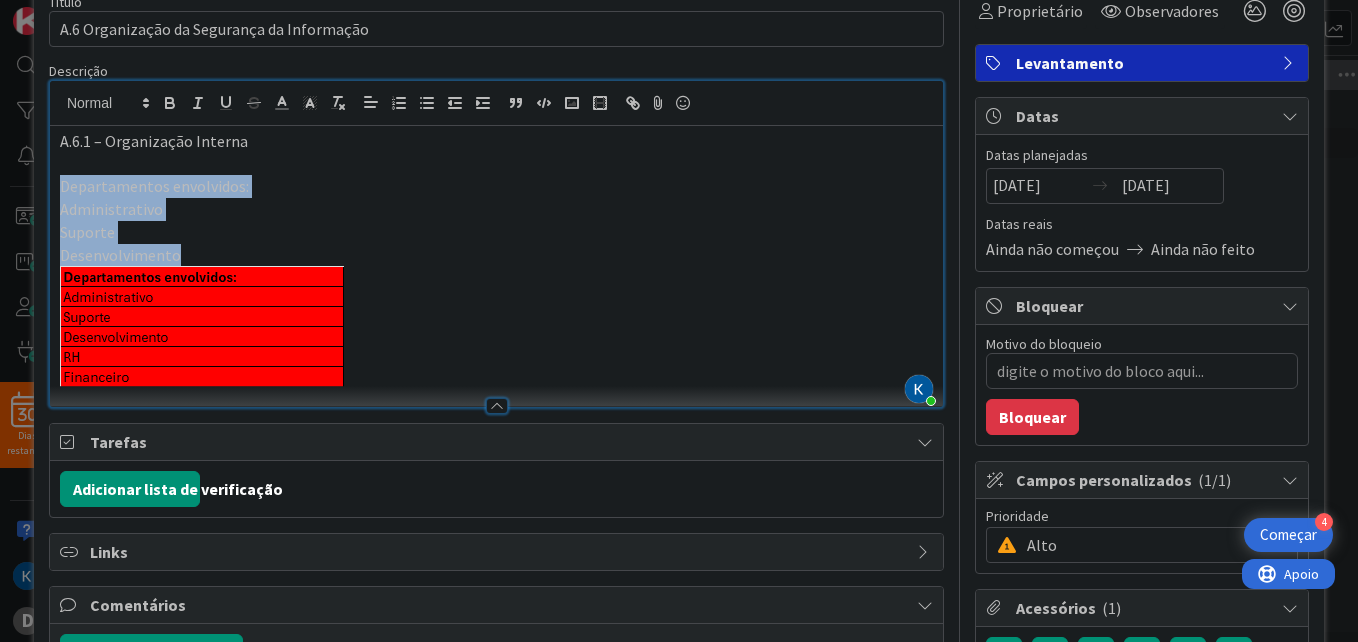 drag, startPoint x: 197, startPoint y: 254, endPoint x: 64, endPoint y: 186, distance: 149.37537 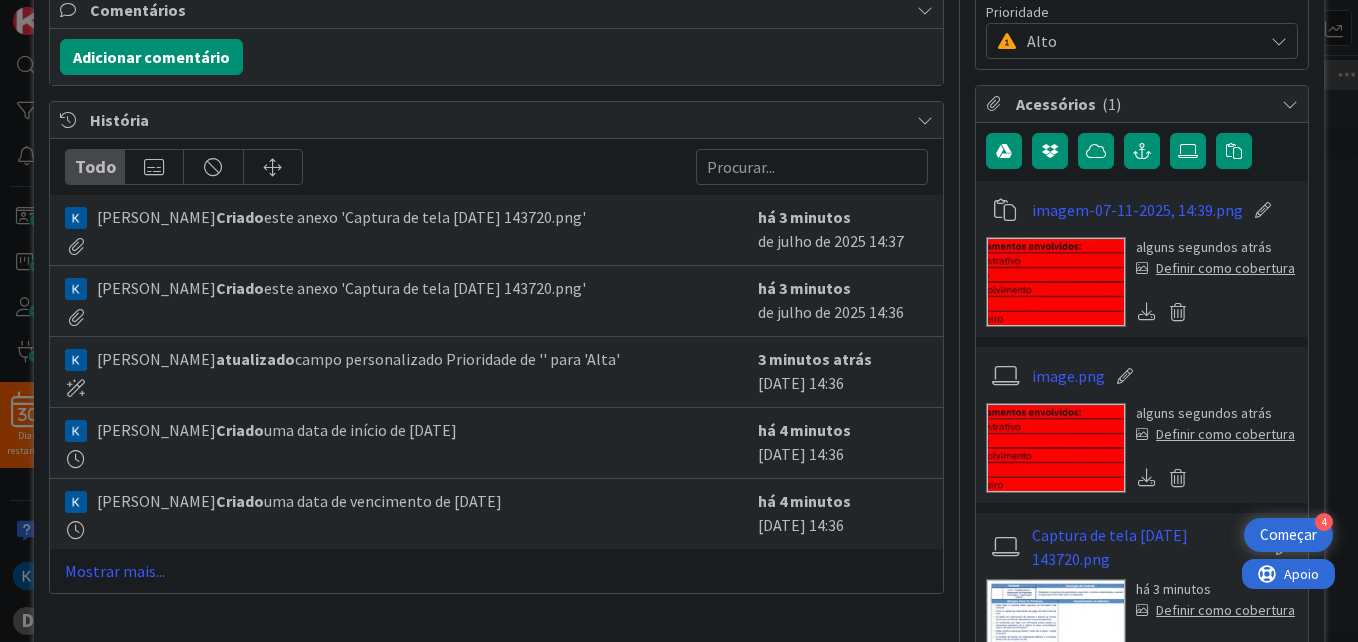 scroll, scrollTop: 600, scrollLeft: 0, axis: vertical 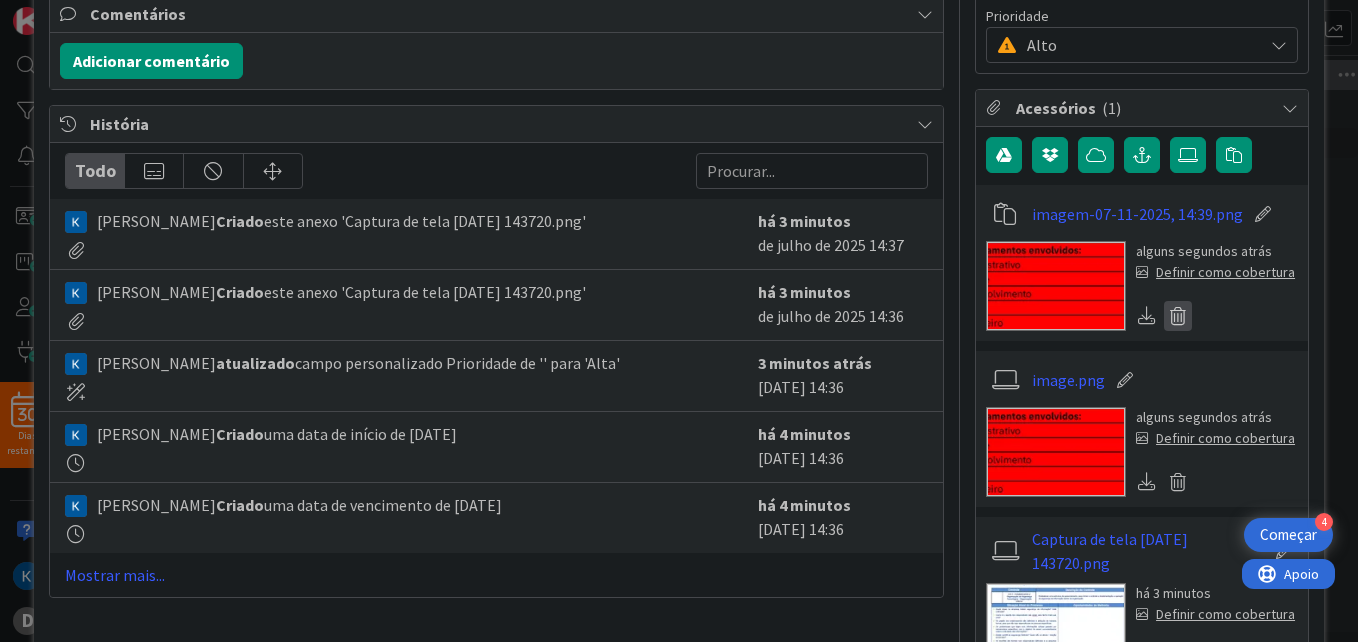 click at bounding box center [1178, 316] 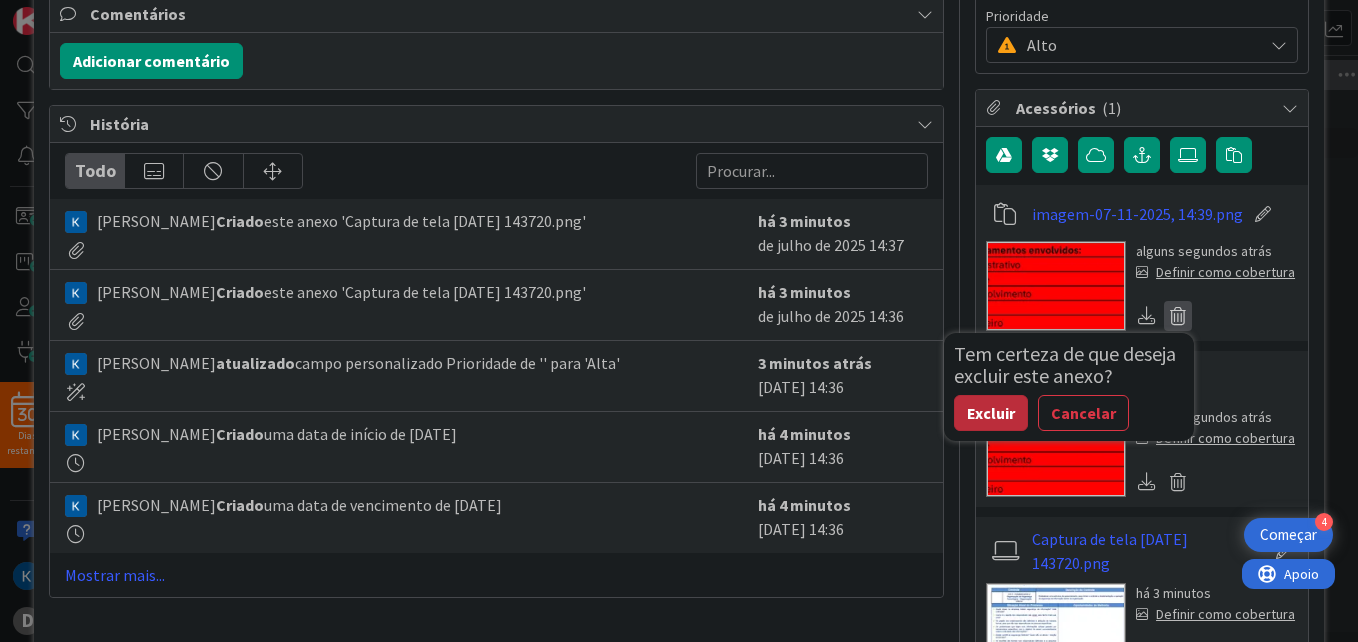 click on "Excluir" at bounding box center (991, 413) 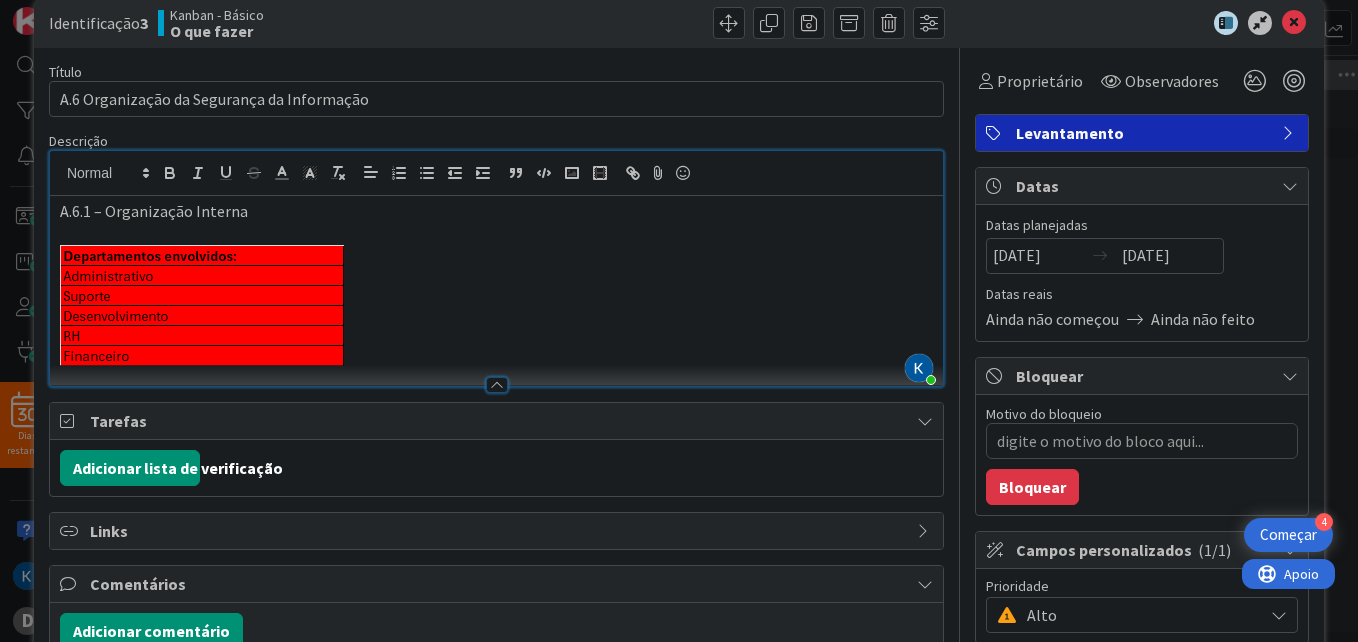 scroll, scrollTop: 0, scrollLeft: 0, axis: both 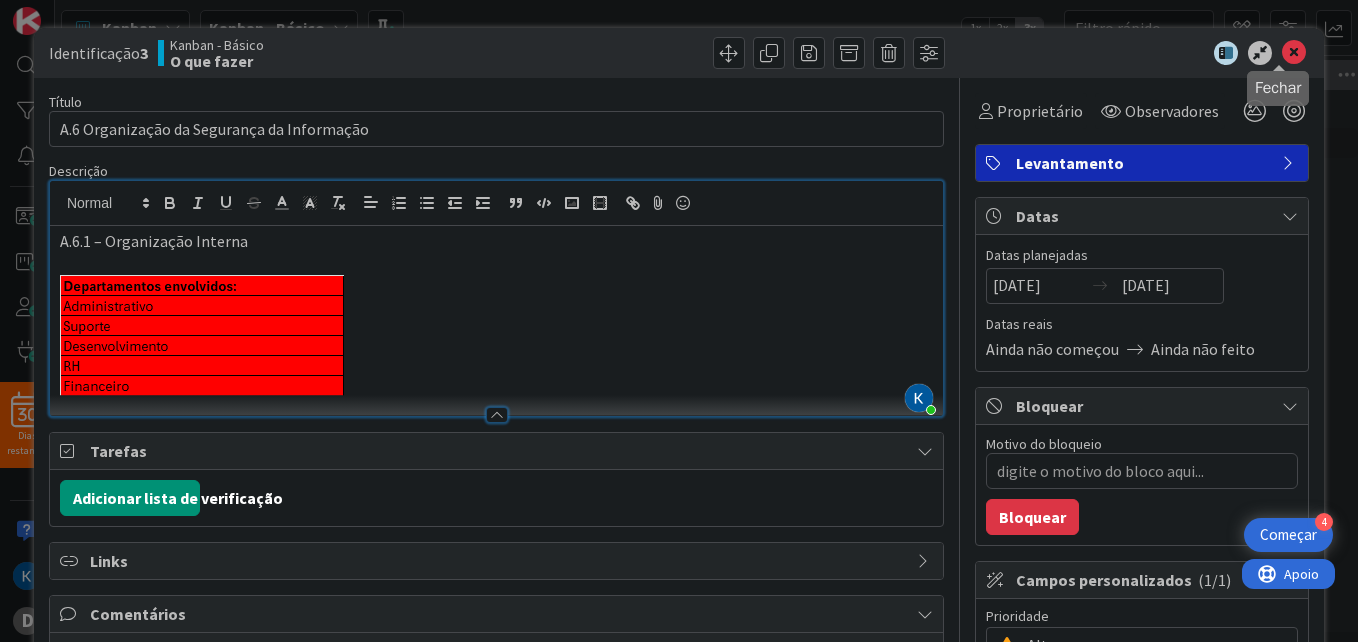 click at bounding box center (1294, 53) 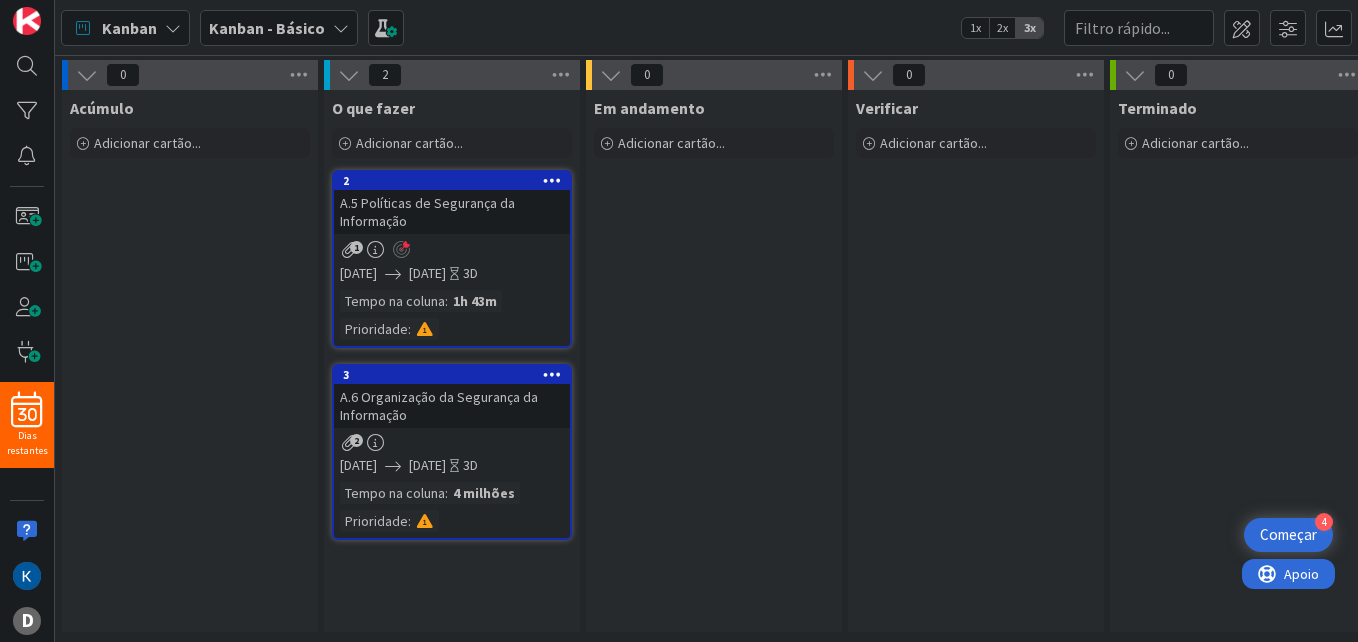 click on "2" at bounding box center (452, 442) 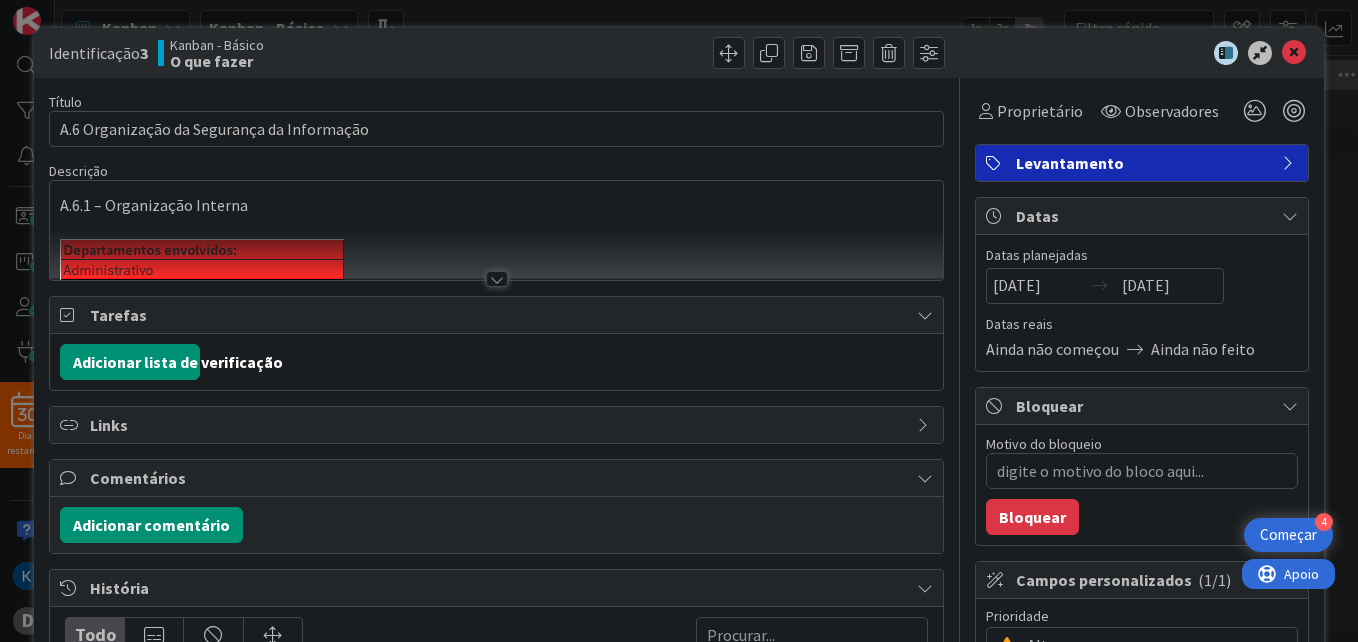 scroll, scrollTop: 0, scrollLeft: 0, axis: both 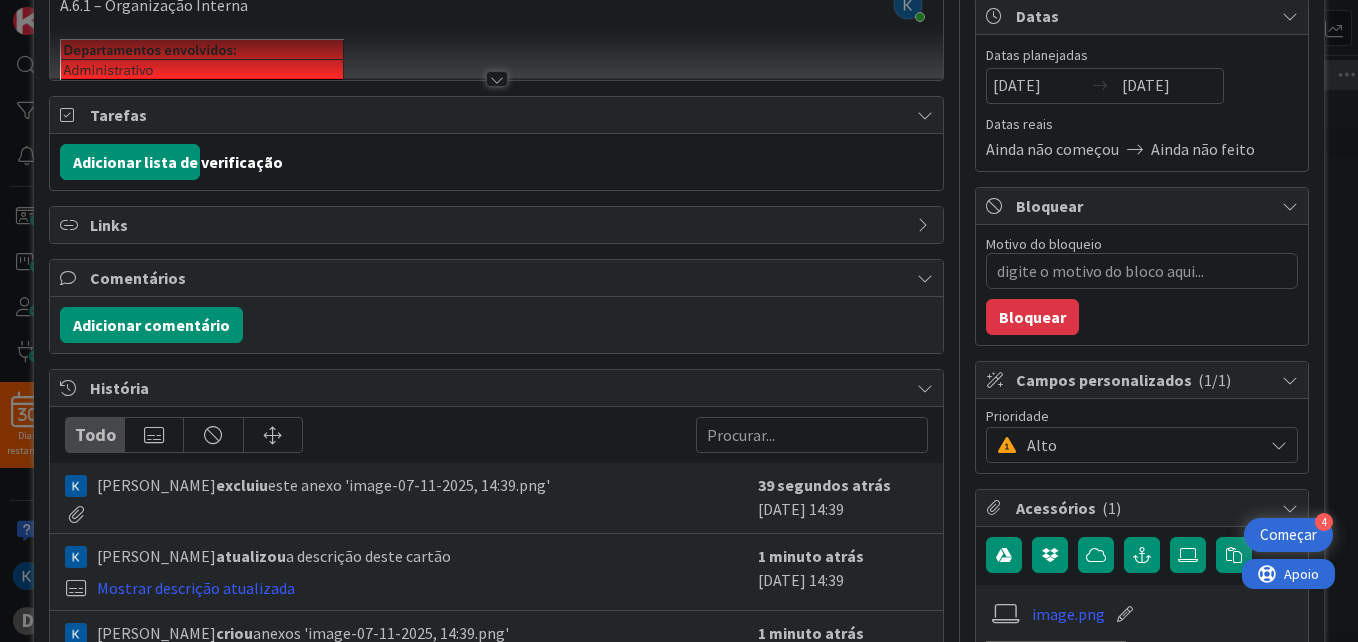 click on "Links" at bounding box center [498, 225] 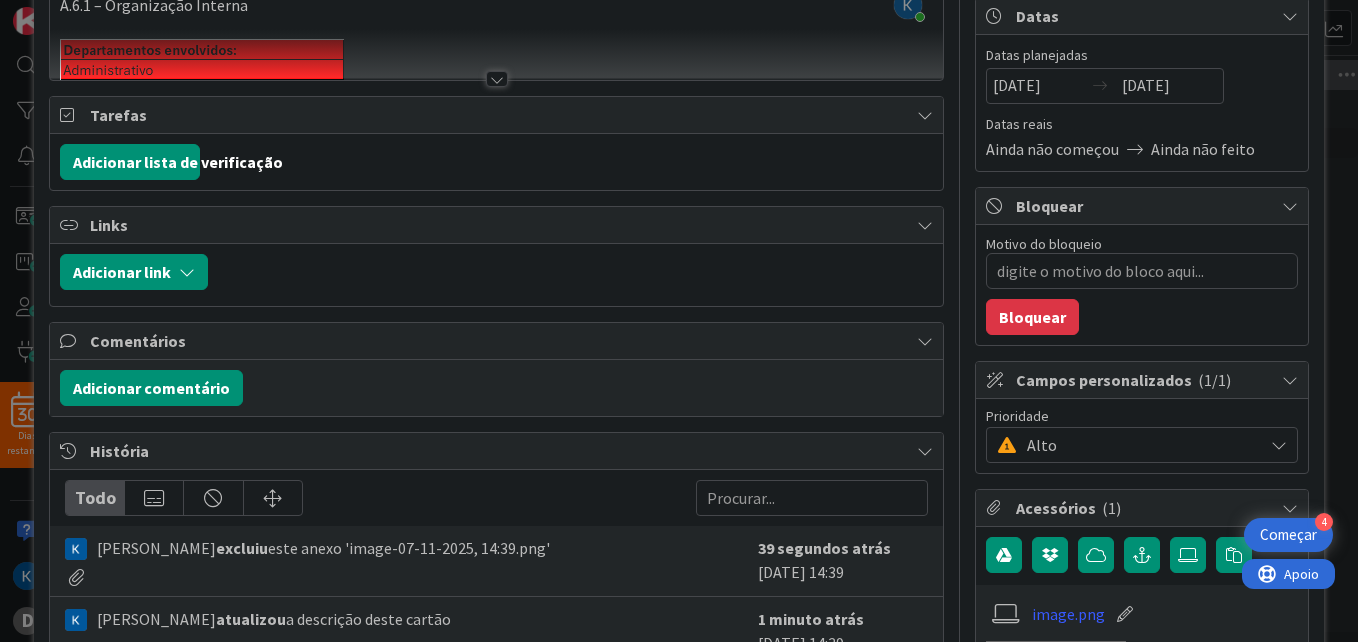 click on "Links" at bounding box center (498, 225) 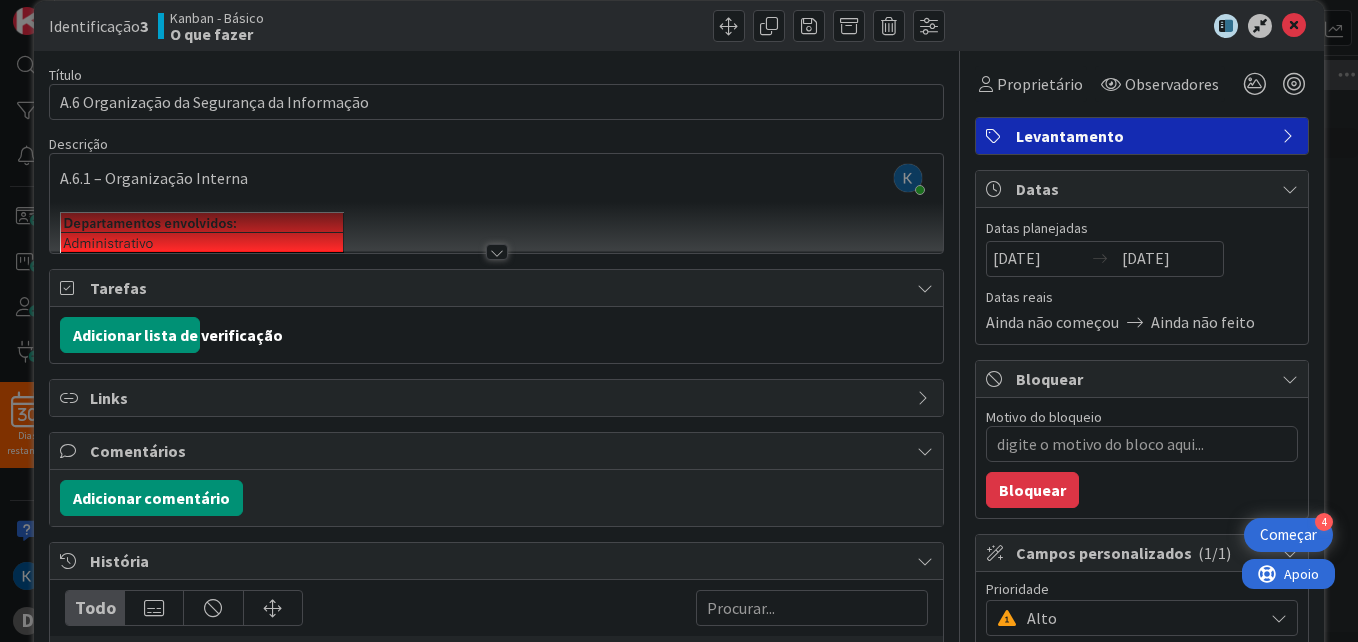 scroll, scrollTop: 0, scrollLeft: 0, axis: both 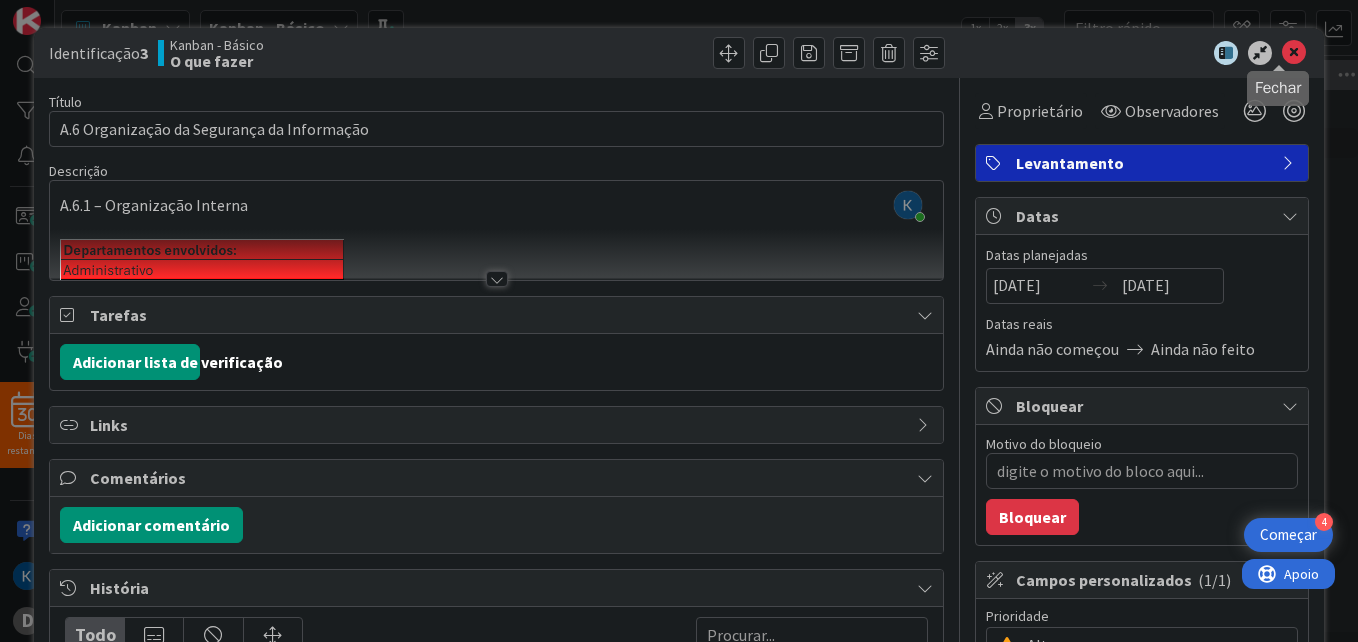click at bounding box center (1294, 53) 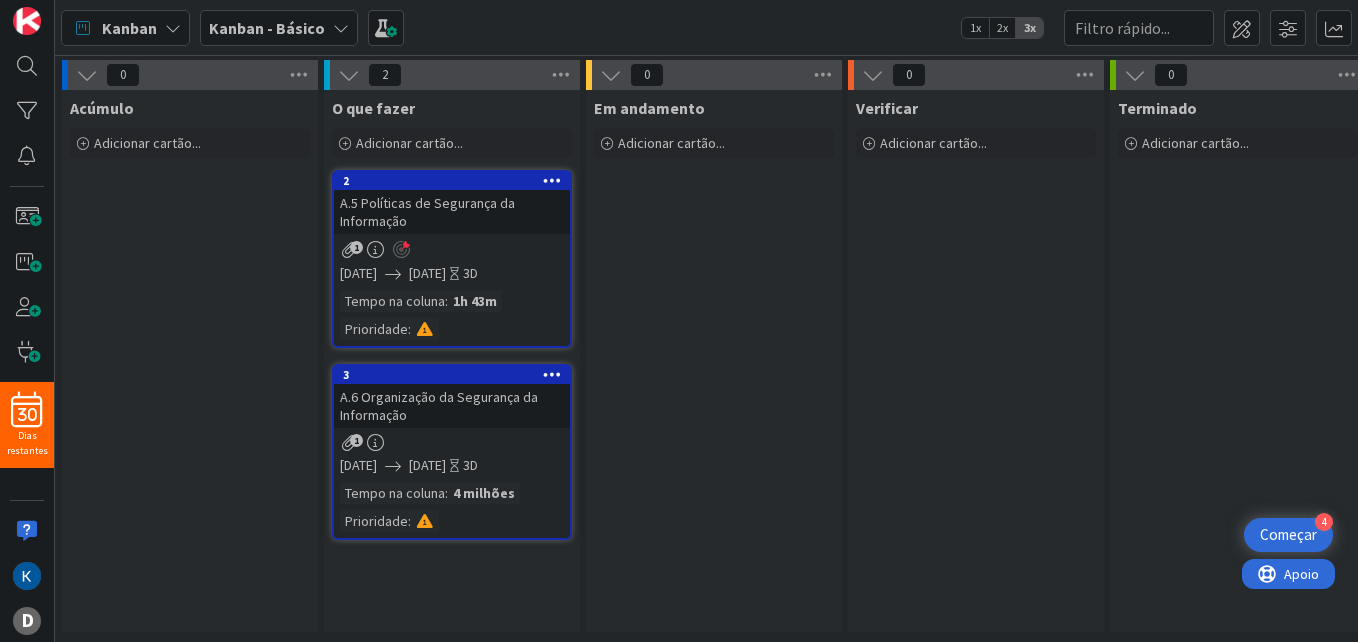 scroll, scrollTop: 0, scrollLeft: 0, axis: both 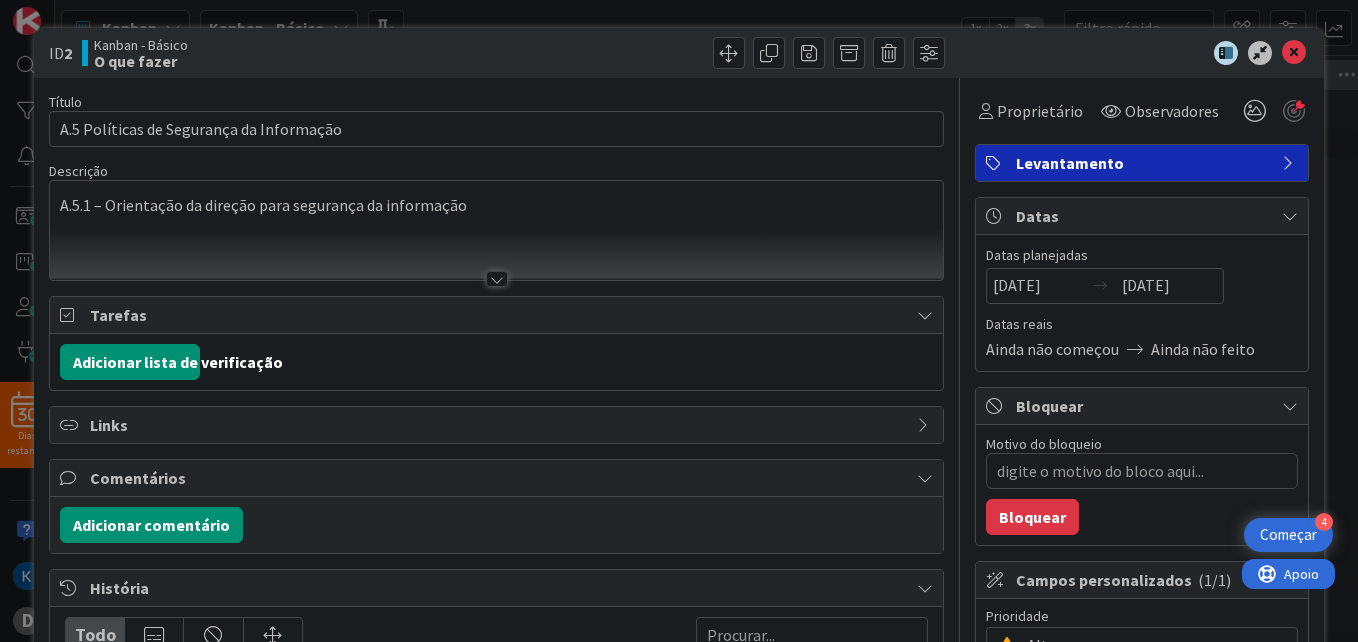 click on "A.5.1 – Orientação da direção para segurança da informação" at bounding box center [496, 230] 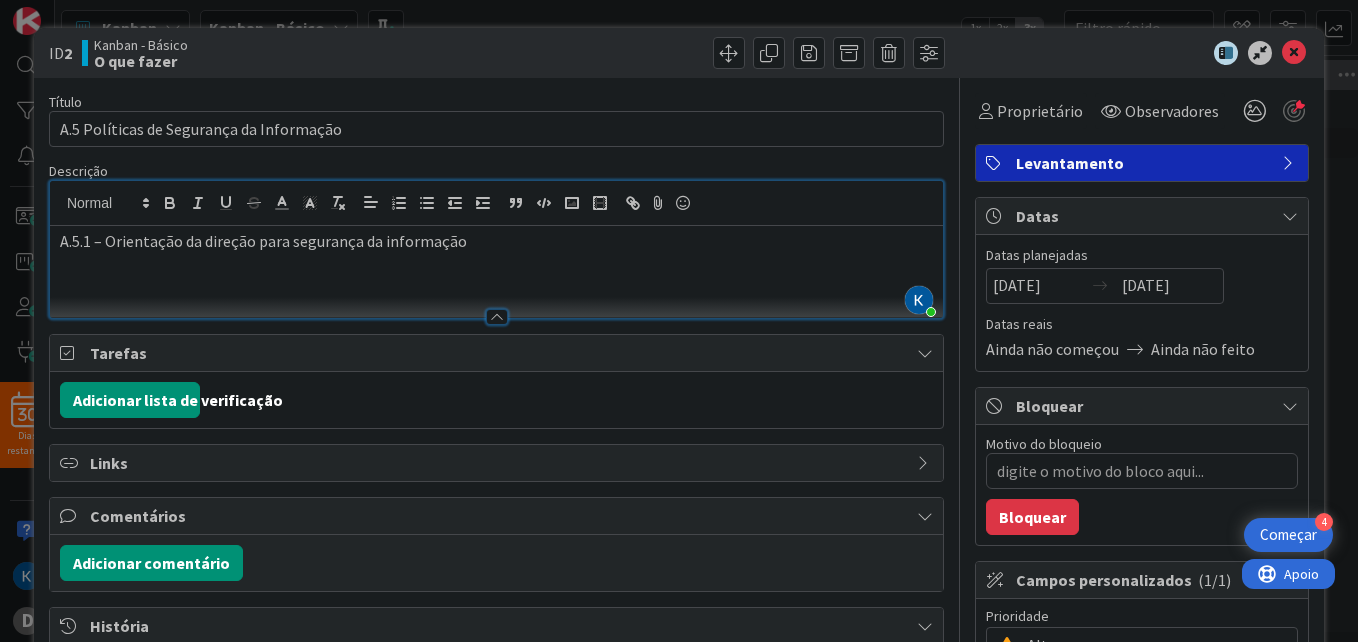 click at bounding box center [496, 264] 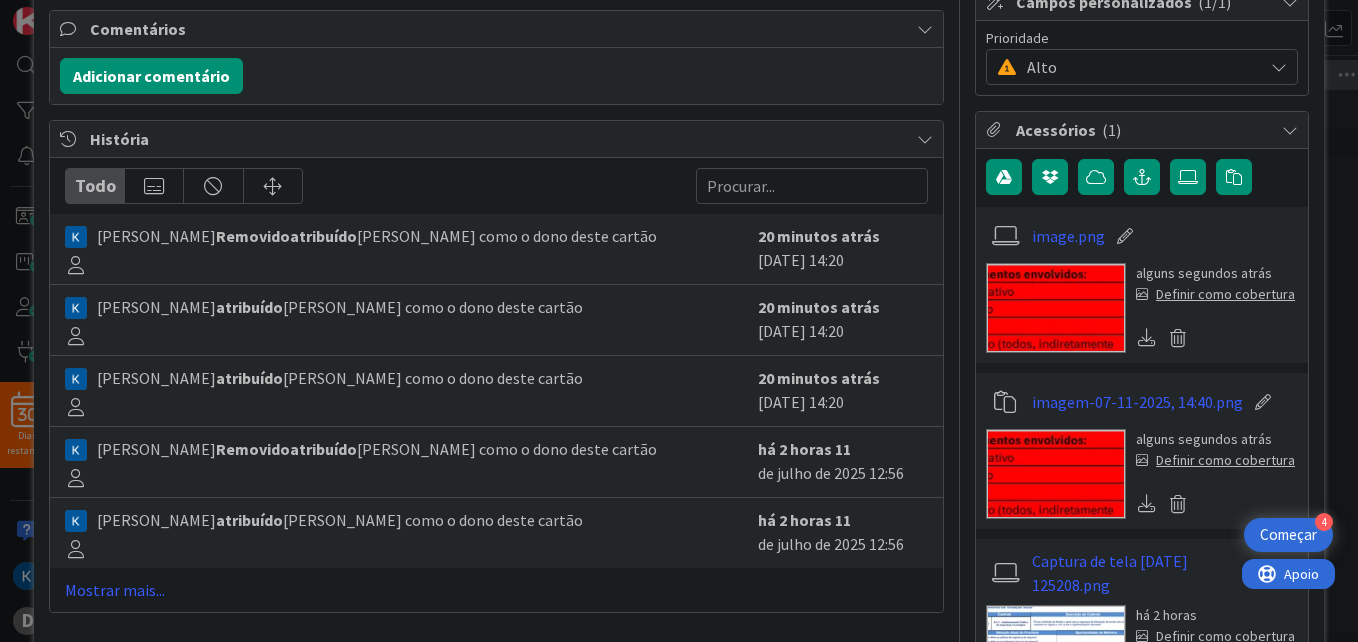 scroll, scrollTop: 579, scrollLeft: 0, axis: vertical 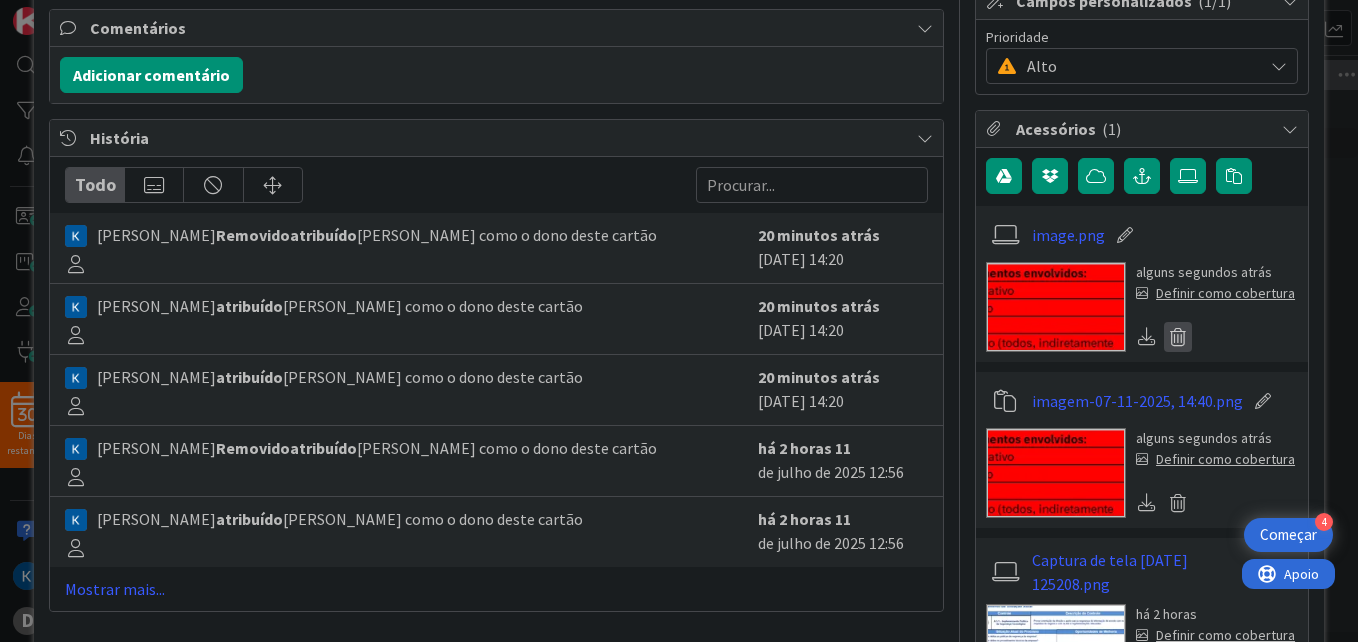 click at bounding box center (1178, 337) 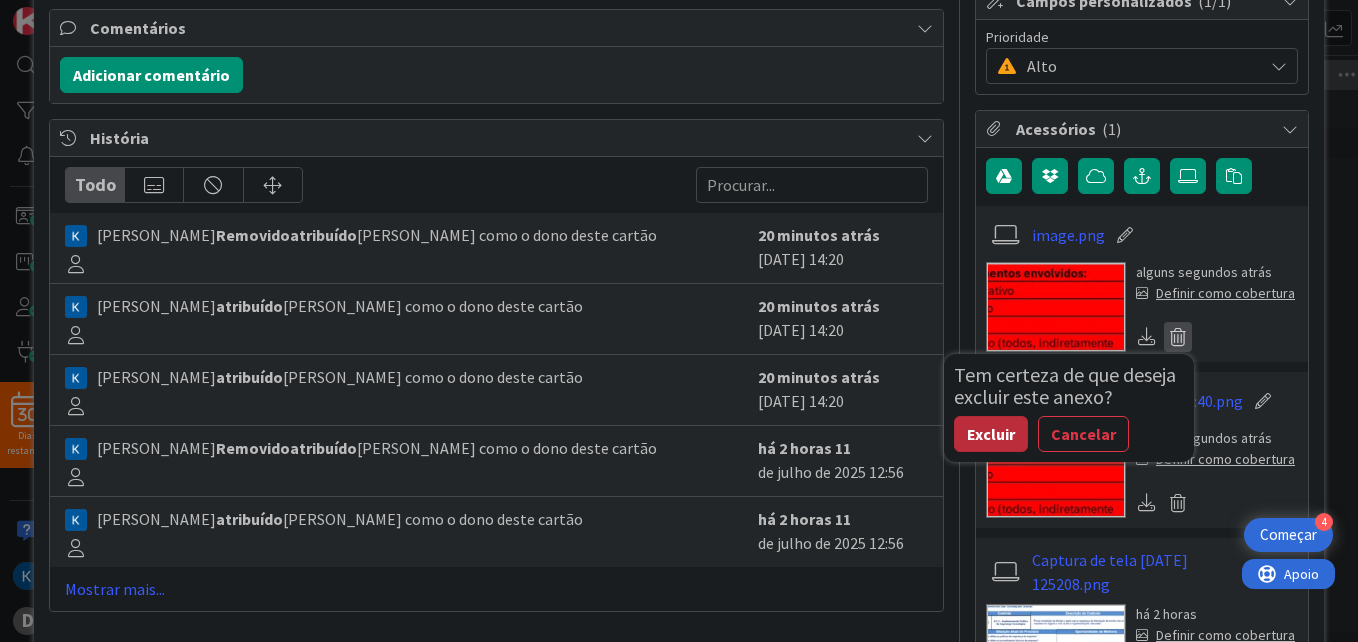click on "Excluir" at bounding box center (991, 434) 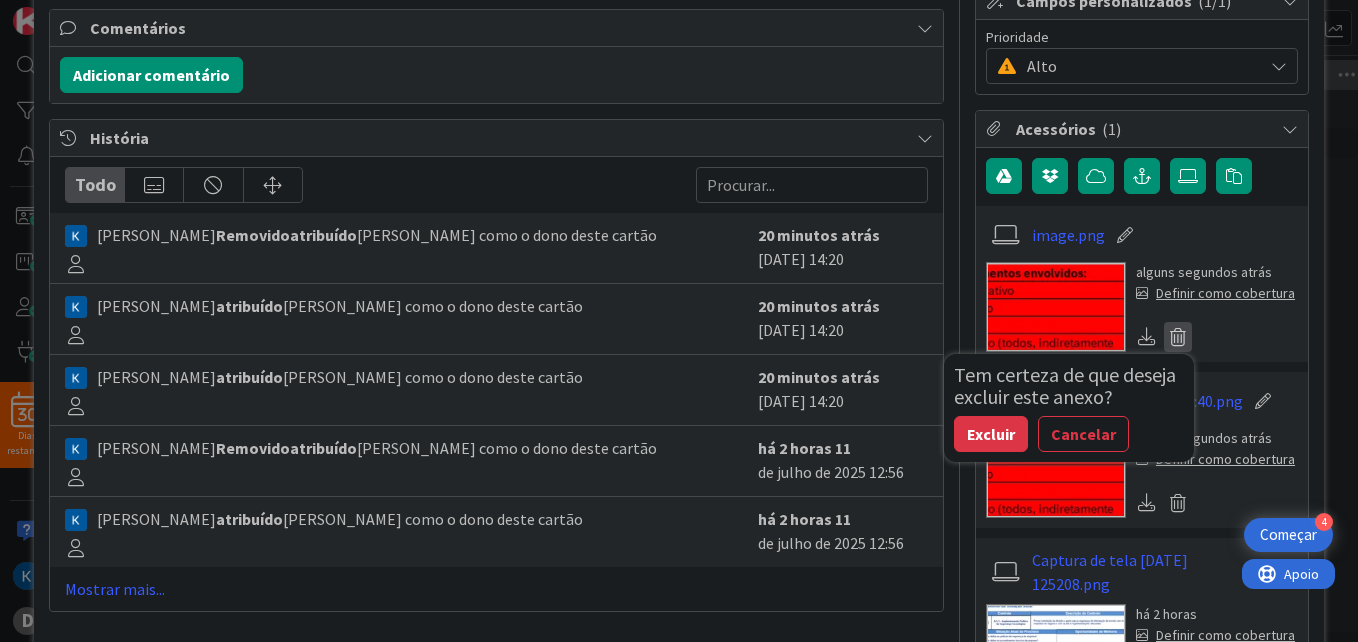 type on "x" 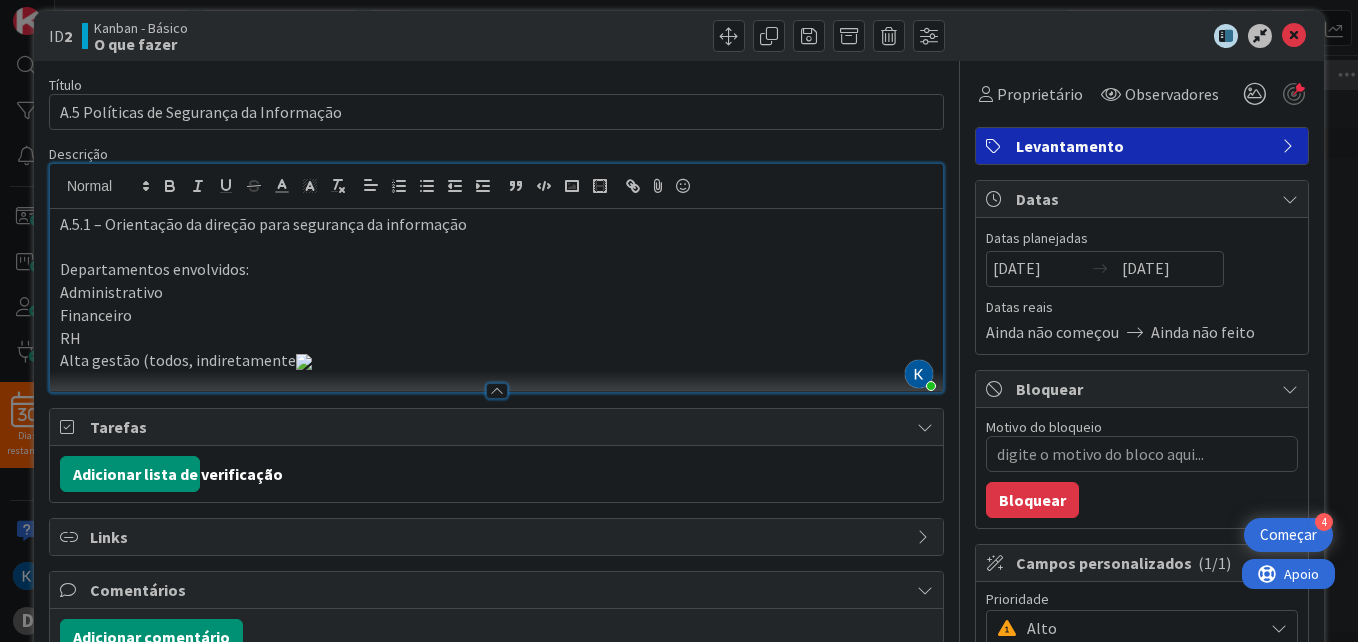 scroll, scrollTop: 0, scrollLeft: 0, axis: both 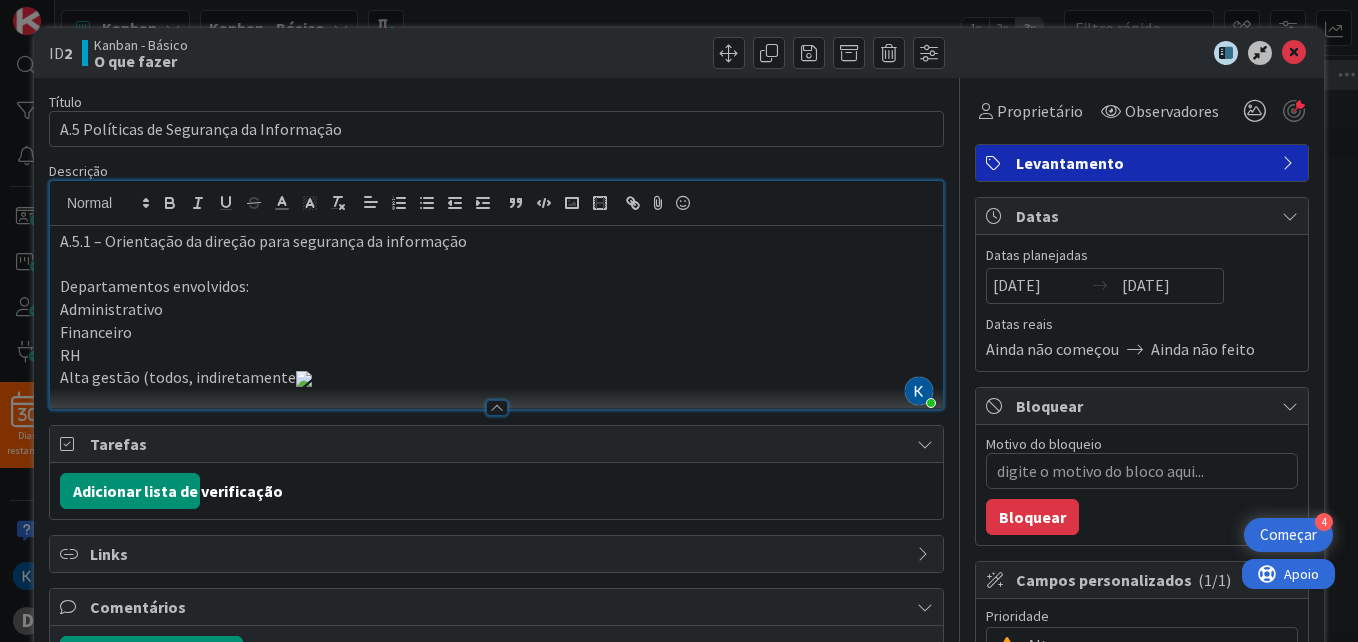click on "Alta gestão (todos, indiretamente" at bounding box center [496, 377] 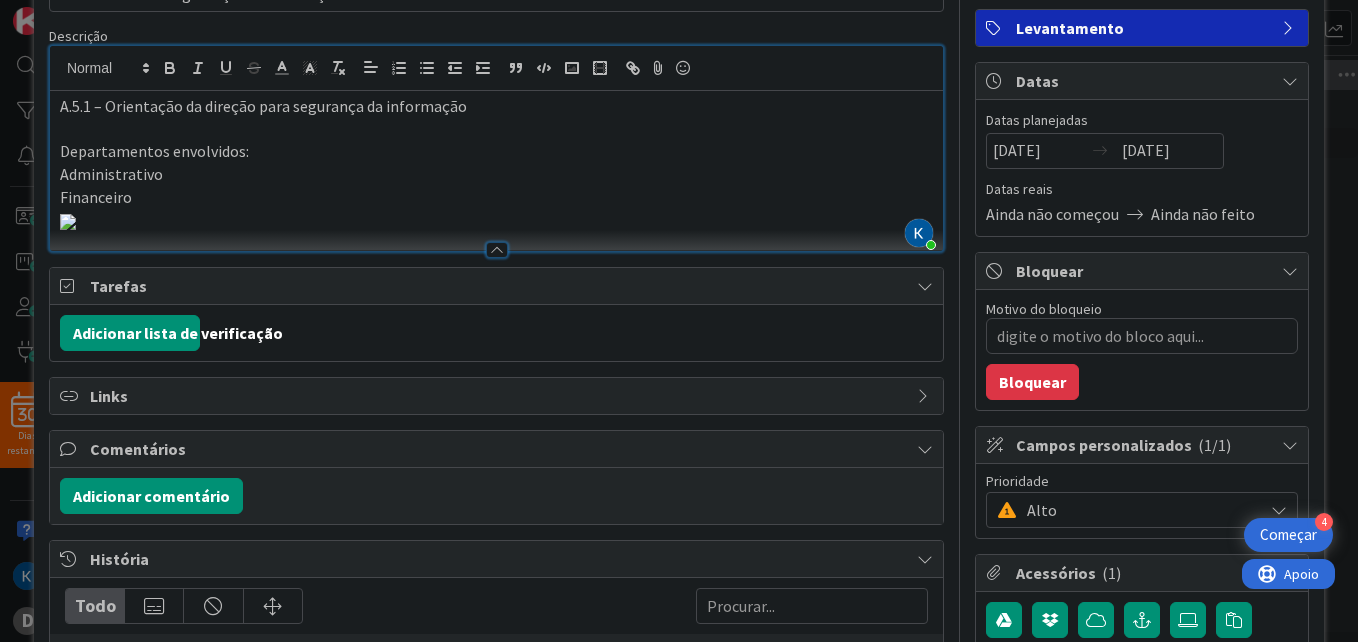 scroll, scrollTop: 100, scrollLeft: 0, axis: vertical 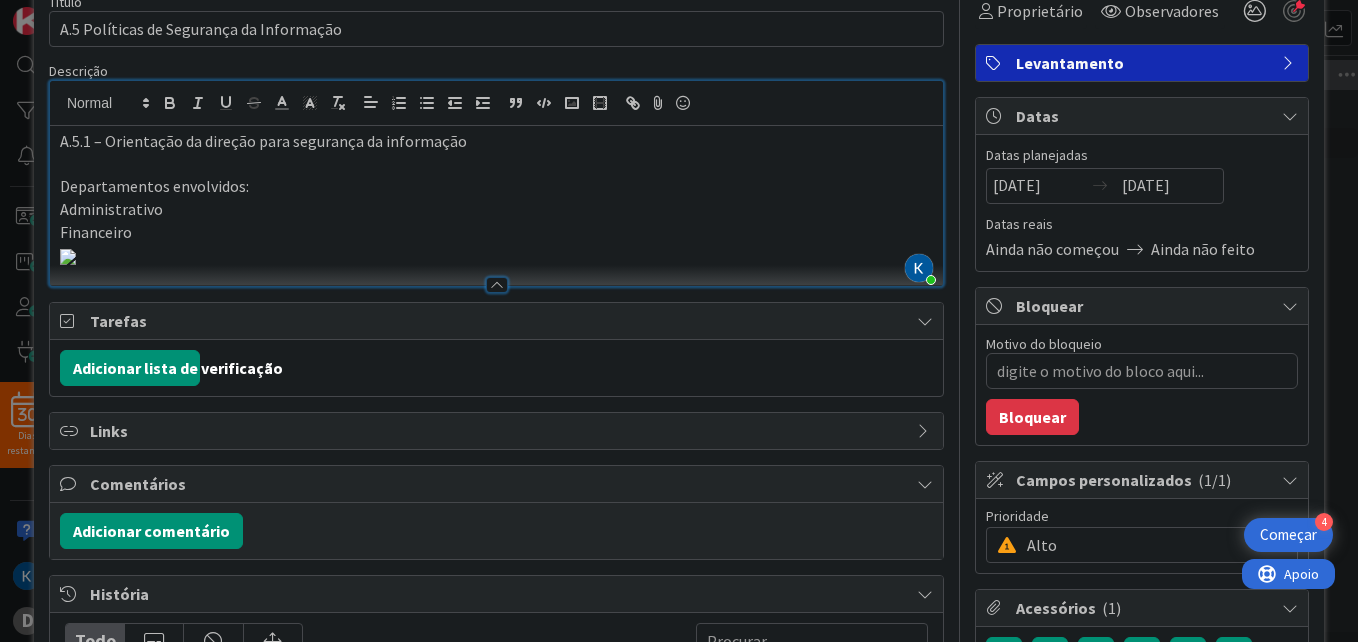 click at bounding box center (497, 285) 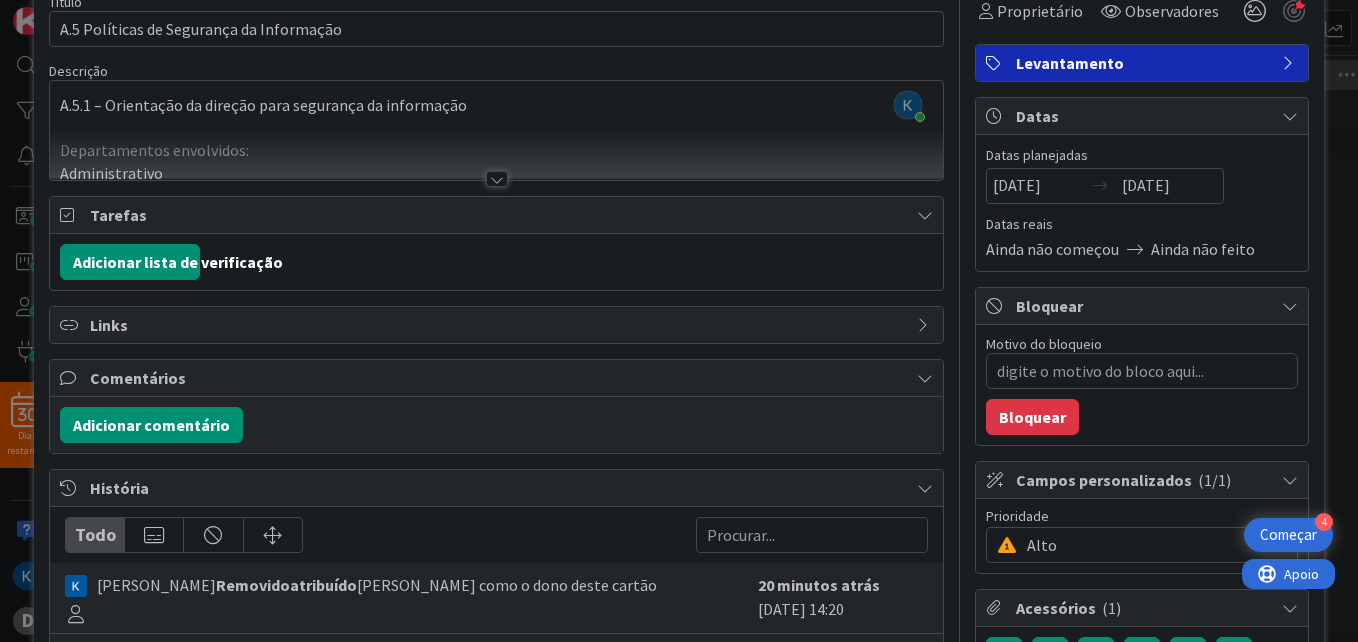 click at bounding box center [497, 179] 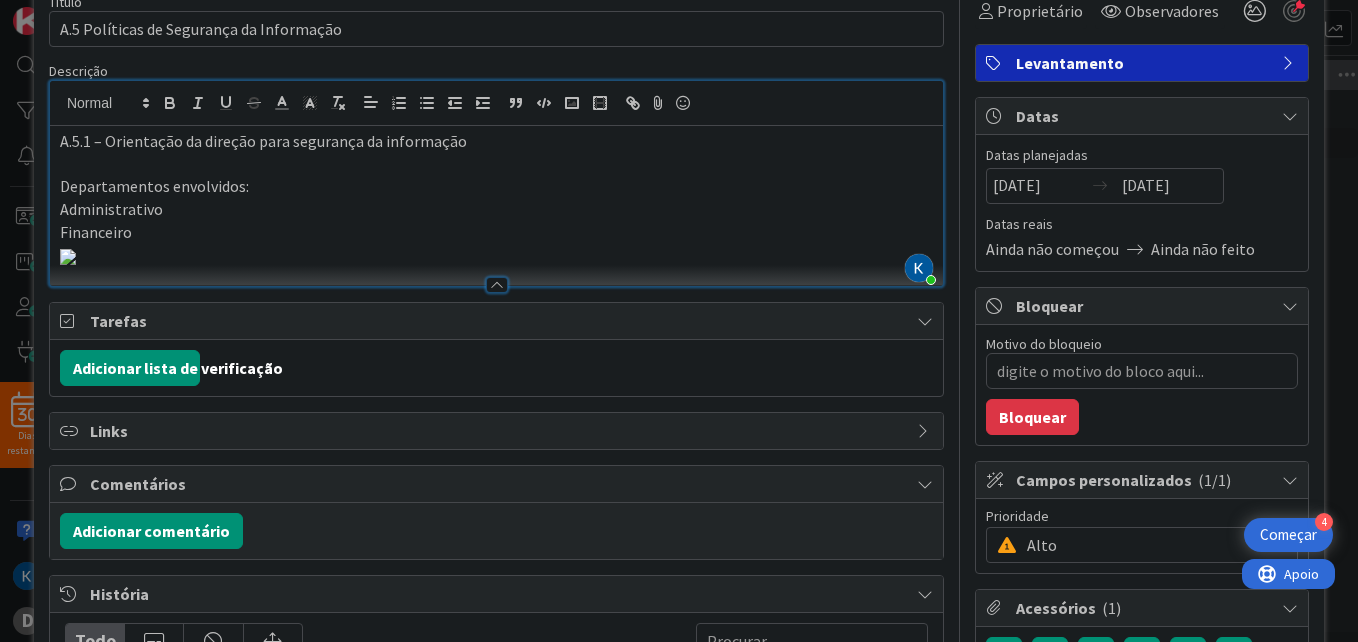 click on "Financeiro" at bounding box center (496, 232) 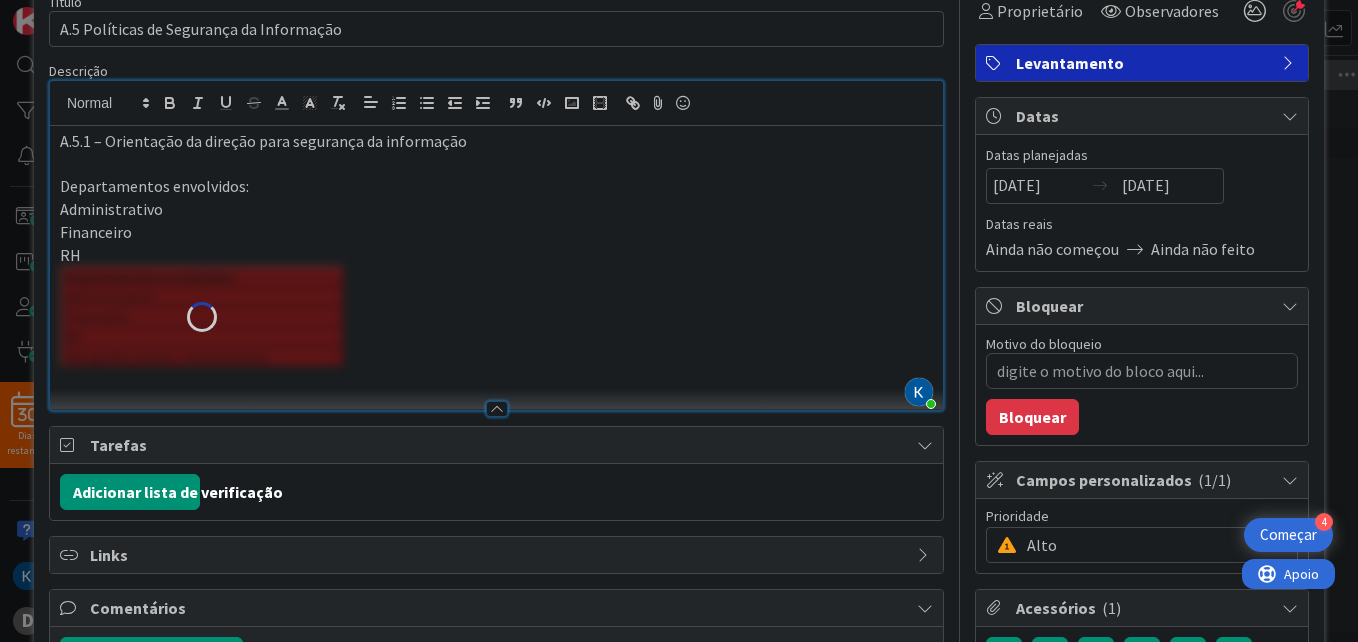 click on "RH" at bounding box center (496, 255) 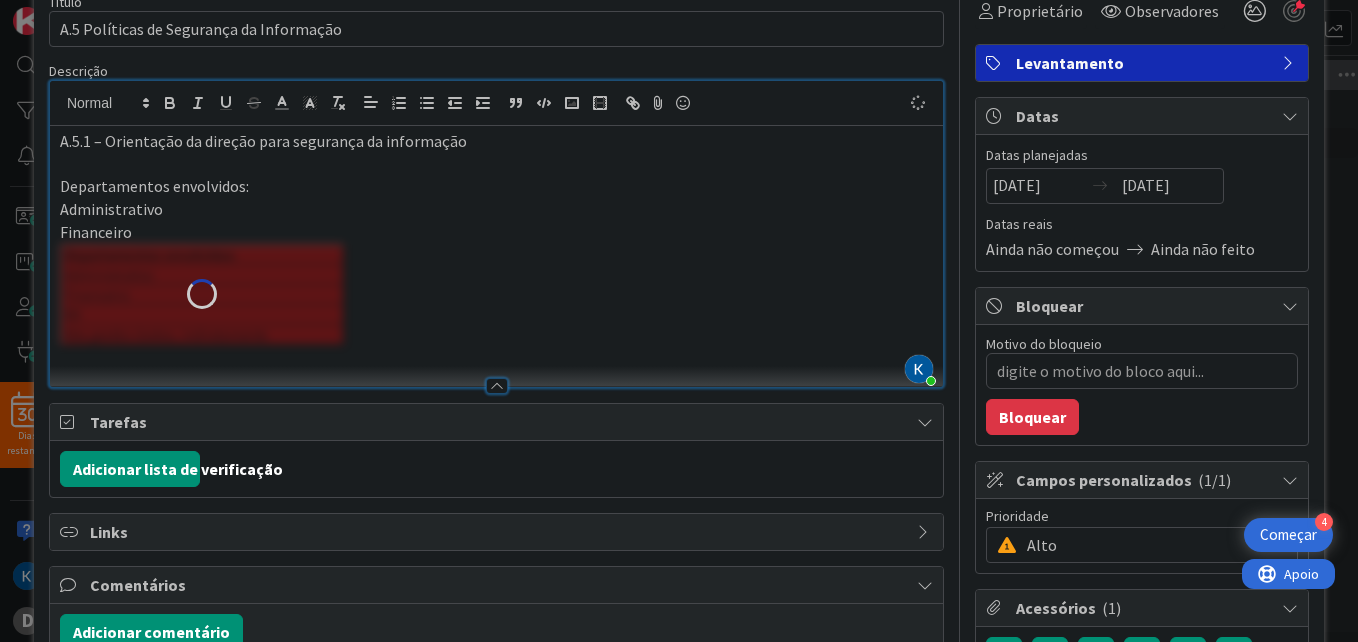 click on "Financeiro" at bounding box center [496, 232] 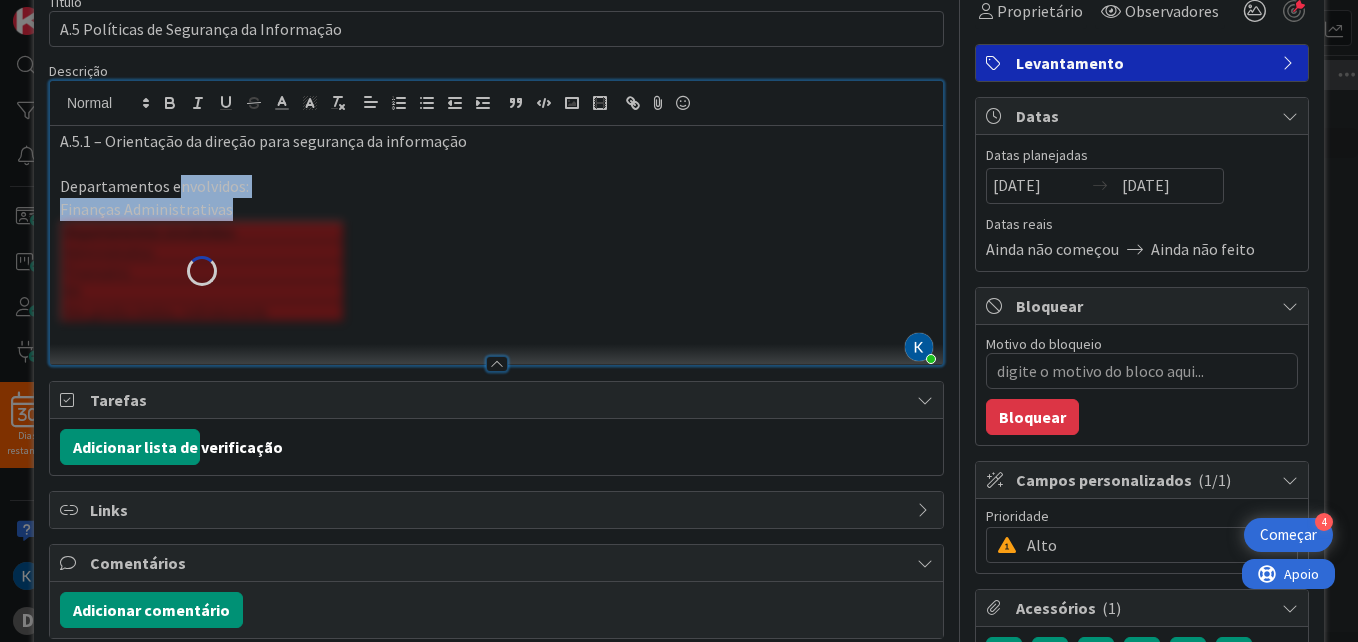 drag, startPoint x: 234, startPoint y: 205, endPoint x: 175, endPoint y: 180, distance: 64.07808 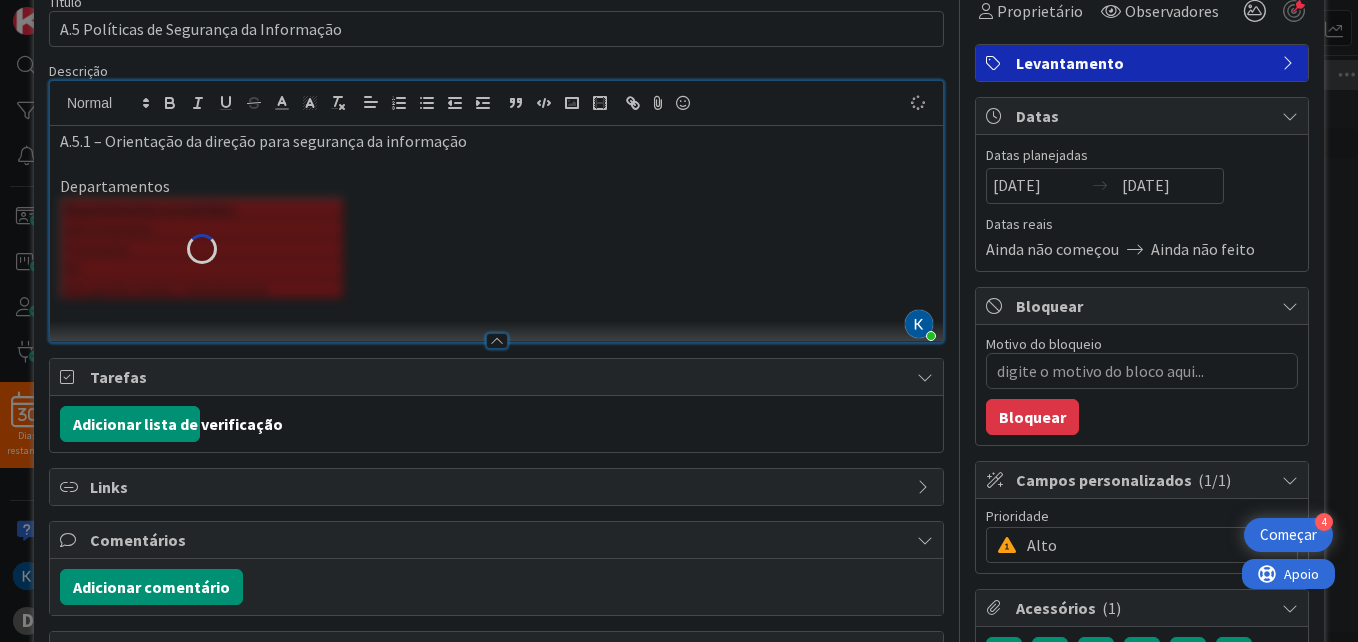 click on "A.5.1 – Orientação da direção para segurança da informação Departamentos" at bounding box center (496, 234) 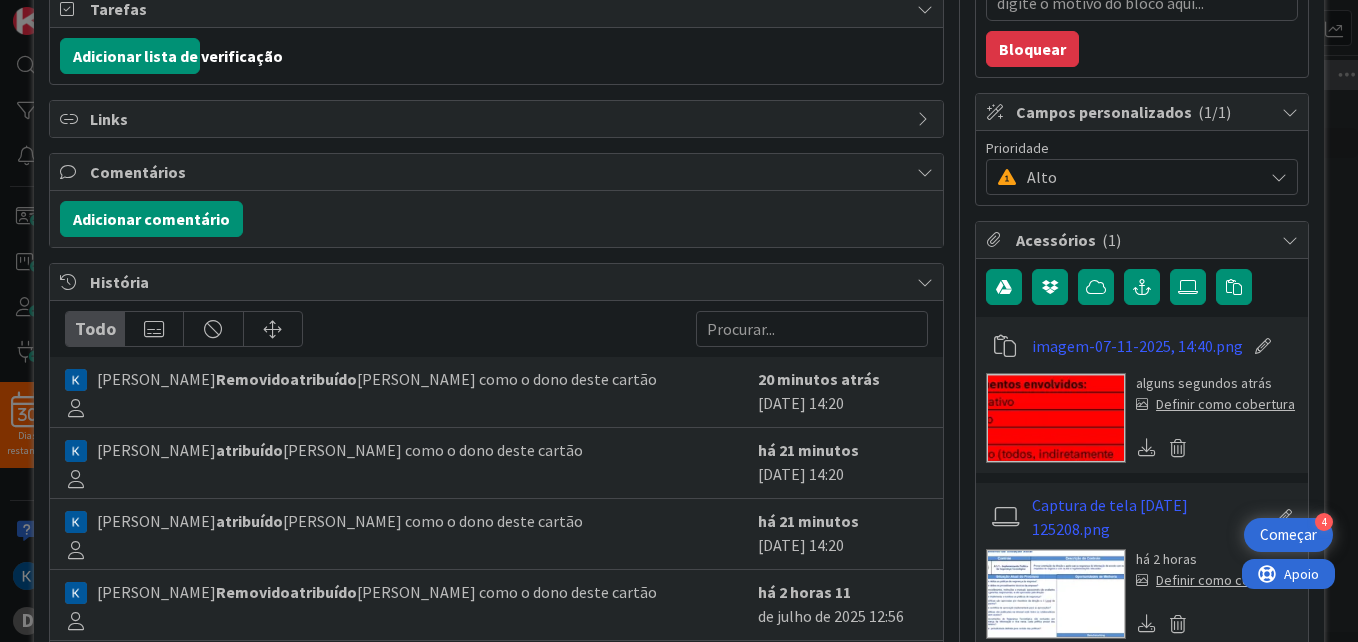 scroll, scrollTop: 600, scrollLeft: 0, axis: vertical 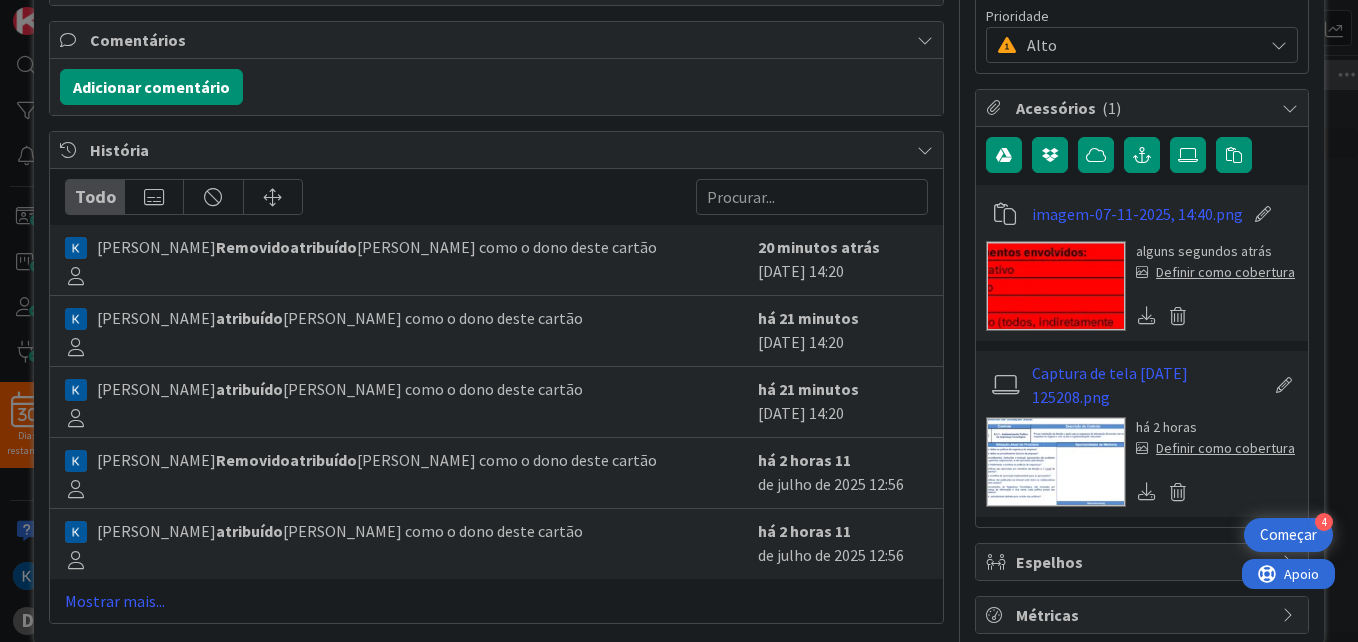 click at bounding box center [1056, 286] 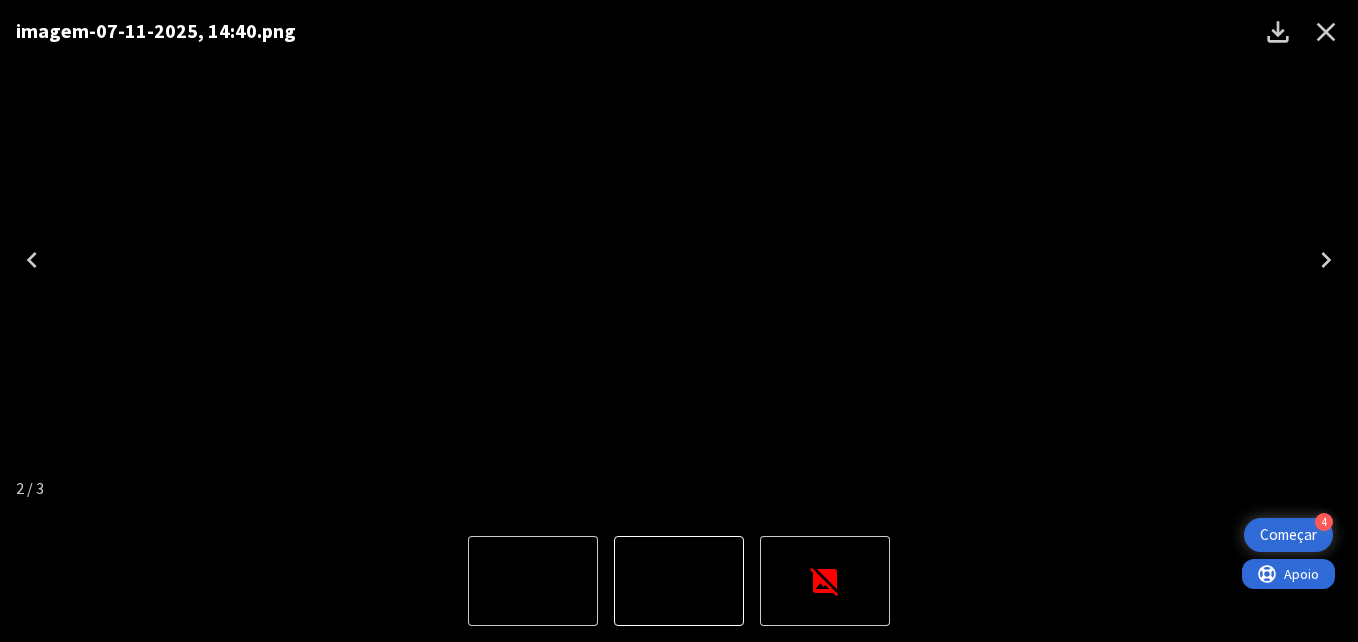 click 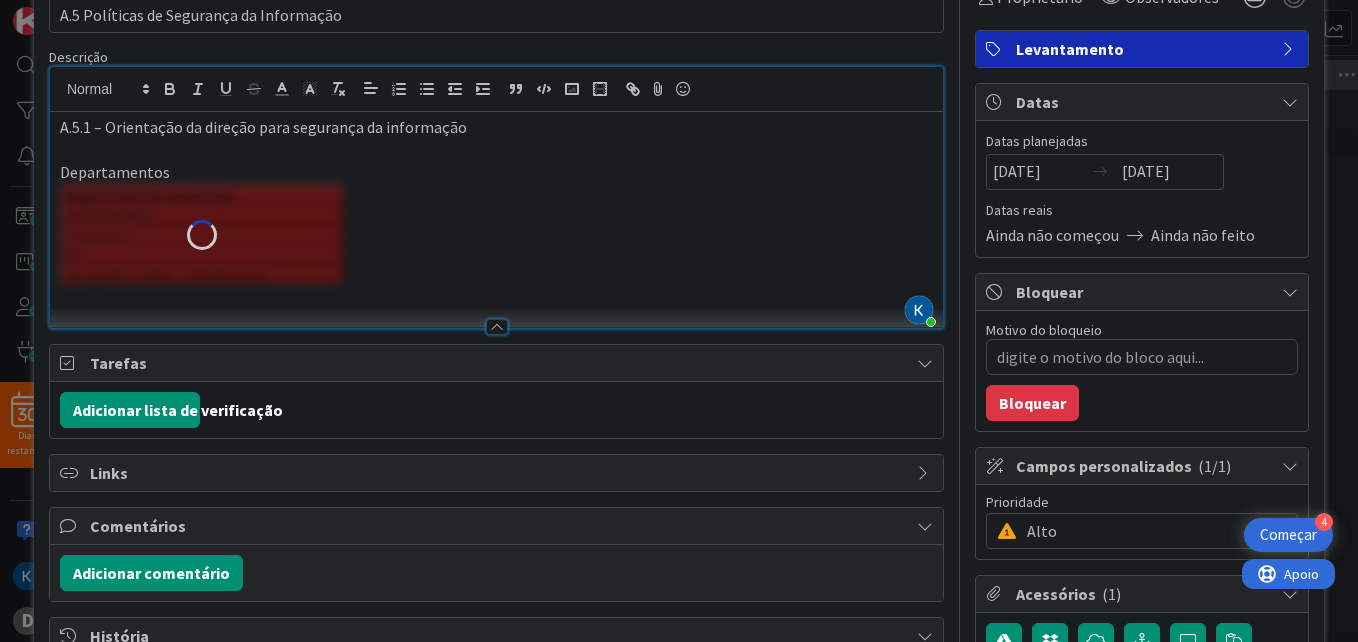 scroll, scrollTop: 0, scrollLeft: 0, axis: both 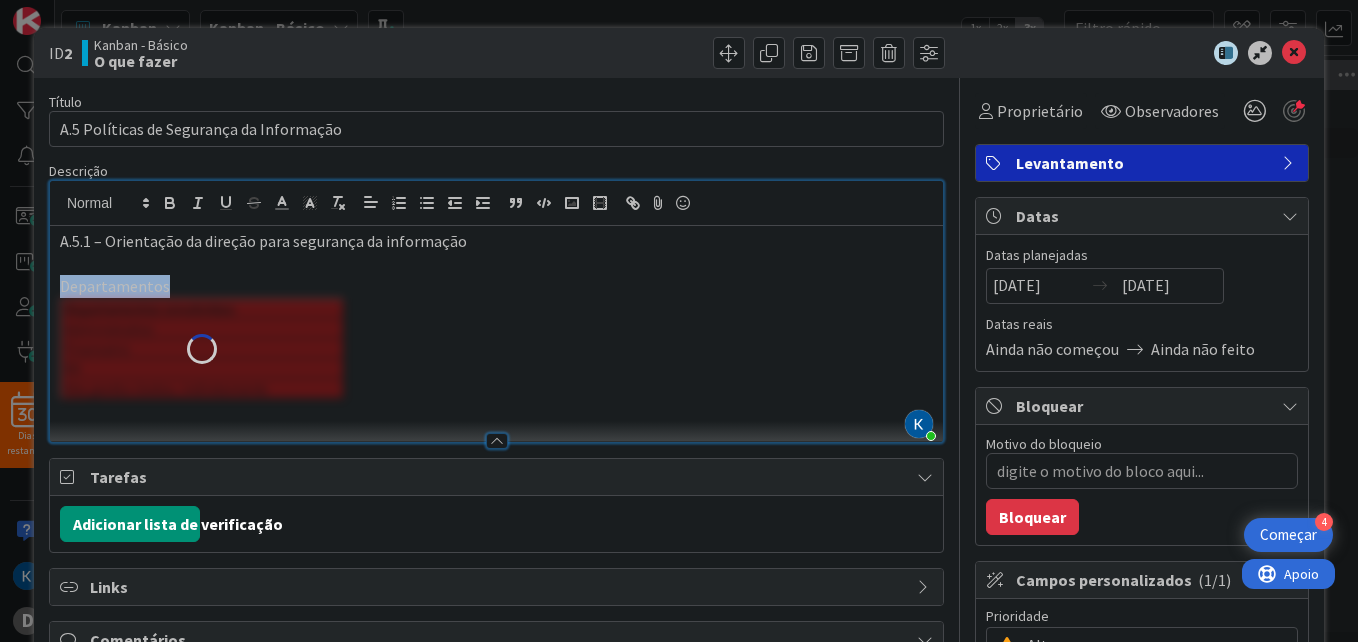 drag, startPoint x: 186, startPoint y: 285, endPoint x: 31, endPoint y: 277, distance: 155.20631 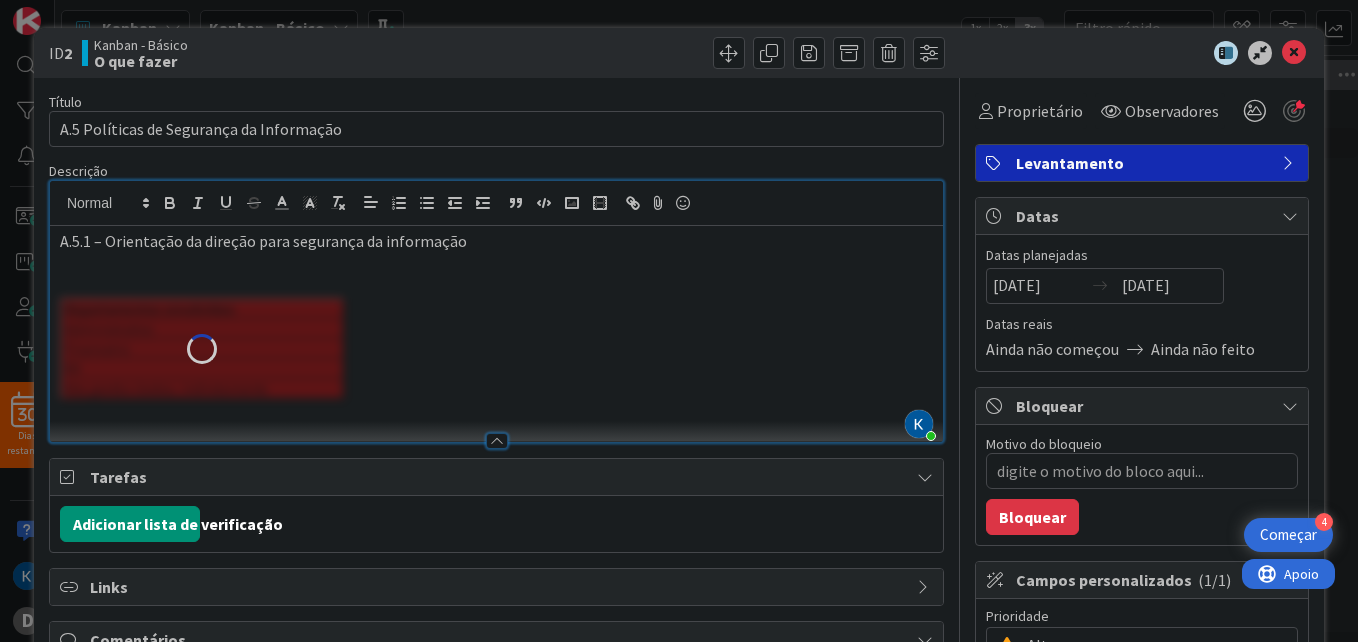 click at bounding box center (202, 348) 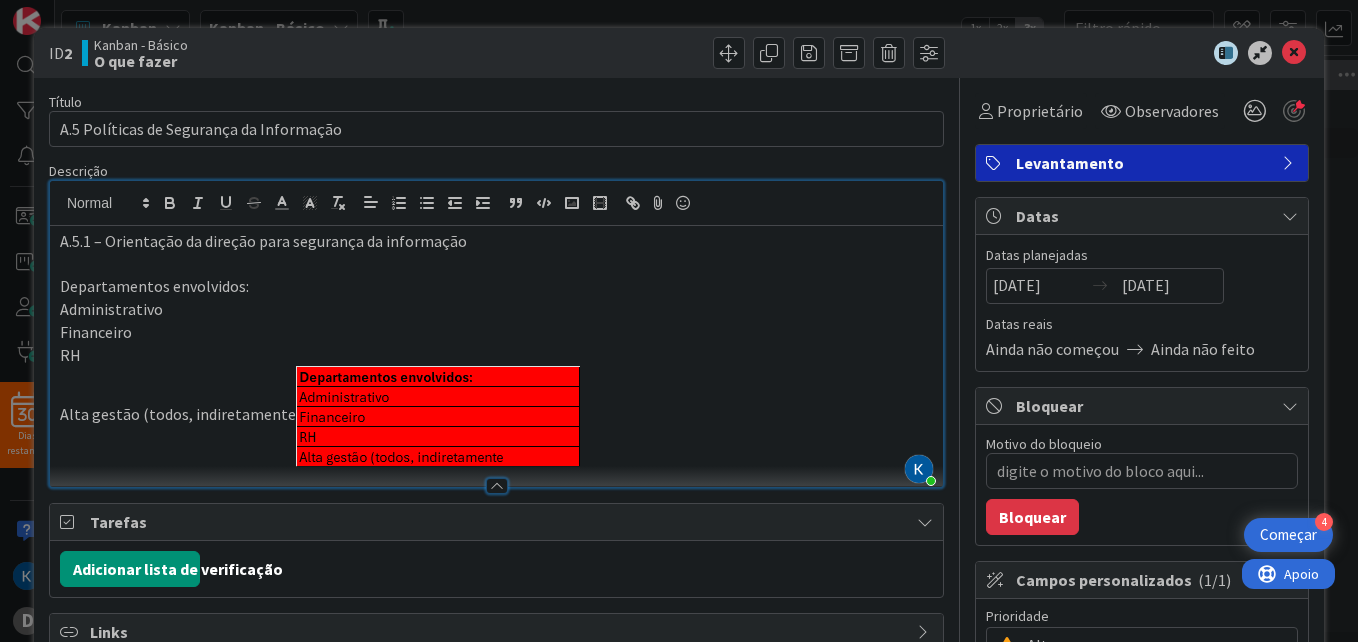 click on "Alta gestão (todos, indiretamente" at bounding box center [496, 416] 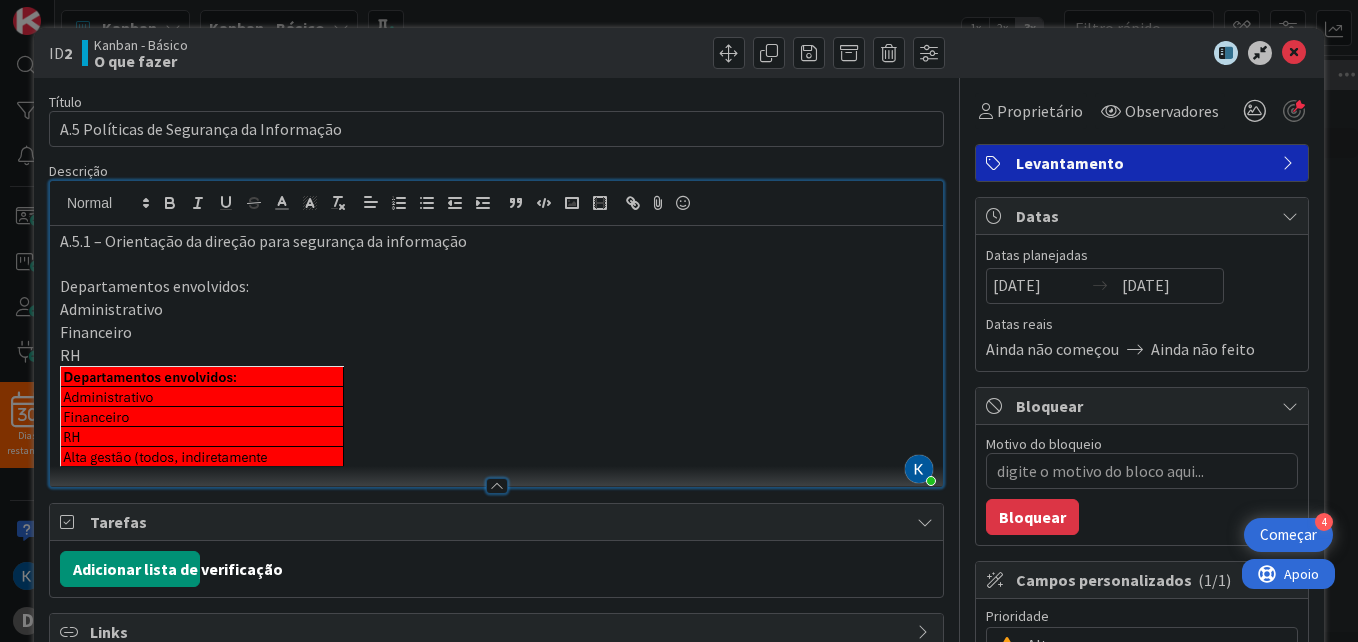 click on "RH" at bounding box center (496, 355) 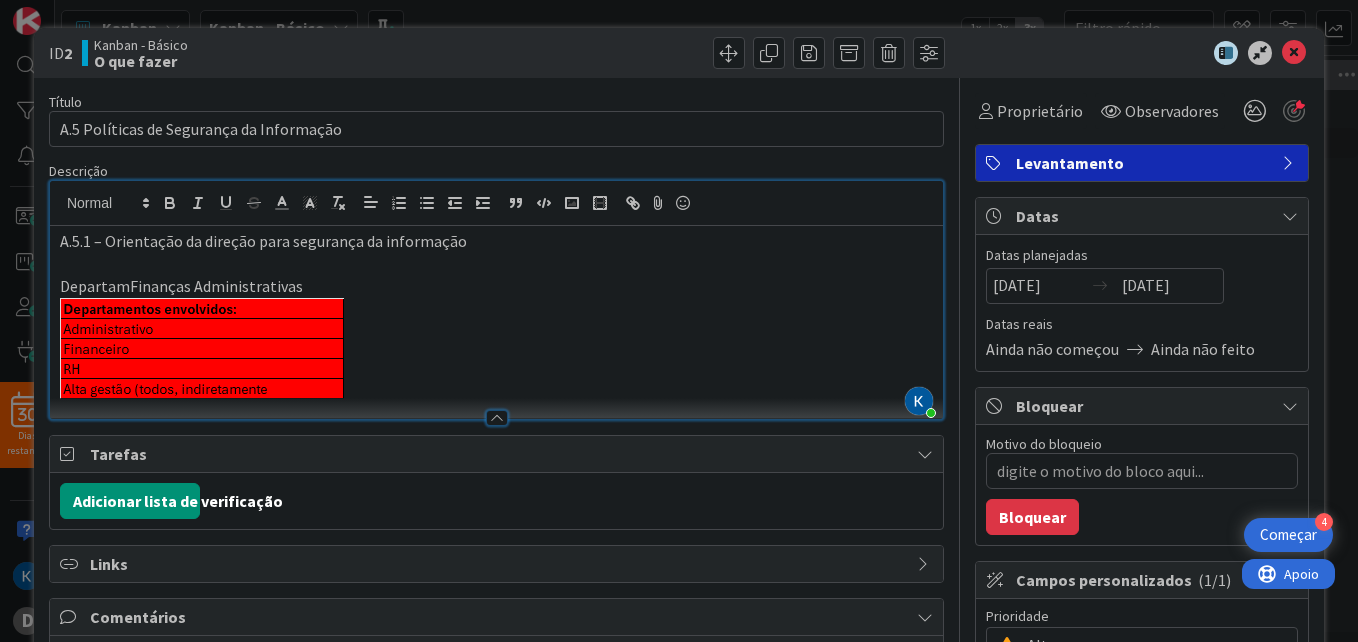 click on "DepartamFinanças Administrativas" at bounding box center (496, 286) 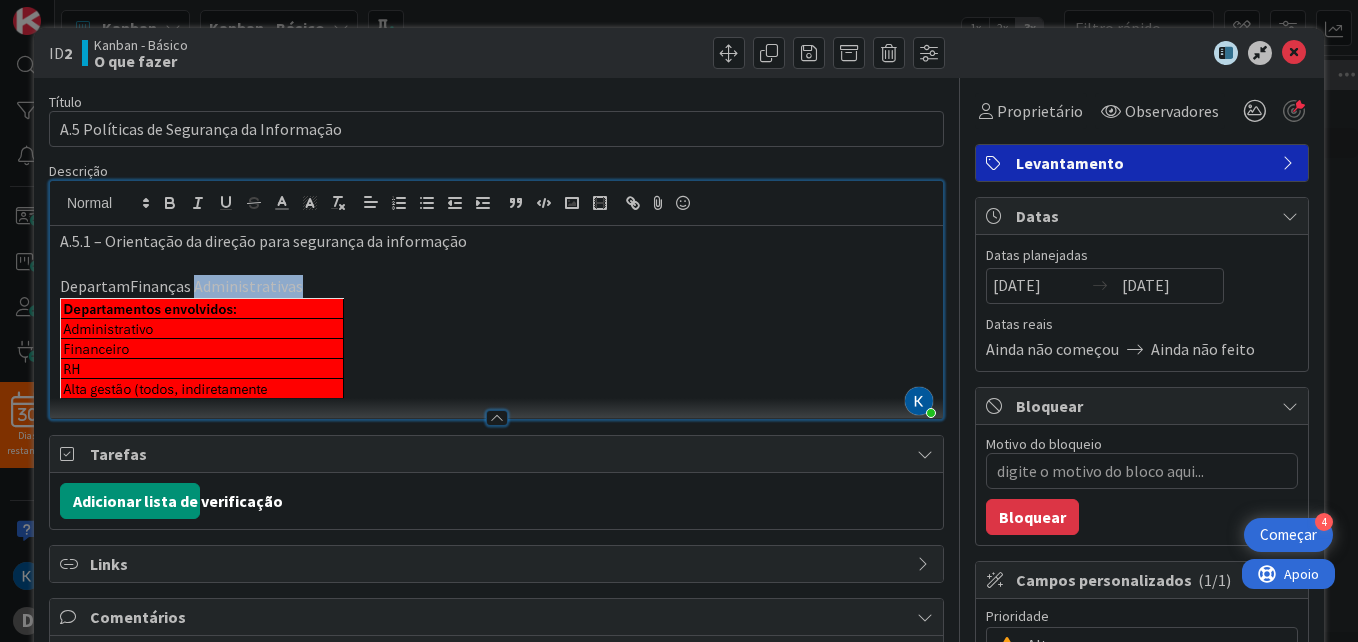click on "DepartamFinanças Administrativas" at bounding box center [496, 286] 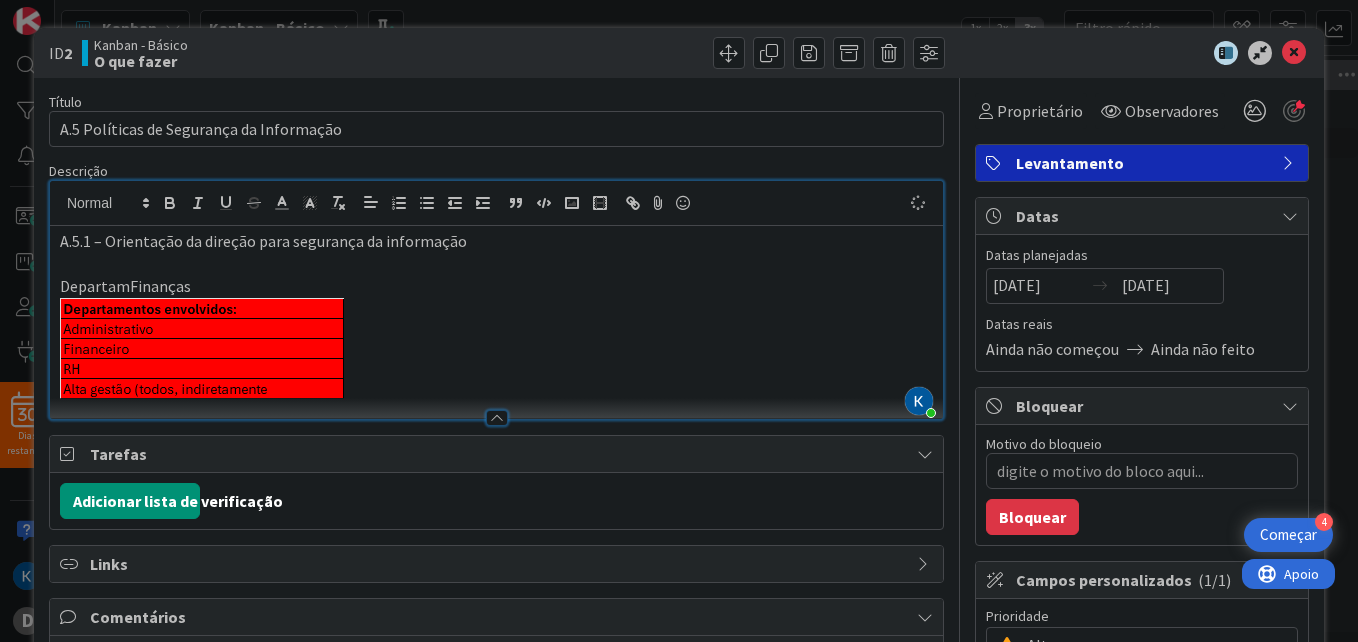 click on "DepartamFinanças" at bounding box center [496, 286] 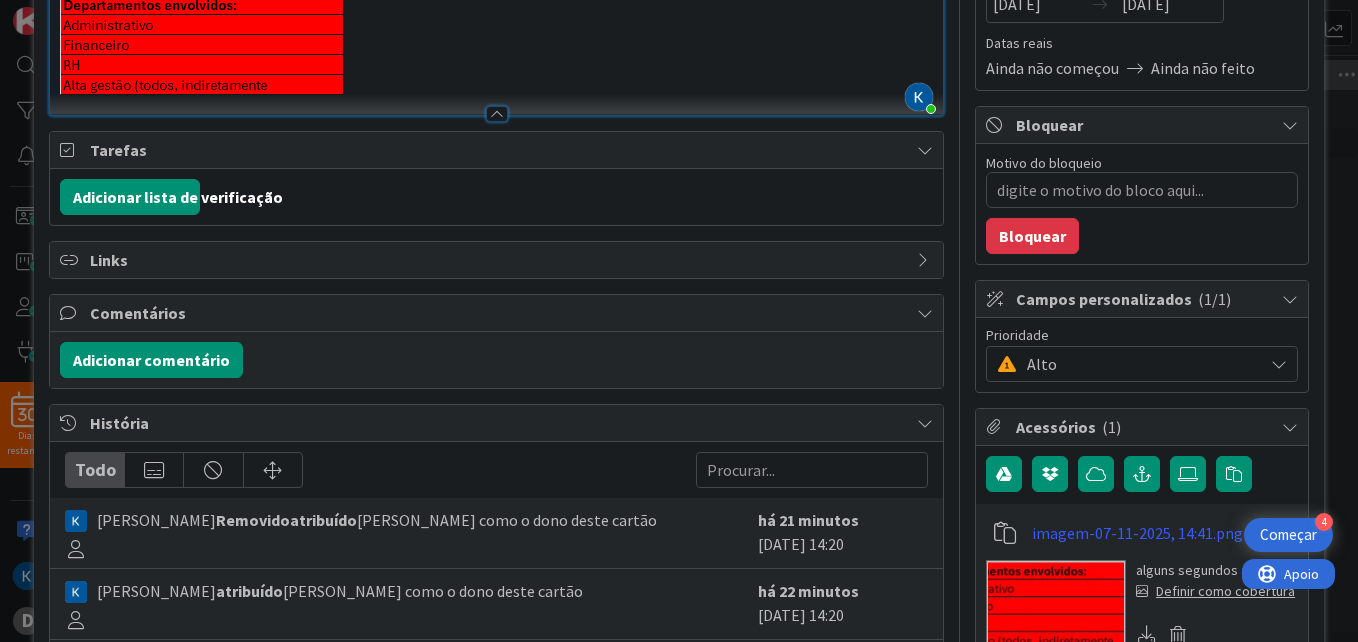 scroll, scrollTop: 600, scrollLeft: 0, axis: vertical 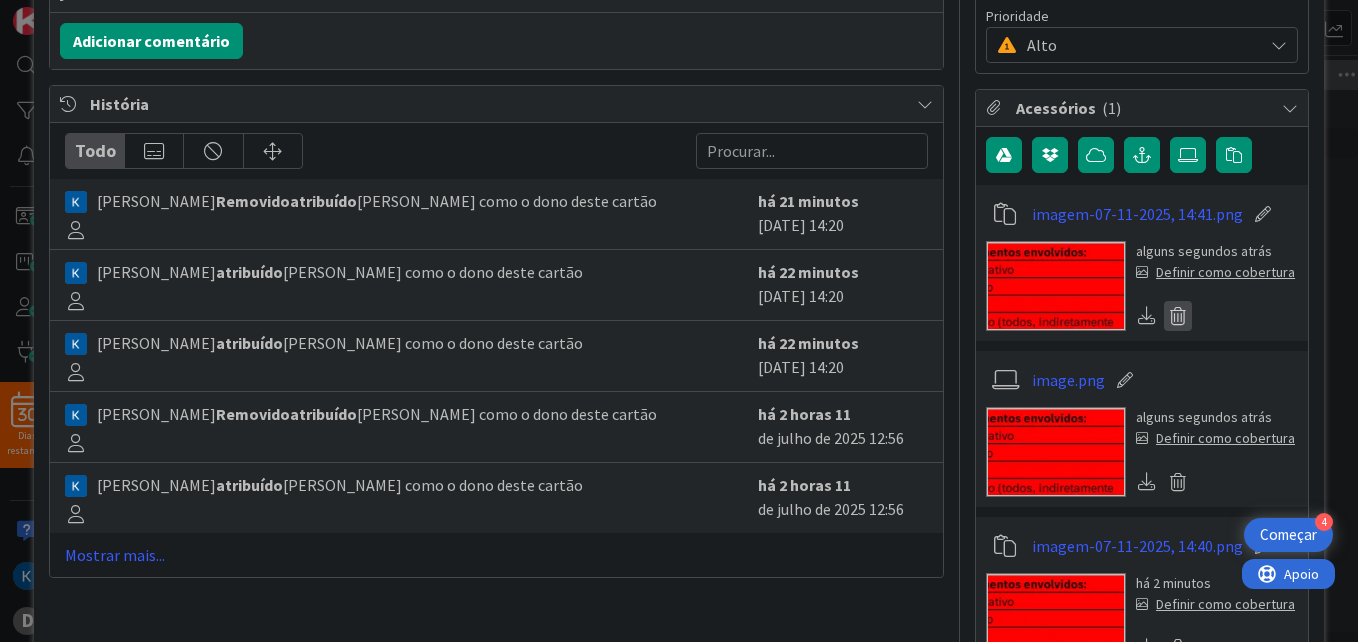 click at bounding box center [1178, 316] 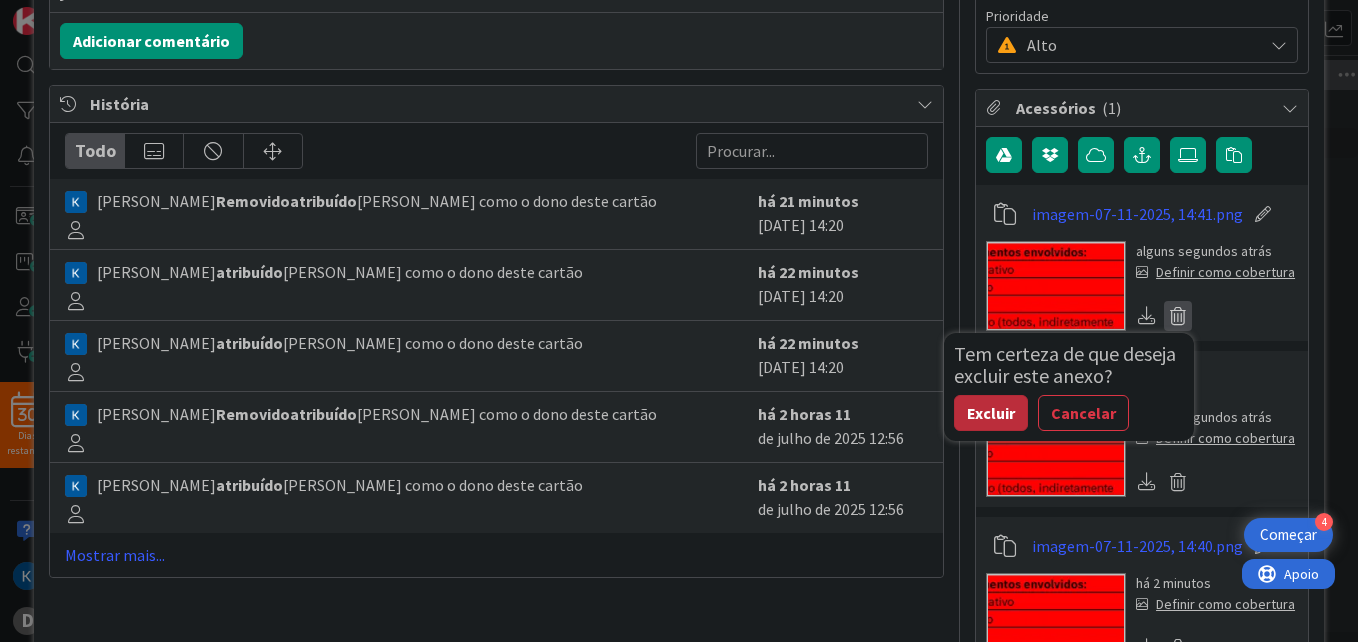 click on "Excluir" at bounding box center (991, 413) 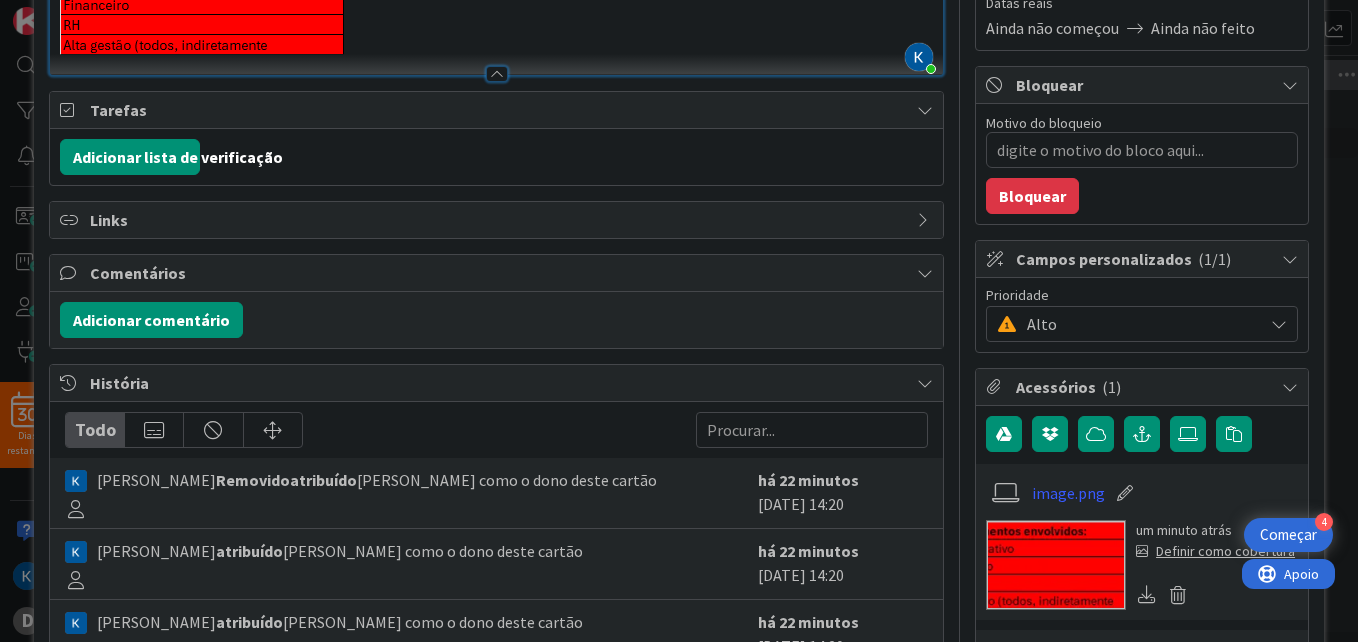 scroll, scrollTop: 600, scrollLeft: 0, axis: vertical 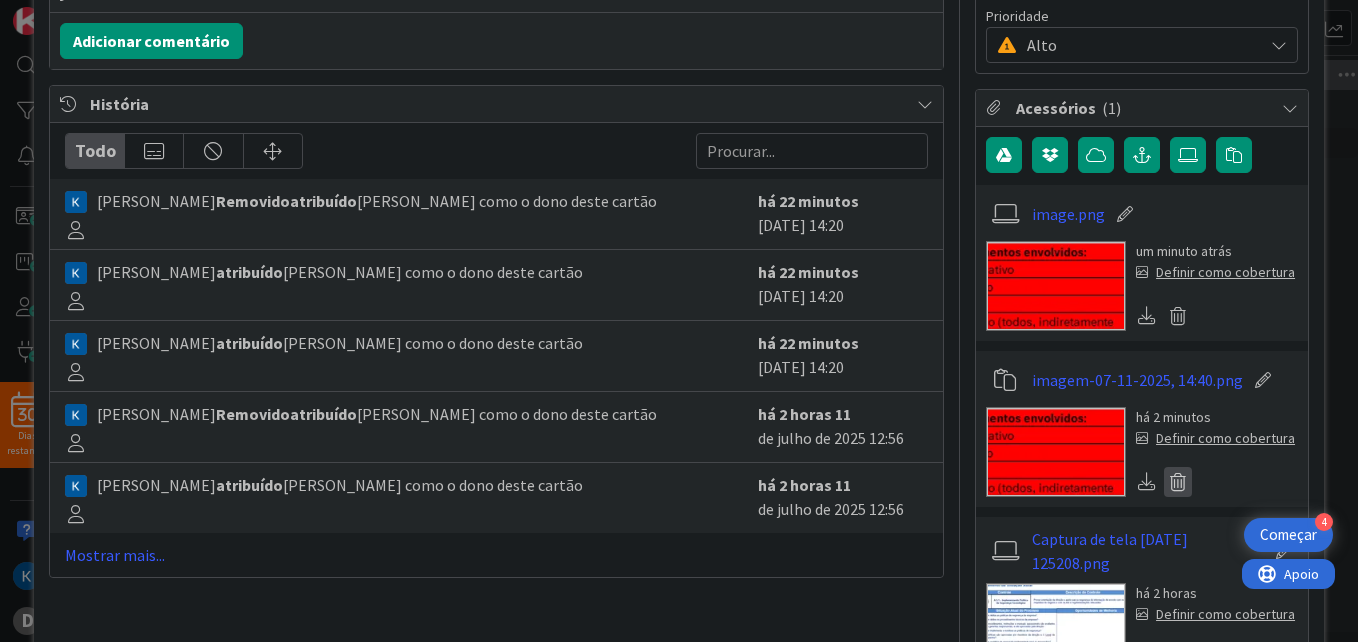 click at bounding box center (1178, 482) 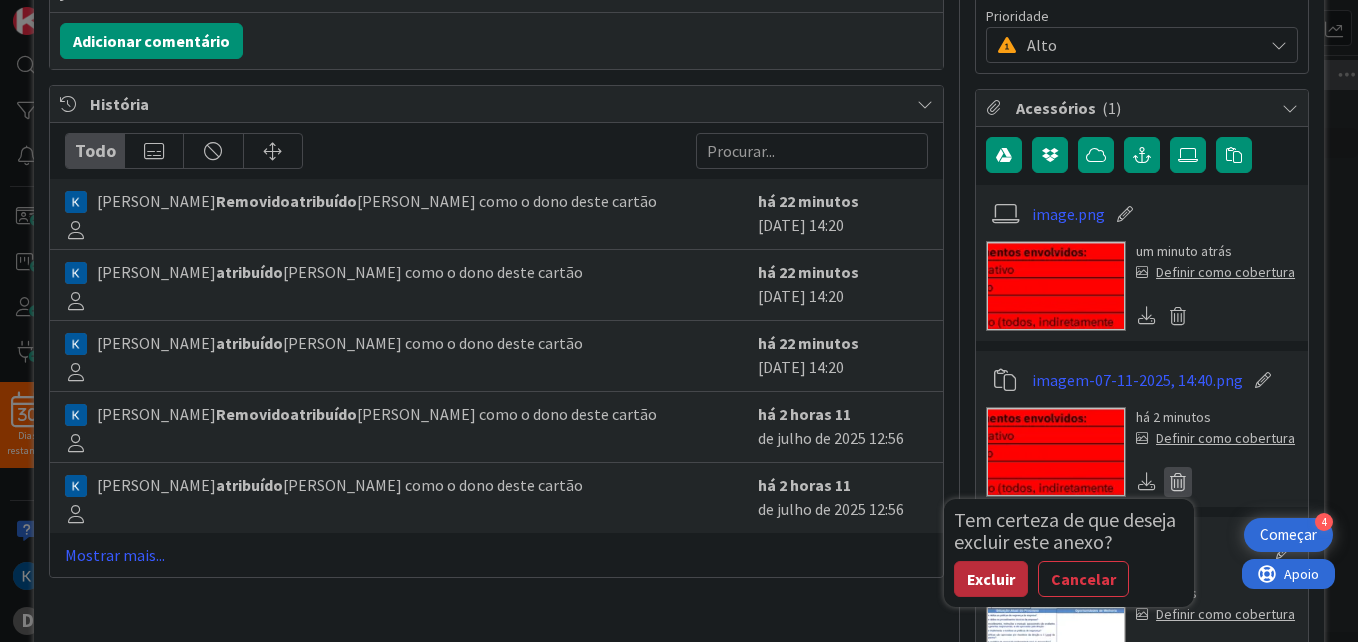 click on "Excluir" at bounding box center (991, 579) 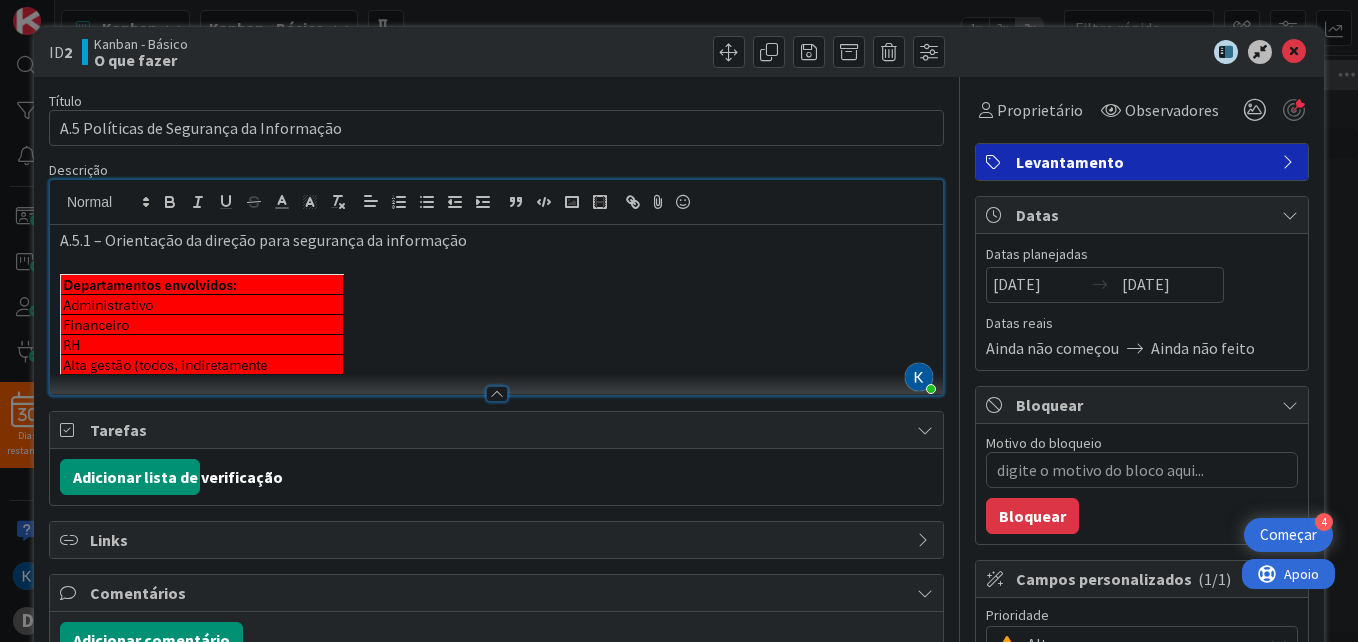 scroll, scrollTop: 0, scrollLeft: 0, axis: both 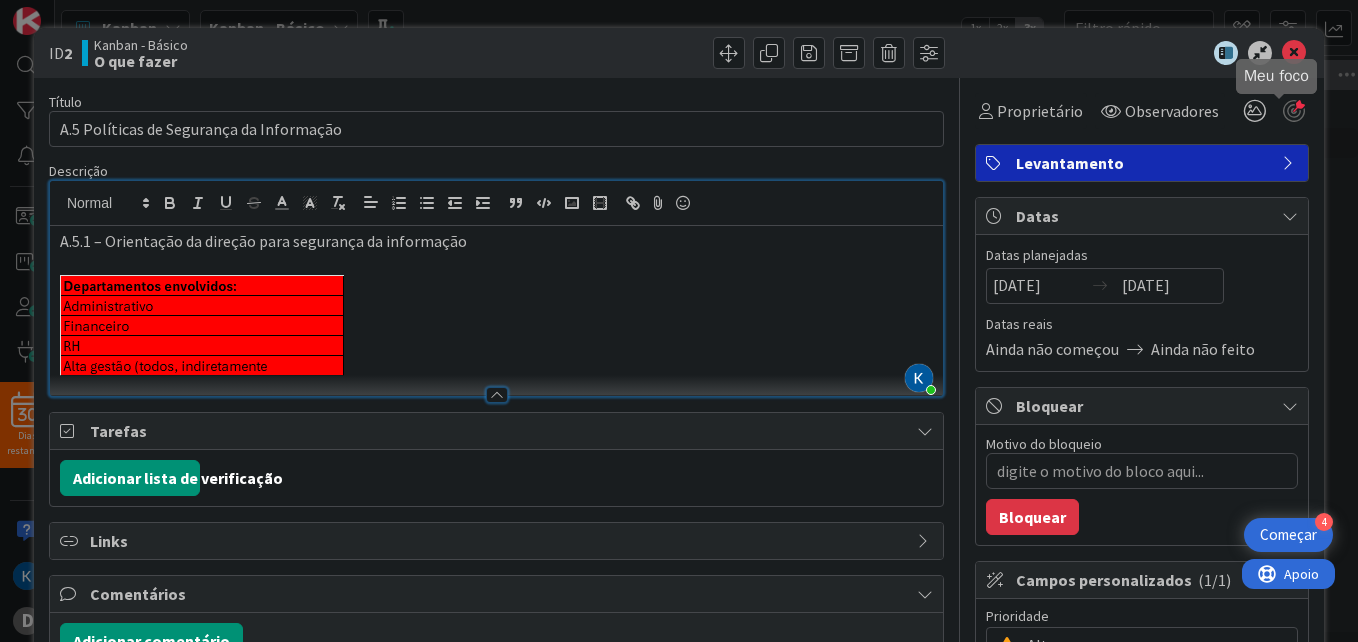 click at bounding box center (1294, 111) 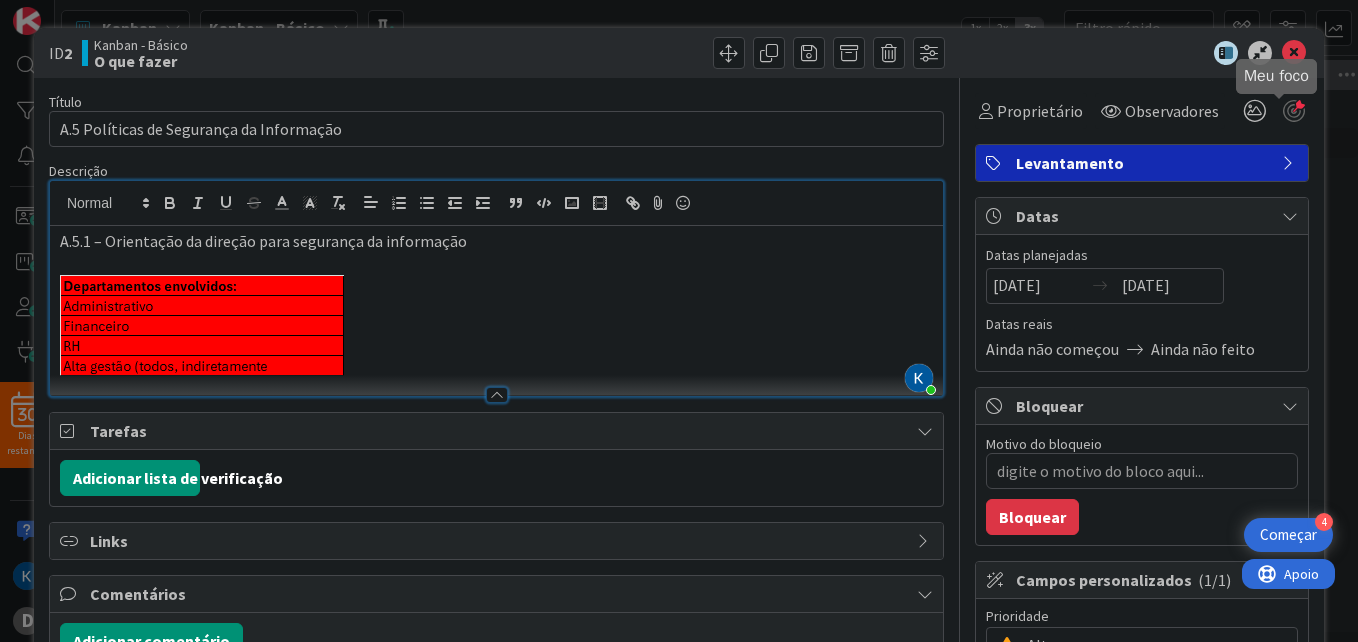 click at bounding box center [1294, 111] 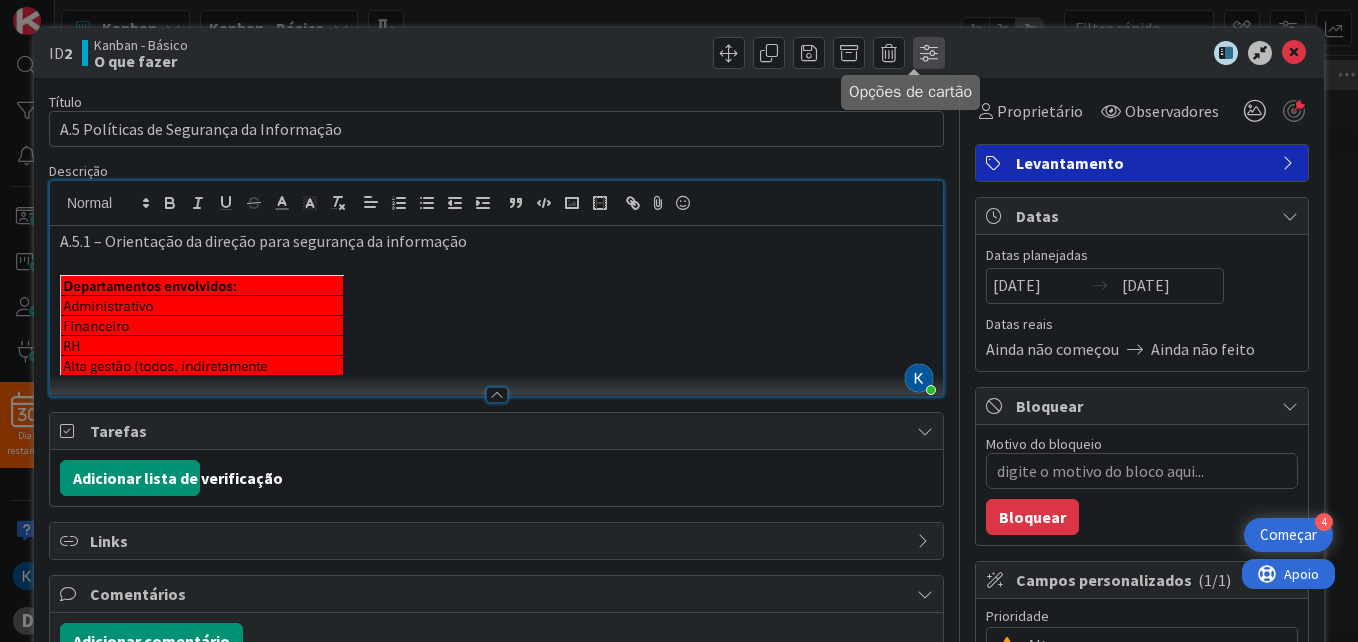 click at bounding box center [929, 53] 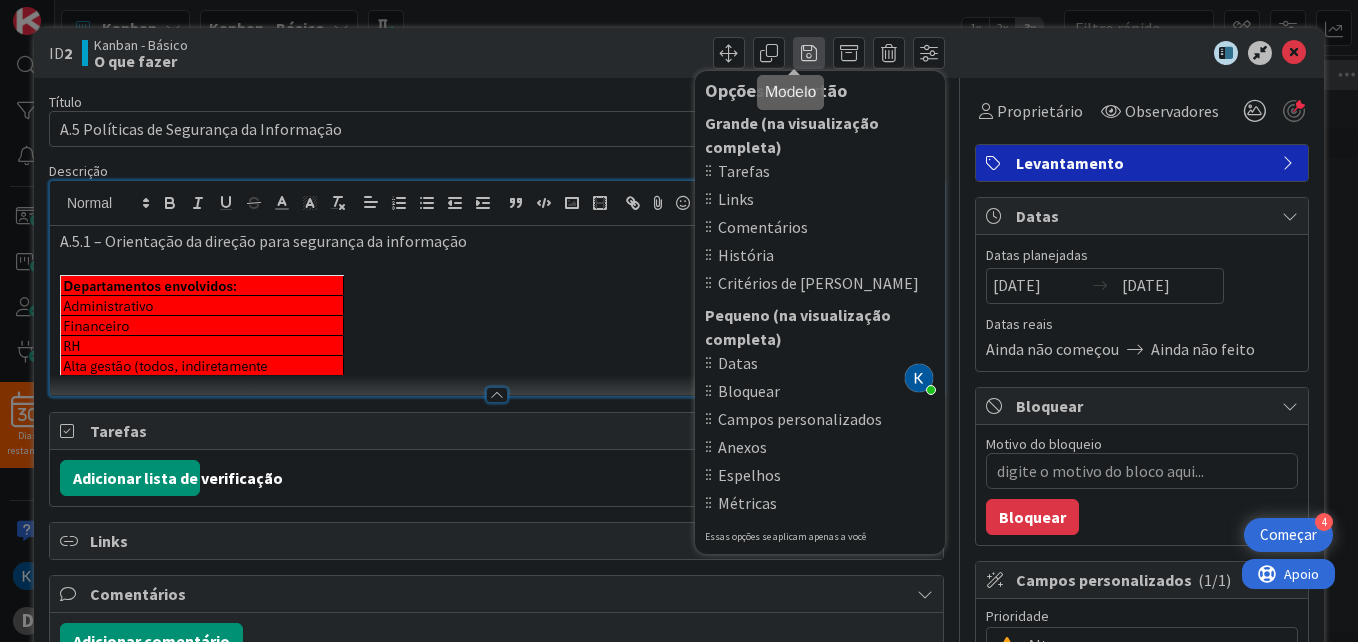 click at bounding box center [809, 53] 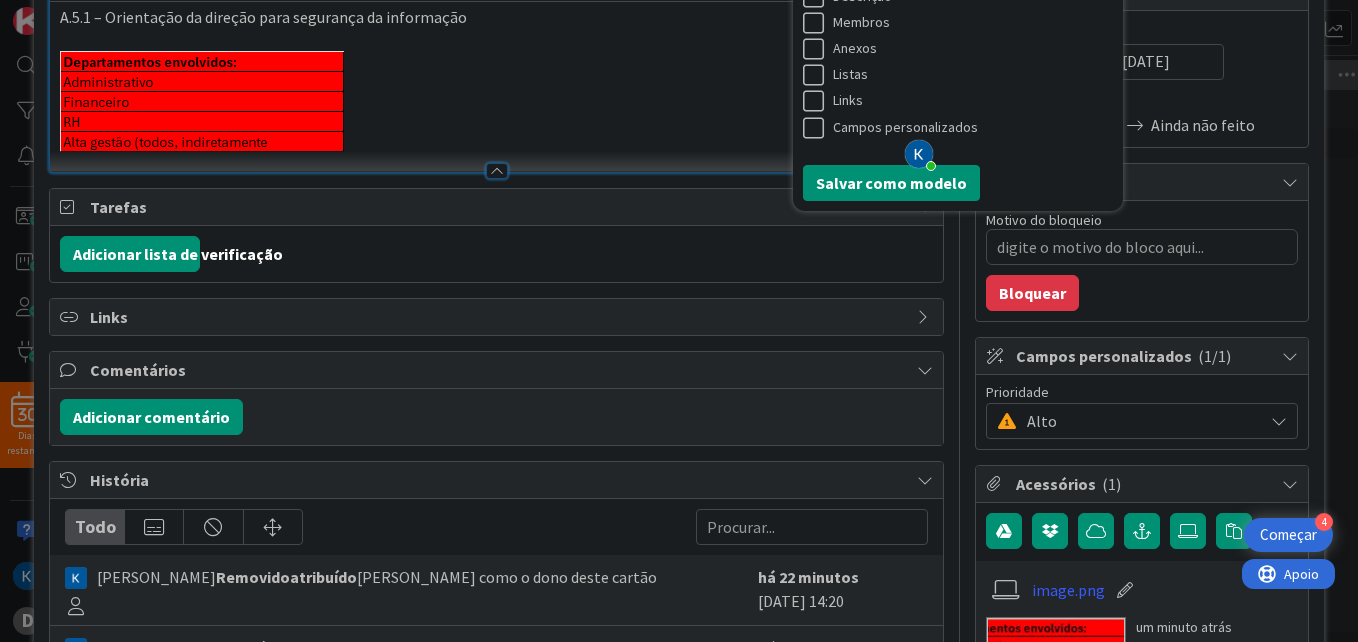scroll, scrollTop: 300, scrollLeft: 0, axis: vertical 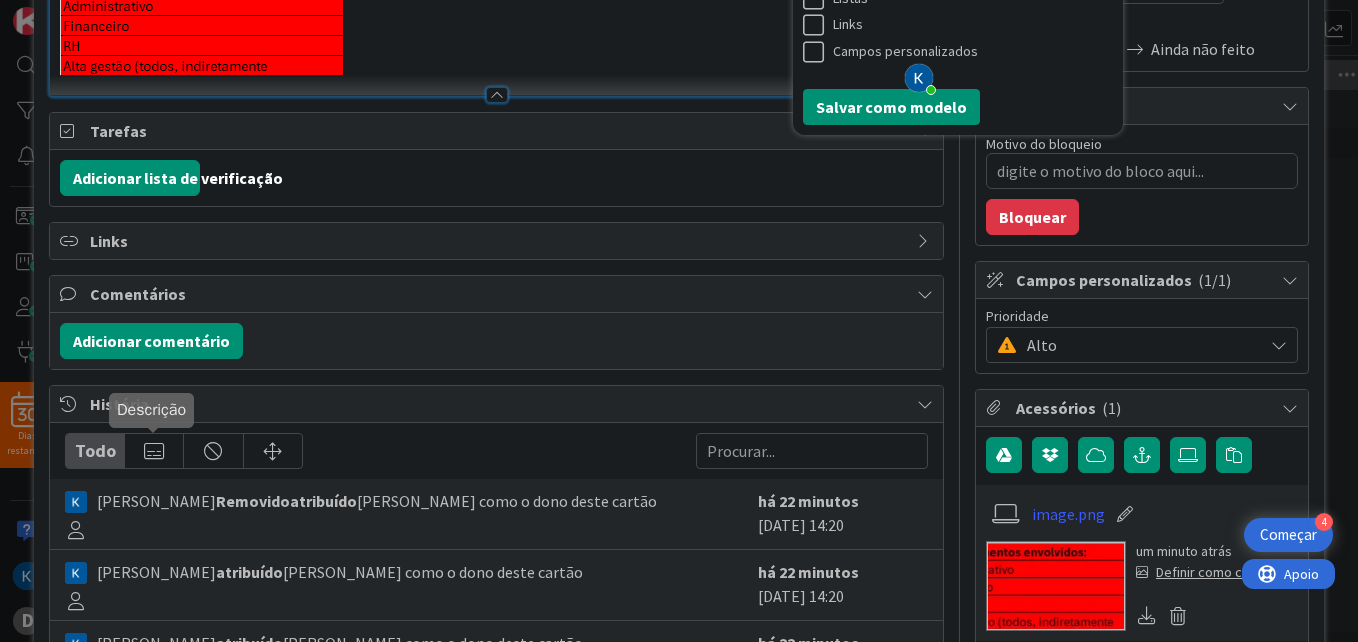 click at bounding box center (154, 451) 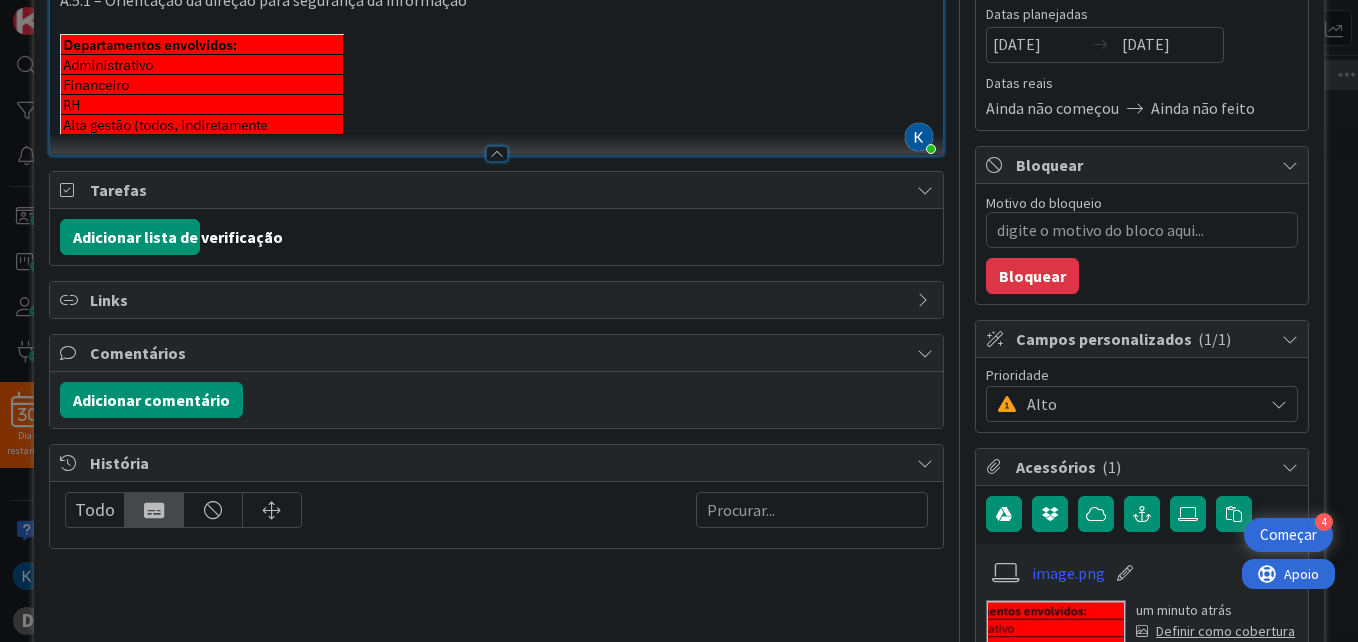scroll, scrollTop: 300, scrollLeft: 0, axis: vertical 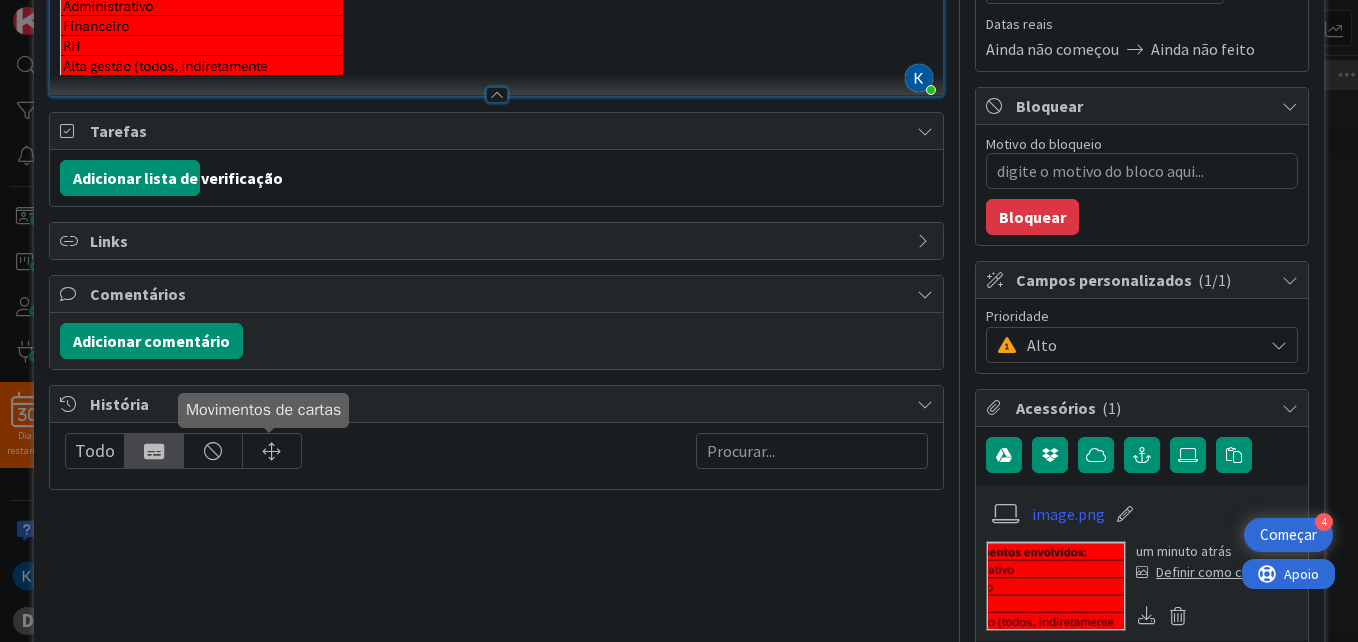 click at bounding box center [272, 451] 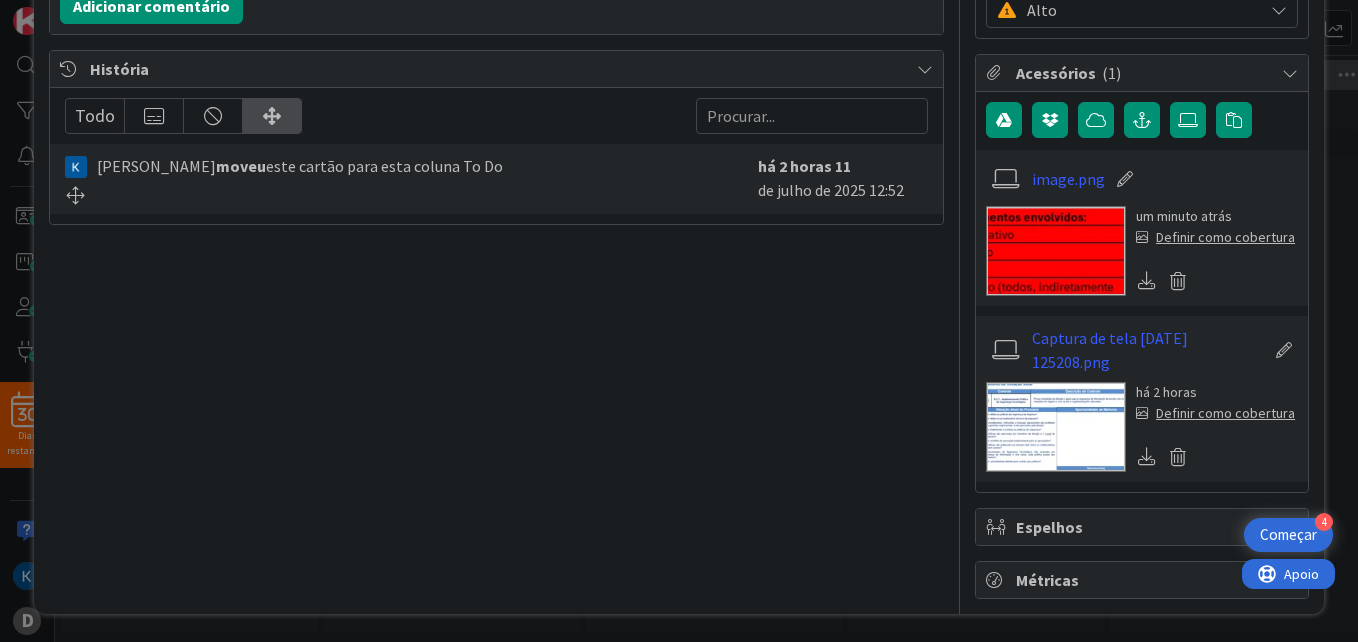 scroll, scrollTop: 35, scrollLeft: 0, axis: vertical 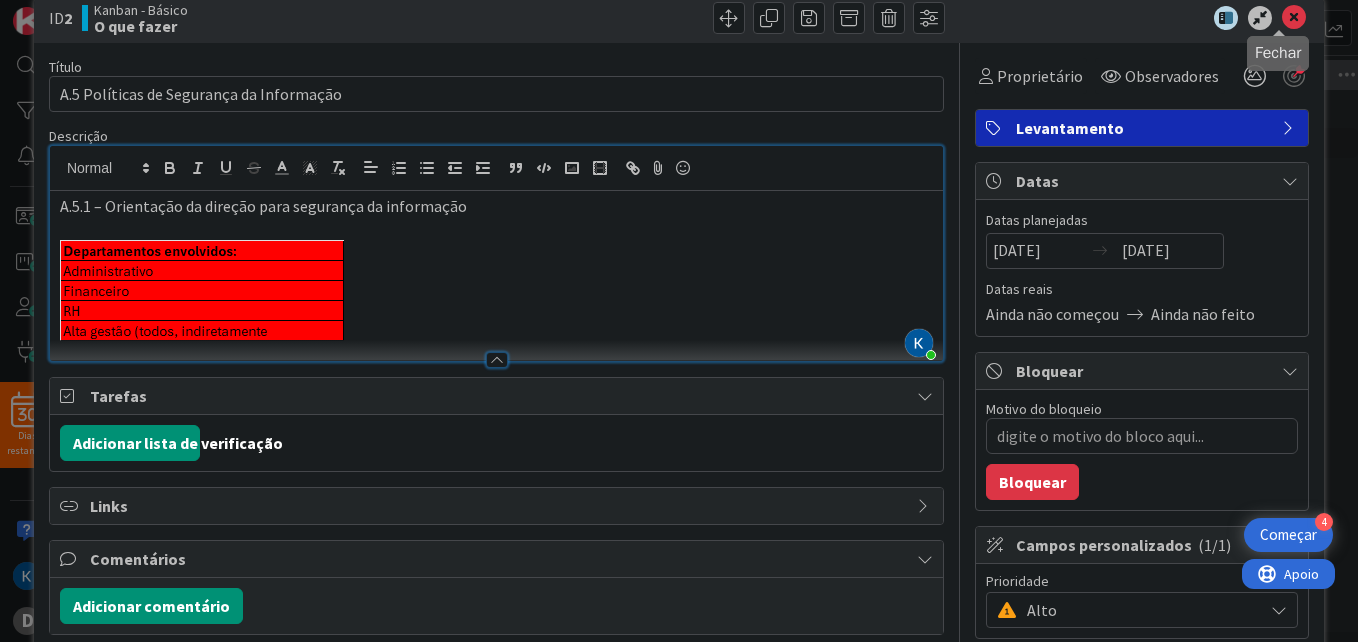 click at bounding box center [1294, 18] 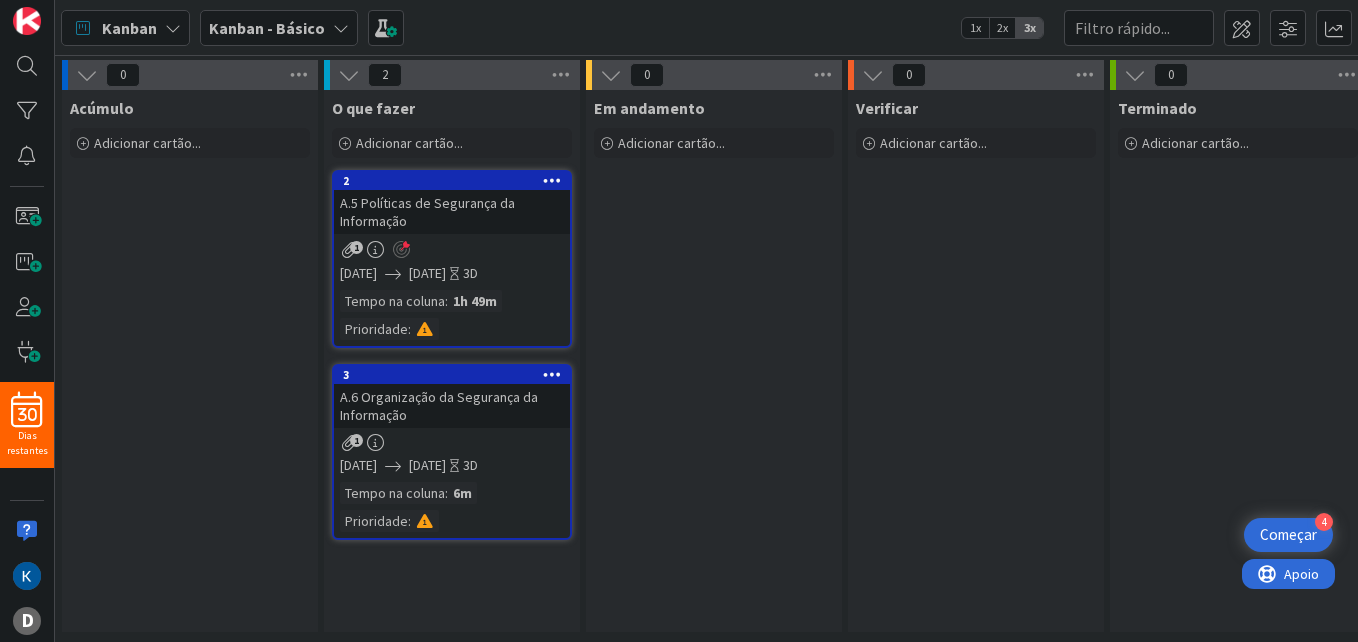 scroll, scrollTop: 0, scrollLeft: 0, axis: both 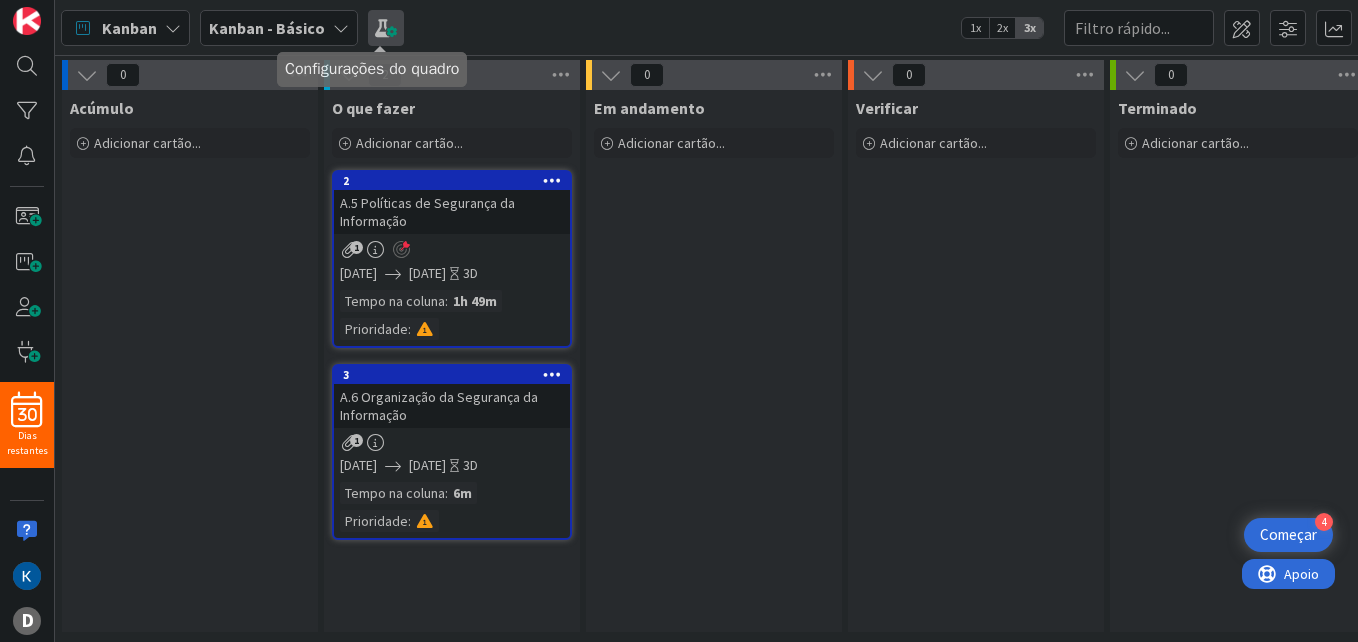 click at bounding box center (386, 28) 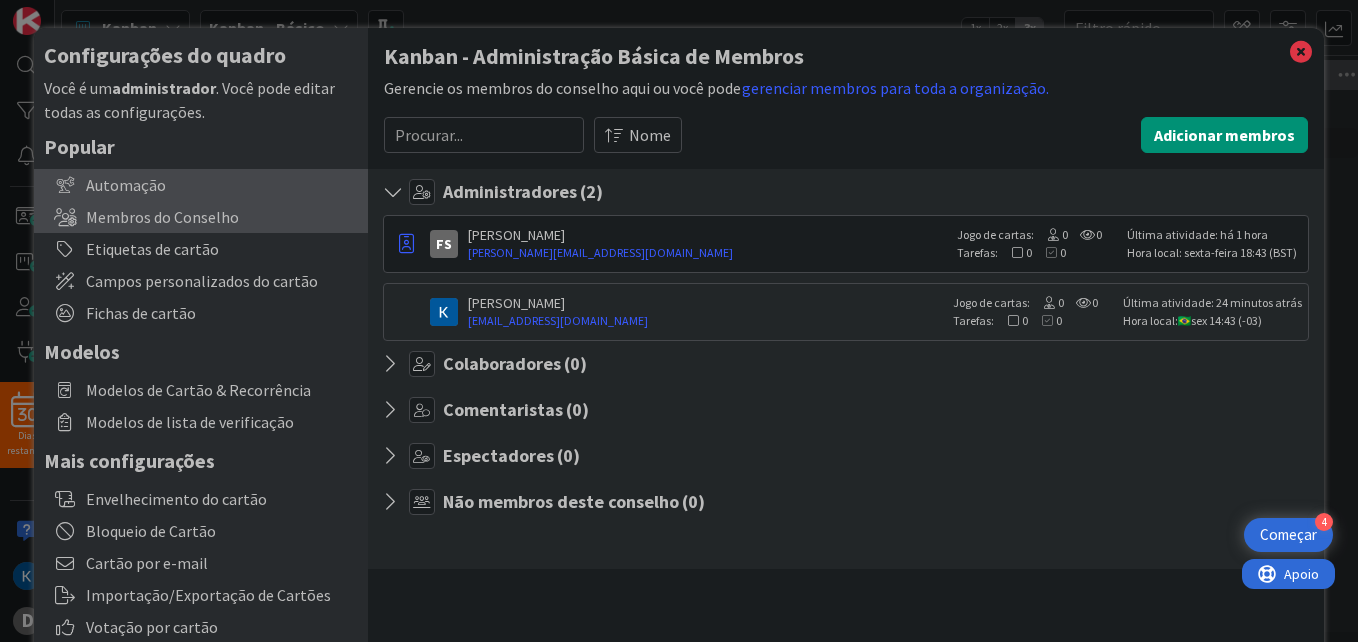 click on "Automação" at bounding box center [201, 185] 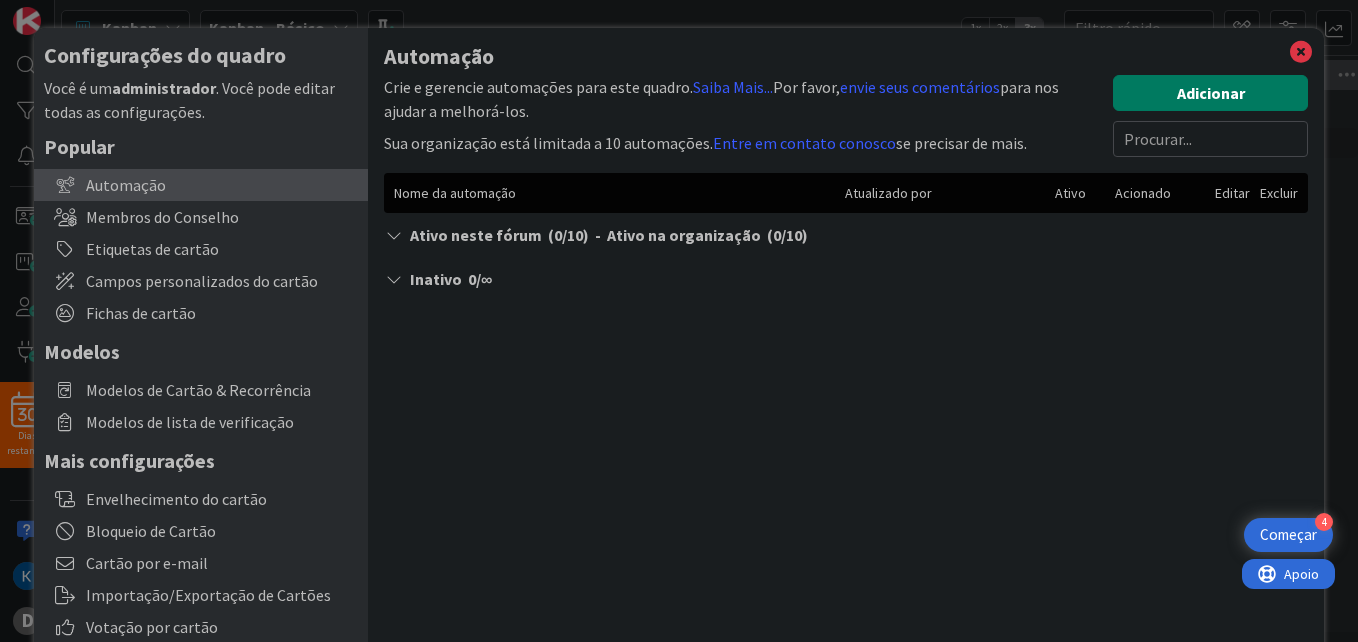 click on "Adicionar" at bounding box center (1210, 93) 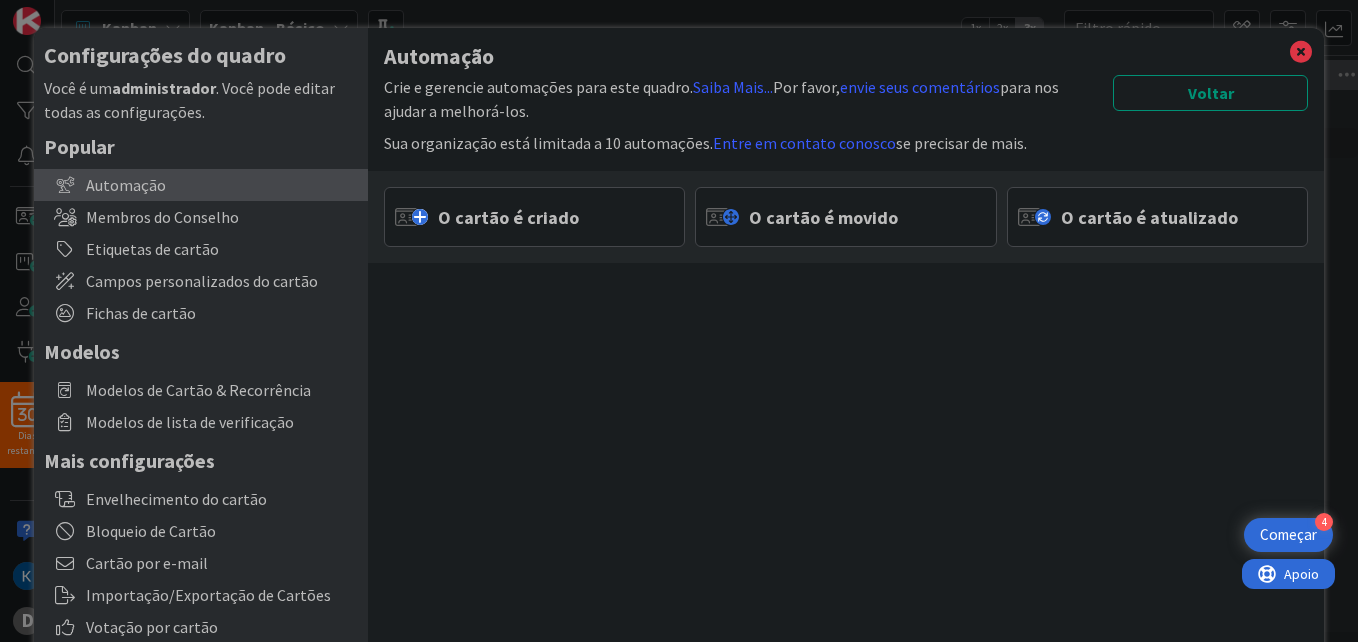 click on "O cartão é atualizado" at bounding box center [1149, 217] 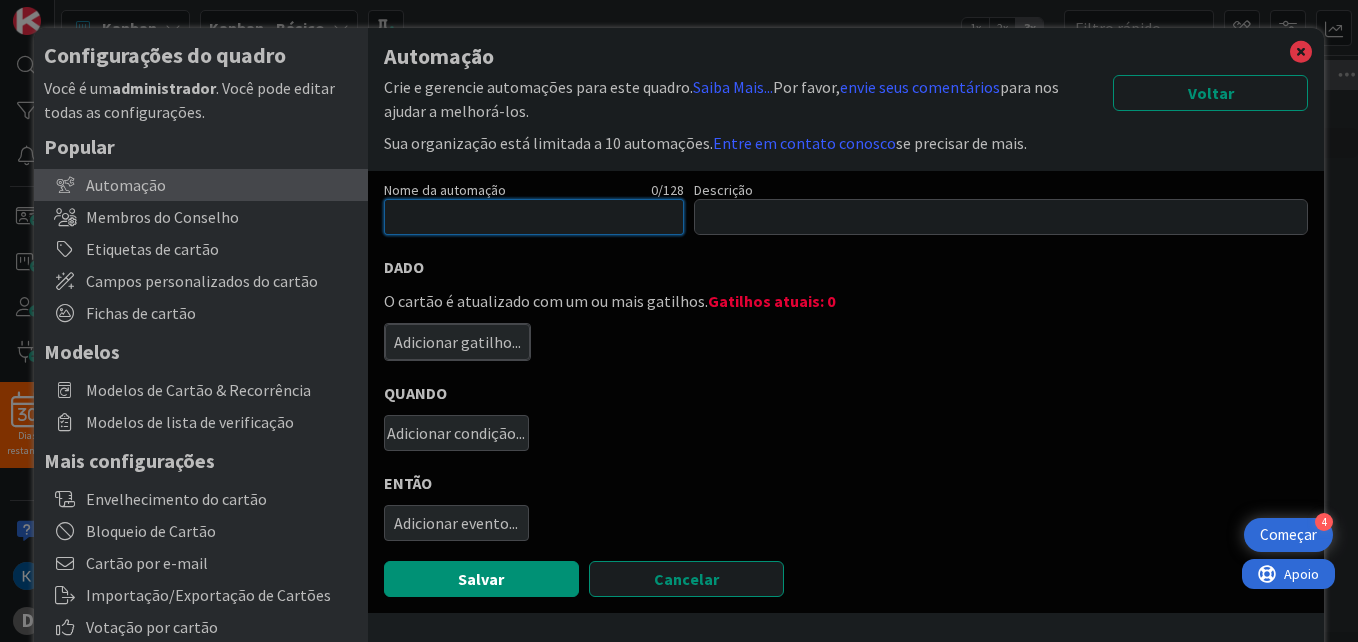click at bounding box center (534, 217) 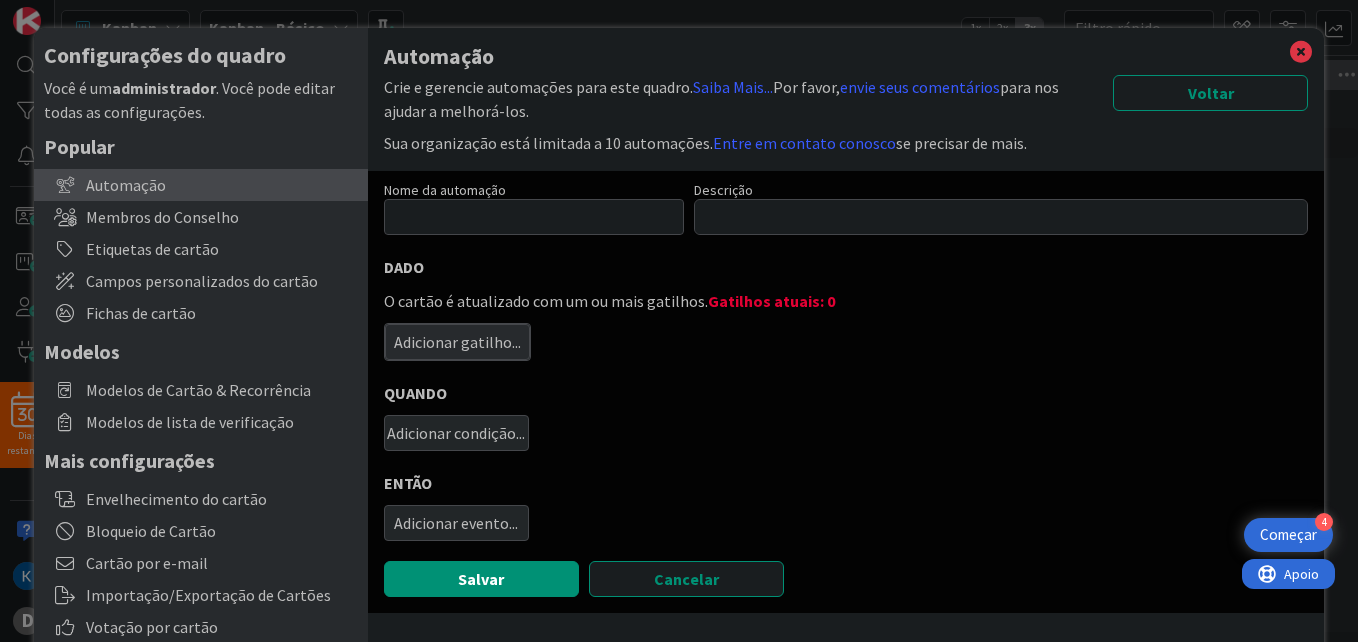 click on "Adicionar gatilho..." at bounding box center (457, 342) 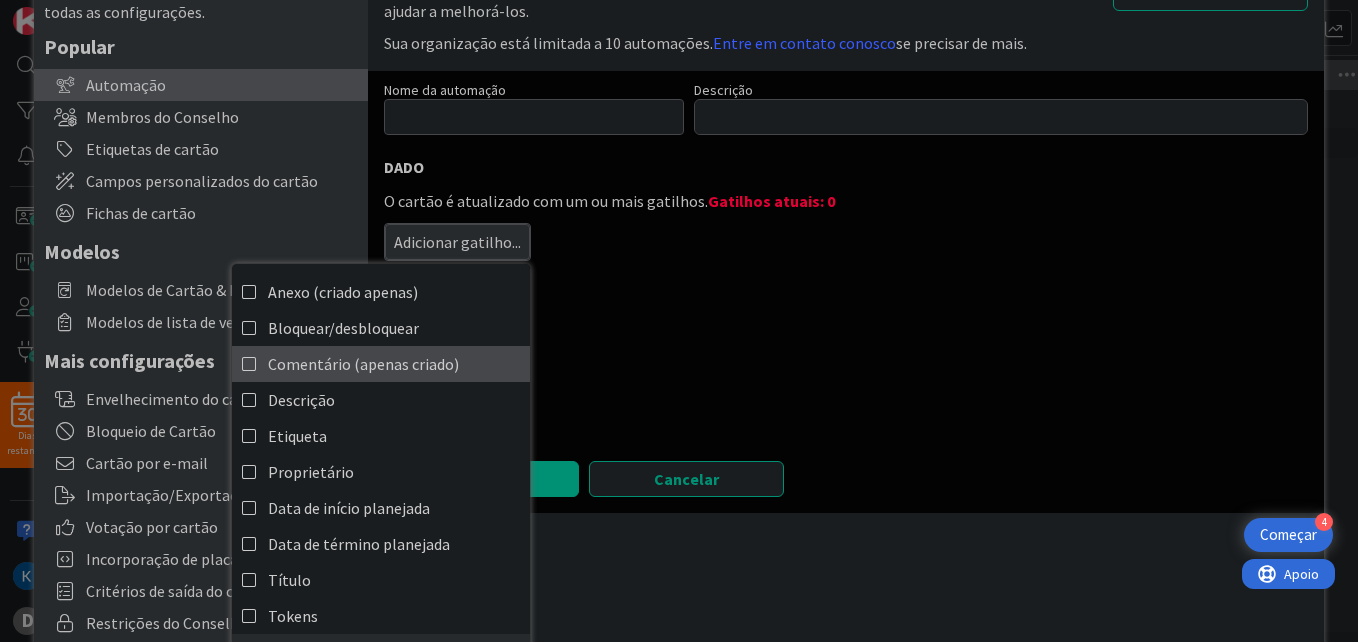 scroll, scrollTop: 182, scrollLeft: 0, axis: vertical 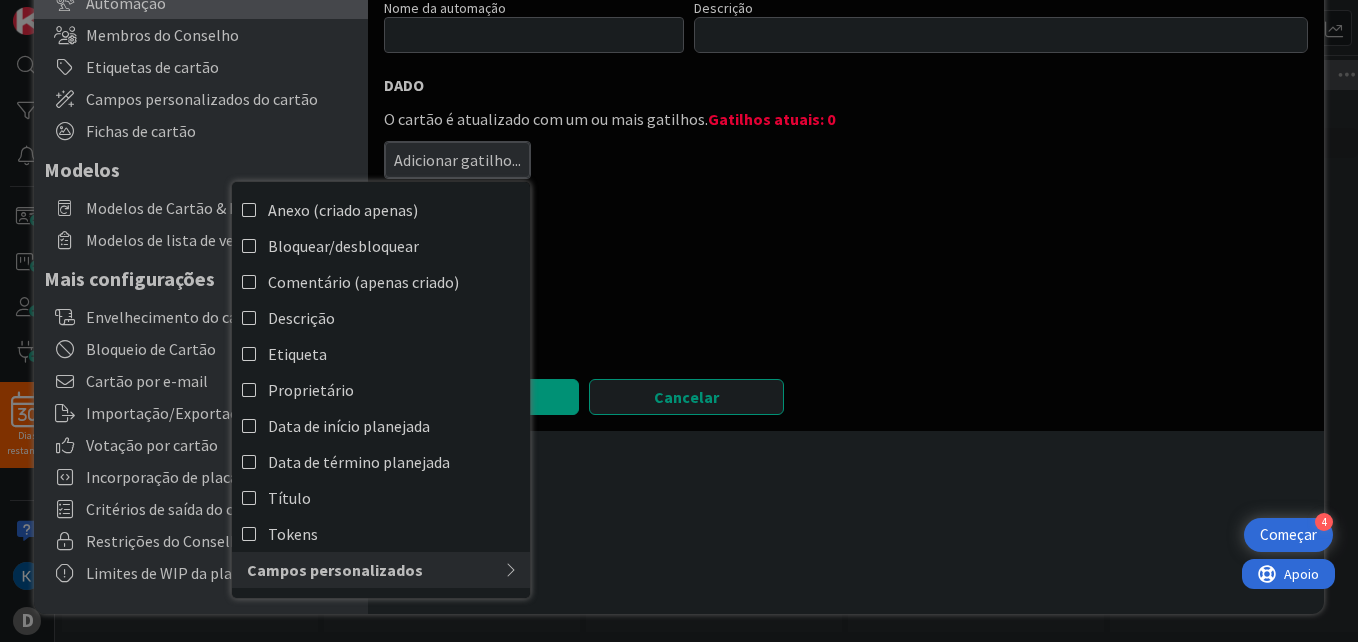 click at bounding box center (469, 570) 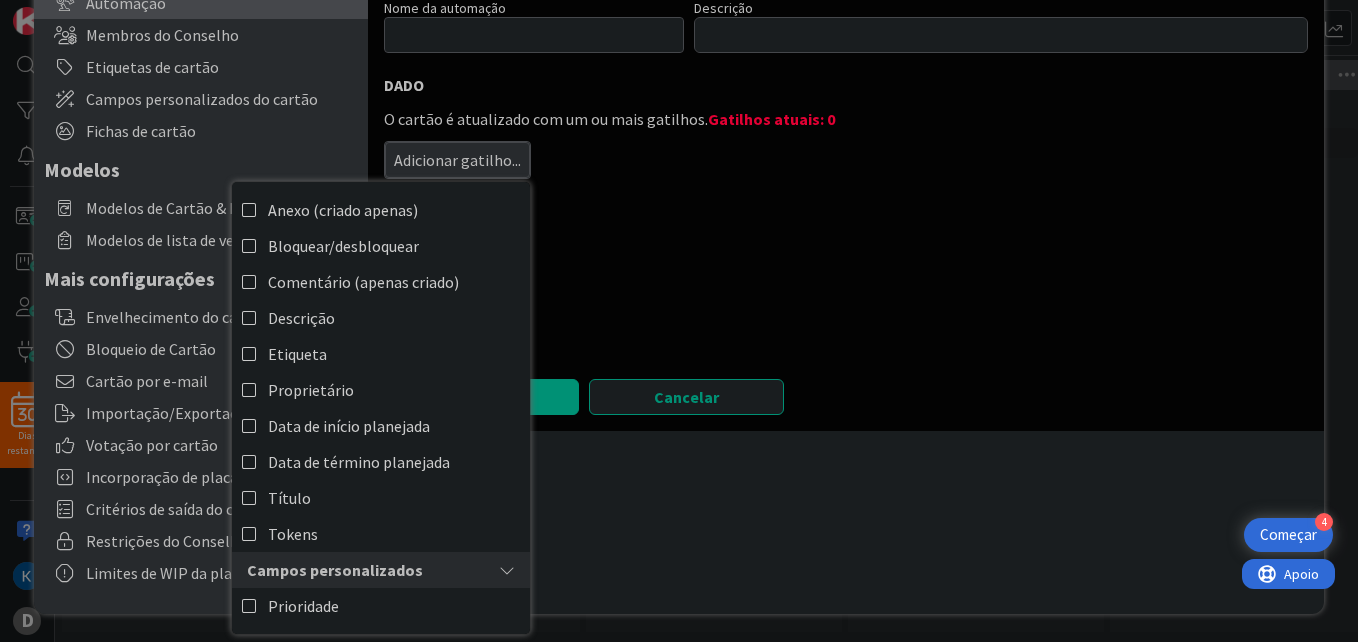 click on "Nome da automação 0 / 128 Descrição 0 / 256 DADO O cartão é atualizado com um ou mais gatilhos.   Gatilhos atuais: 0  Adicionar gatilho... Anexo (criado apenas) Bloquear/desbloquear Comentário (apenas criado) Descrição Etiqueta Proprietário Data de início planejada Data de término planejada Título Tokens Campos personalizados Prioridade QUANDO Adicionar condição... ENTÃO Adicionar evento... Salvar Cancelar" at bounding box center (846, 210) 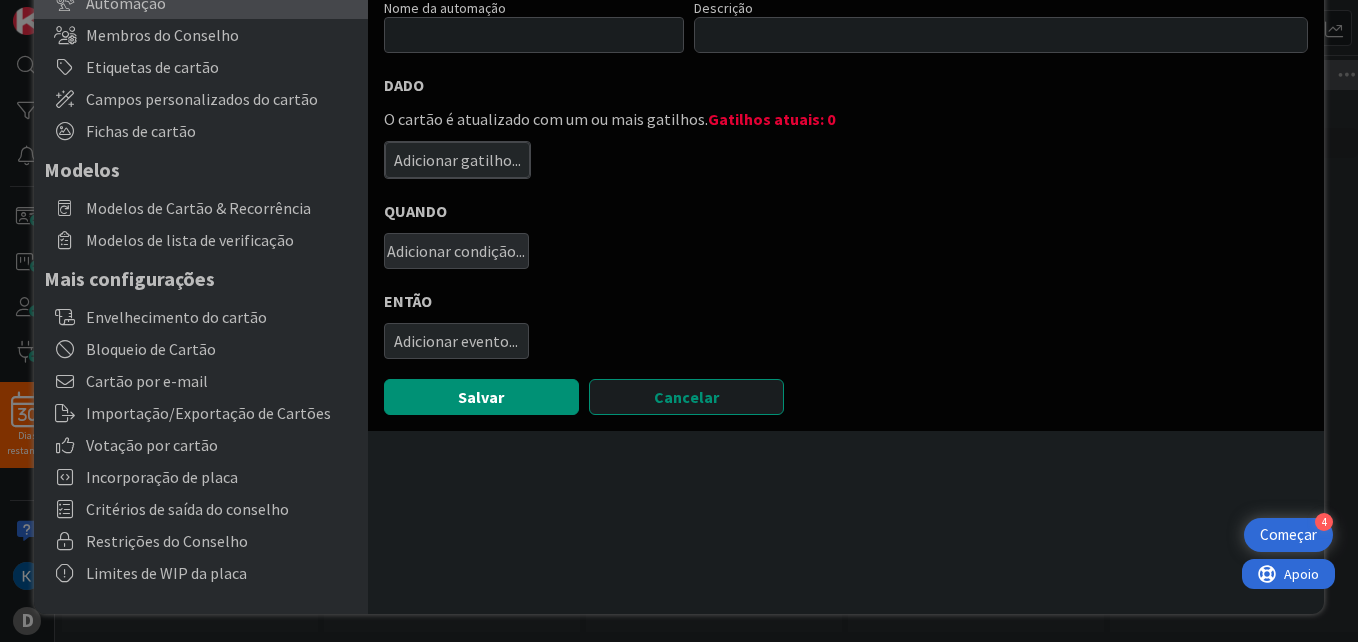 click on "Adicionar condição..." at bounding box center [456, 251] 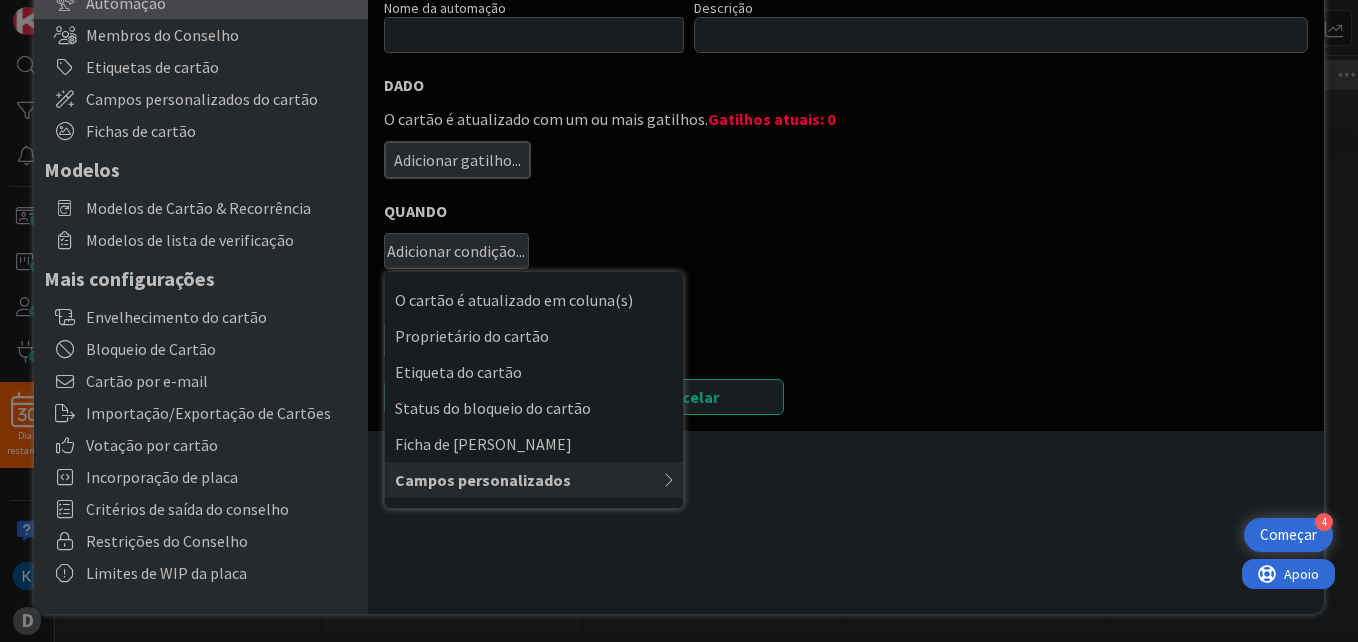 click on "Adicionar gatilho..." at bounding box center [457, 160] 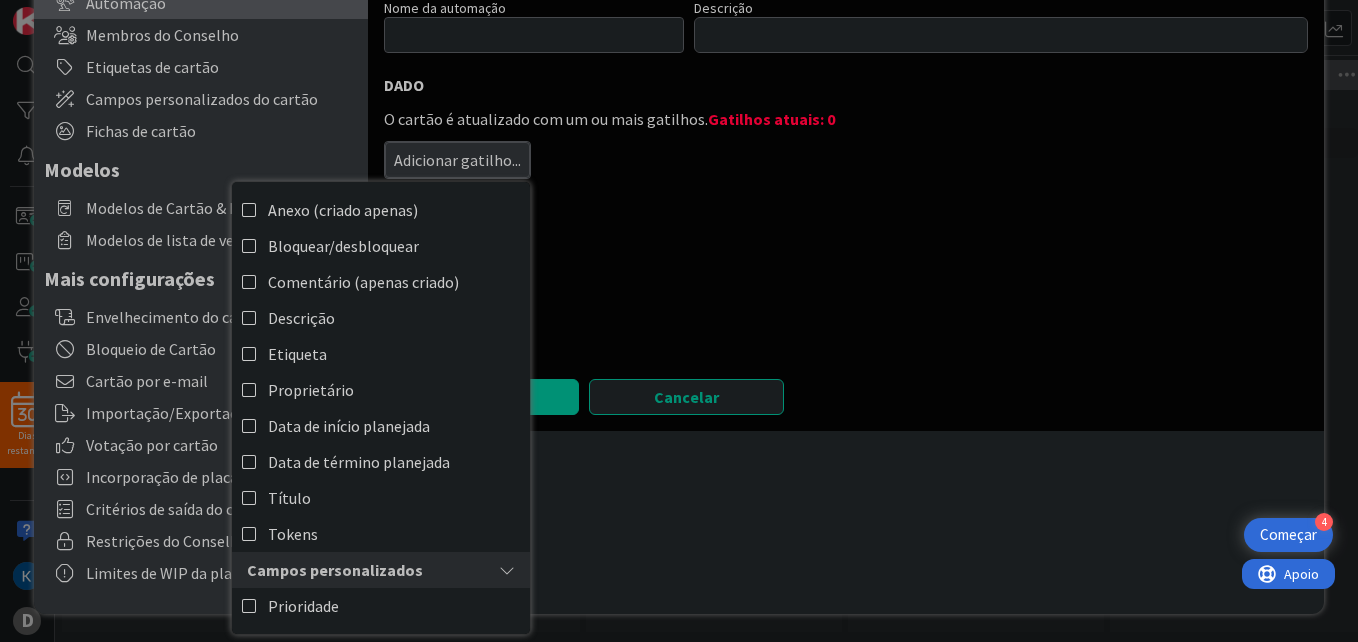 click on "QUANDO" at bounding box center (846, 211) 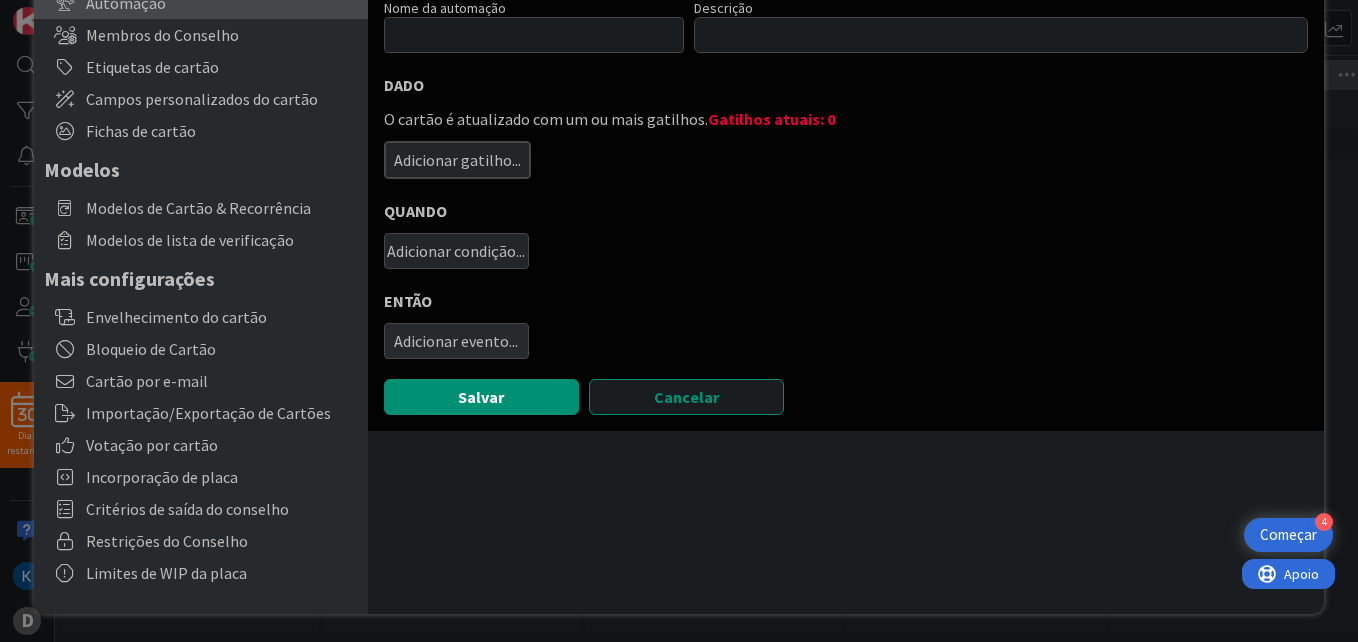 click on "Adicionar evento..." at bounding box center (456, 341) 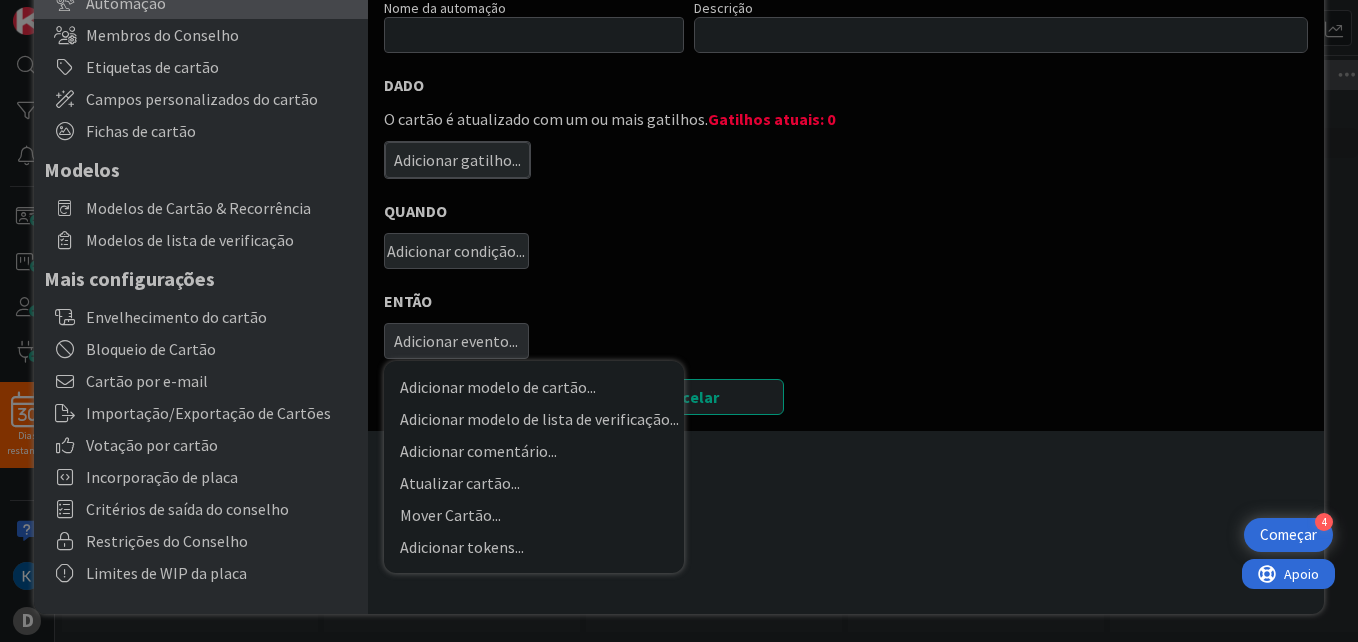 click on "Nome da automação 0 / 128 Descrição 0 / 256 DADO O cartão é atualizado com um ou mais gatilhos.   Gatilhos atuais: 0  Adicionar gatilho... Attachment (only created) Block/Unblock Comment (only created) Description Label Owner Planned Start Date Planned End Date Title Tokens Campos personalizados Priority QUANDO Adicionar condição... O cartão é atualizado em coluna(s) Proprietário do cartão Etiqueta do cartão Status do bloqueio do cartão Ficha de [PERSON_NAME] personalizados ENTÃO Adicionar evento... Adicionar modelo de cartão... Adicionar modelo de lista de verificação... Adicionar comentário... Atualizar cartão... Mover Cartão... Adicionar tokens... Salvar Cancelar" at bounding box center [846, 210] 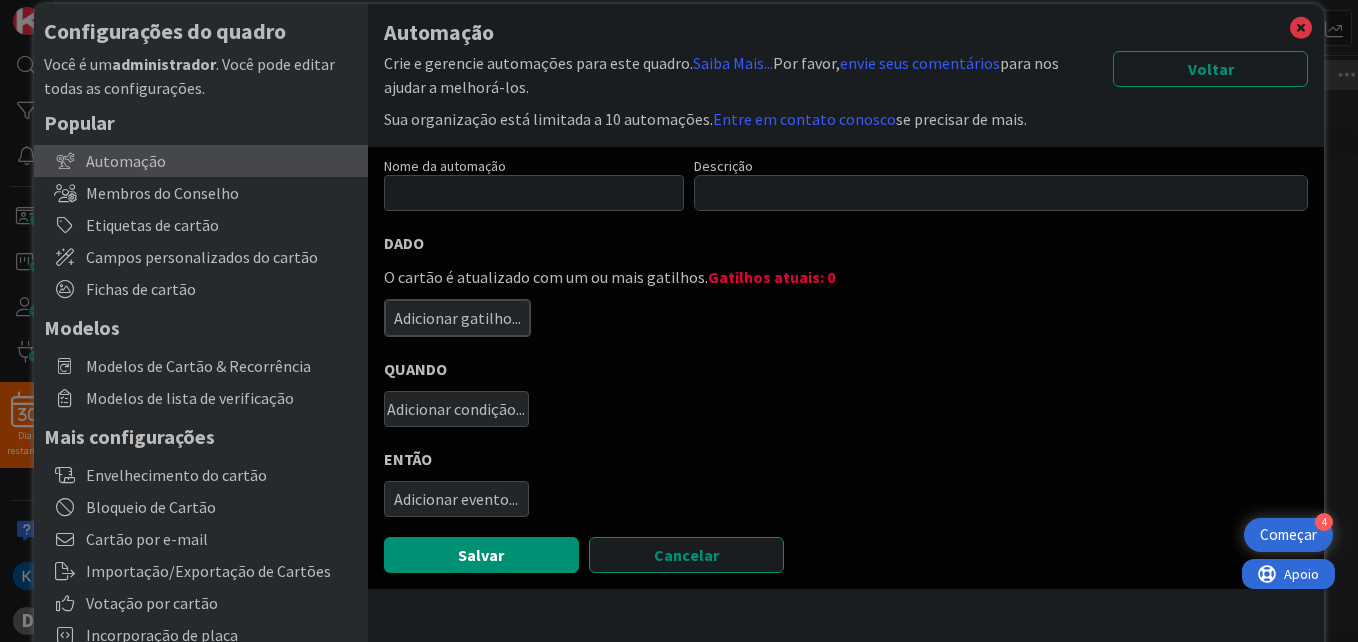 scroll, scrollTop: 0, scrollLeft: 0, axis: both 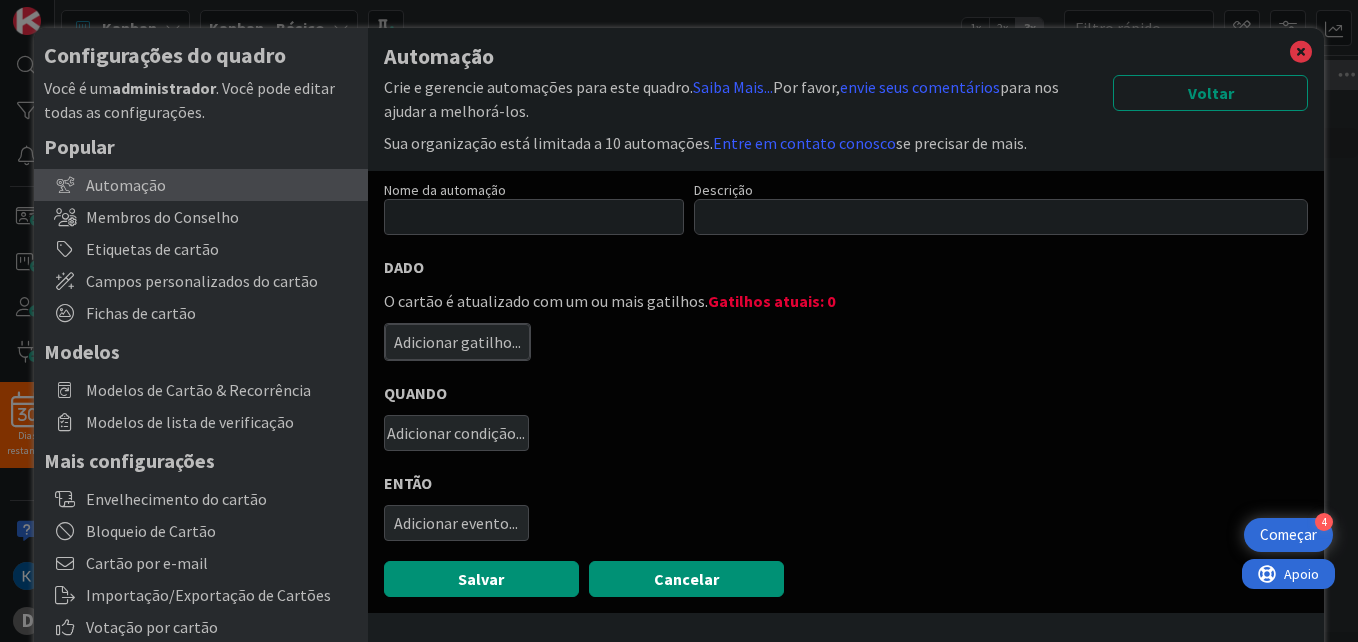 click on "Cancelar" at bounding box center (686, 579) 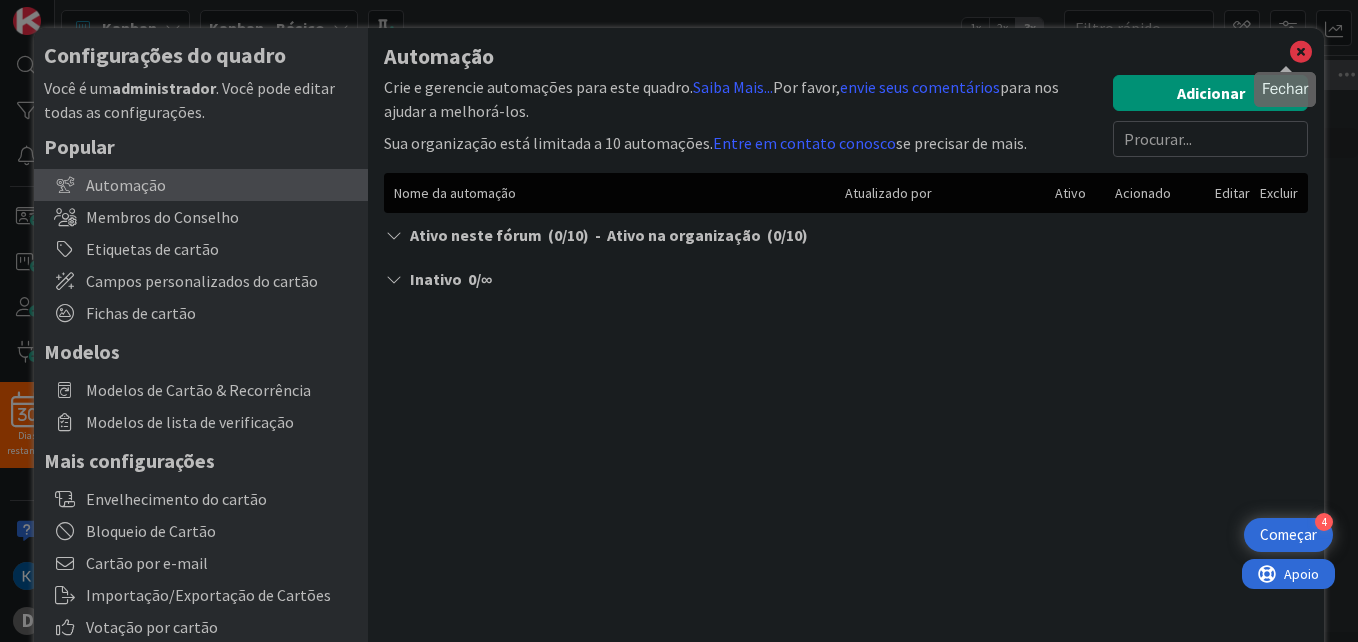 click at bounding box center (1301, 52) 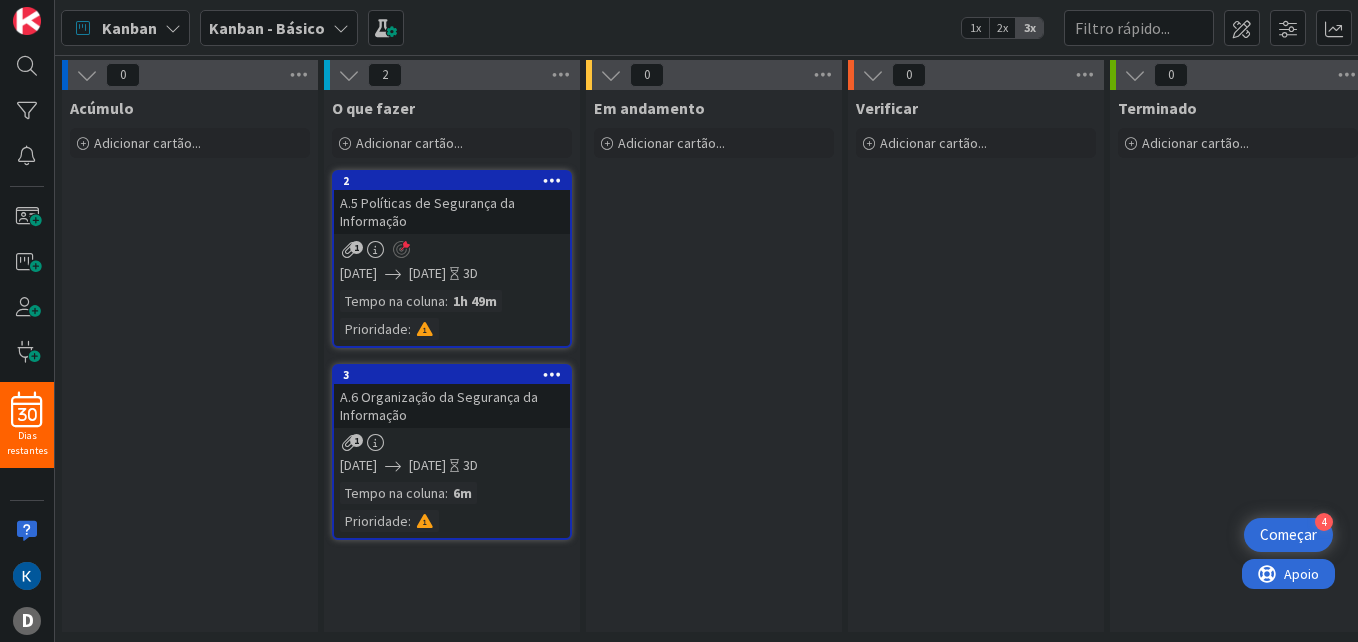 click on "A.5 Políticas de Segurança da Informação" at bounding box center (452, 212) 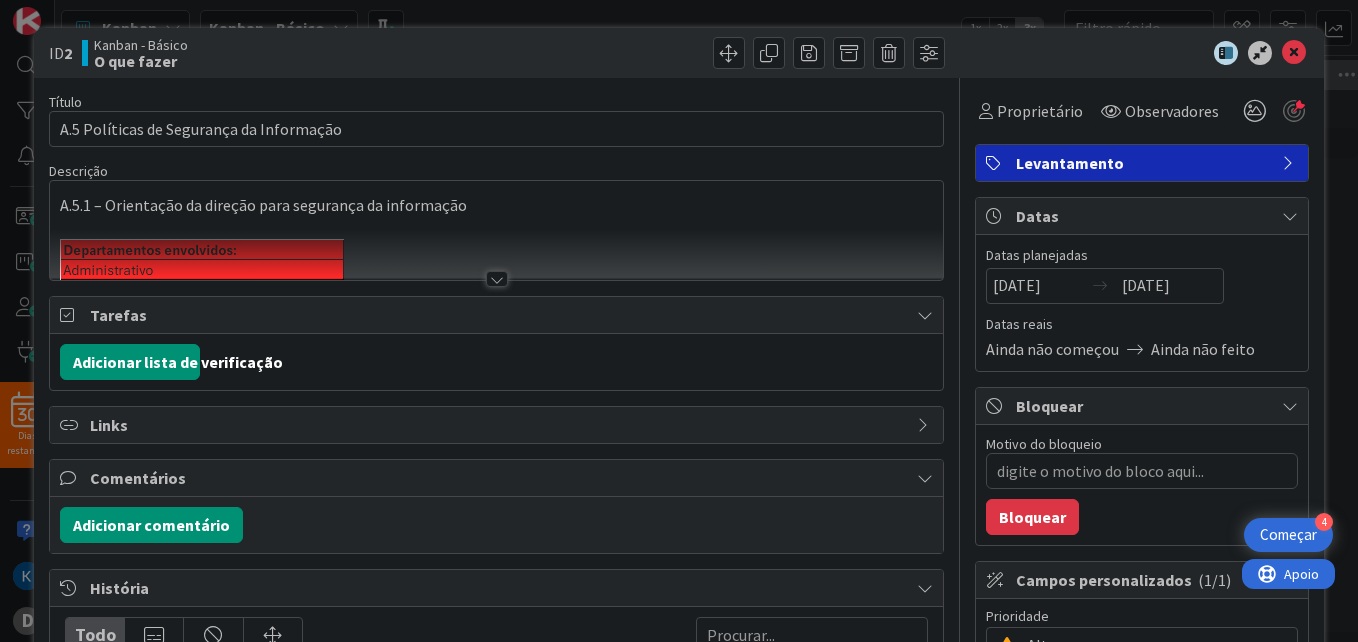 scroll, scrollTop: 0, scrollLeft: 0, axis: both 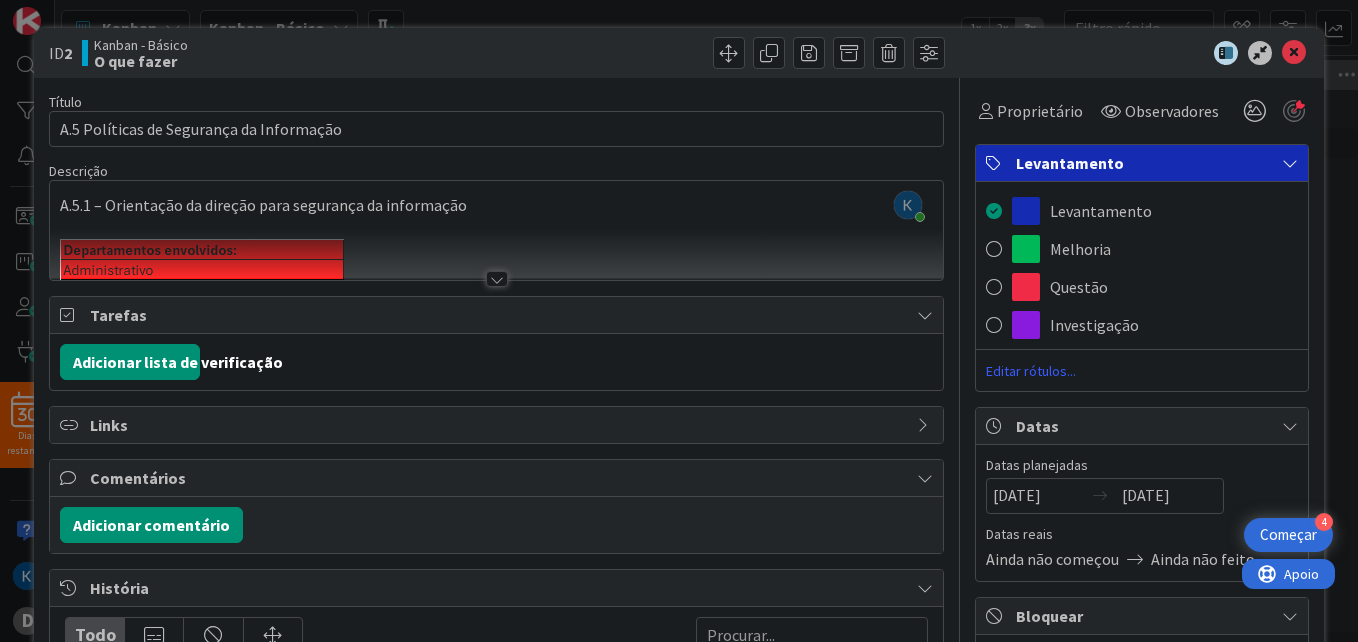 click on "Levantamento" at bounding box center [1142, 163] 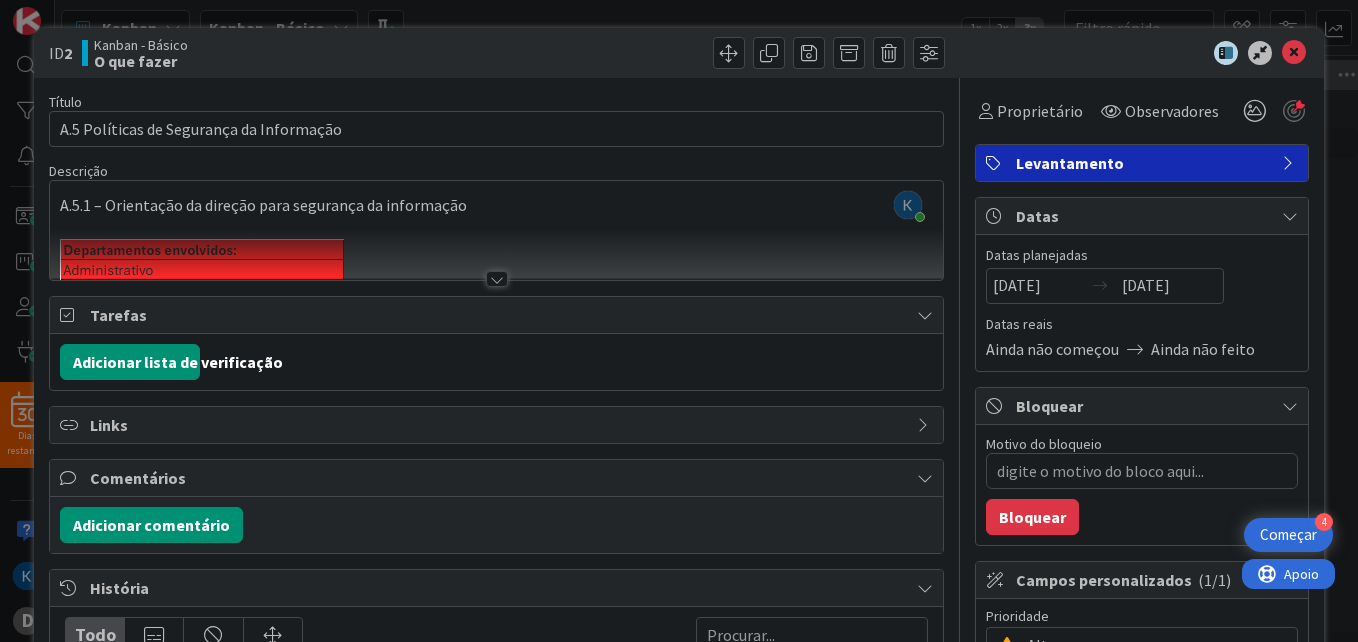 click on "Levantamento" at bounding box center [1142, 163] 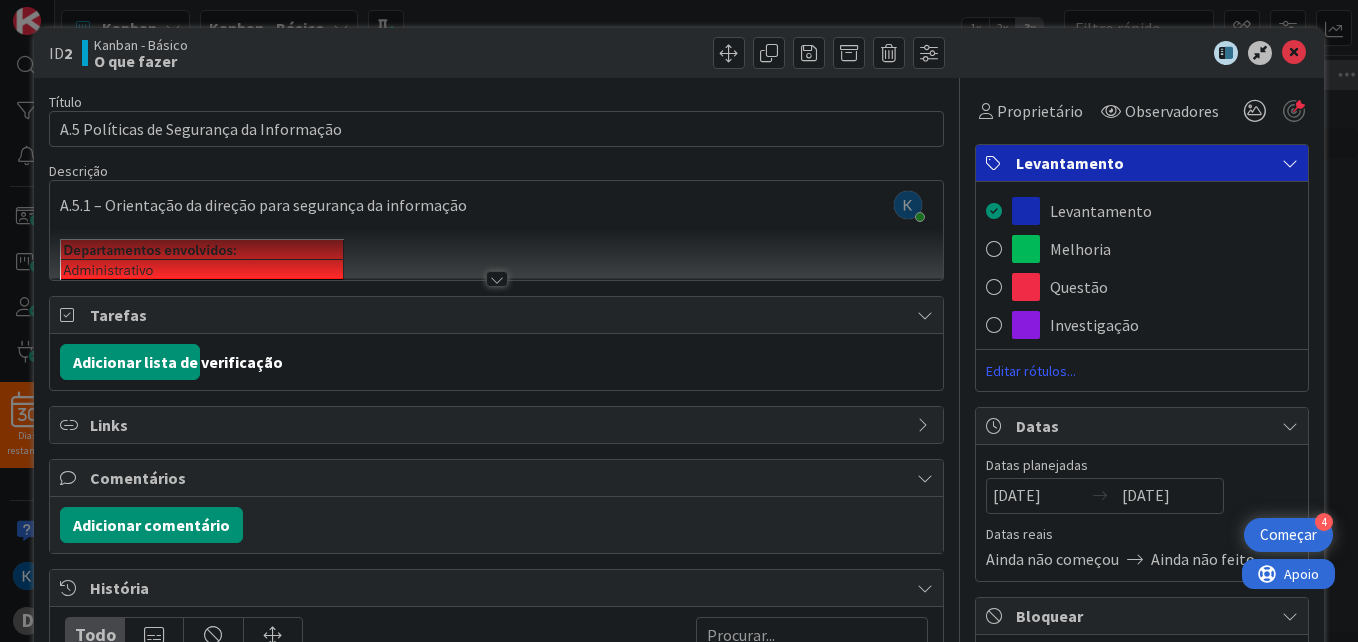 click on "ID  2 Kanban - Básico O que fazer Título 40 / 128 A.5 Políticas de Segurança da Informação Descrição [PERSON_NAME] acabou de entrar A.5.1 – Orientação da direção para segurança da informação Owner Watchers Levantamento Tarefas Adicionar lista de verificação Links Comentários Adicionar comentário História Todo [PERSON_NAME]  excluiu  este anexo 'image-07-11-2025, 14:40.png' 2 minutos atrás [DATE] 14:41 [PERSON_NAME]  apagou  este anexo 'image-07-11-2025, 14:41.png' 2 minutos atrás [DATE] 14:41 [PERSON_NAME]  atualizou  a descrição deste cartão Mostrar descrição atualizada 2 minutos atrás [DATE] 14:41 [PERSON_NAME]  criou  anexos 'image-07-11-2025, 14:41.png' 3 minutos atrás [DATE] 14:41 [PERSON_NAME]  criou  este anexo 'image.png' 3 minutos atrás [DATE] 14:41 Mostrar mais... Proprietário Observadores Levantamento Levantamento Melhoria Questão Investigação Editar rótulos... Datas Datas planejadas [DATE] Bloquear" at bounding box center (679, 321) 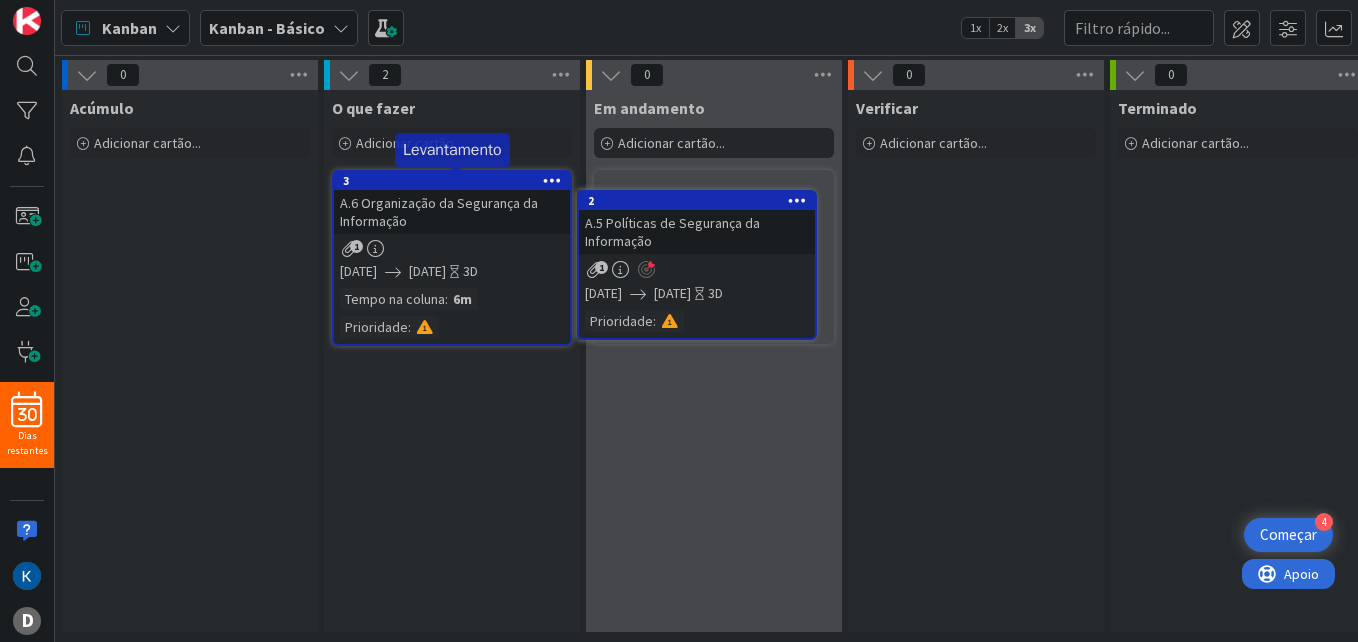 scroll, scrollTop: 0, scrollLeft: 0, axis: both 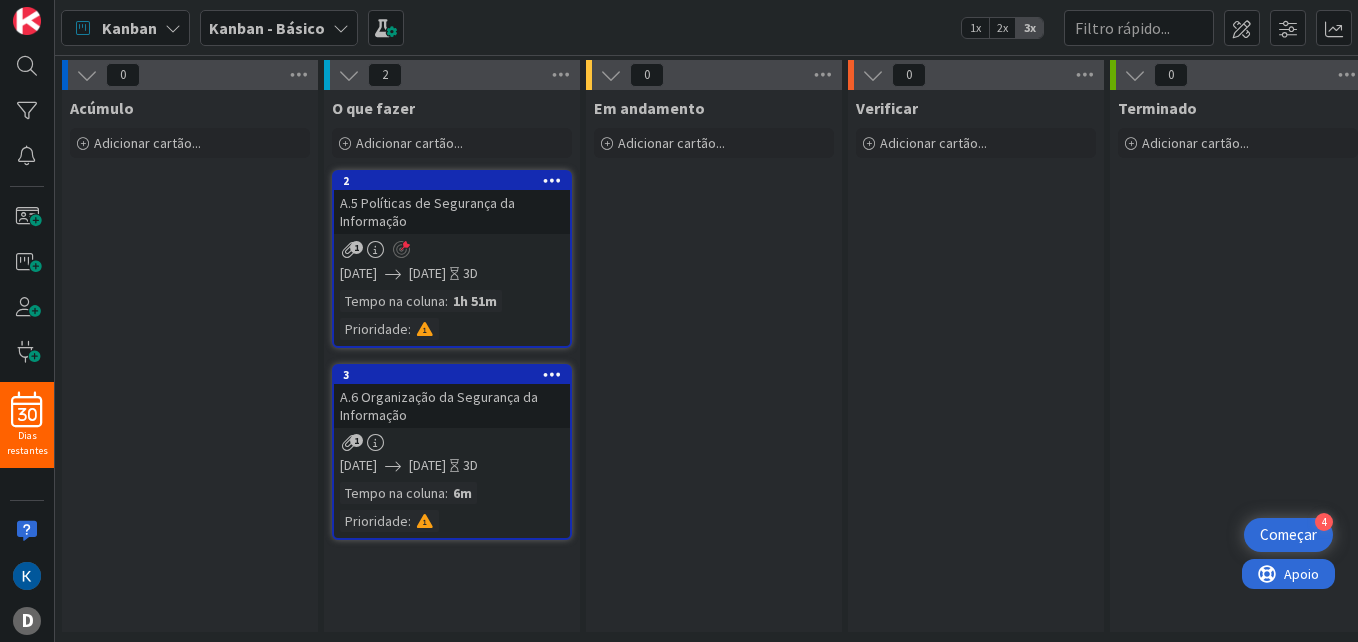 click at bounding box center (349, 75) 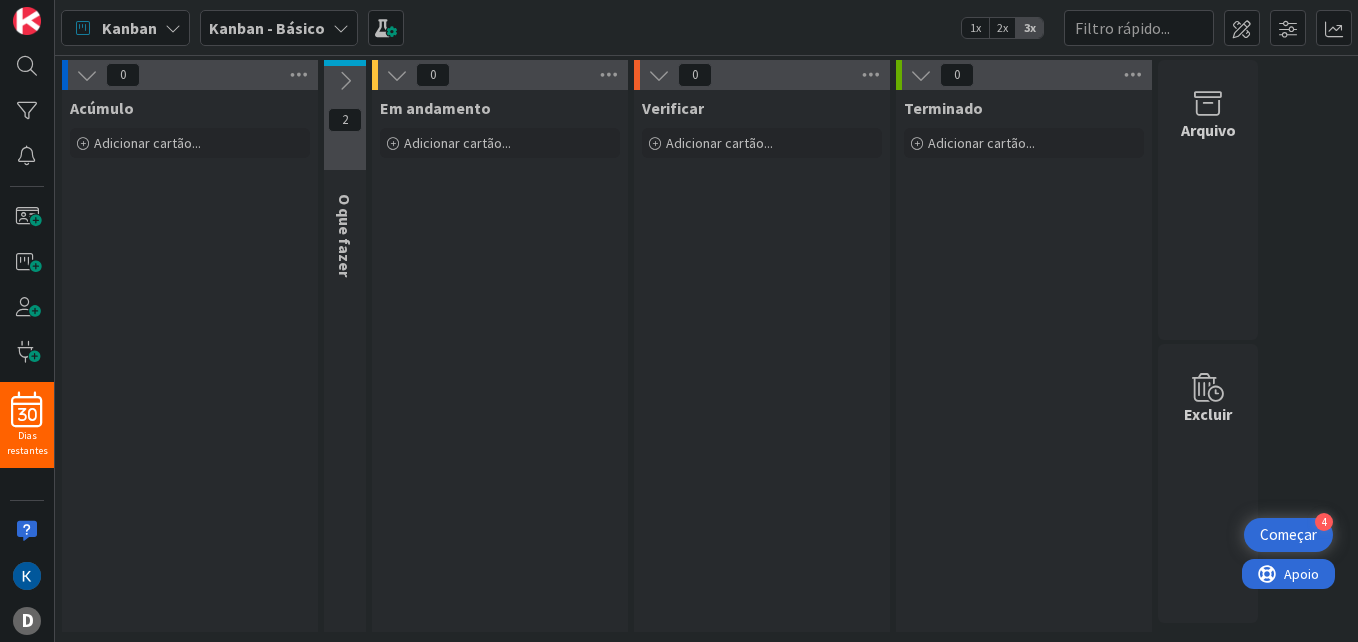 click at bounding box center (345, 81) 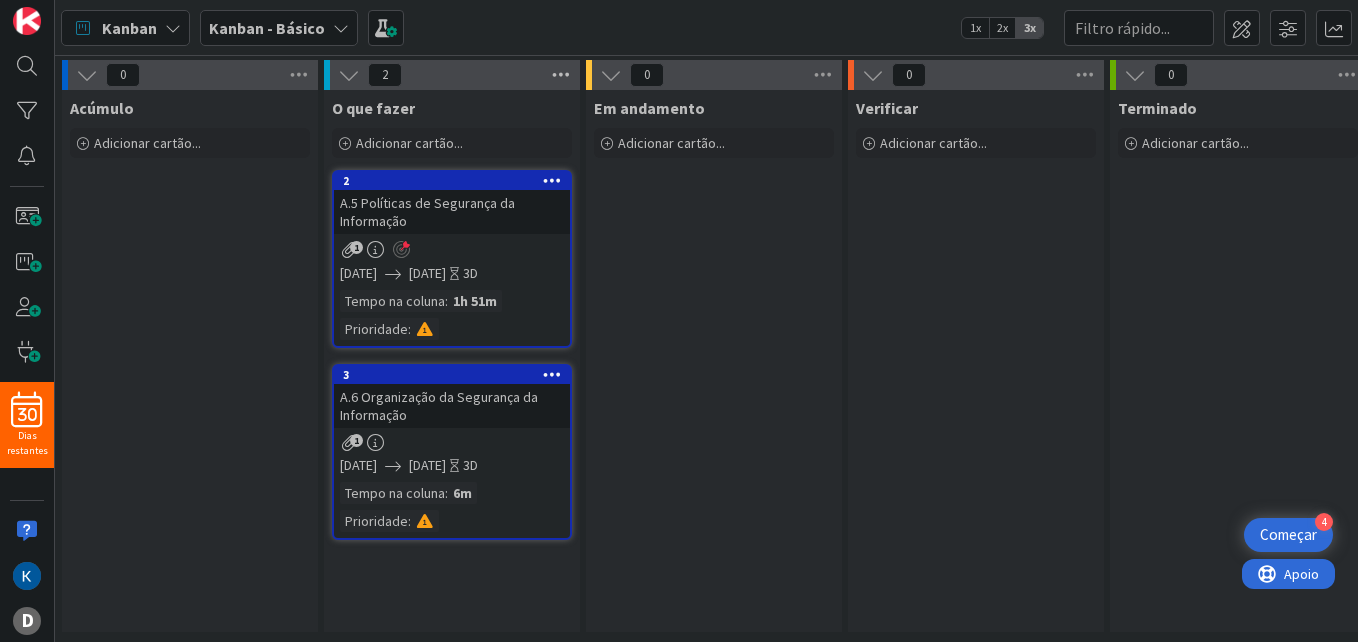 click at bounding box center (561, 75) 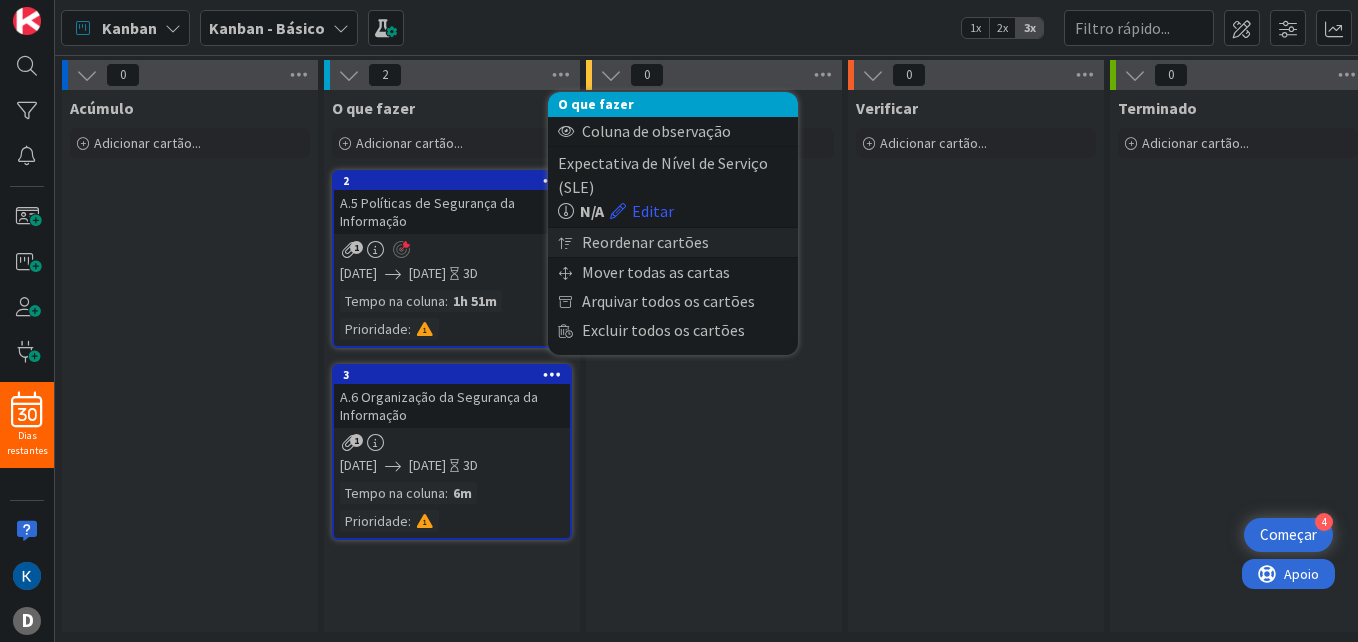 click on "Reordenar cartões" at bounding box center (645, 242) 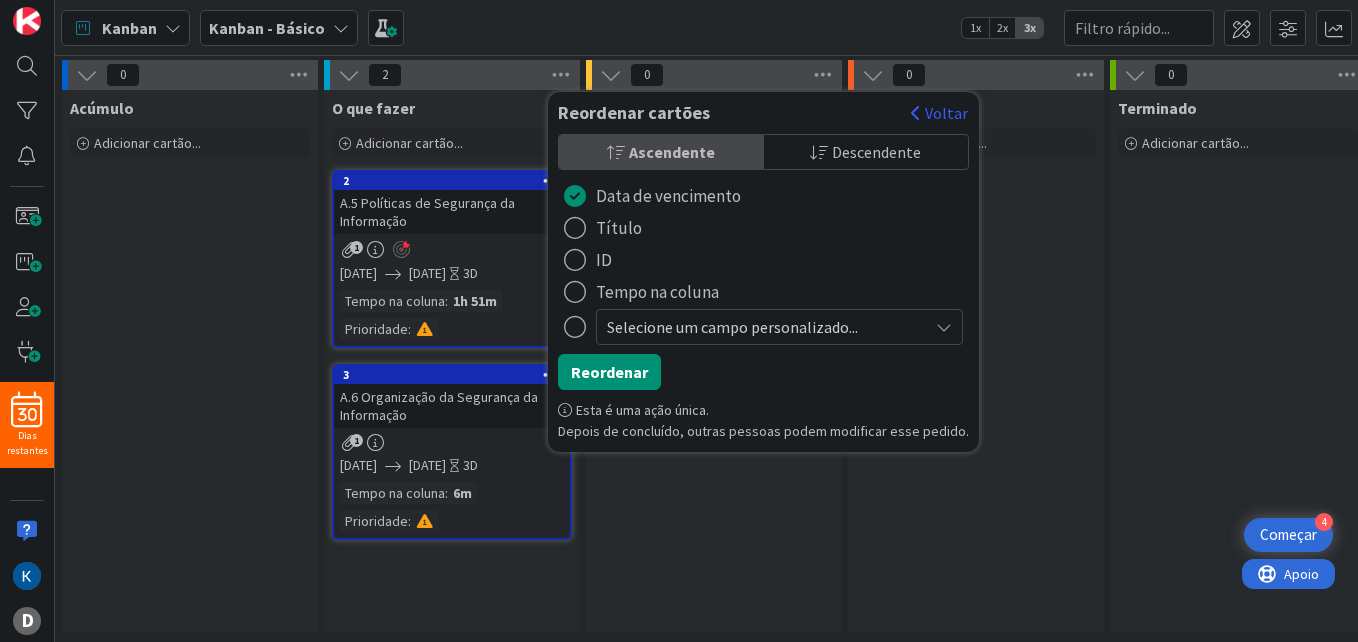 click on "ID" at bounding box center [604, 260] 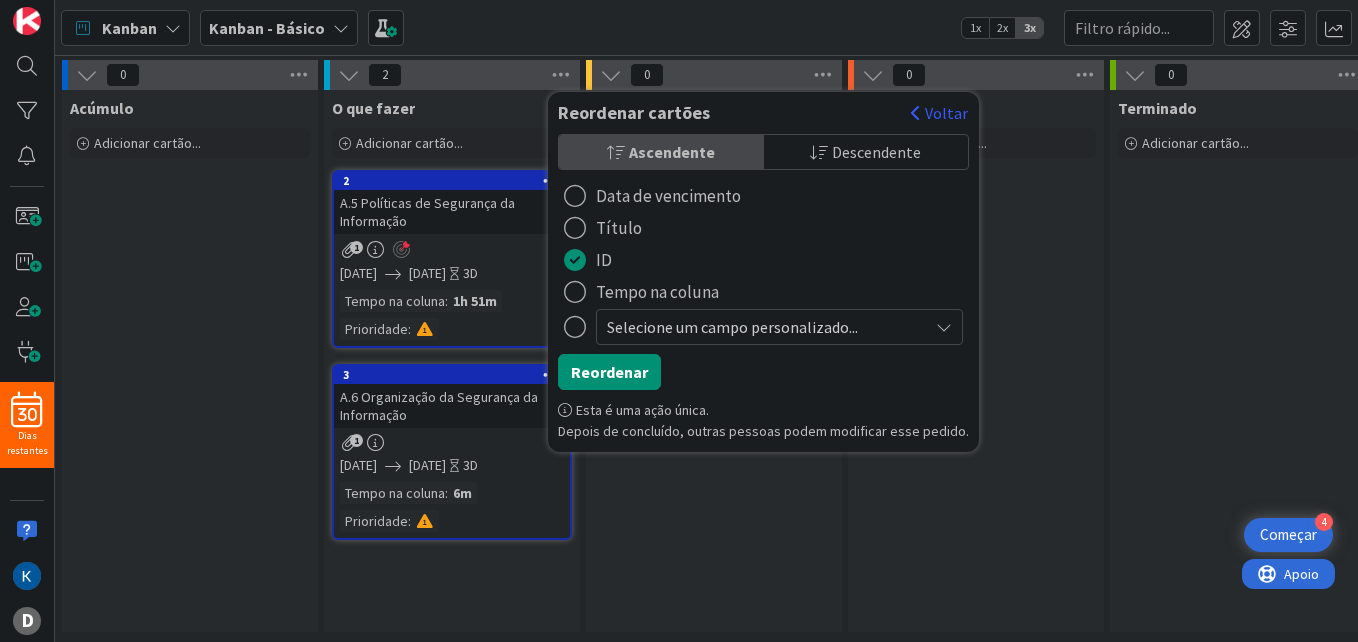 click on "Selecione um campo personalizado..." at bounding box center [762, 327] 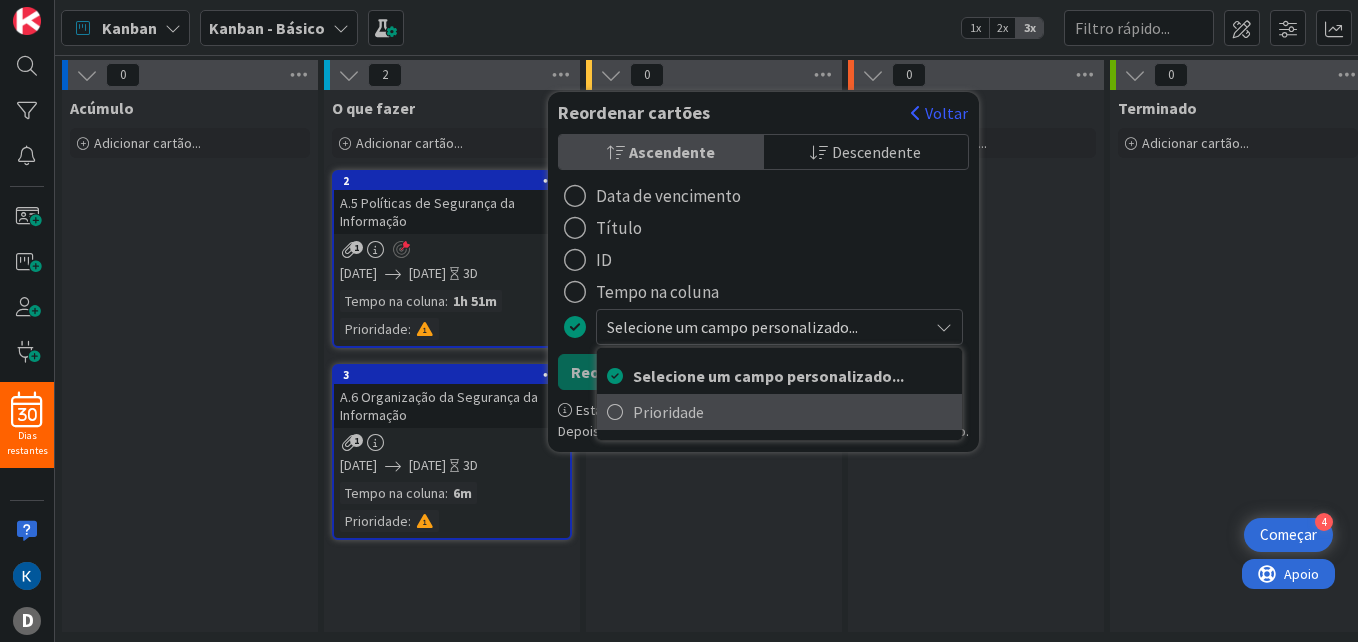 click on "Prioridade" at bounding box center [792, 412] 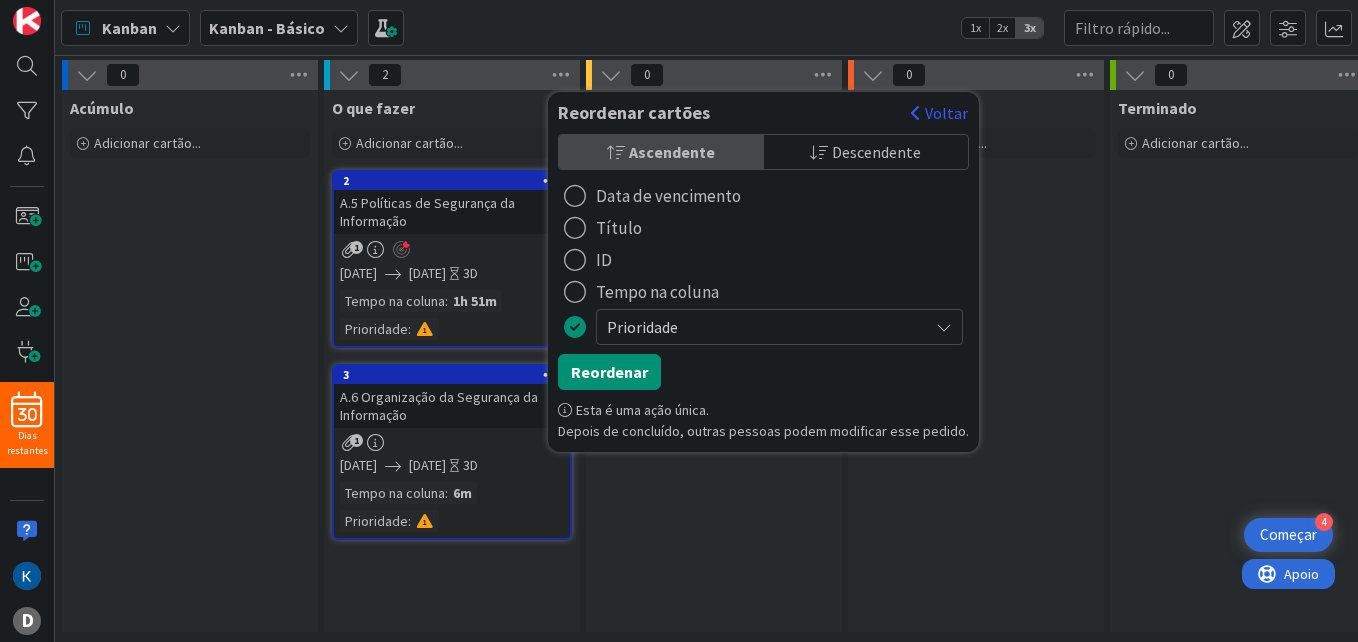 click on "ID" at bounding box center [588, 260] 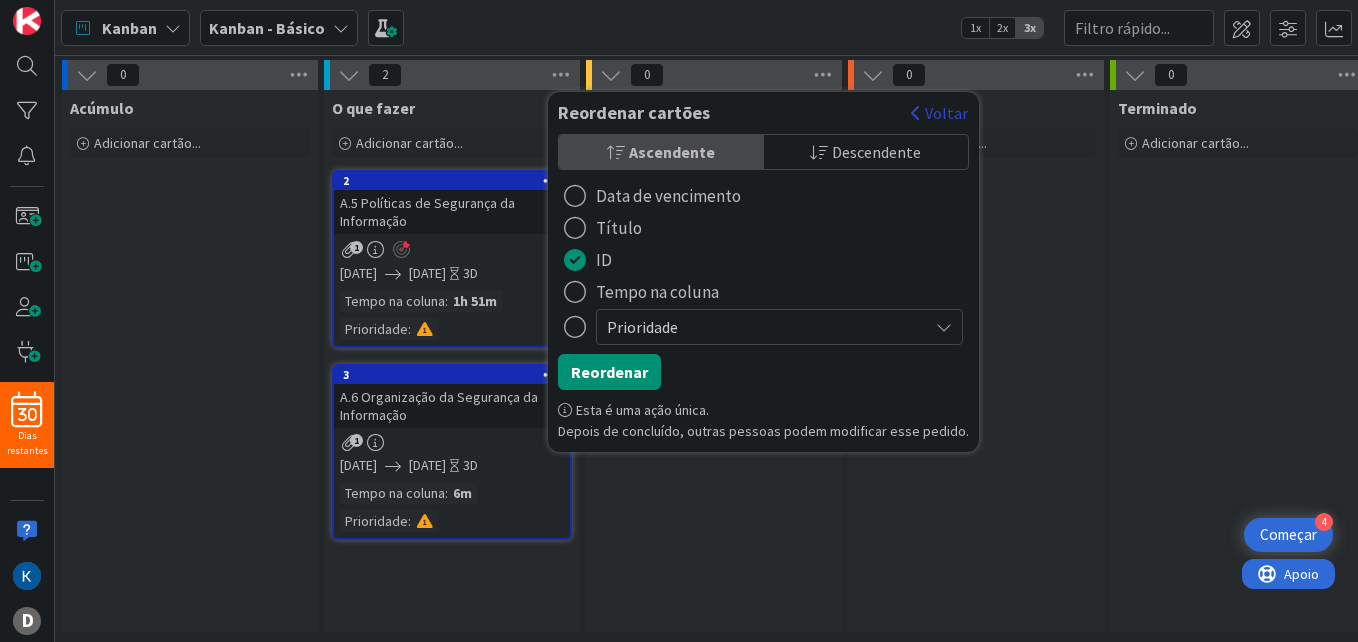 click on "Voltar" at bounding box center (946, 113) 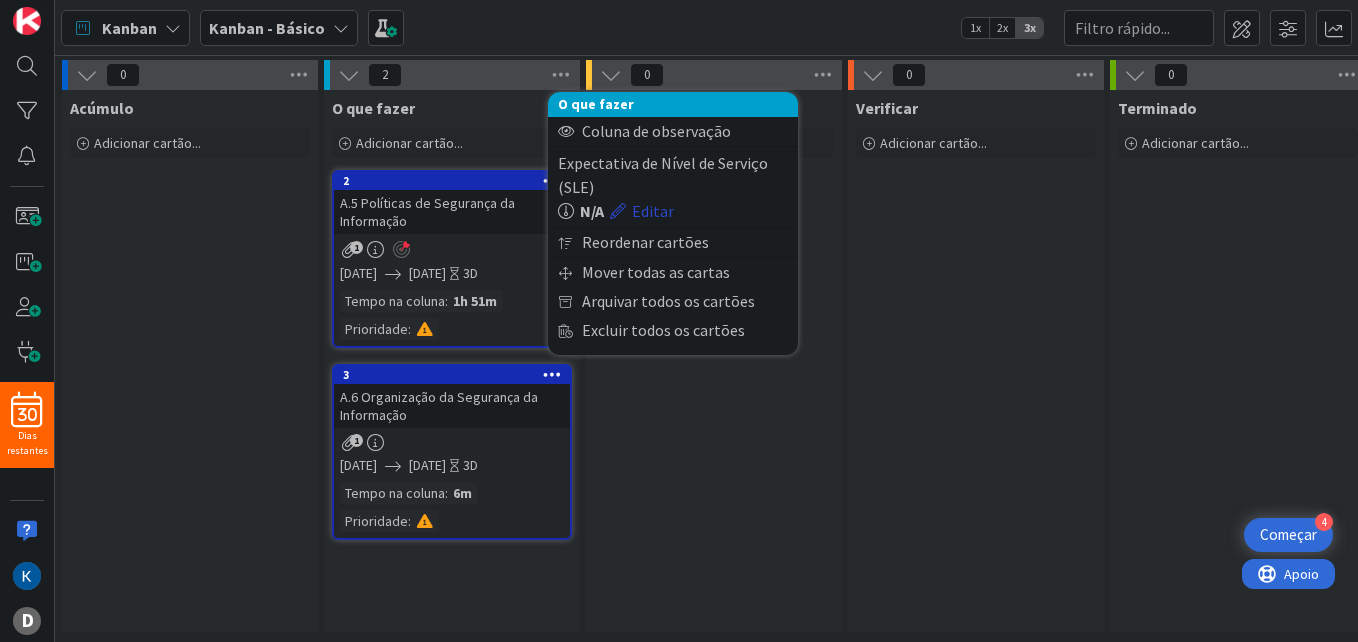 click on "Editar" at bounding box center [653, 211] 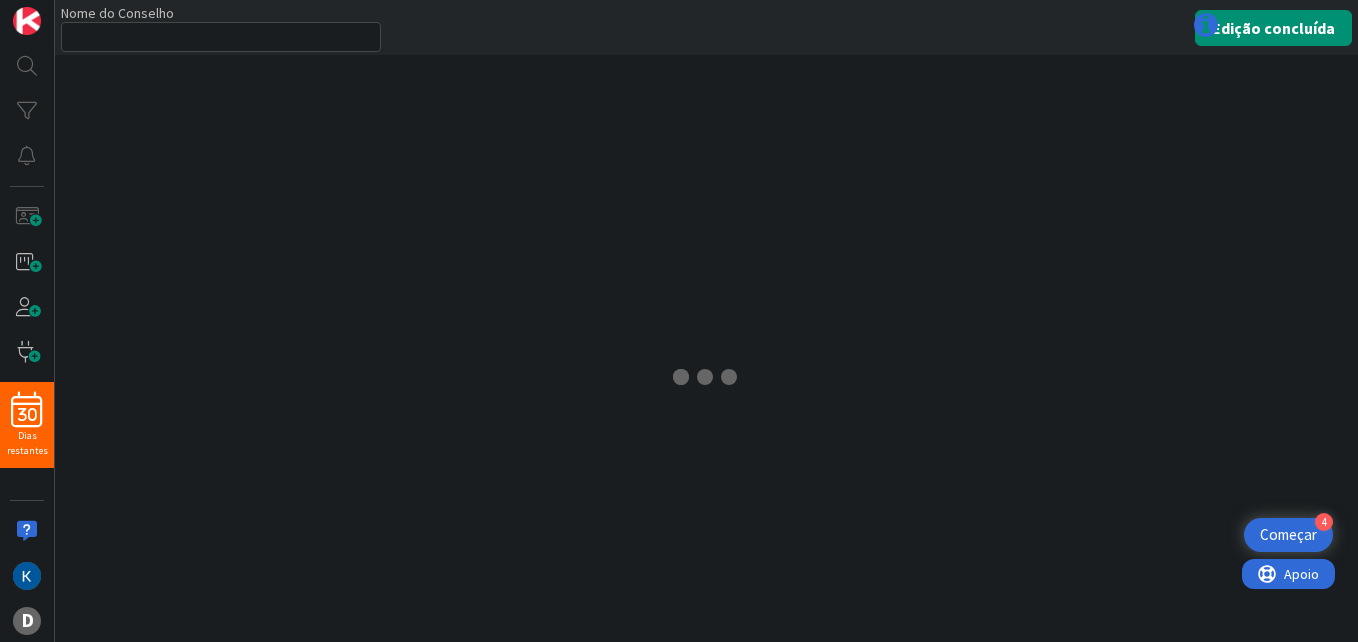 type on "Kanban - Basic" 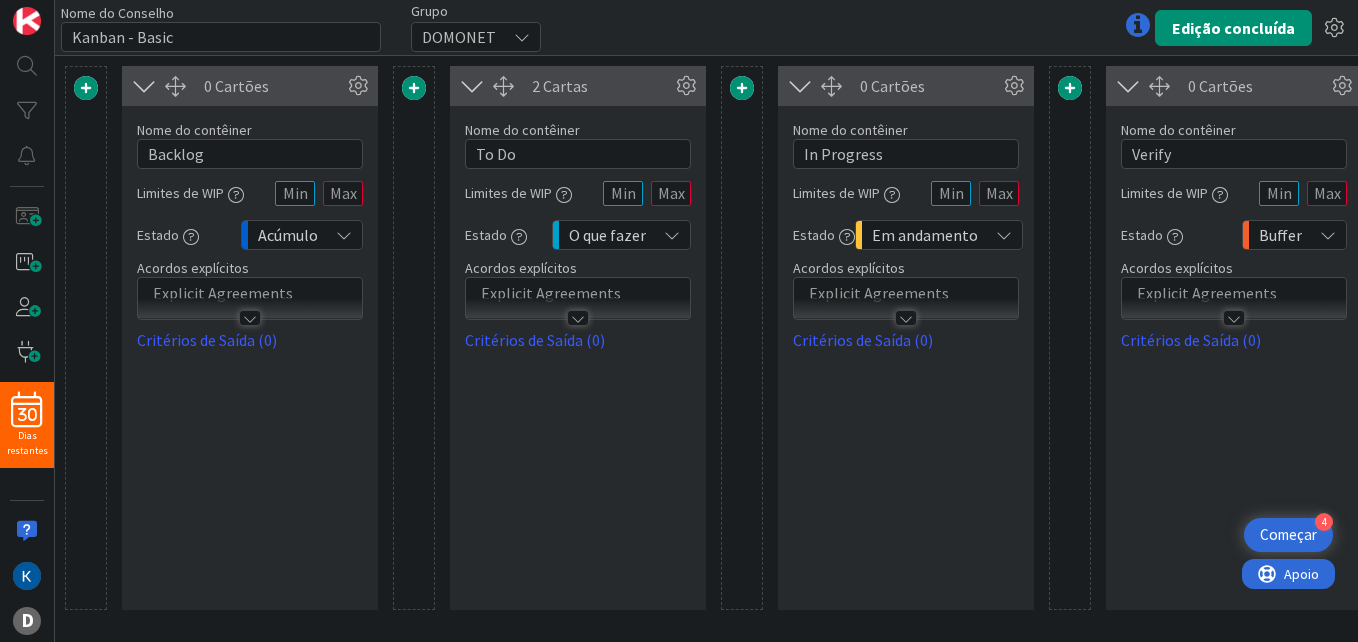 scroll, scrollTop: 0, scrollLeft: 0, axis: both 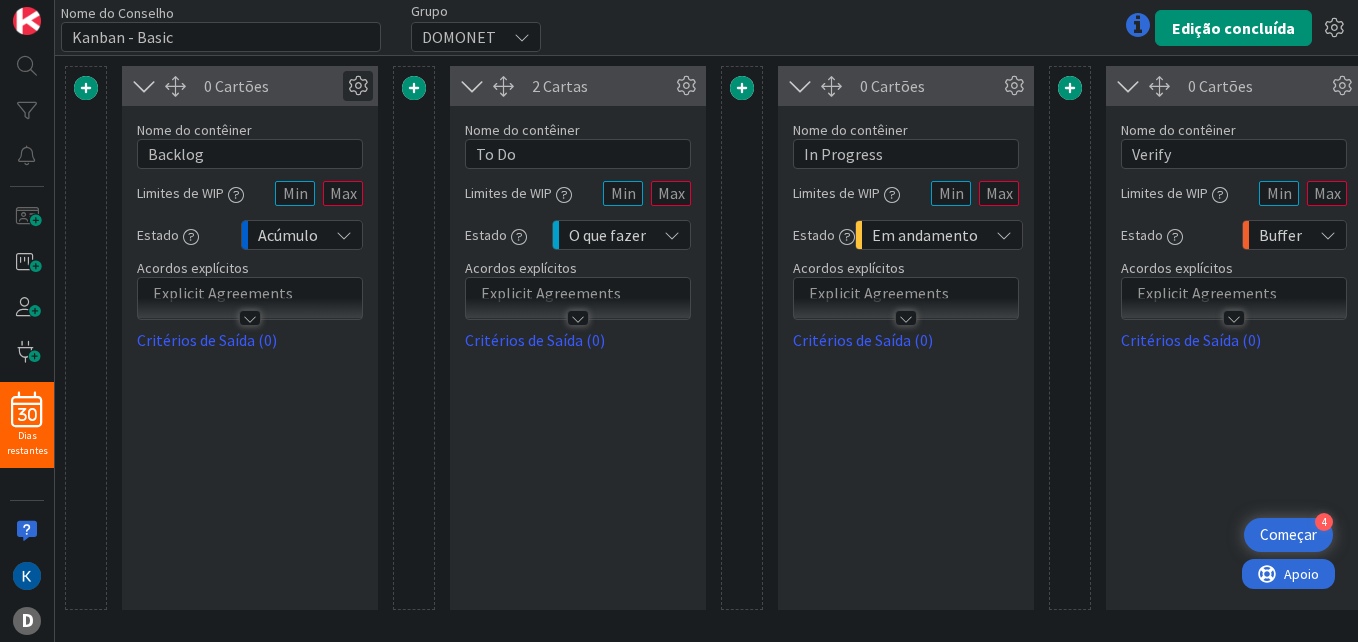 click at bounding box center [358, 86] 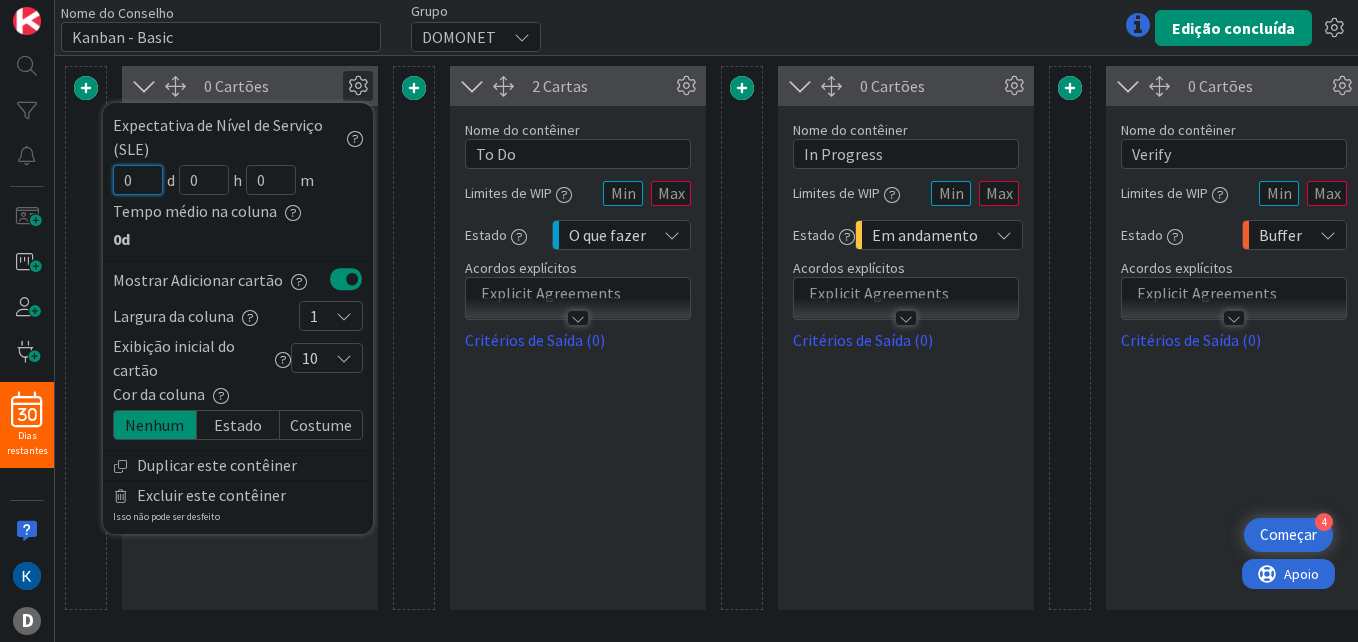 click on "0" at bounding box center (138, 180) 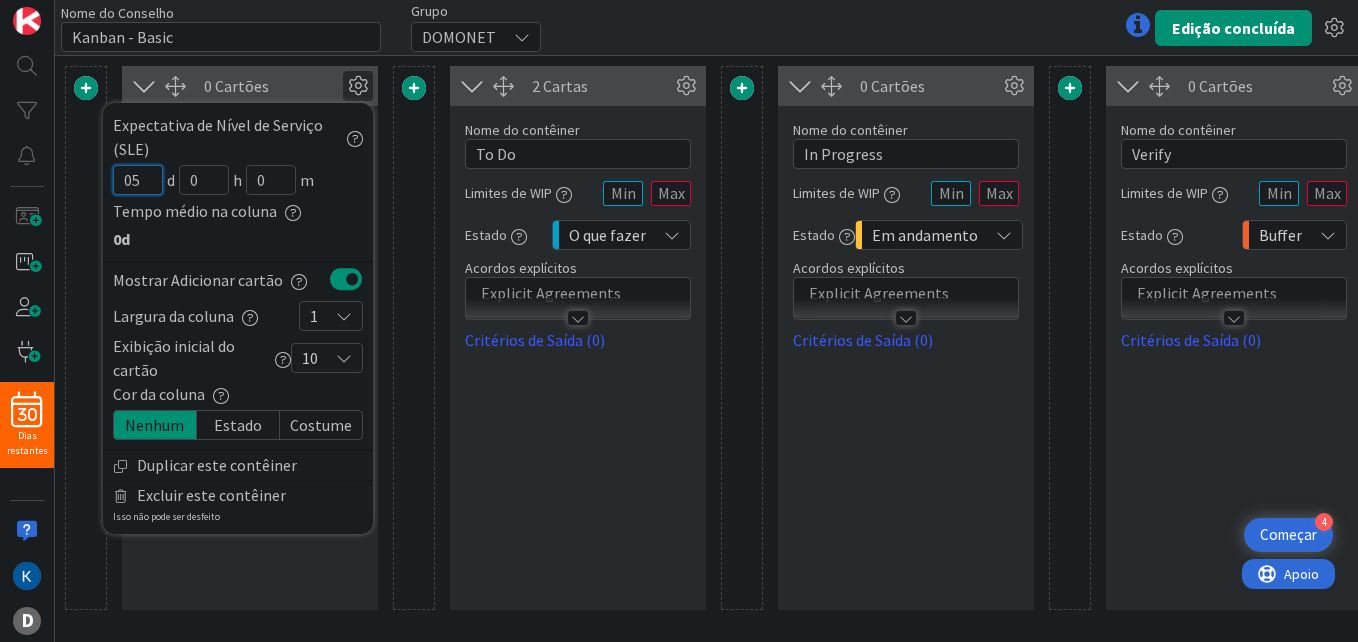 type on "05" 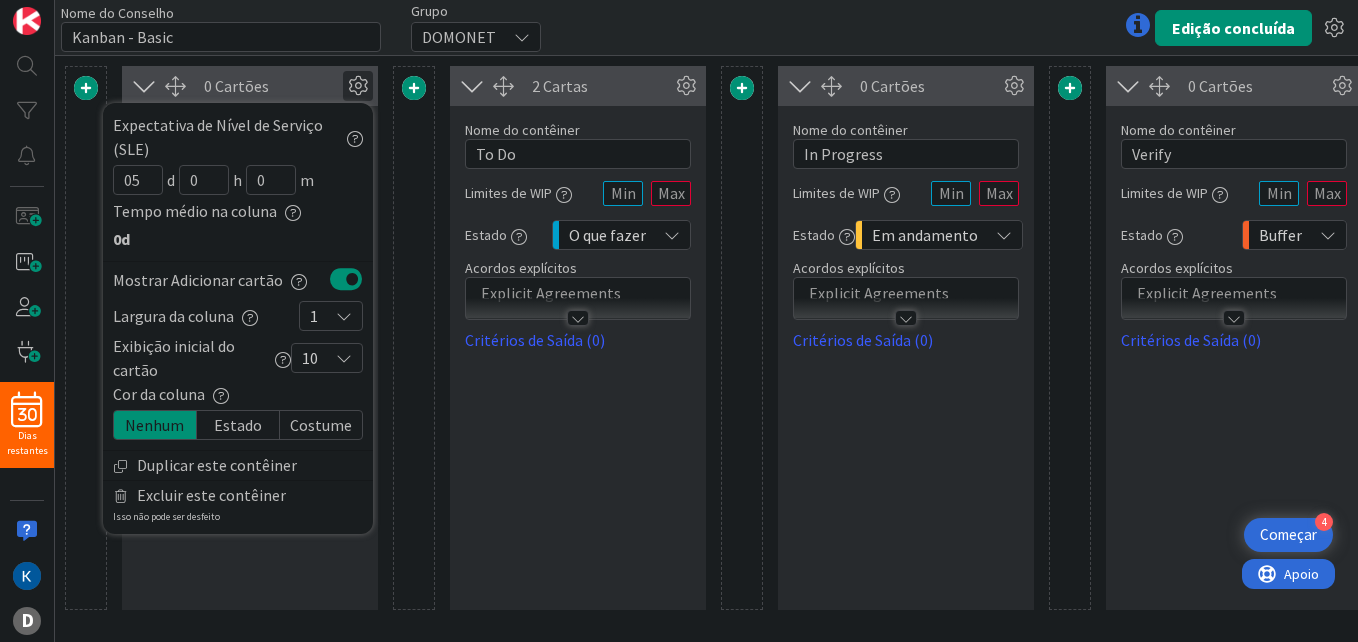 click at bounding box center (1070, 338) 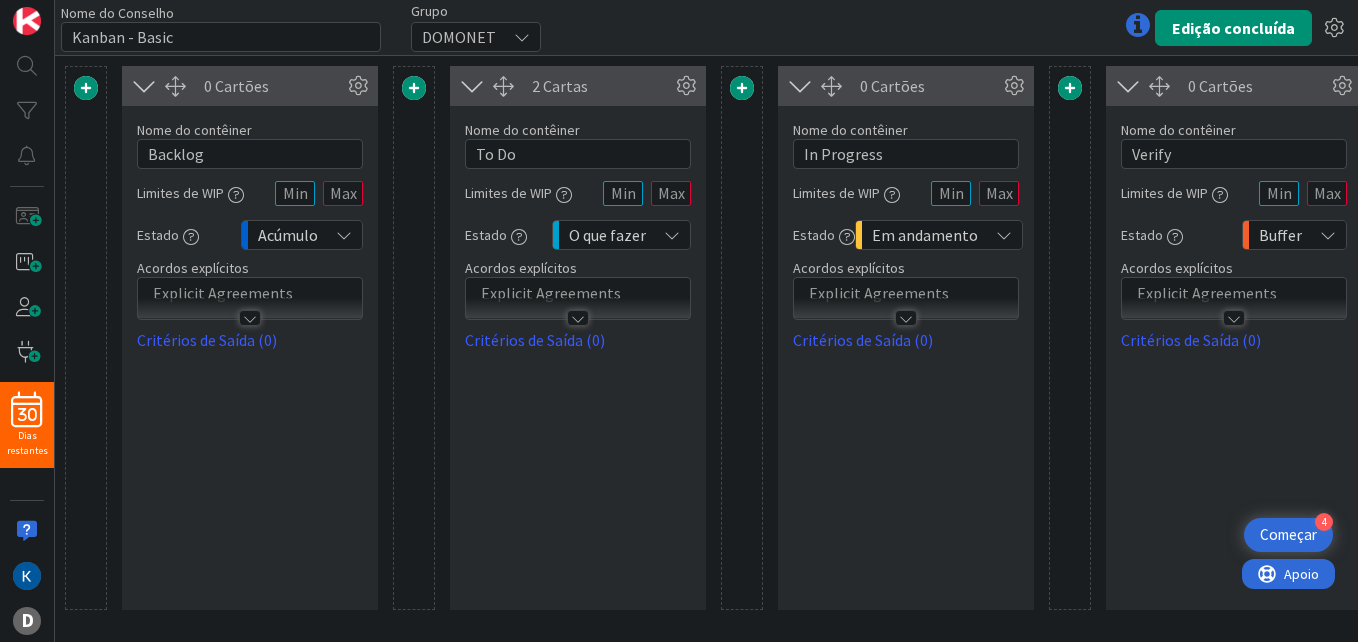 click on "0 Cartões Nome do contêiner 6 / 64 Verify Limites de WIP Estado Buffer Acordos explícitos Critérios de Saída (0)" at bounding box center [1234, 338] 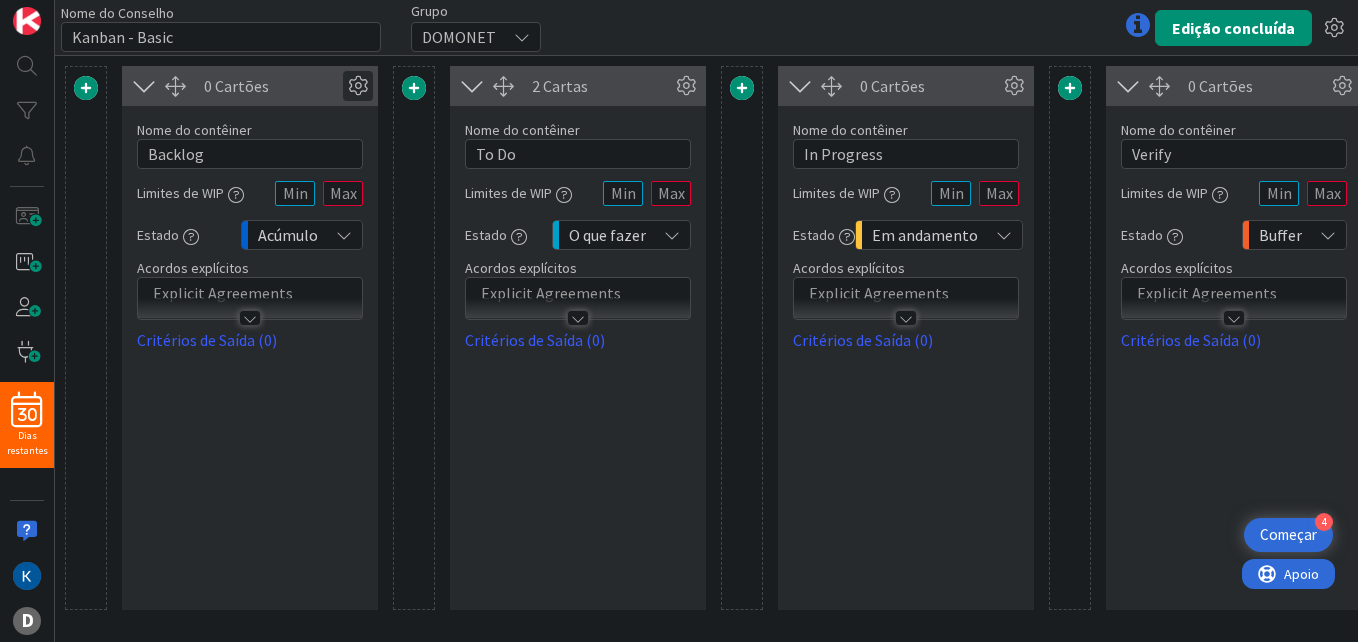 click at bounding box center [358, 86] 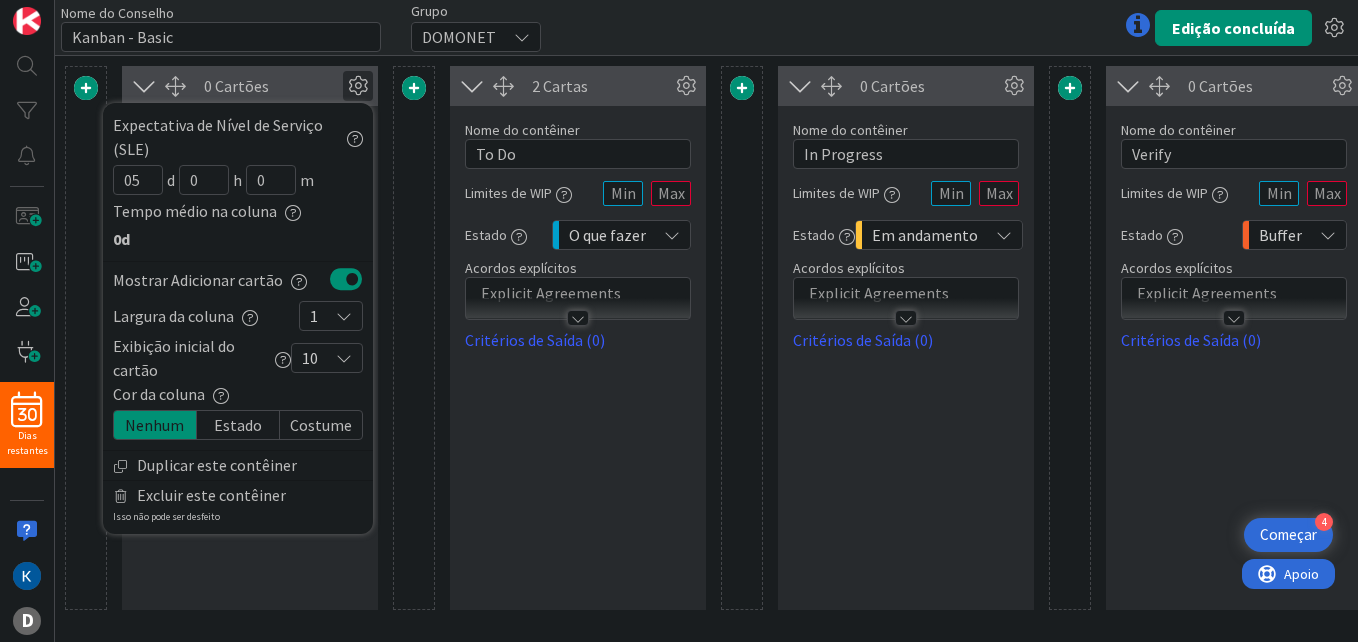 click on "Estado" at bounding box center [238, 425] 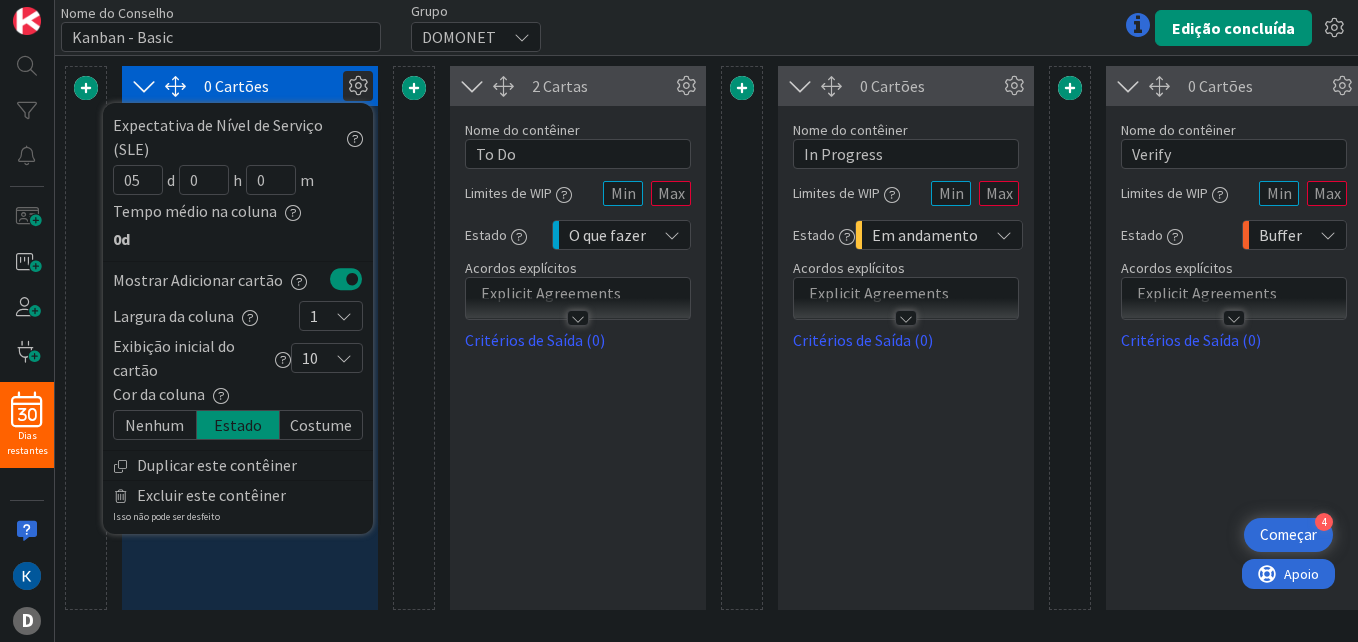 click on "Nenhum" at bounding box center [155, 425] 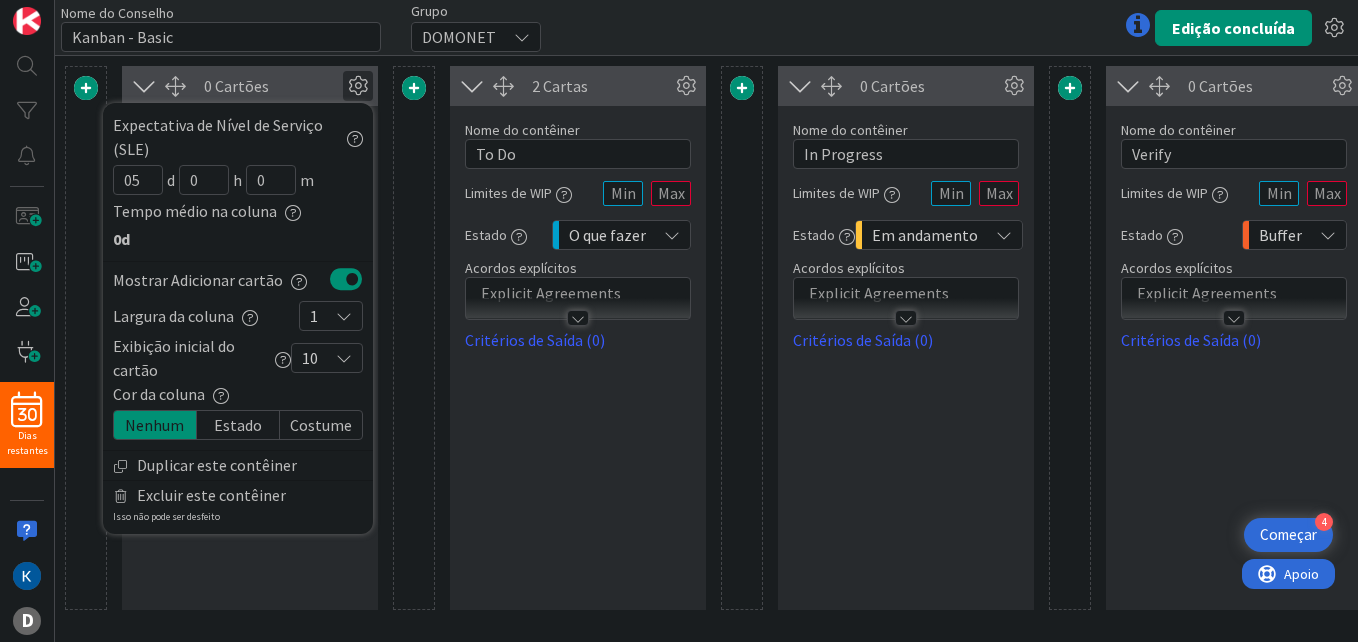 click on "Estado" at bounding box center [238, 425] 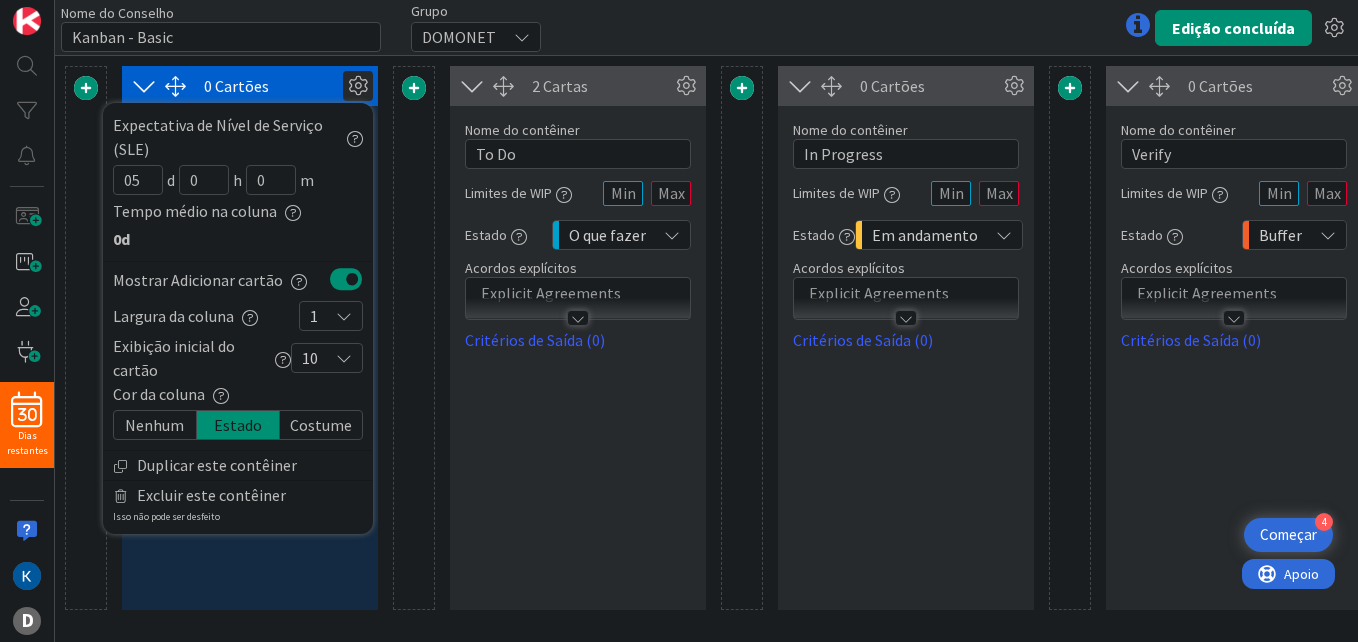 click on "0 Cartões Expectativa de Nível de Serviço (SLE) 05 d 0 h 0 m Tempo médio na coluna 0d Mostrar Adicionar cartão Largura da coluna 1 Exibição inicial do cartão 10 Cor da coluna Nenhum Estado Costume Duplicar este contêiner Excluir este contêiner Isso não pode ser desfeito Nome do contêiner 7 / 64 Backlog Limites de WIP Estado Acúmulo Acordos explícitos Critérios de Saída (0) 2 Cartas Nome do contêiner 5 / 64 To Do Limites de WIP Estado O que fazer Acordos explícitos Critérios de Saída (0) 0 Cartões Nome do contêiner 11 / 64 In Progress Limites de WIP Estado Em andamento Acordos explícitos Critérios de Saída (0) 0 Cartões Nome do contêiner 6 / 64 Verify Limites de WIP Estado Buffer Acordos explícitos Critérios de Saída (0) 0 Cartões Nome do contêiner 4 / 64 Done Limites de WIP Estado Terminado Acordos explícitos Critérios de Saída (0)" at bounding box center [906, 338] 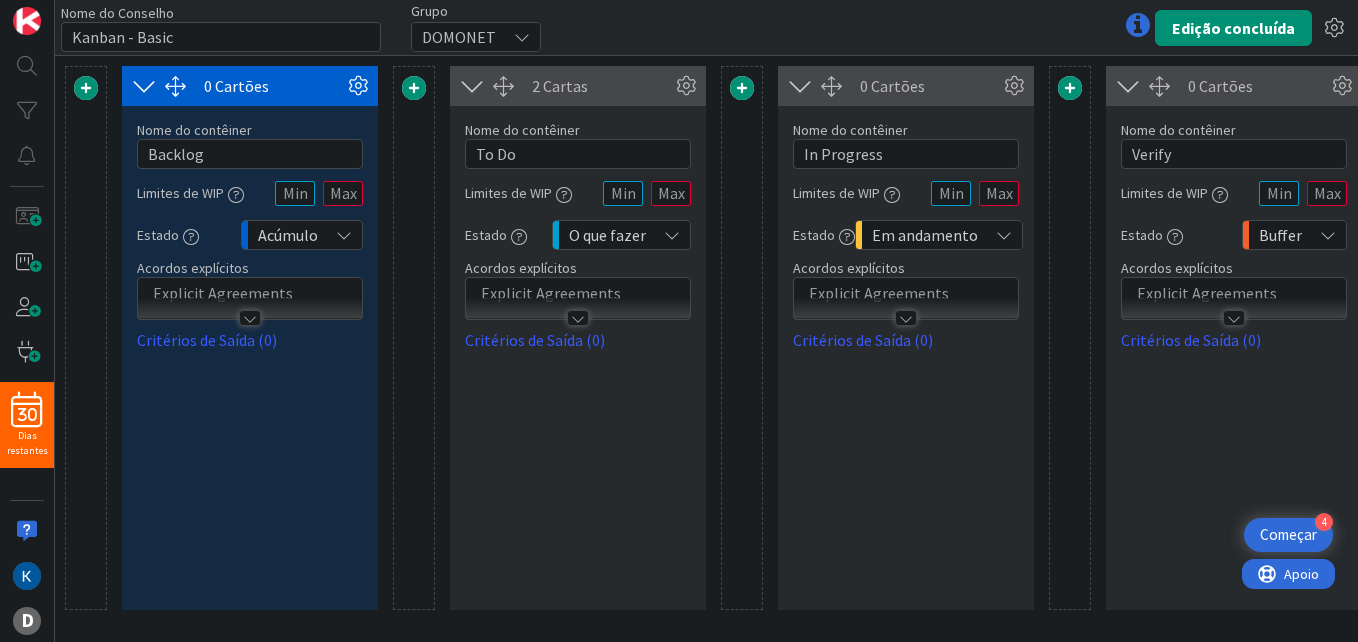 click on "Acúmulo" at bounding box center (302, 235) 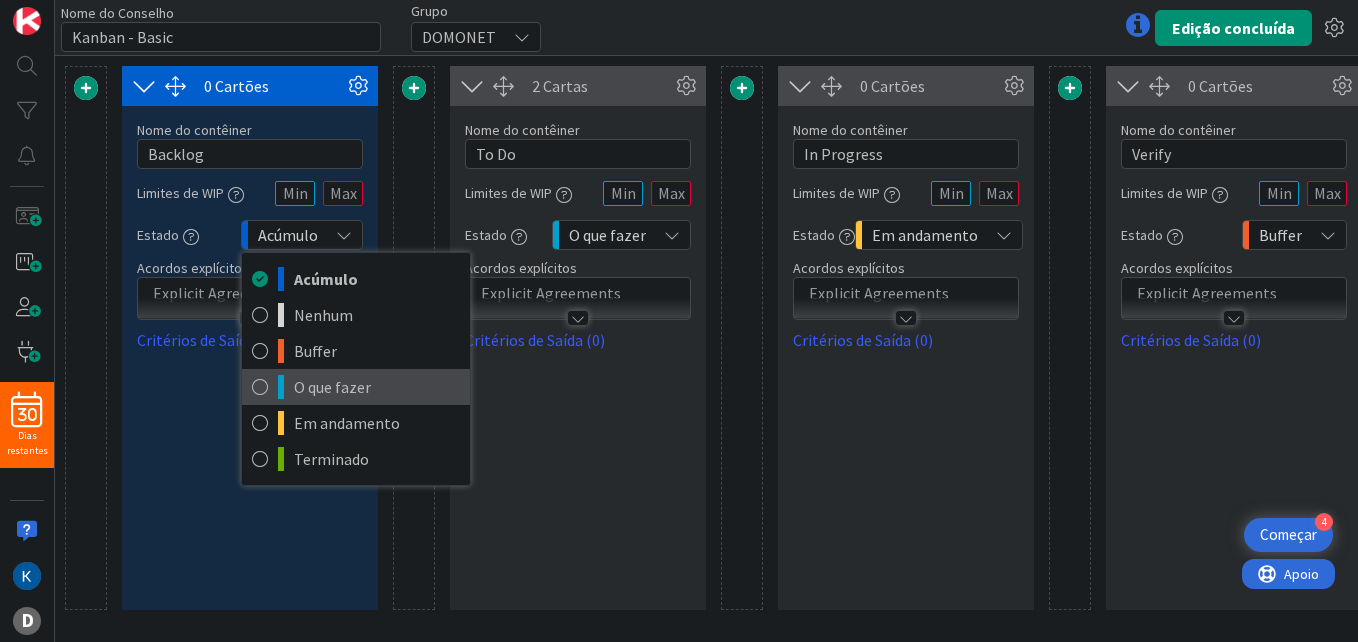 click on "O que fazer" at bounding box center (377, 387) 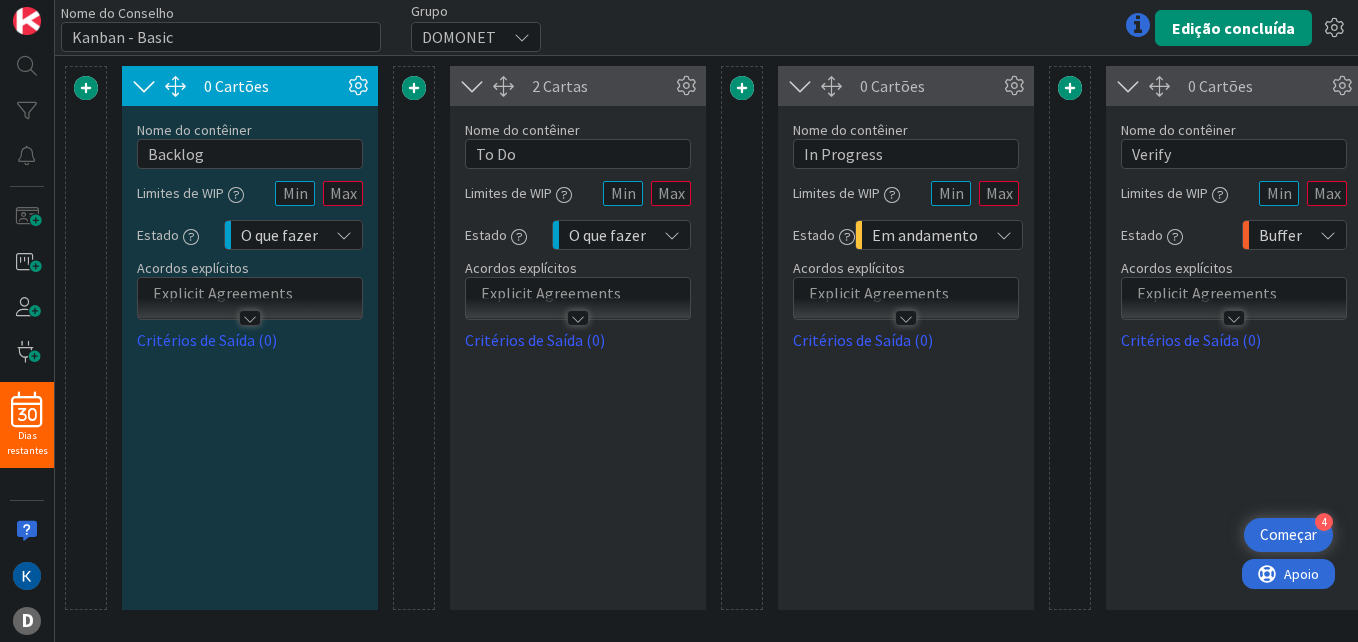 click at bounding box center [250, 318] 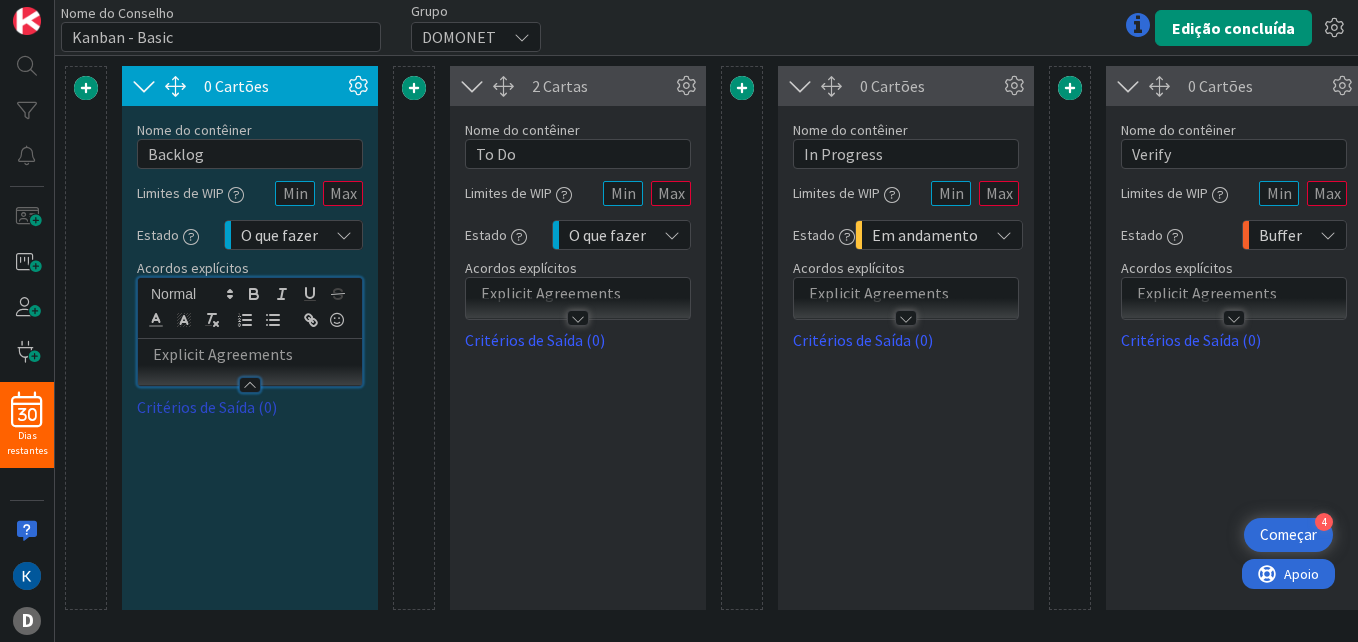 click on "Critérios de Saída (0)" at bounding box center (250, 407) 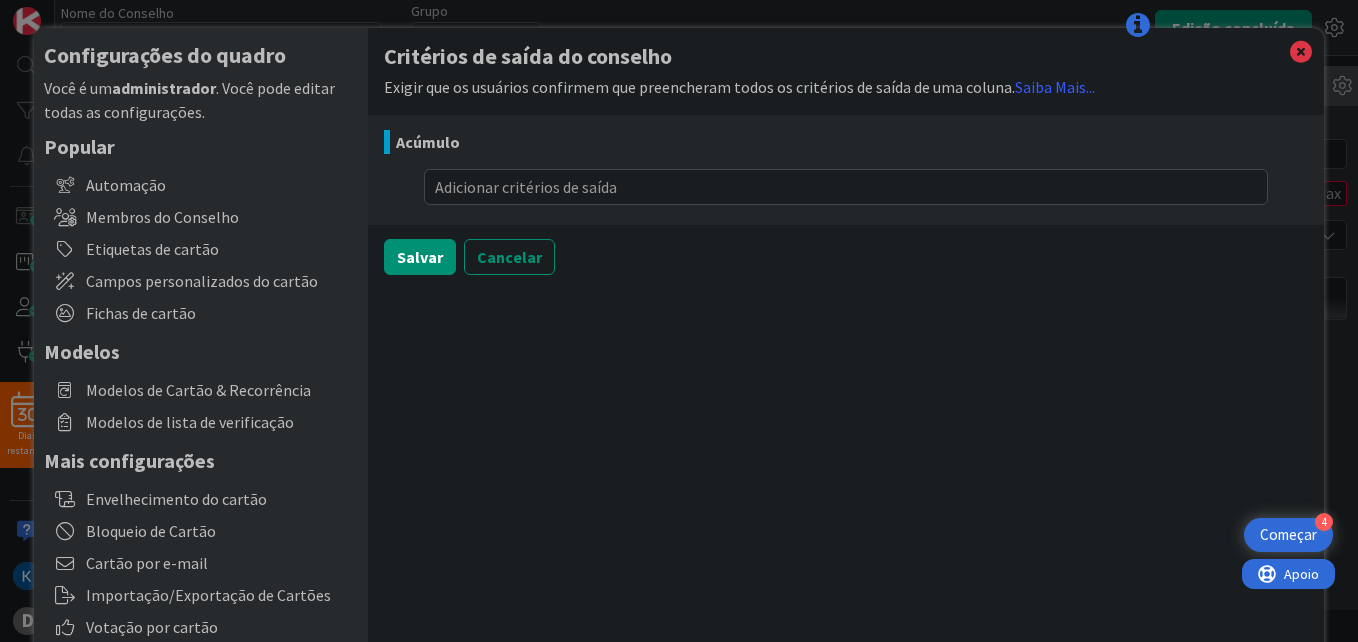 click at bounding box center [846, 187] 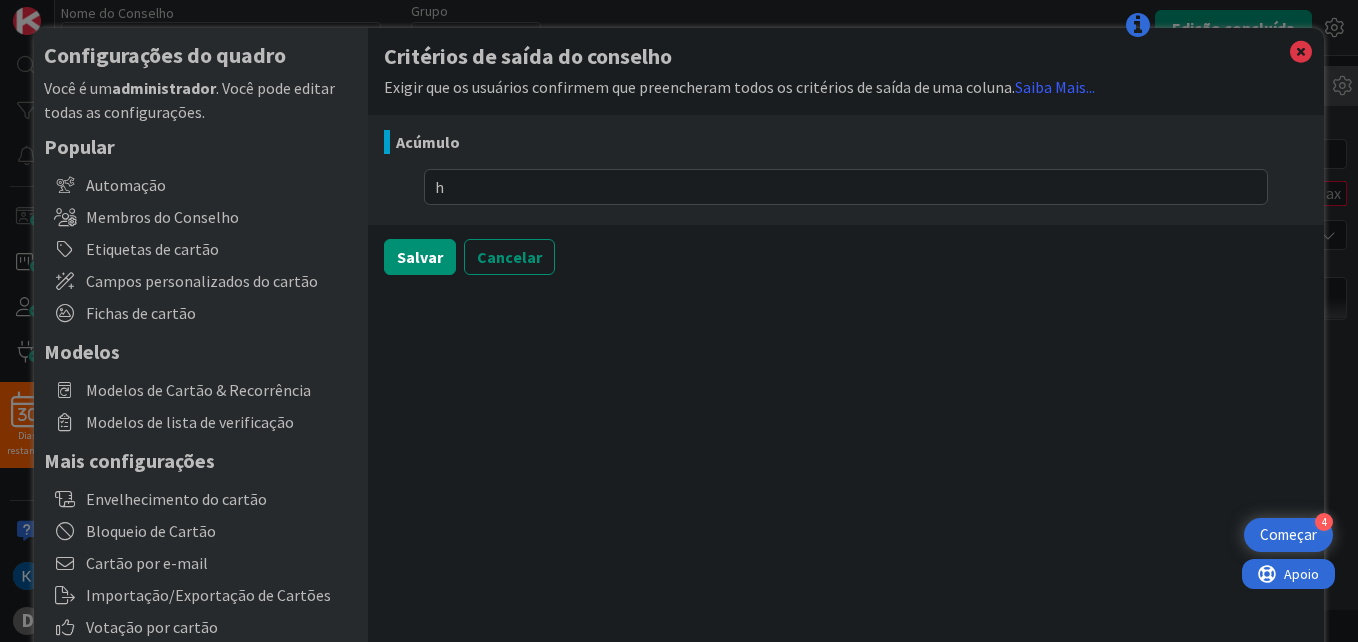 type on "hg" 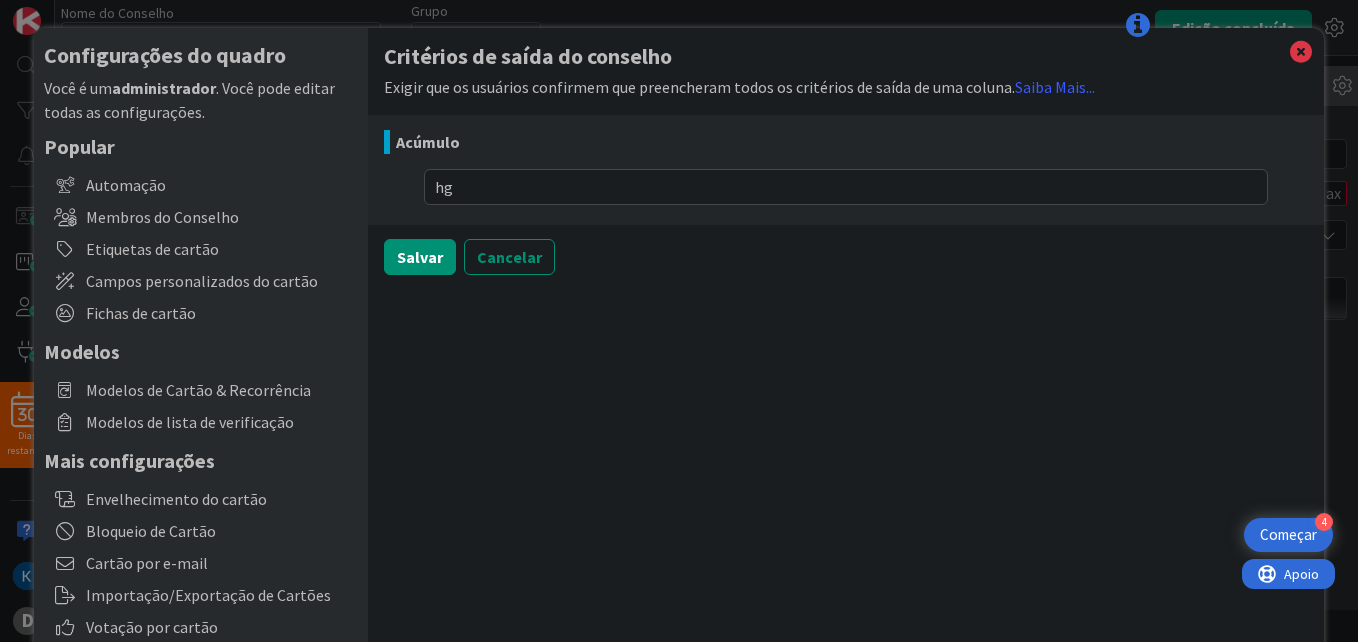 type on "x" 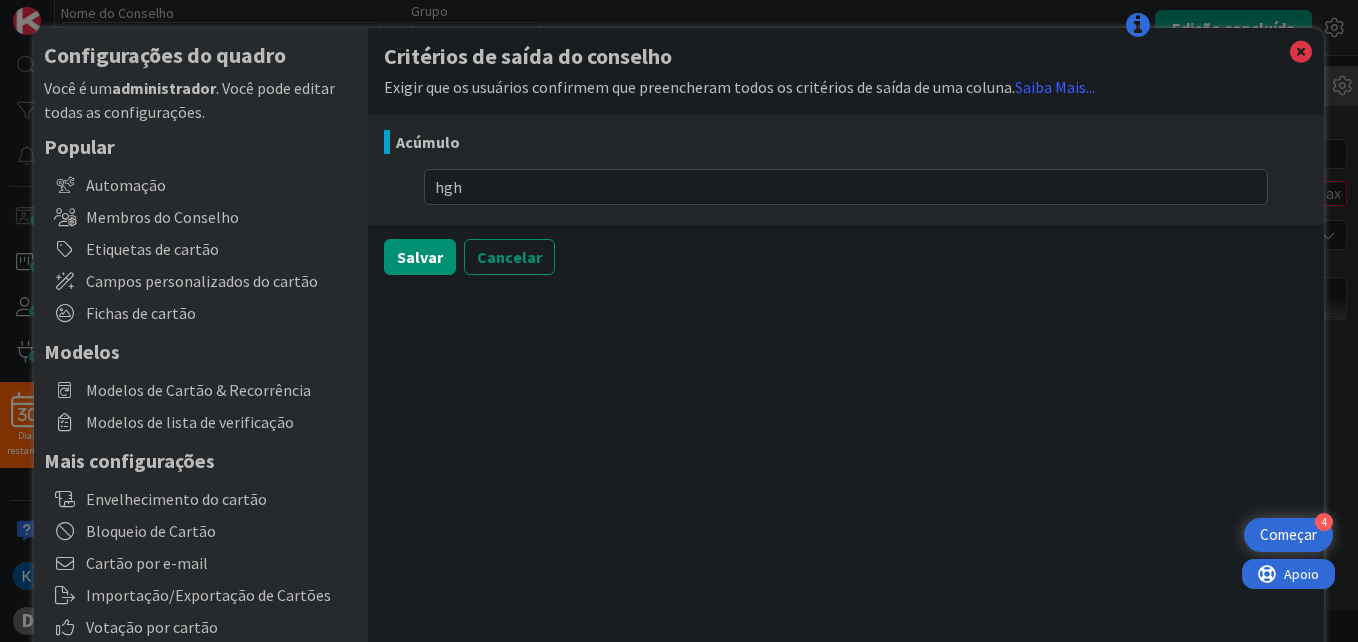 type on "x" 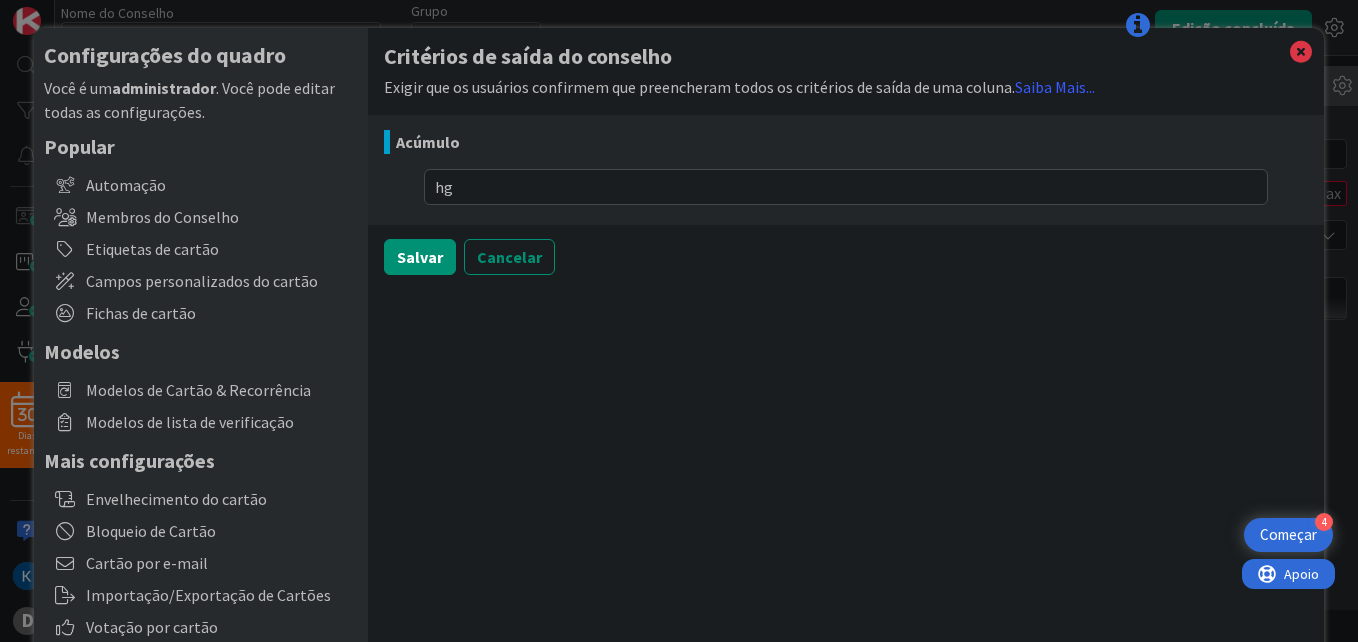 type on "x" 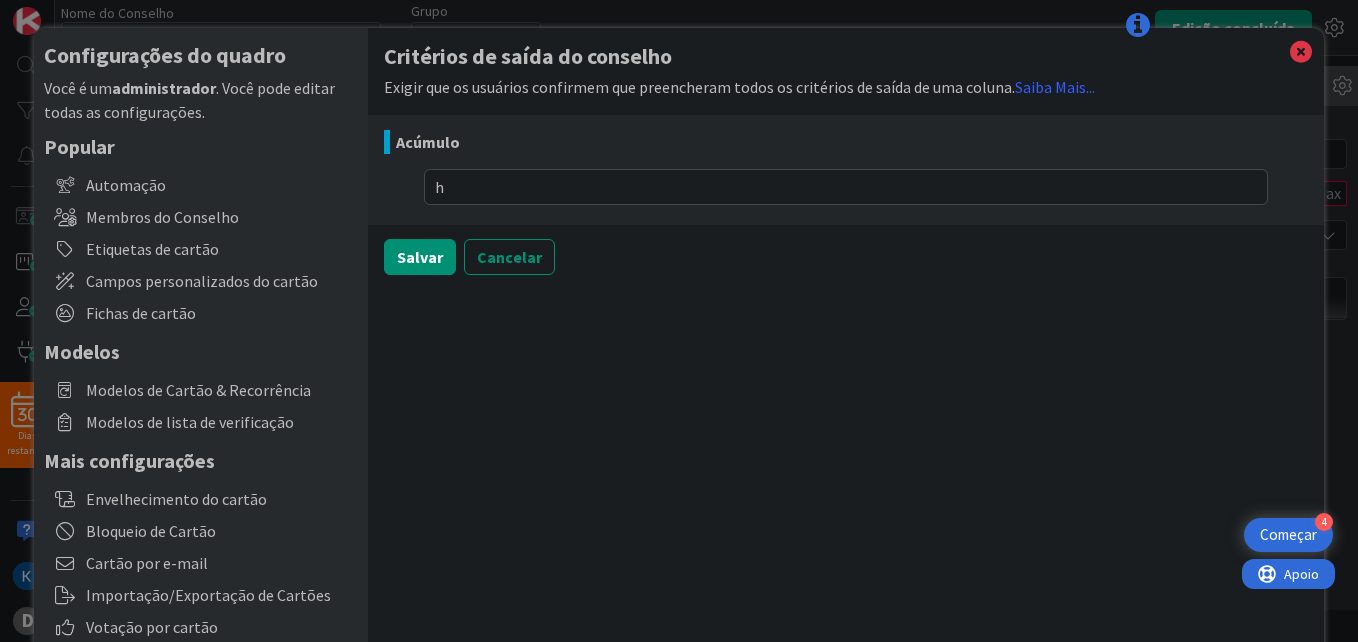 type on "x" 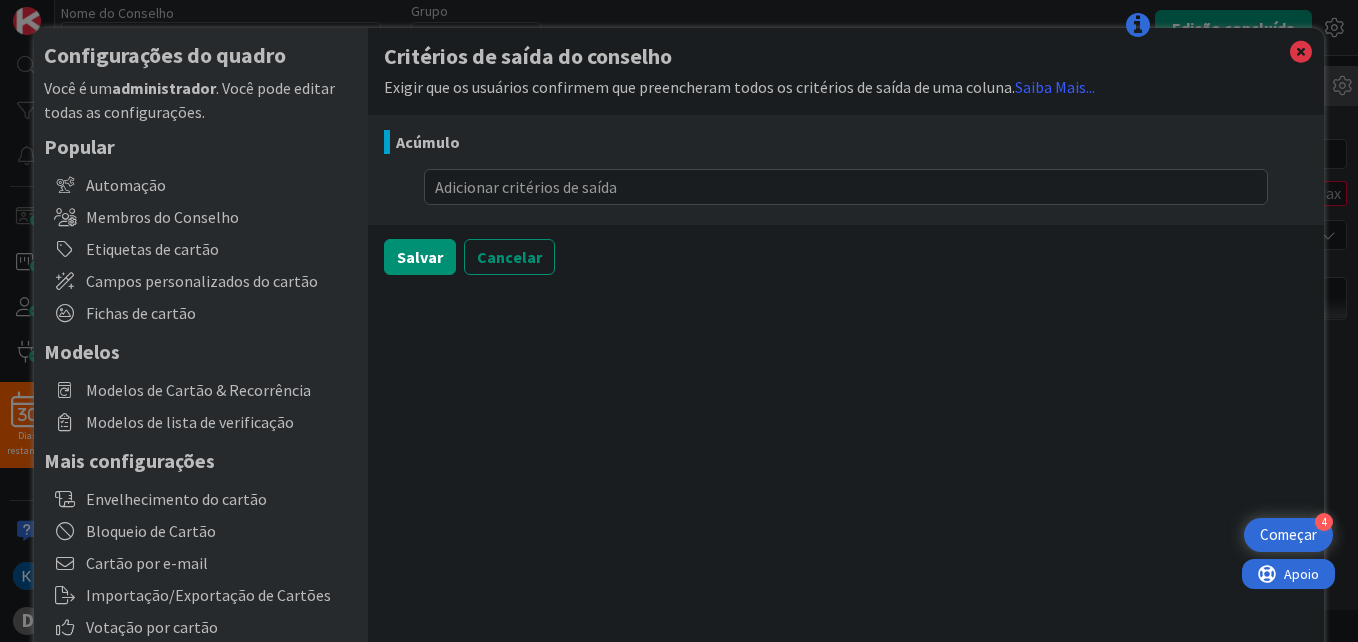 type on "x" 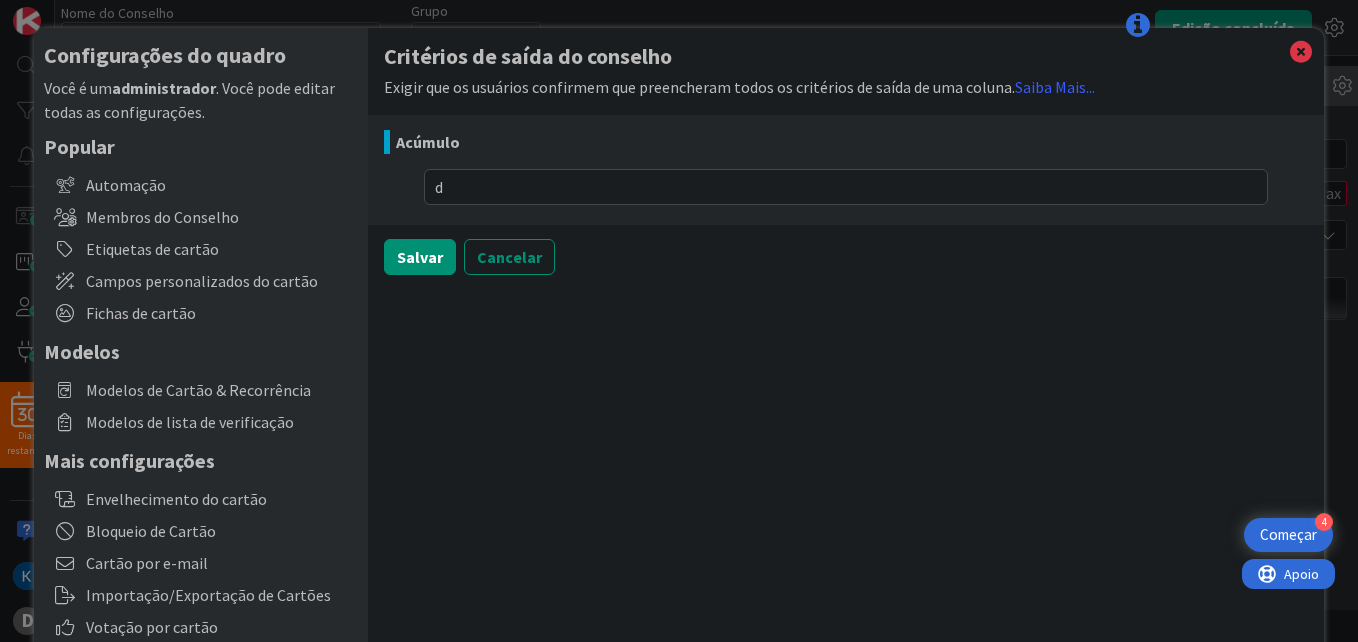 type on "x" 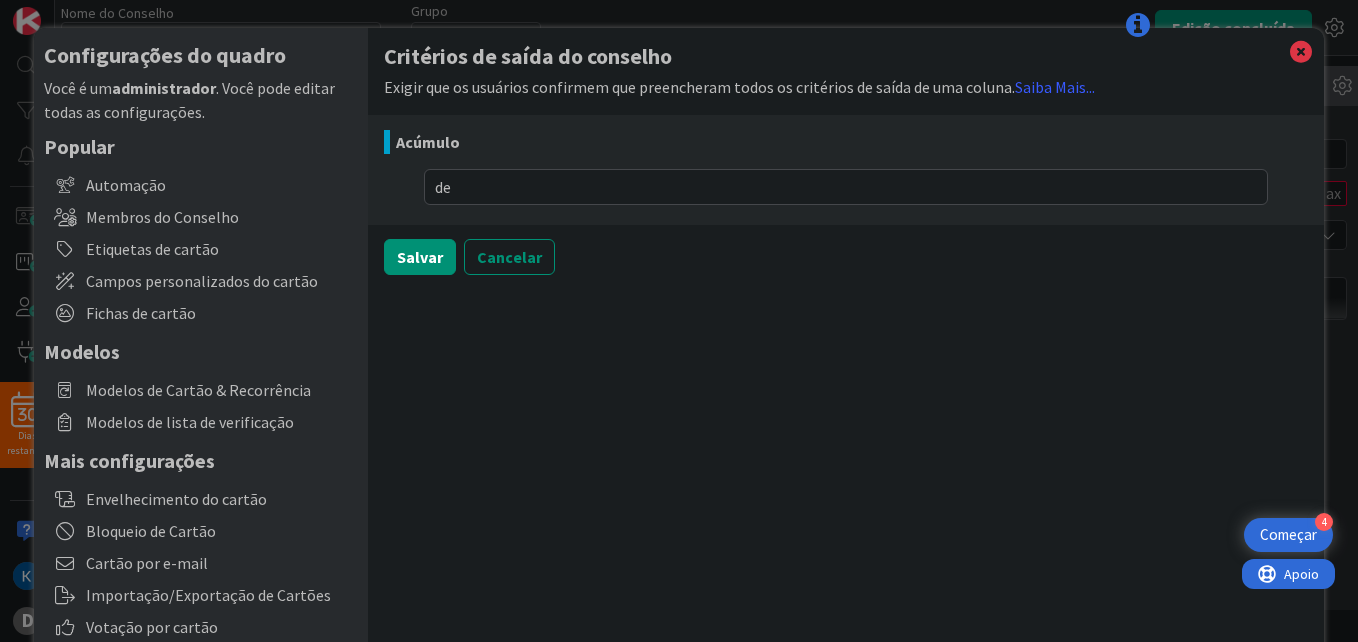 type on "x" 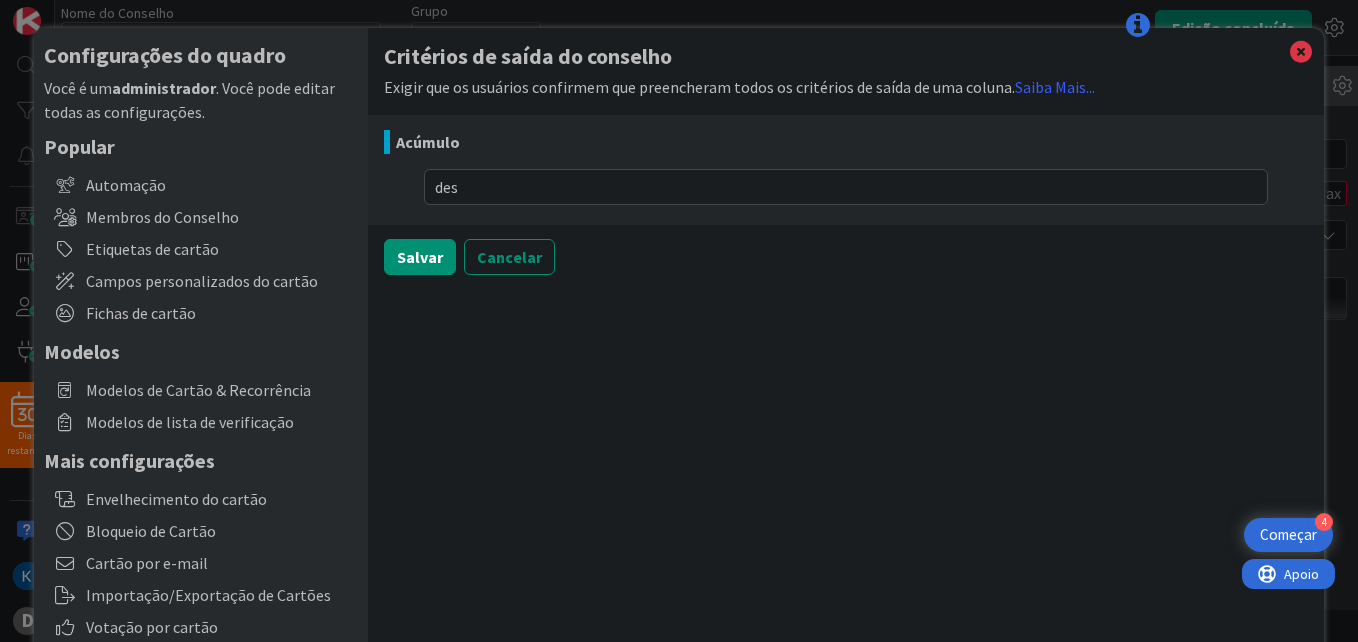 type on "x" 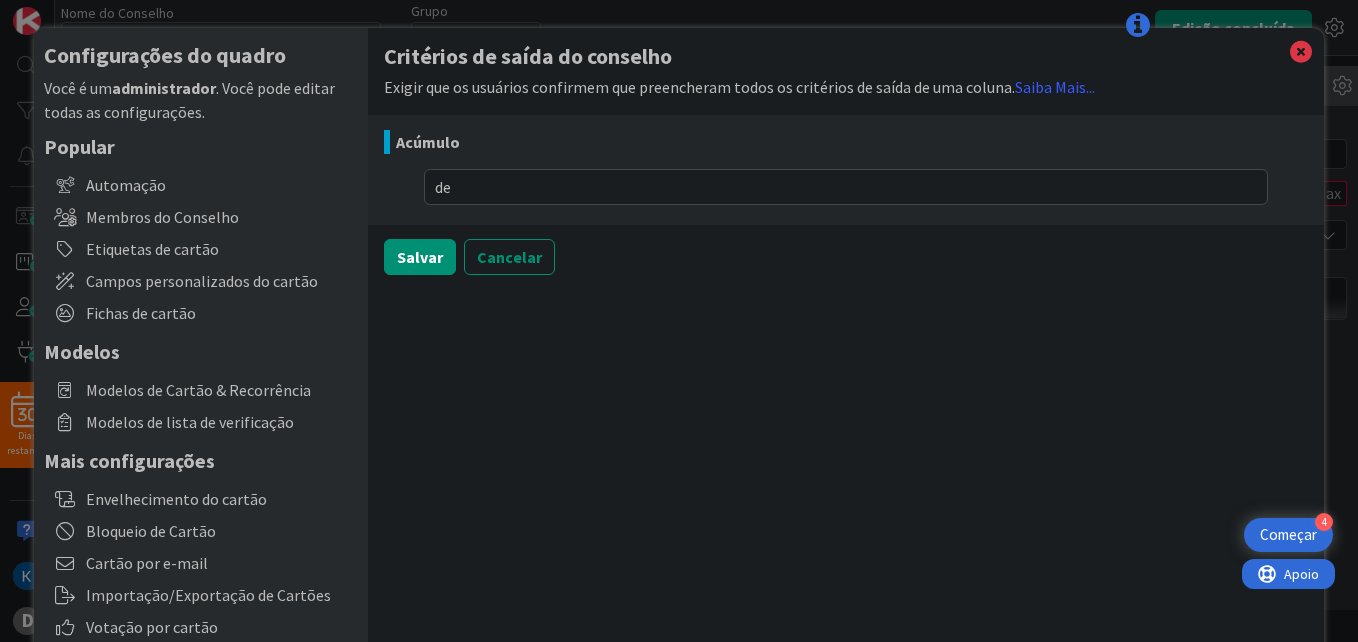 type on "x" 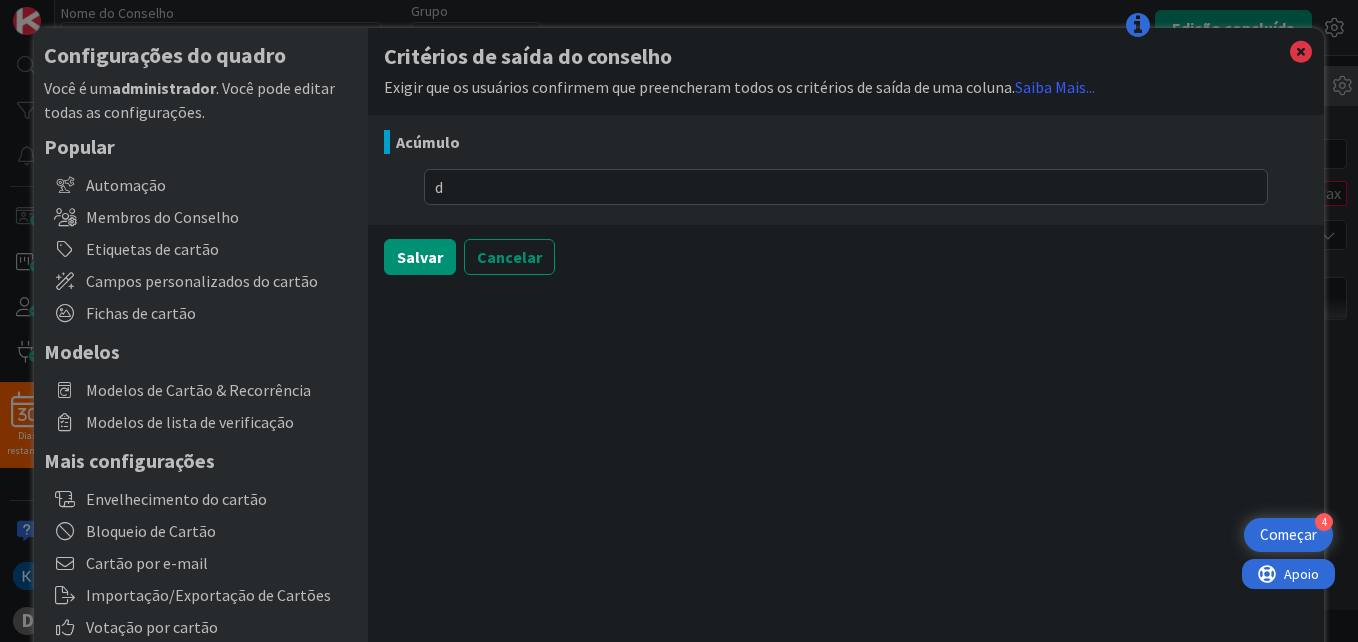 type on "x" 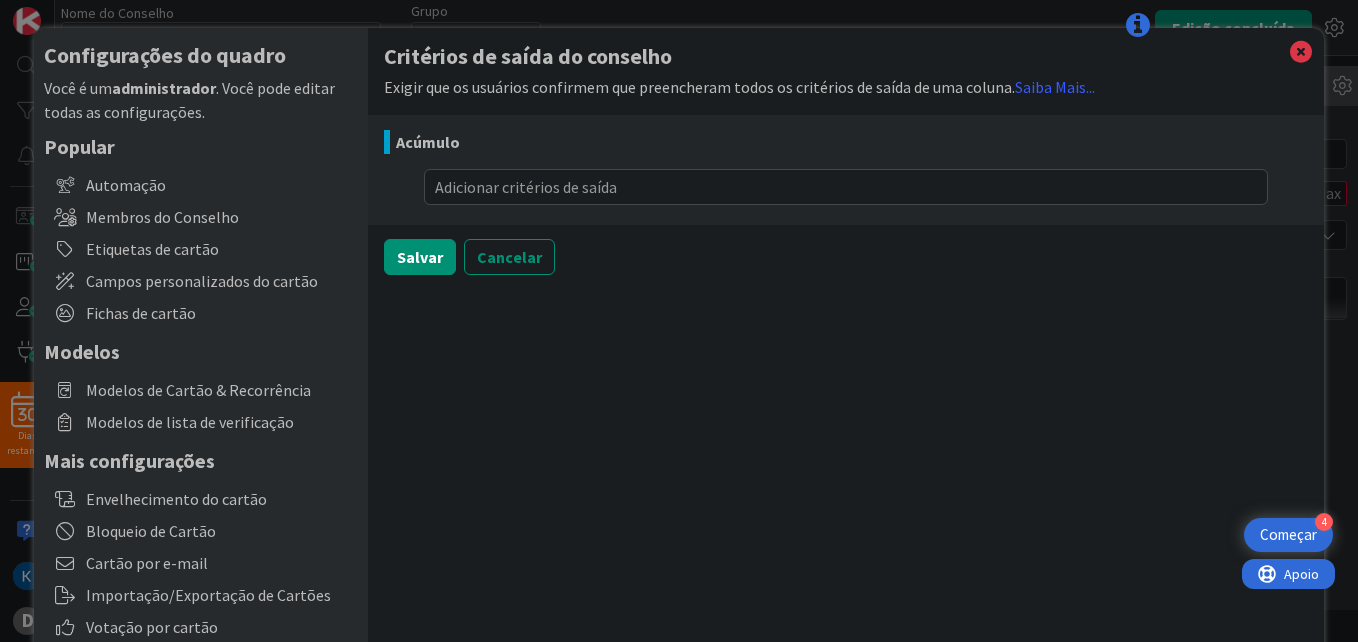 type on "x" 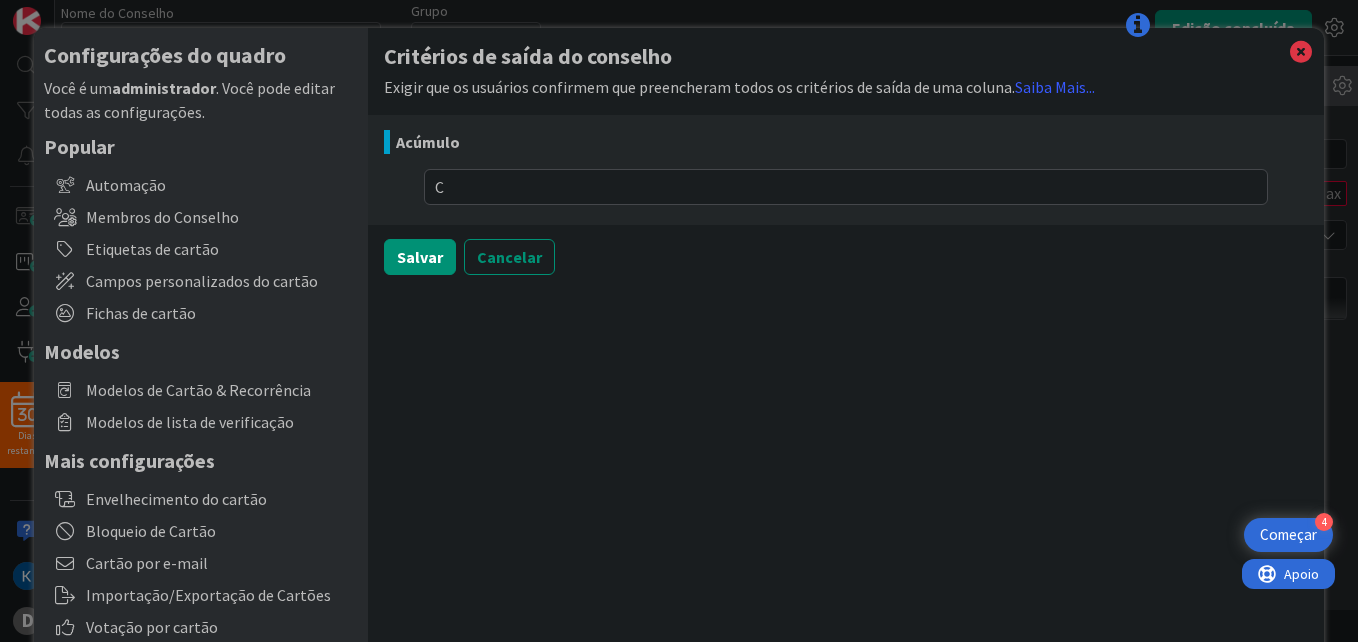 type on "x" 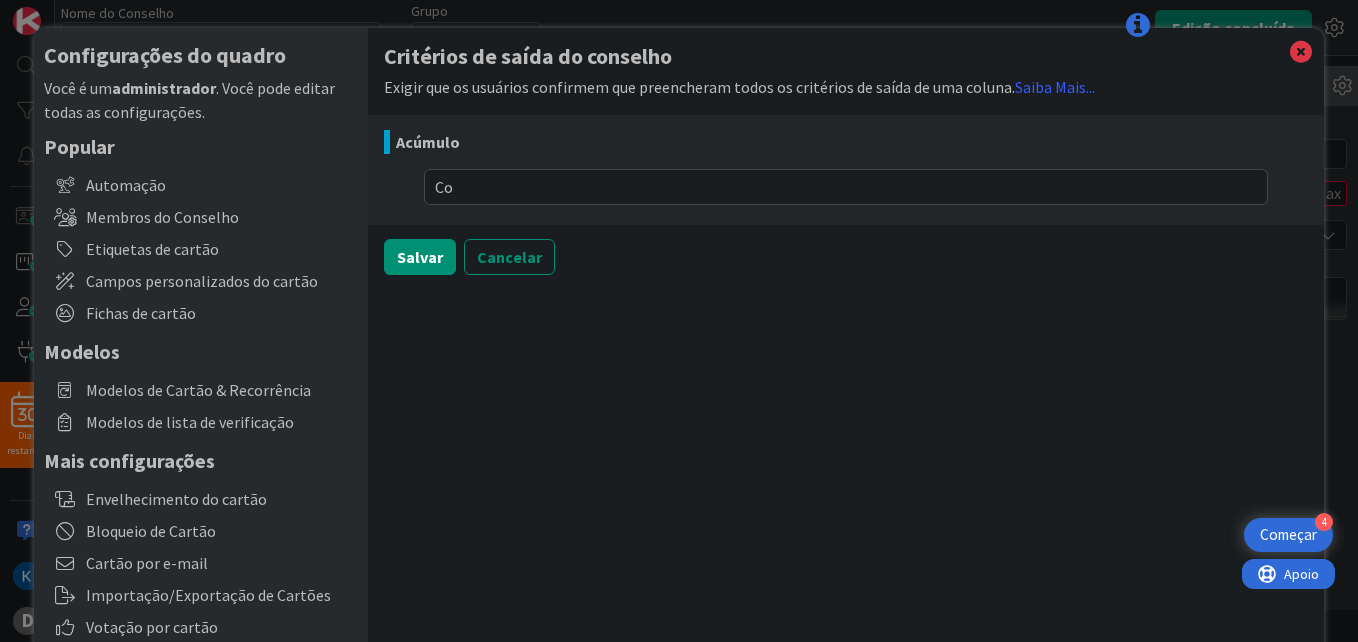 type on "x" 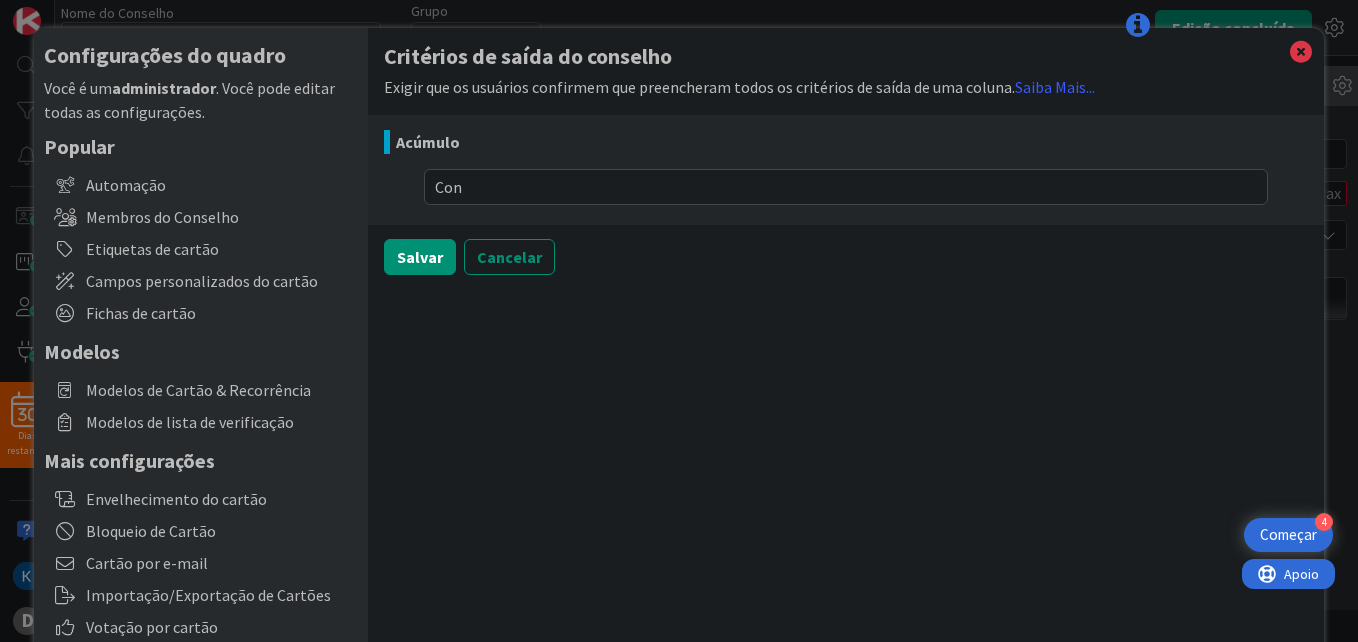 type on "x" 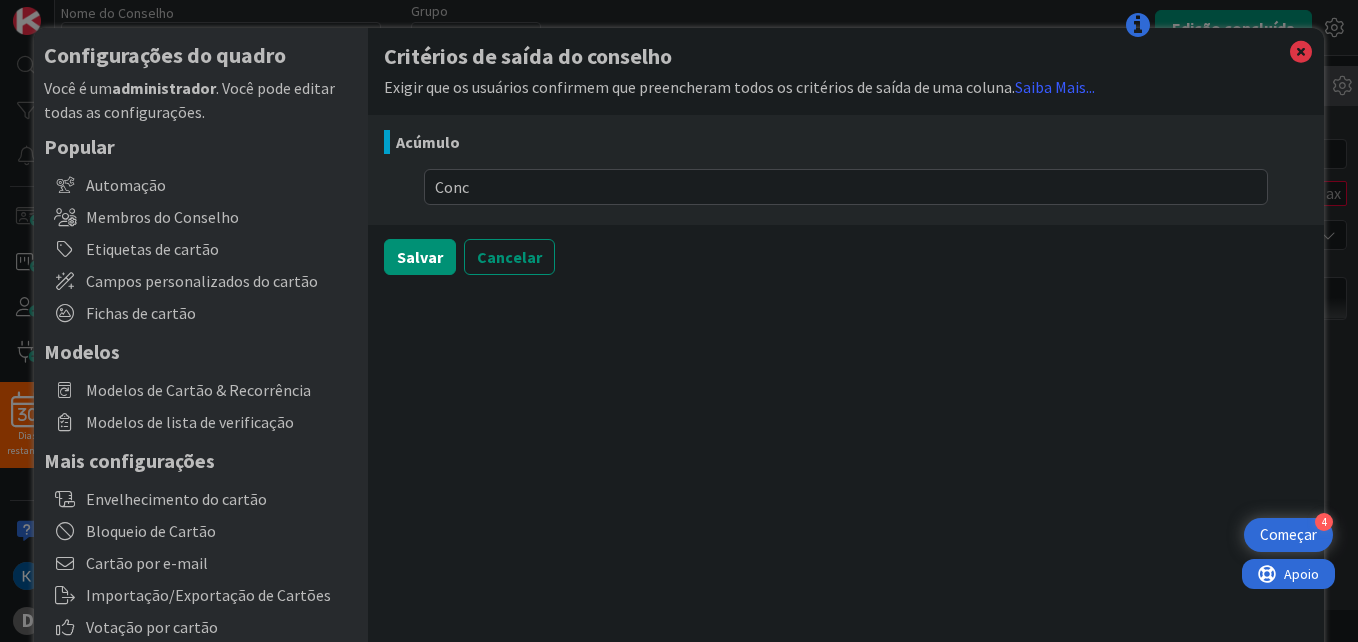 type on "x" 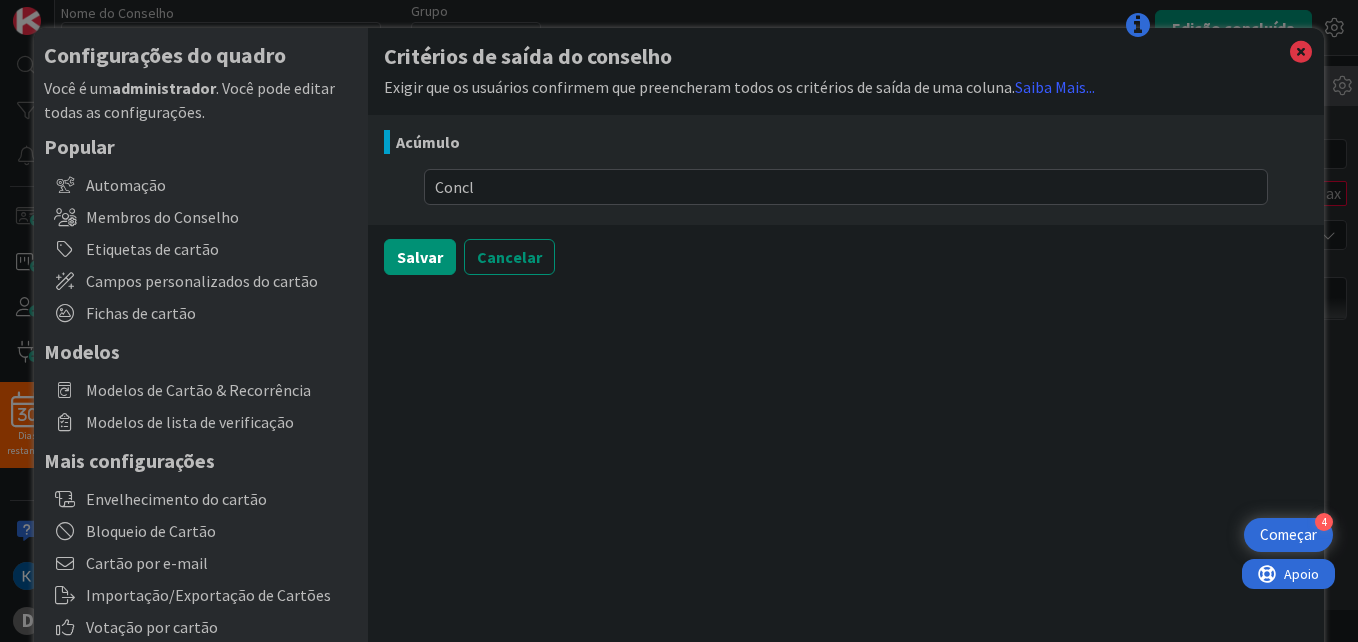 type on "x" 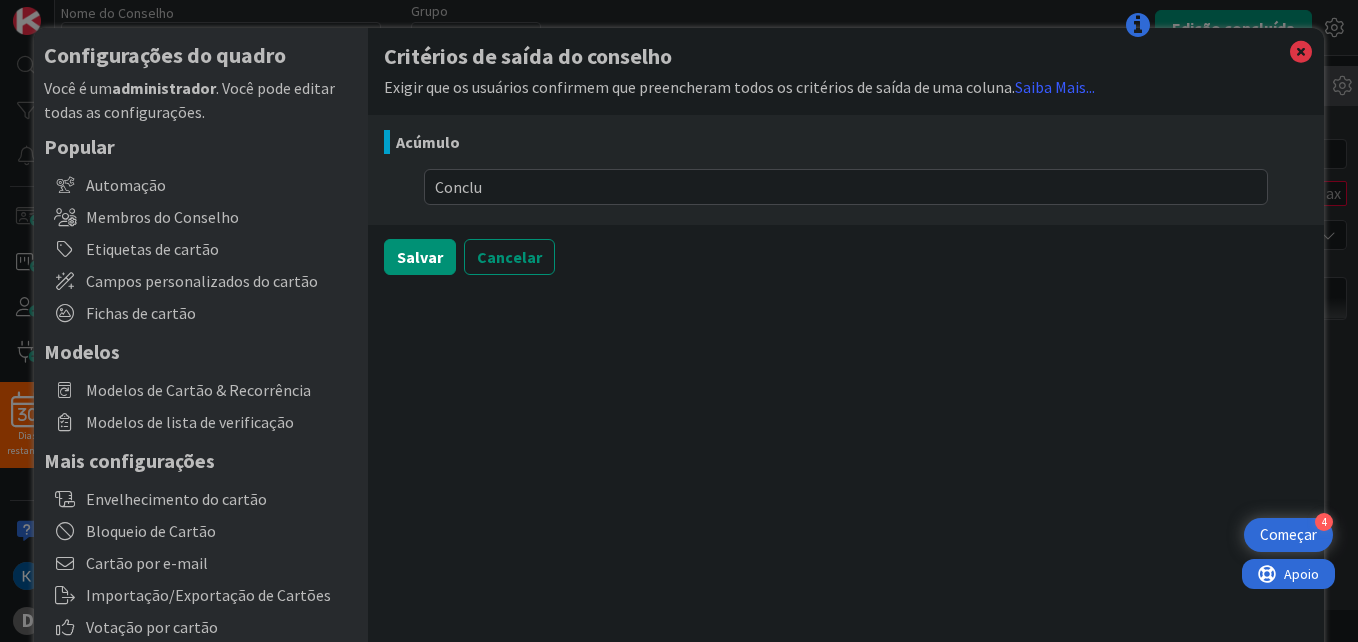 type on "x" 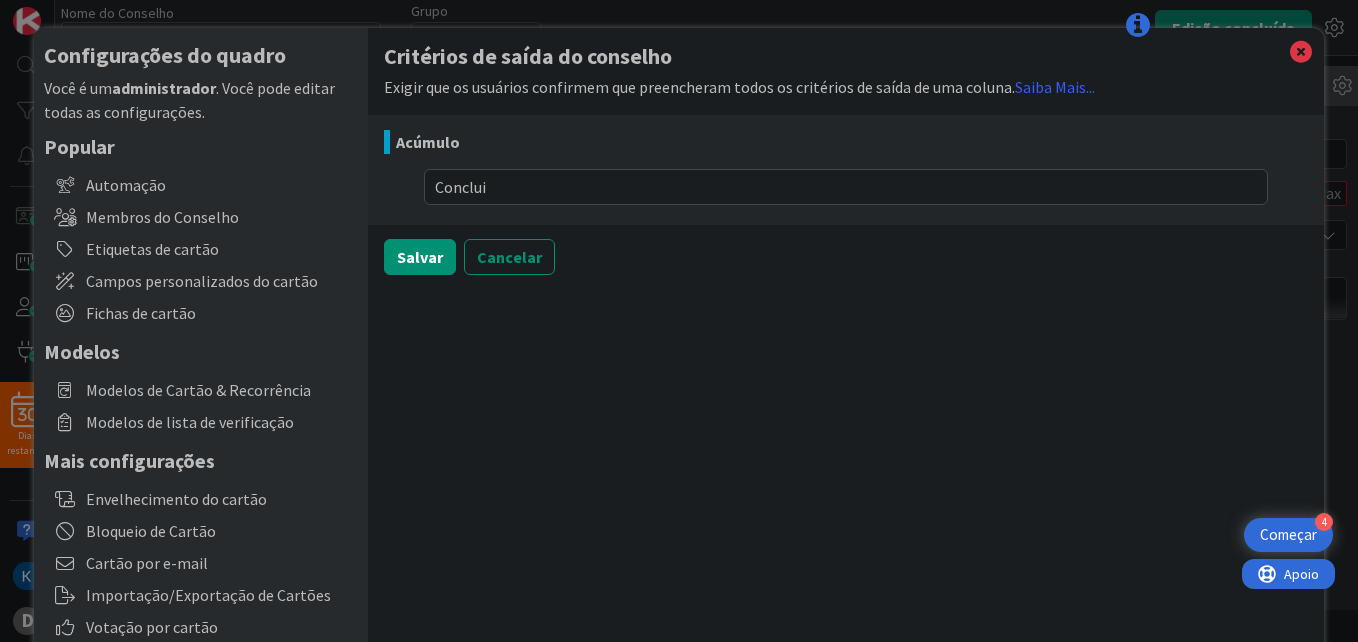 type on "x" 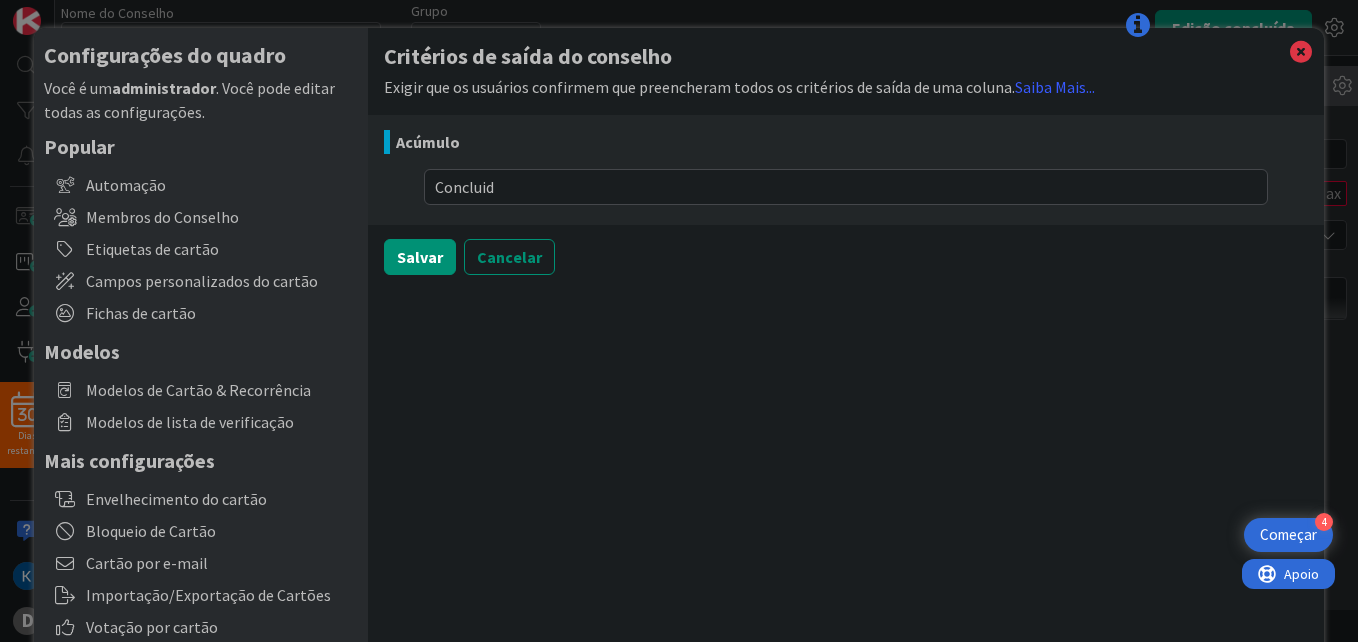 type on "x" 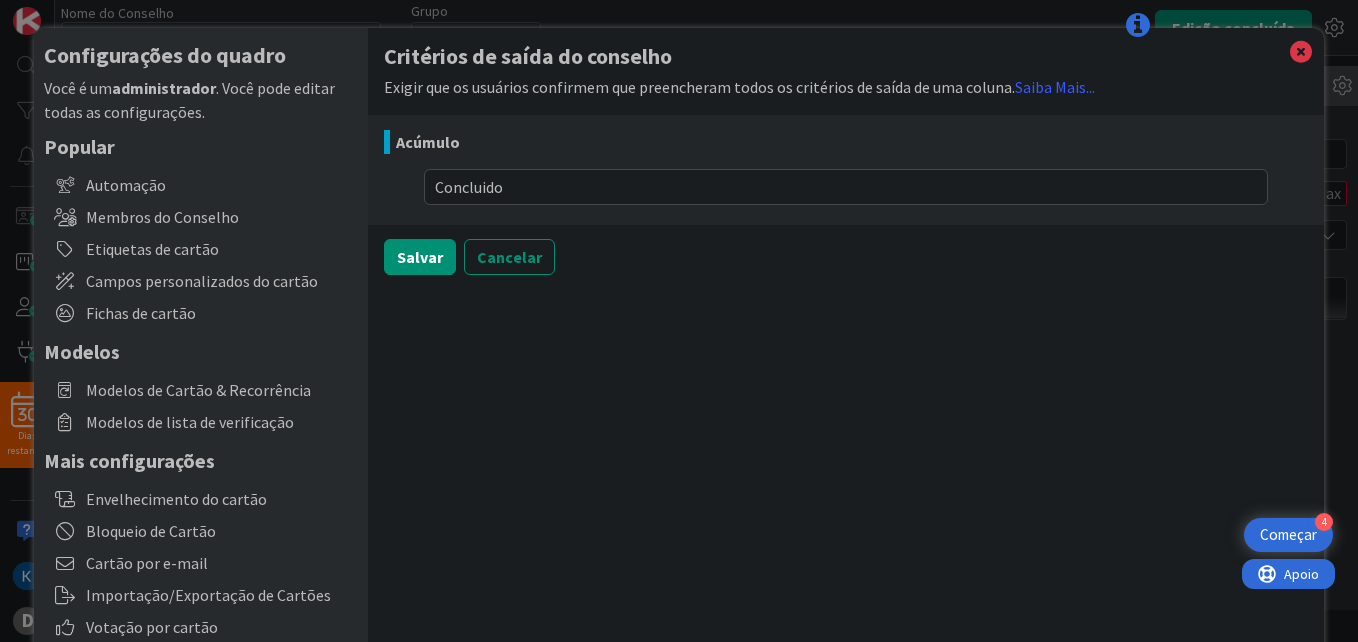 type on "x" 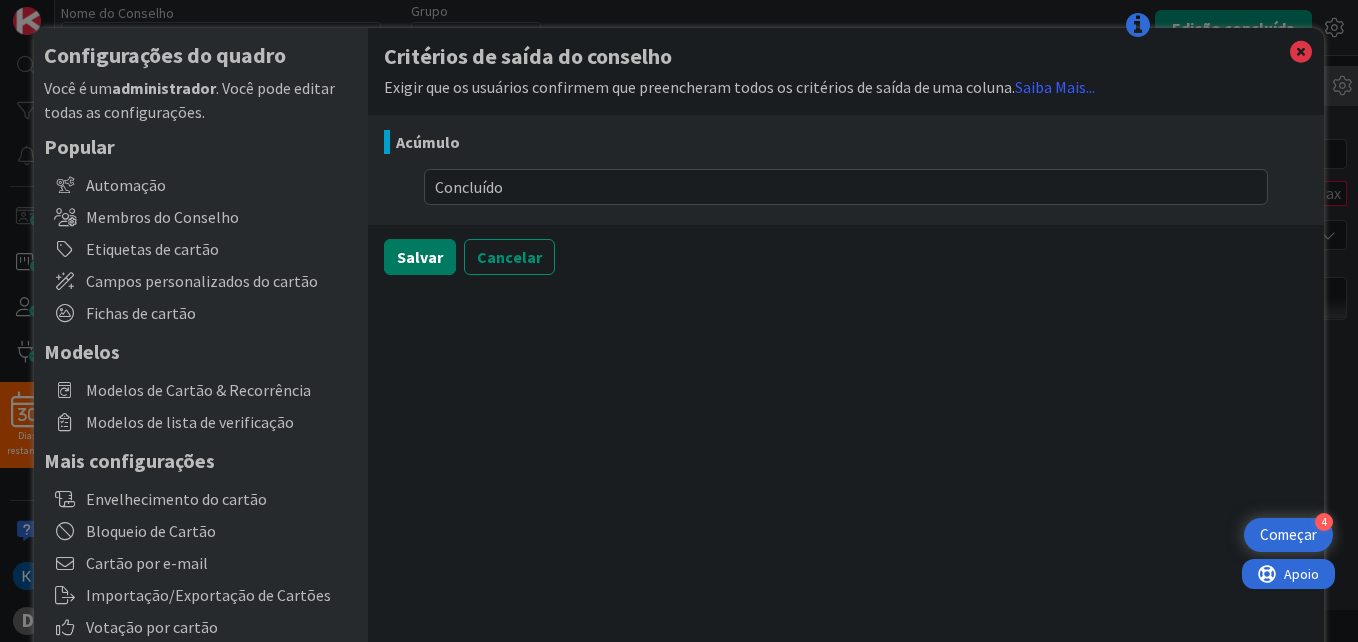 type on "Concluído" 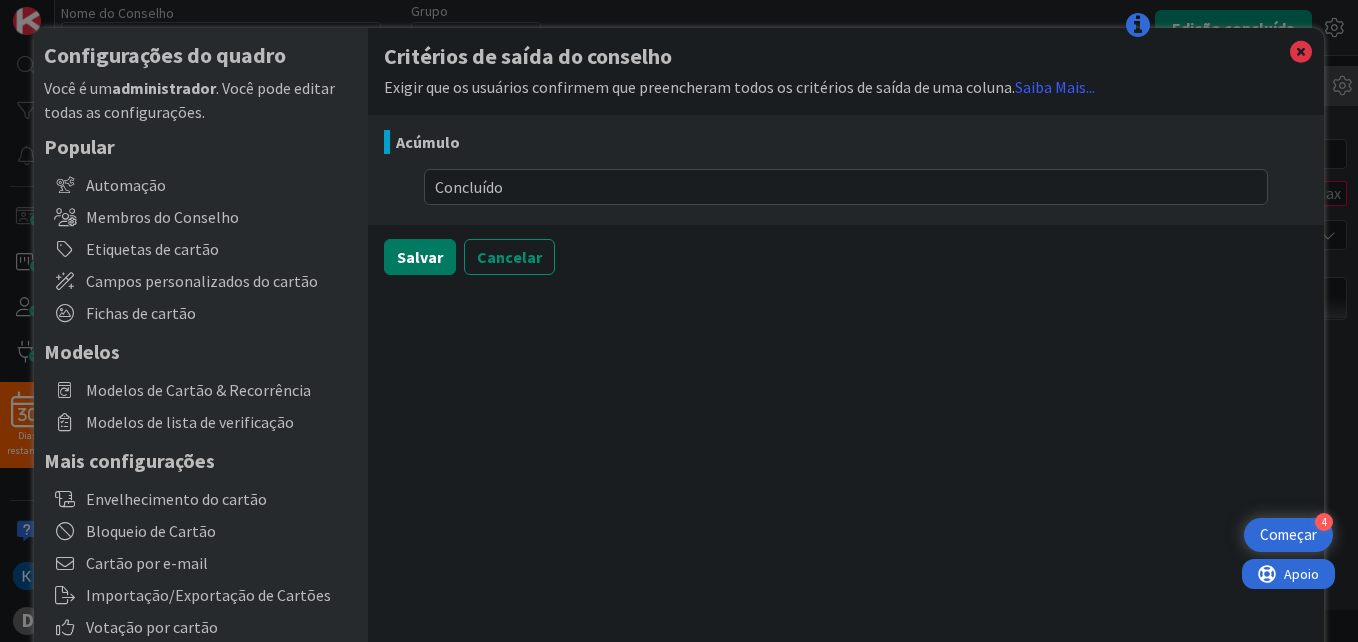 click on "Salvar" at bounding box center (420, 257) 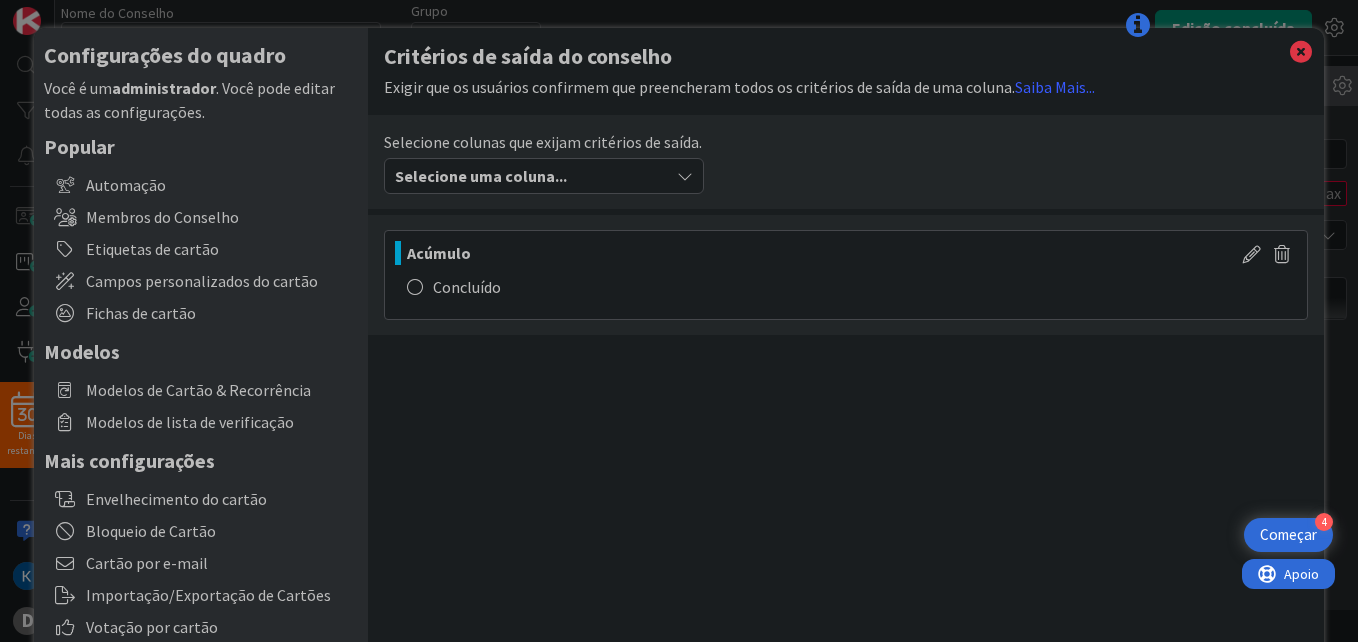click at bounding box center (415, 287) 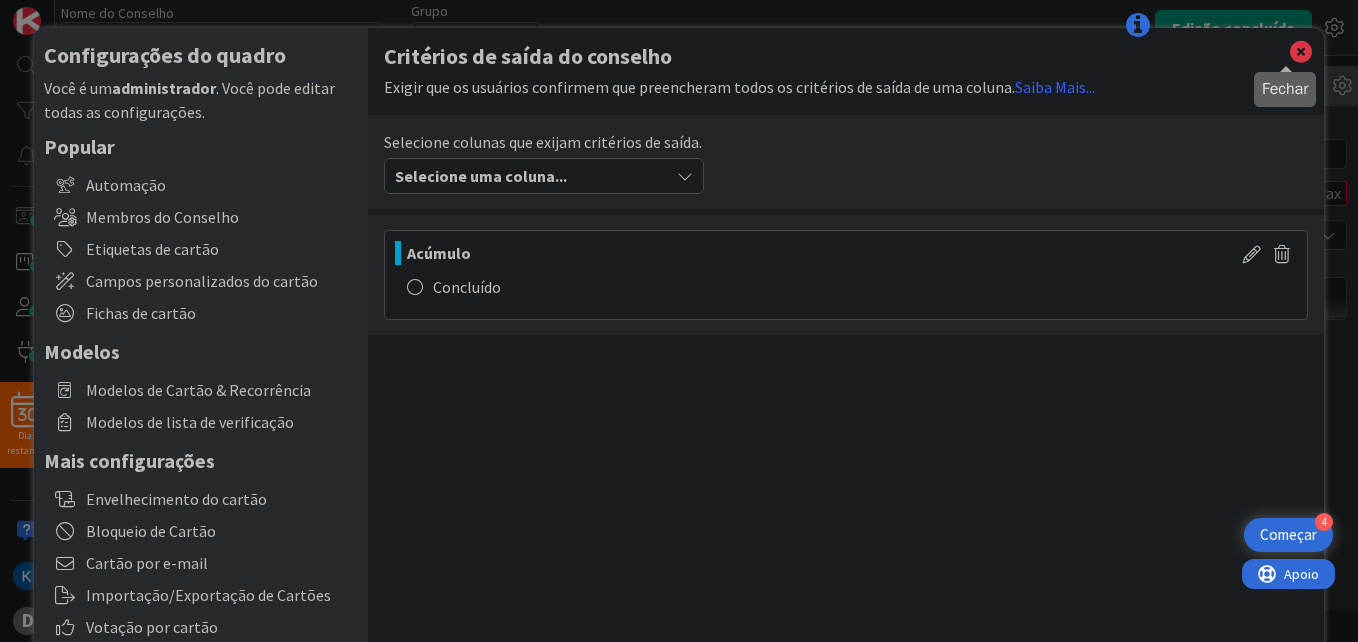 click at bounding box center (1301, 52) 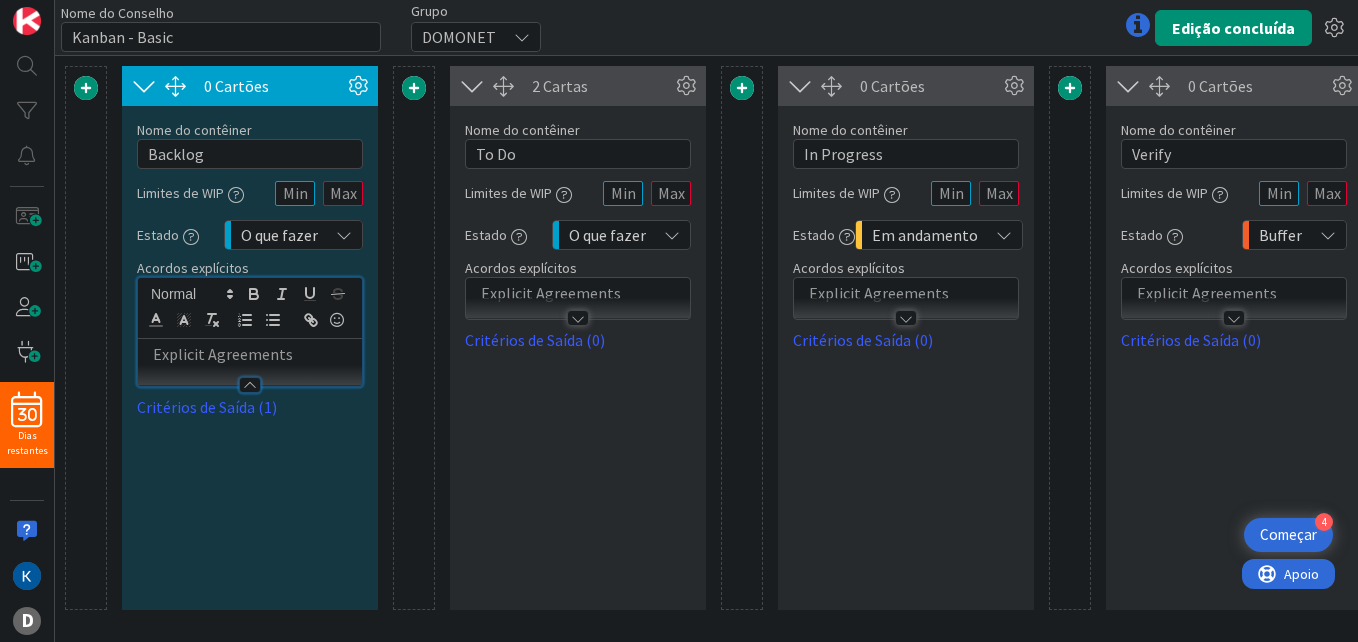 click on "0 Cartões Expectativa de Nível de Serviço (SLE) 05 d 0 h 0 m Tempo médio na coluna 0d Mostrar Adicionar cartão Largura da coluna 1 Exibição inicial do cartão 10 Cor da coluna Nenhum Estado Costume Duplicar este contêiner Excluir este contêiner Isso não pode ser desfeito Nome do contêiner 7 / 64 Backlog Limites de WIP Estado O que fazer Acúmulo Nenhum Buffer O que fazer Em andamento Terminado Acordos explícitos Critérios de Saída (1) 2 Cartas Nome do contêiner 5 / 64 To Do Limites de WIP Estado O que fazer Acordos explícitos Critérios de Saída (0) 0 Cartões Nome do contêiner 11 / 64 In Progress Limites de WIP Estado Em andamento Acordos explícitos Critérios de Saída (0) 0 Cartões Nome do contêiner 6 / 64 Verify Limites de WIP Estado Buffer Acordos explícitos Critérios de Saída (0) 0 Cartões Nome do contêiner 4 / 64 Done Limites de WIP Estado Terminado Acordos explícitos Critérios de Saída (0)" at bounding box center [906, 338] 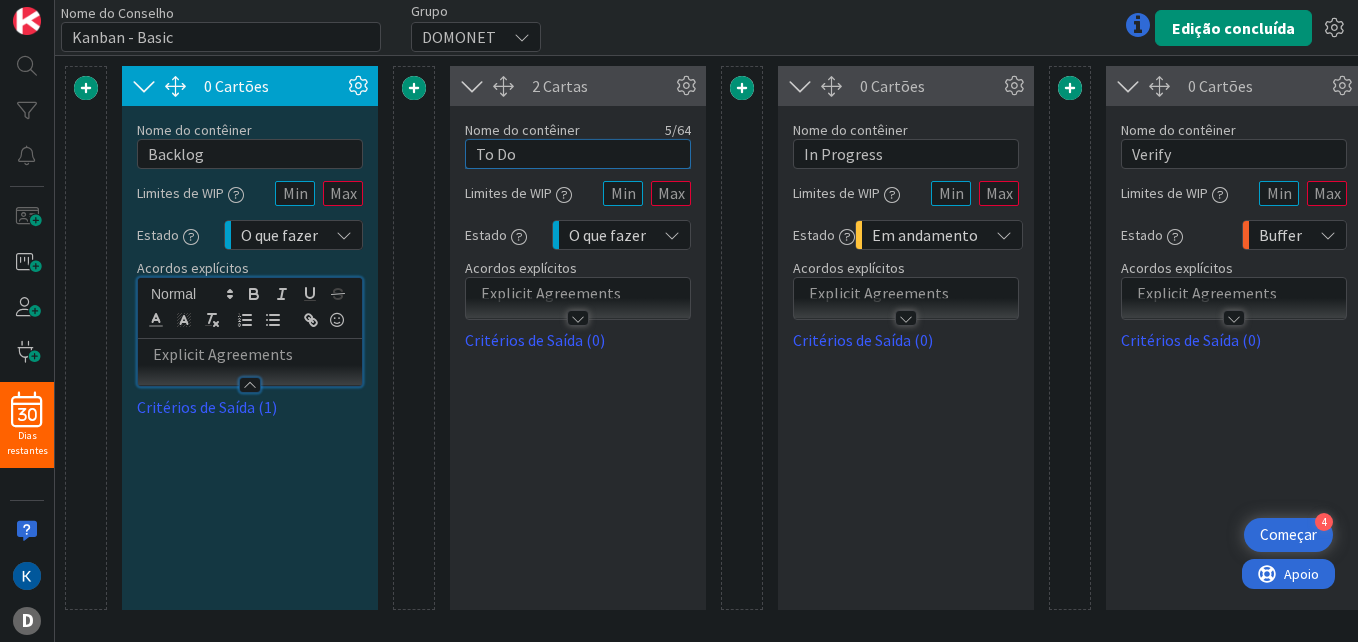 click on "To Do" at bounding box center (578, 154) 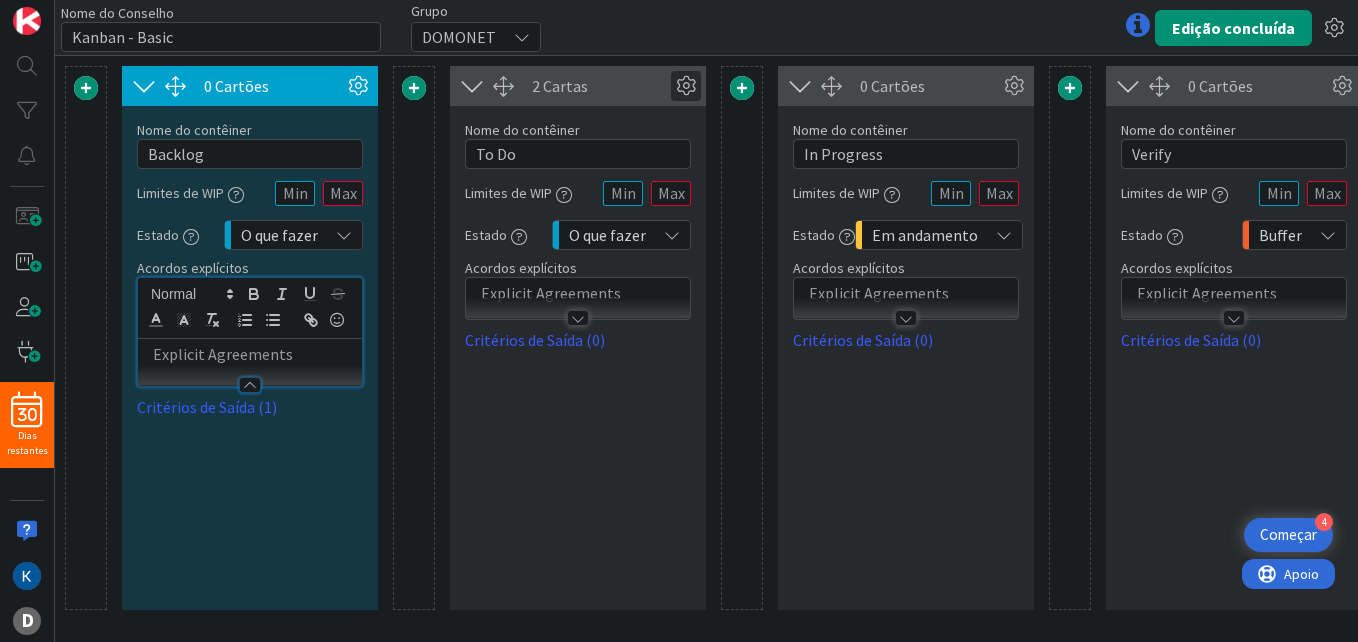 click at bounding box center (686, 86) 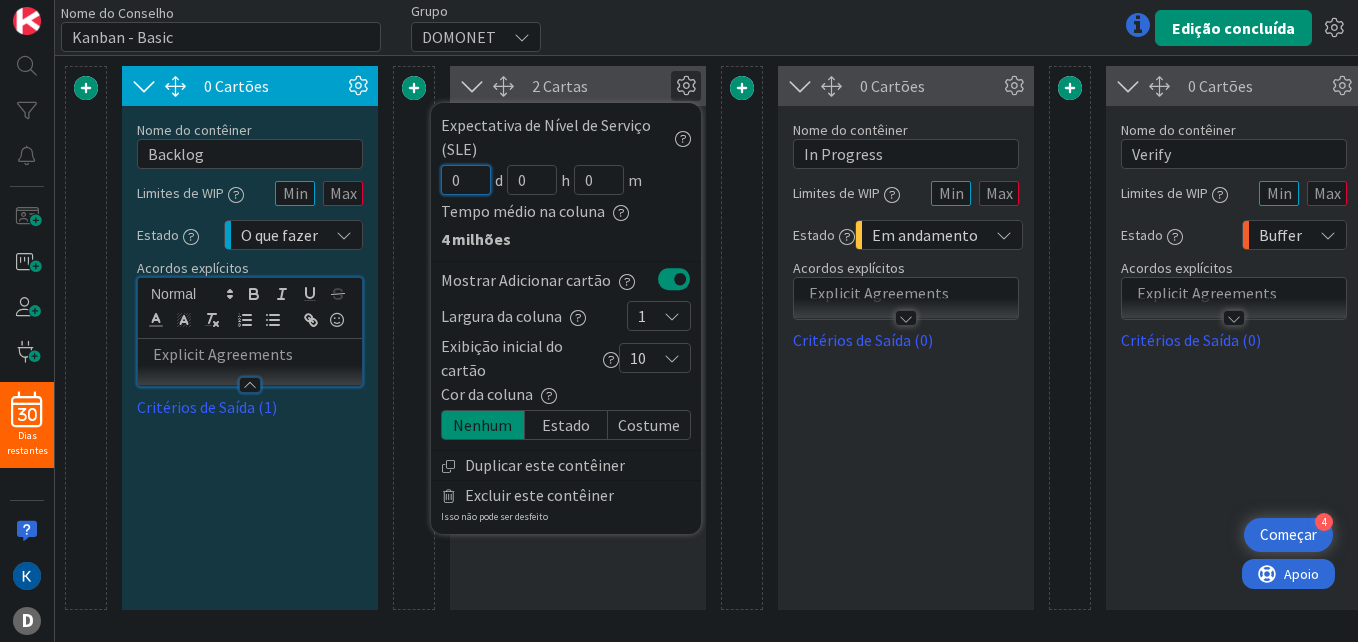 click on "0" at bounding box center [466, 180] 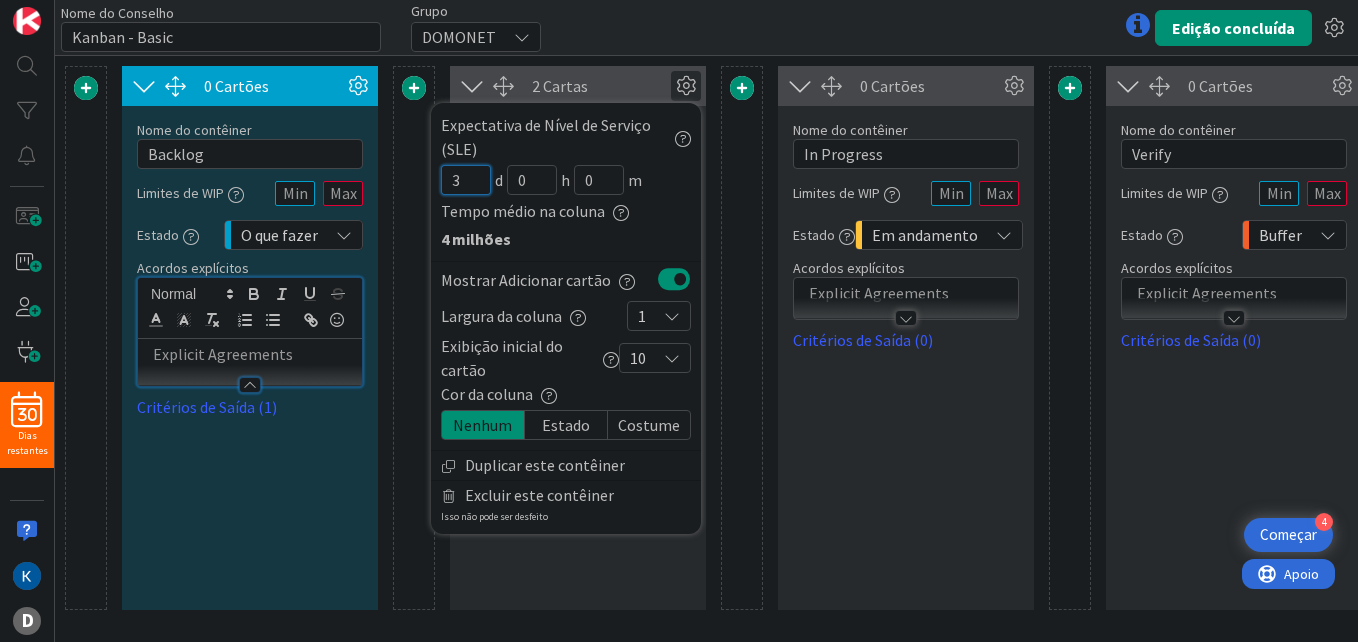 type on "3" 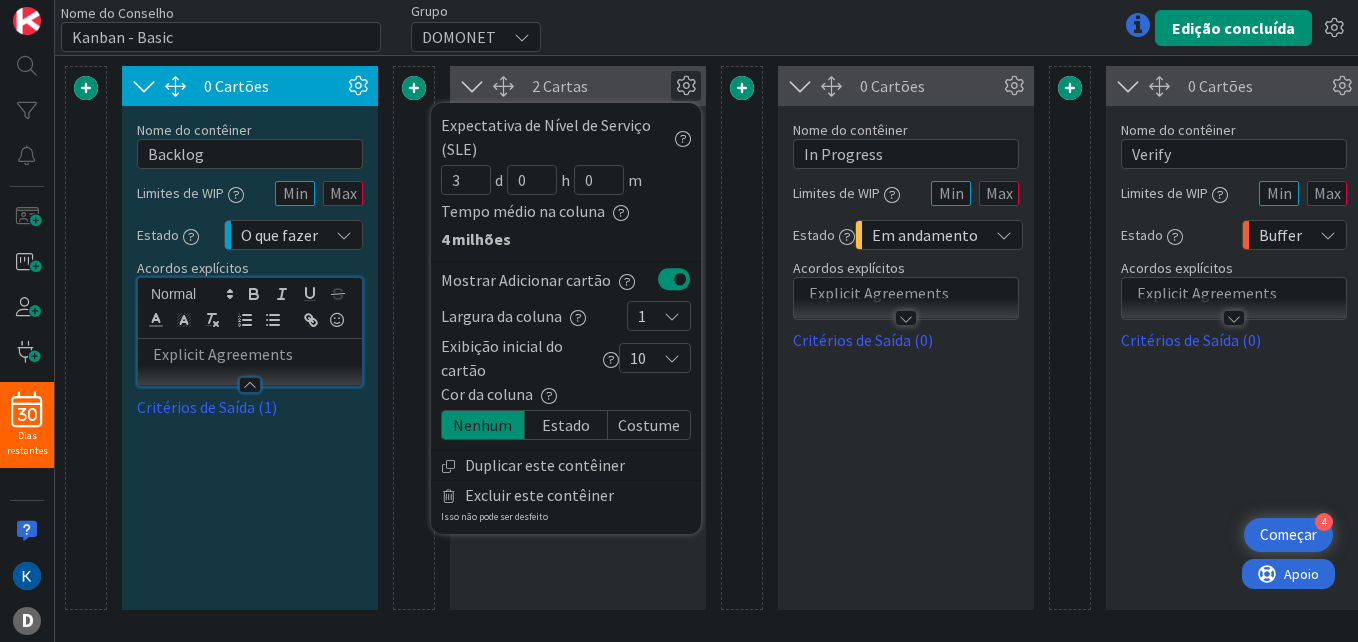 click on "Estado" at bounding box center (566, 425) 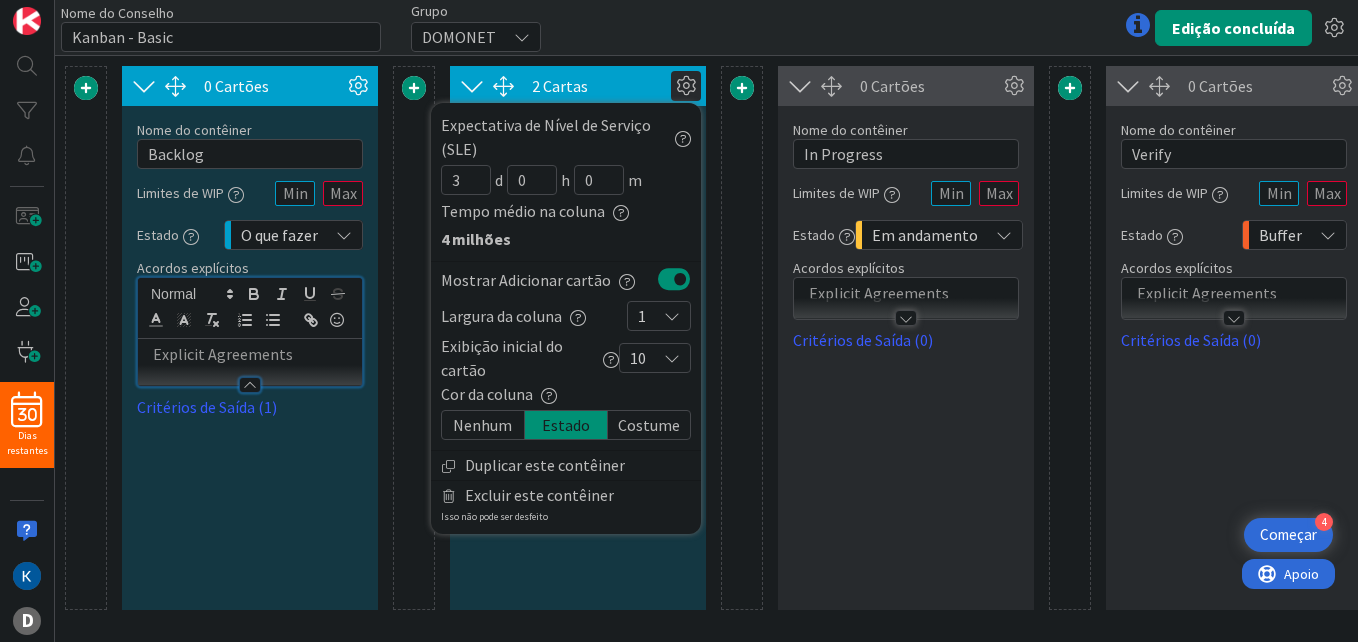 click on "10" at bounding box center (655, 358) 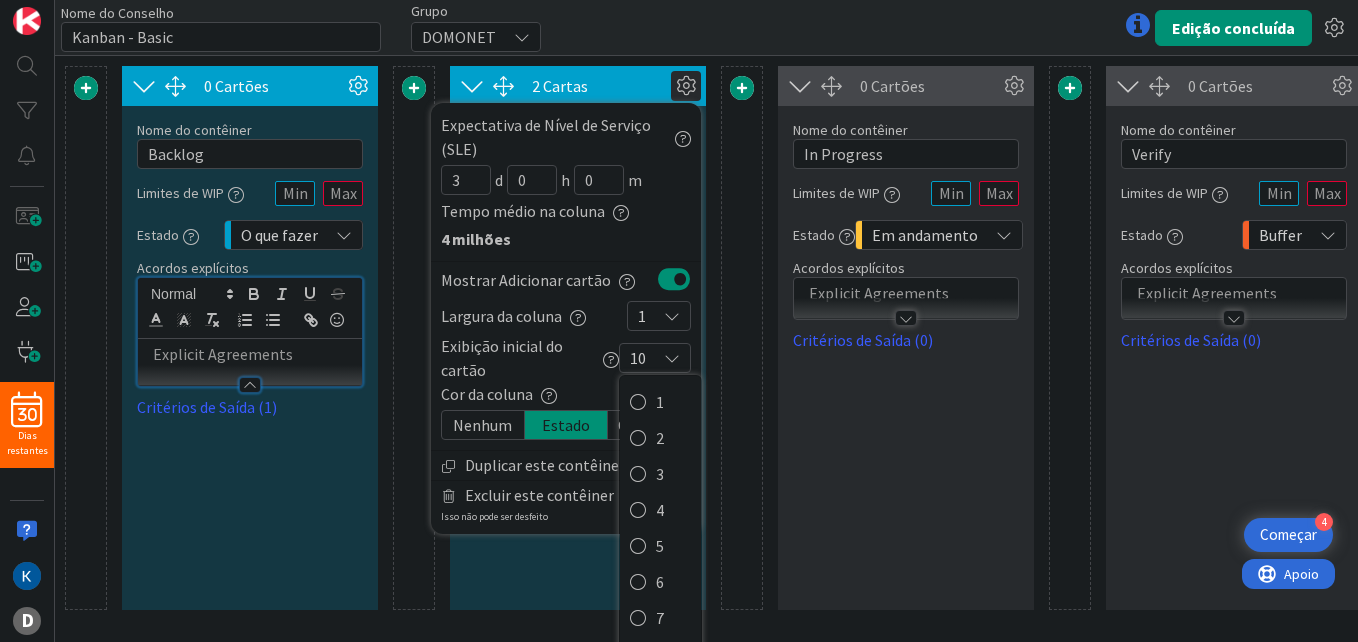 click at bounding box center [611, 360] 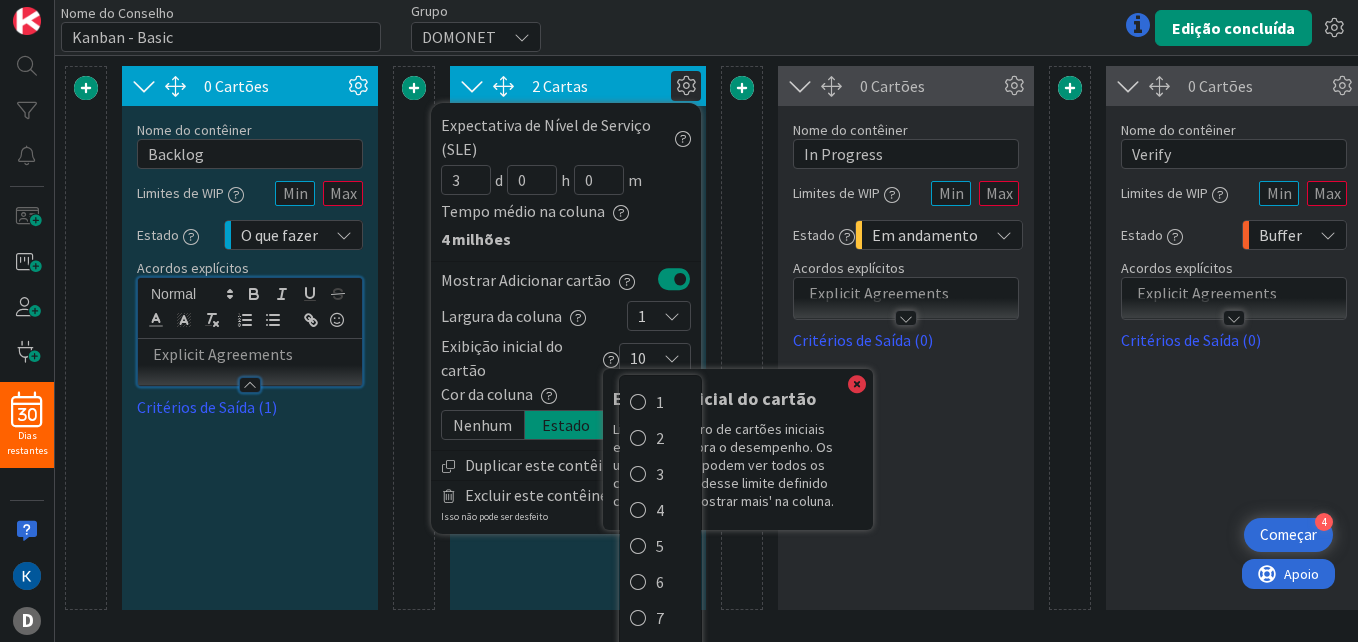 click at bounding box center [742, 338] 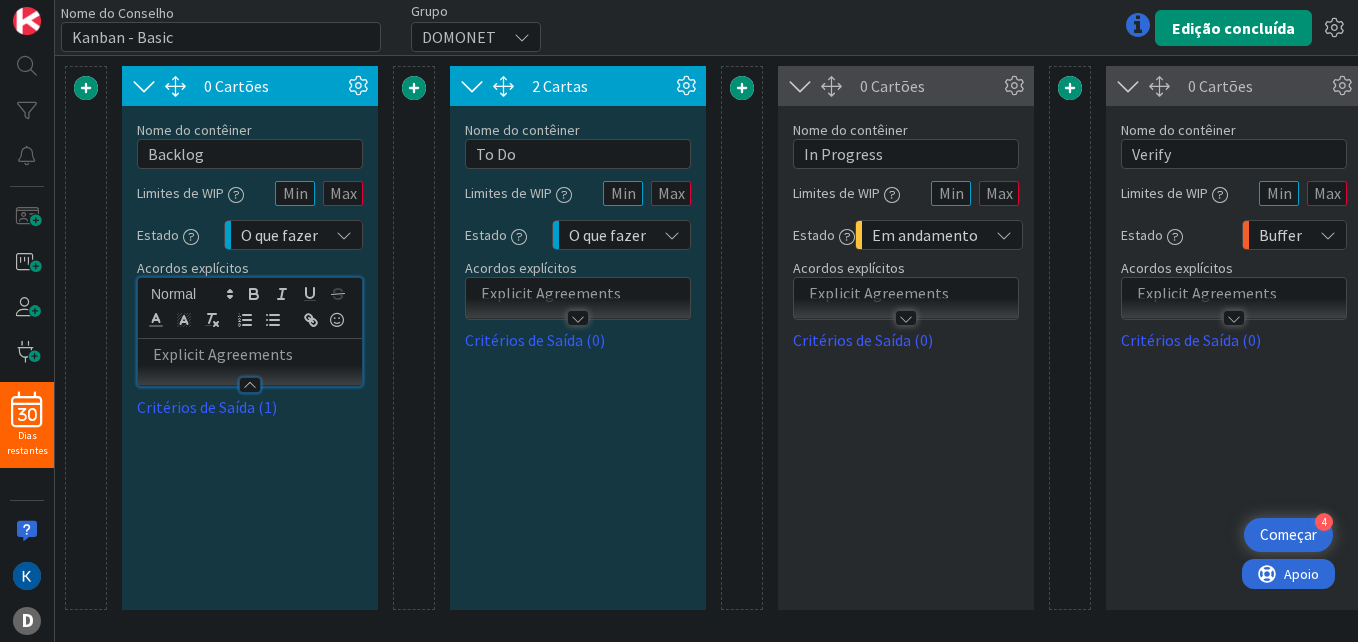 click on "O que fazer" at bounding box center (607, 235) 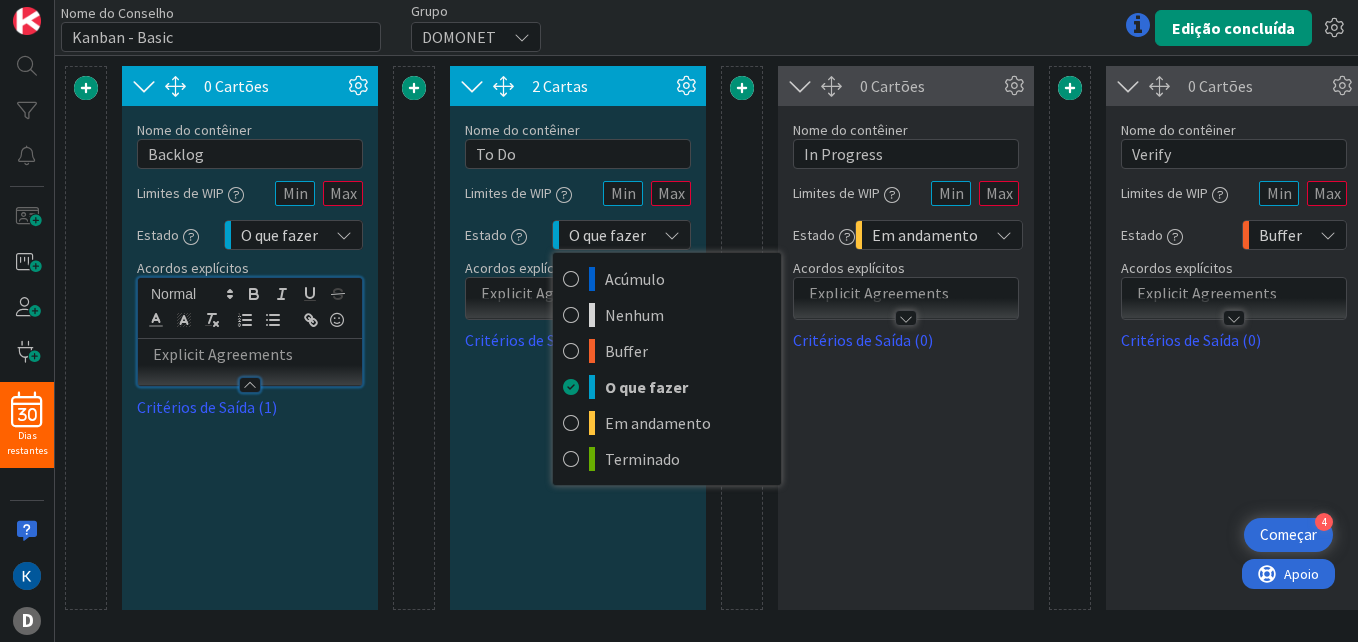 click on "O que fazer" at bounding box center [607, 235] 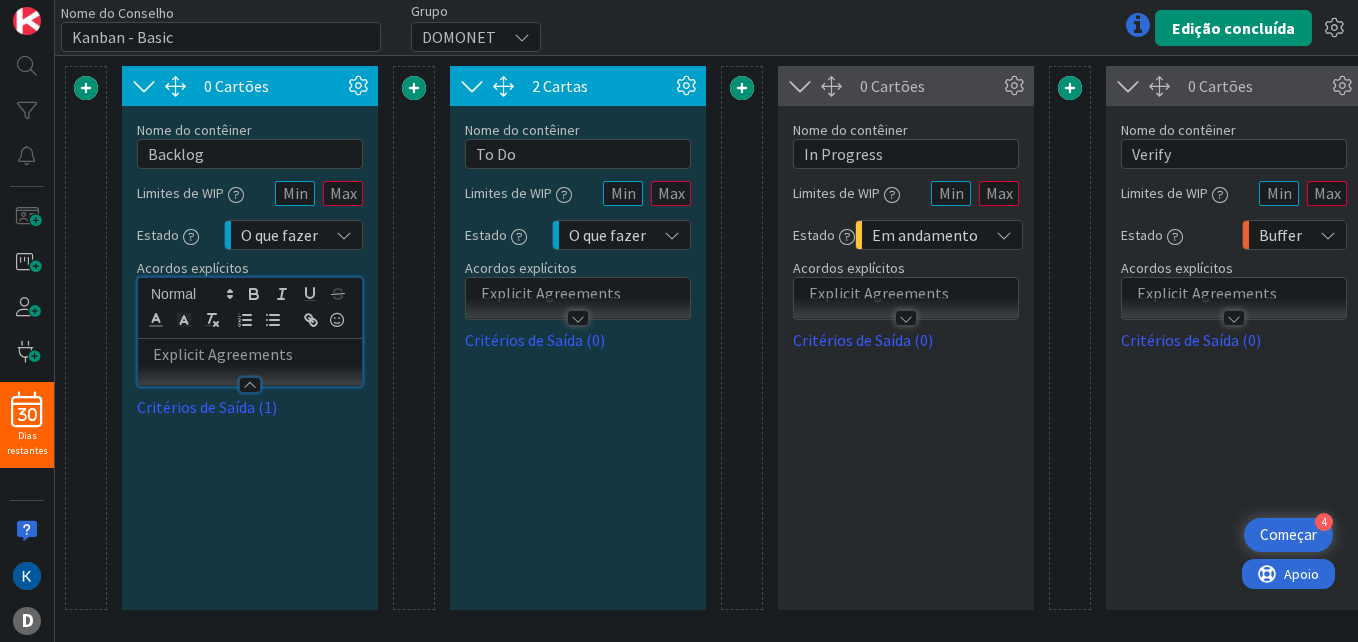 click at bounding box center (519, 237) 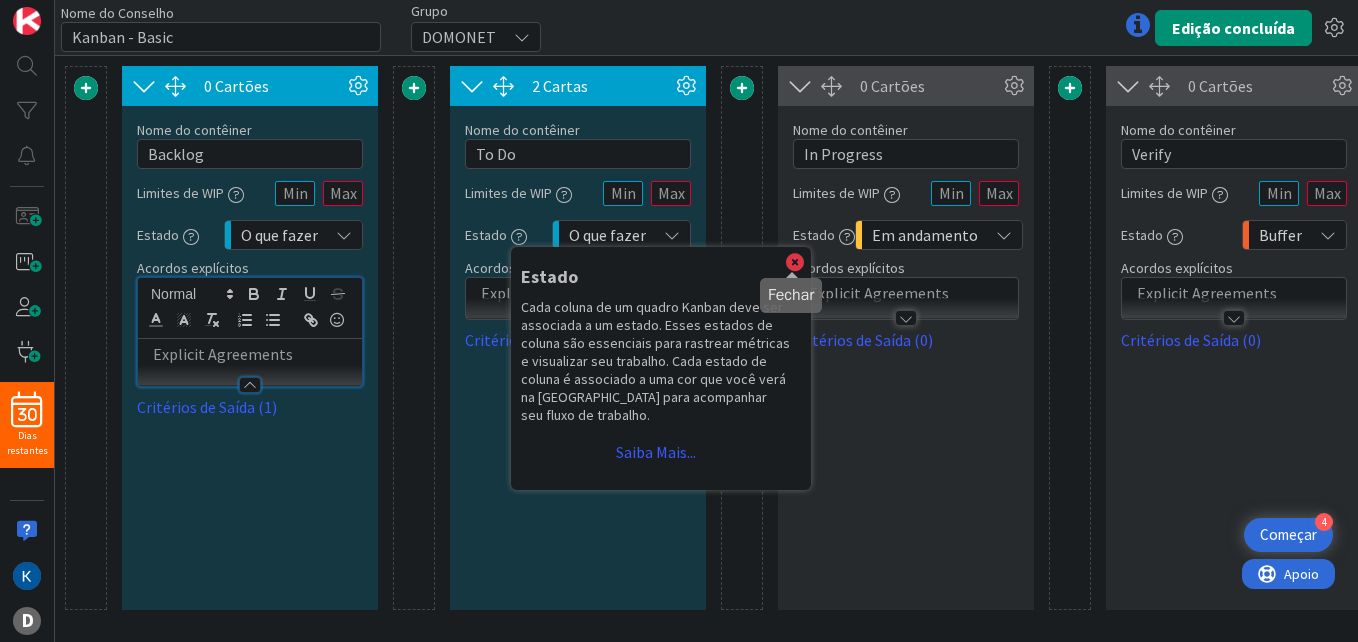 click at bounding box center [795, 263] 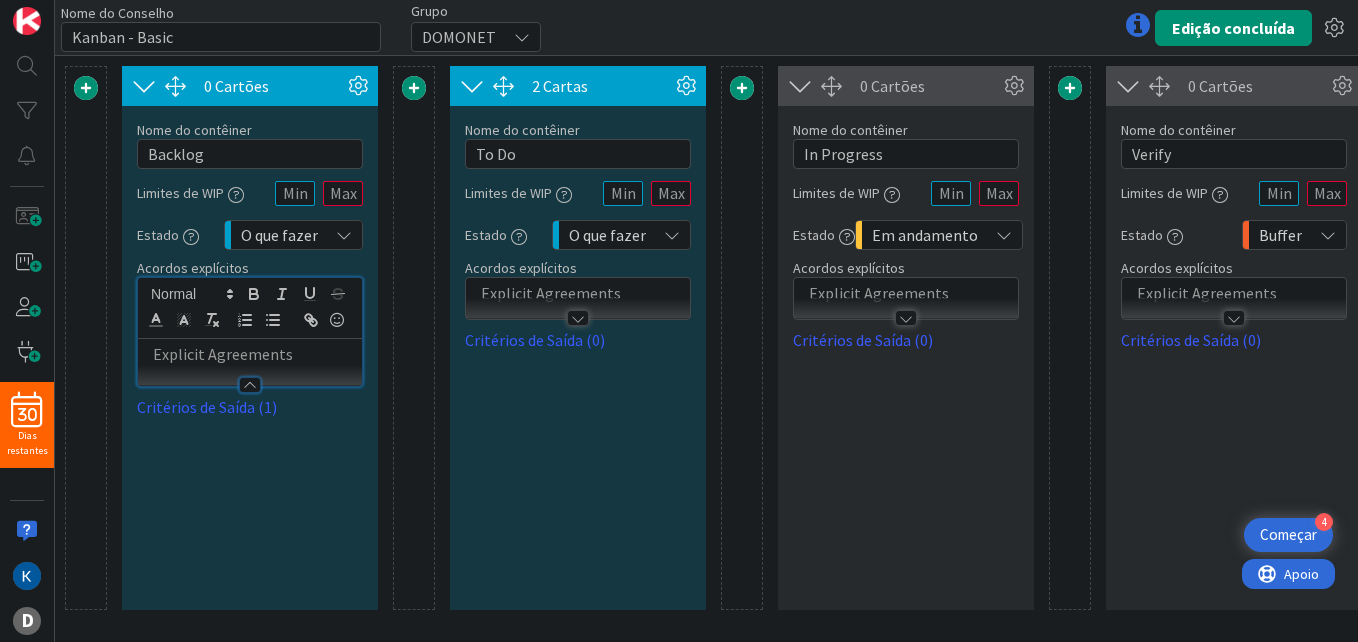 click on "O que fazer" at bounding box center [621, 235] 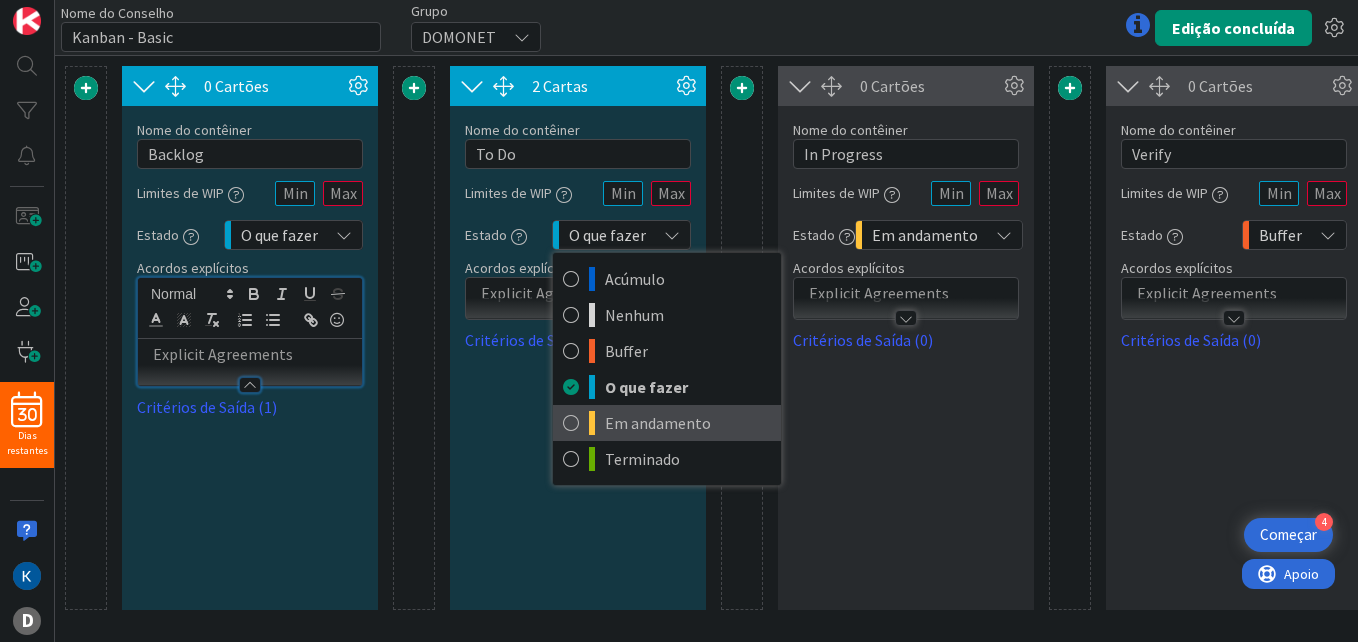 click on "Em andamento" at bounding box center [688, 423] 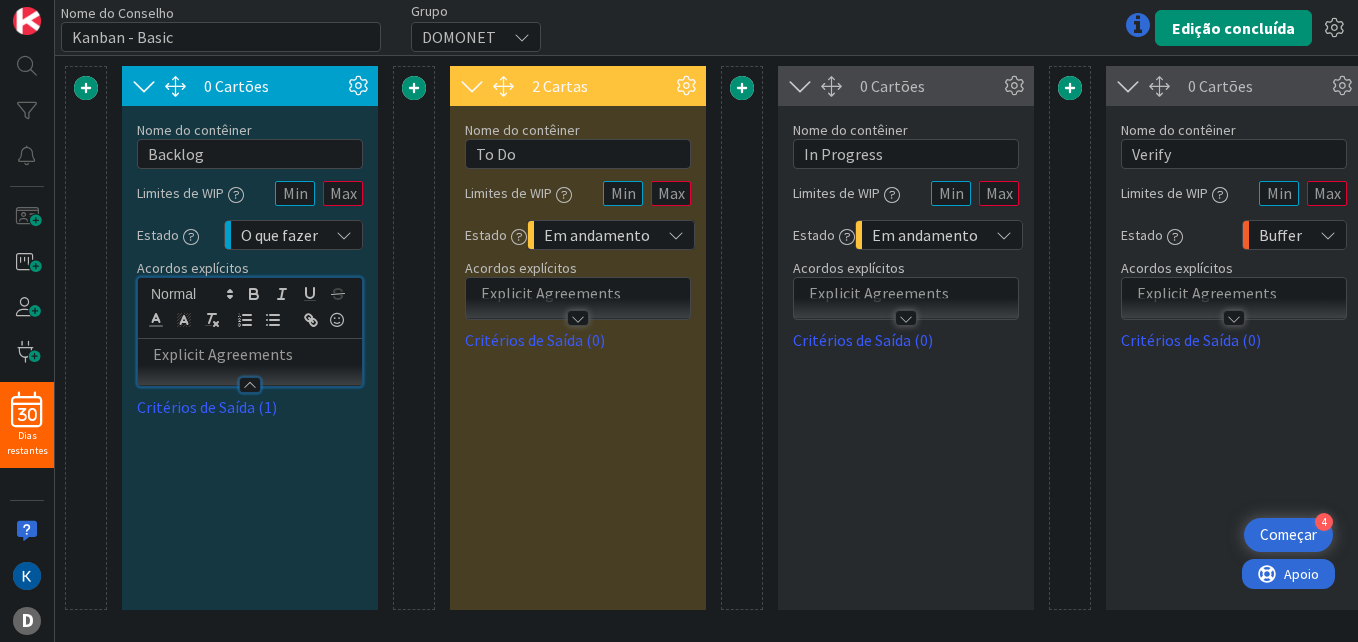 click at bounding box center [742, 338] 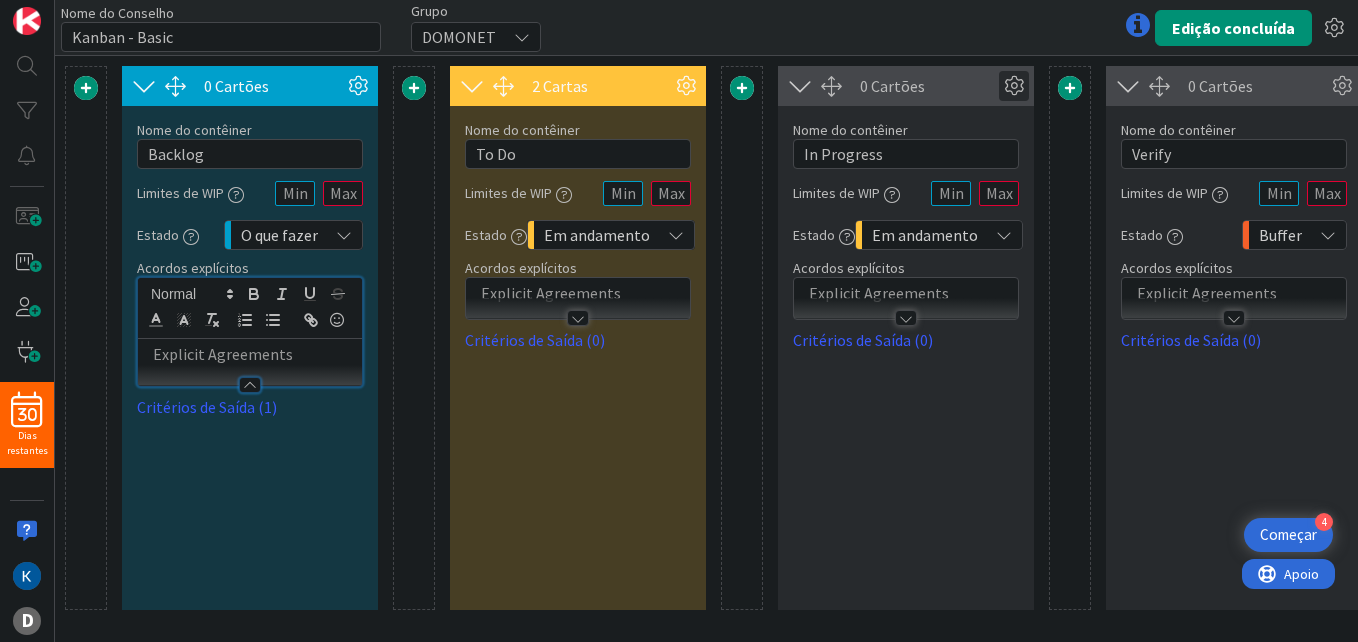 click at bounding box center [1014, 86] 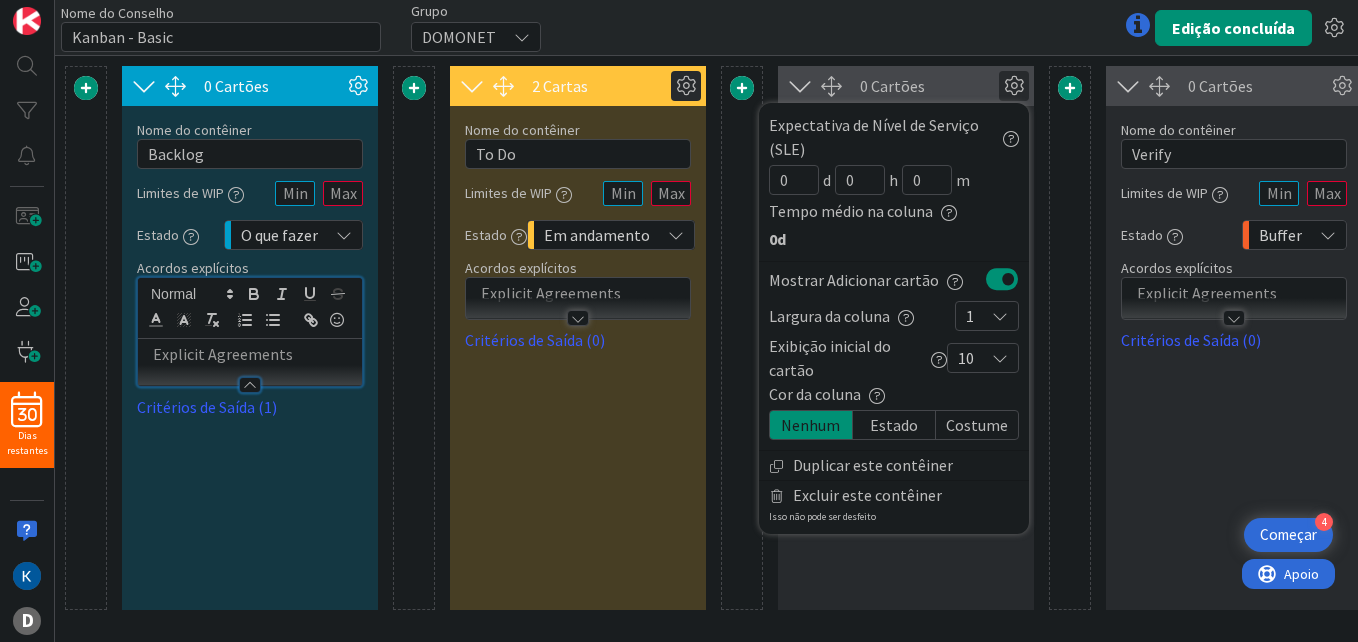 click at bounding box center (686, 86) 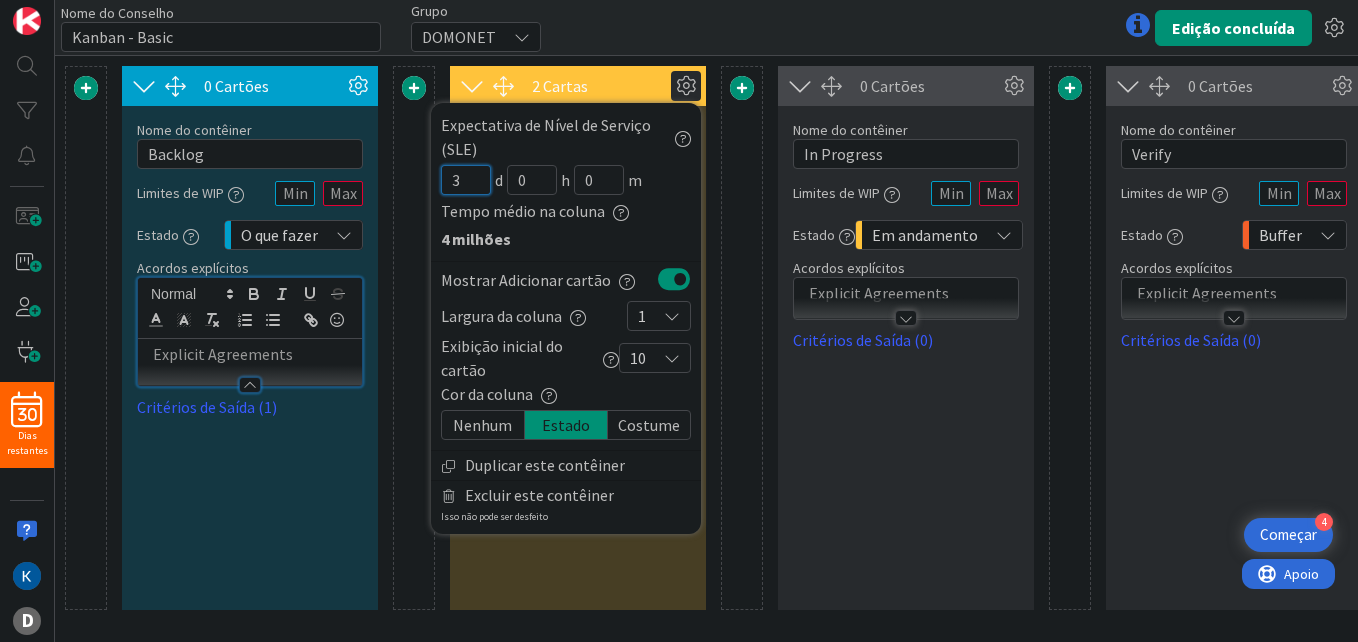 click on "3" at bounding box center [466, 180] 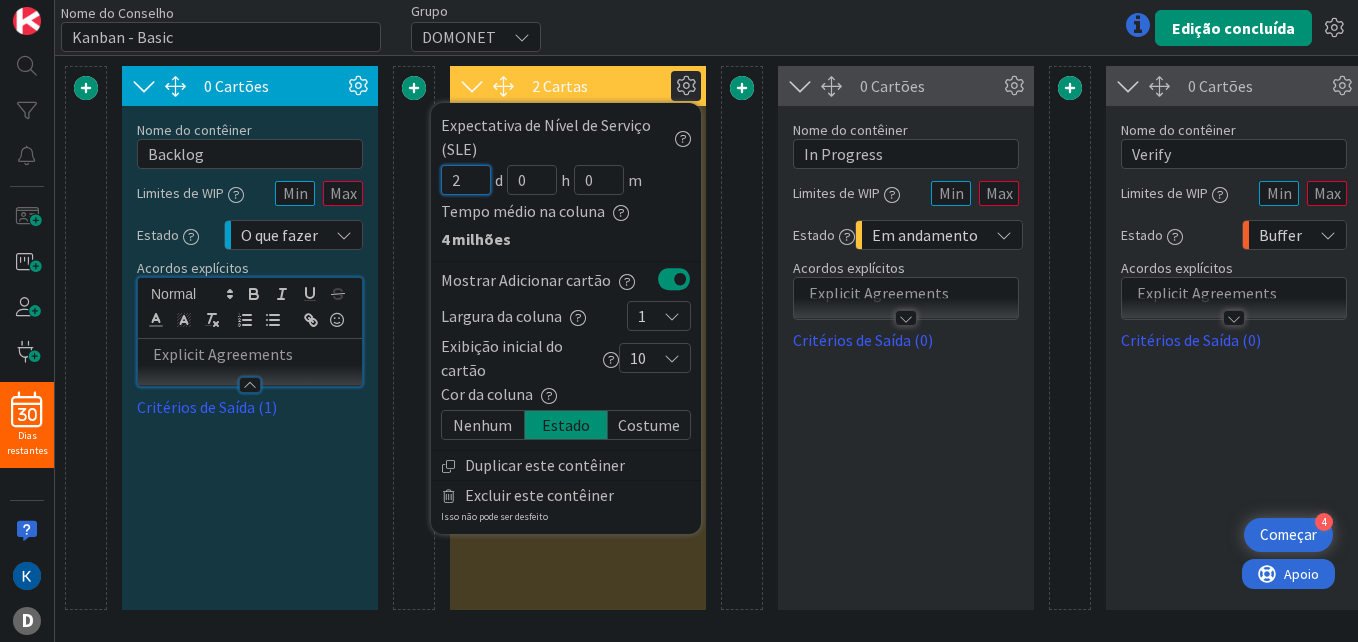 type on "2" 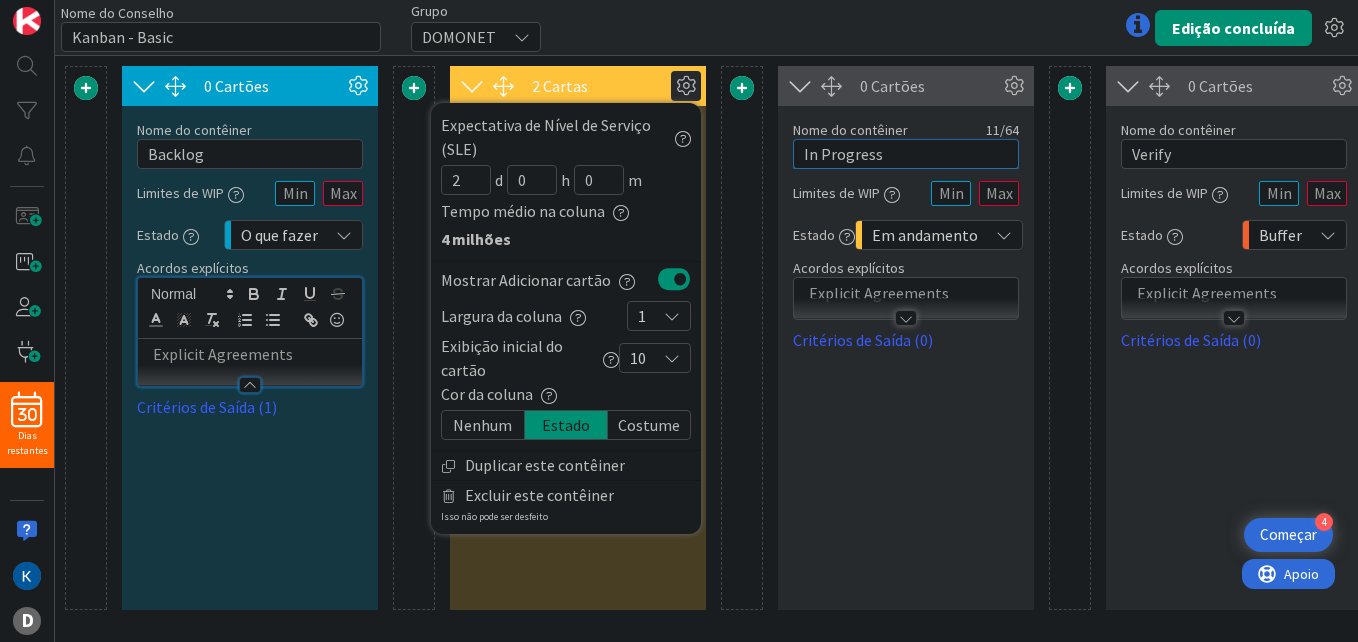 click on "In Progress" at bounding box center [906, 154] 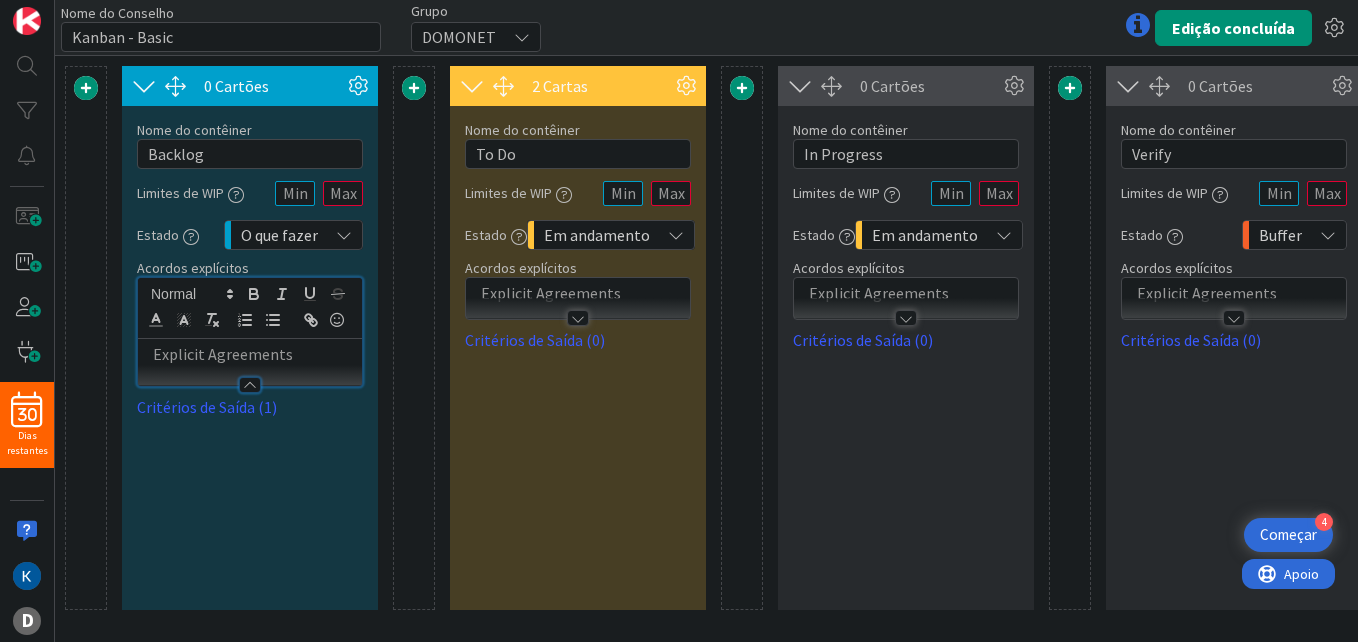 click on "Em andamento" at bounding box center [925, 235] 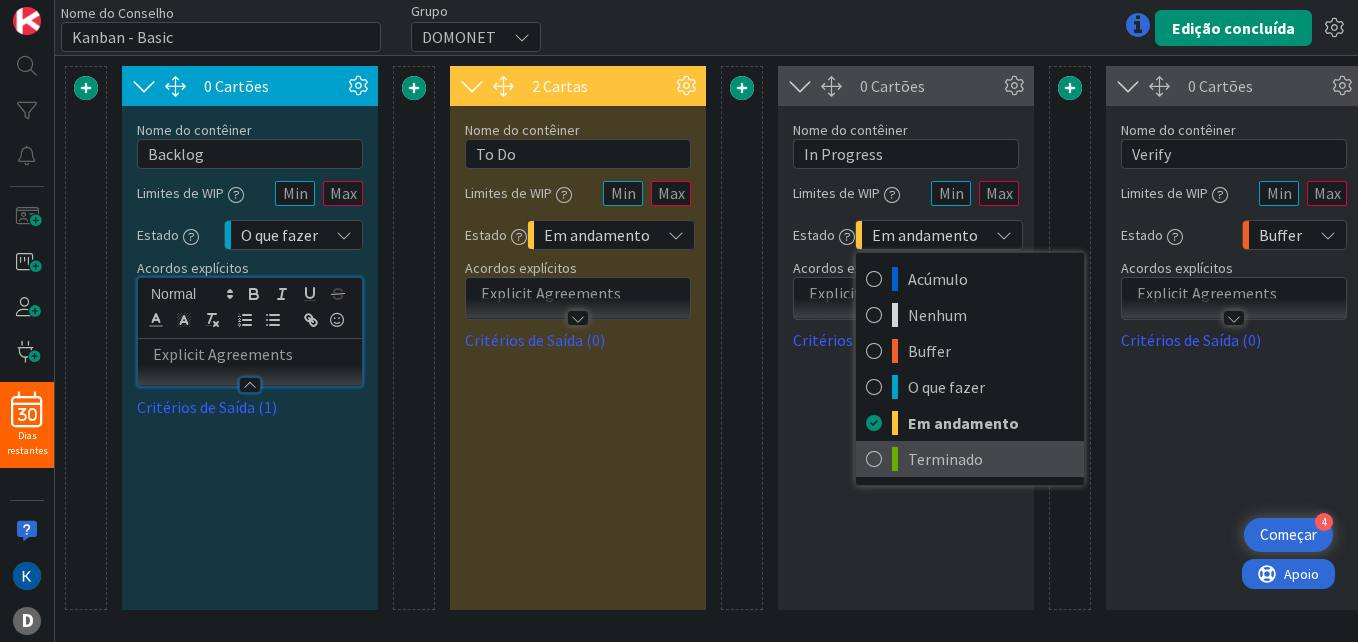 click on "Terminado" at bounding box center [991, 459] 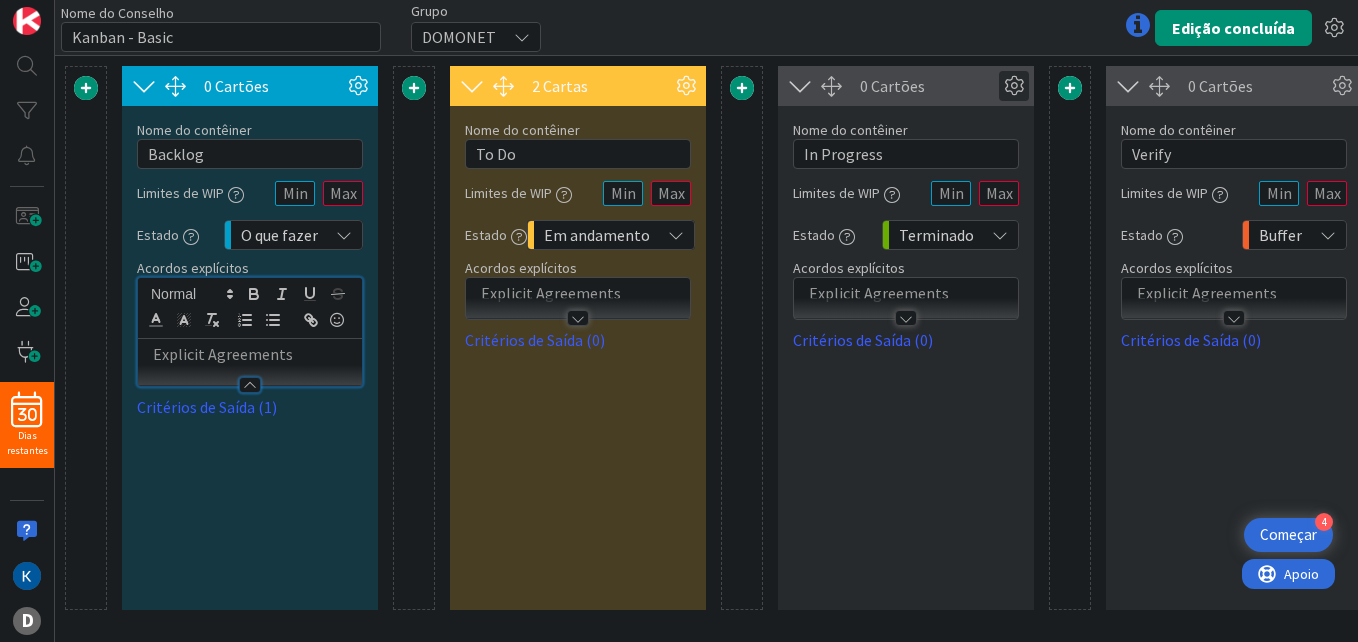 click at bounding box center [1014, 86] 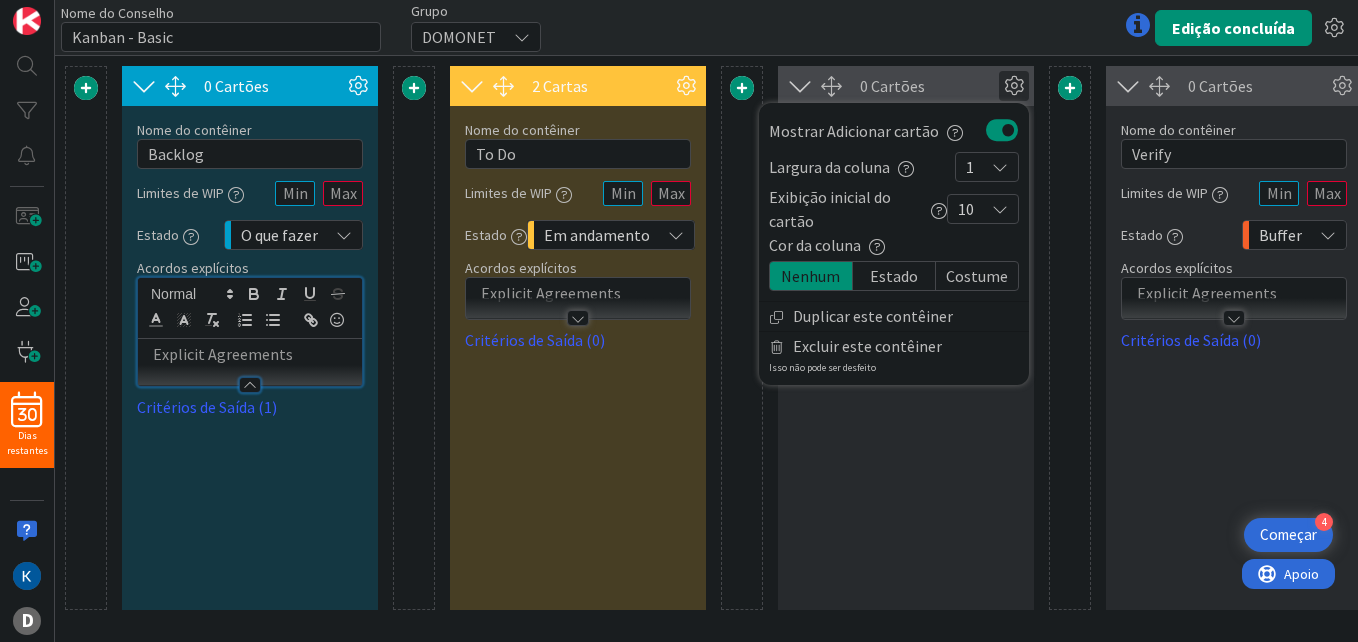 click on "Estado" at bounding box center (894, 276) 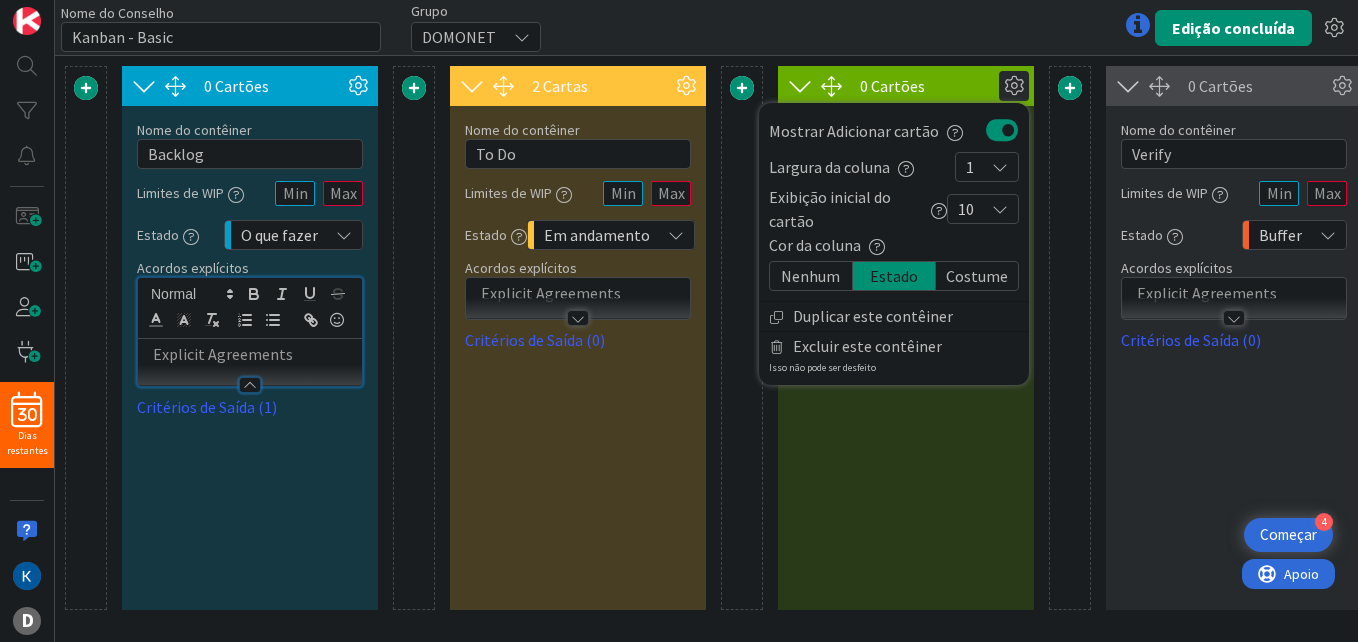 click on "0 Cartões Expectativa de Nível de Serviço (SLE) 05 d 0 h 0 m Tempo médio na coluna 0d Mostrar Adicionar cartão Largura da coluna 1 Exibição inicial do cartão 10 Cor da coluna Nenhum Estado Costume Duplicar este contêiner Excluir este contêiner Isso não pode ser desfeito Nome do contêiner 7 / 64 Backlog Limites de WIP Estado O que fazer Acúmulo Nenhum Buffer O que fazer Em andamento Terminado Acordos explícitos Critérios de Saída (1) 2 Cartas Expectativa de Nível de Serviço (SLE) 2 d 0 h 0 m Tempo médio na coluna 4 milhões Mostrar Adicionar cartão Largura da coluna 1 Exibição inicial do cartão Exibição inicial do cartão Limitar o número de cartões iniciais exibidos melhora o desempenho. Os usuários ainda podem ver todos os cartões acima desse limite definido clicando em 'Mostrar mais' na coluna. 10 1 2 3 4 5 6 7 8 9 10 25 50 100 Todo Cor da coluna Nenhum Estado Costume Duplicar este contêiner Excluir este contêiner Isso não pode ser desfeito Nome do contêiner 5 / 64 To Do 1 /" at bounding box center [906, 338] 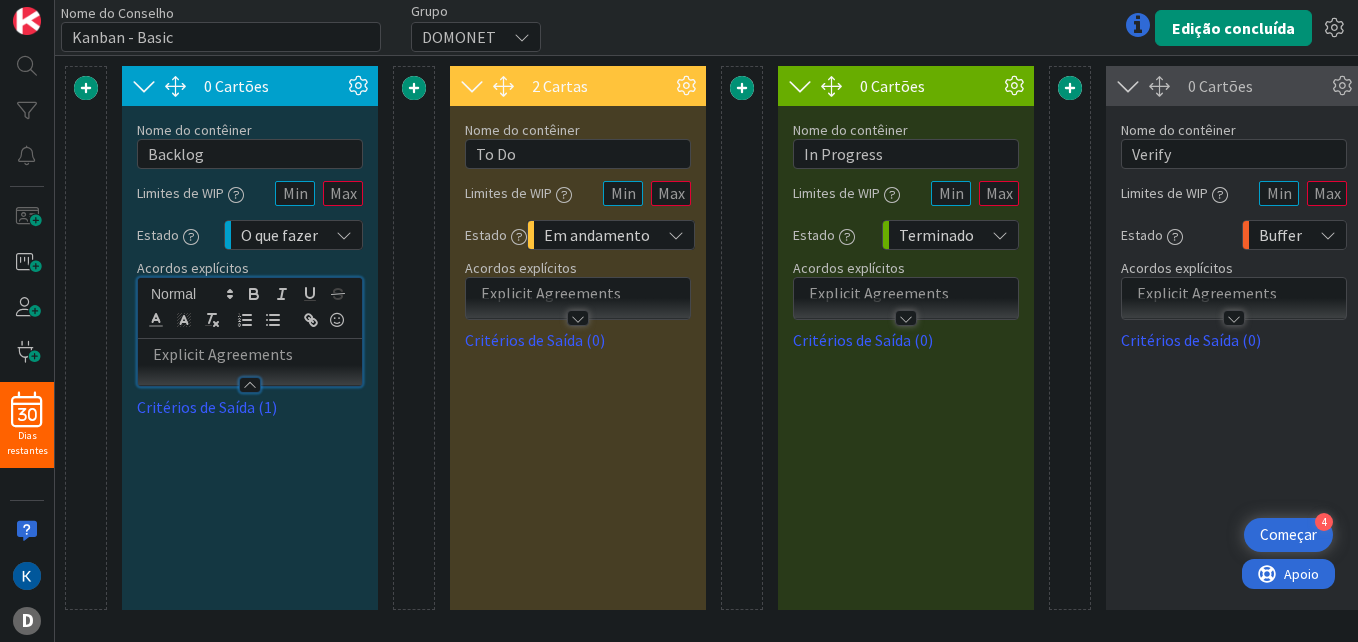 click at bounding box center [892, 195] 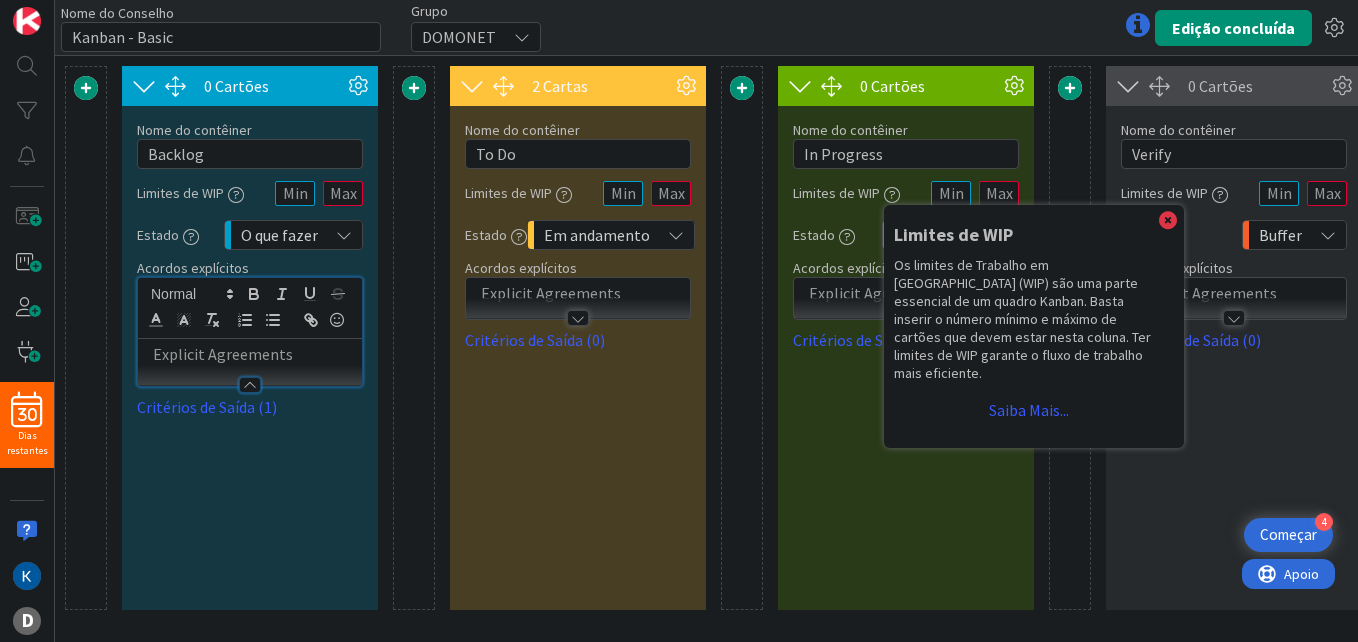click on "Nome do contêiner 7 / 64 Backlog Limites de WIP Estado O que fazer Acúmulo Nenhum Buffer O que fazer Em andamento Terminado Acordos explícitos Critérios de Saída (1)" at bounding box center (250, 262) 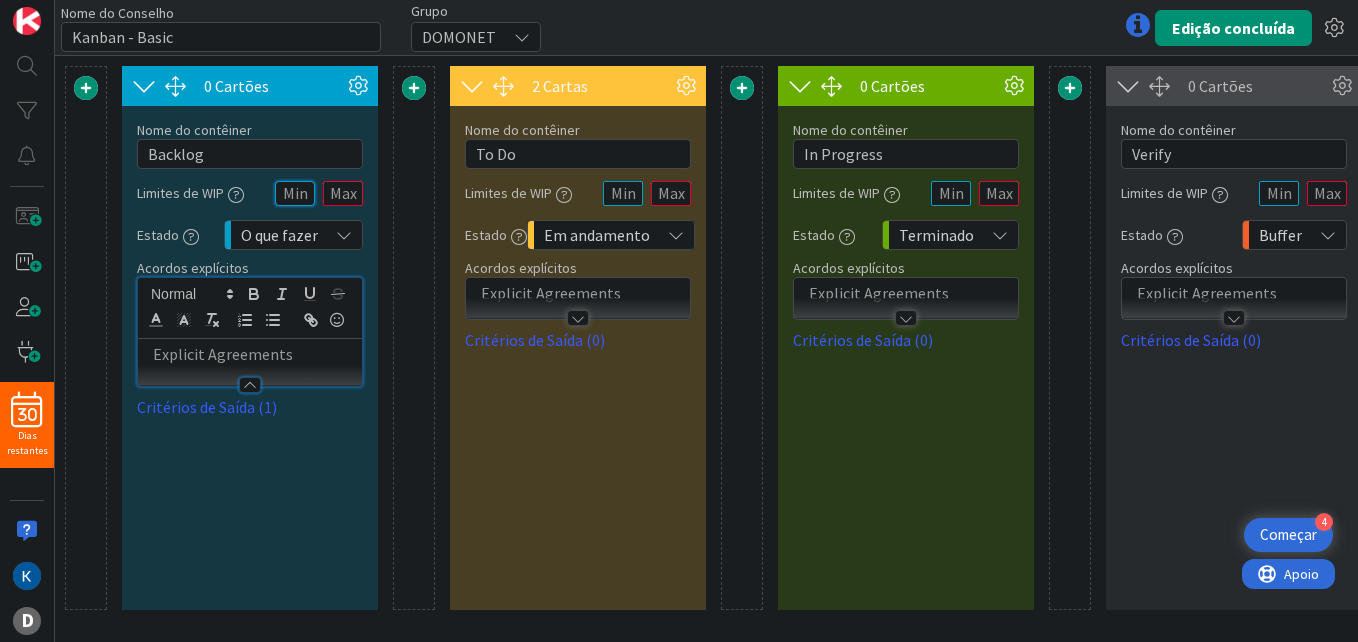 click at bounding box center (295, 193) 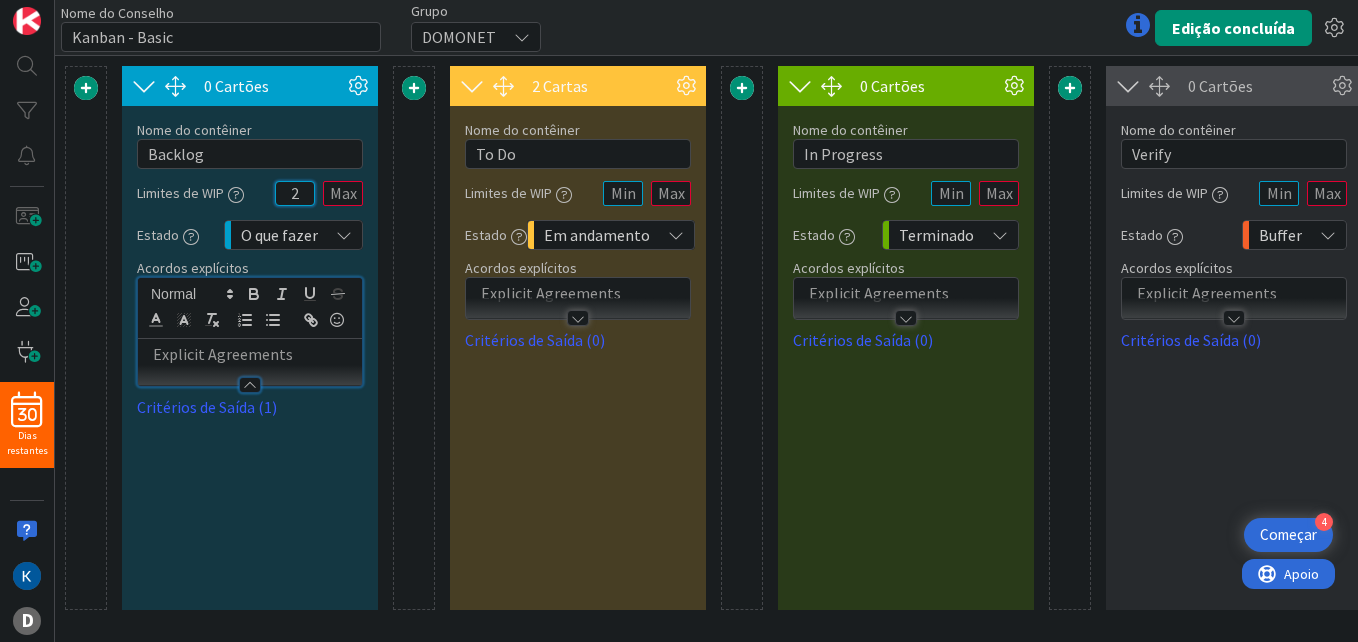 type on "2" 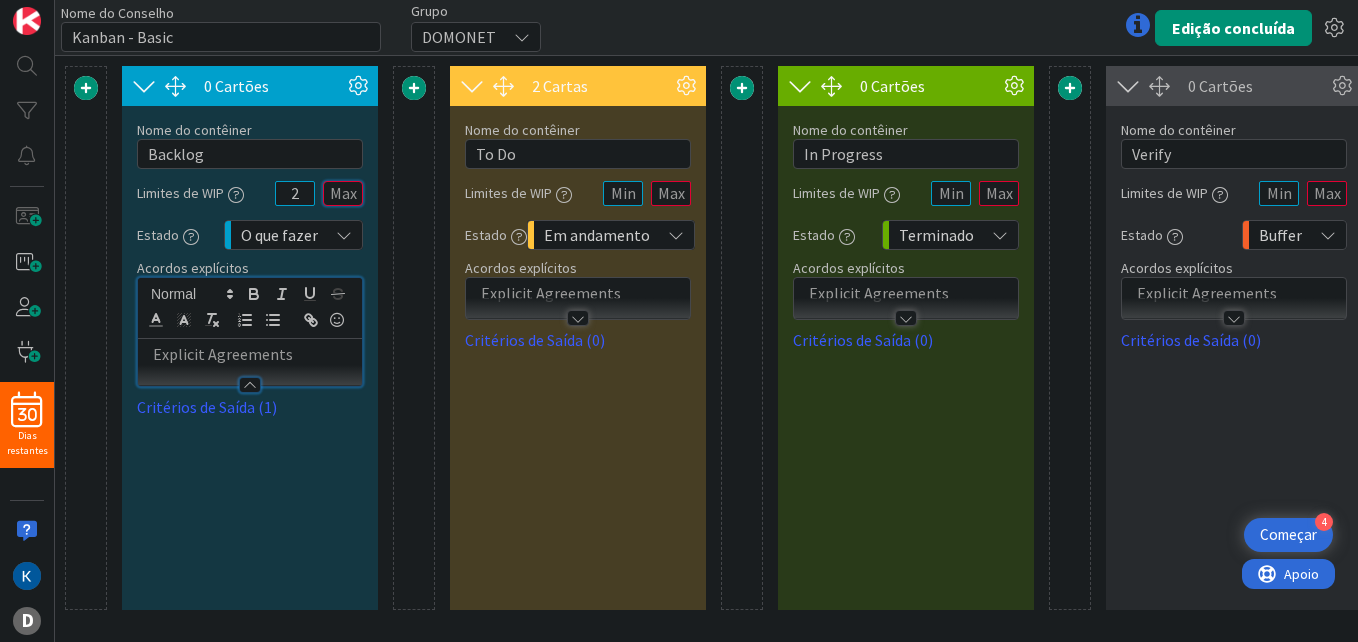 click at bounding box center [343, 193] 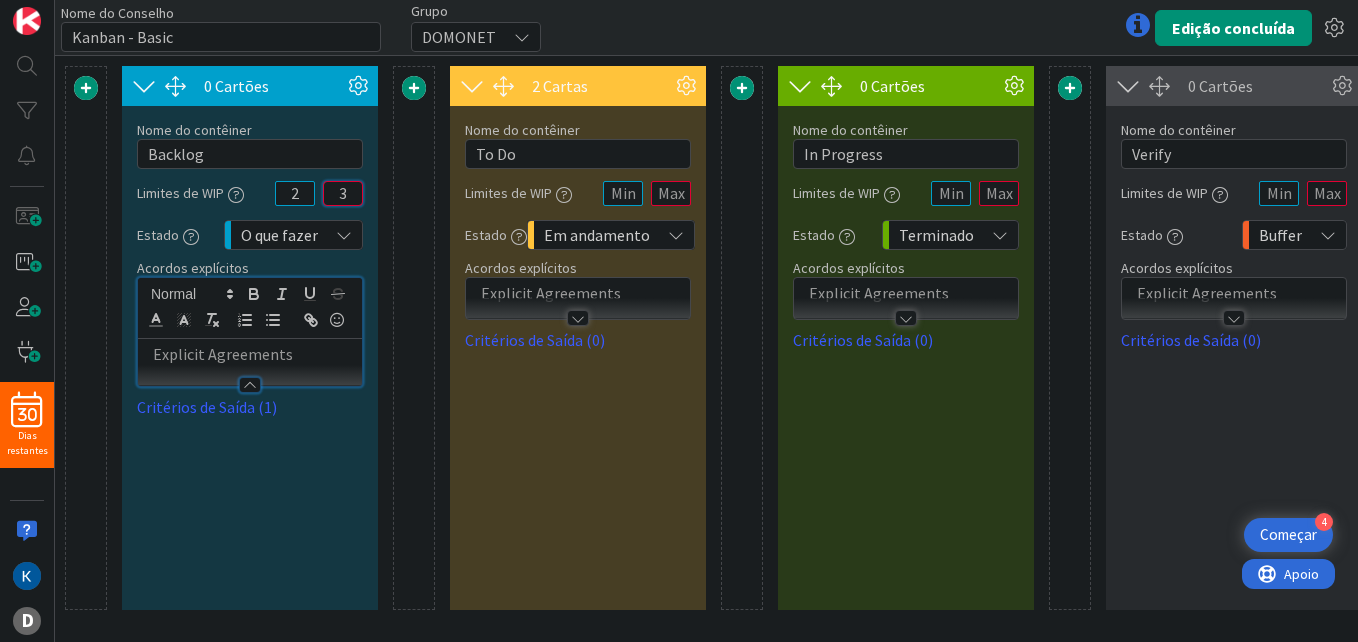 type on "3" 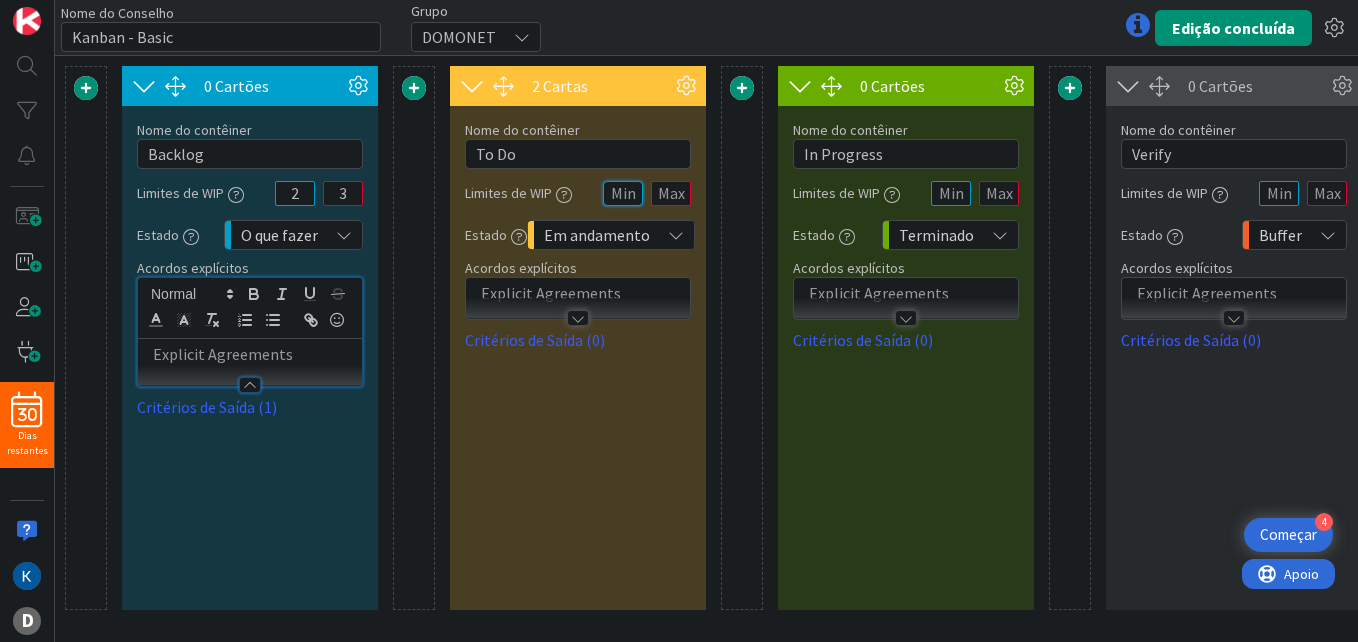 click at bounding box center (623, 193) 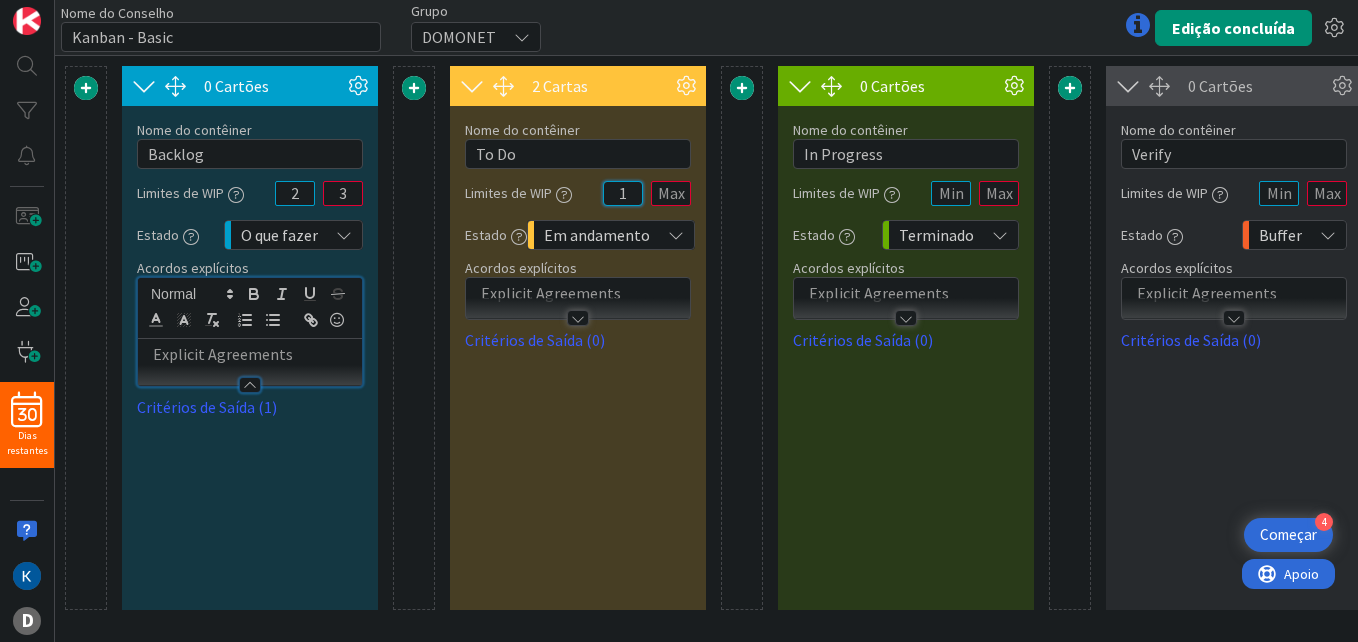 type on "1" 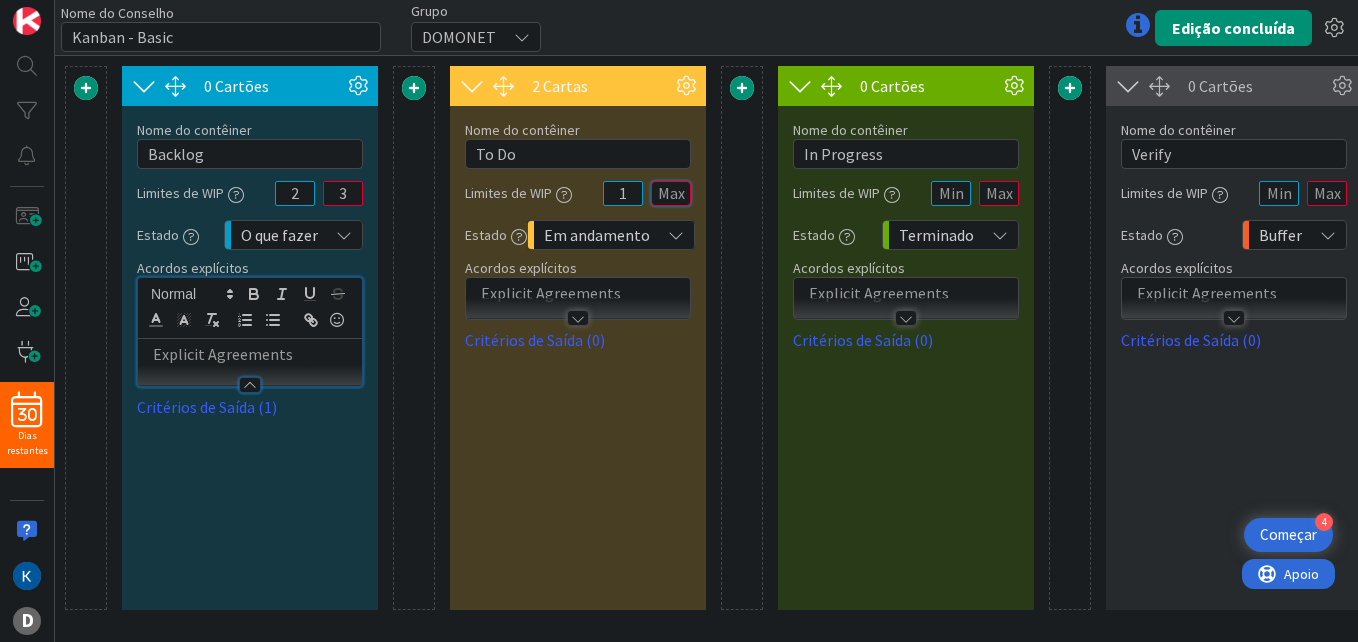 click at bounding box center [671, 193] 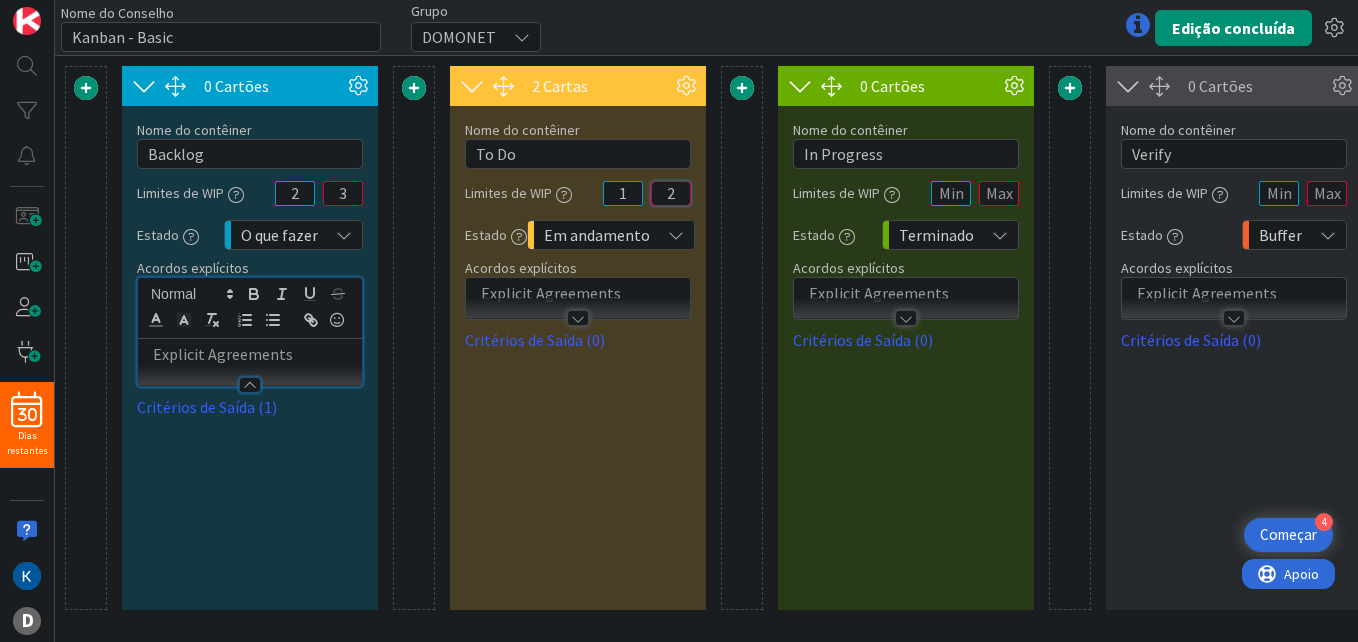 type on "2" 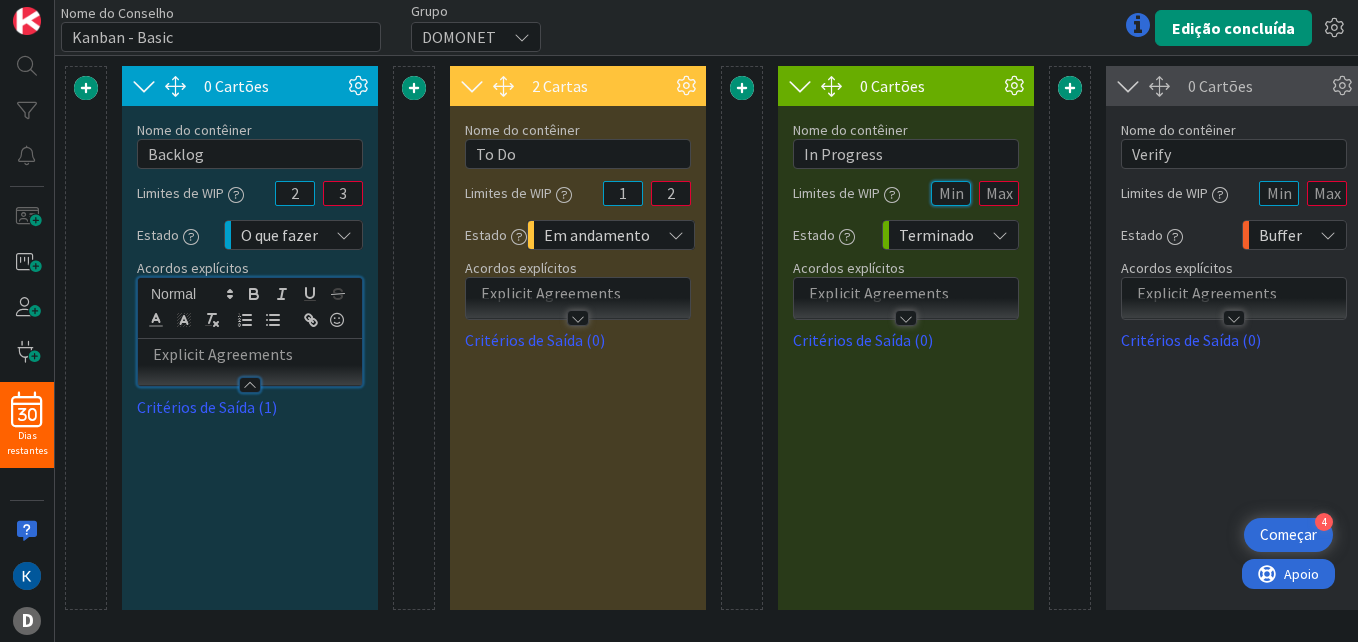 click at bounding box center [951, 193] 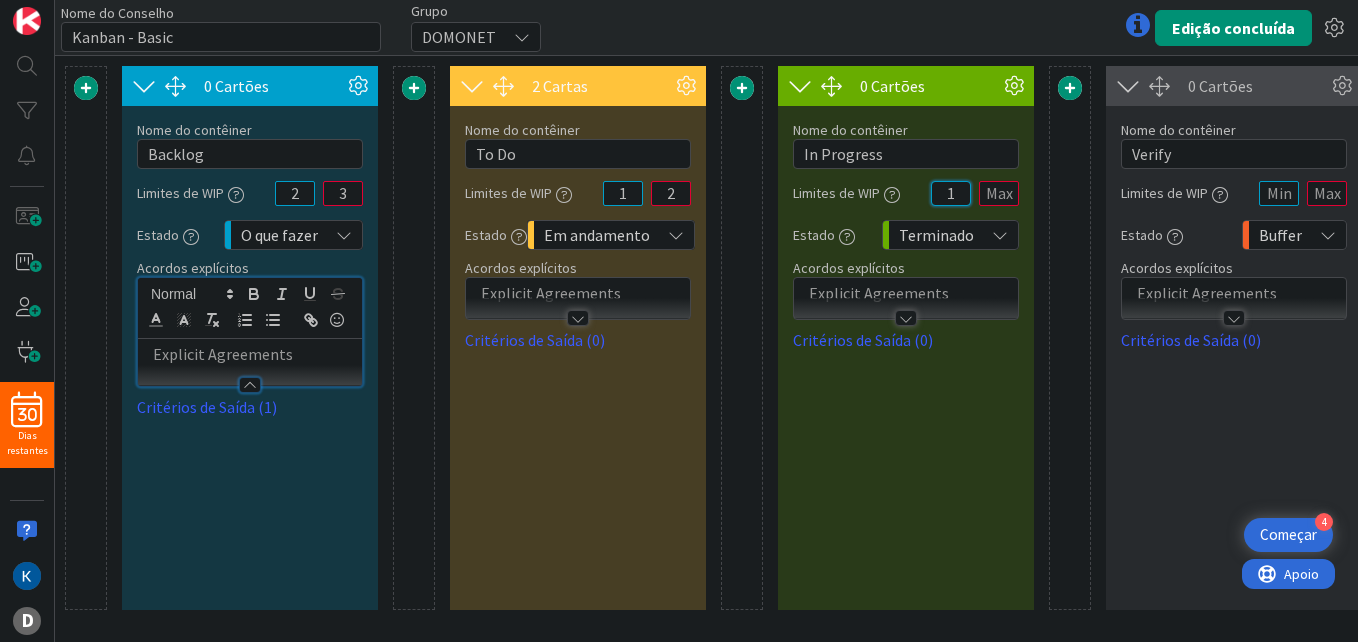 type on "1" 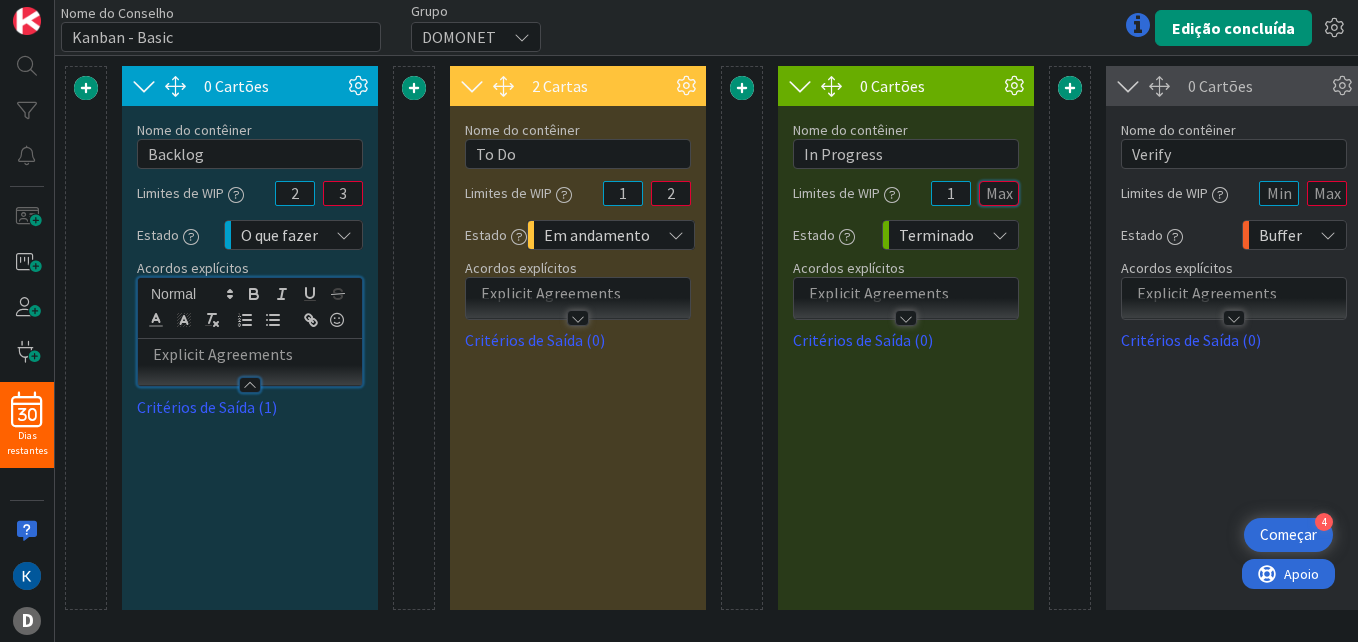 click at bounding box center [999, 193] 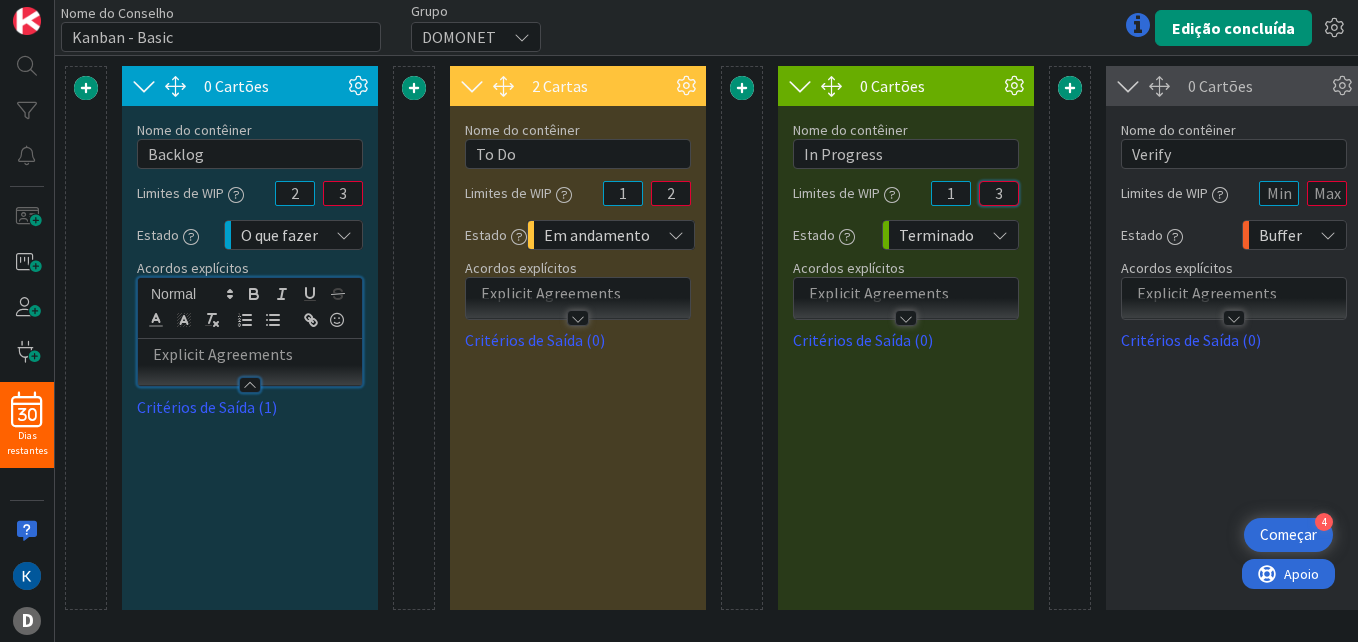 type on "3" 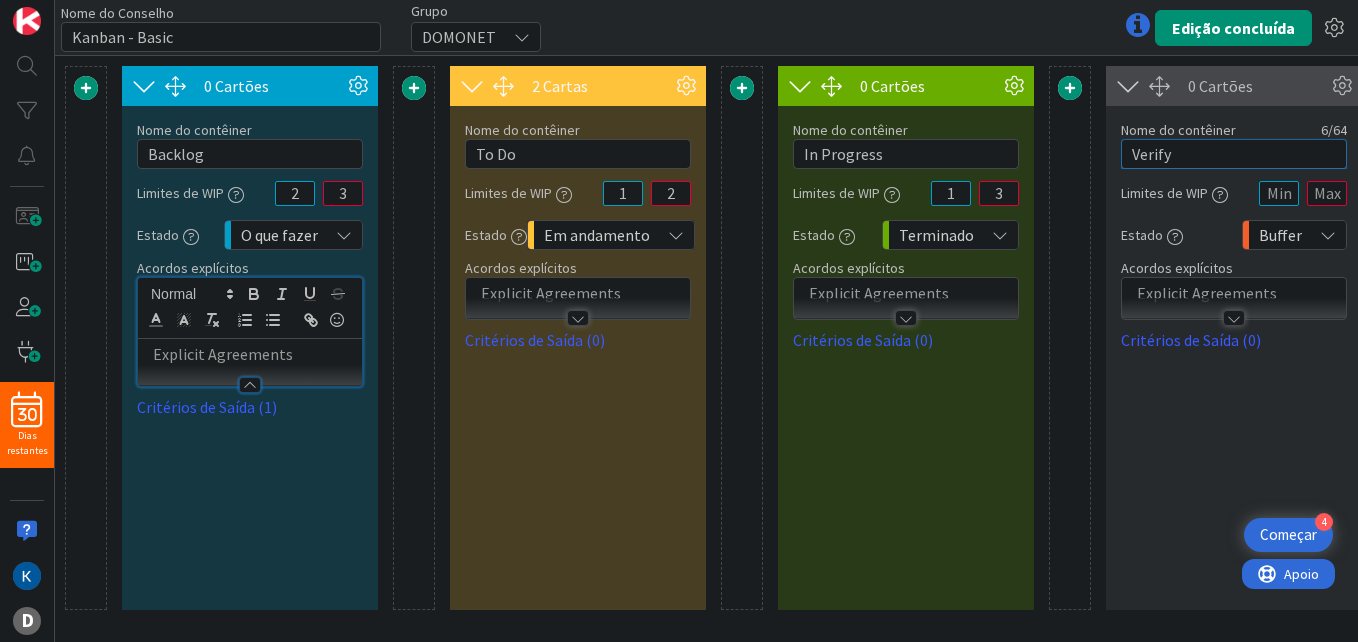 click on "Verify" at bounding box center [1234, 154] 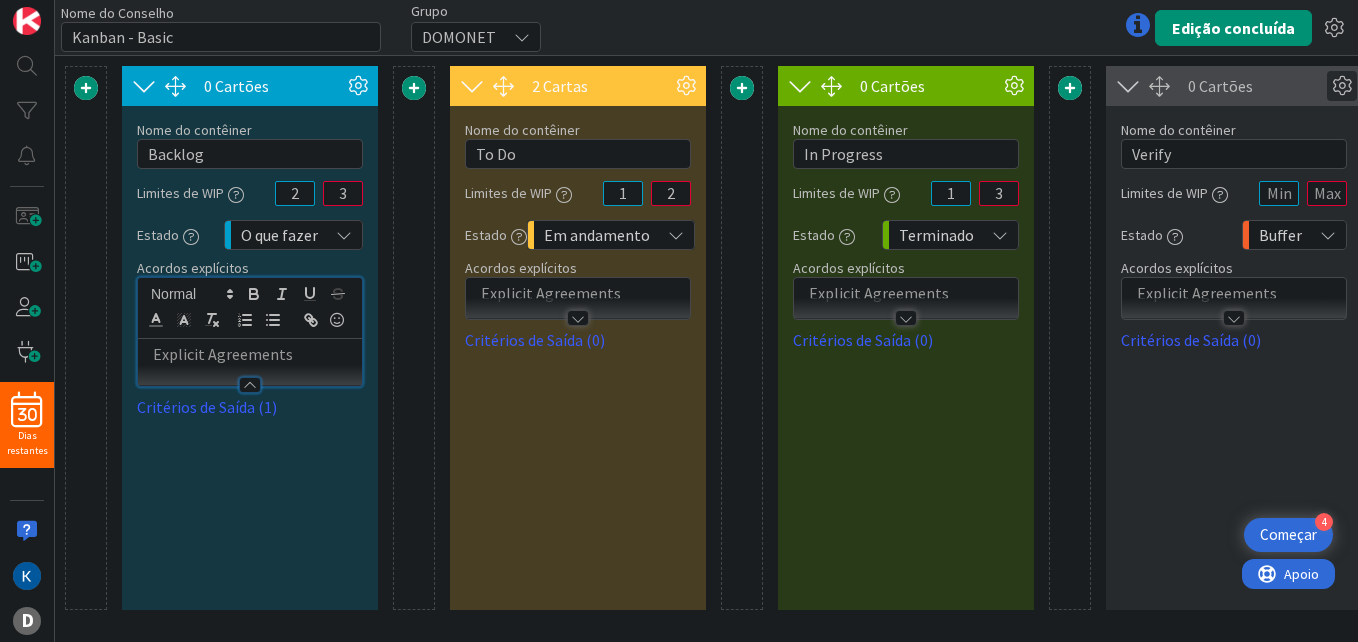click at bounding box center [1342, 86] 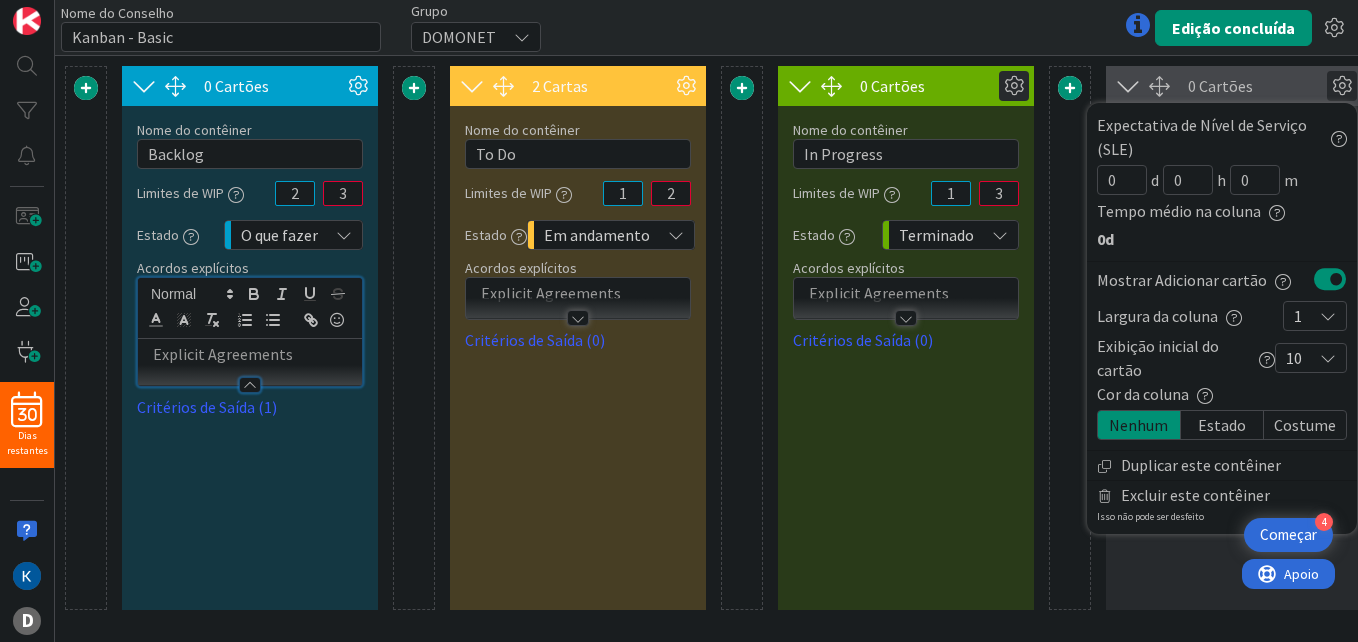 click at bounding box center [1014, 86] 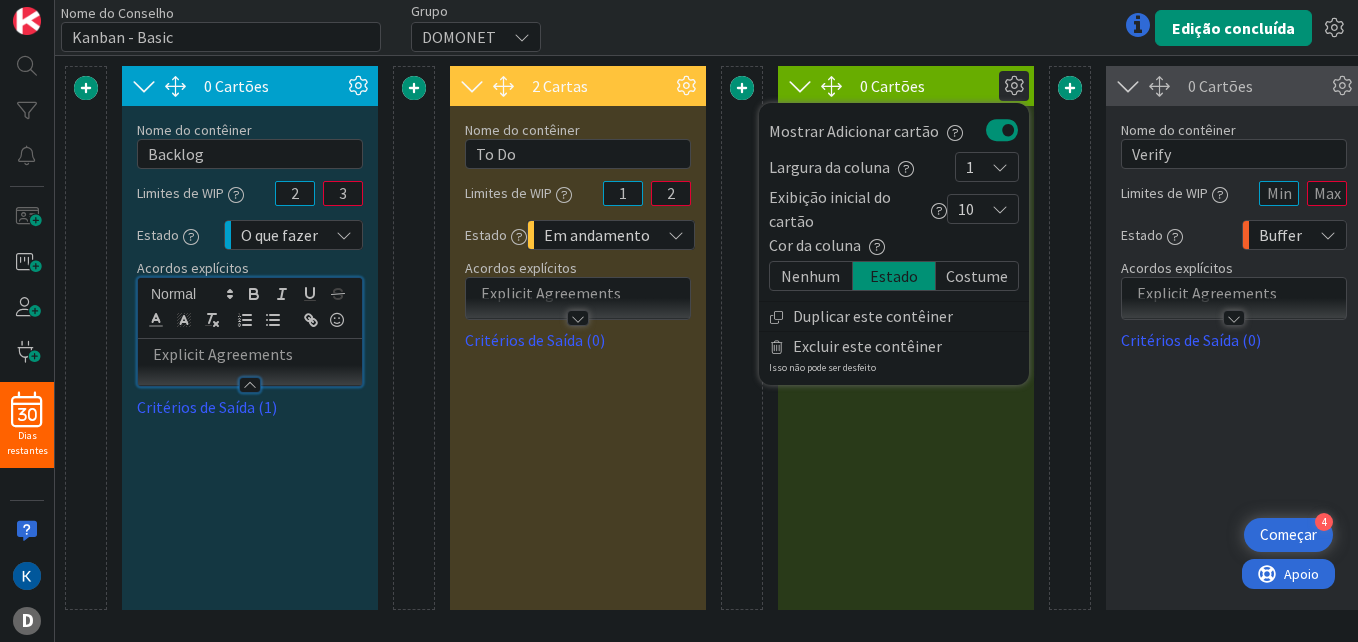 click at bounding box center (1014, 86) 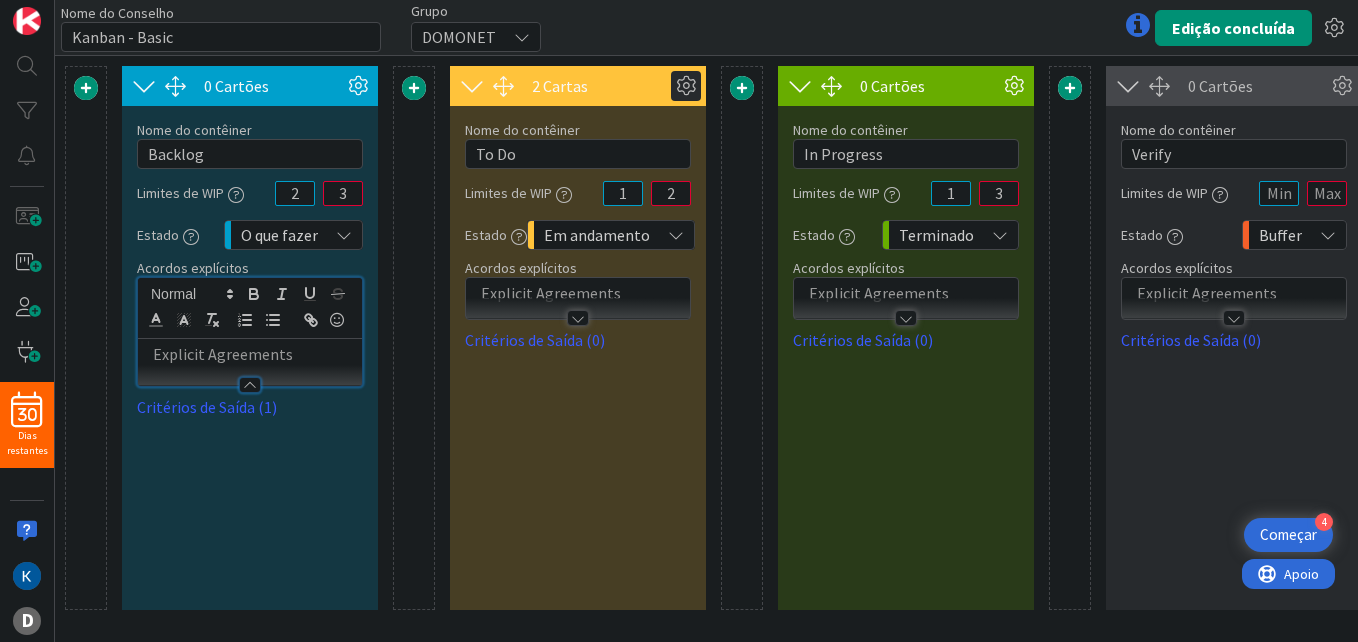 click at bounding box center (686, 86) 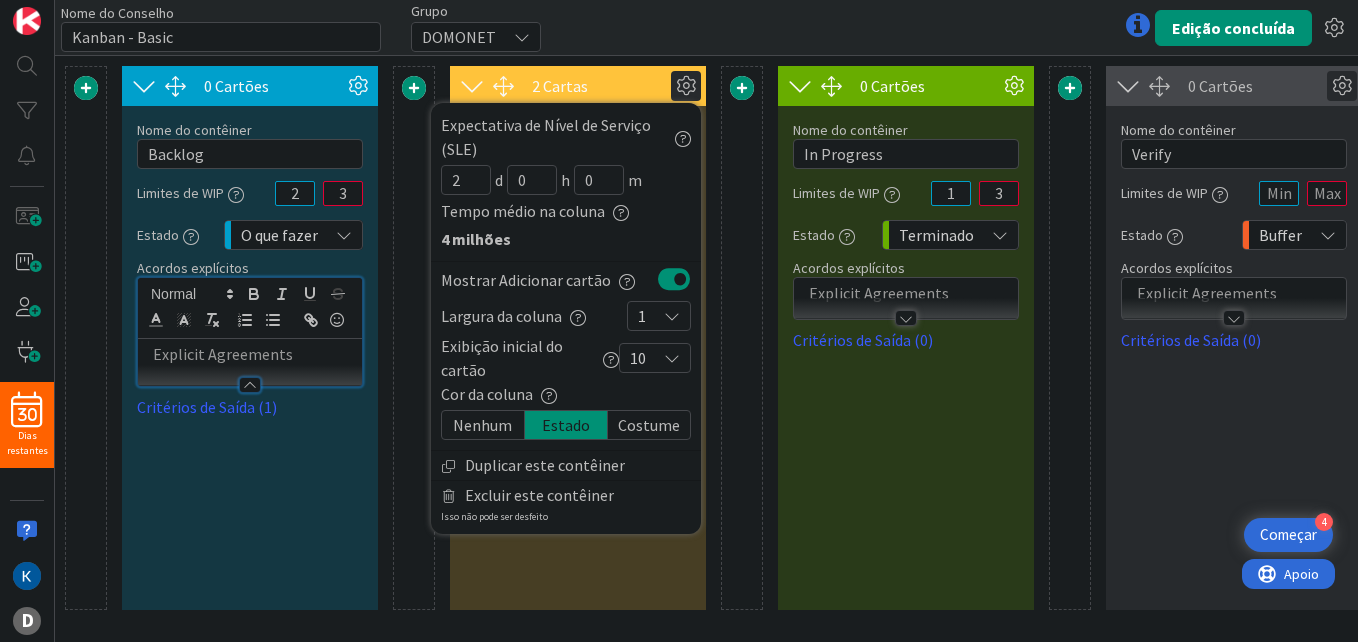 click at bounding box center (1342, 86) 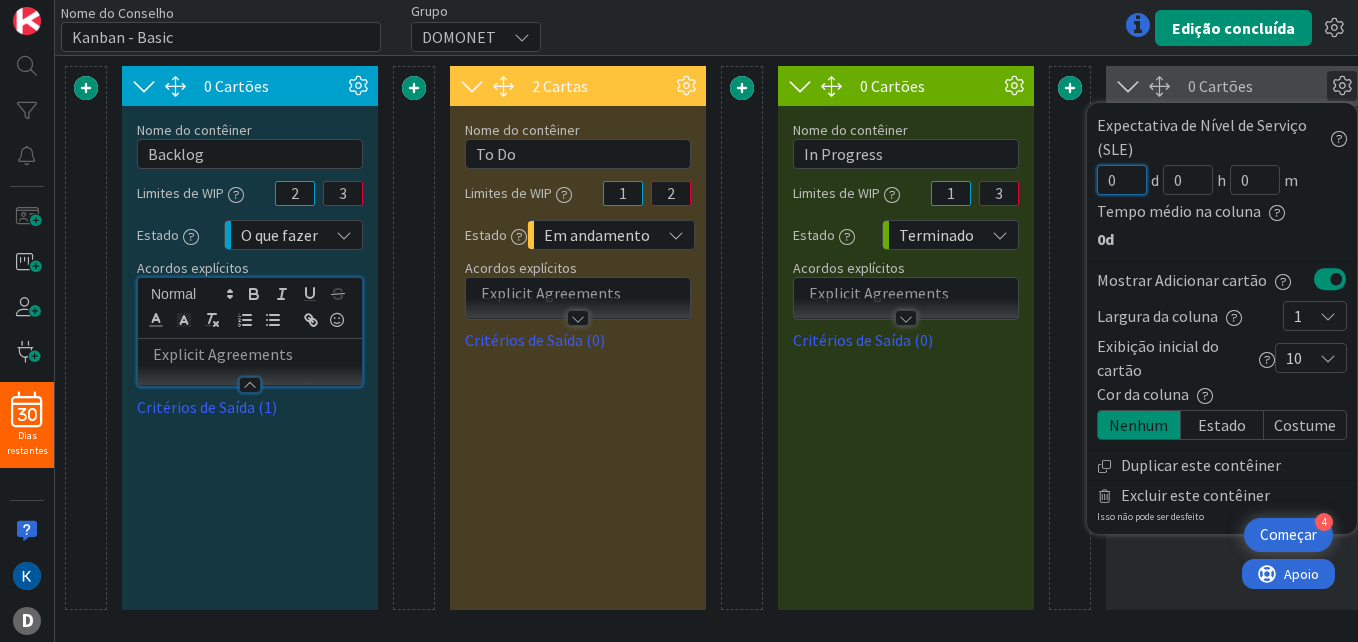 click on "0" at bounding box center (1122, 180) 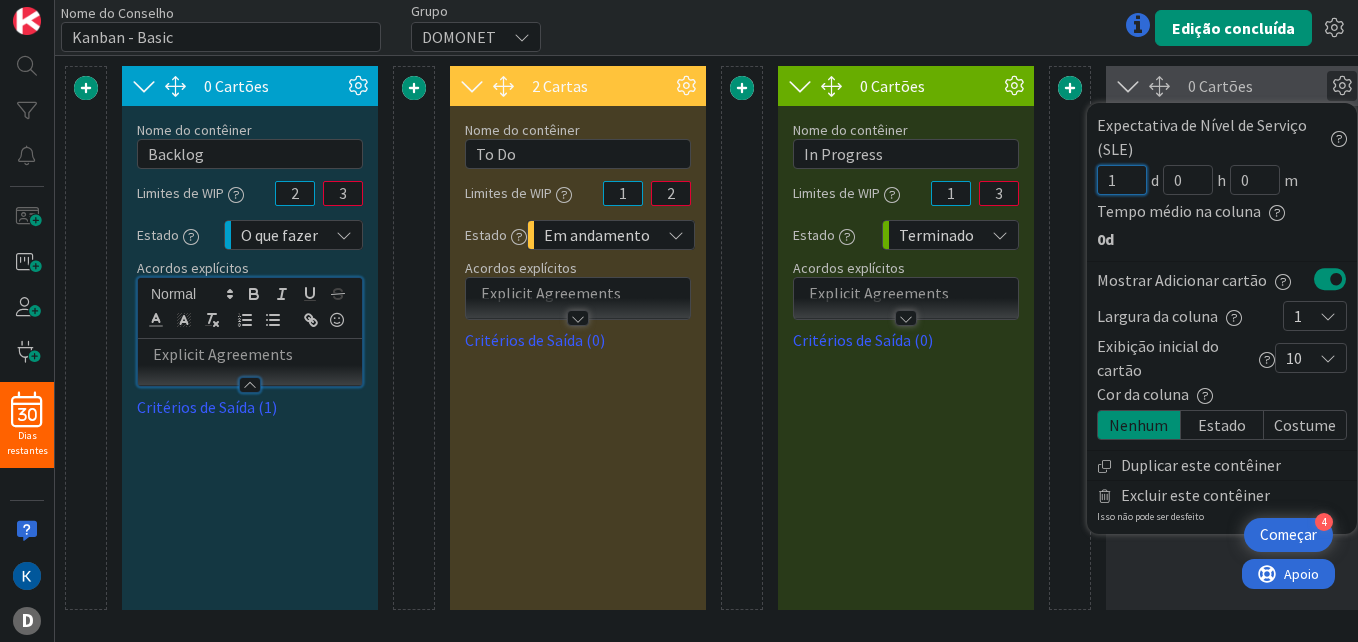 type on "1" 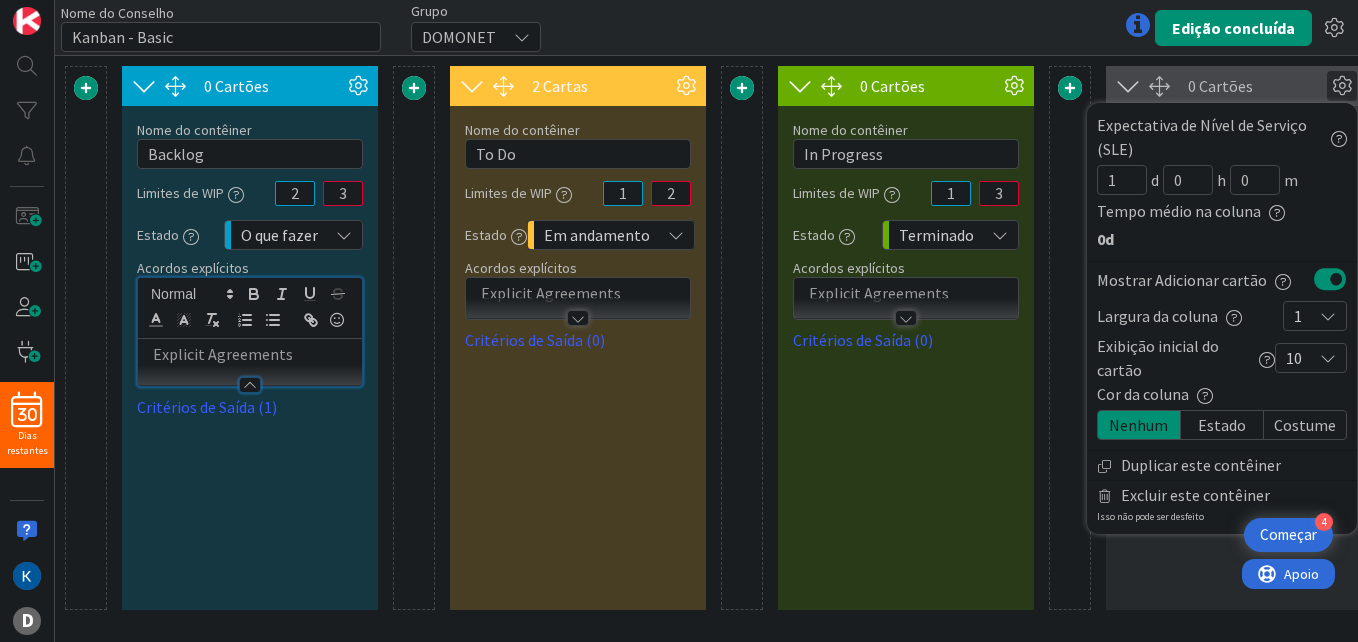 click on "Estado" at bounding box center (1222, 425) 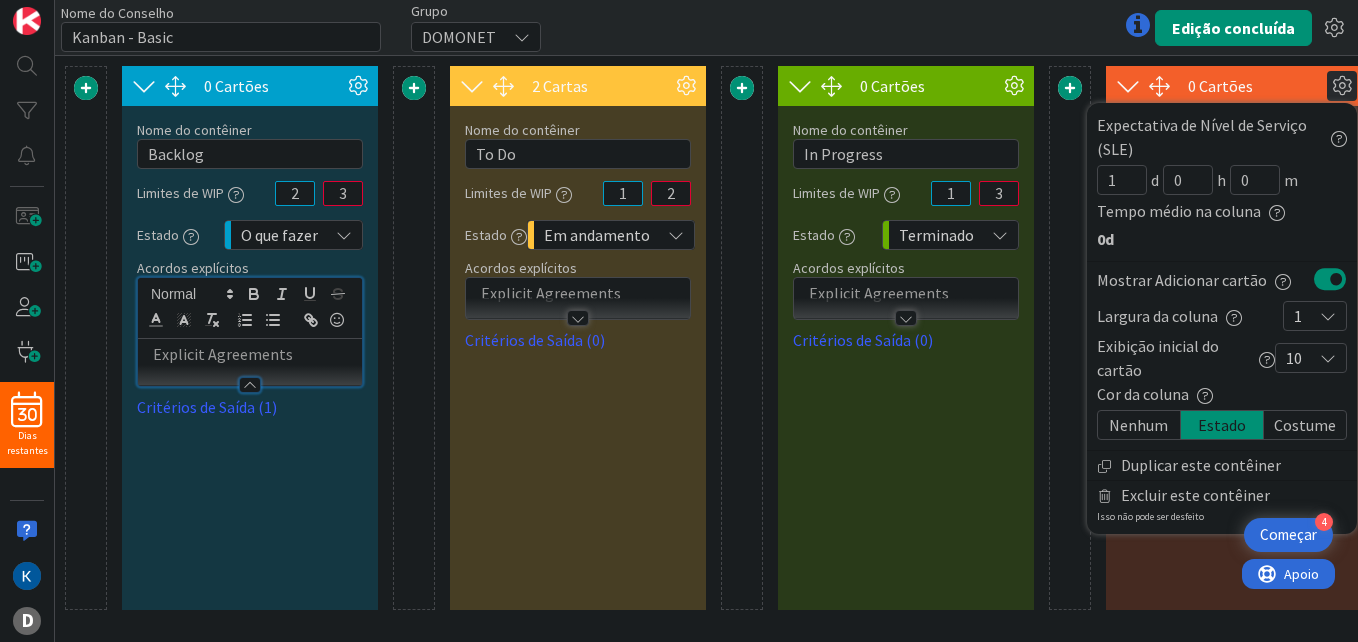 click at bounding box center (1342, 86) 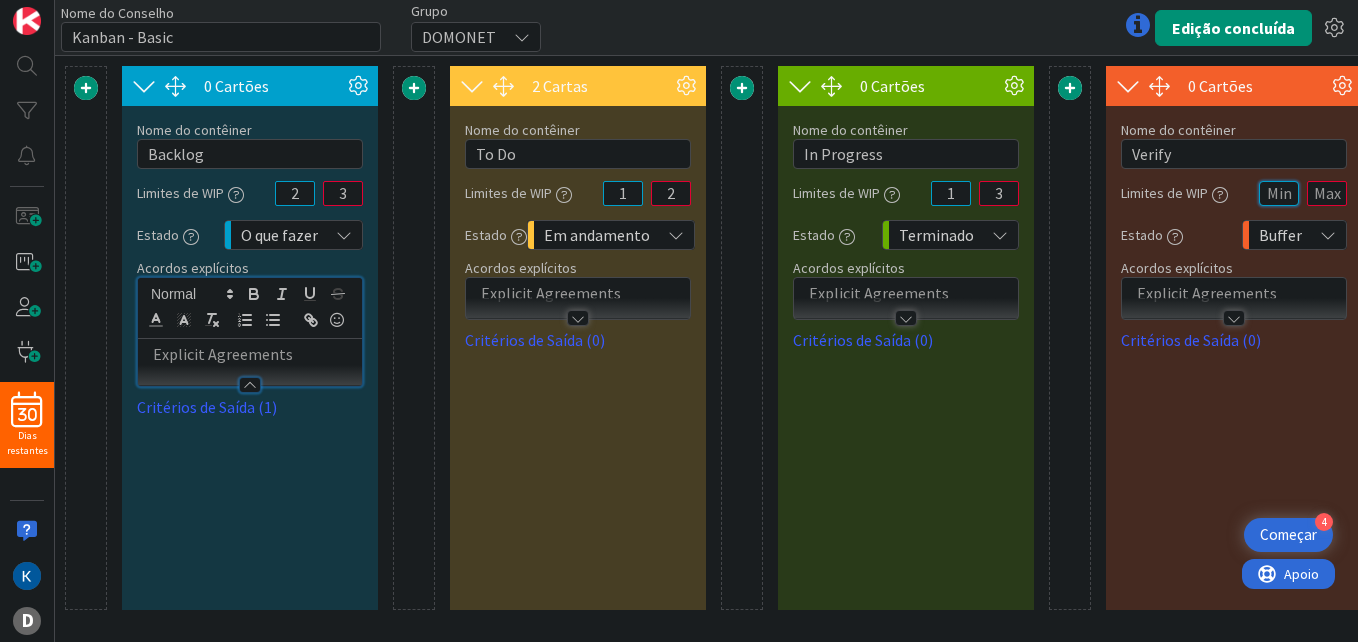 click at bounding box center (1279, 193) 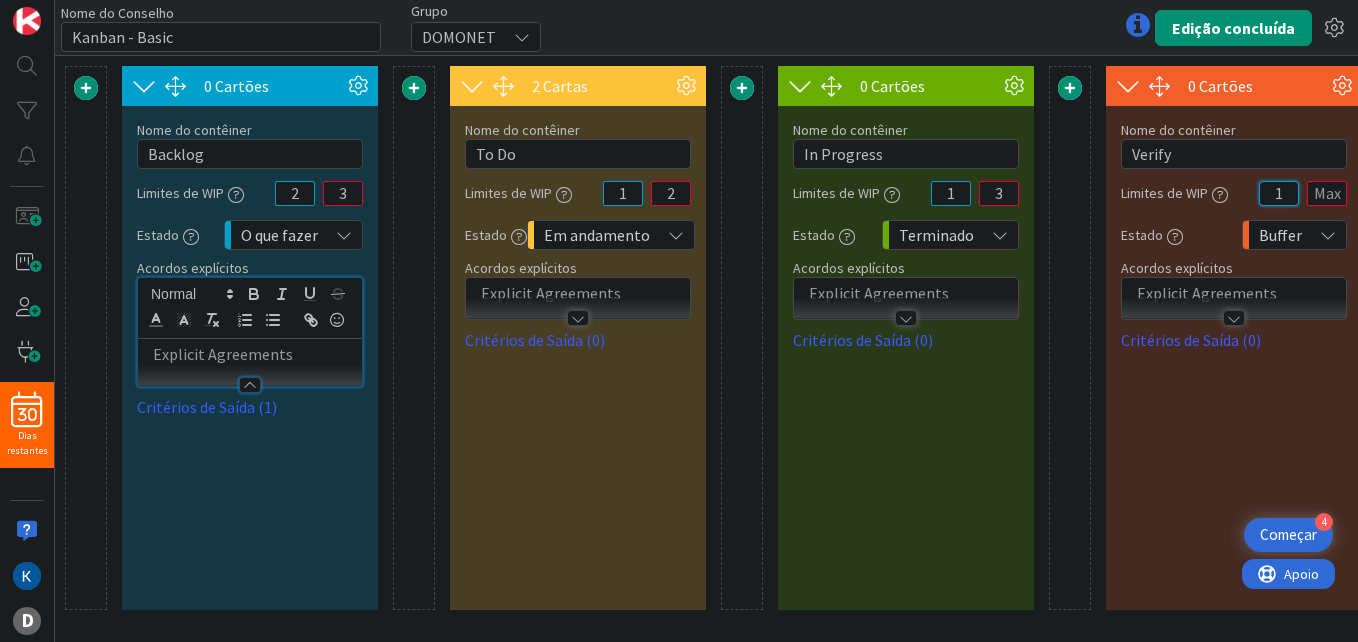 type on "1" 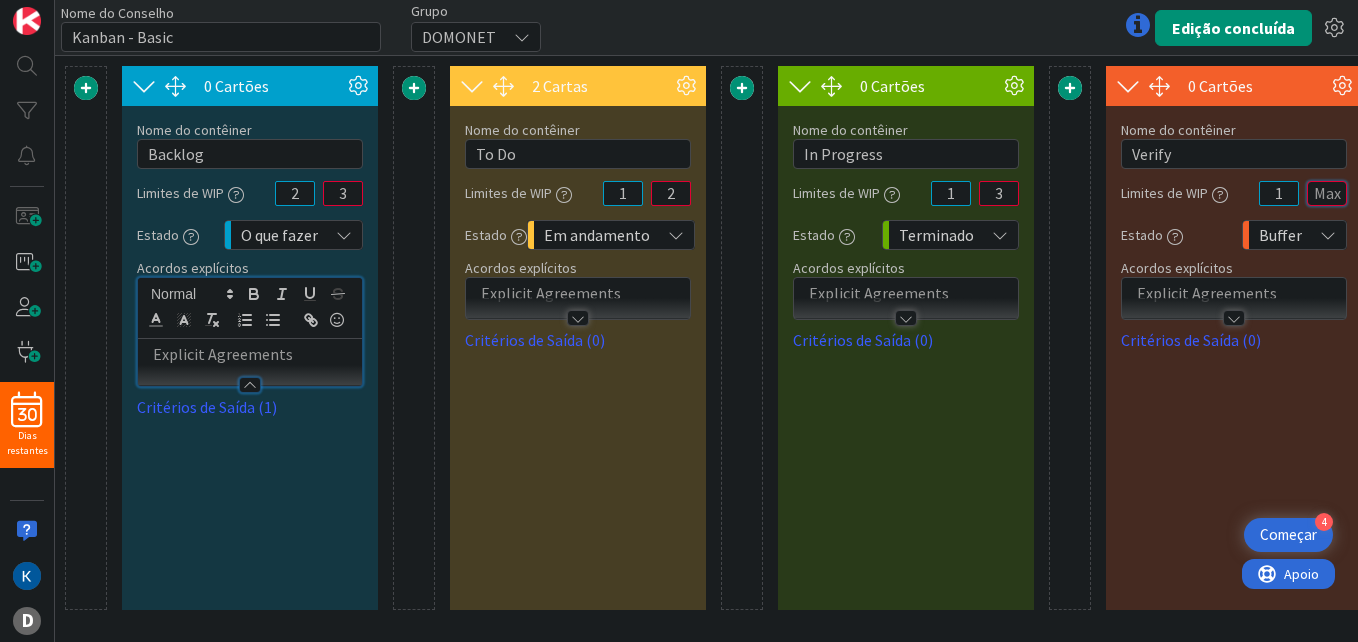 click at bounding box center [1327, 193] 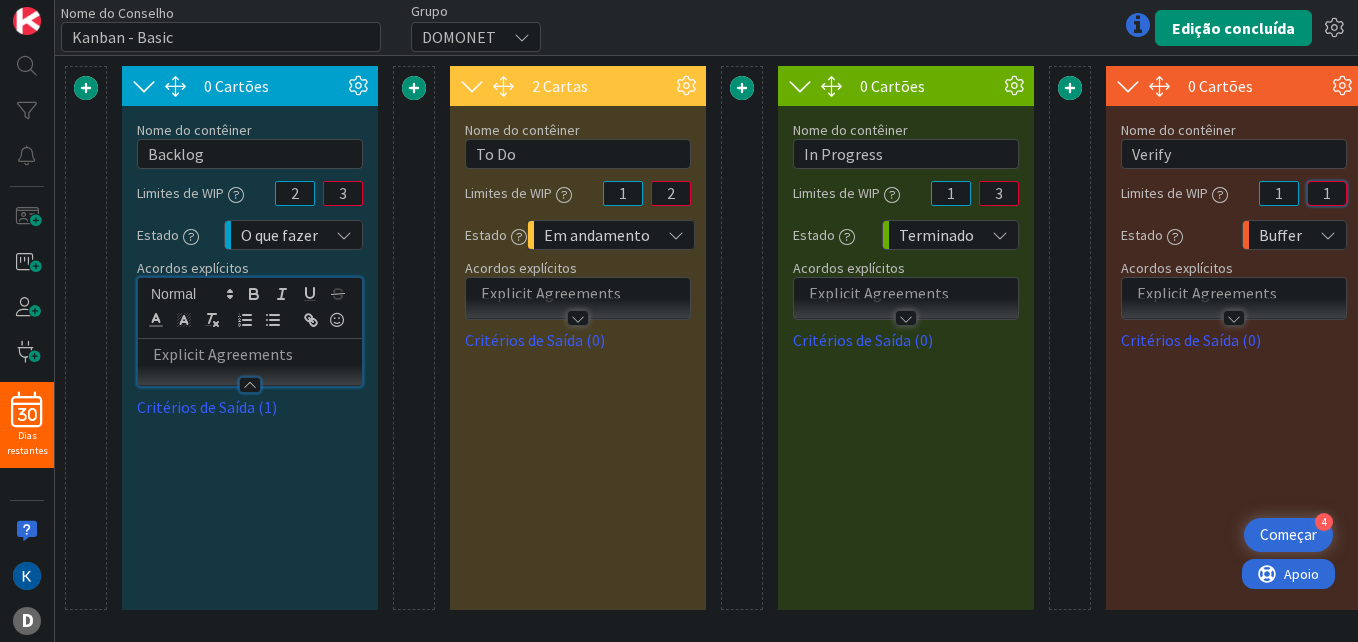 type on "1" 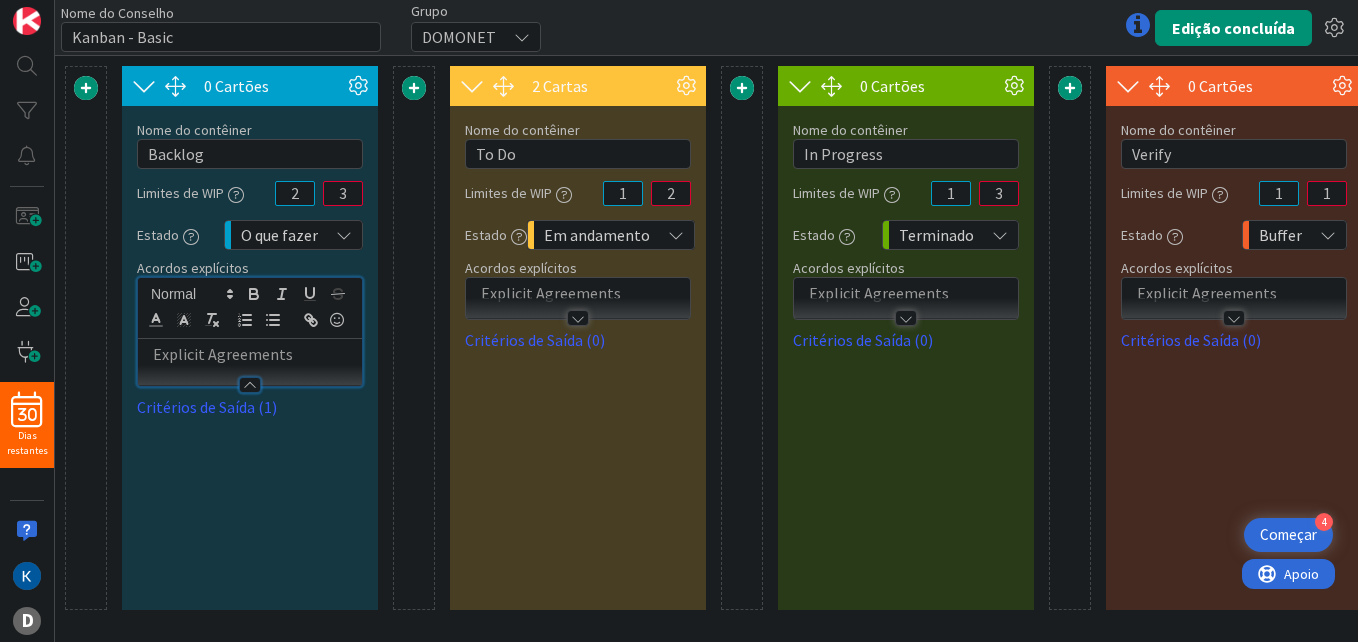 click on "Buffer" at bounding box center [1280, 235] 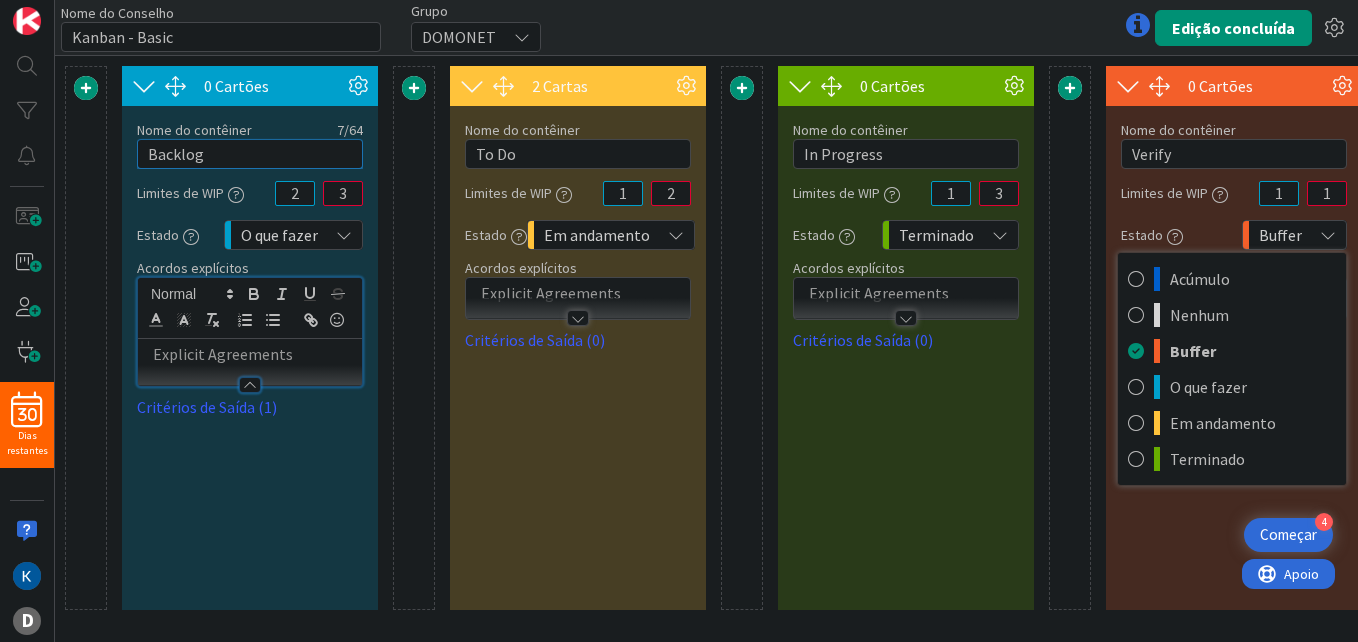 click on "Backlog" at bounding box center [250, 154] 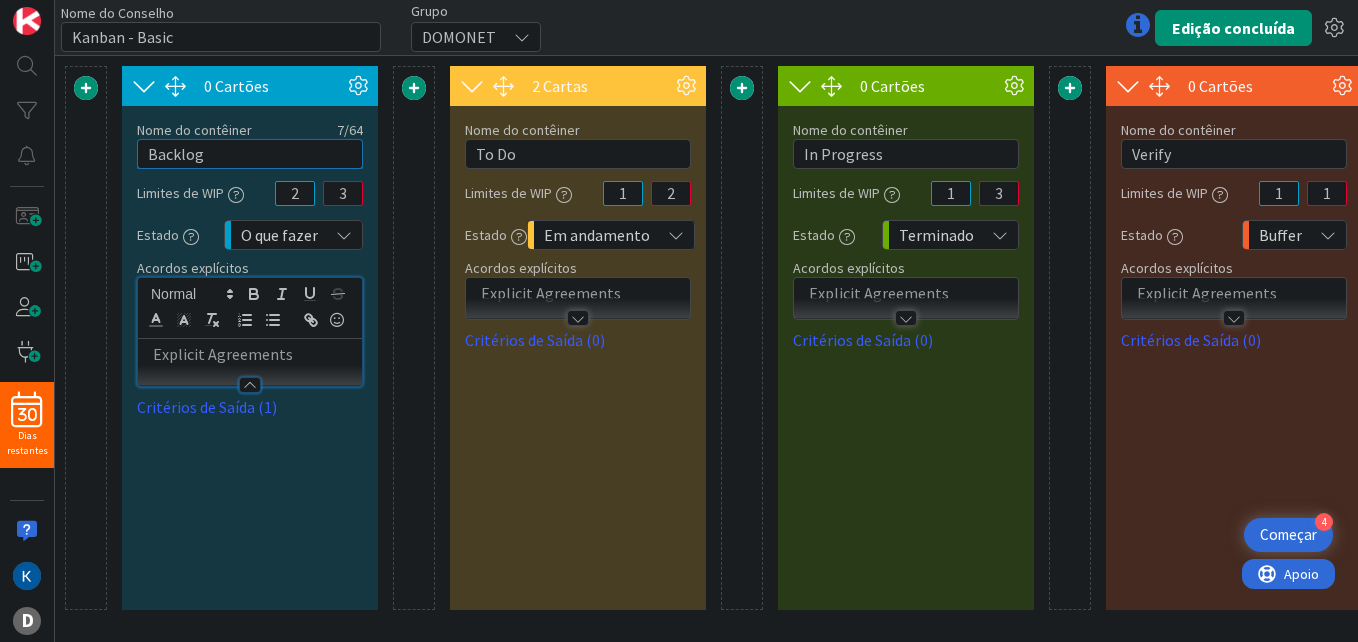 drag, startPoint x: 223, startPoint y: 159, endPoint x: 123, endPoint y: 160, distance: 100.005 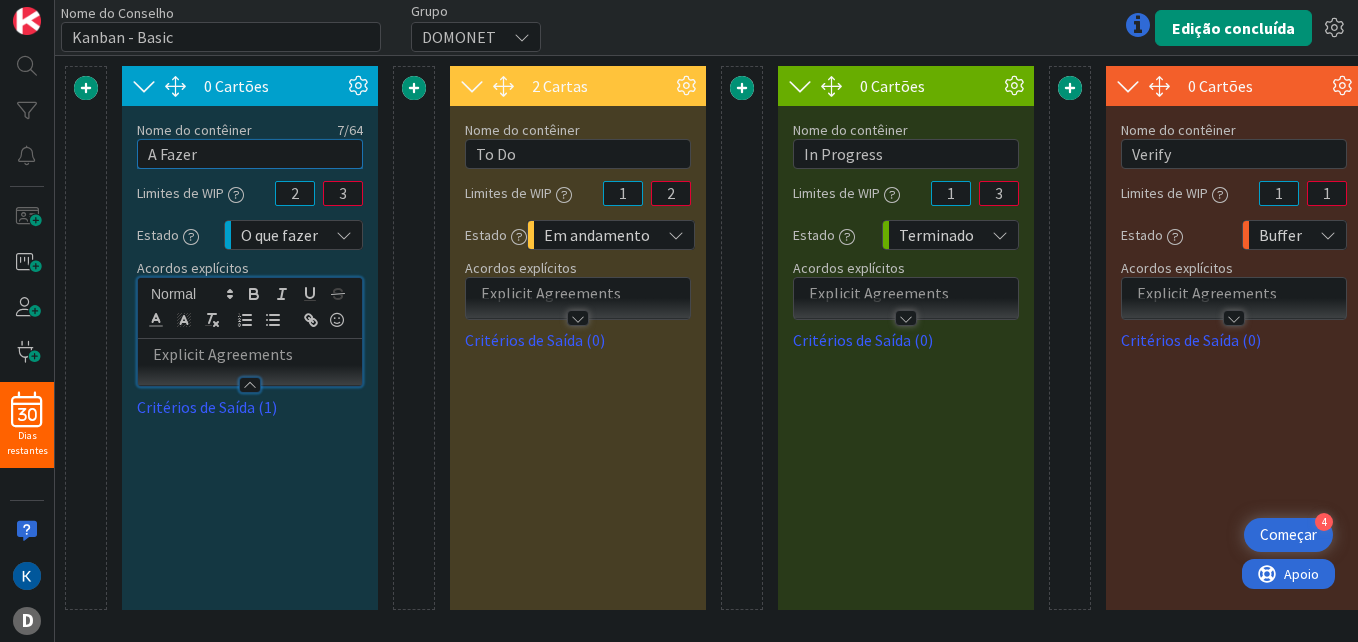 type on "A Fazer" 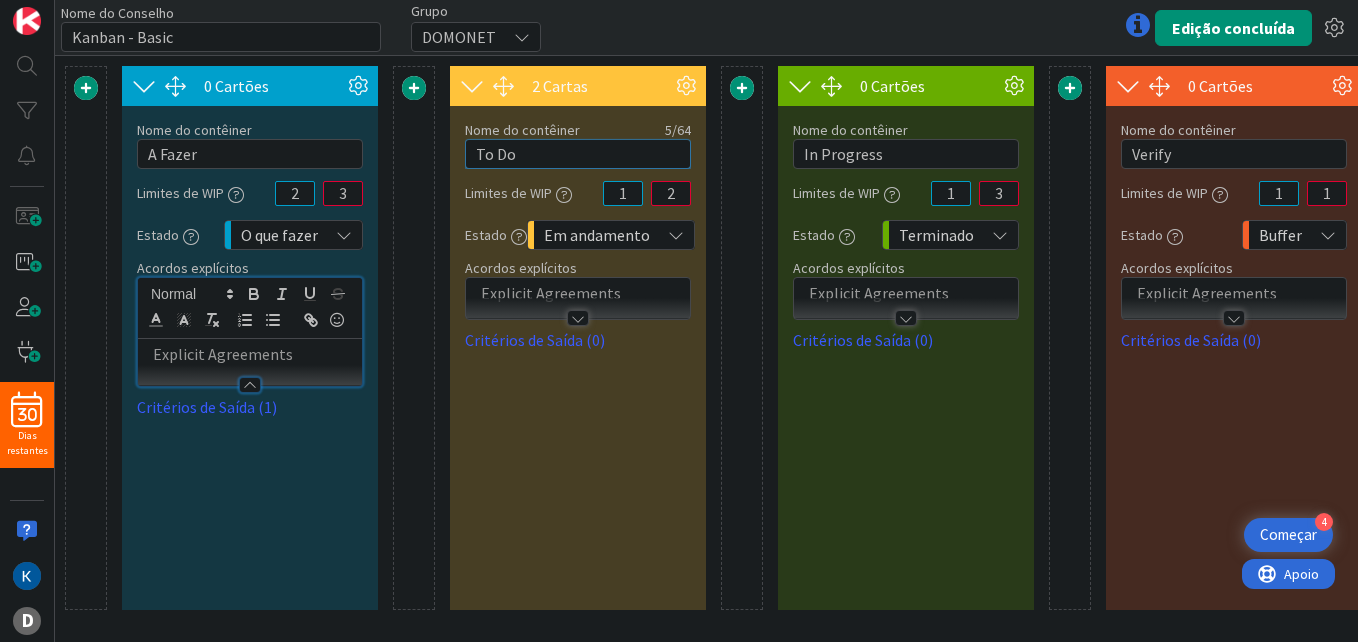 click on "To Do" at bounding box center [578, 154] 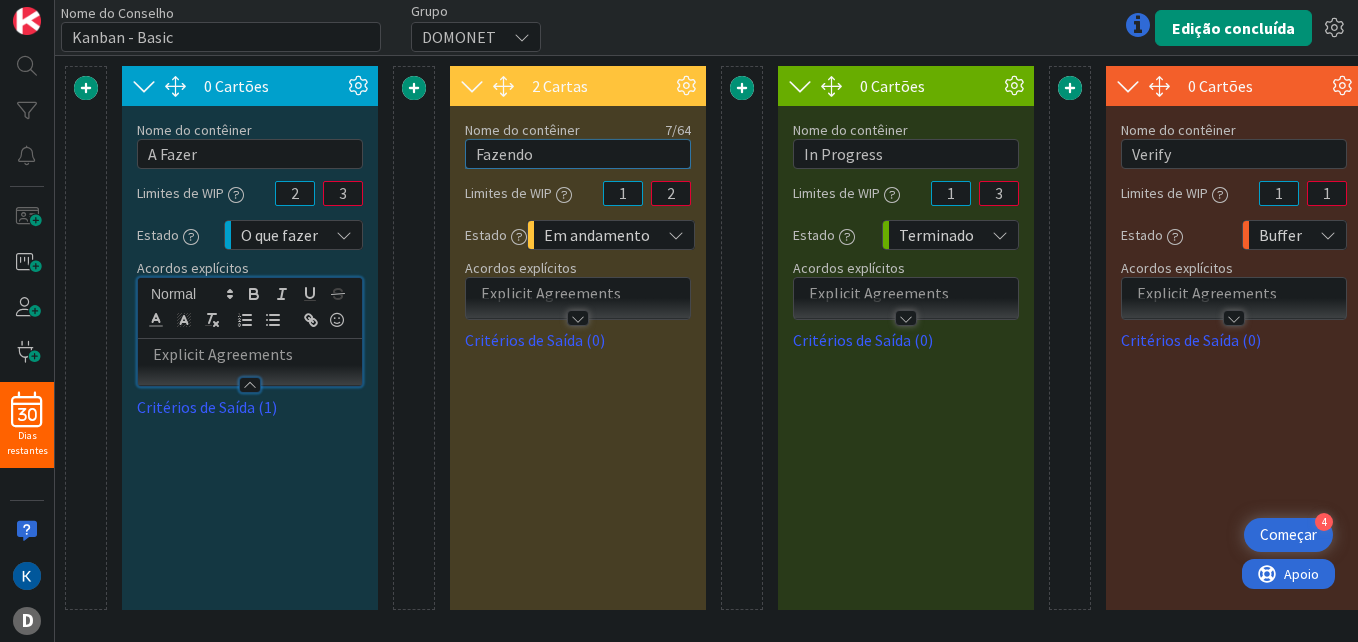 type on "Fazendo" 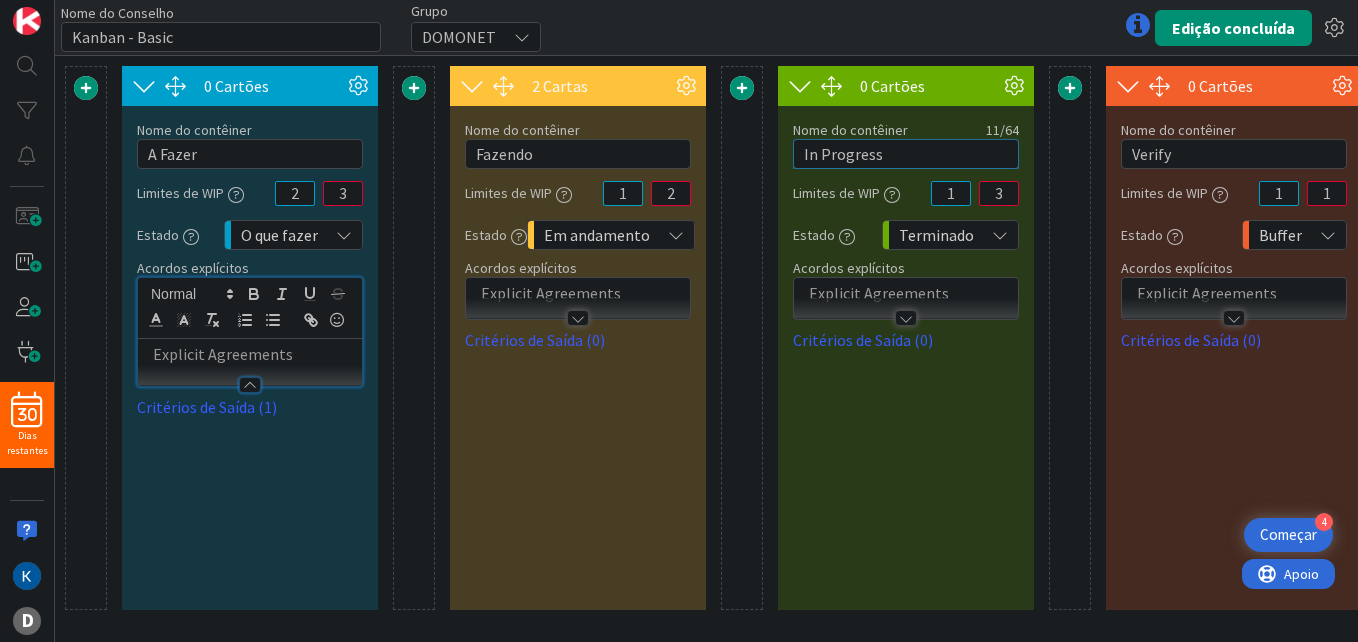 drag, startPoint x: 963, startPoint y: 149, endPoint x: 730, endPoint y: 134, distance: 233.48233 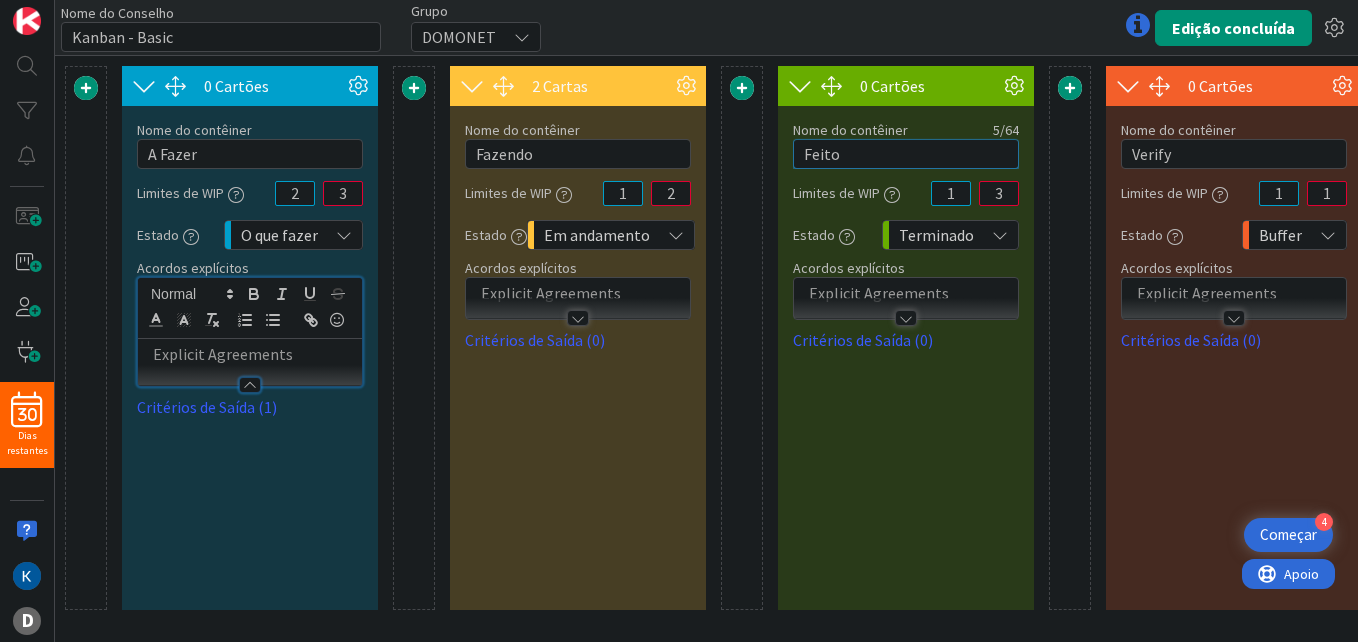 type on "Feito" 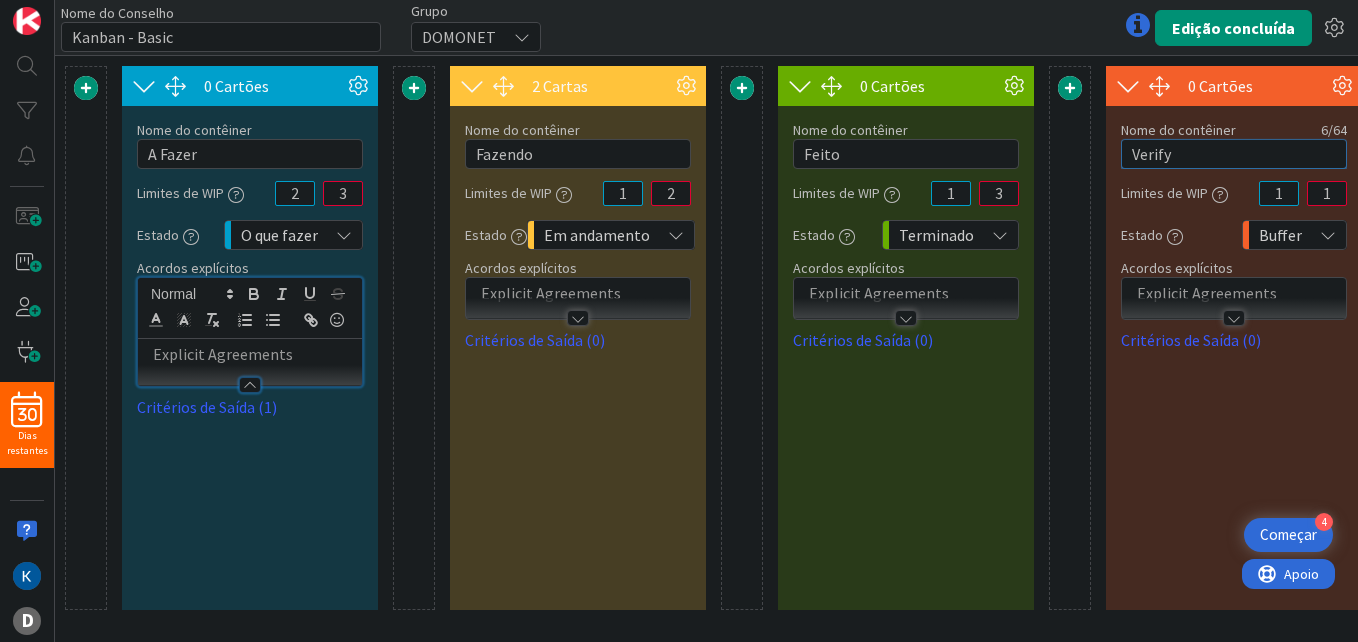 drag, startPoint x: 1231, startPoint y: 159, endPoint x: 1148, endPoint y: 160, distance: 83.00603 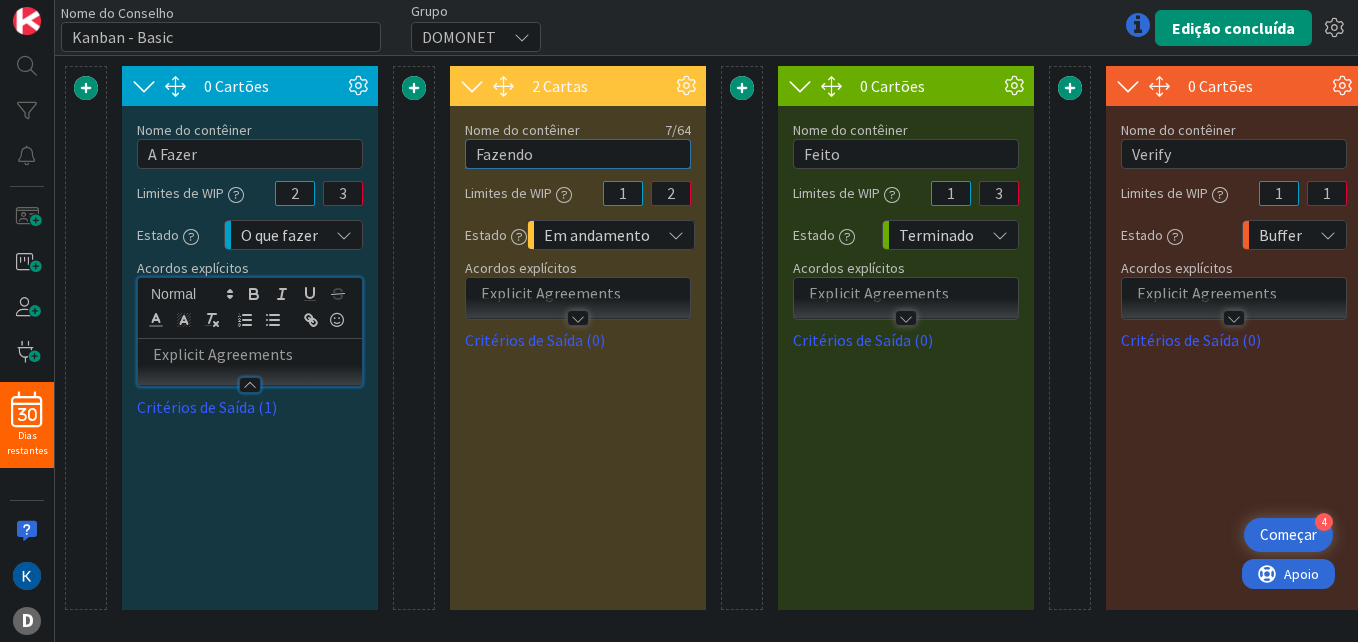 drag, startPoint x: 566, startPoint y: 156, endPoint x: 428, endPoint y: 156, distance: 138 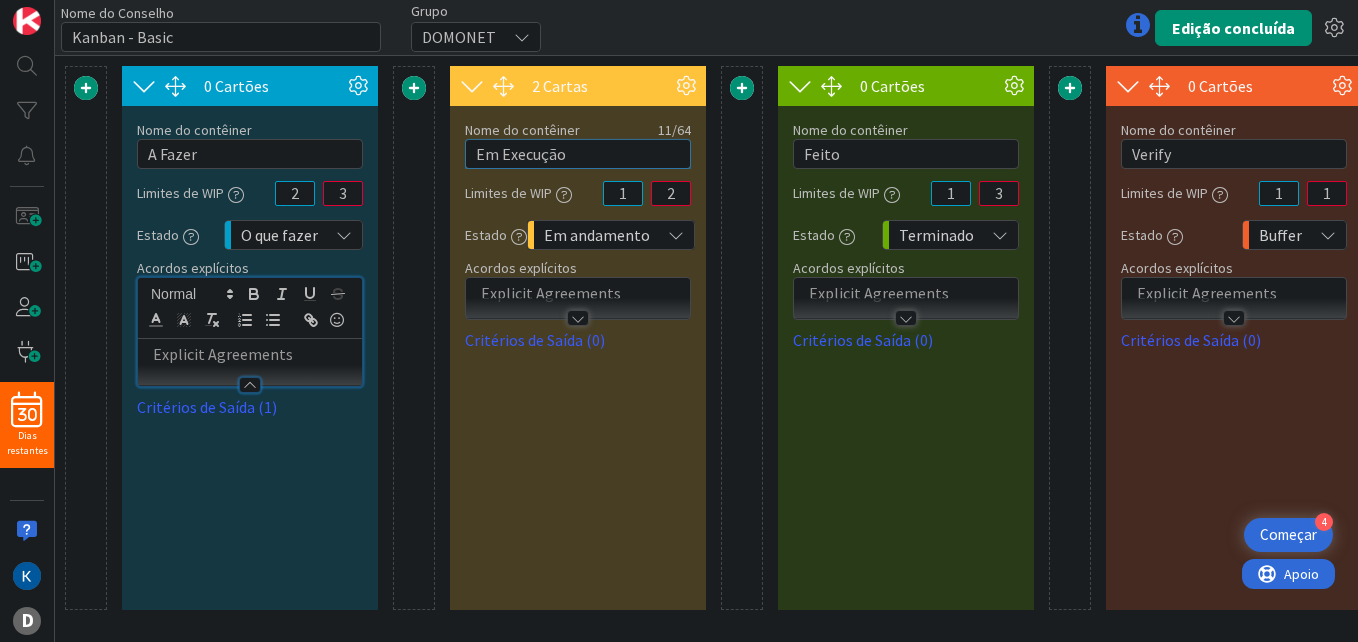 type on "Em Execução" 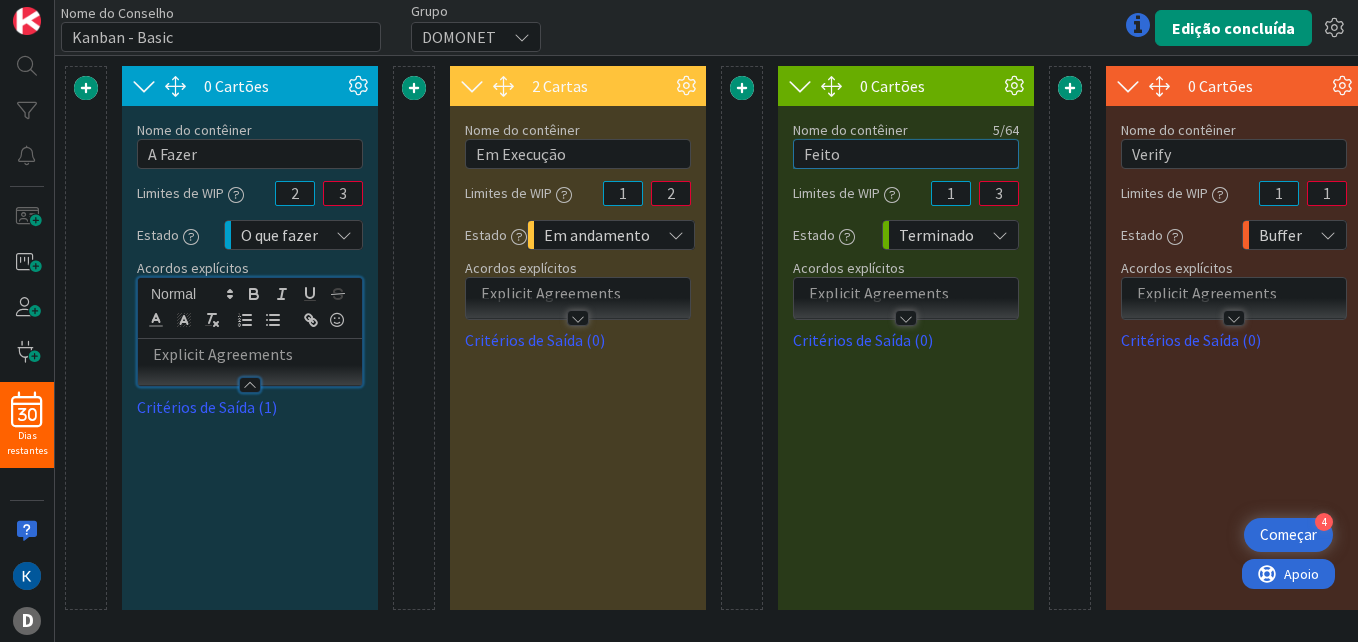 drag, startPoint x: 880, startPoint y: 154, endPoint x: 608, endPoint y: 133, distance: 272.80945 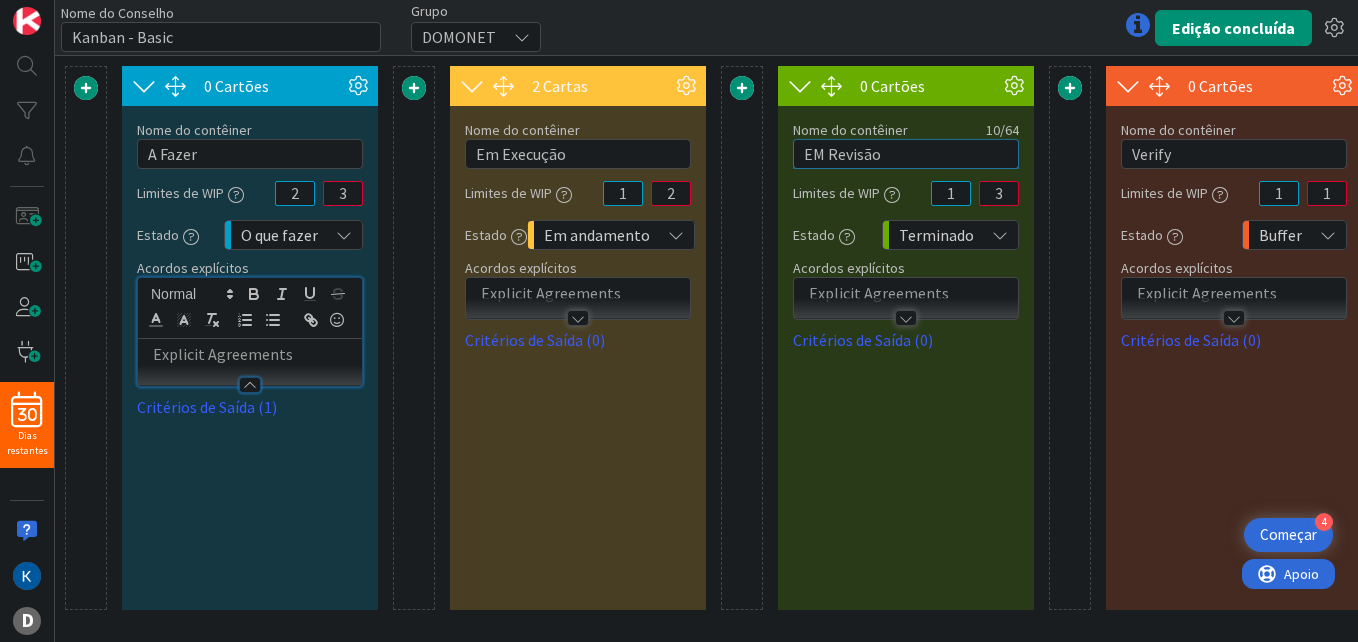 click on "EM Revisão" at bounding box center (906, 154) 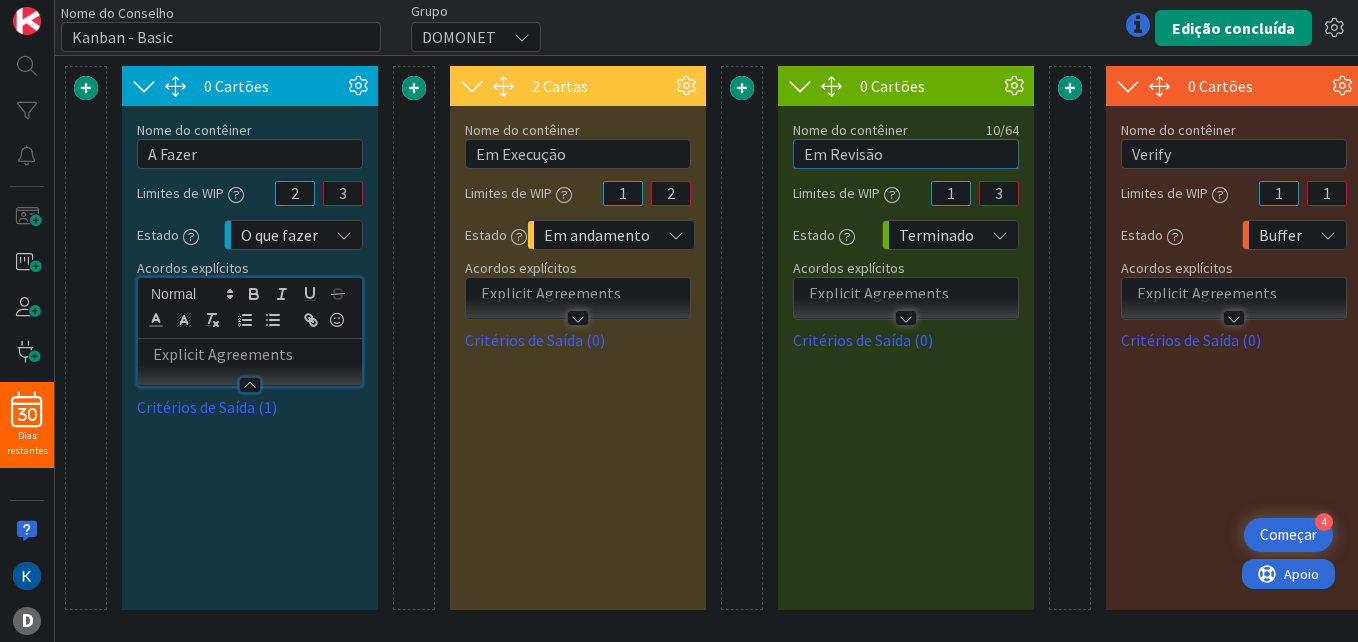 type on "Em Revisão" 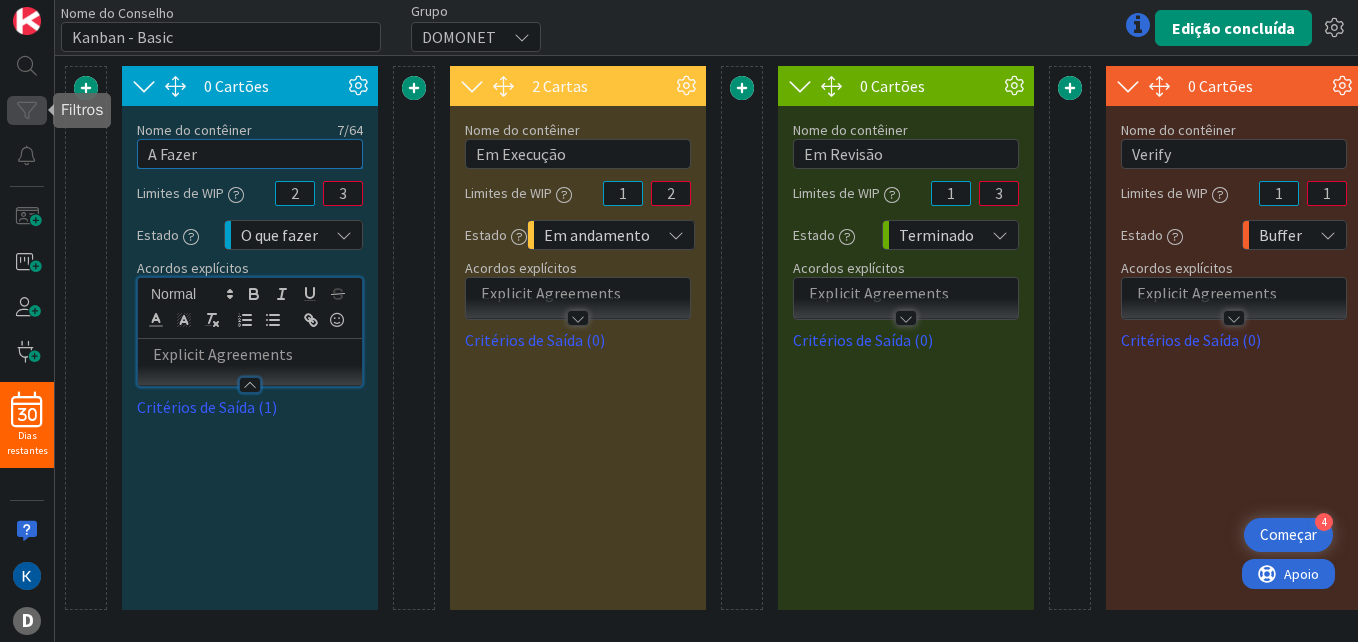 drag, startPoint x: 249, startPoint y: 156, endPoint x: 36, endPoint y: 118, distance: 216.36311 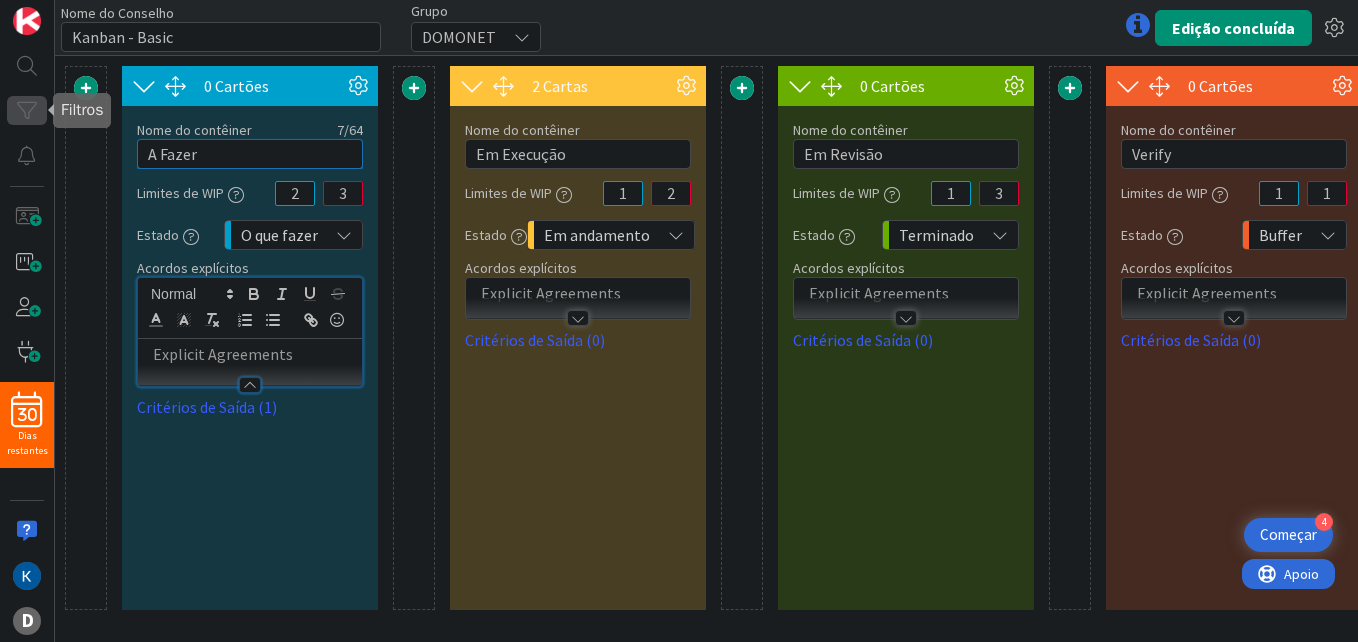 click on "30 Dias restantes D Nome do Conselho 14 / 64 Kanban - Basic Grupo DOMONET Edição concluída 0 Cartões Expectativa de Nível de Serviço (SLE) 05 d 0 h 0 m Tempo médio na coluna 0d Mostrar Adicionar cartão Largura da coluna 1 Exibição inicial do cartão 10 Cor da coluna Nenhum Estado Costume Duplicar este contêiner Excluir este contêiner Isso não pode ser desfeito Nome do contêiner 7 / 64 A Fazer Limites de WIP 2 3 Estado O que fazer Acúmulo Nenhum Buffer O que fazer Em andamento Terminado Acordos explícitos Critérios de Saída (1) 2 Cartas Expectativa de Nível de Serviço (SLE) 2 d 0 h 0 m Tempo médio na coluna 4 milhões Mostrar Adicionar cartão Largura da coluna 1 Exibição inicial do cartão Exibição inicial do cartão Limitar o número de cartões iniciais exibidos melhora o desempenho. Os usuários ainda podem ver todos os cartões acima desse limite definido clicando em 'Mostrar mais' na coluna. 10 1 2 3 4 5 6 7 8 9 10 25 50 100 Todo Cor da coluna Nenhum Estado Costume 11 / 64 1 2 1" at bounding box center (679, 321) 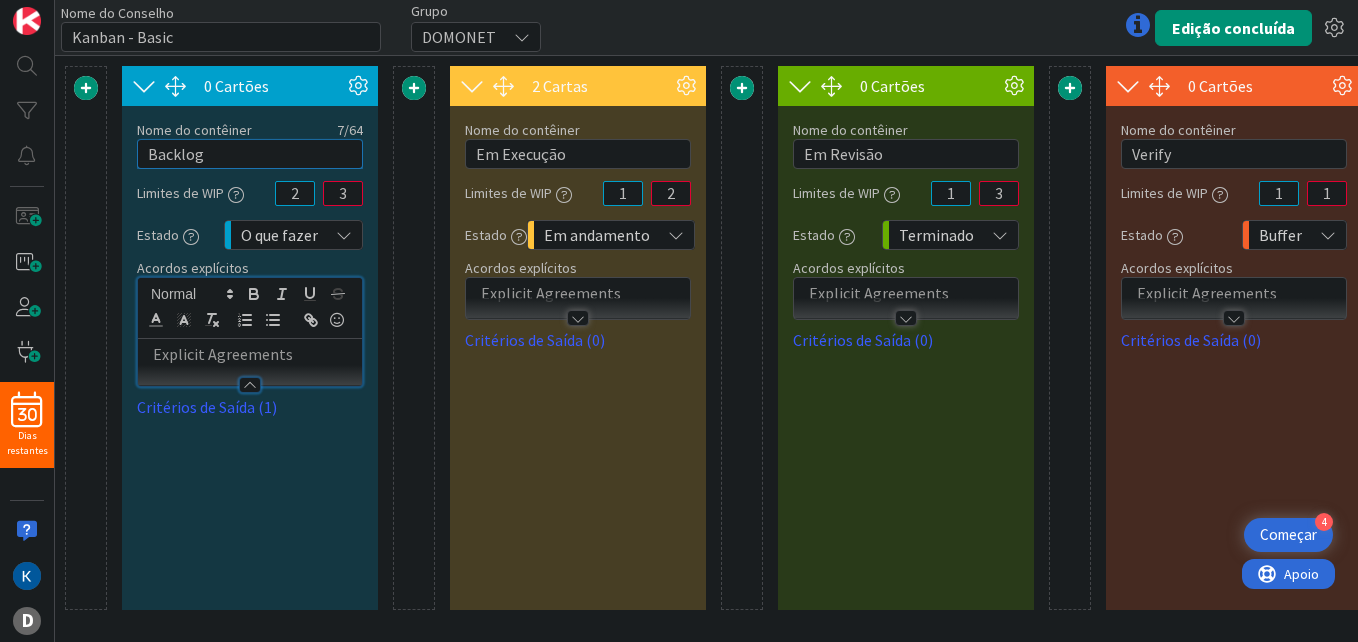 type on "Backlog" 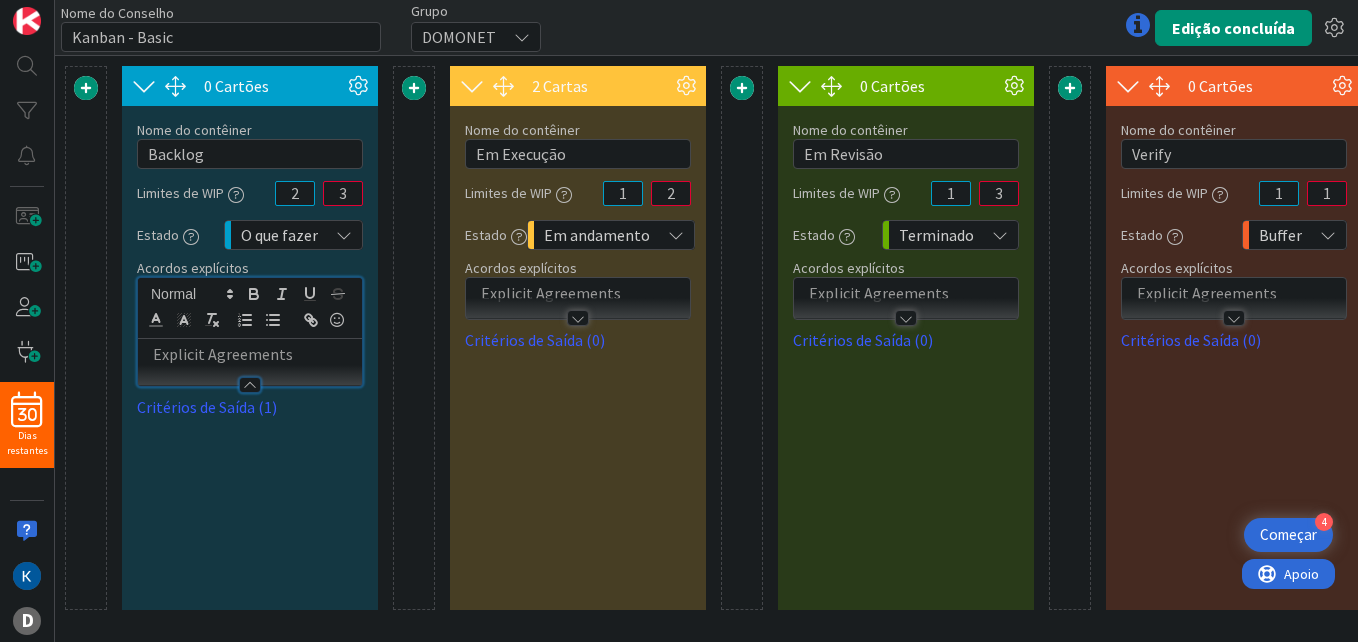 click at bounding box center [414, 88] 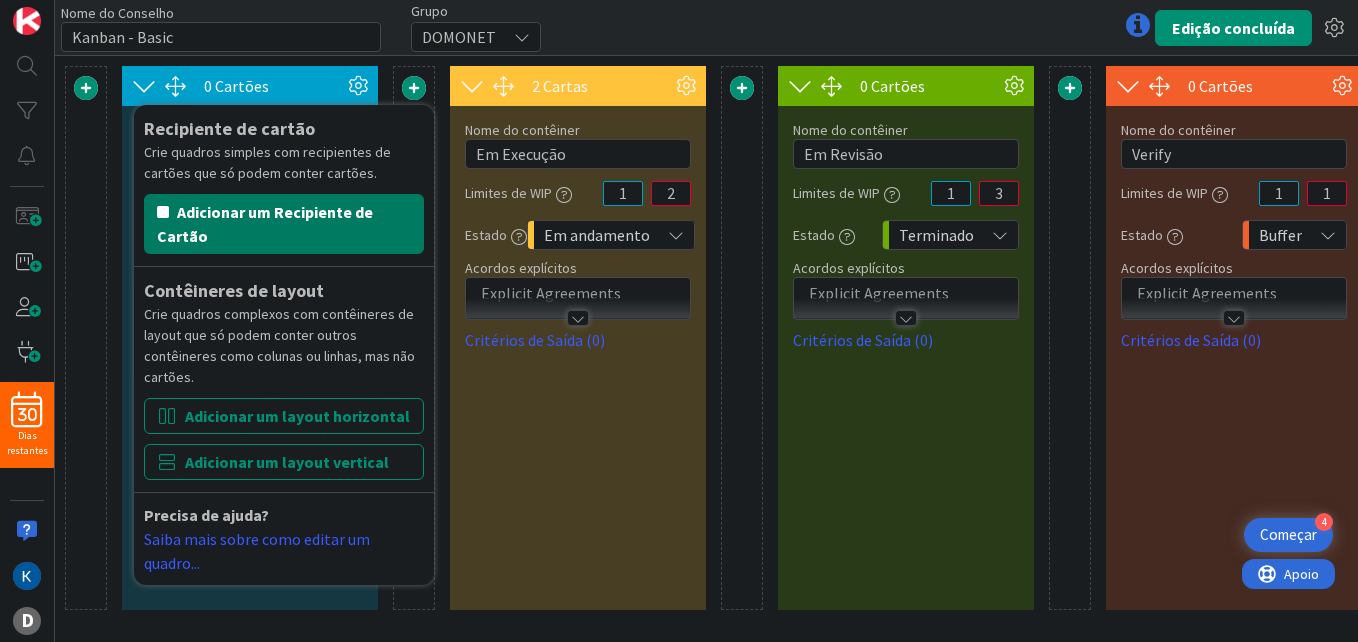 click on "Adicionar um Recipiente de Cartão" at bounding box center [265, 224] 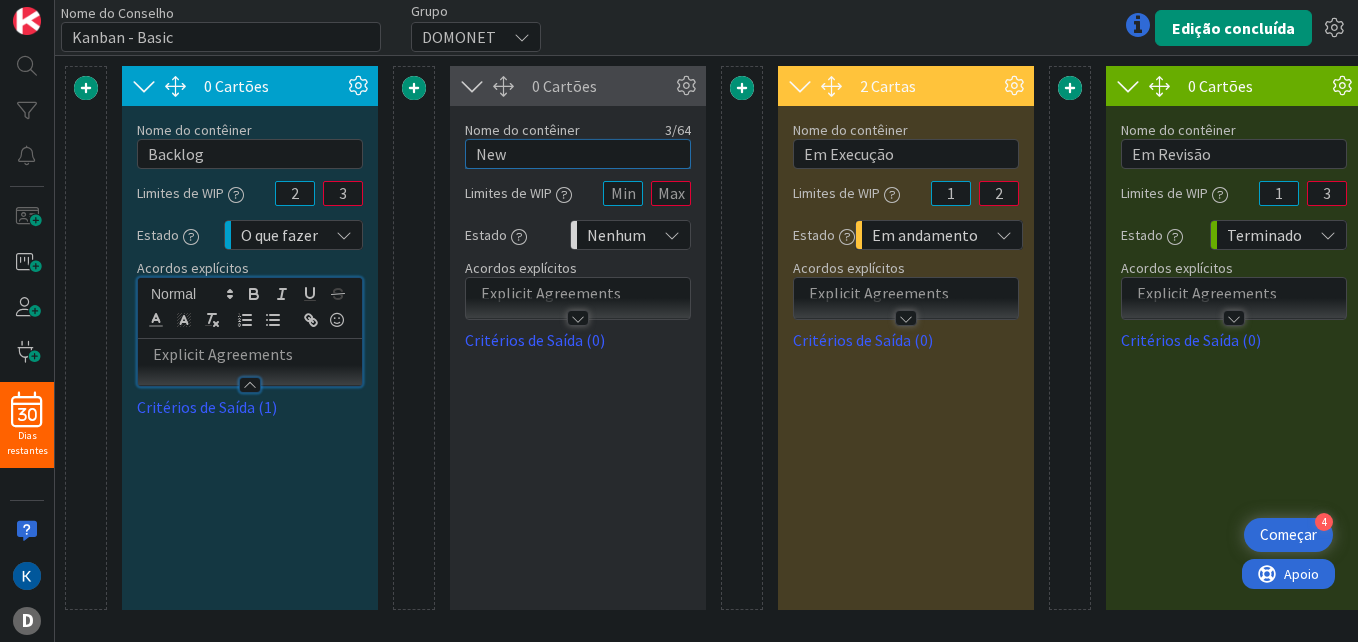 click on "New" at bounding box center (578, 154) 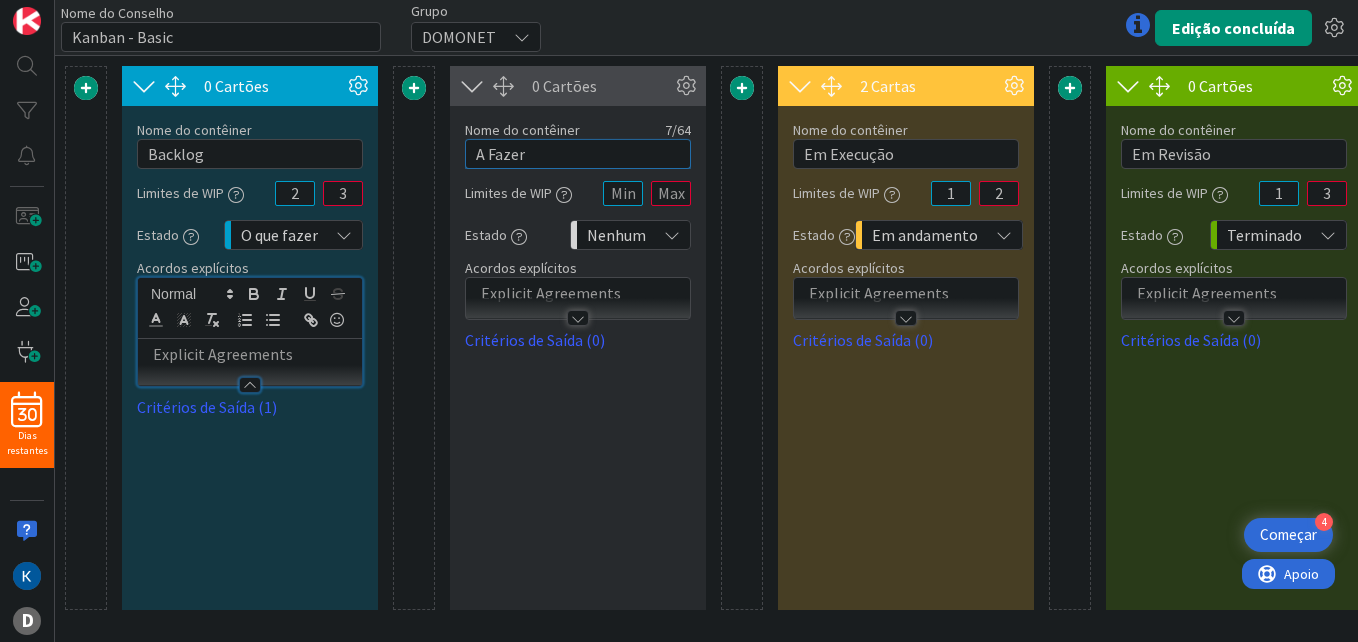 type on "A Fazer" 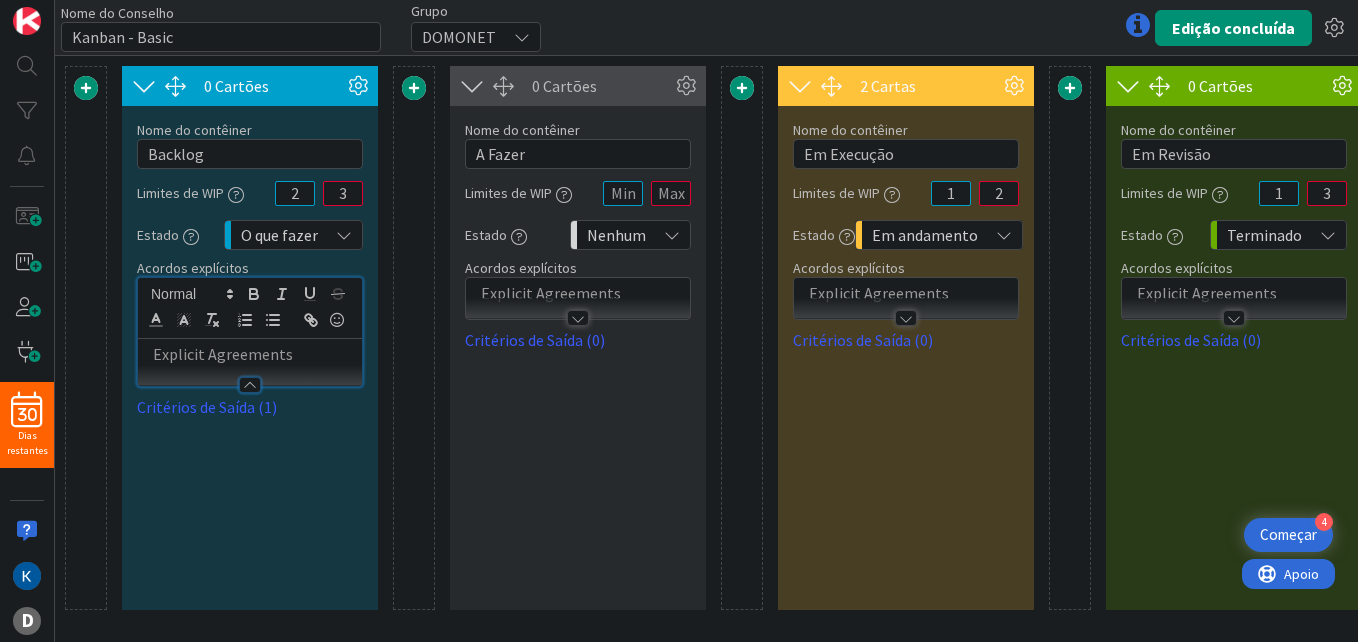 click at bounding box center (742, 88) 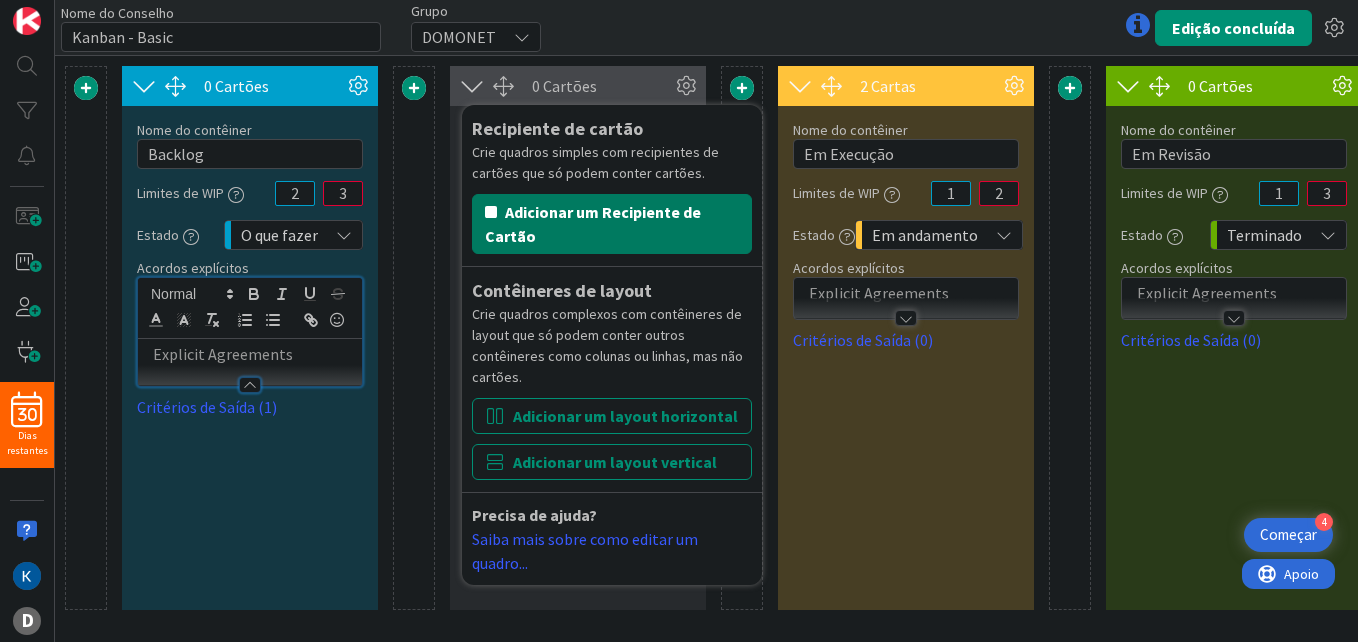 click on "Adicionar um Recipiente de Cartão" at bounding box center (612, 224) 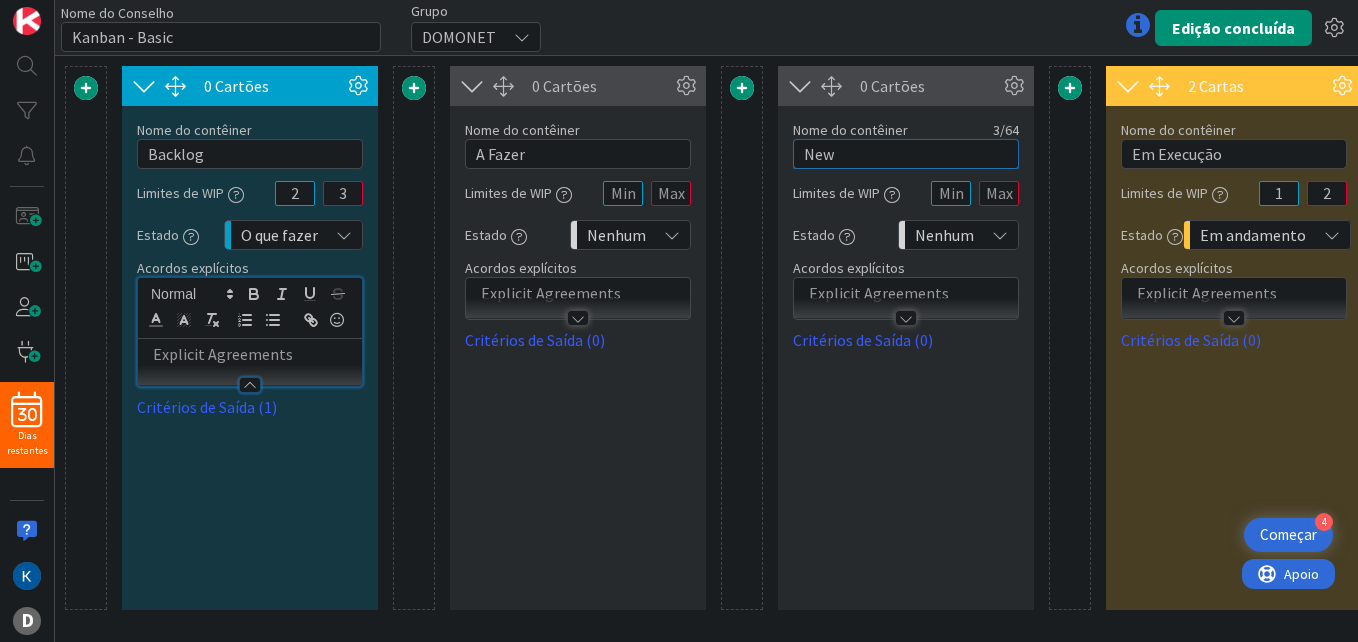 drag, startPoint x: 863, startPoint y: 158, endPoint x: 747, endPoint y: 158, distance: 116 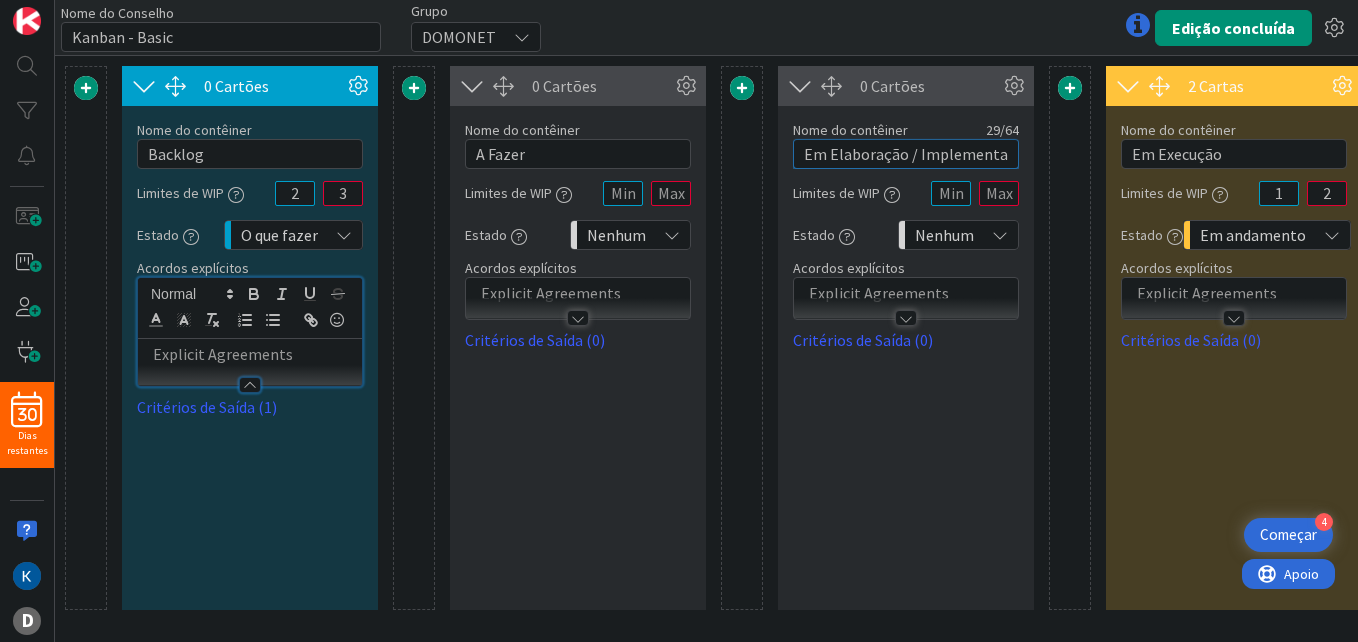 scroll, scrollTop: 0, scrollLeft: 13, axis: horizontal 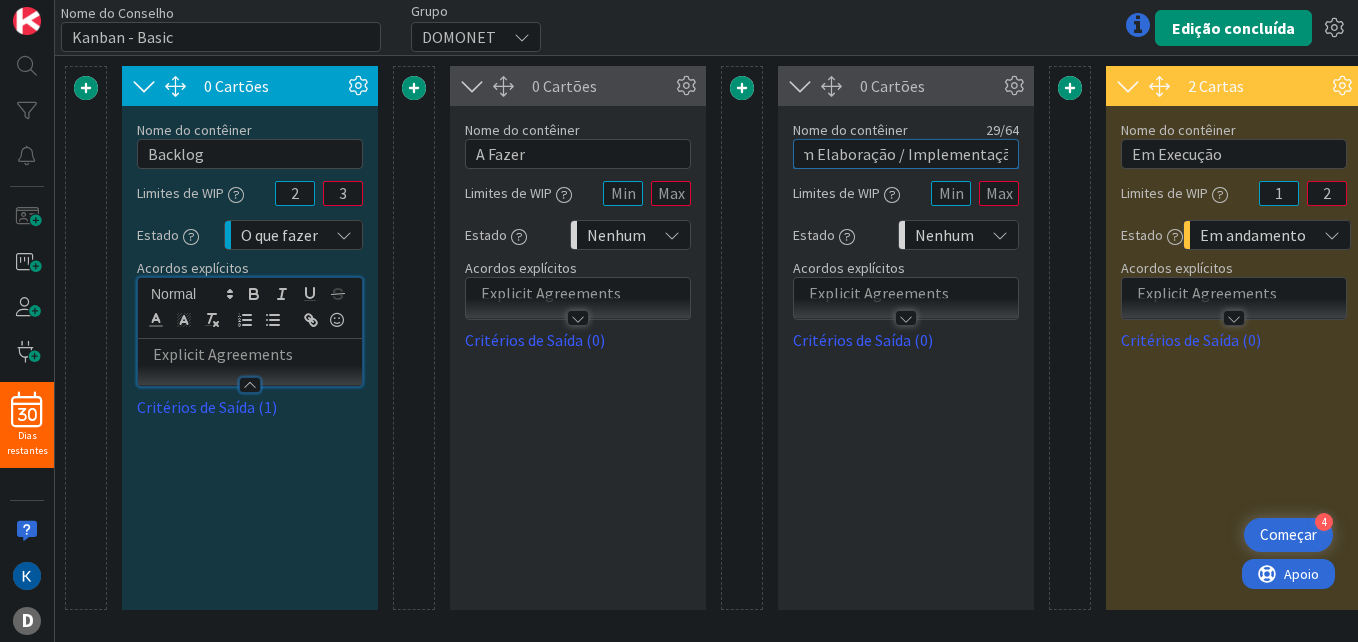 type on "Em Elaboração / Implementação" 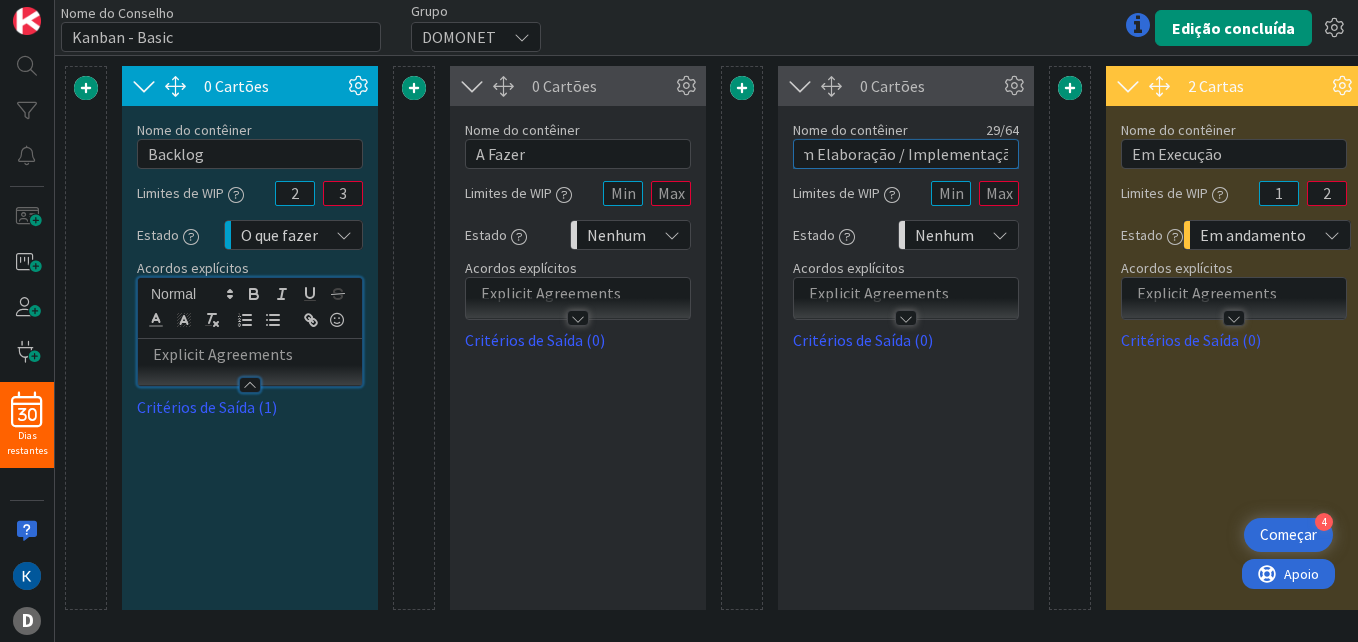 scroll, scrollTop: 0, scrollLeft: 0, axis: both 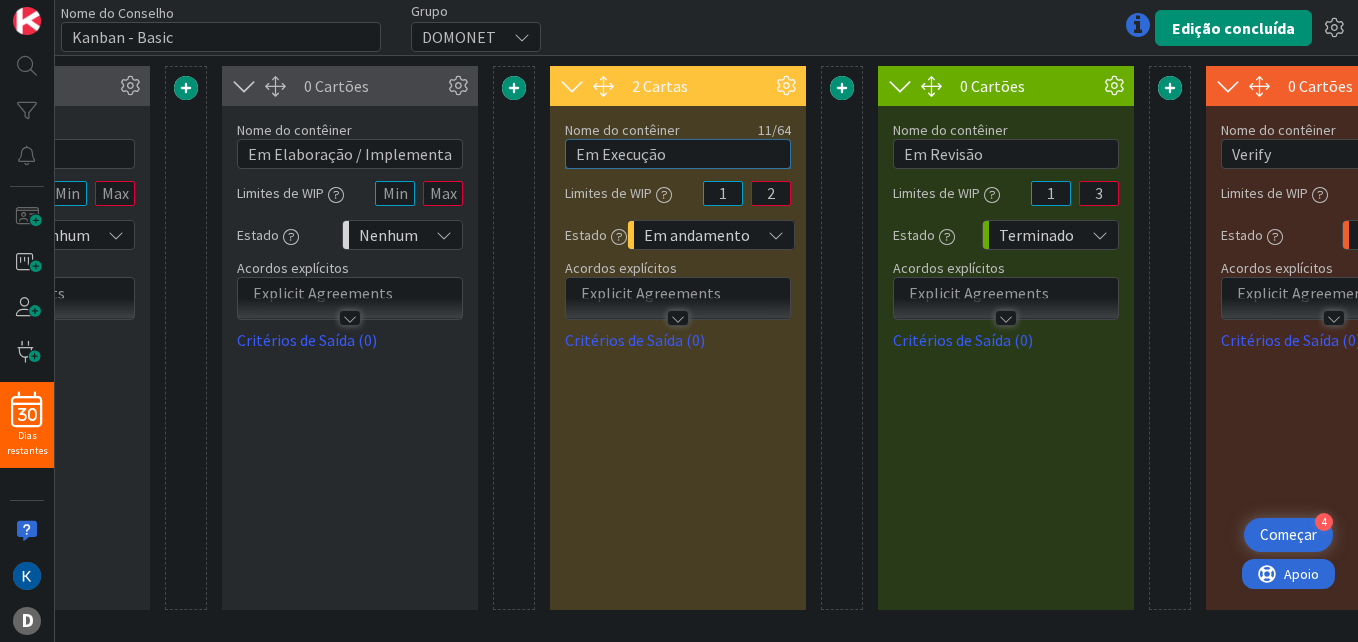 drag, startPoint x: 698, startPoint y: 155, endPoint x: 539, endPoint y: 133, distance: 160.5148 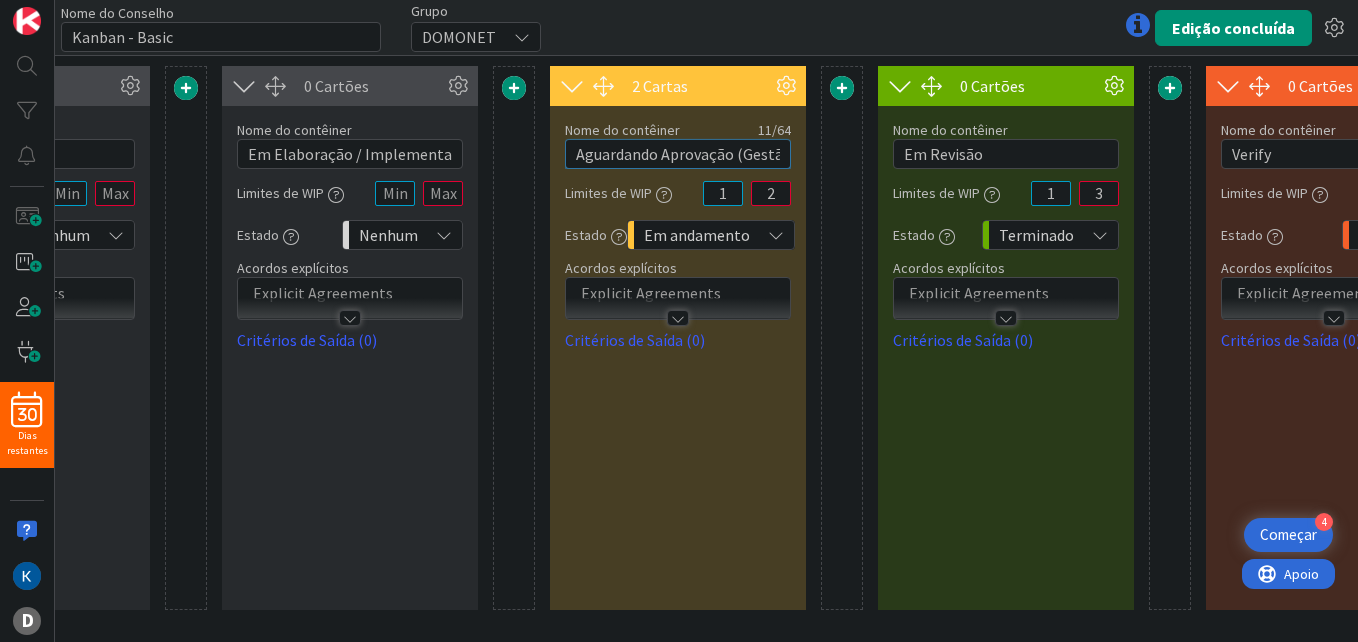 scroll, scrollTop: 0, scrollLeft: 10, axis: horizontal 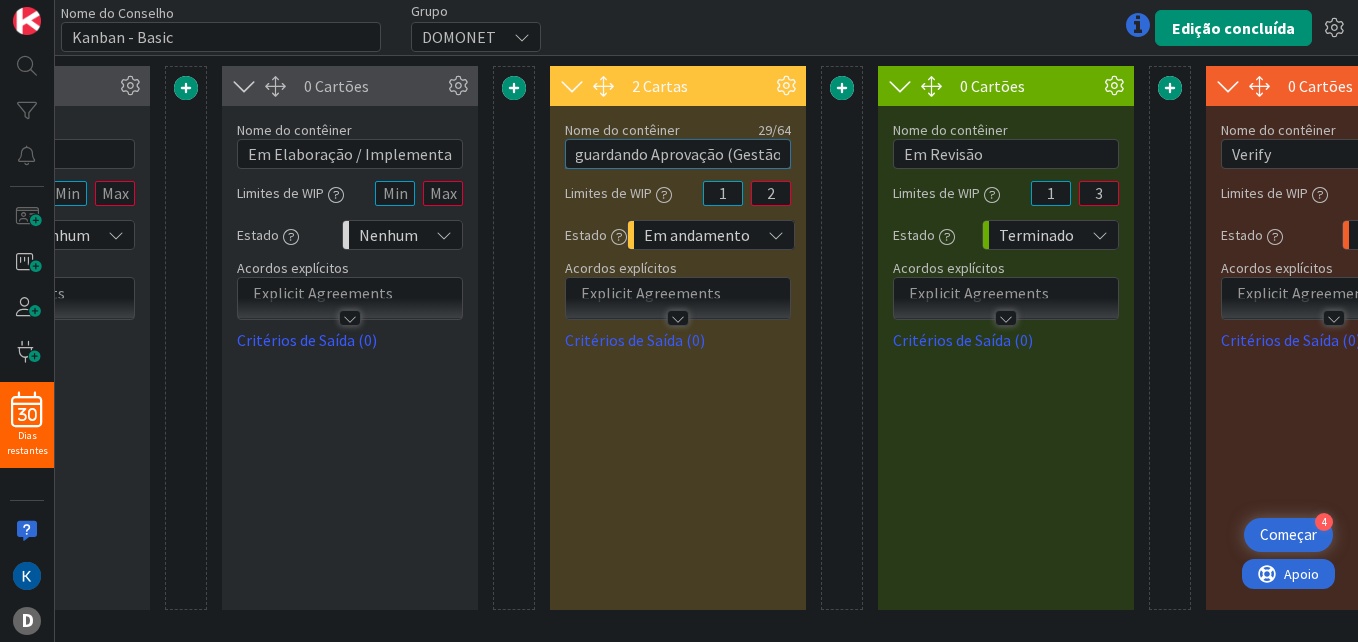 type on "Aguardando Aprovação (Gestão)" 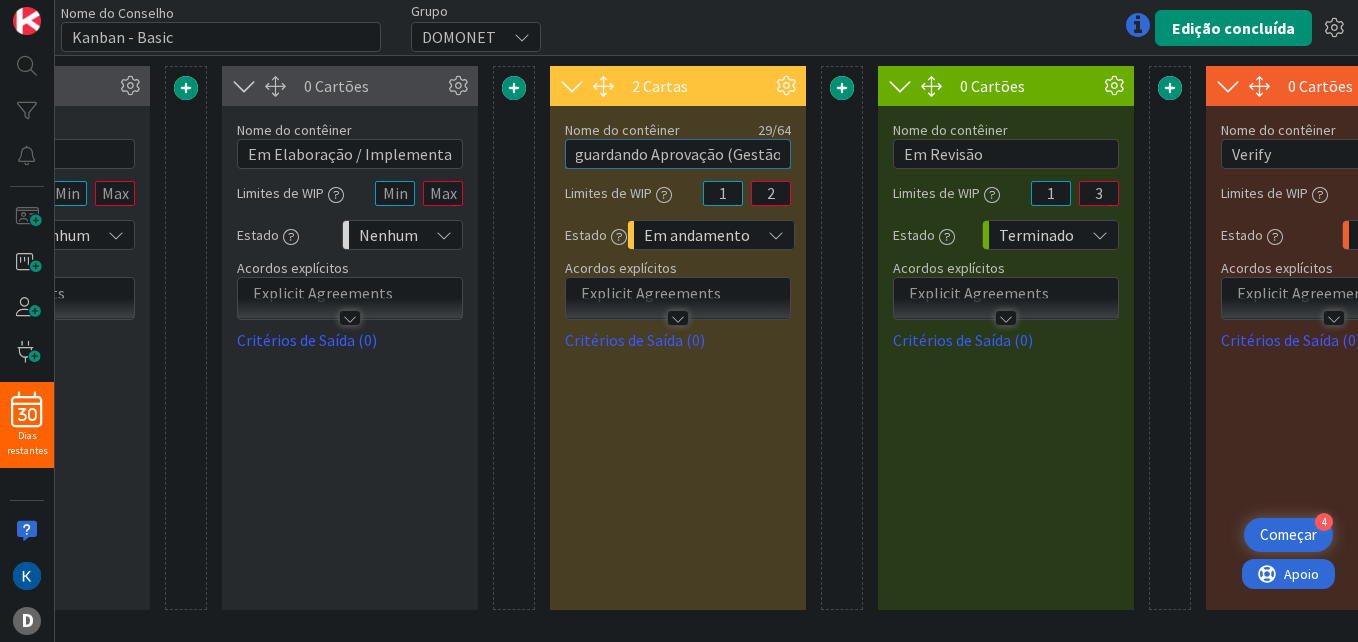 scroll, scrollTop: 0, scrollLeft: 0, axis: both 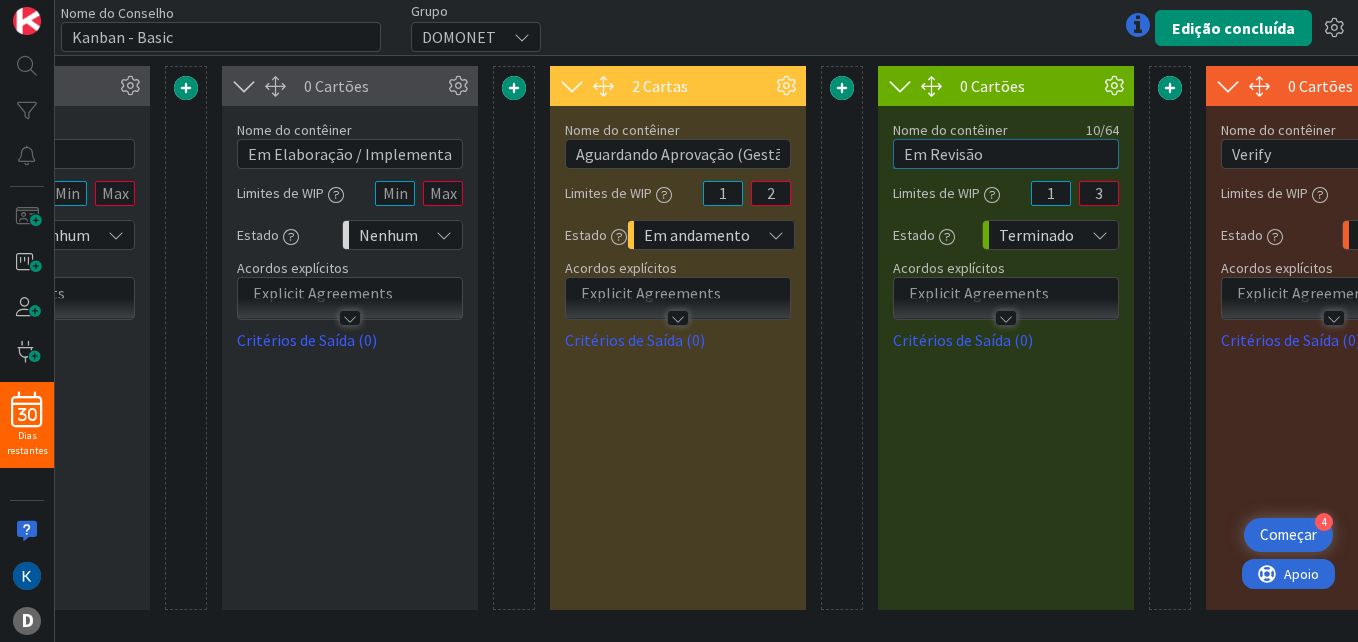 drag, startPoint x: 1031, startPoint y: 156, endPoint x: 870, endPoint y: 148, distance: 161.19864 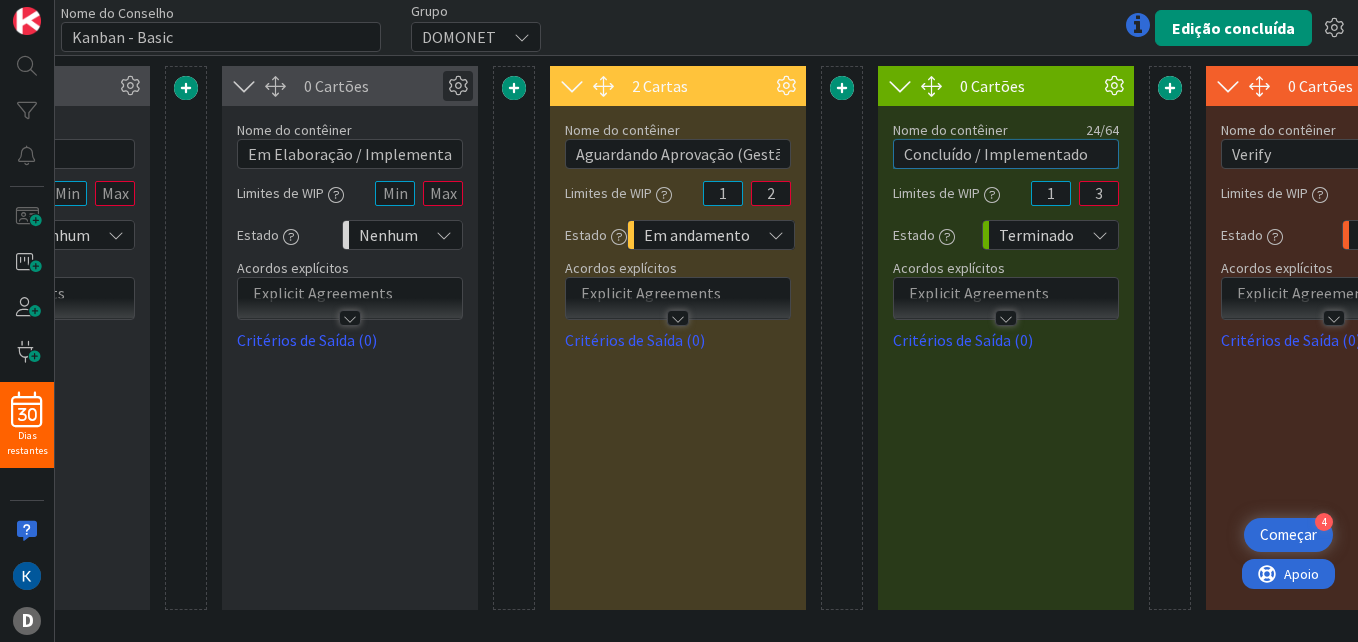 type on "Concluído / Implementado" 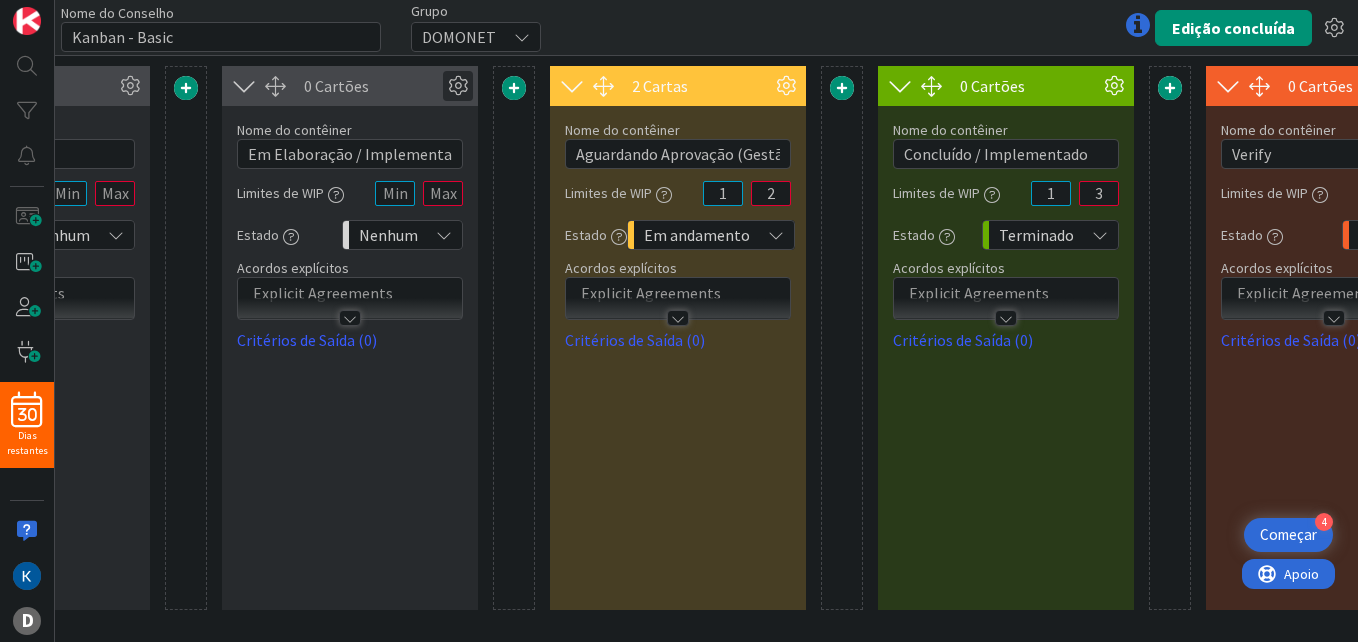click at bounding box center [458, 86] 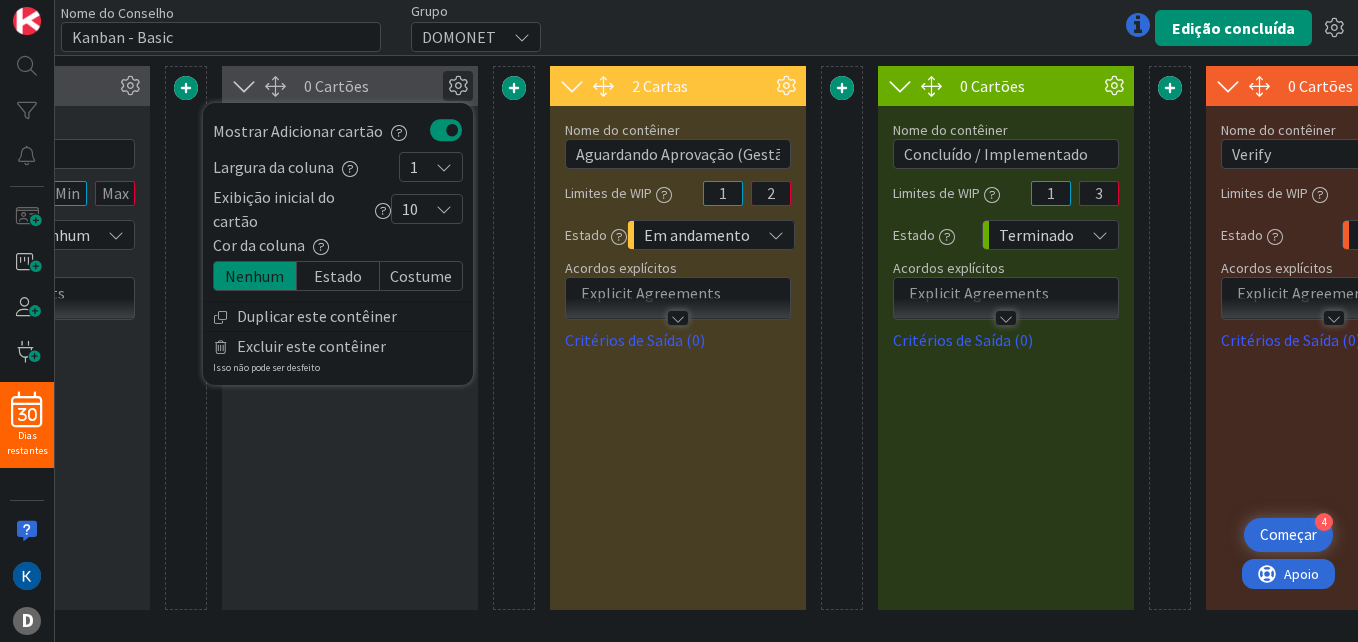 click on "Estado" at bounding box center (338, 276) 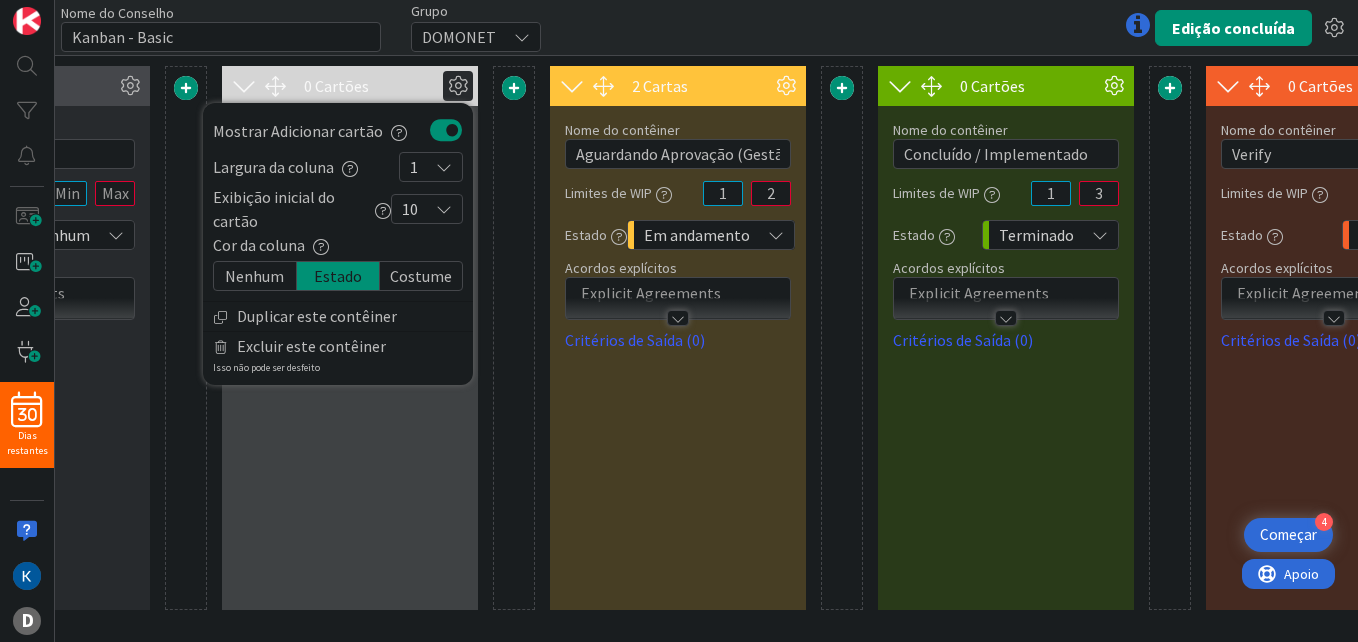 click at bounding box center (514, 338) 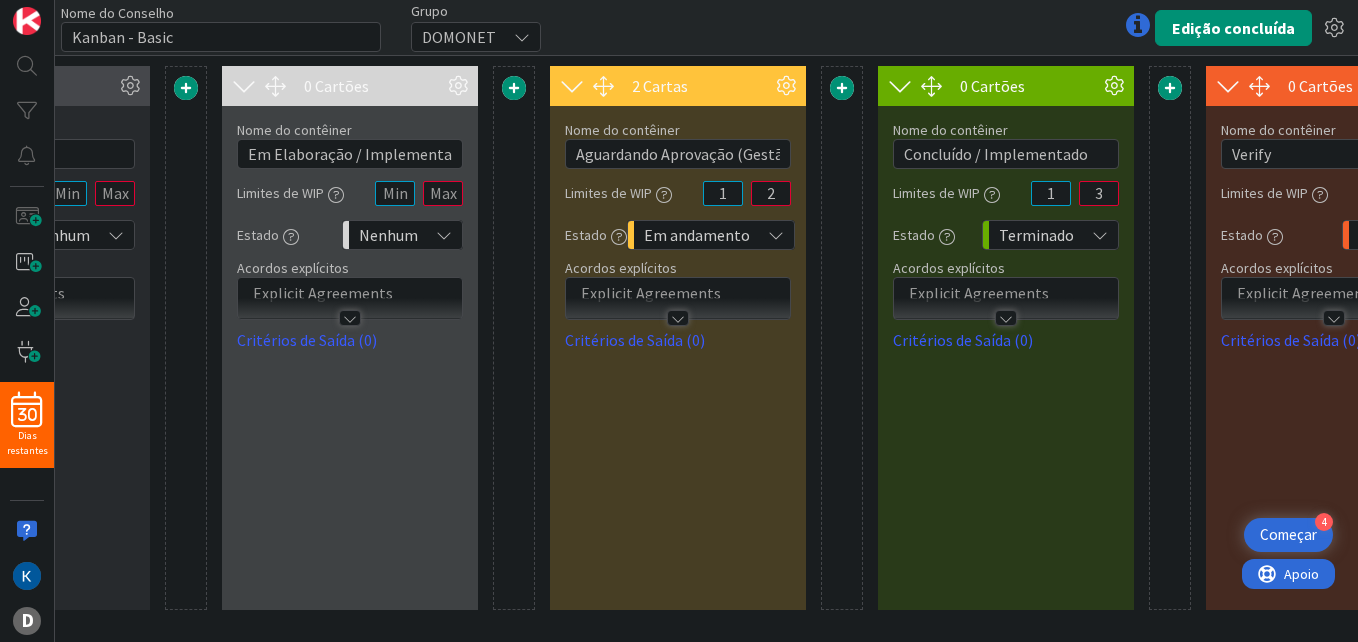 click on "Nome do Conselho 14 / 64 Kanban - Basic Grupo DOMONET Edição concluída" at bounding box center (706, 27) 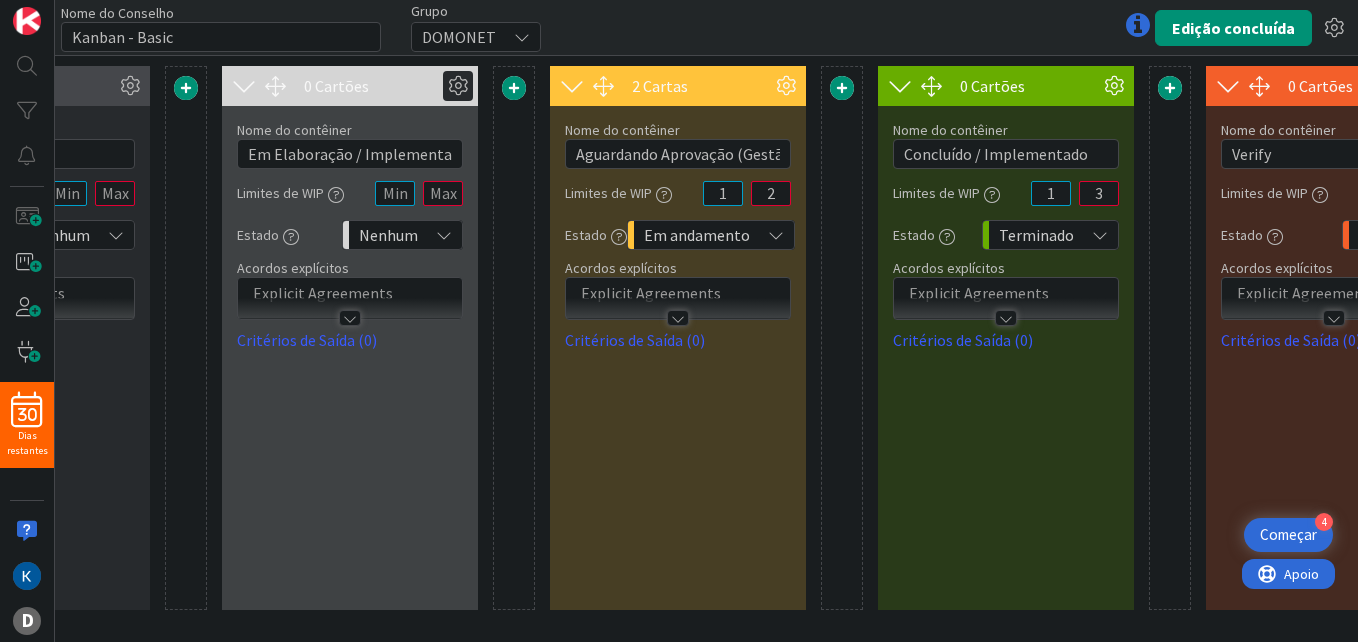click at bounding box center [458, 86] 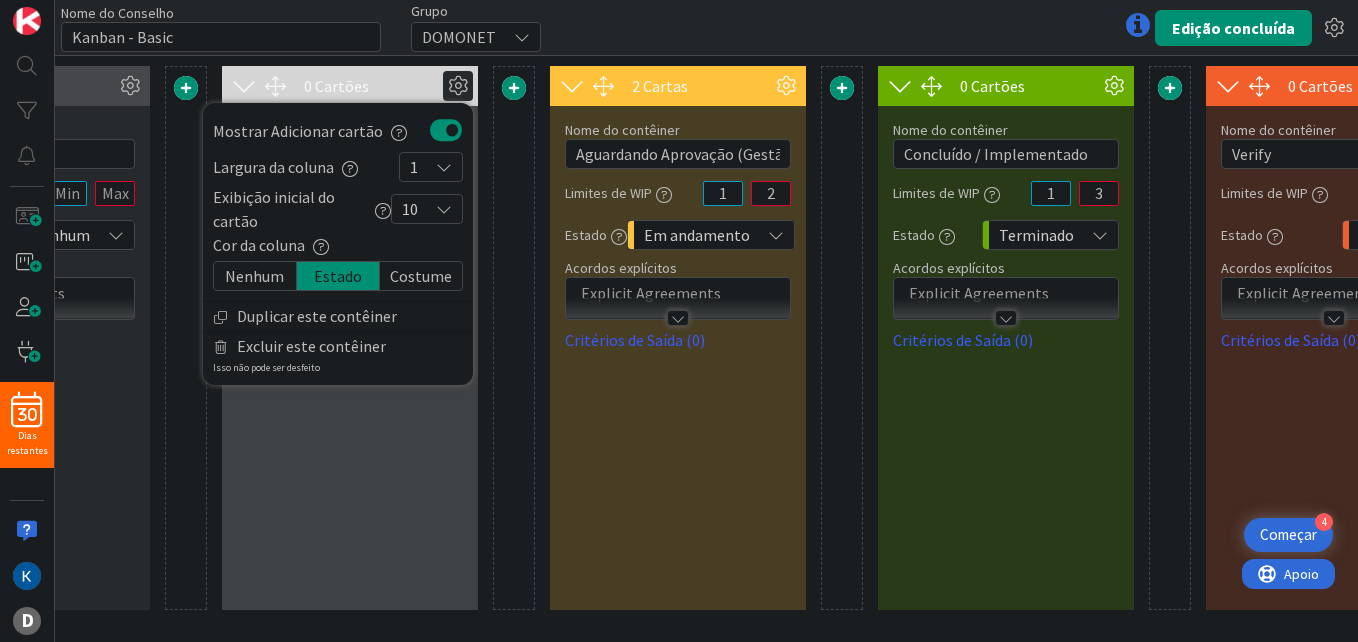 click on "Costume" at bounding box center (421, 276) 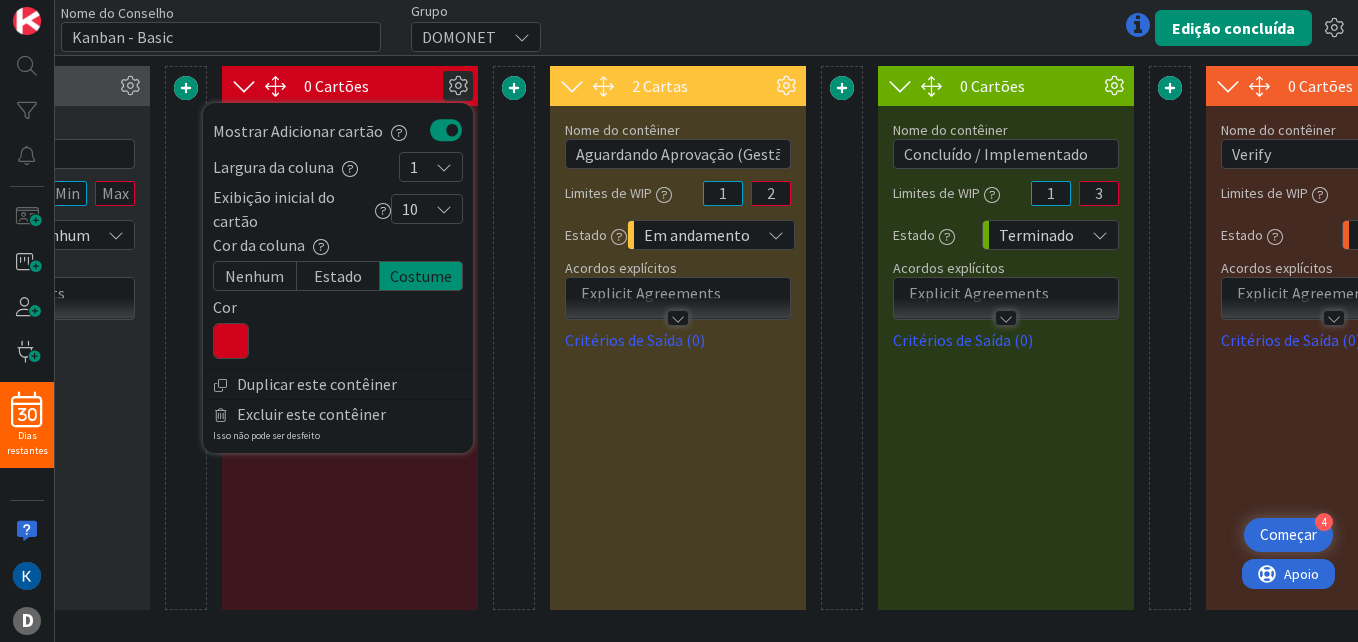 click at bounding box center (514, 338) 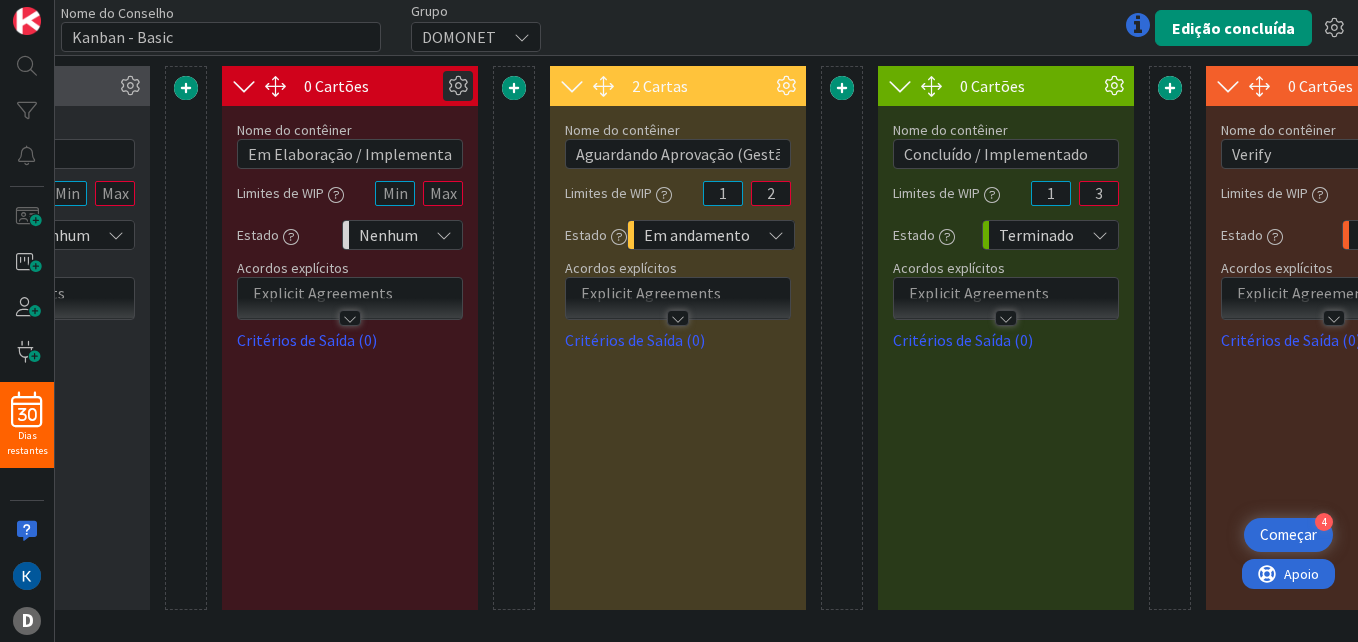 click at bounding box center [458, 86] 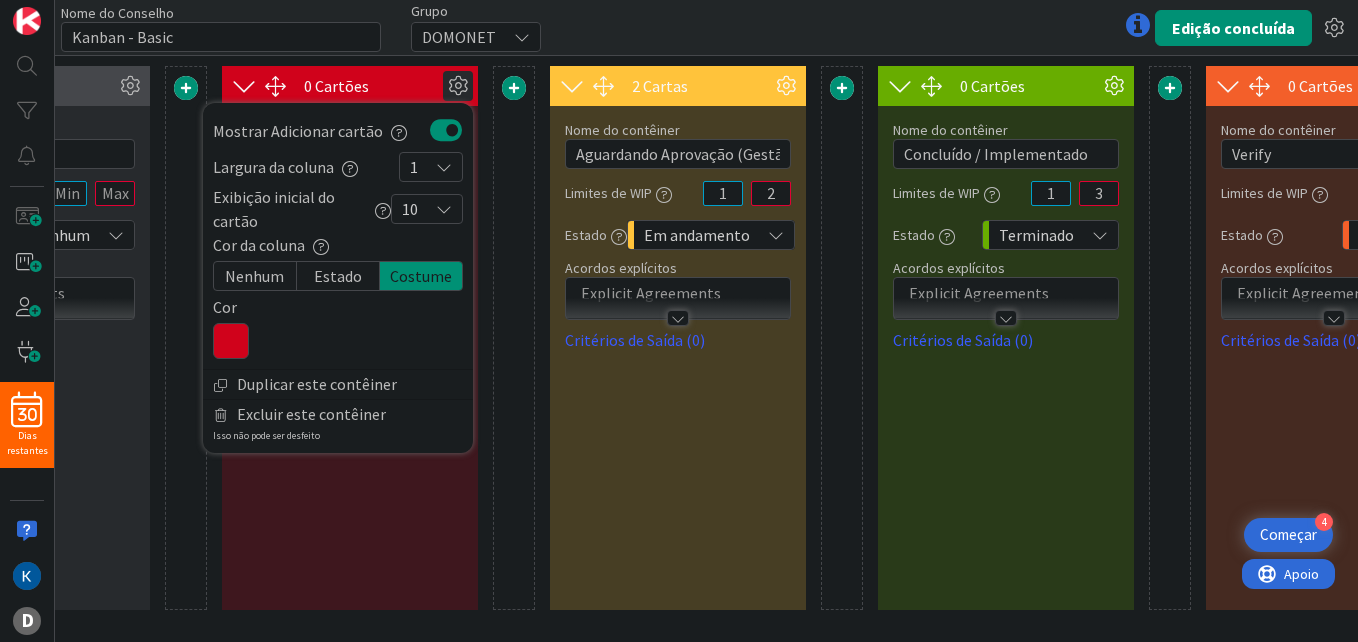 click at bounding box center (514, 338) 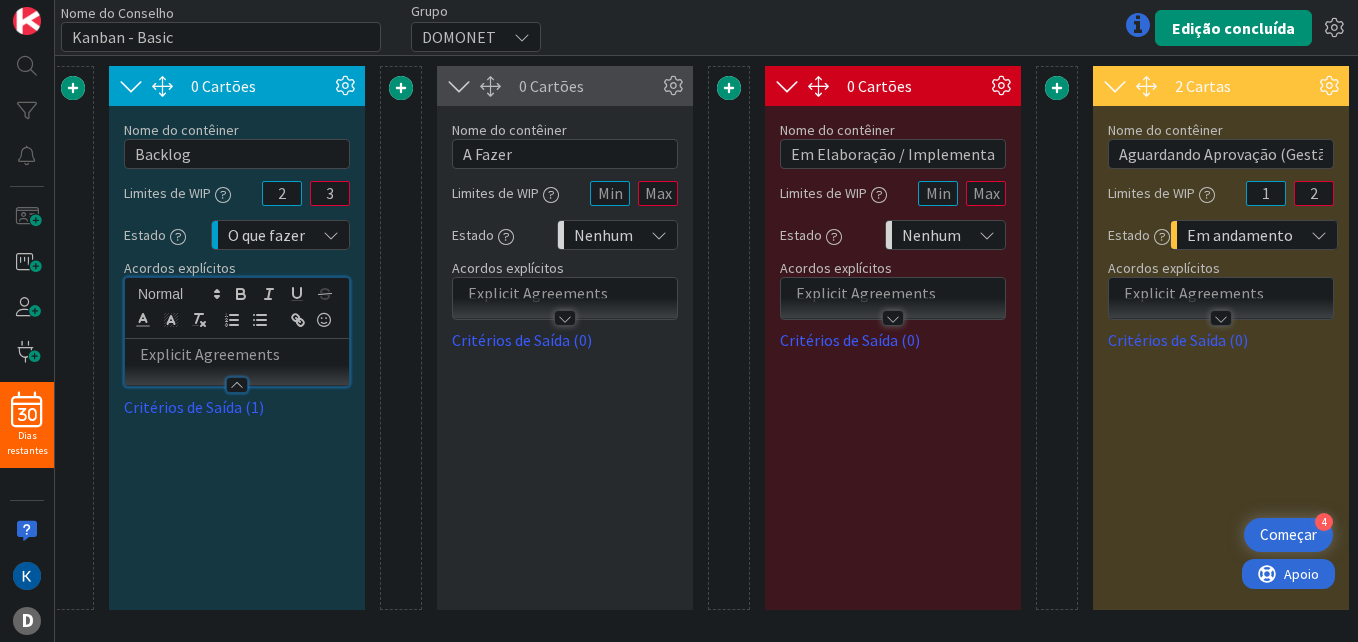 scroll, scrollTop: 0, scrollLeft: 0, axis: both 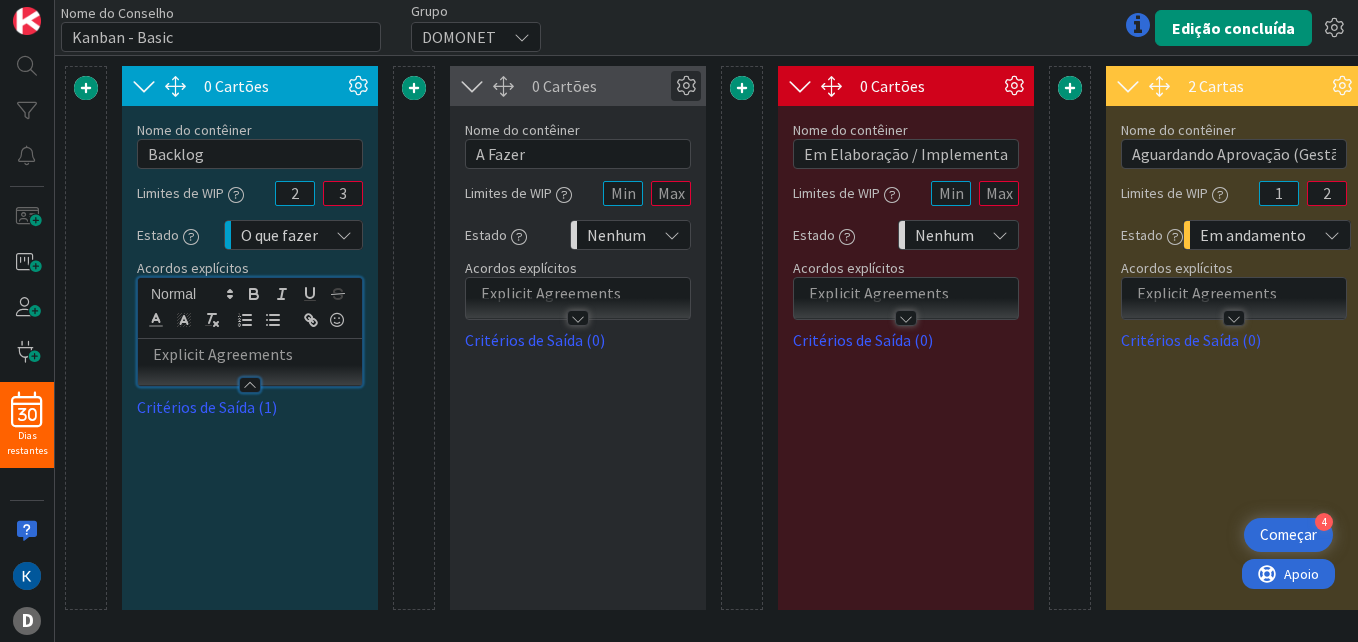 click at bounding box center (686, 86) 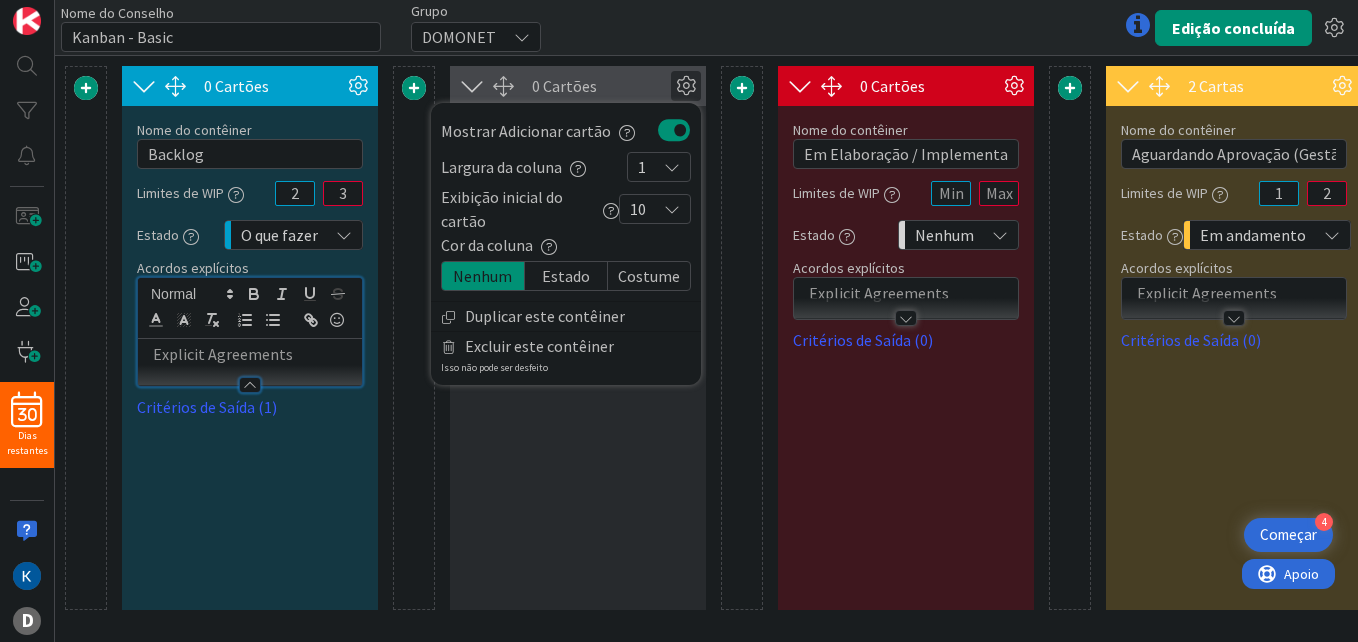 click on "Costume" at bounding box center [649, 276] 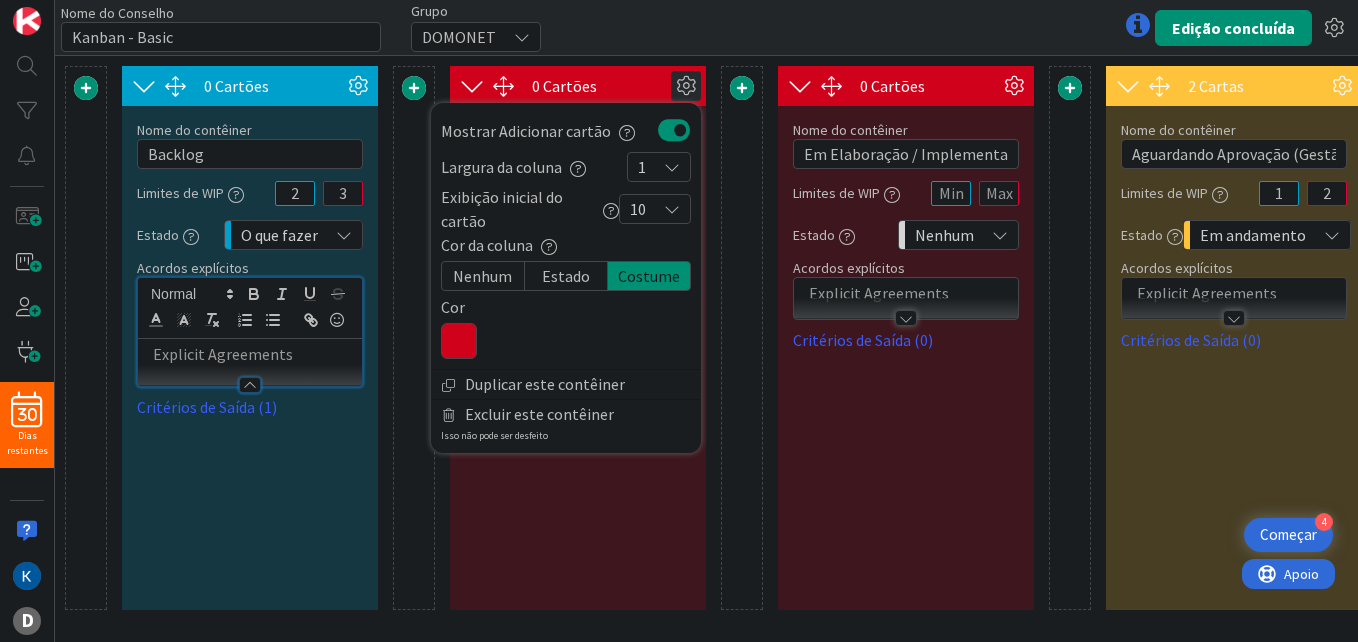 click at bounding box center (459, 341) 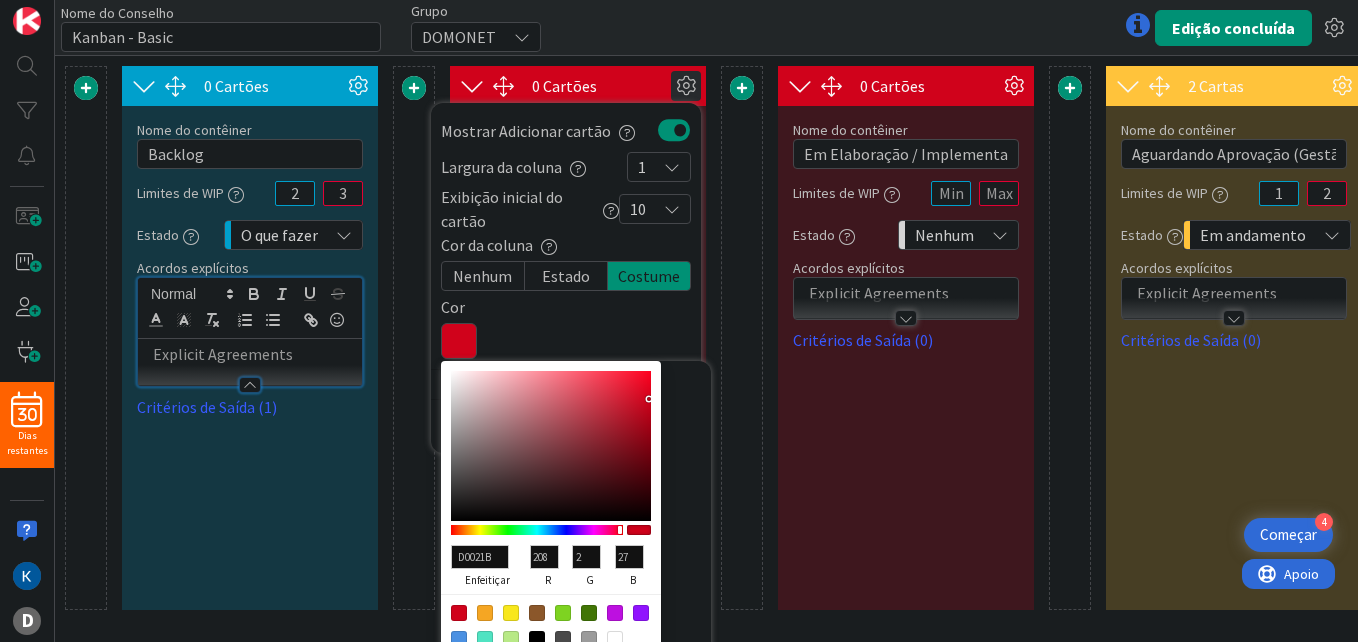 type on "13D002" 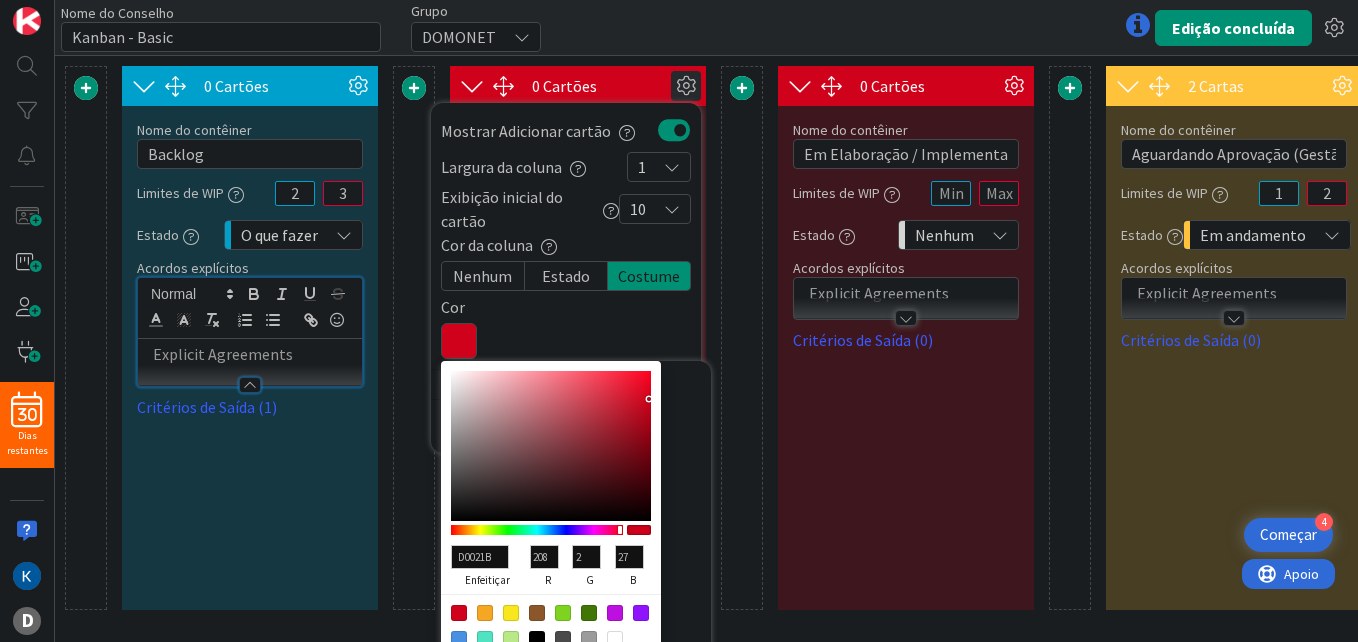 type on "19" 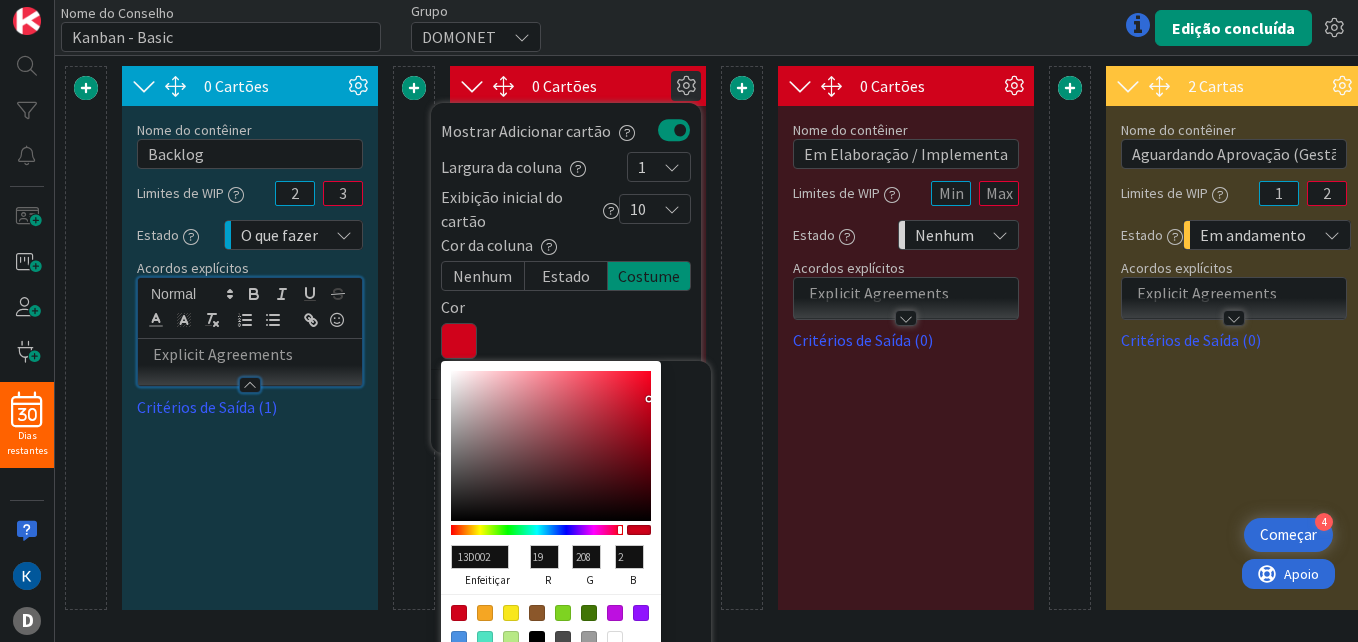 type on "0CD002" 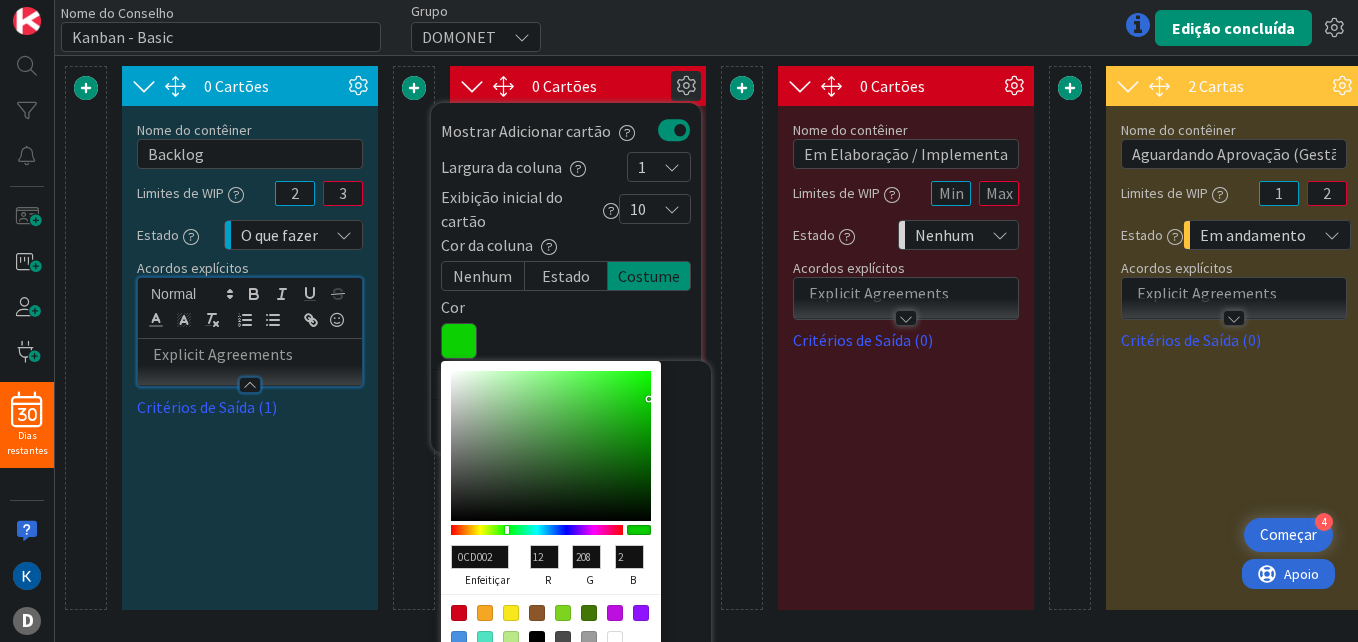 click at bounding box center [537, 530] 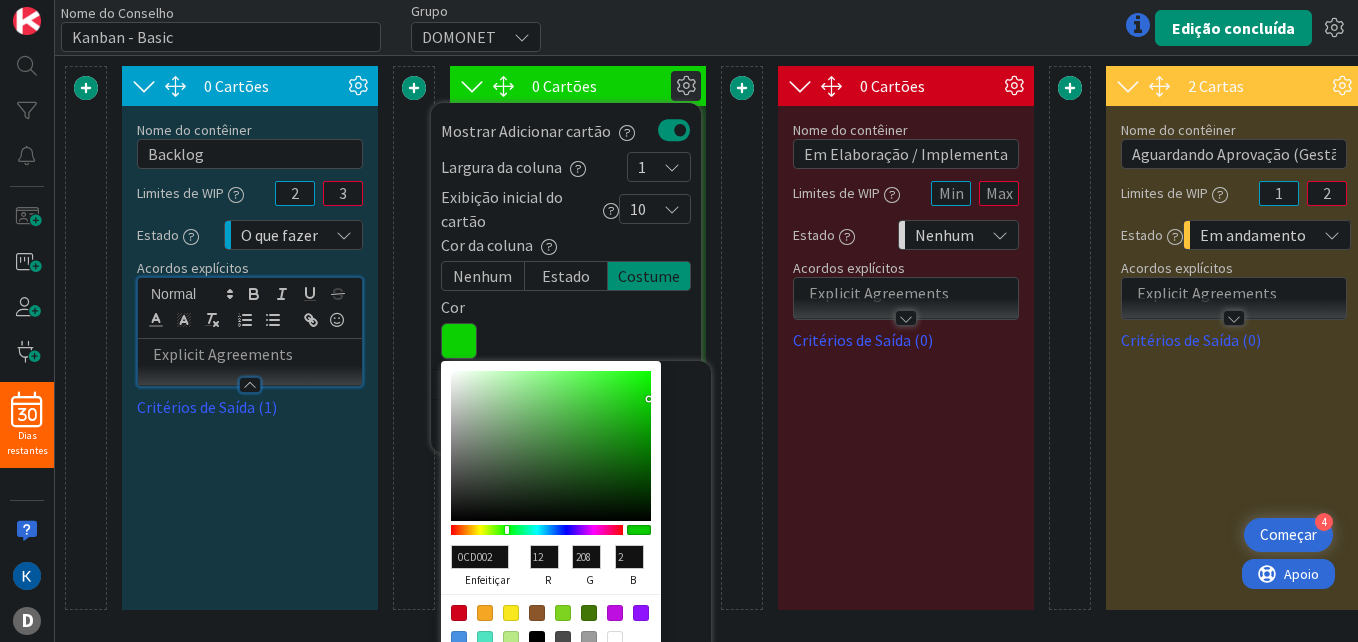 click on "0 Cartões Expectativa de Nível de Serviço (SLE) 05 d 0 h 0 m Tempo médio na coluna 0d Mostrar Adicionar cartão Largura da coluna 1 Exibição inicial do cartão 10 Cor da coluna Nenhum Estado Costume Duplicar este contêiner Excluir este contêiner Isso não pode ser desfeito Nome do contêiner 7 / 64 Backlog Limites de WIP 2 3 Estado O que fazer Acúmulo Nenhum Buffer O que fazer Em andamento Terminado Acordos explícitos Critérios de Saída (1) Recipiente de cartão Crie quadros simples com recipientes de cartões que só podem conter cartões. Adicionar um Recipiente de Cartão Contêineres de layout Crie quadros complexos com contêineres de layout que só podem conter outros contêineres como colunas ou linhas, mas não cartões. Adicionar um layout horizontal Adicionar um layout vertical Precisa de ajuda? Saiba mais sobre como editar um quadro... 0 Cartões Mostrar Adicionar cartão Largura da coluna 1 Exibição inicial do cartão 10 Cor da coluna Nenhum Estado Costume Cor 0CD002 enfeitiçar 12 r" at bounding box center (1234, 338) 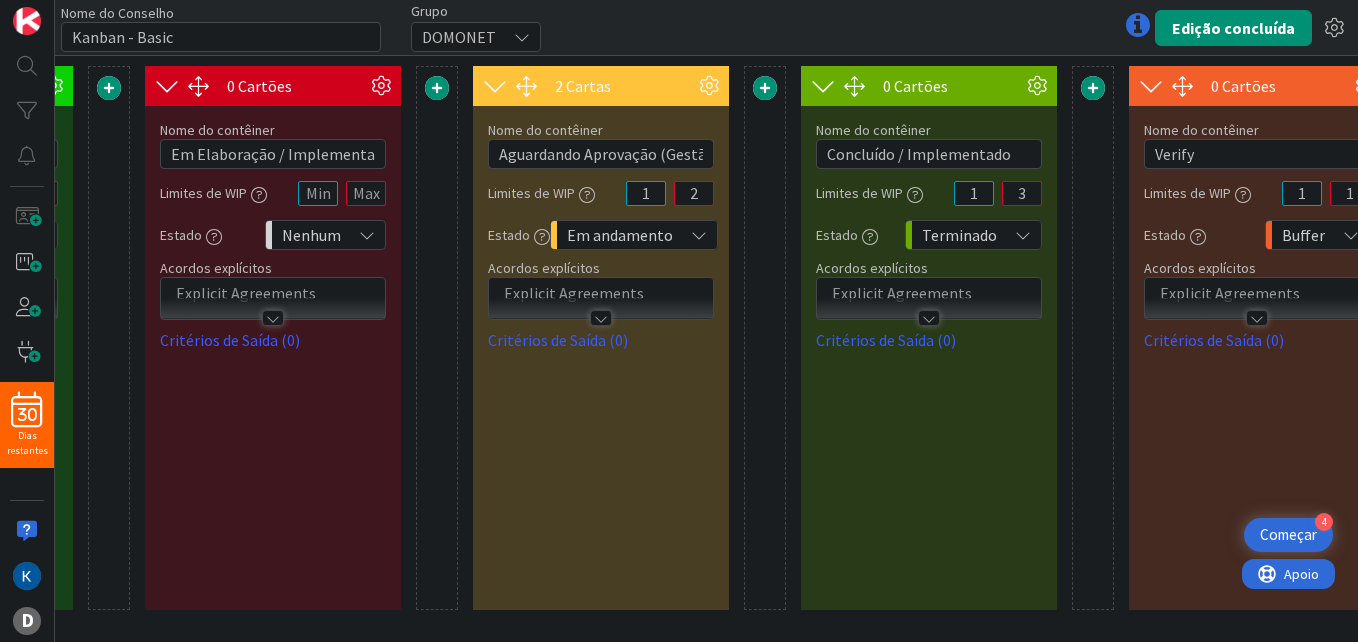 scroll, scrollTop: 0, scrollLeft: 687, axis: horizontal 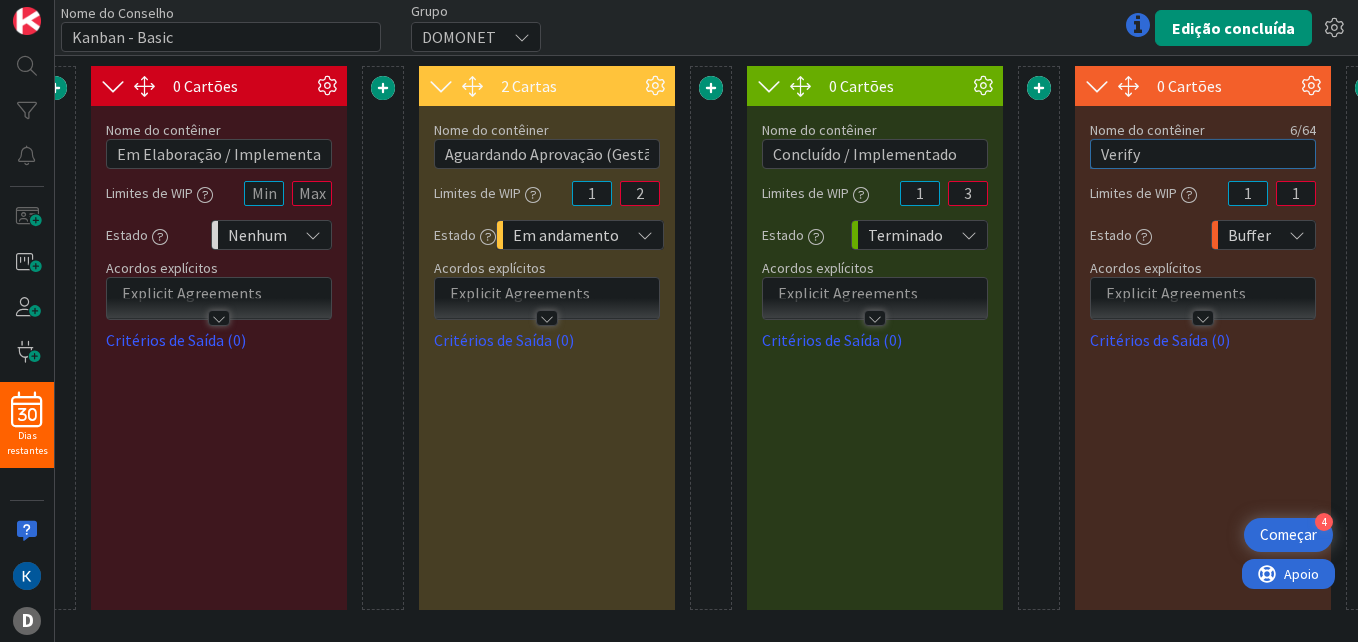 click on "Verify" at bounding box center (1203, 154) 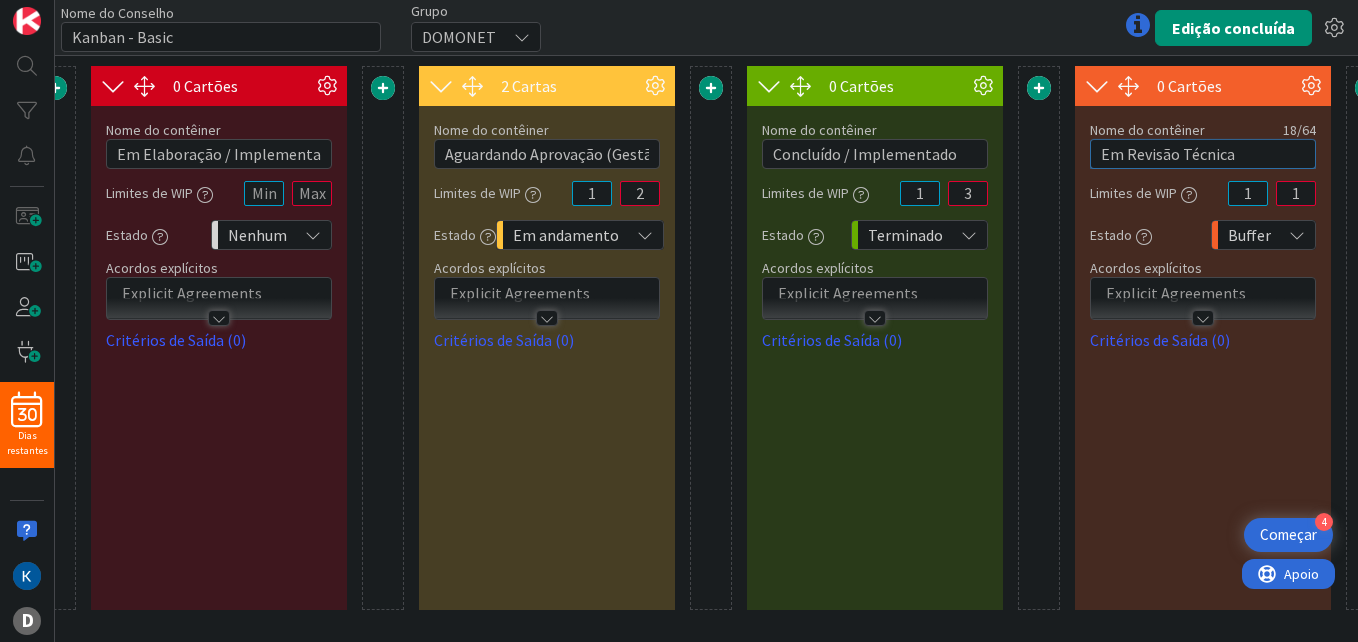 type on "Em Revisão Técnica" 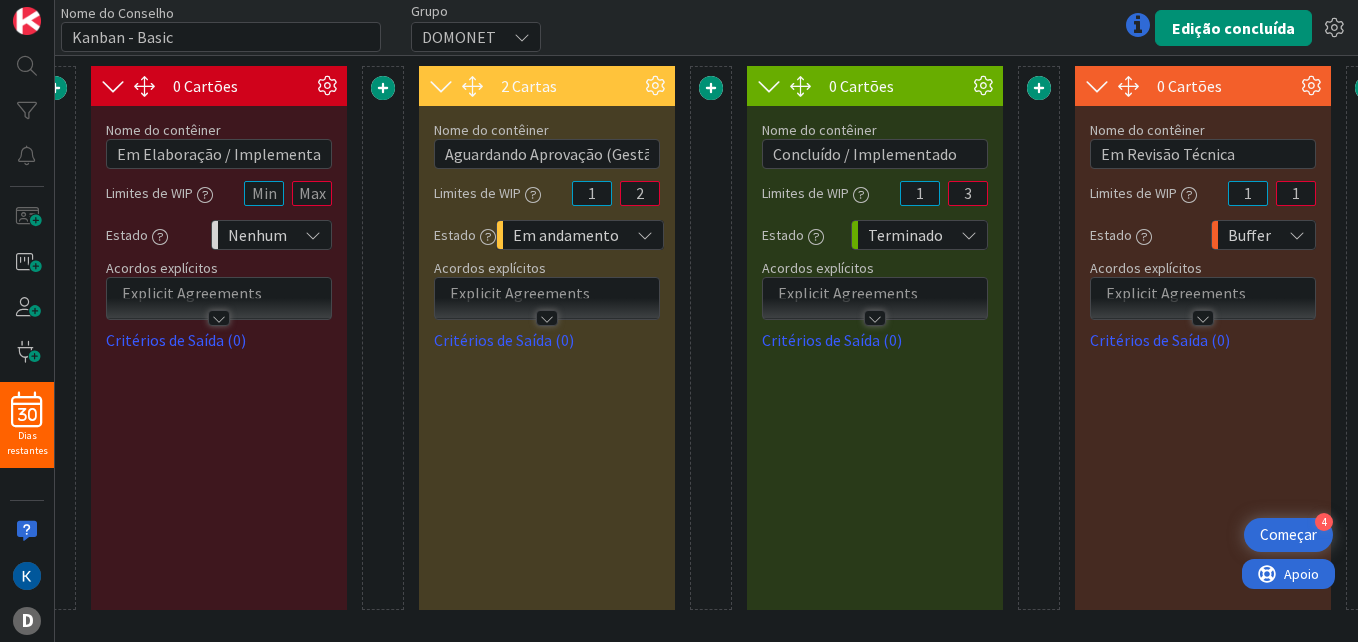 drag, startPoint x: 1154, startPoint y: 71, endPoint x: 1072, endPoint y: 85, distance: 83.18654 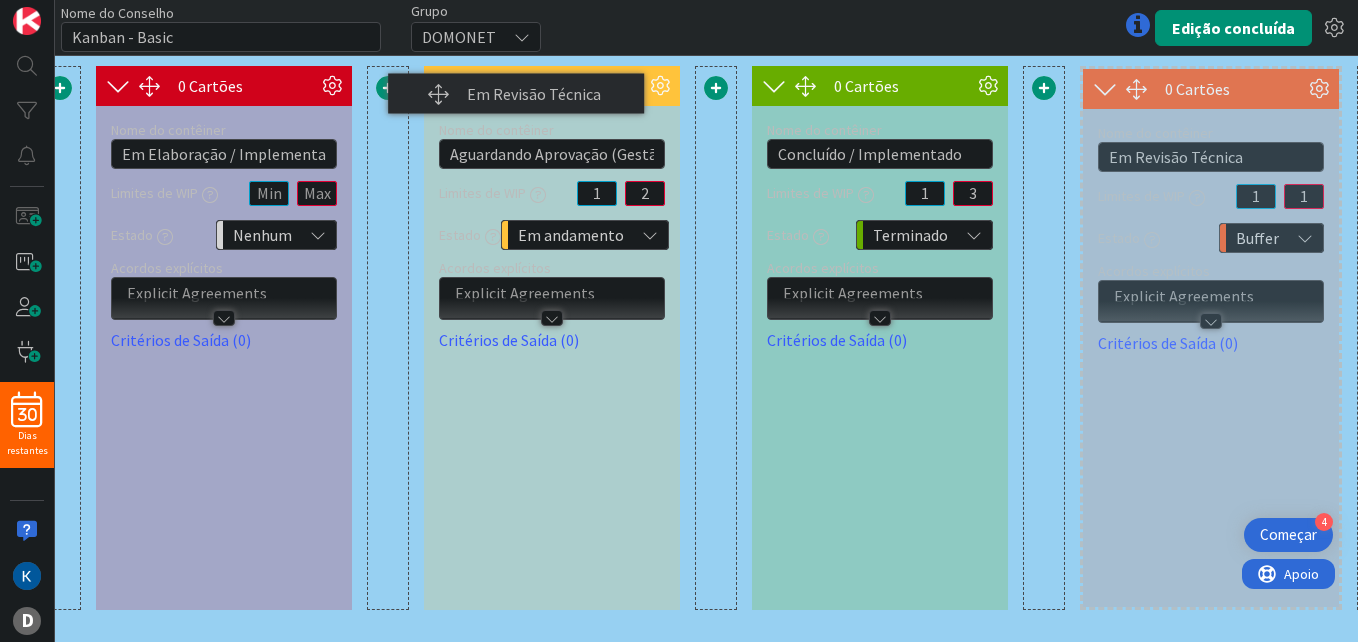 scroll, scrollTop: 0, scrollLeft: 676, axis: horizontal 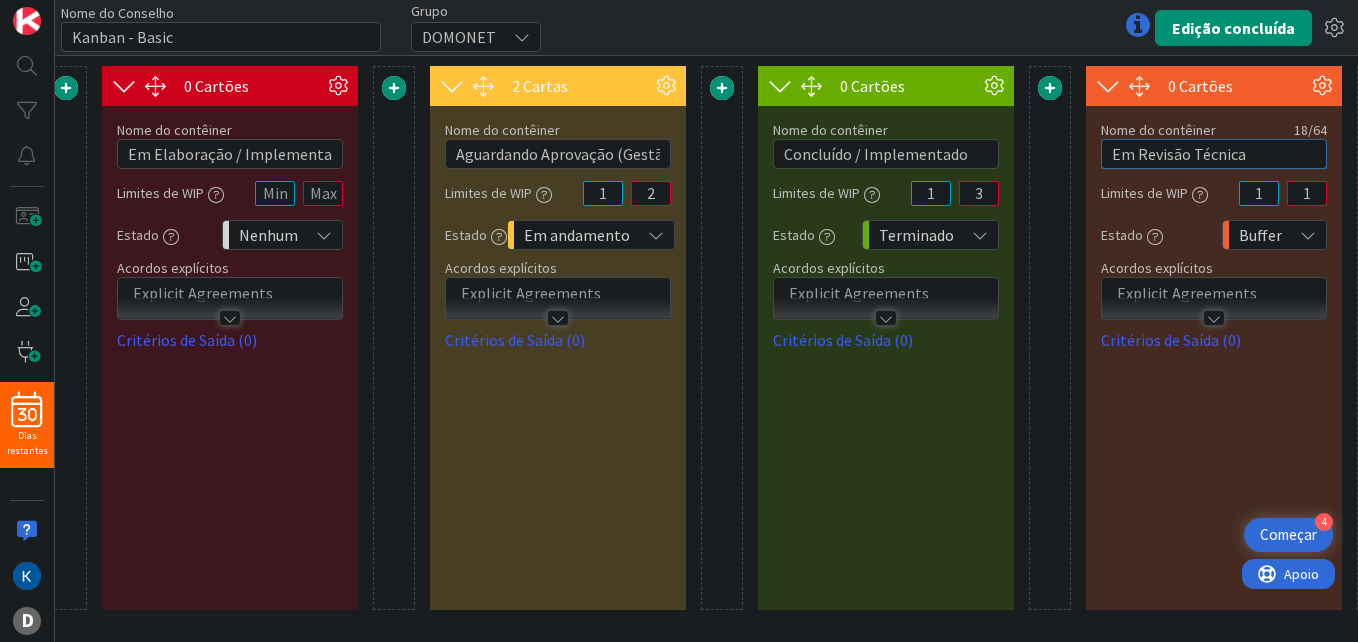 drag, startPoint x: 1260, startPoint y: 155, endPoint x: 1060, endPoint y: 126, distance: 202.09157 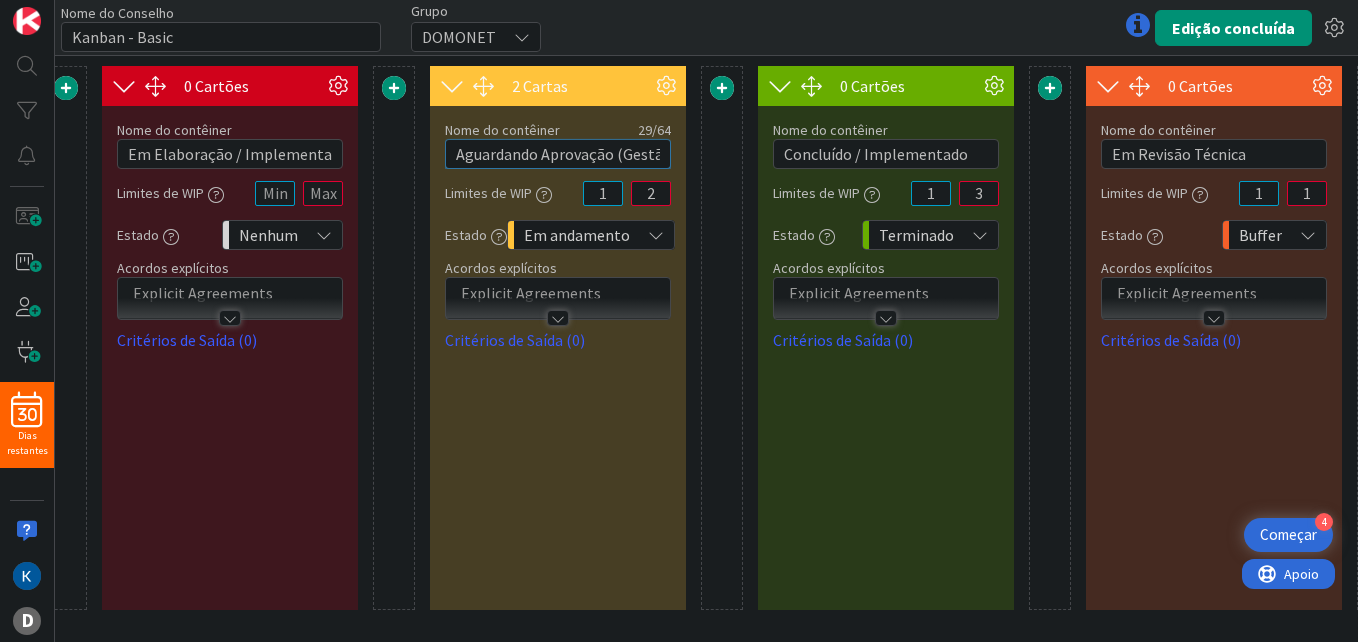 click on "Aguardando Aprovação (Gestão)" at bounding box center (558, 154) 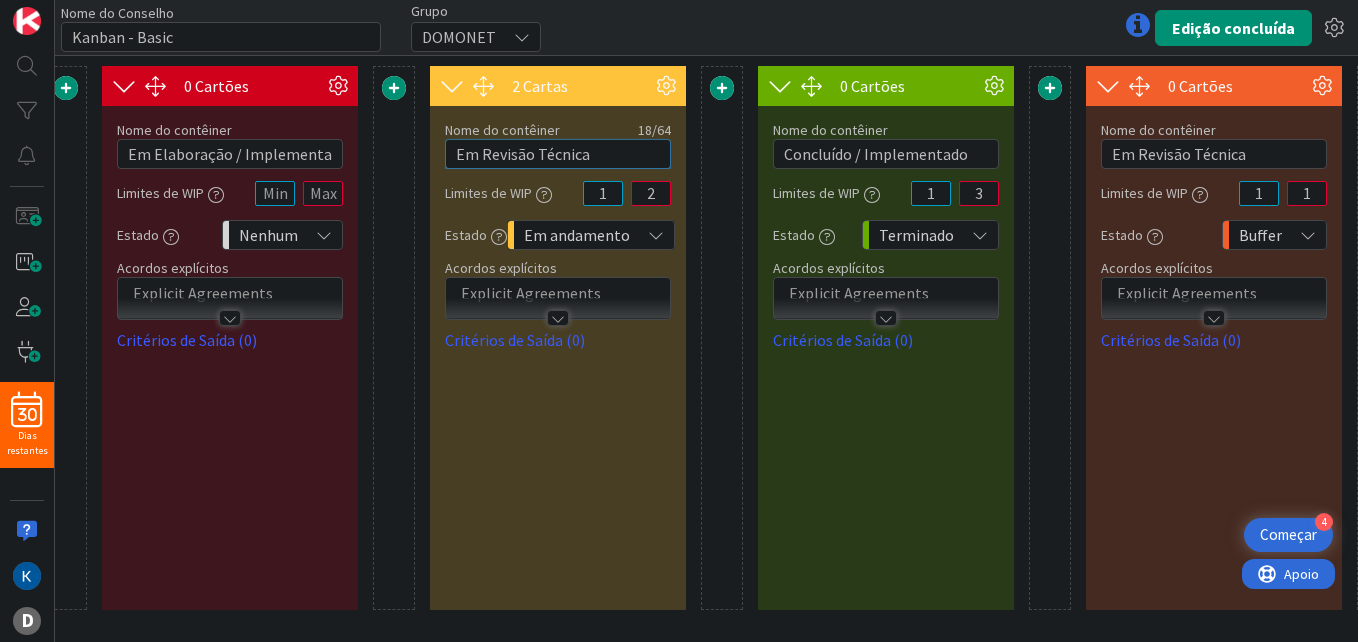 type on "Em Revisão Técnica" 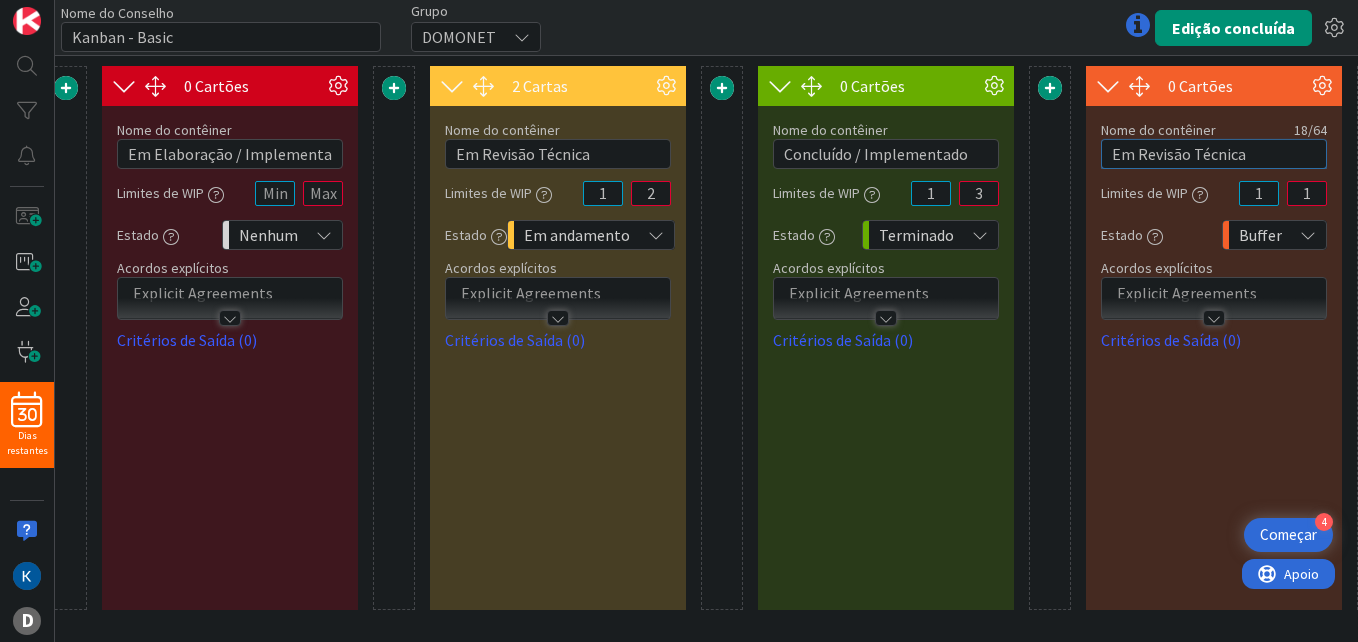 click on "Em Revisão Técnica" at bounding box center [1214, 154] 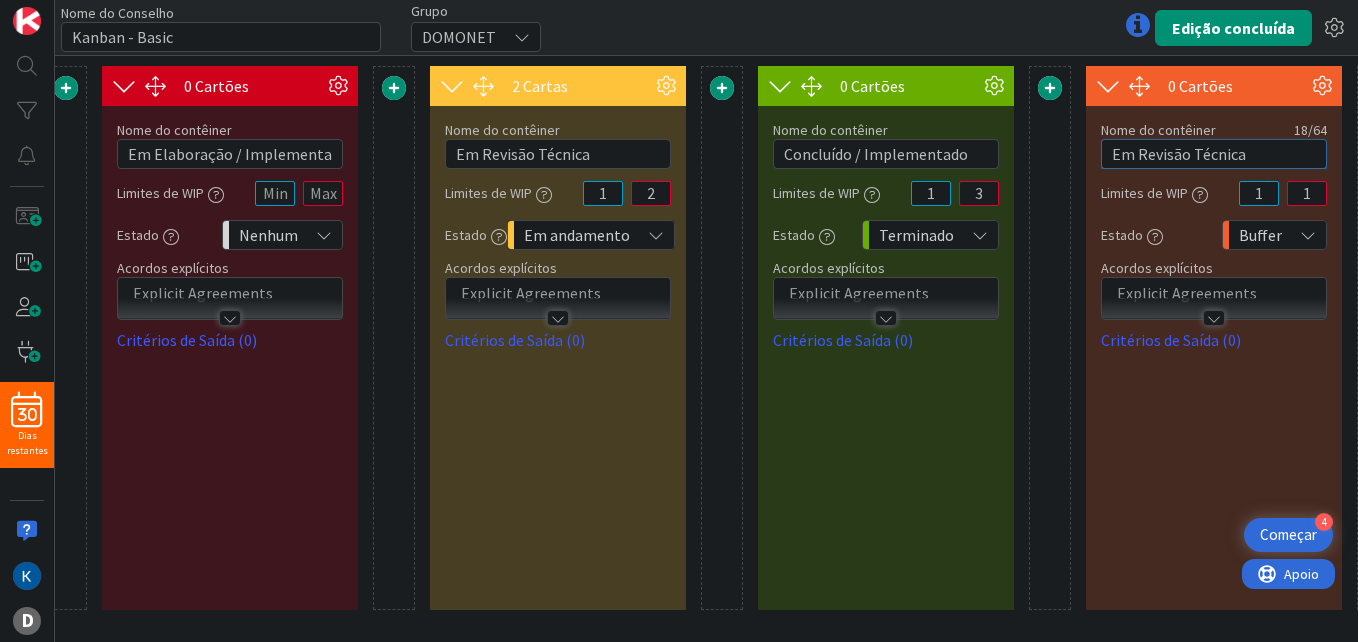 paste on "Aguardando Aprovação (Gestão)" 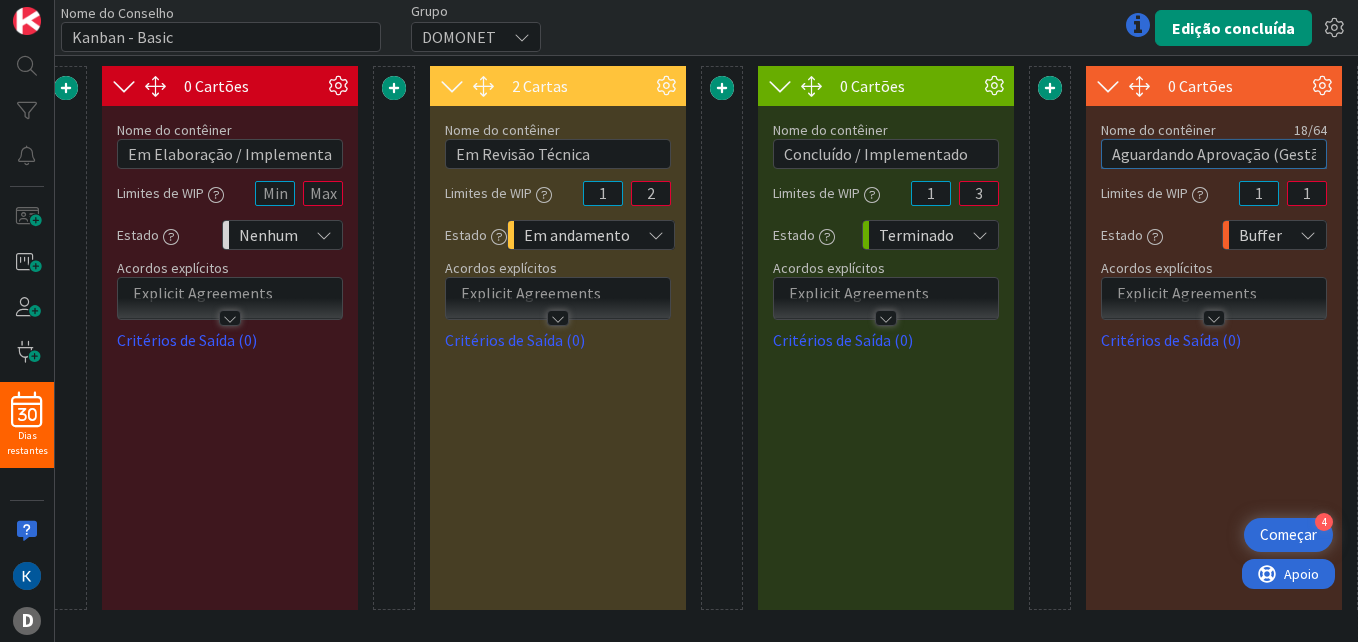 scroll, scrollTop: 0, scrollLeft: 10, axis: horizontal 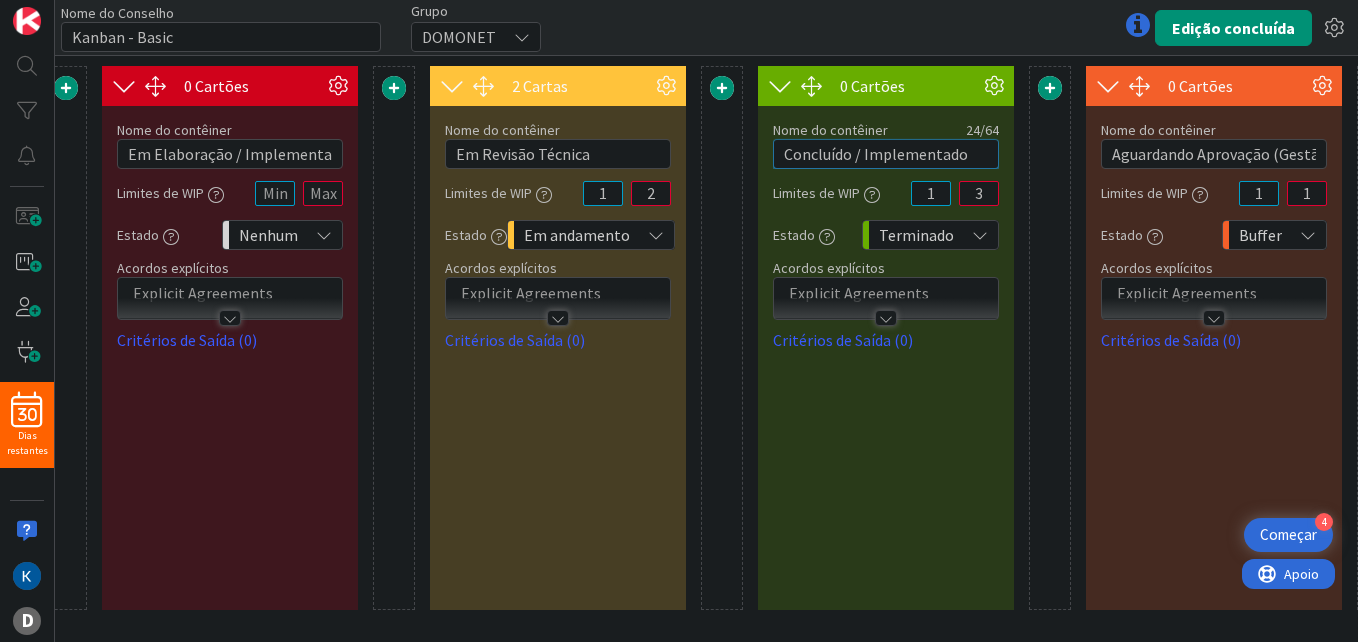 drag, startPoint x: 976, startPoint y: 156, endPoint x: 750, endPoint y: 120, distance: 228.84929 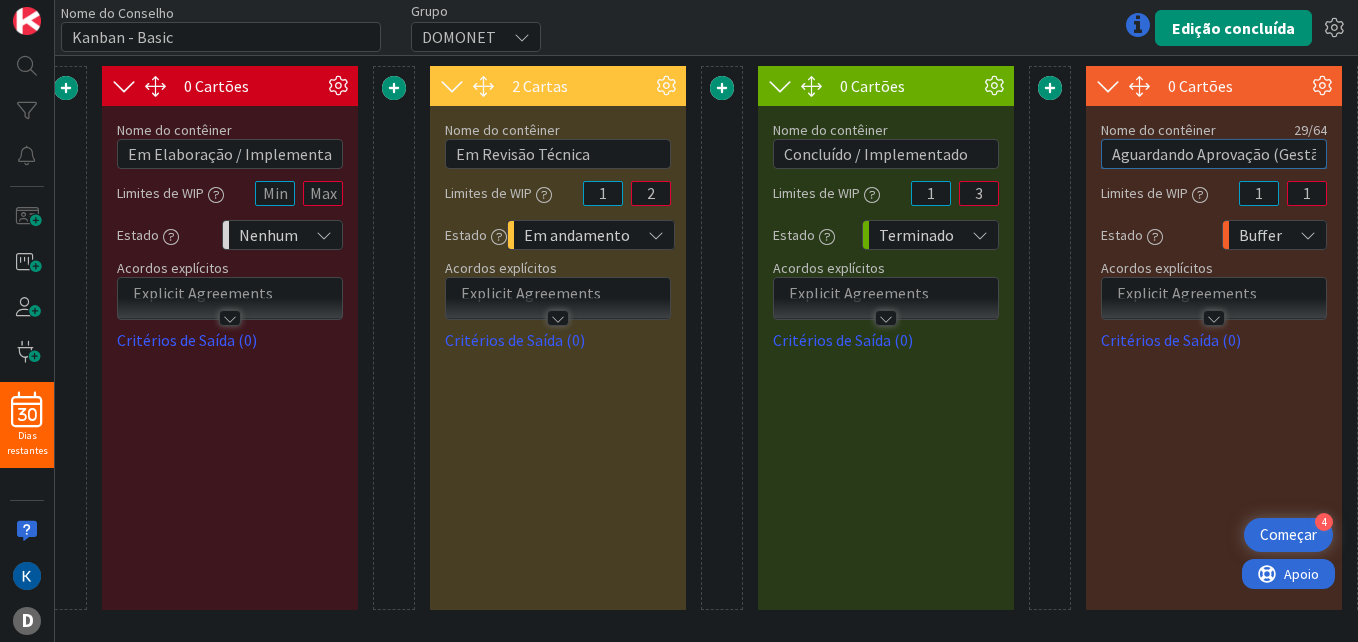 click on "Aguardando Aprovação (Gestão)" at bounding box center [1214, 154] 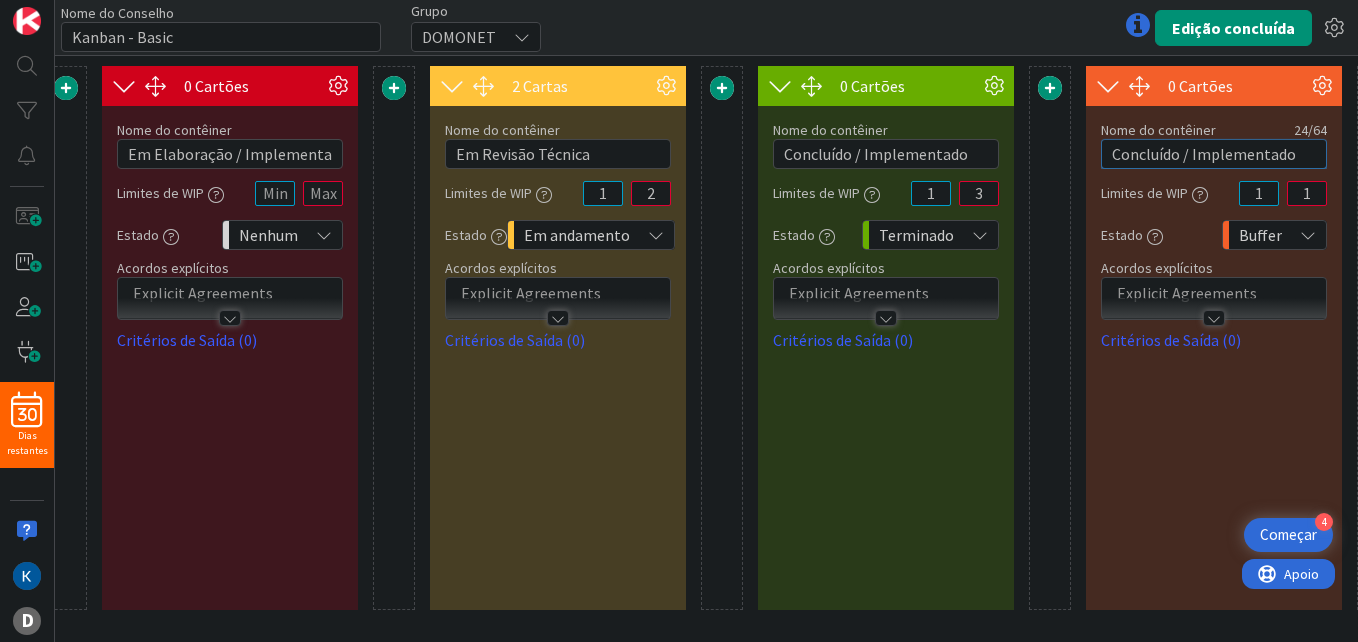 type on "Concluído / Implementado" 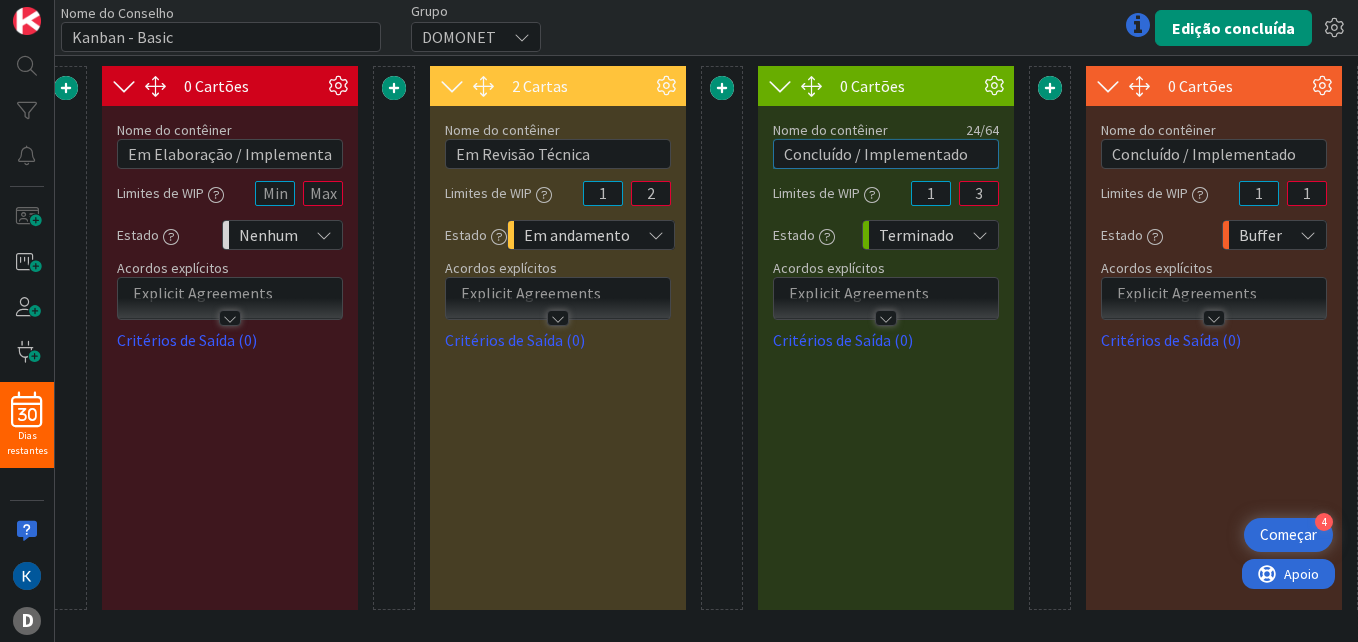 drag, startPoint x: 982, startPoint y: 162, endPoint x: 748, endPoint y: 161, distance: 234.00214 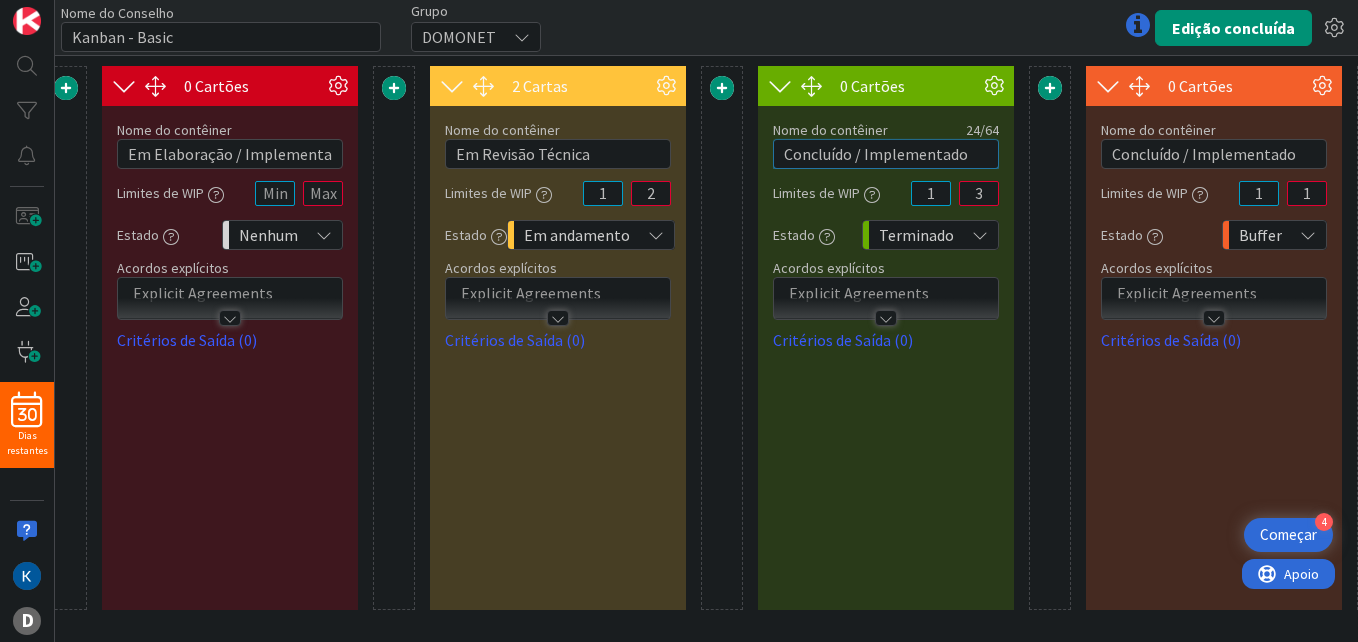 paste on "Aguardando Aprovação (Gestão)" 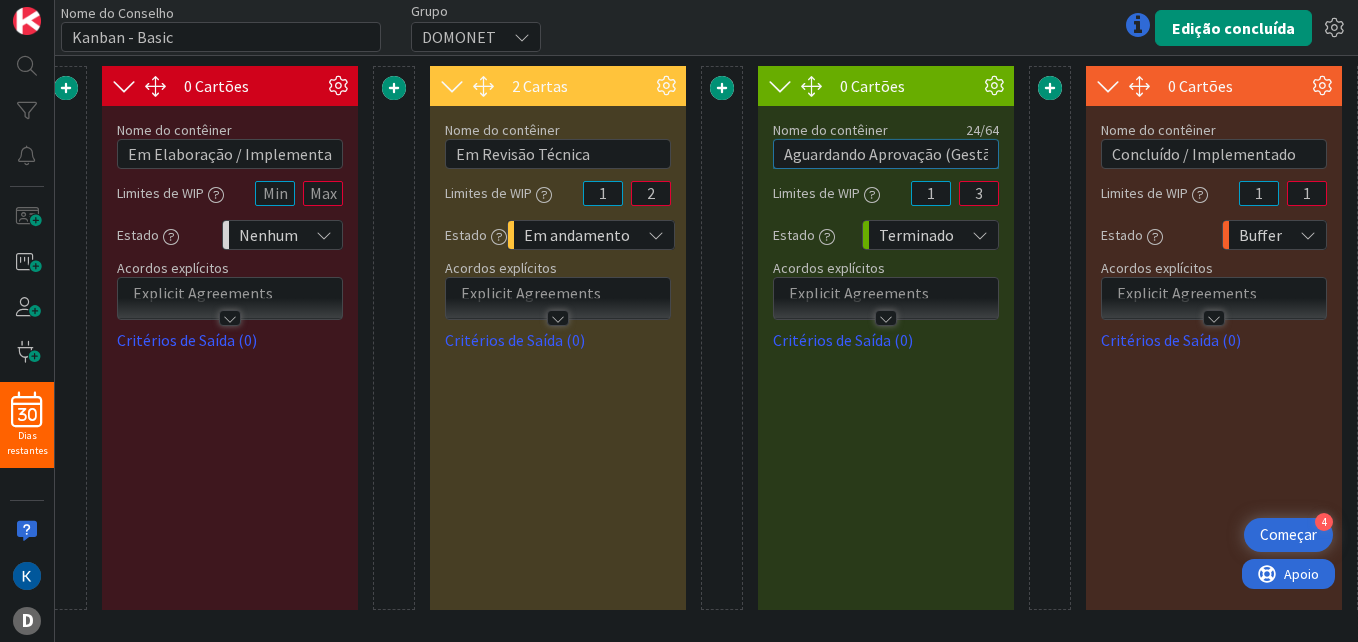 scroll, scrollTop: 0, scrollLeft: 10, axis: horizontal 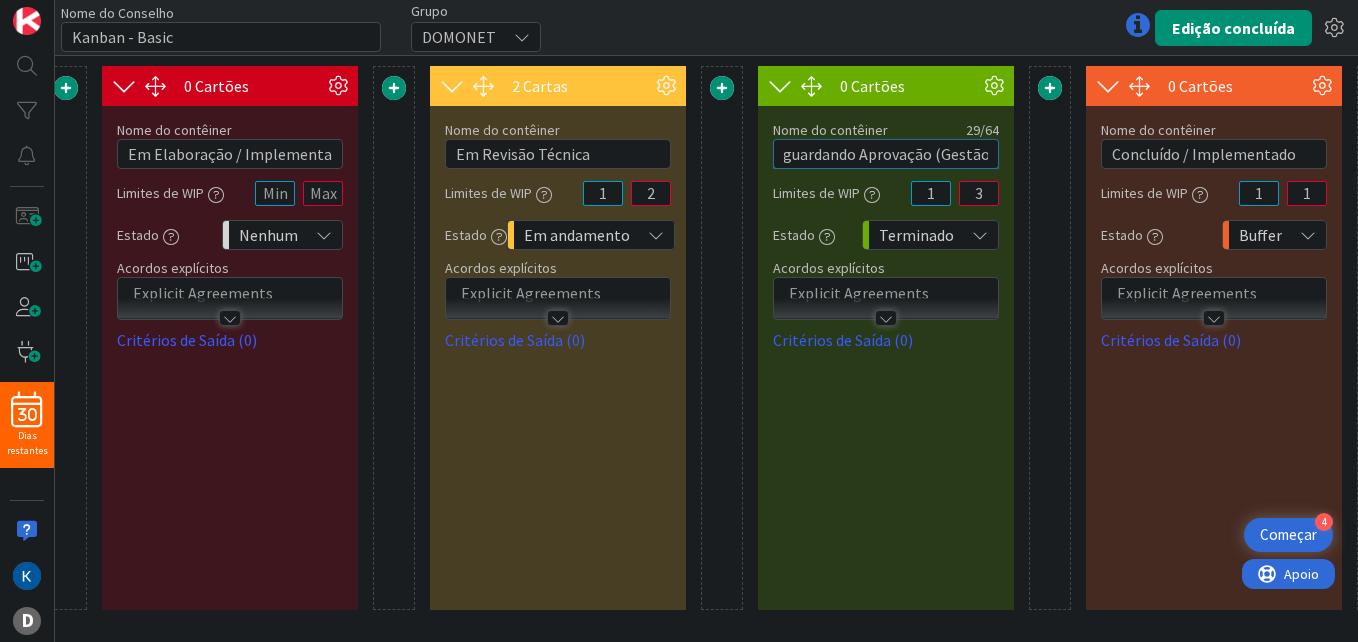 type on "Aguardando Aprovação (Gestão)" 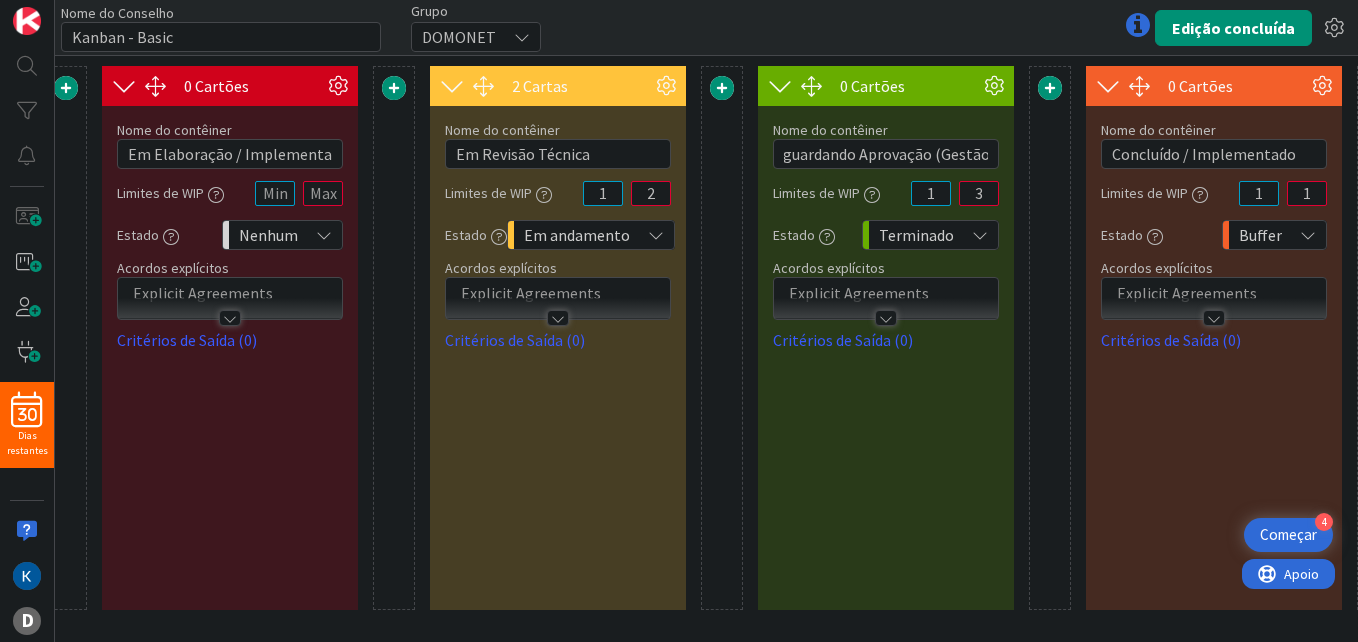 click at bounding box center (1050, 338) 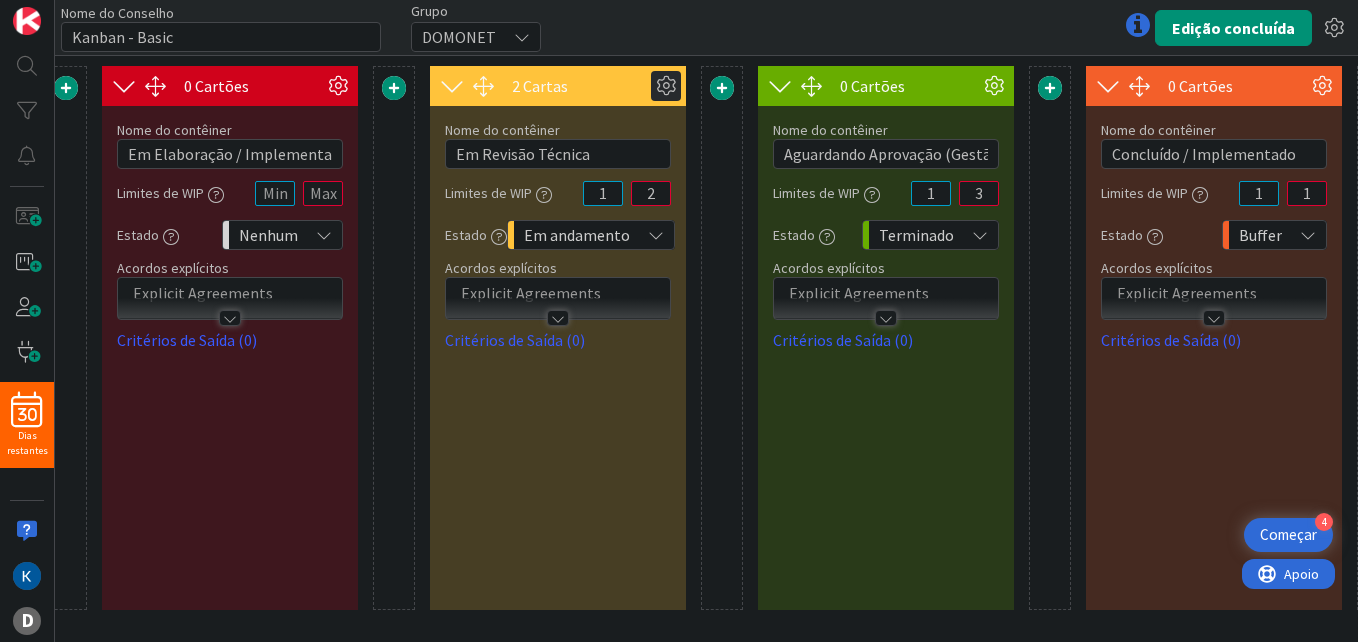 click at bounding box center (666, 86) 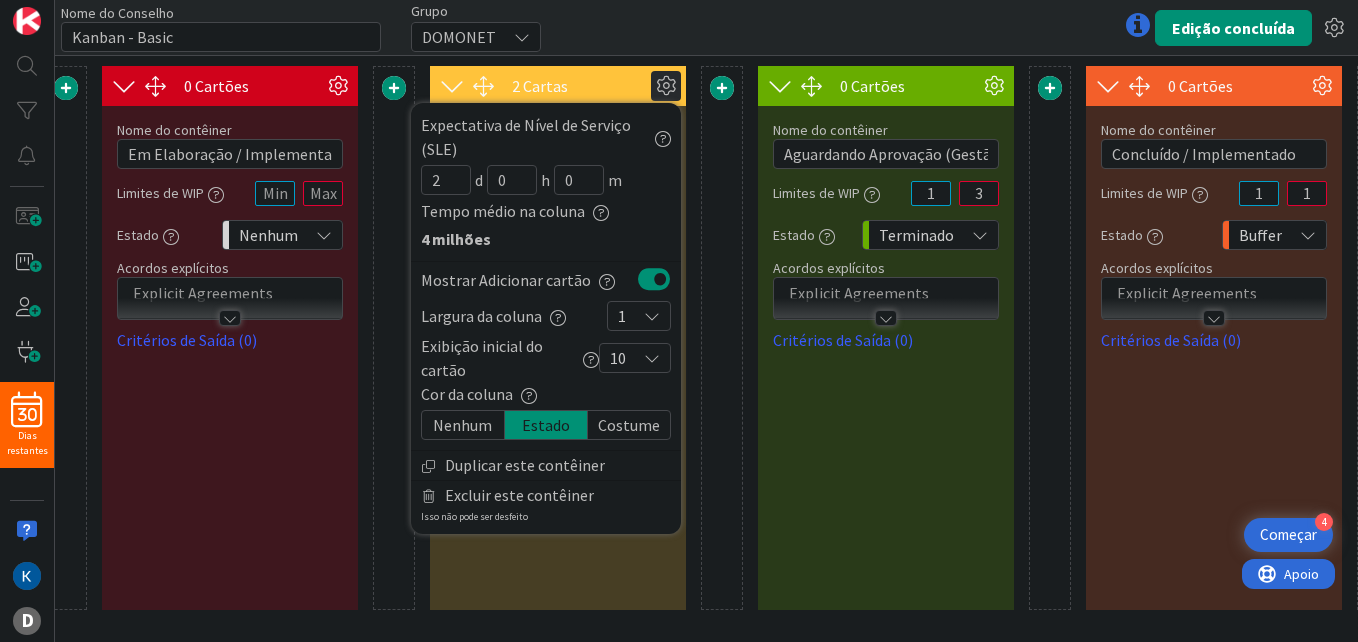 click on "Costume" at bounding box center (629, 425) 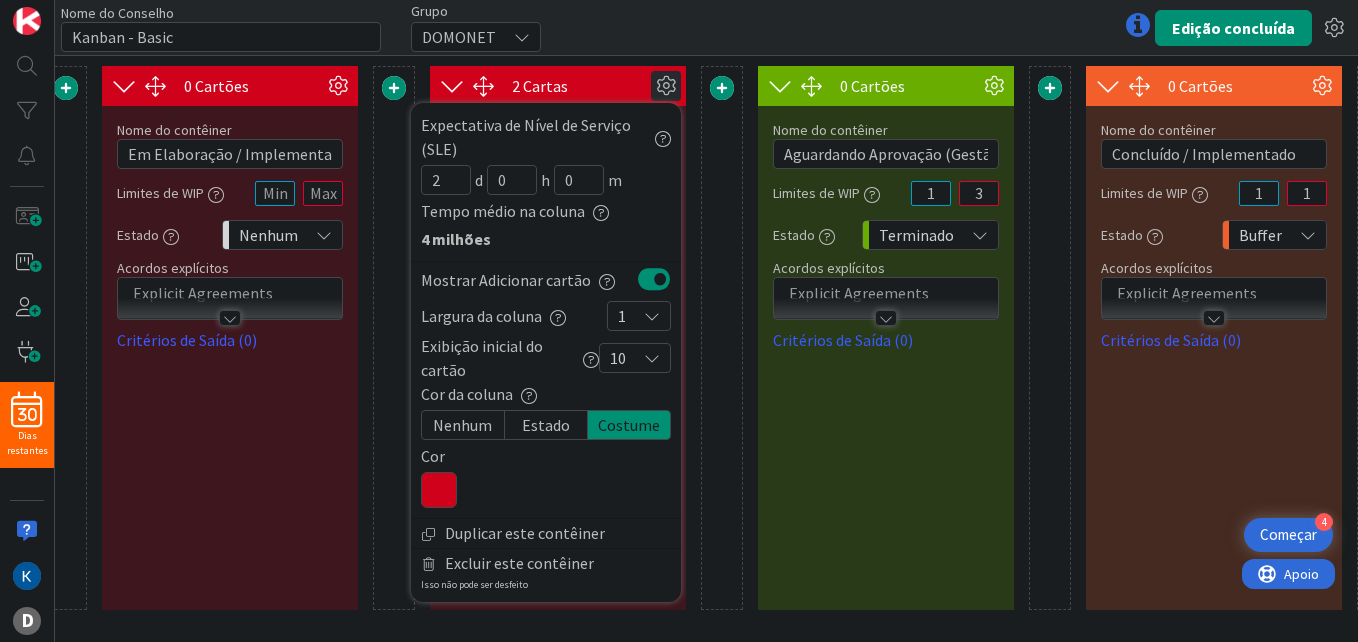 click at bounding box center (439, 490) 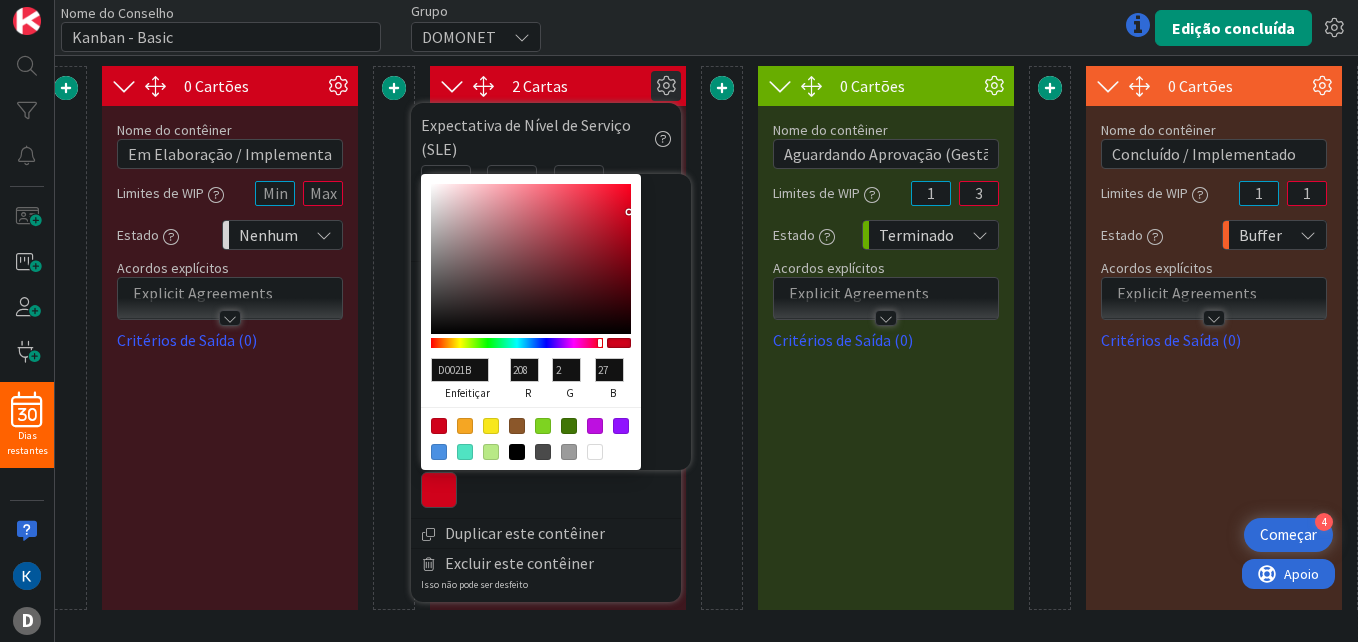 click at bounding box center [722, 338] 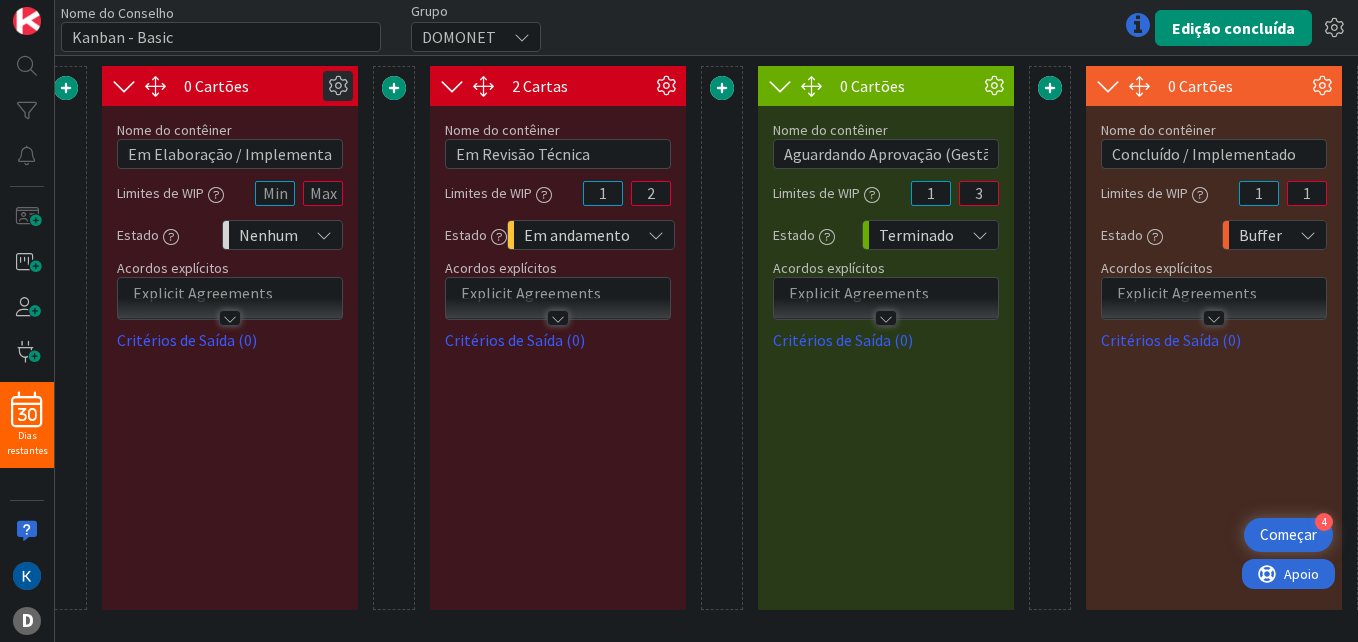 click at bounding box center [338, 86] 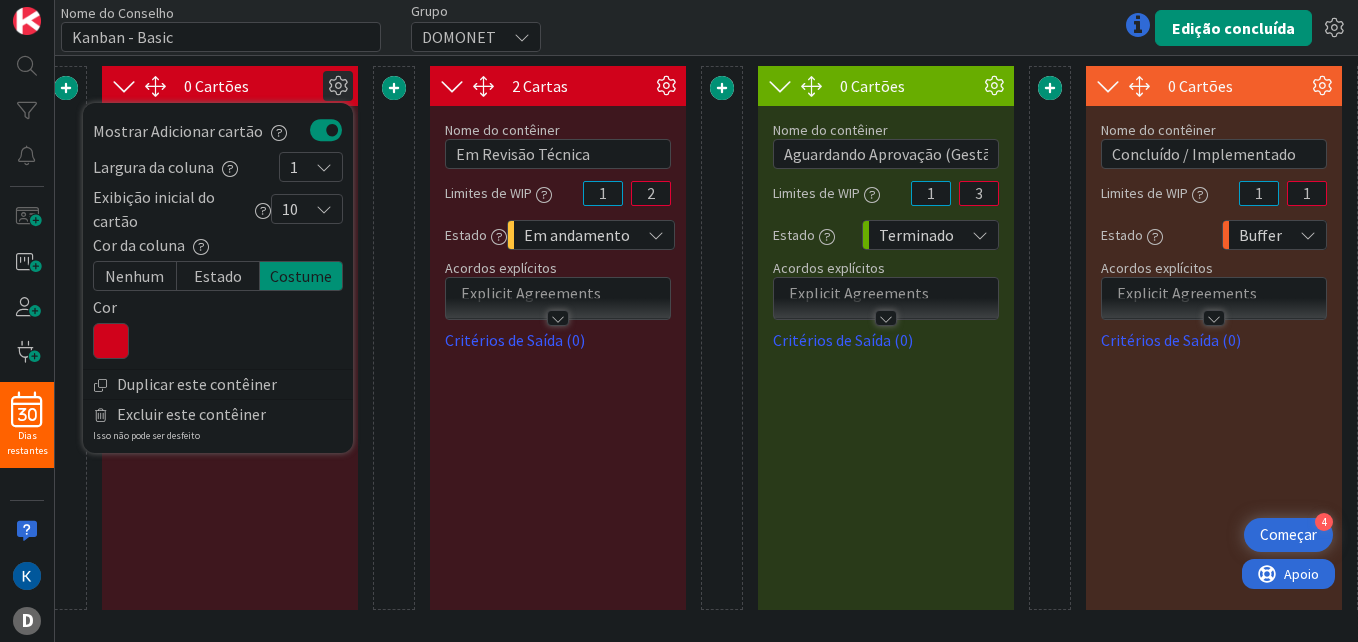 click at bounding box center (218, 341) 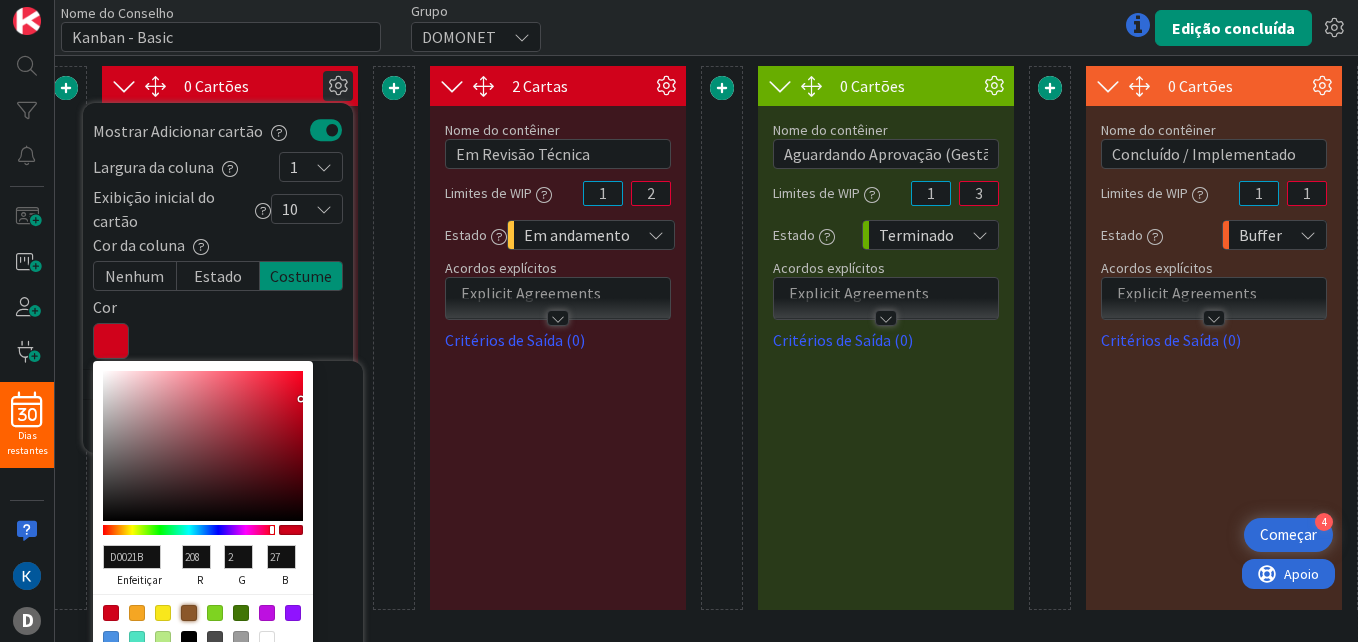 click at bounding box center (189, 613) 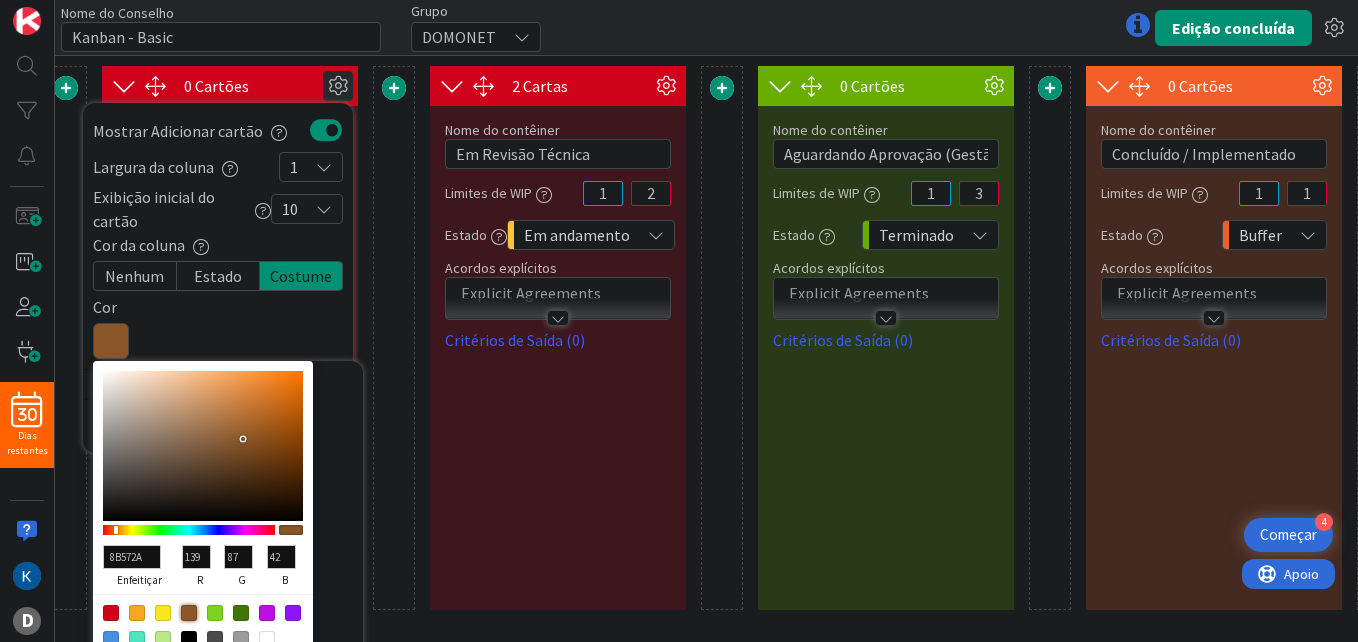 click on "0 Cartões Expectativa de Nível de Serviço (SLE) 05 d 0 h 0 m Tempo médio na coluna 0d Mostrar Adicionar cartão Largura da coluna 1 Exibição inicial do cartão 10 Cor da coluna Nenhum Estado Costume Duplicar este contêiner Excluir este contêiner Isso não pode ser desfeito Nome do contêiner 7 / 64 Backlog Limites de WIP 2 3 Estado O que fazer Acúmulo Nenhum Buffer O que fazer Em andamento Terminado Acordos explícitos Critérios de Saída (1) Recipiente de cartão Crie quadros simples com recipientes de cartões que só podem conter cartões. Adicionar um Recipiente de Cartão Contêineres de layout Crie quadros complexos com contêineres de layout que só podem conter outros contêineres como colunas ou linhas, mas não cartões. Adicionar um layout horizontal Adicionar um layout vertical Precisa de ajuda? Saiba mais sobre como editar um quadro... 0 Cartões Mostrar Adicionar cartão Largura da coluna 1 Exibição inicial do cartão 10 Cor da coluna Nenhum Estado Costume Cor 0CD002 enfeitiçar 12 r" at bounding box center [558, 338] 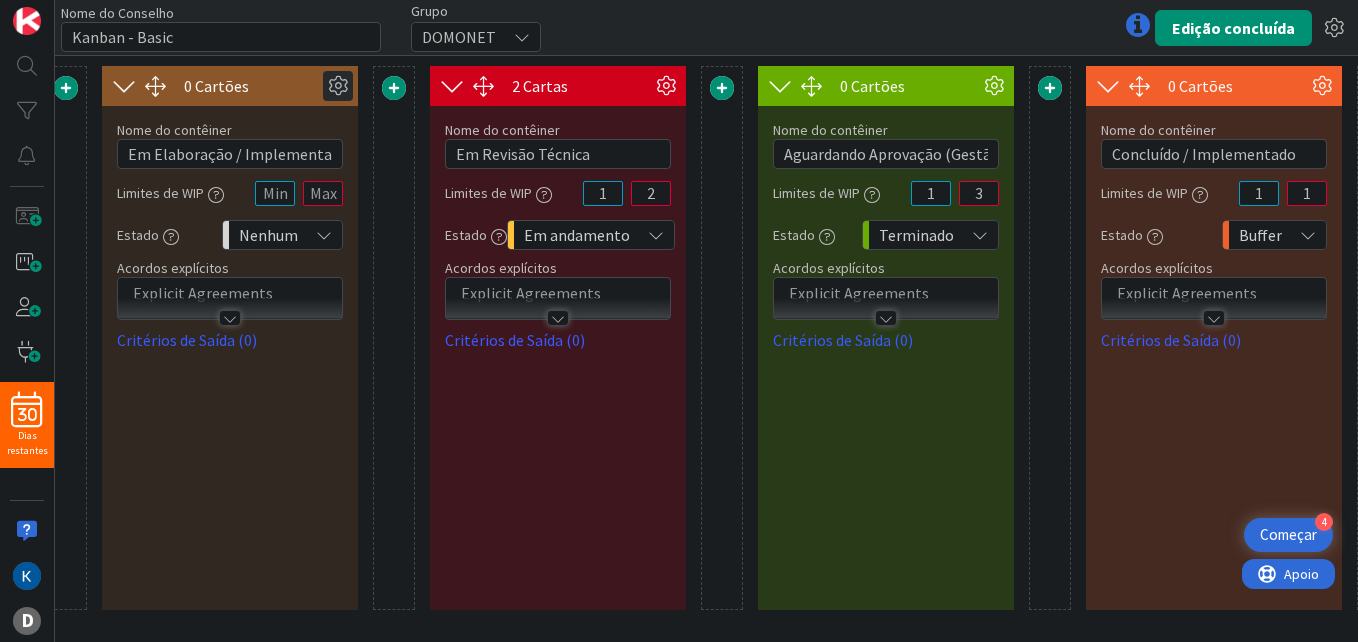 click at bounding box center [338, 86] 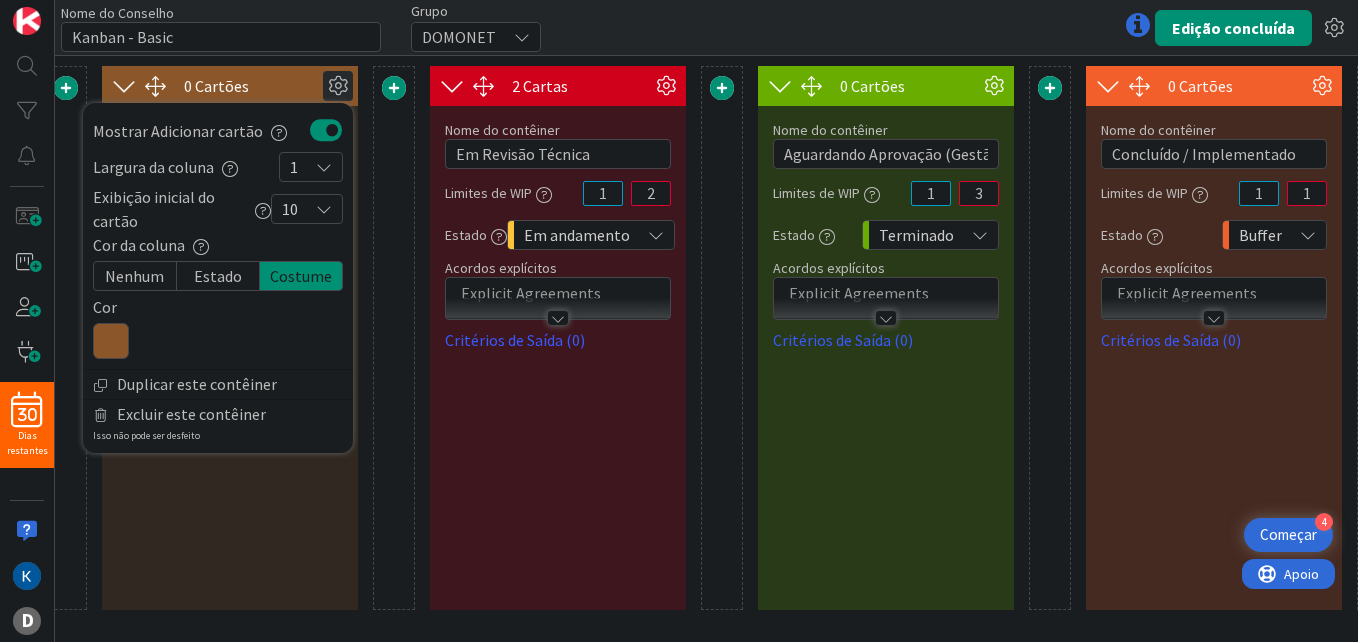 click at bounding box center [111, 341] 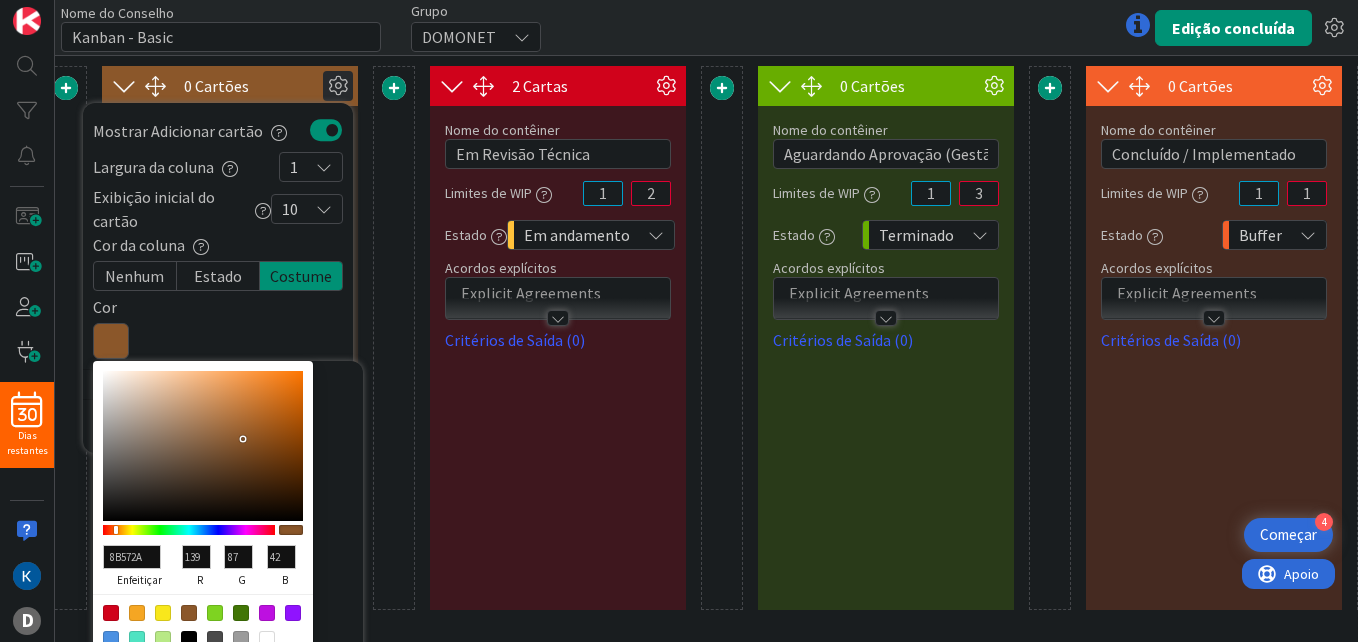 type on "7C8B2A" 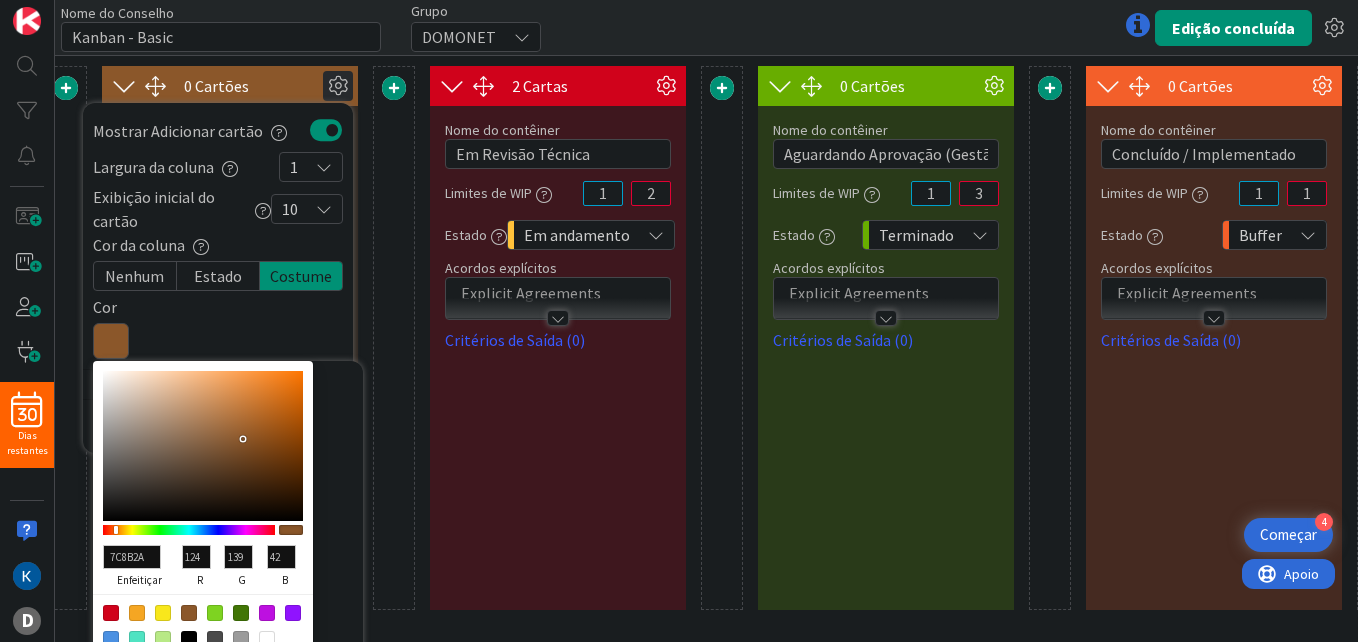 click at bounding box center (189, 530) 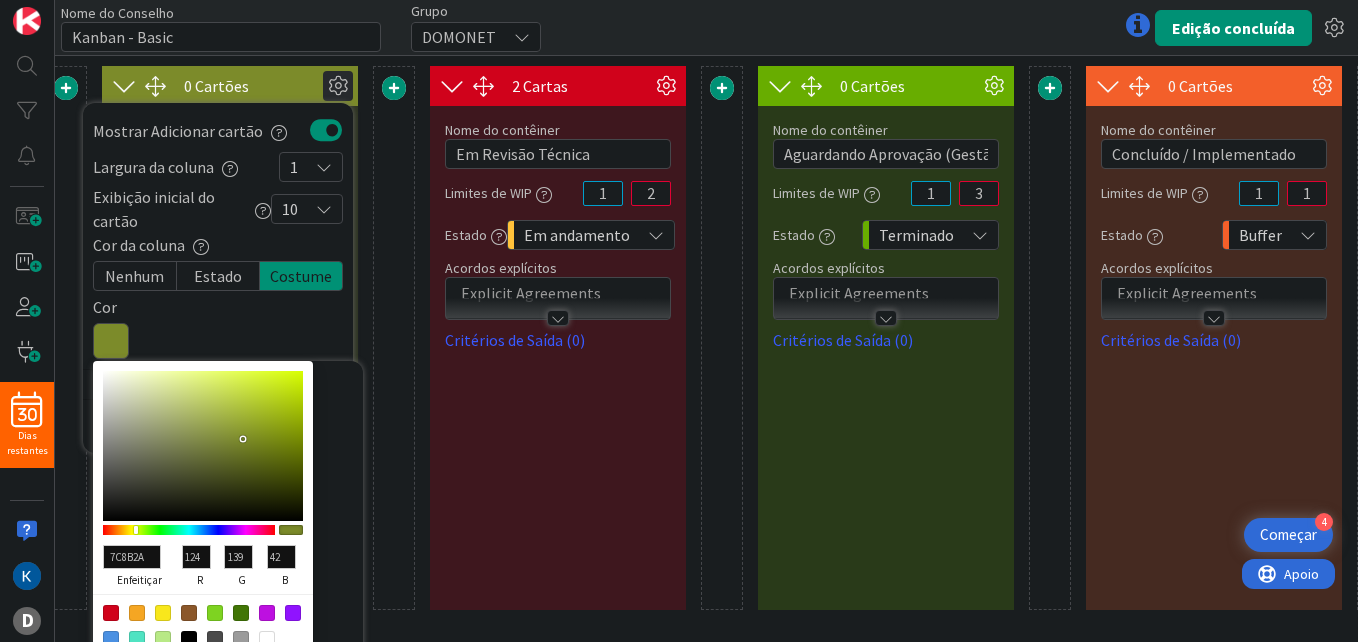 click at bounding box center [163, 613] 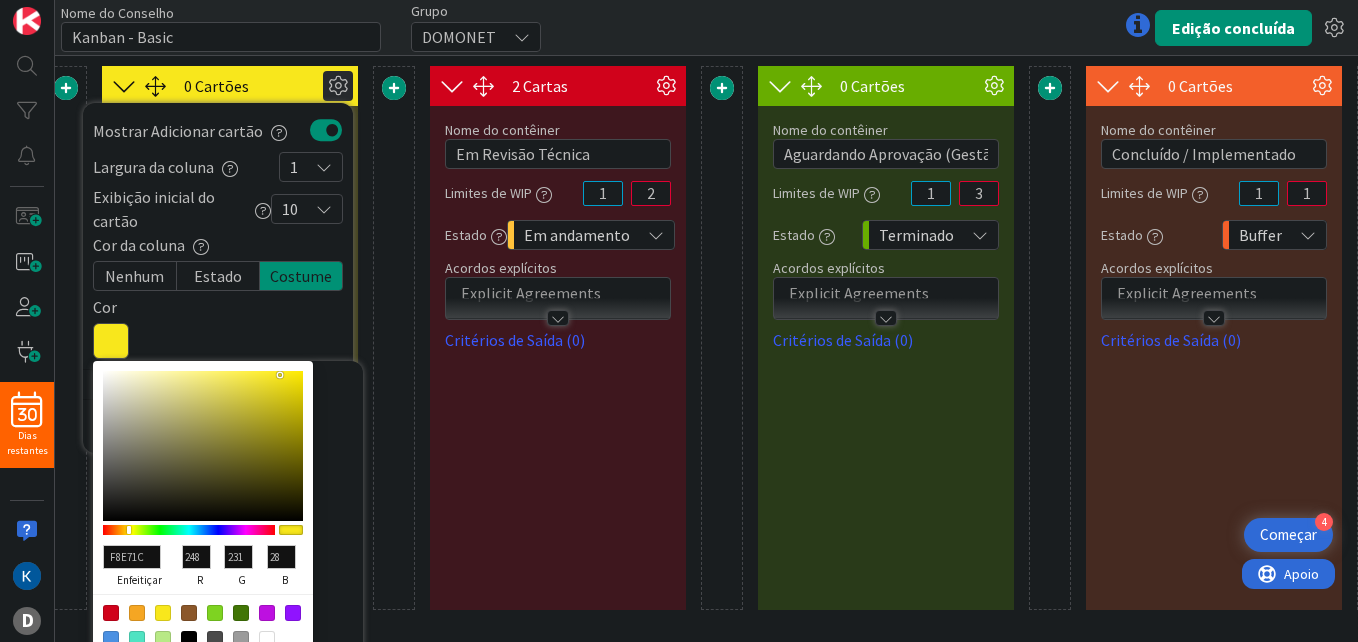 click on "Nome do Conselho 14 / 64 Kanban - Basic Grupo DOMONET Edição concluída" at bounding box center (706, 27) 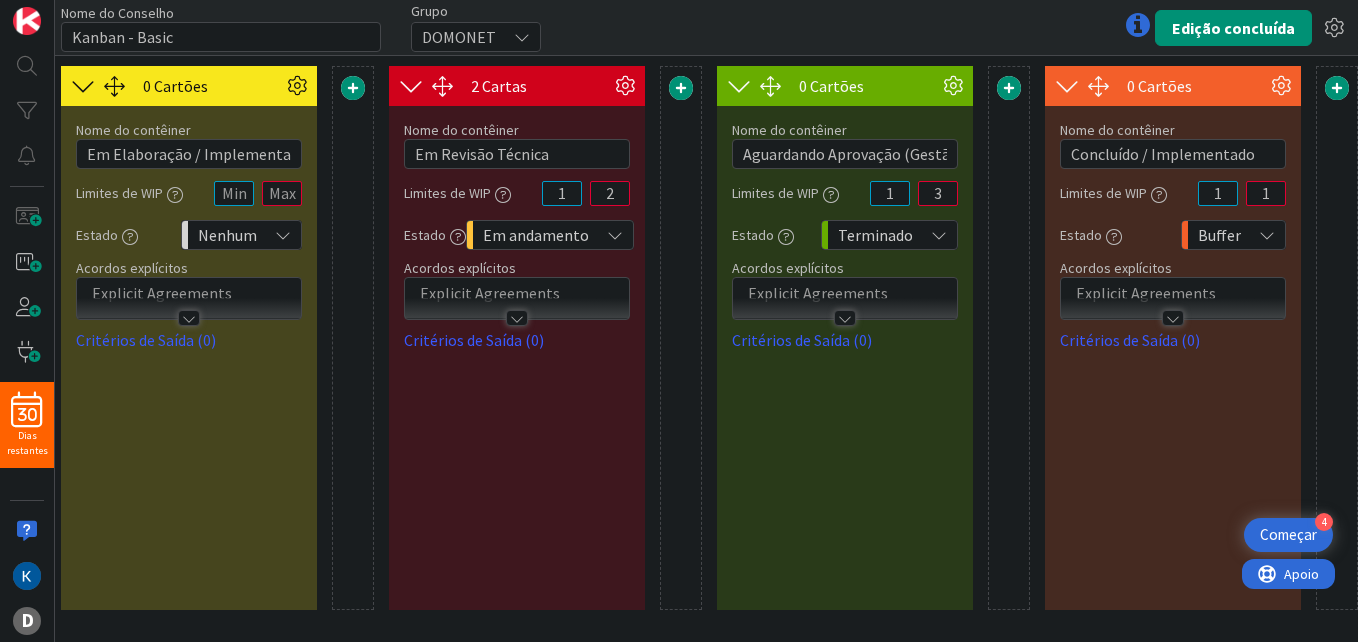 scroll, scrollTop: 0, scrollLeft: 729, axis: horizontal 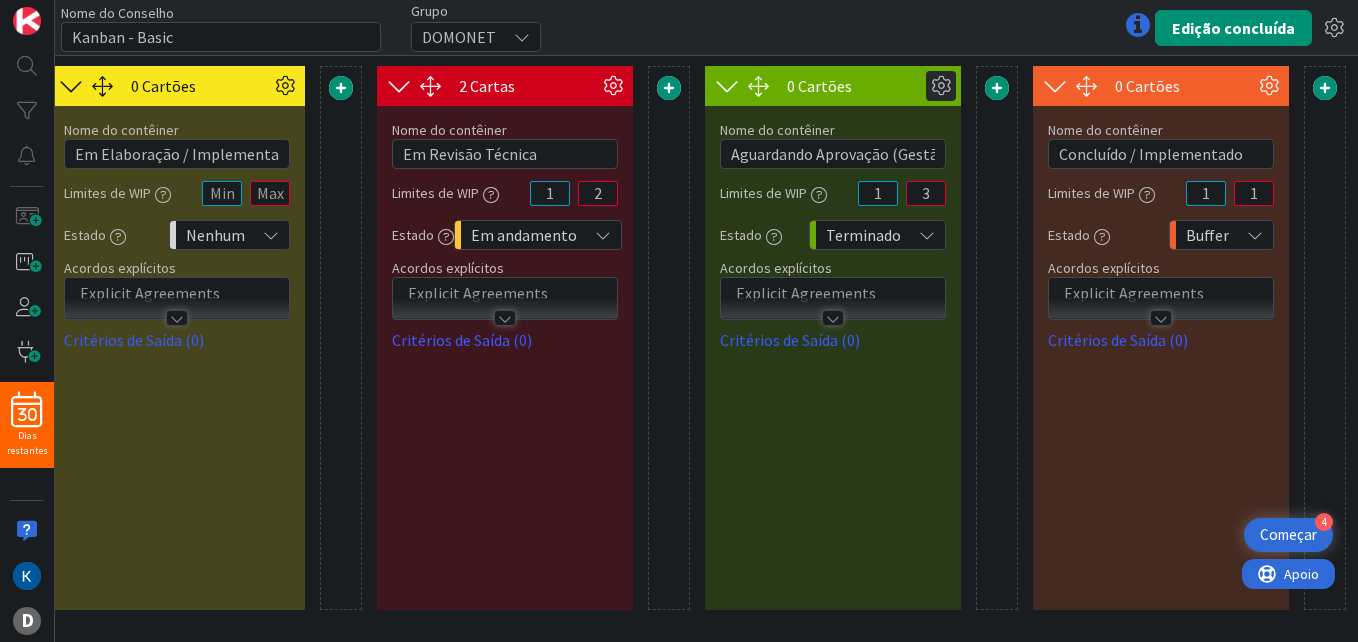 click at bounding box center (941, 86) 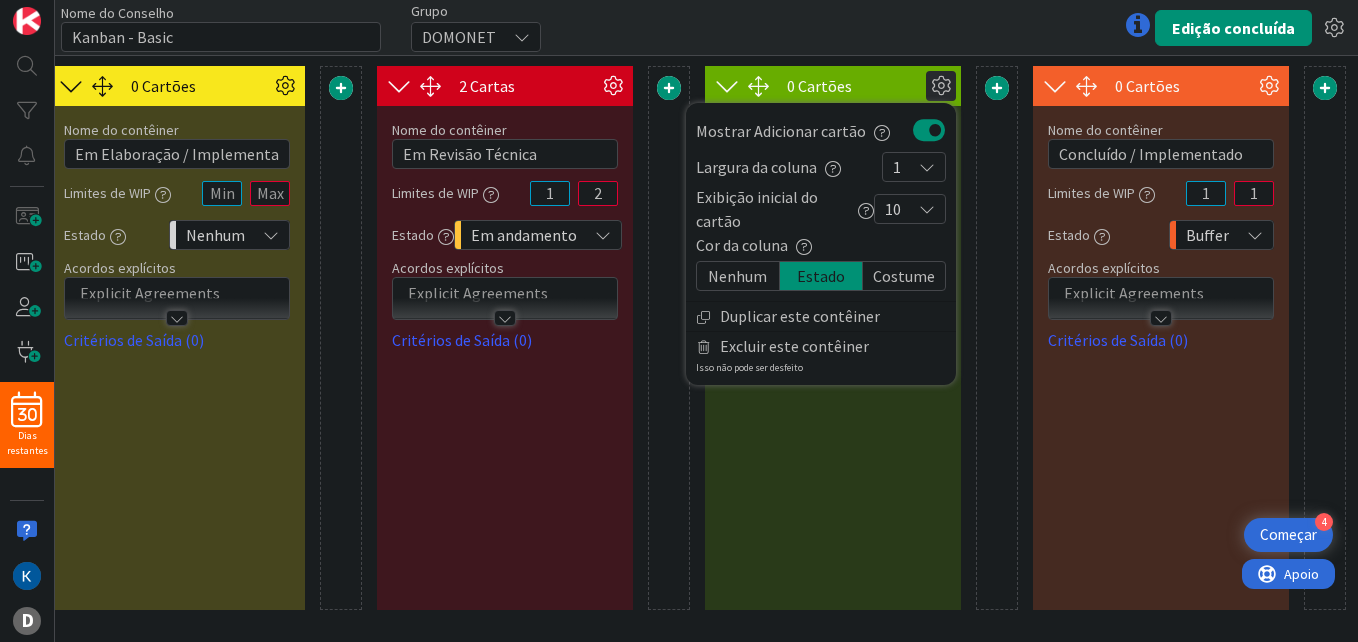 click on "Costume" at bounding box center [904, 276] 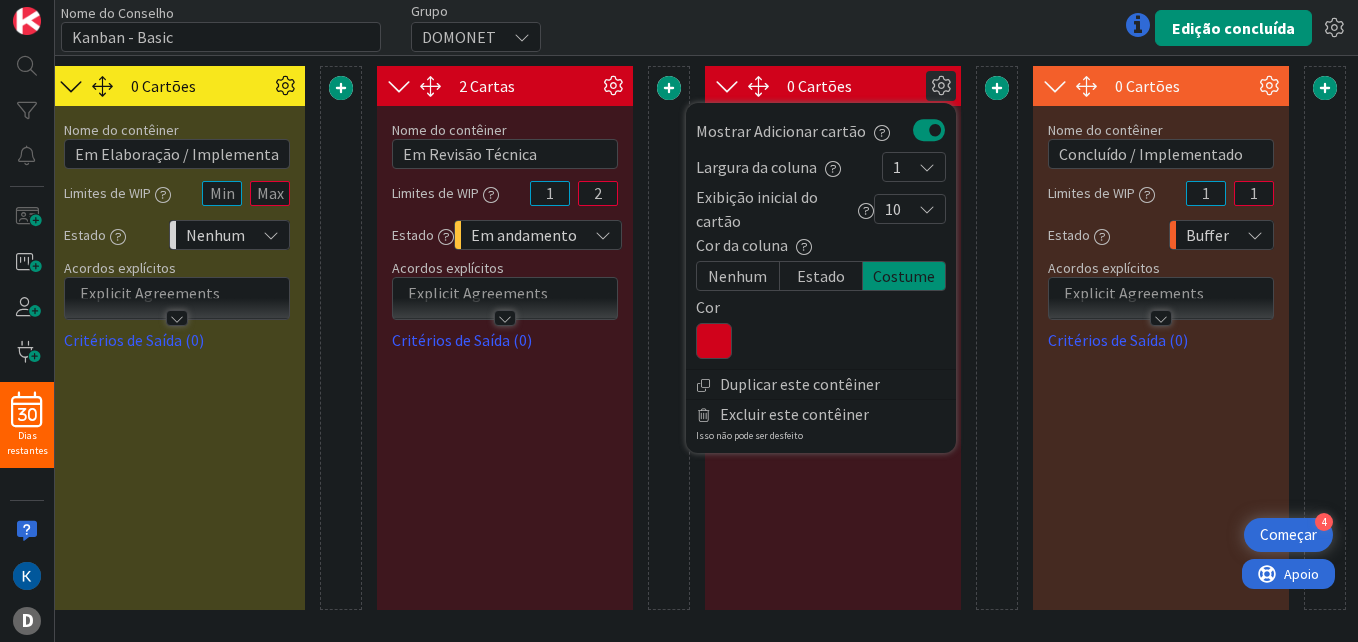 click at bounding box center (714, 341) 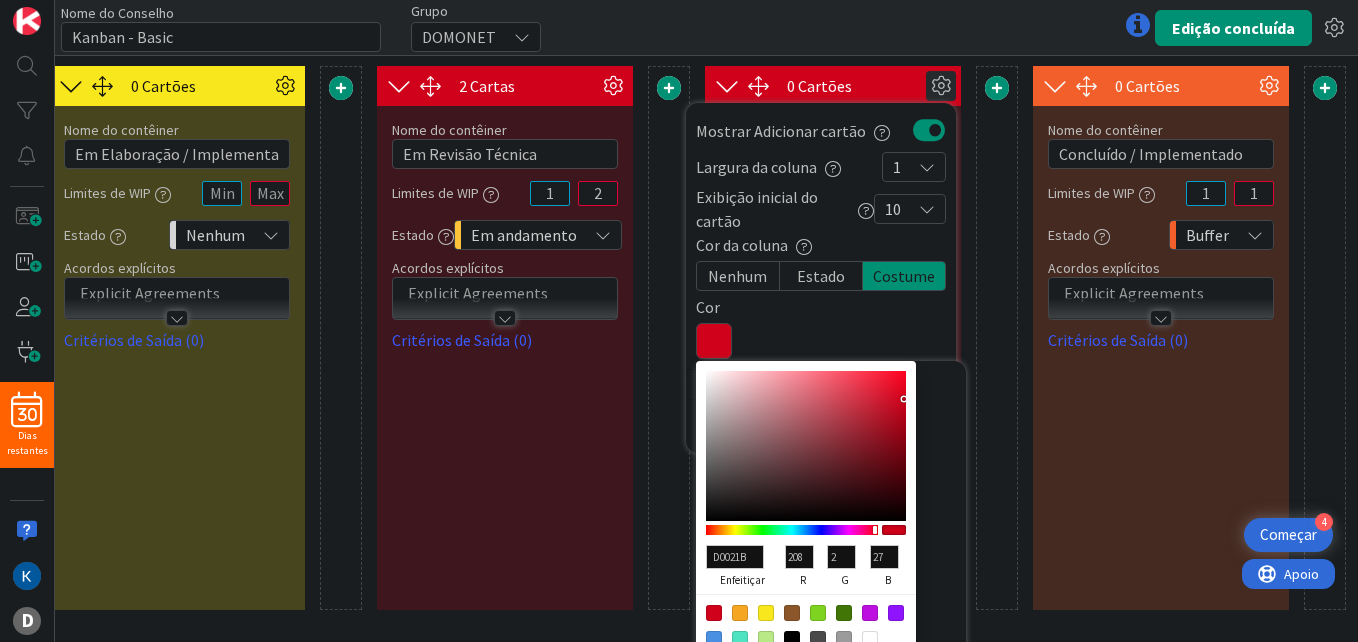 click on "208" at bounding box center (799, 557) 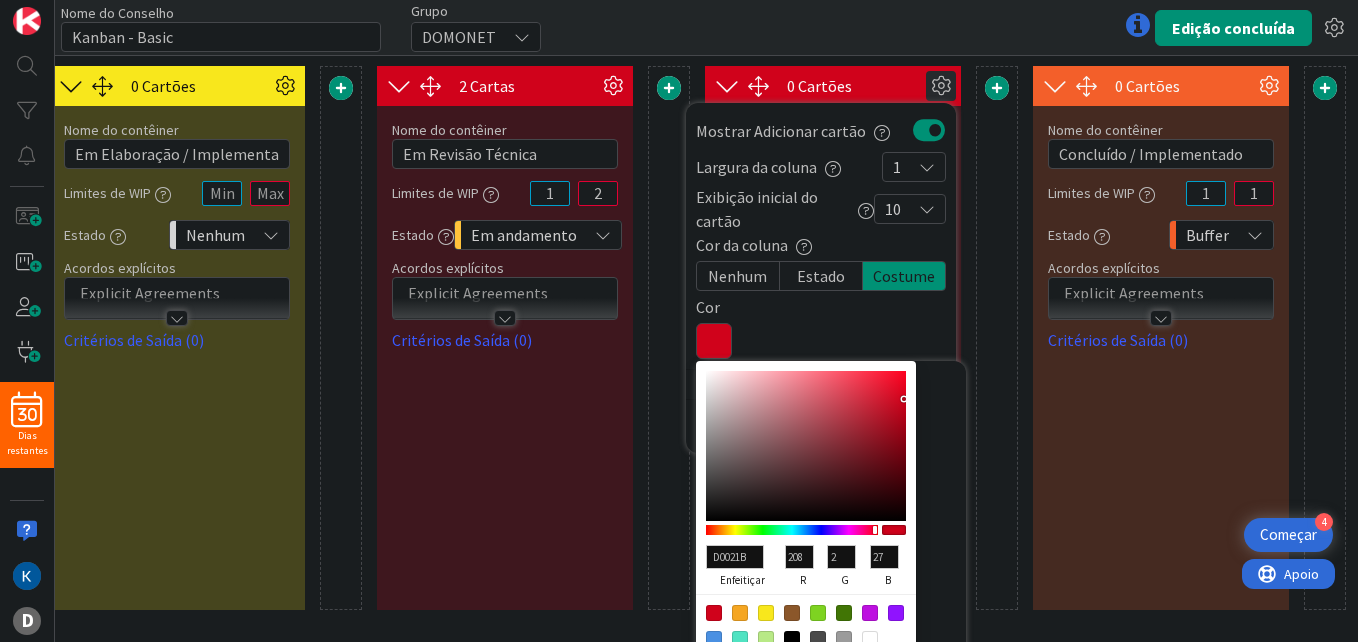 type on "D00275" 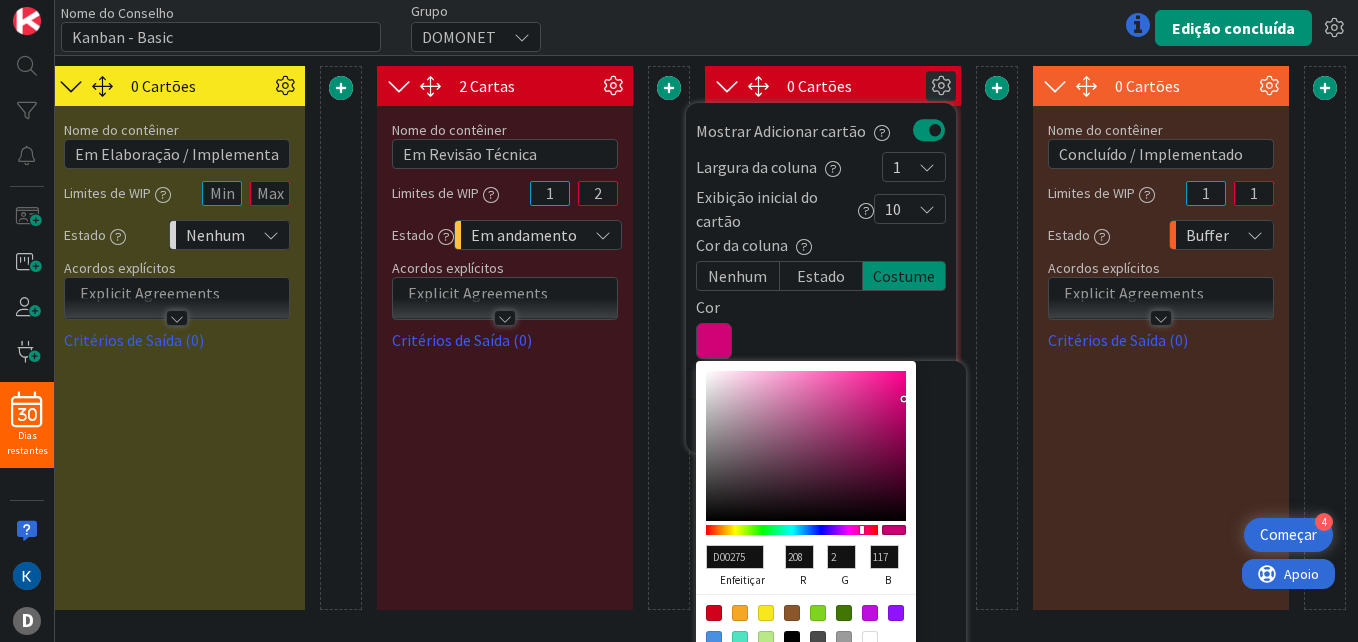 click at bounding box center [792, 530] 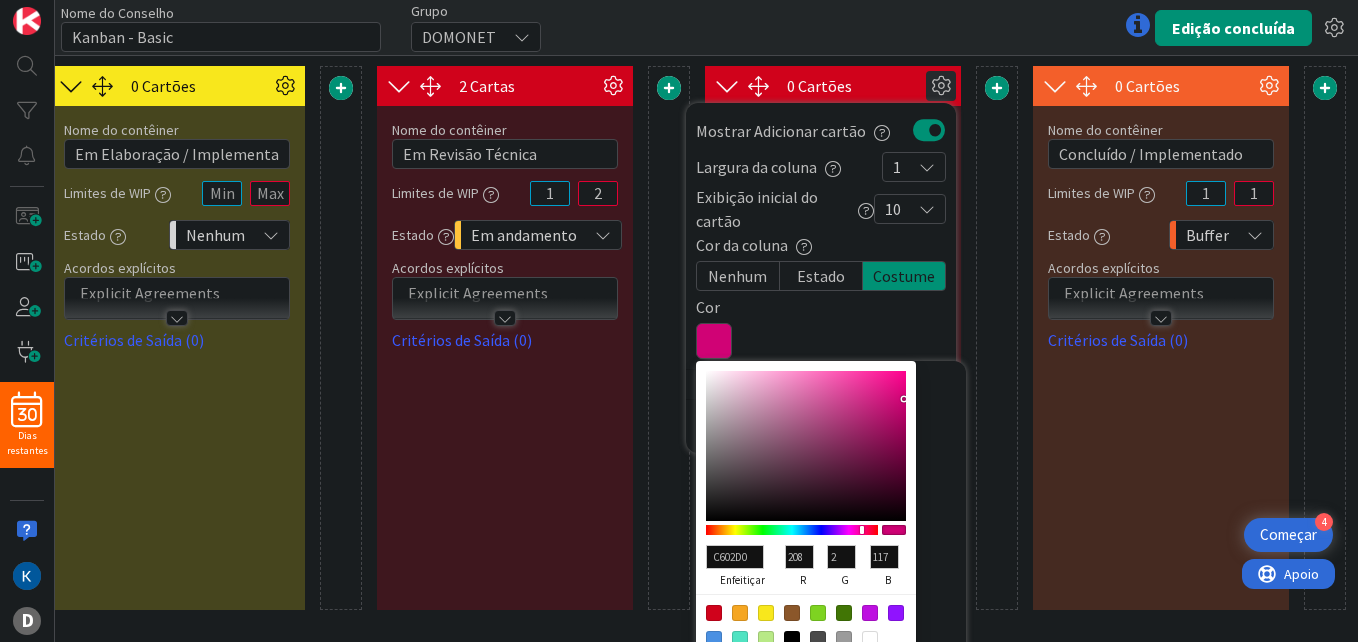 type on "198" 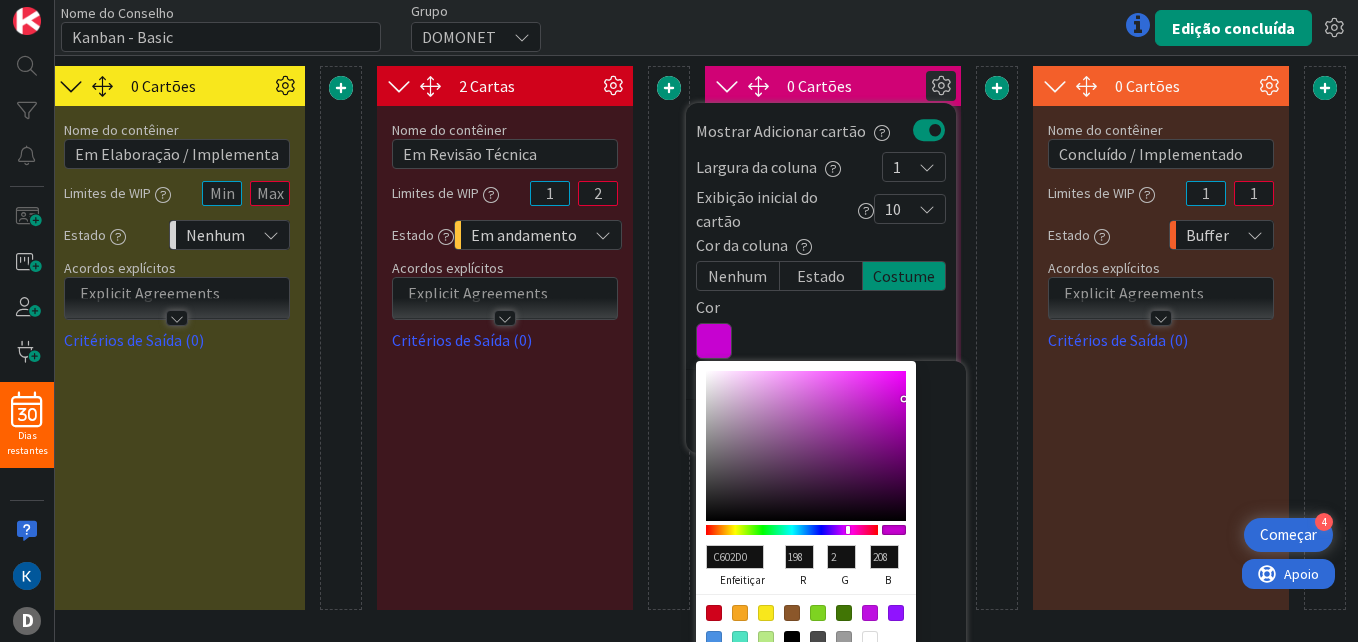 click at bounding box center (792, 530) 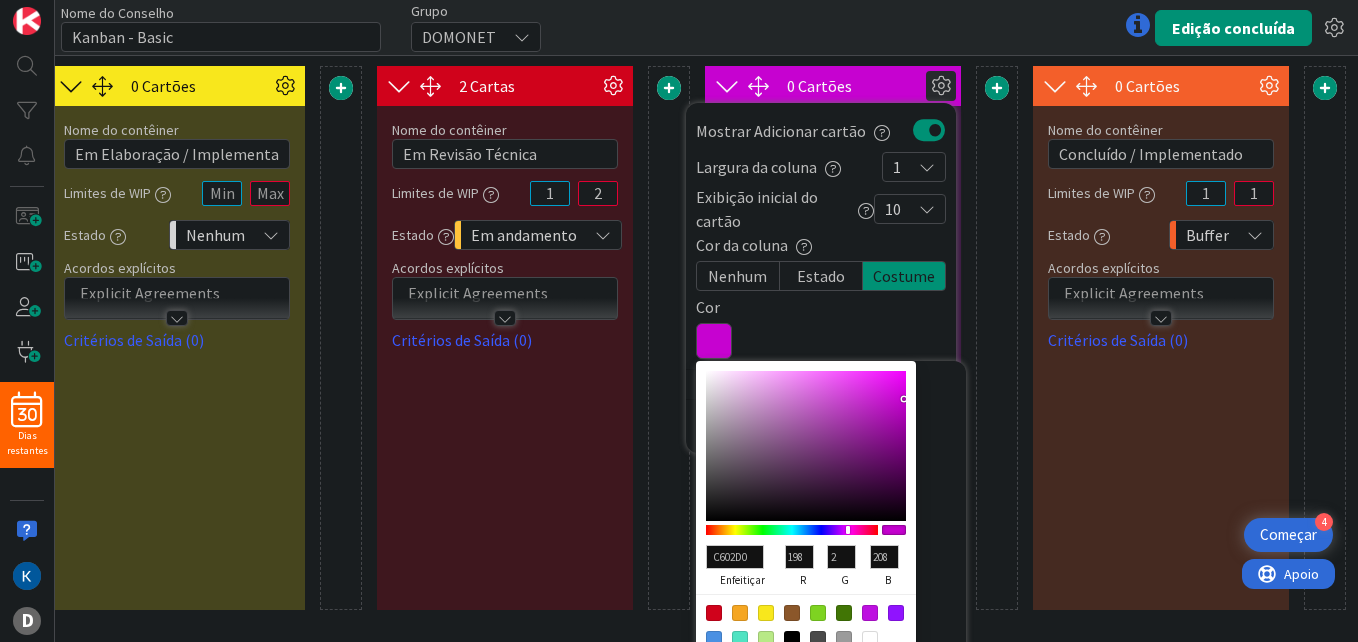 type on "8602D0" 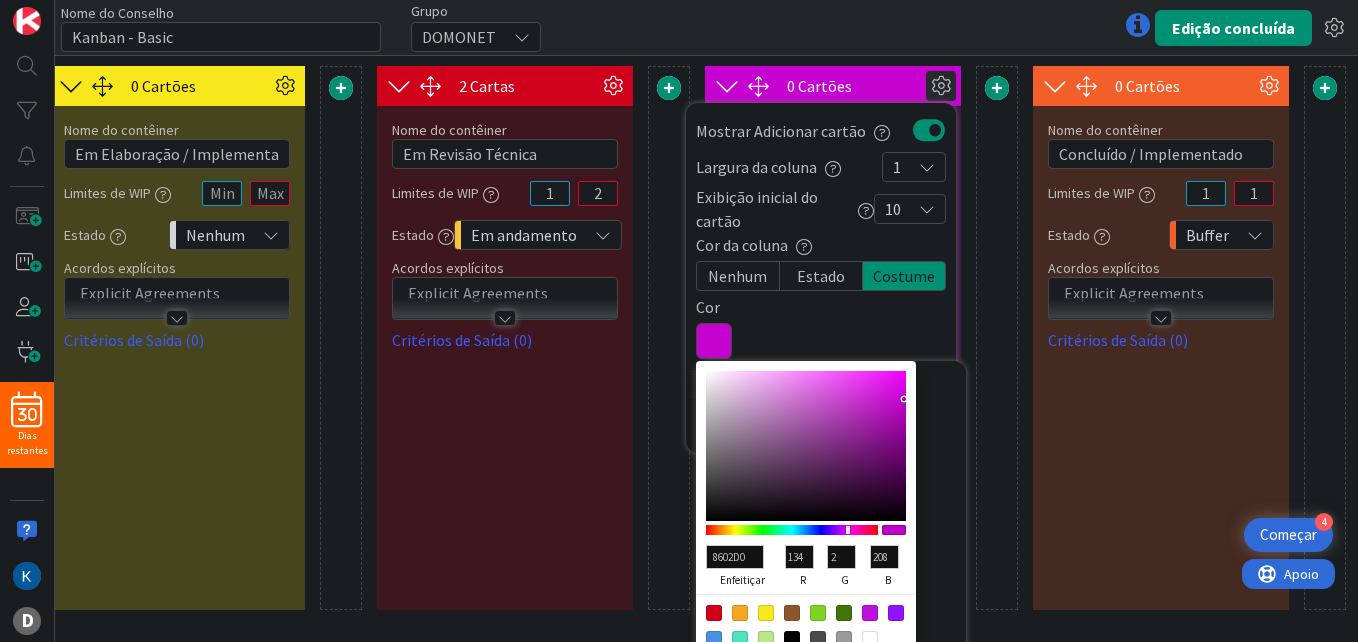 drag, startPoint x: 839, startPoint y: 528, endPoint x: 826, endPoint y: 527, distance: 13.038404 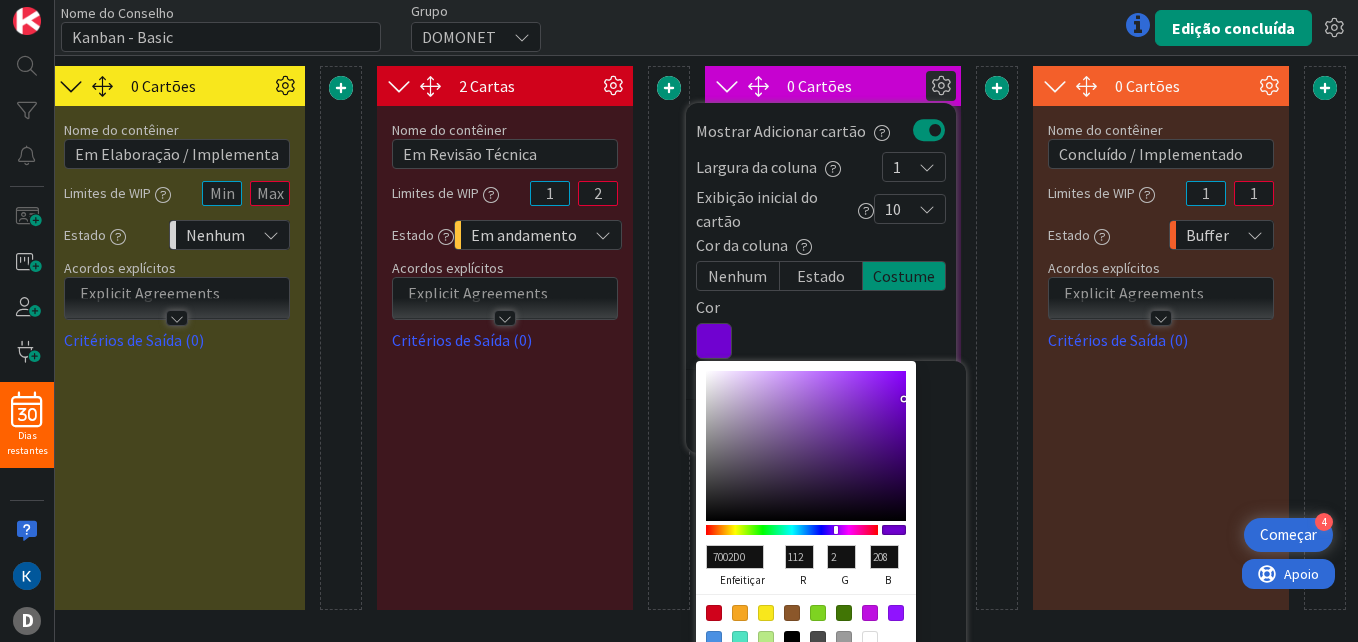 type on "2802D0" 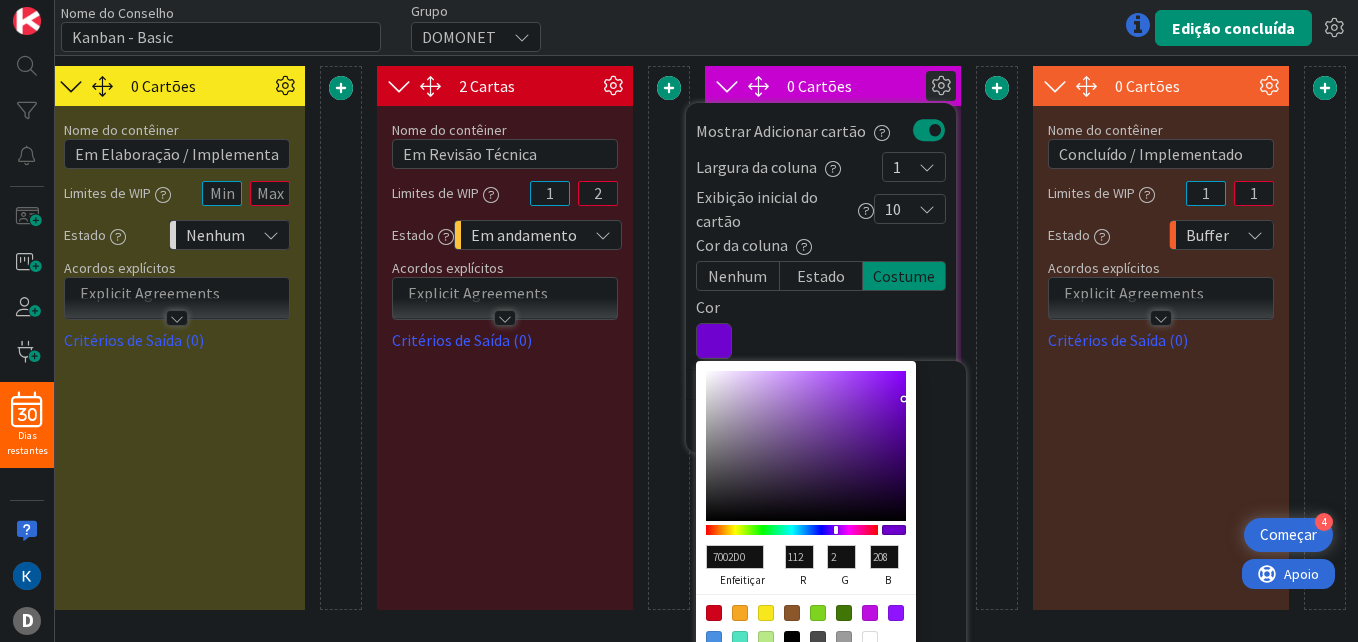 type on "40" 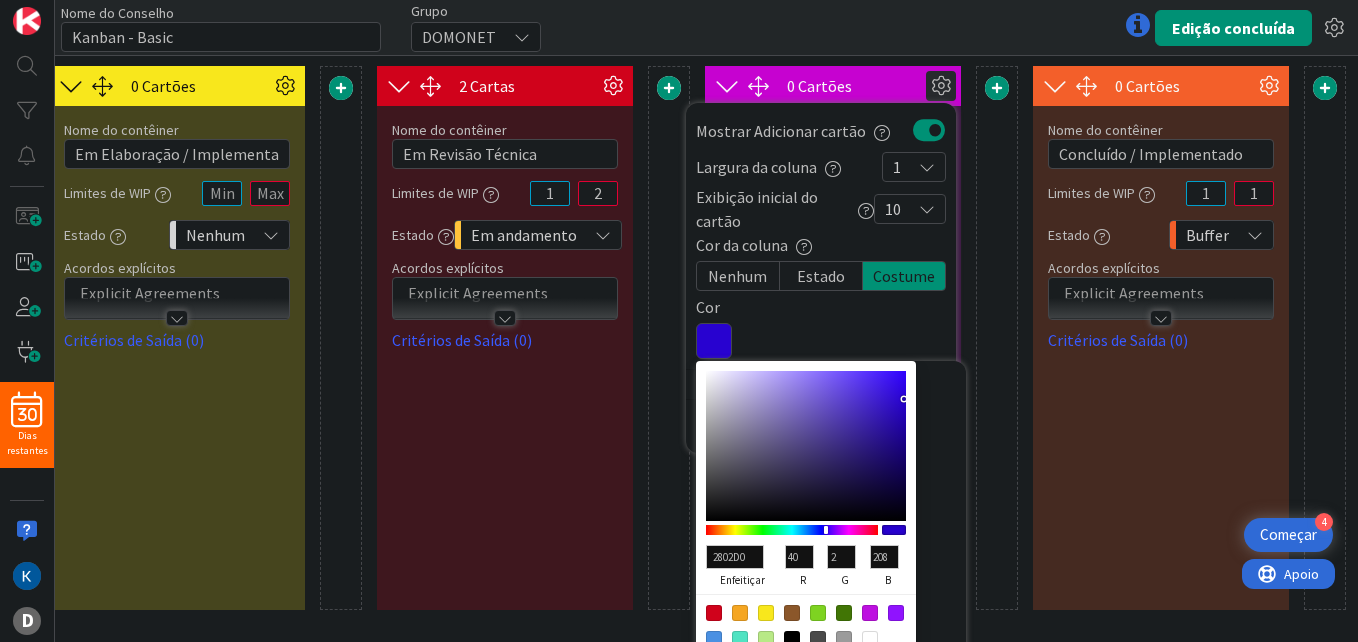 click at bounding box center [792, 530] 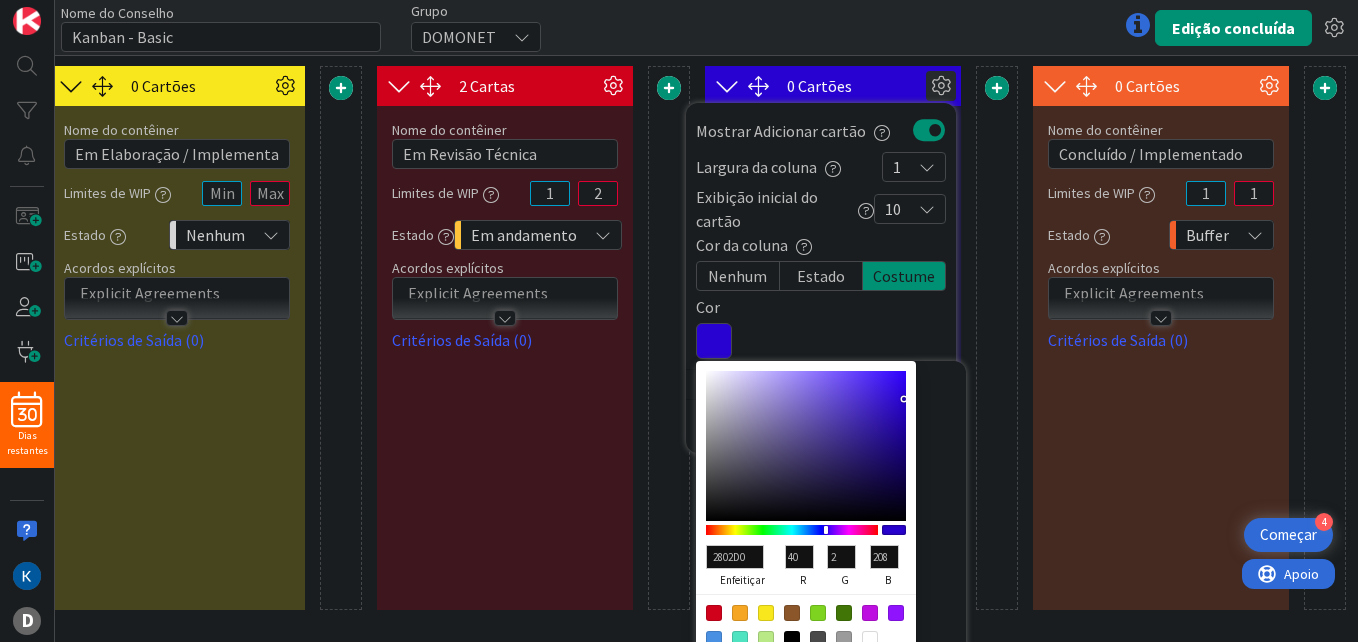 click at bounding box center (997, 338) 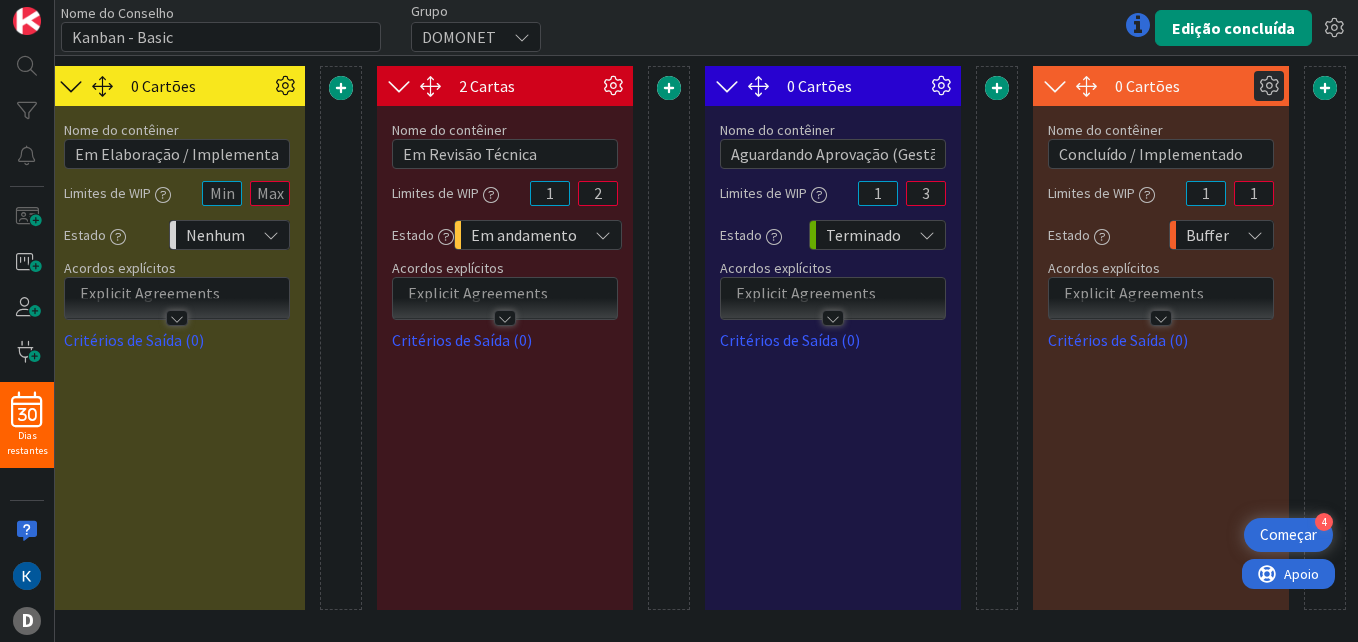 click at bounding box center (1269, 86) 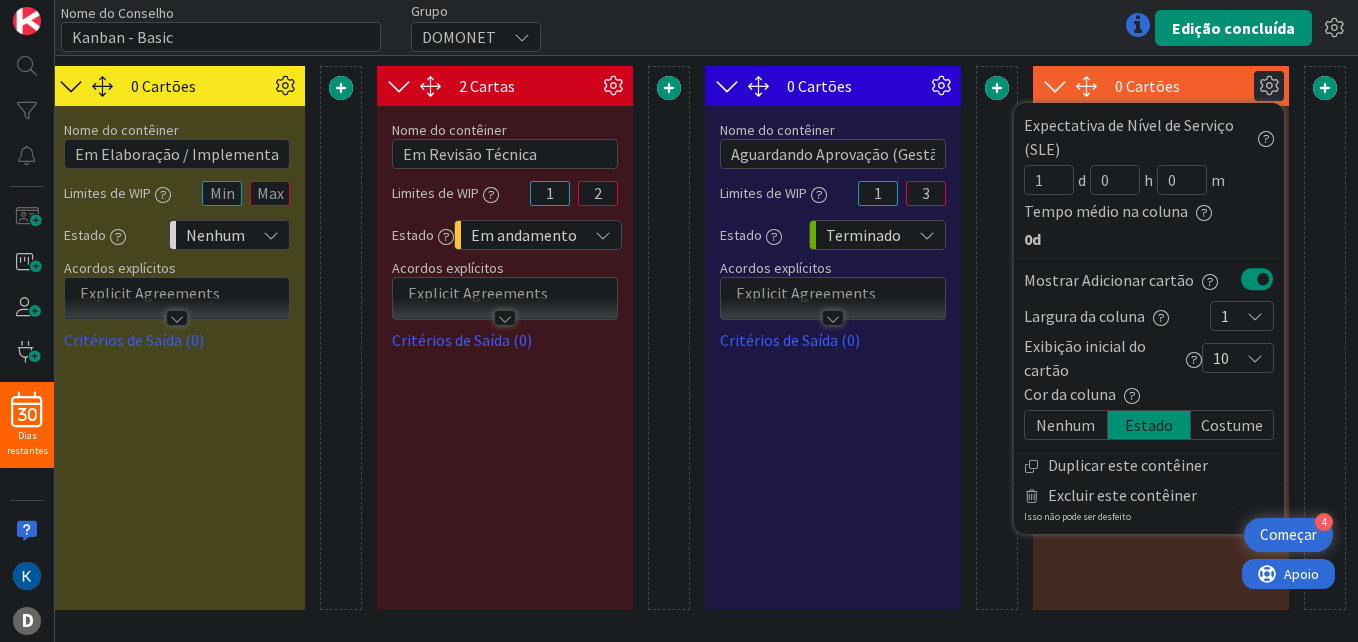 click on "Costume" at bounding box center [1232, 425] 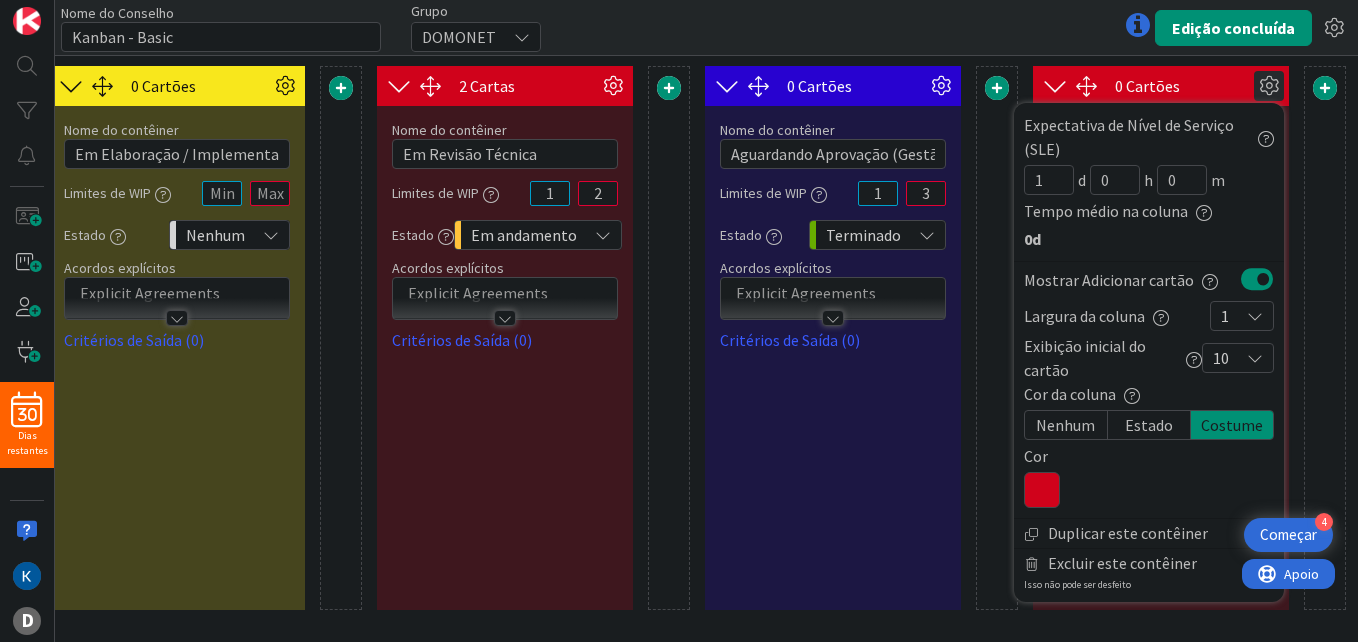 click at bounding box center [1042, 490] 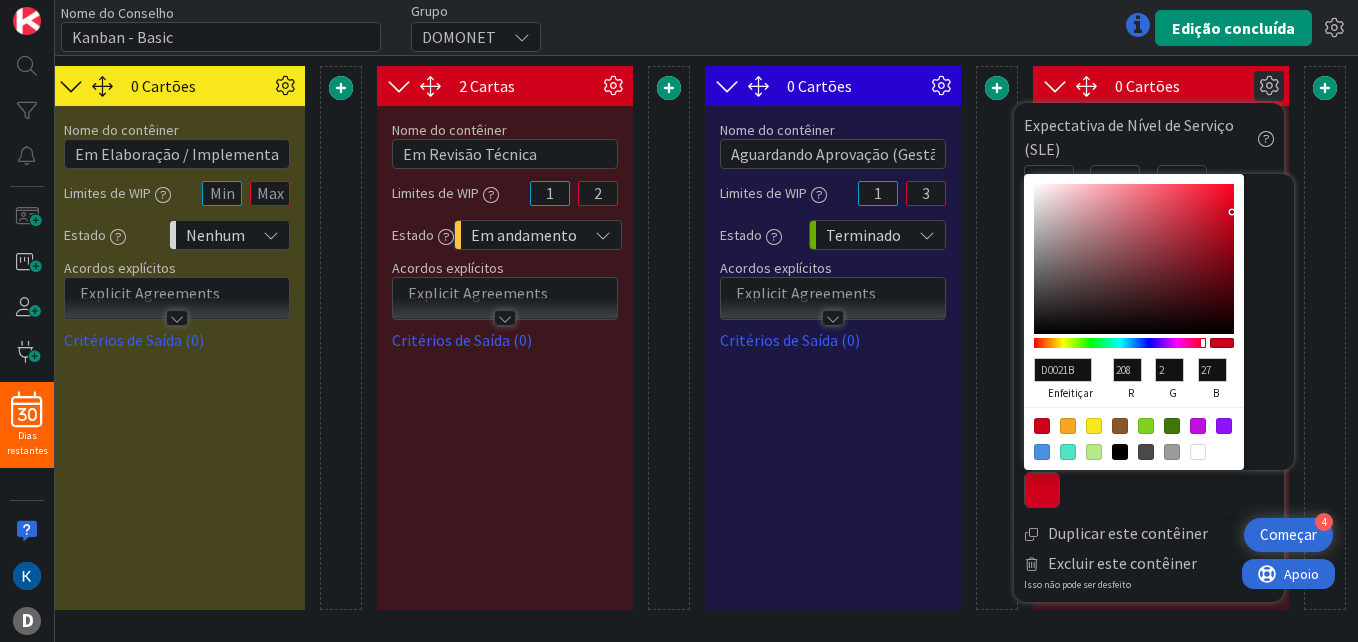 type on "C6D002" 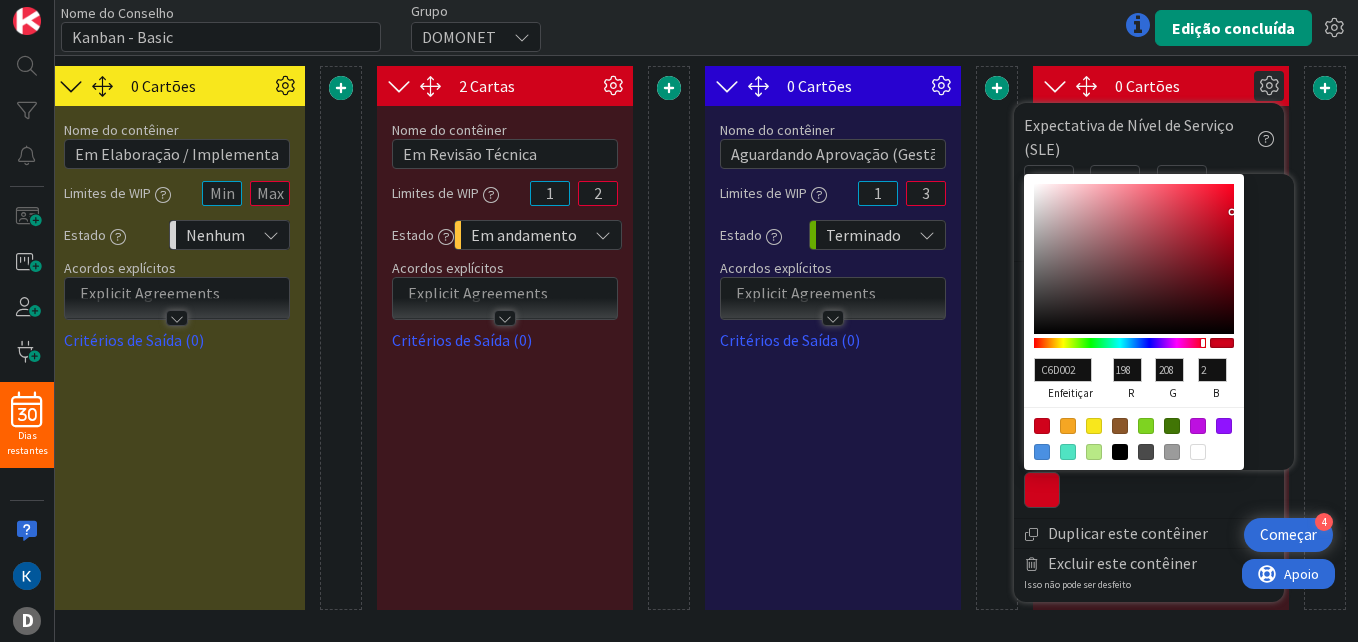 click at bounding box center [1120, 343] 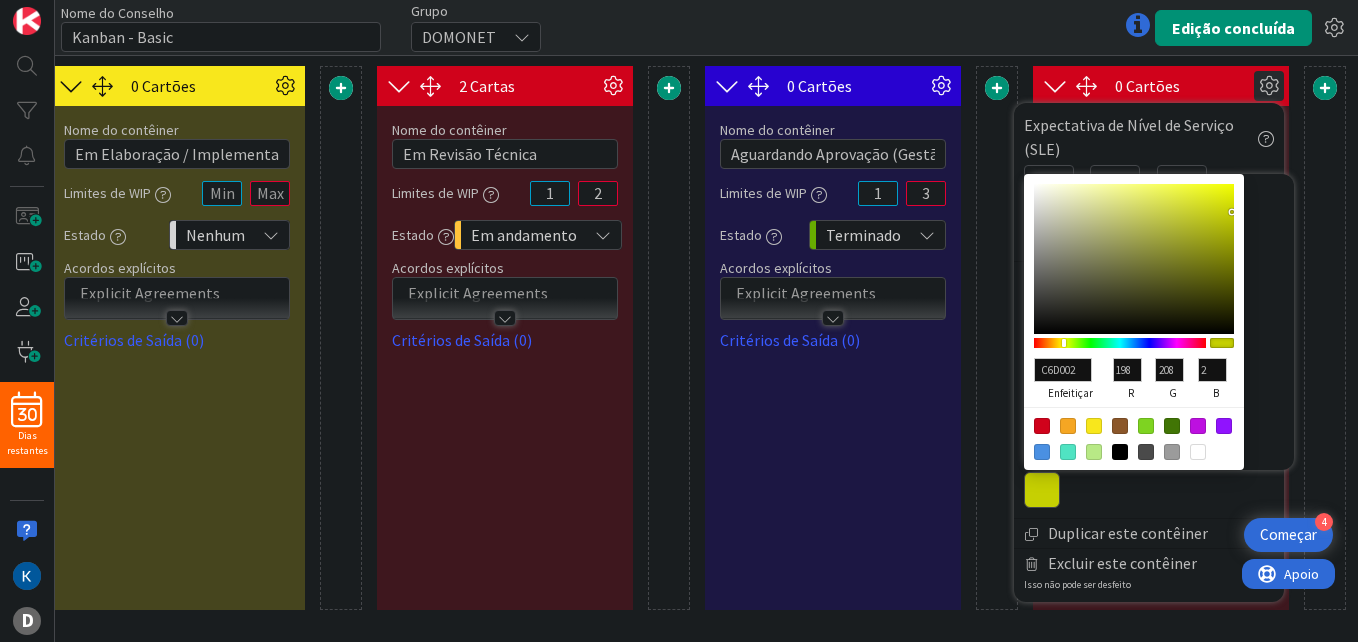 type on "D06702" 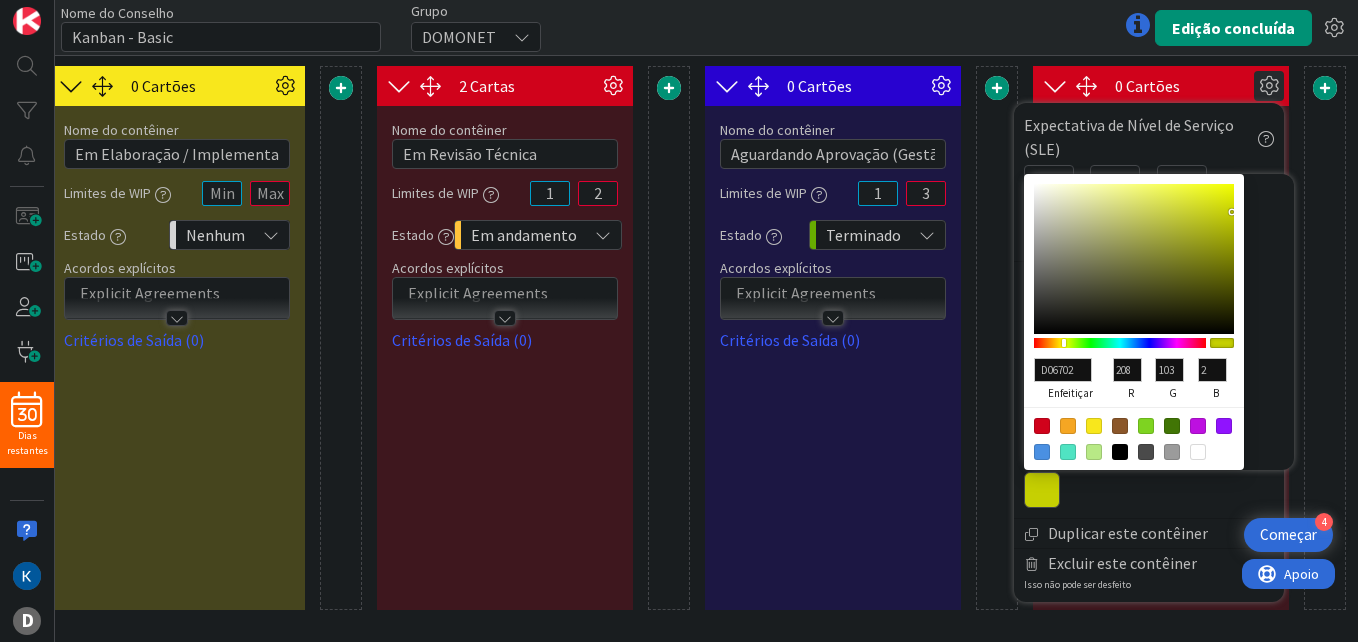 click at bounding box center [1120, 343] 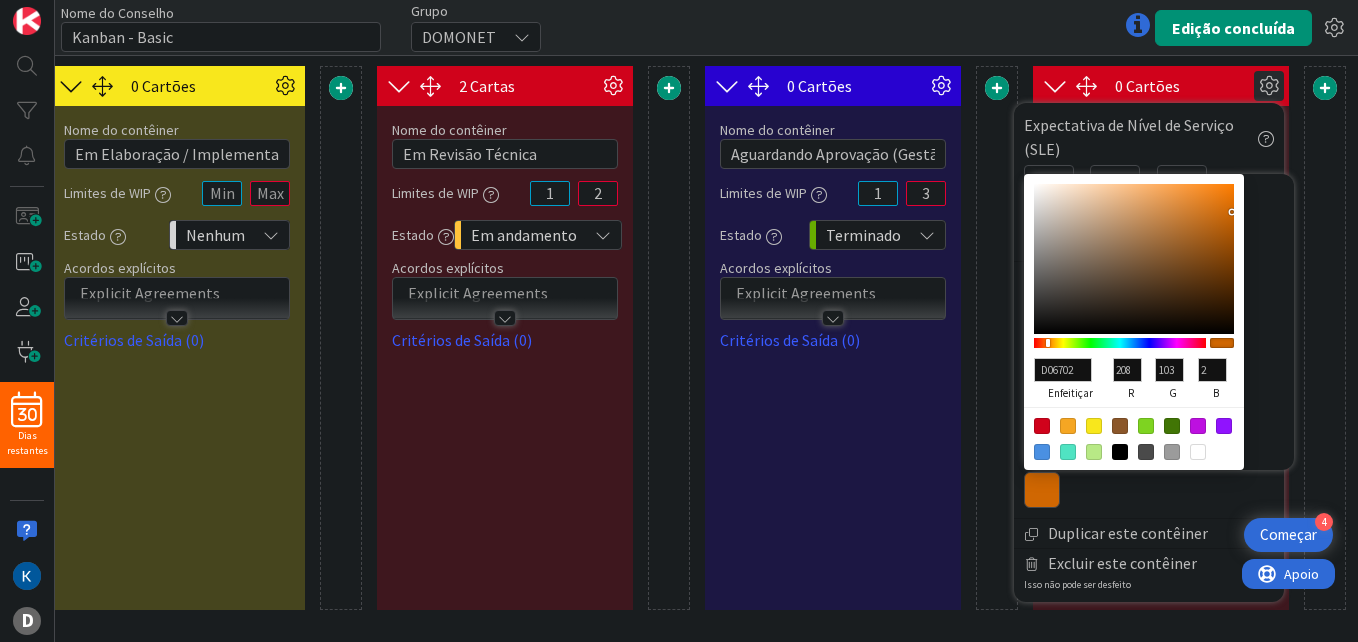 type on "D05102" 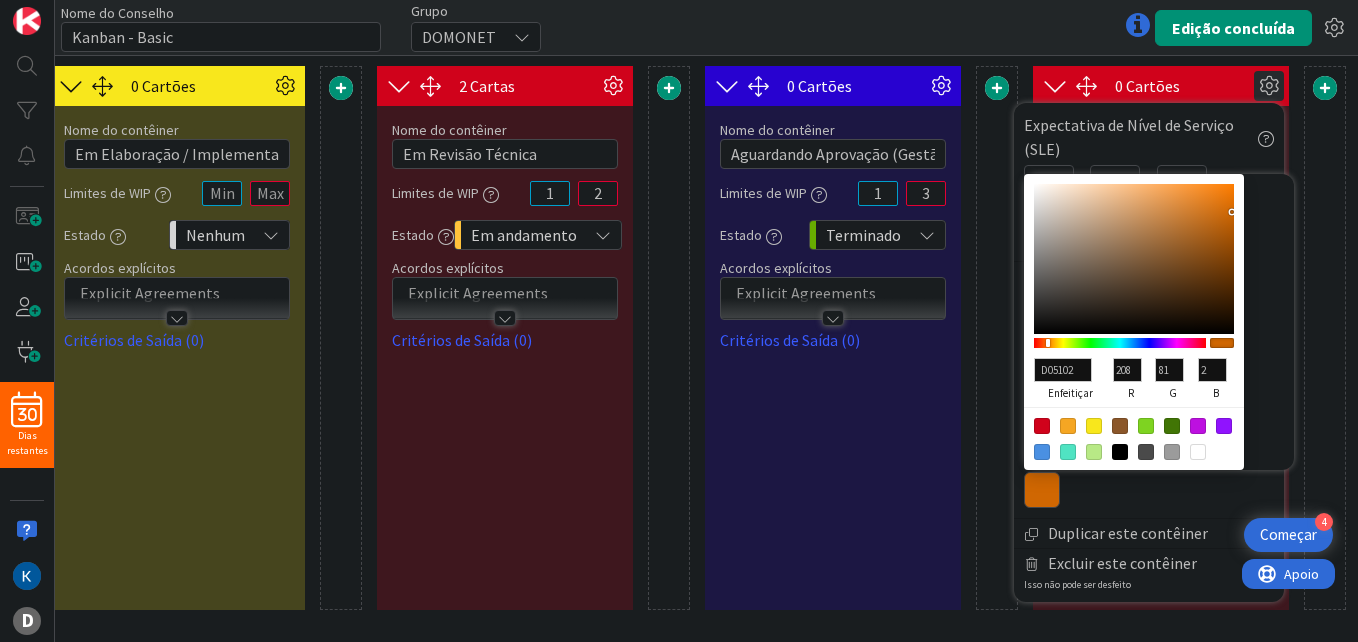 click at bounding box center (1120, 343) 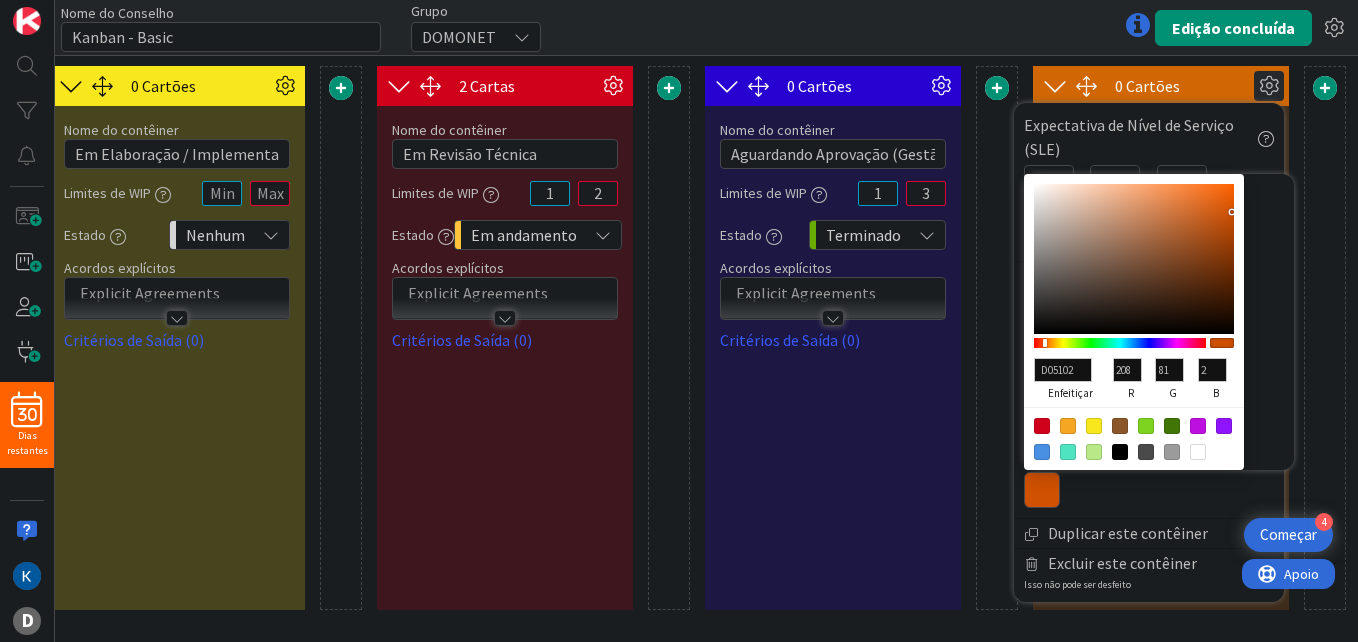 type on "D03402" 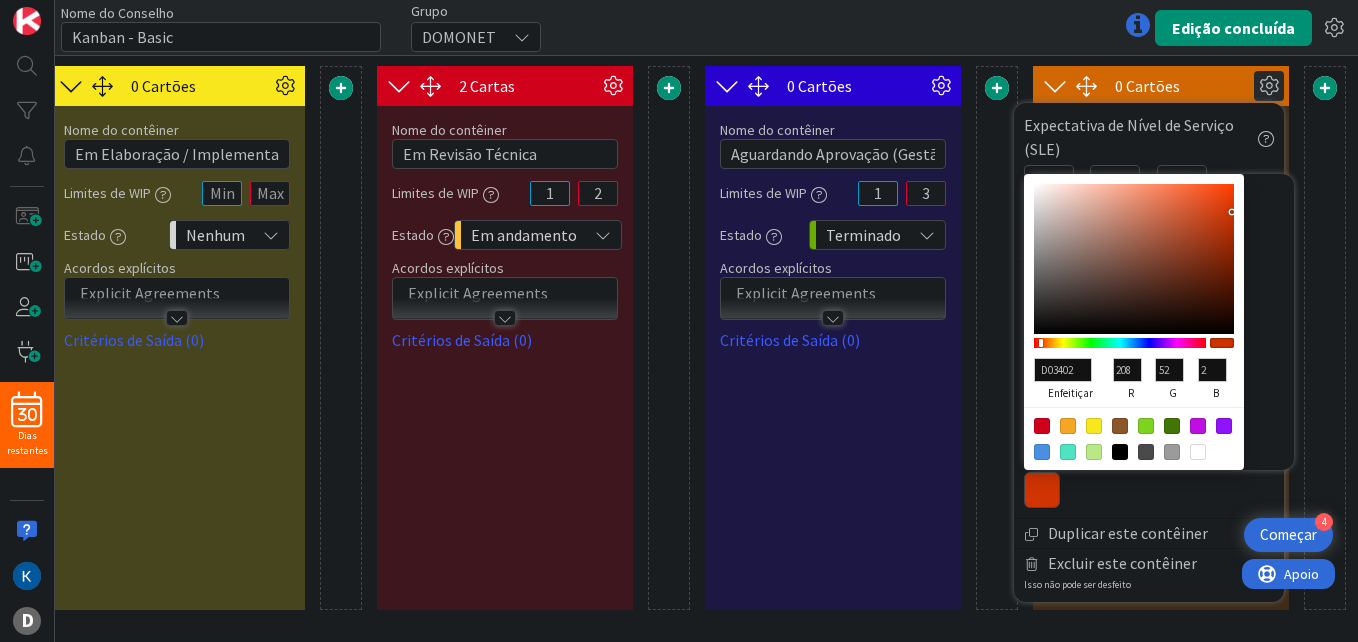 click at bounding box center [1120, 343] 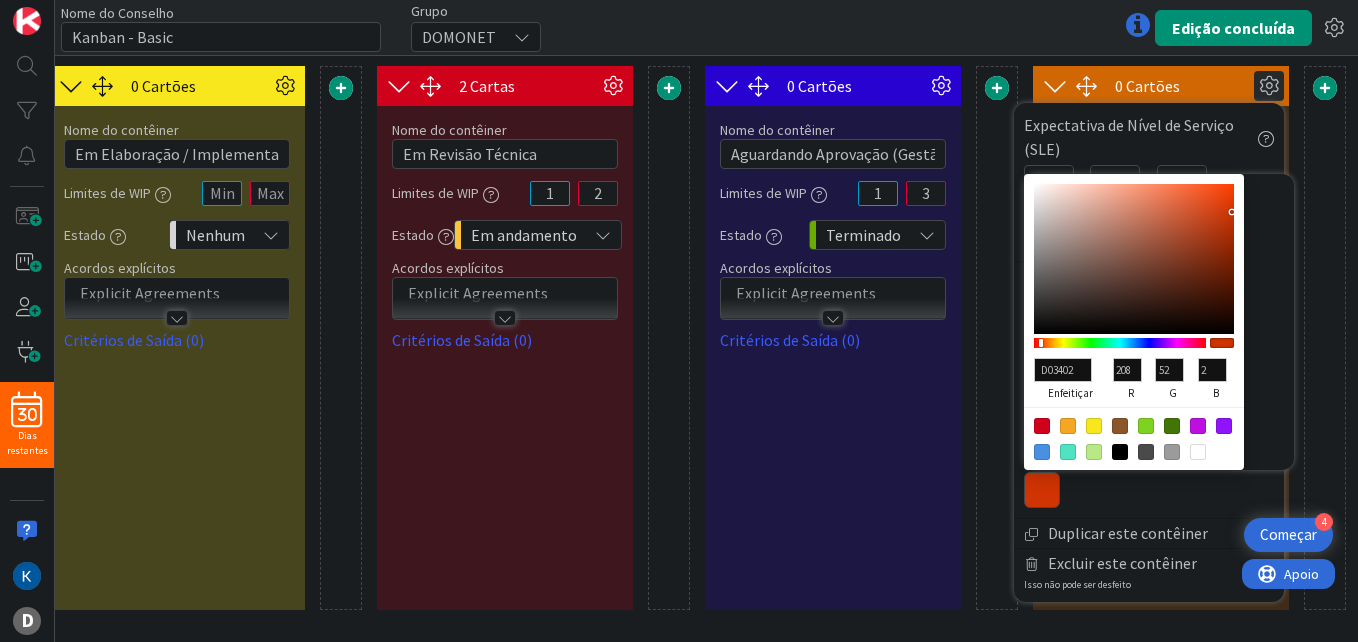 type on "D02602" 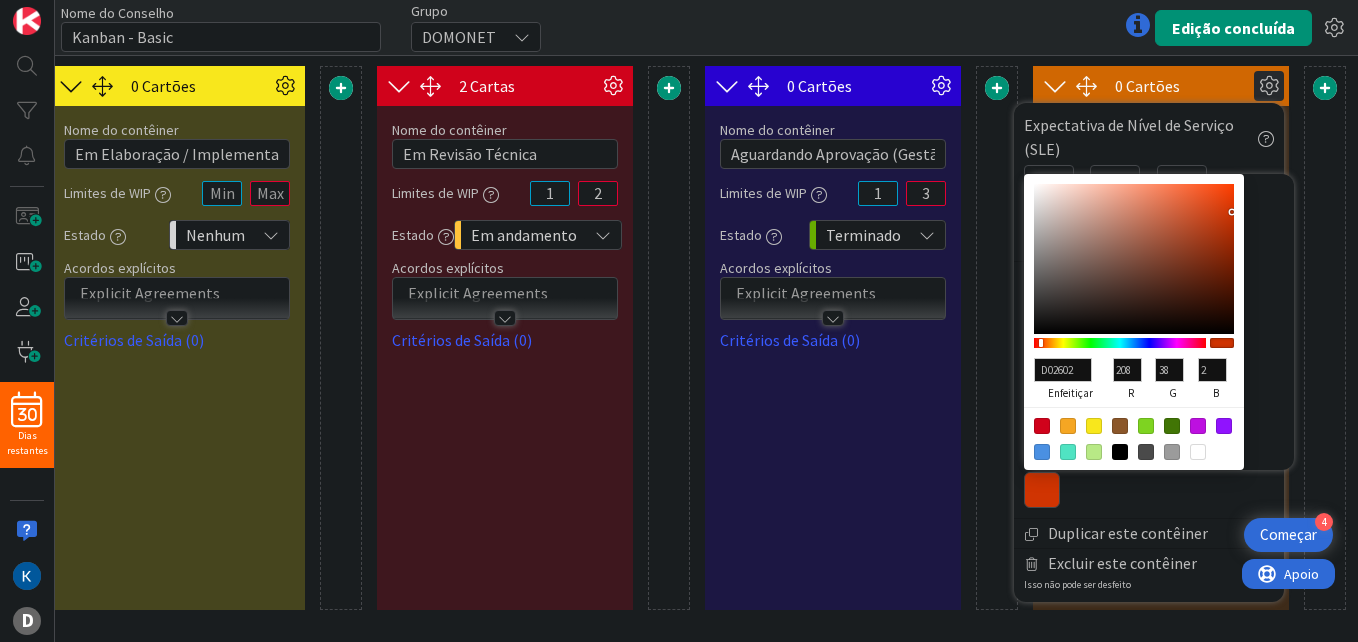 click at bounding box center [1041, 343] 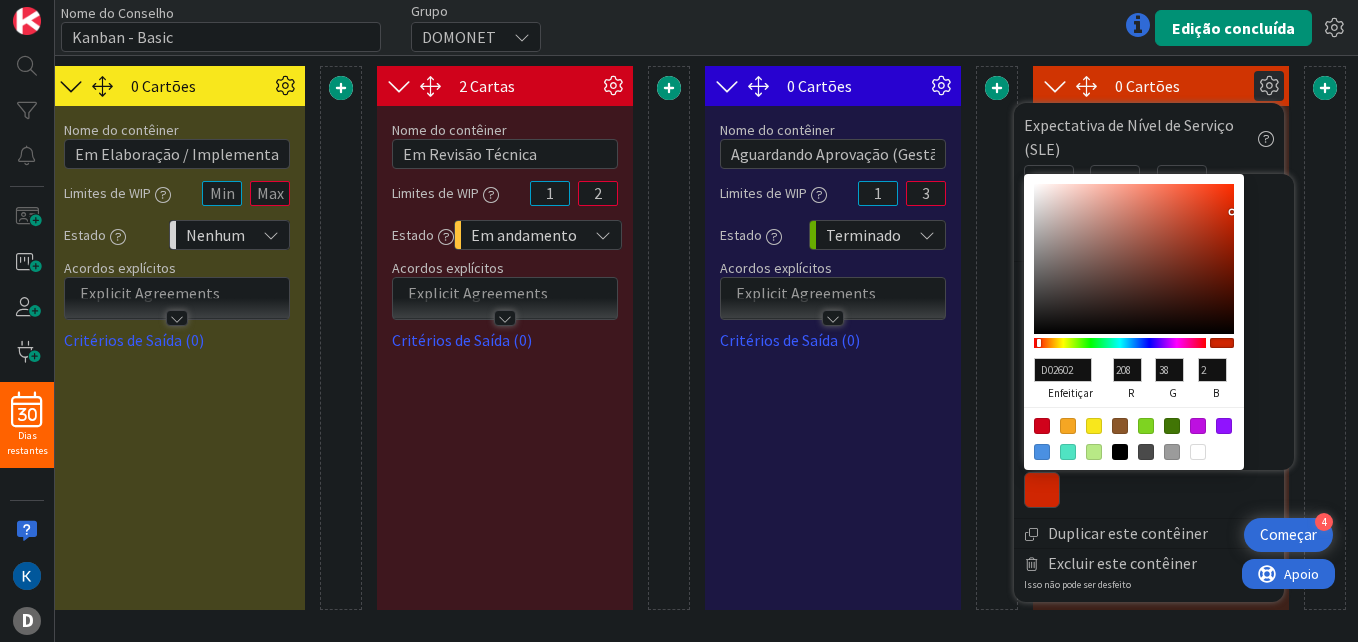 type on "D0A702" 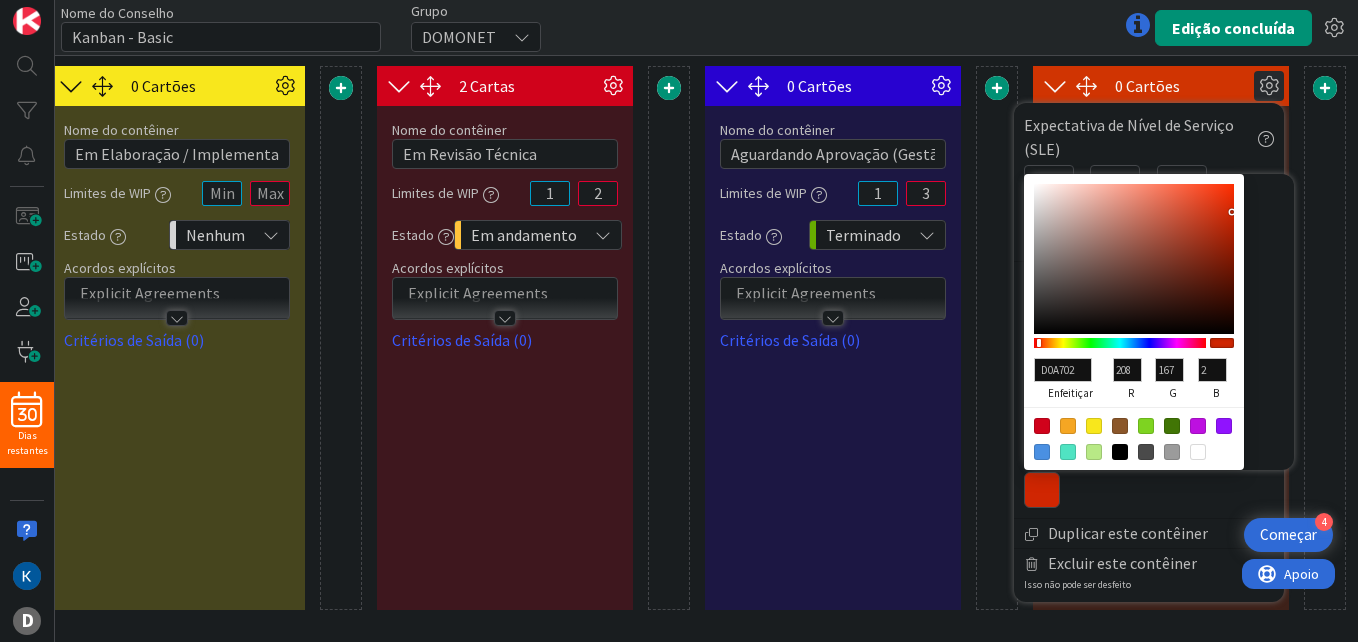type on "D0AE02" 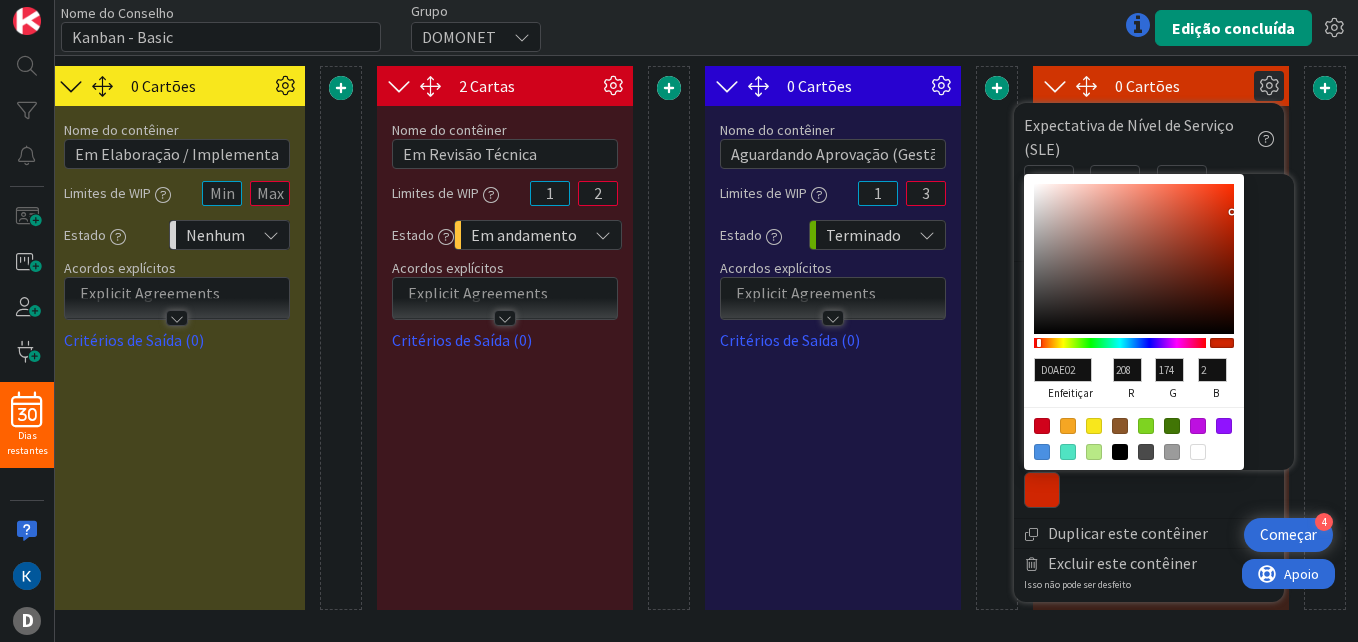 type on "D0B602" 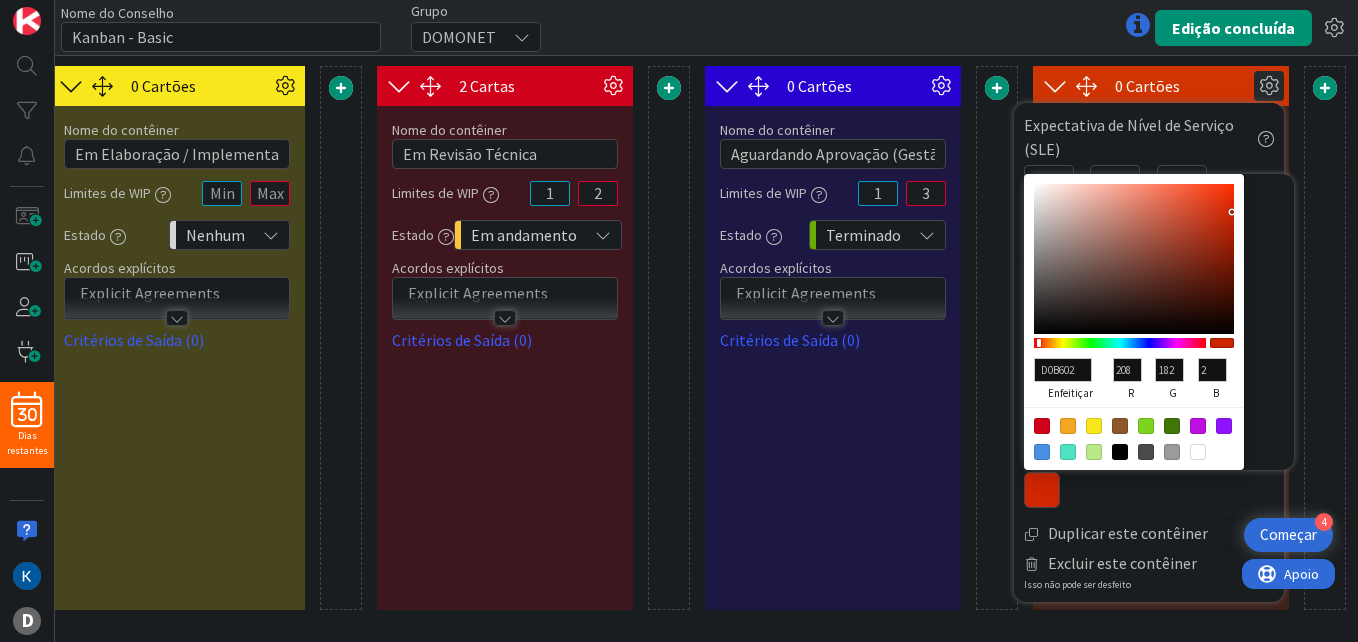 click at bounding box center (1120, 343) 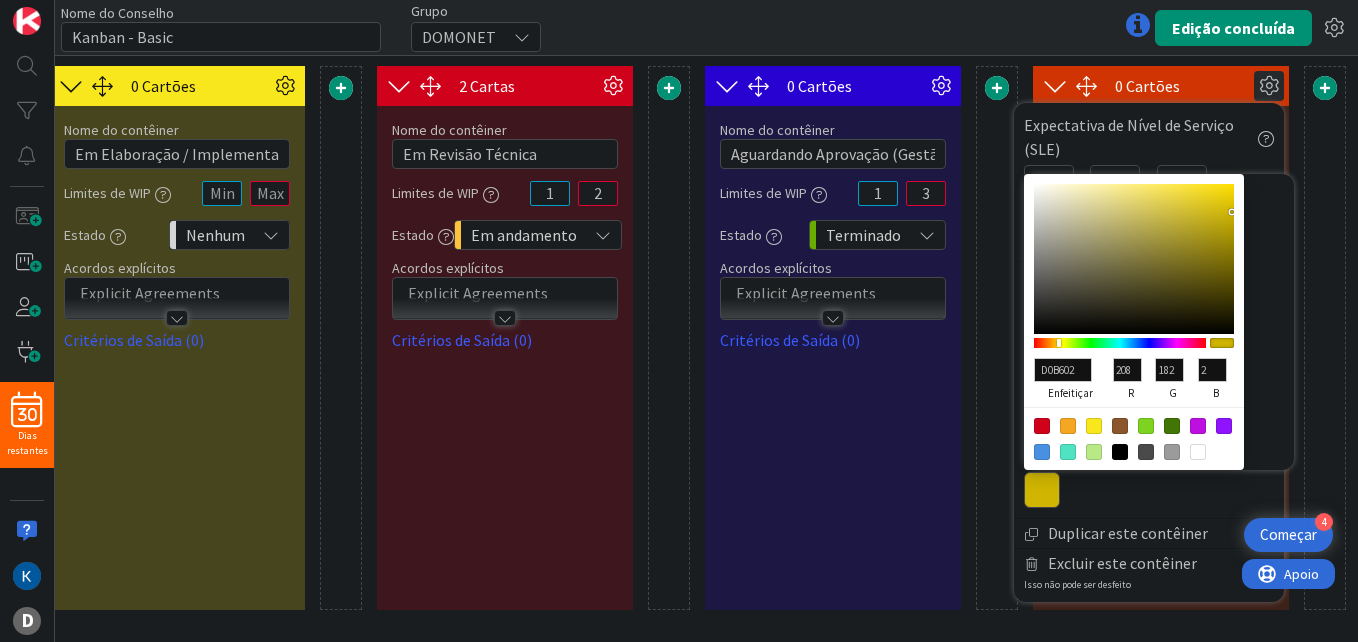 type on "9BD002" 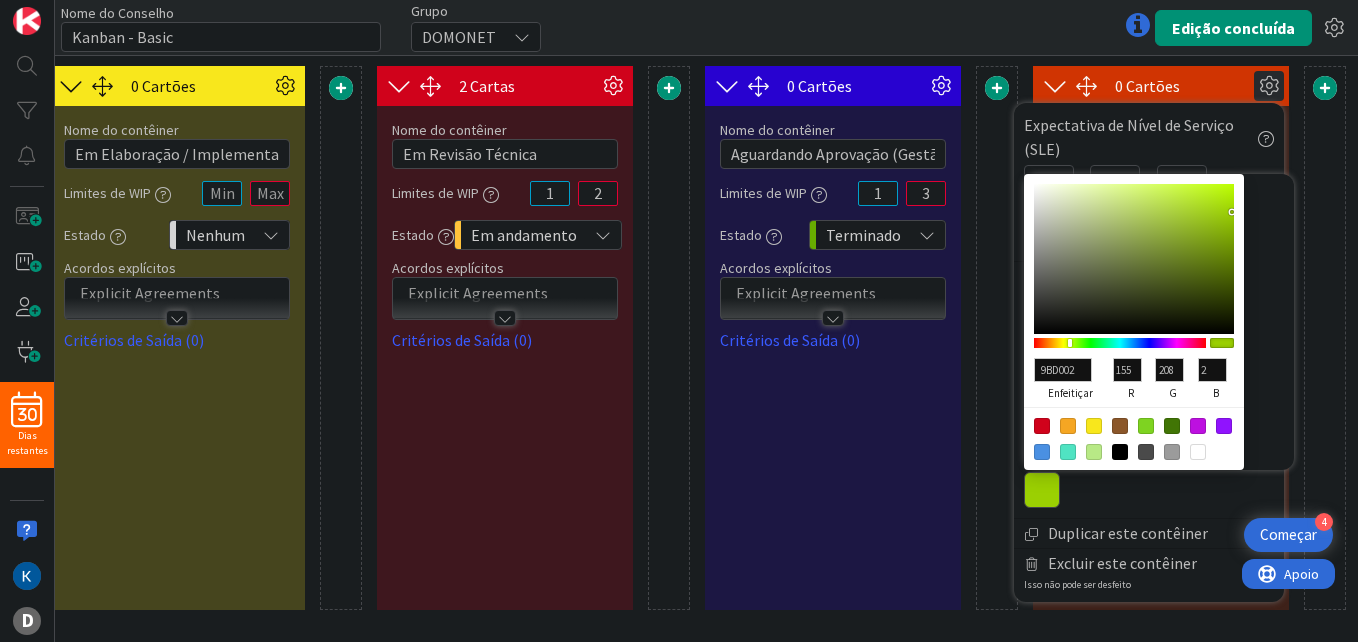 type on "8DD002" 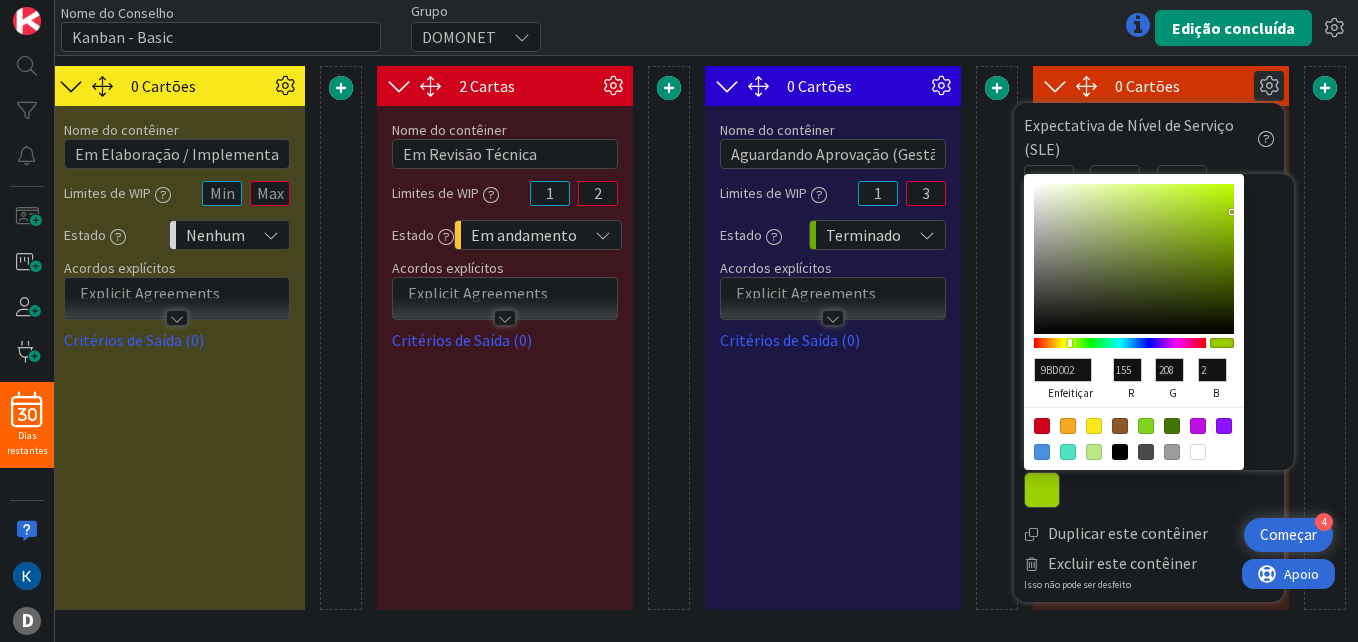 type on "141" 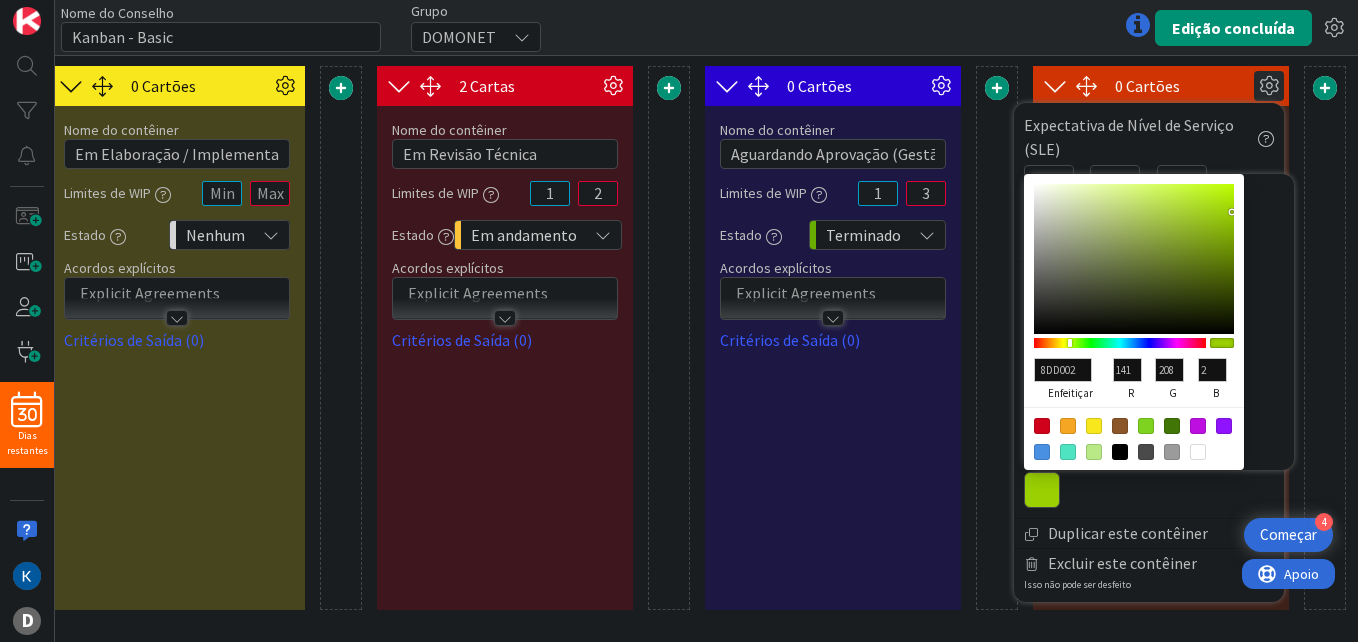 type on "77D002" 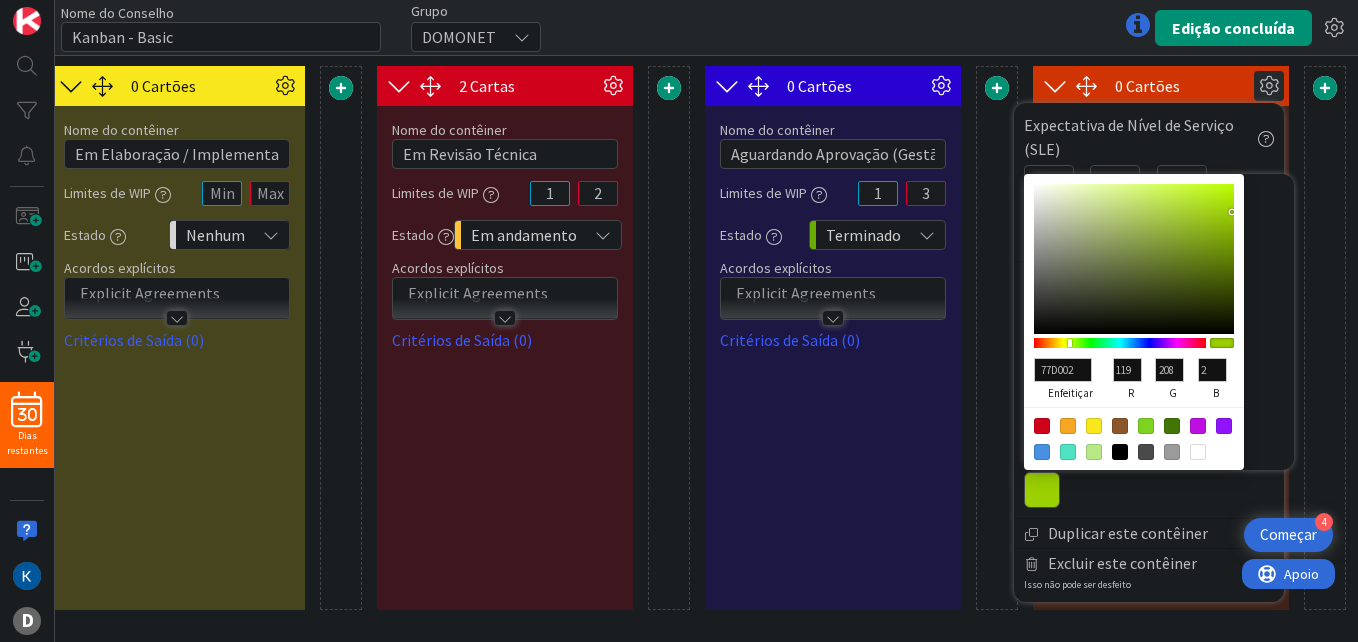 click at bounding box center (1120, 343) 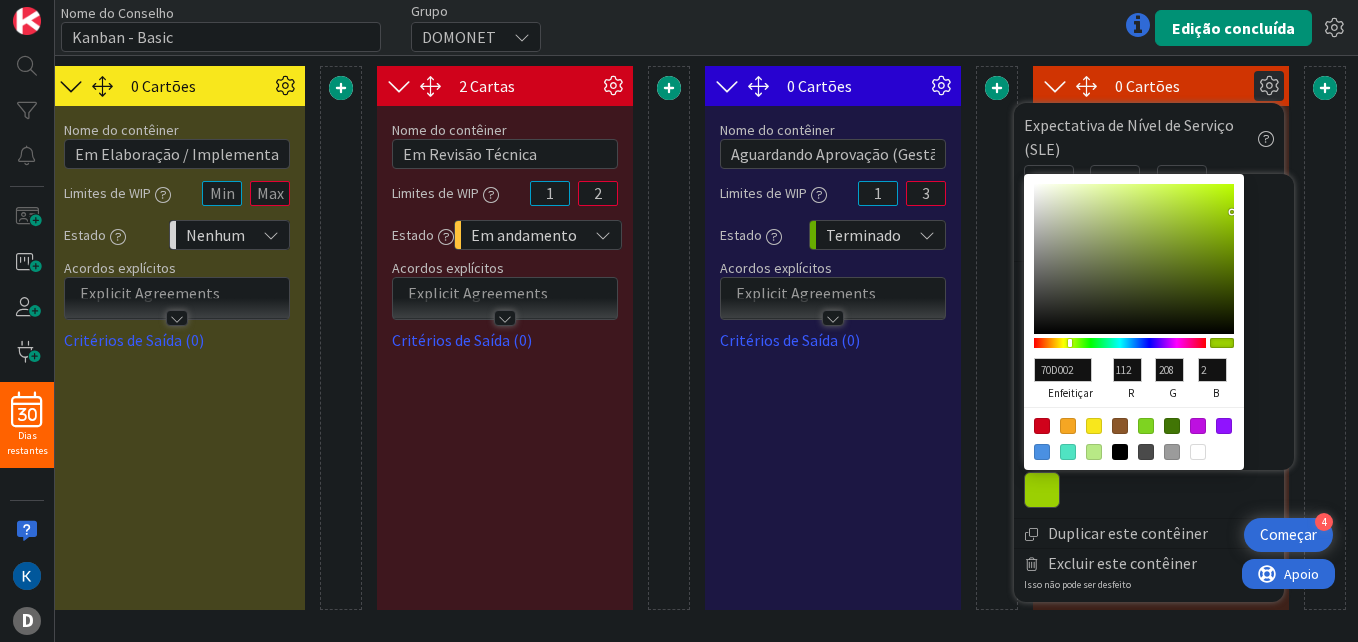 type on "3ED002" 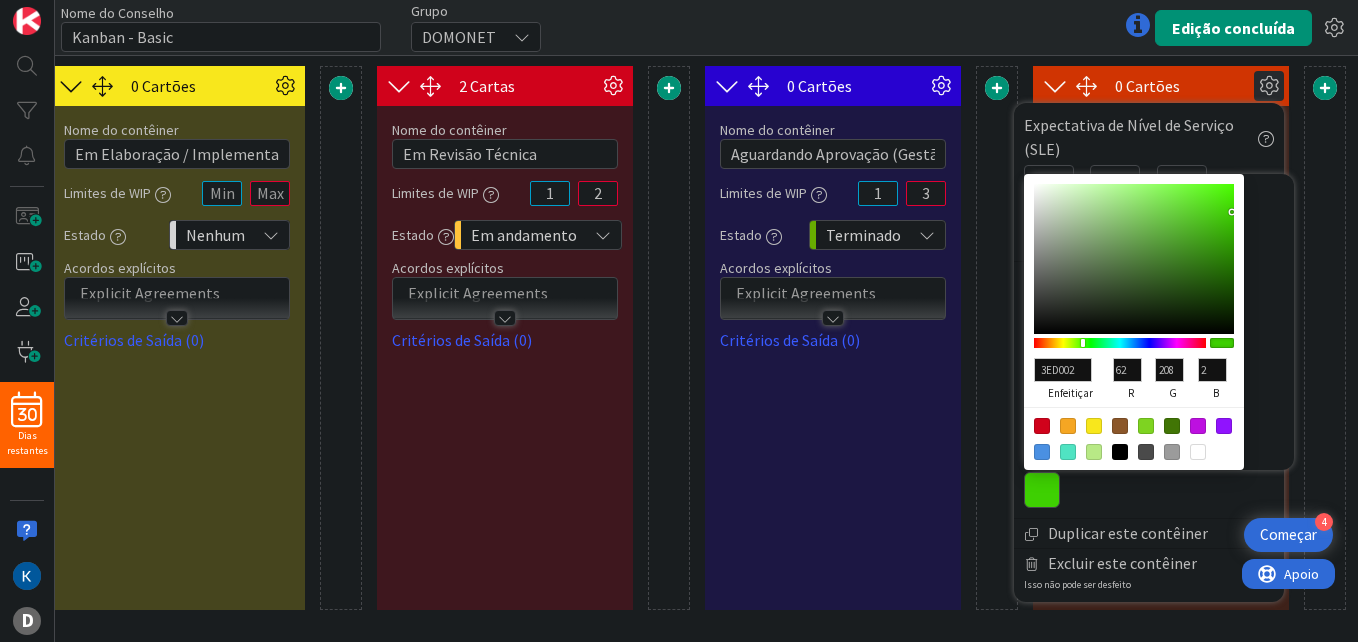 type on "30D002" 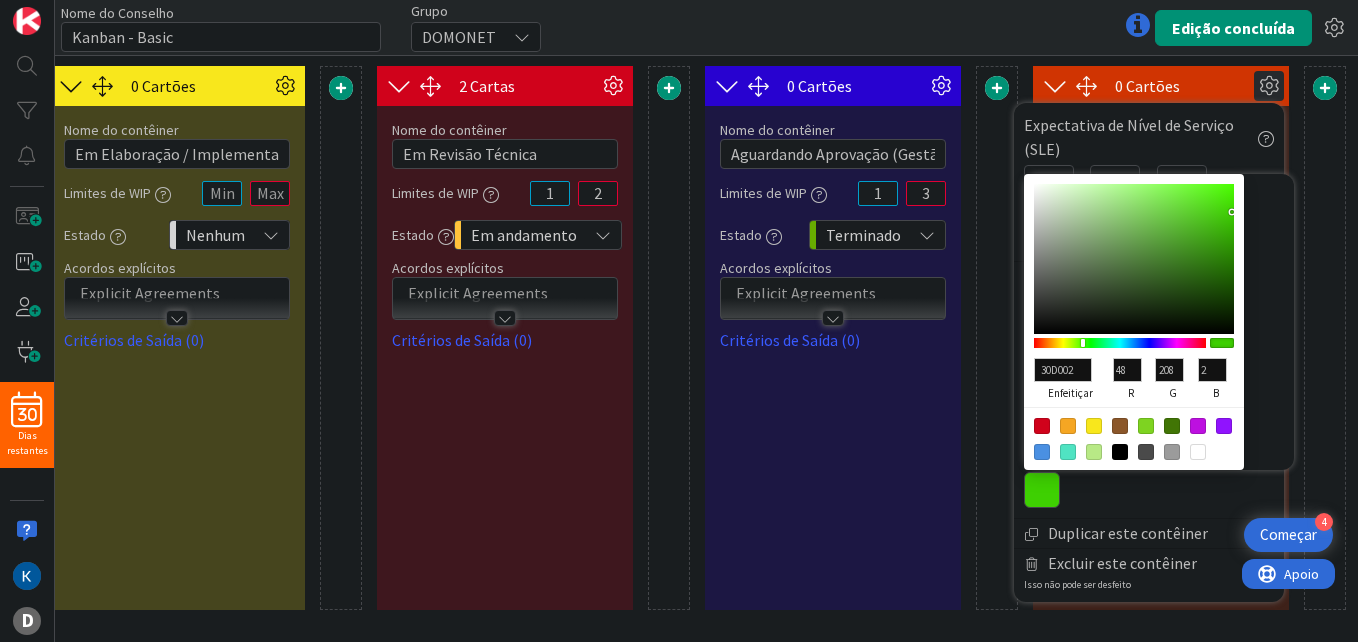drag, startPoint x: 1083, startPoint y: 342, endPoint x: 1104, endPoint y: 344, distance: 21.095022 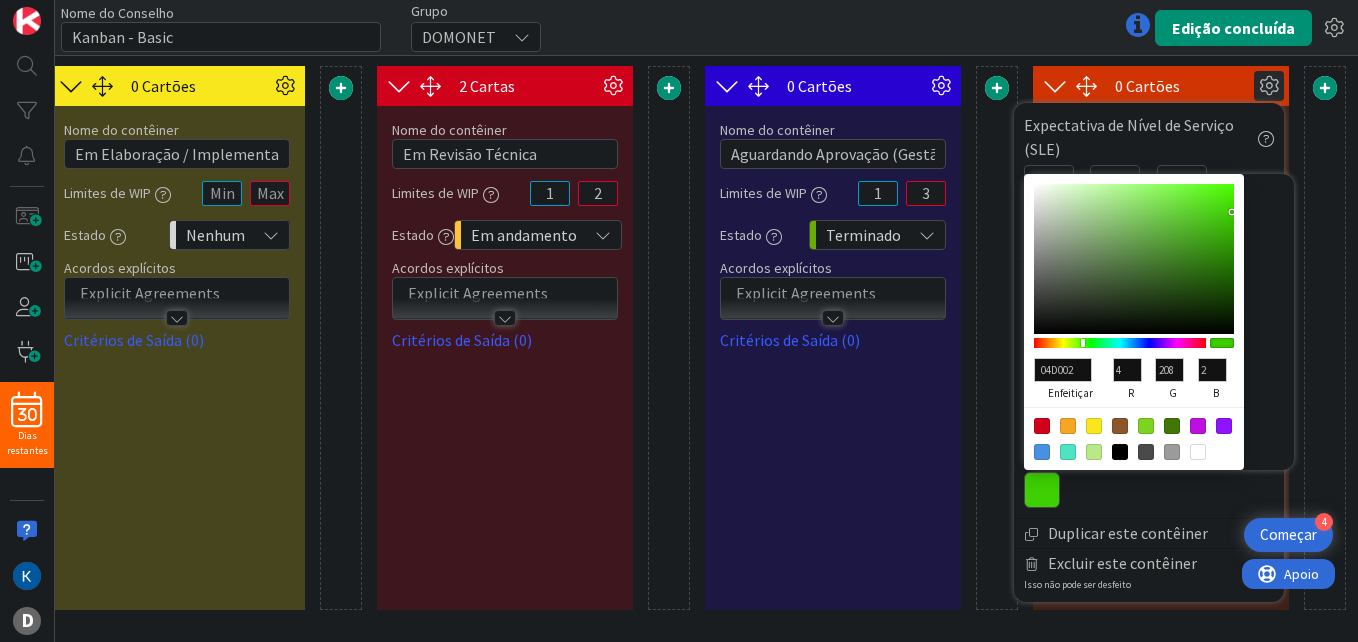 type on "02D05D" 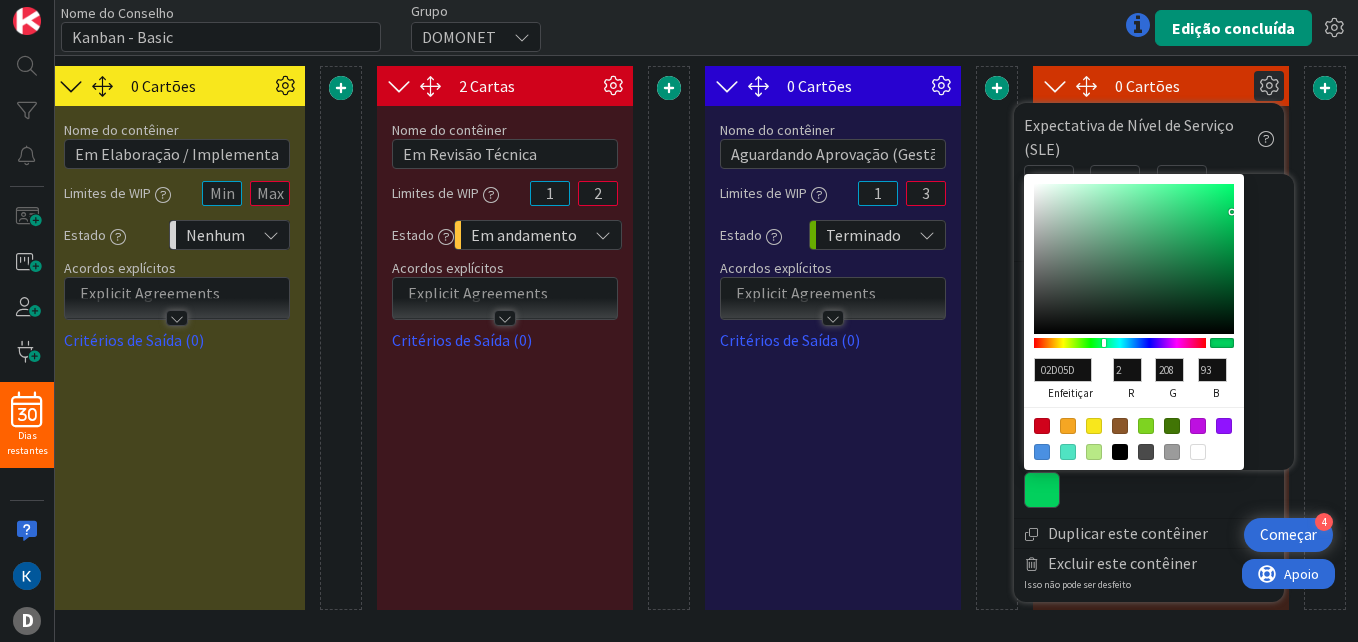 drag, startPoint x: 1104, startPoint y: 344, endPoint x: 1117, endPoint y: 344, distance: 13 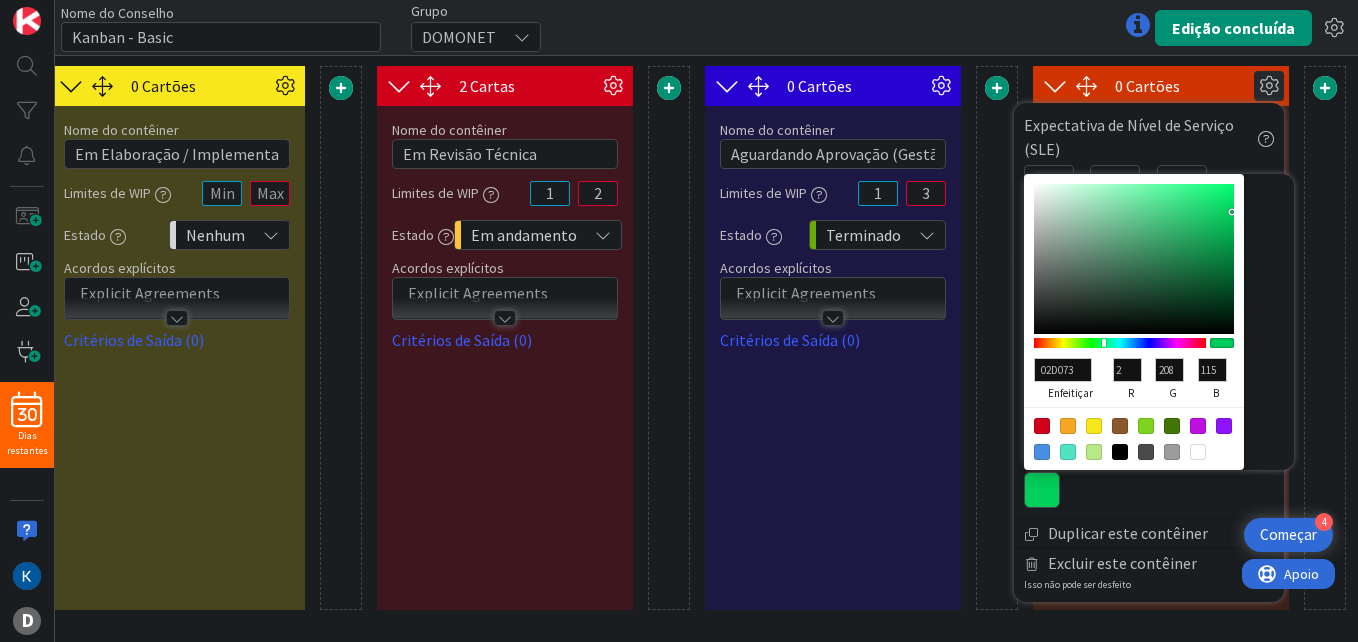 type on "02D081" 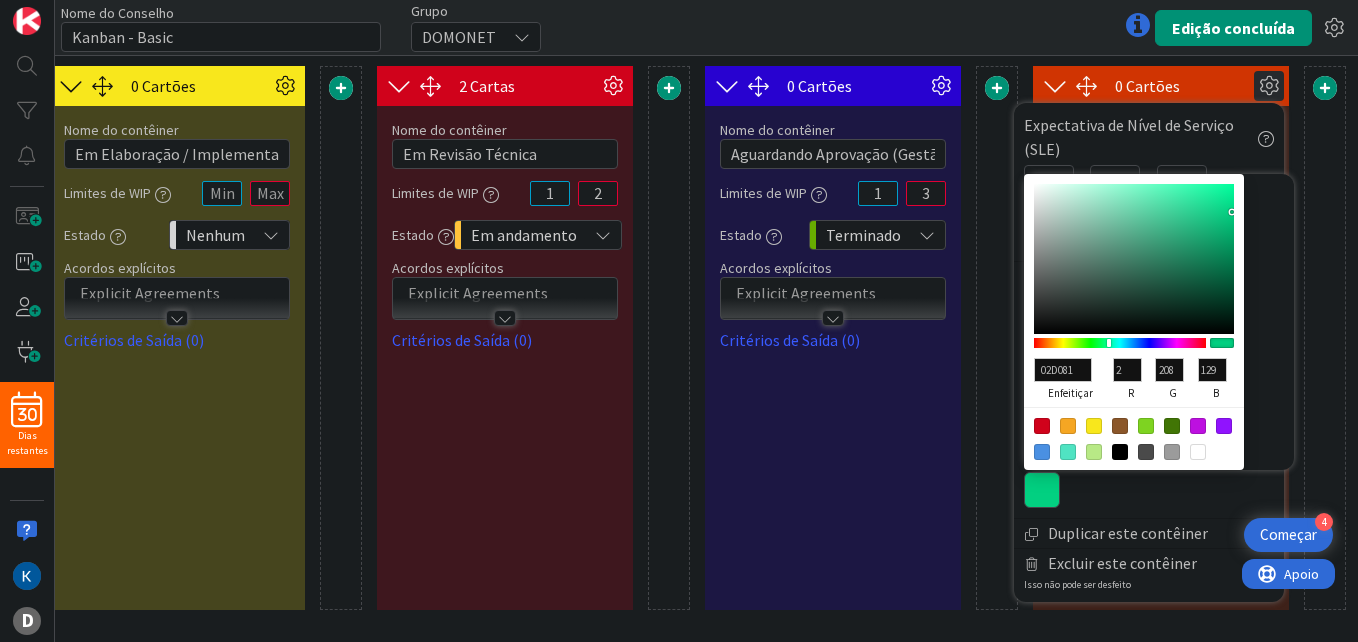 type on "029ED0" 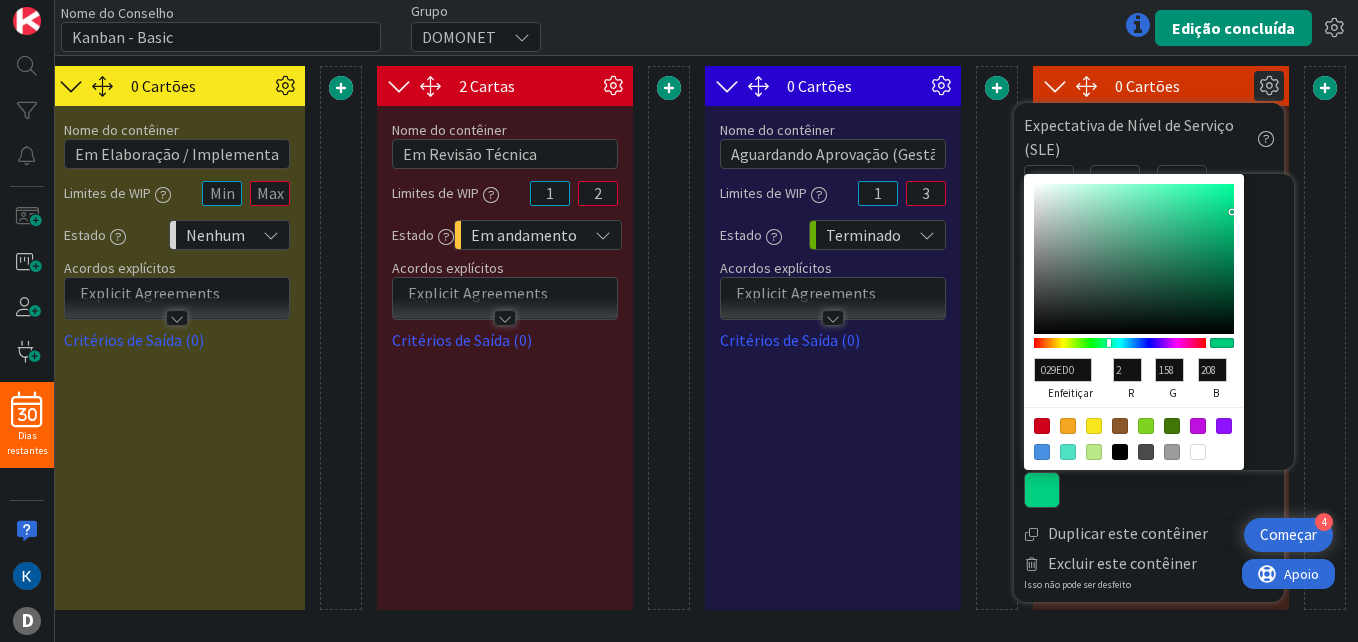 click at bounding box center (1120, 343) 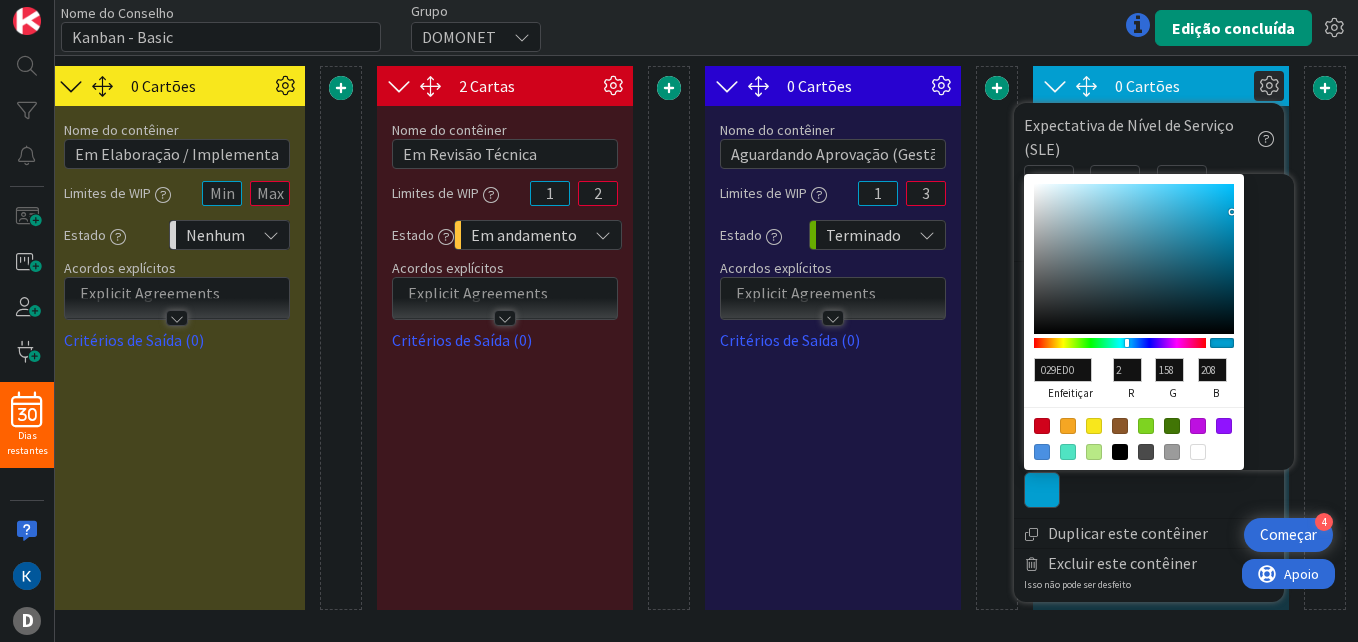 type on "0281D0" 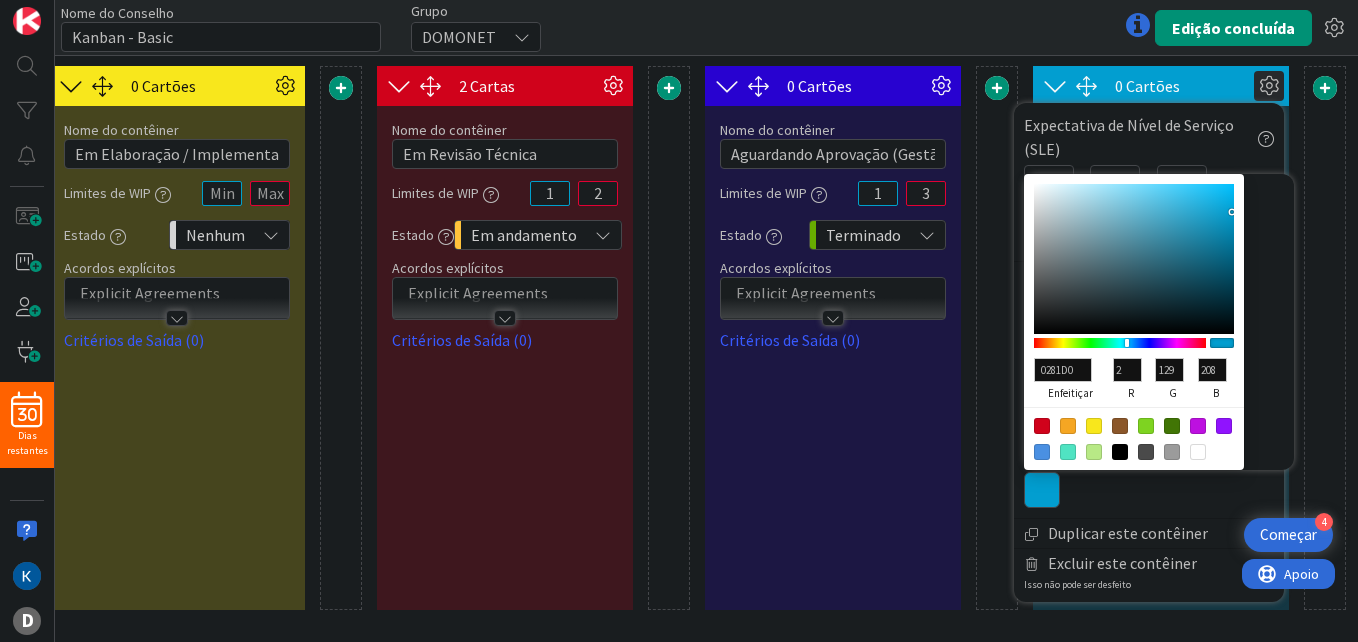 click at bounding box center (1120, 343) 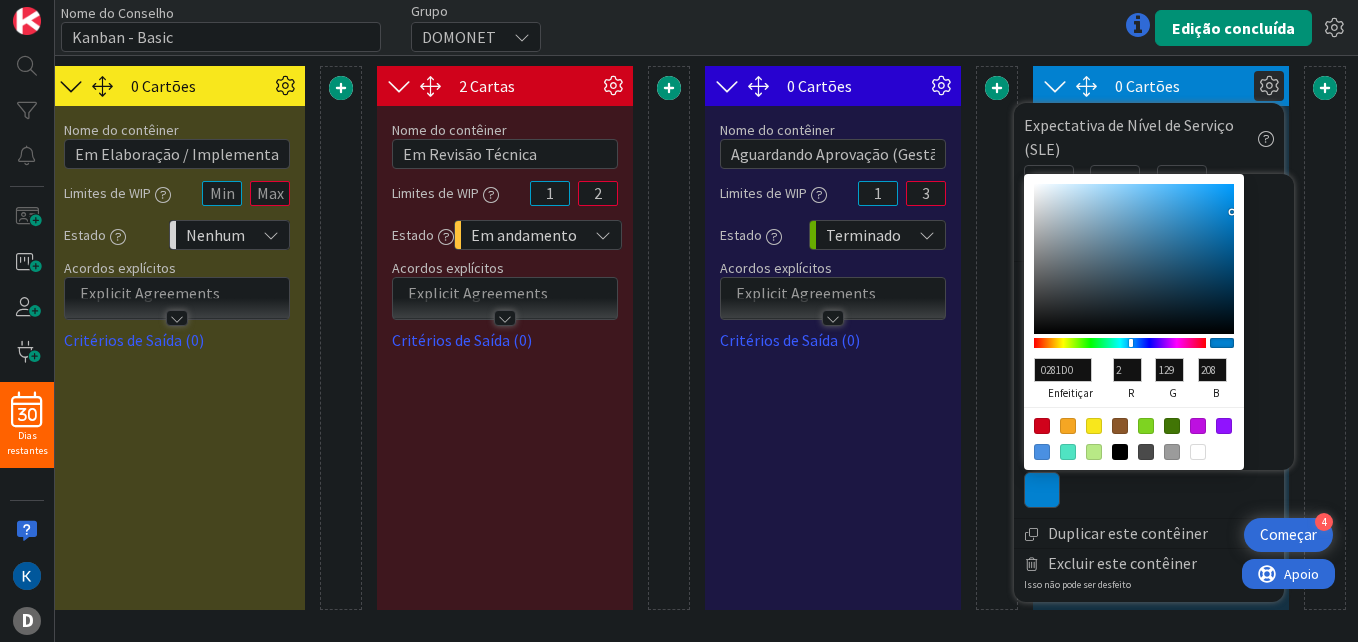 type on "02ACD0" 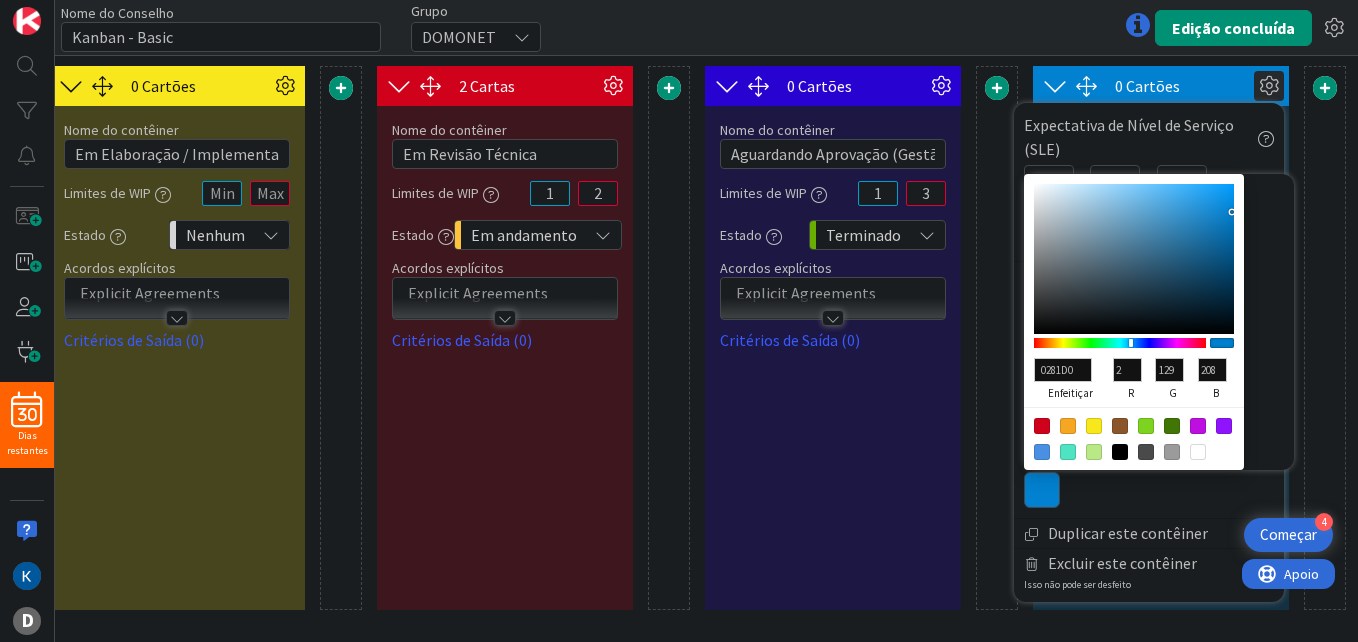 type on "172" 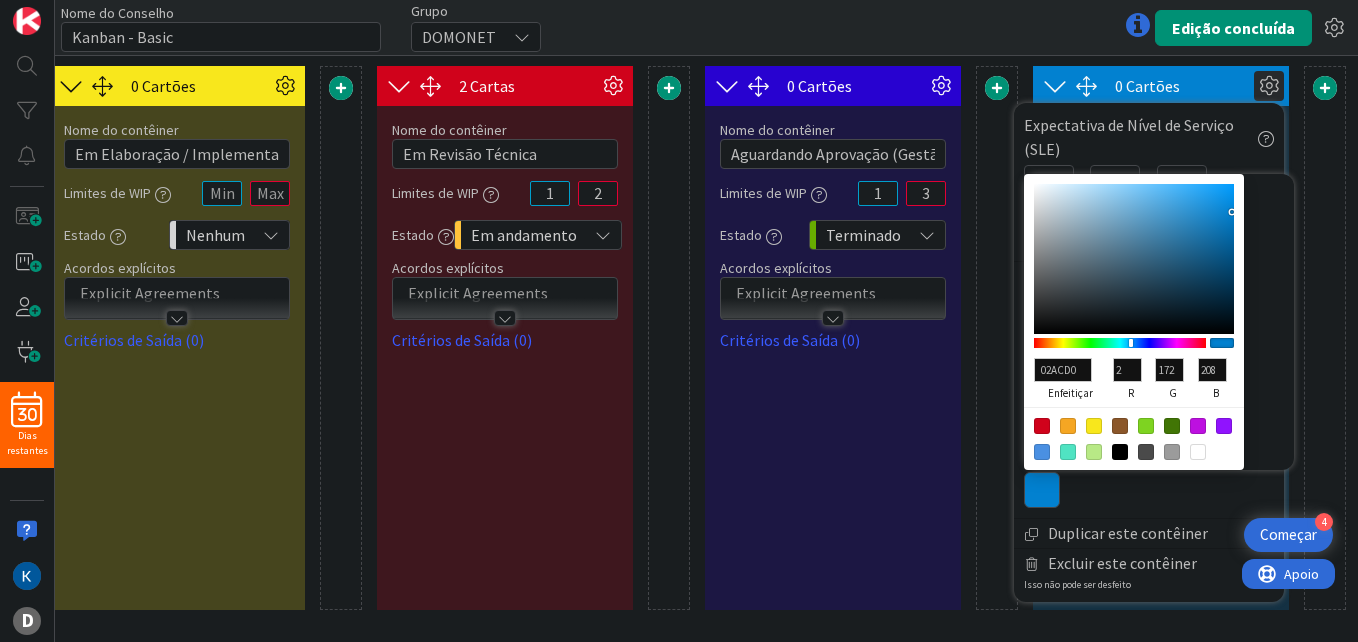 click at bounding box center (1120, 343) 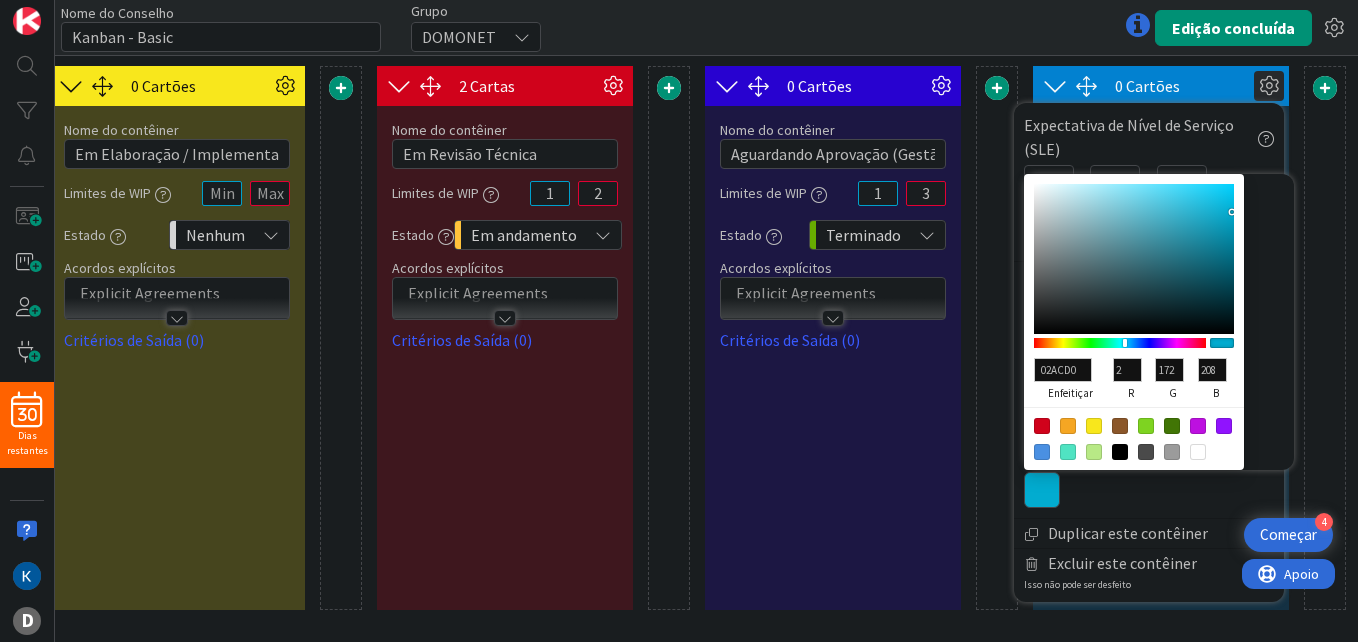 type on "0240D0" 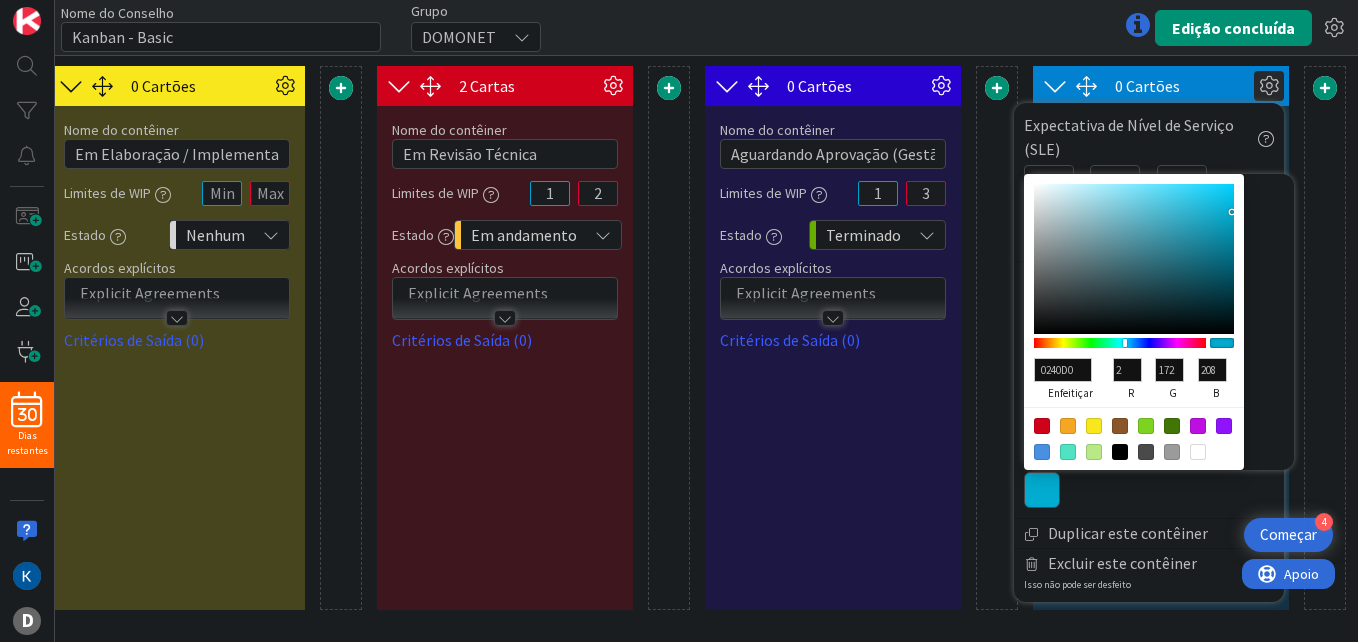 type on "64" 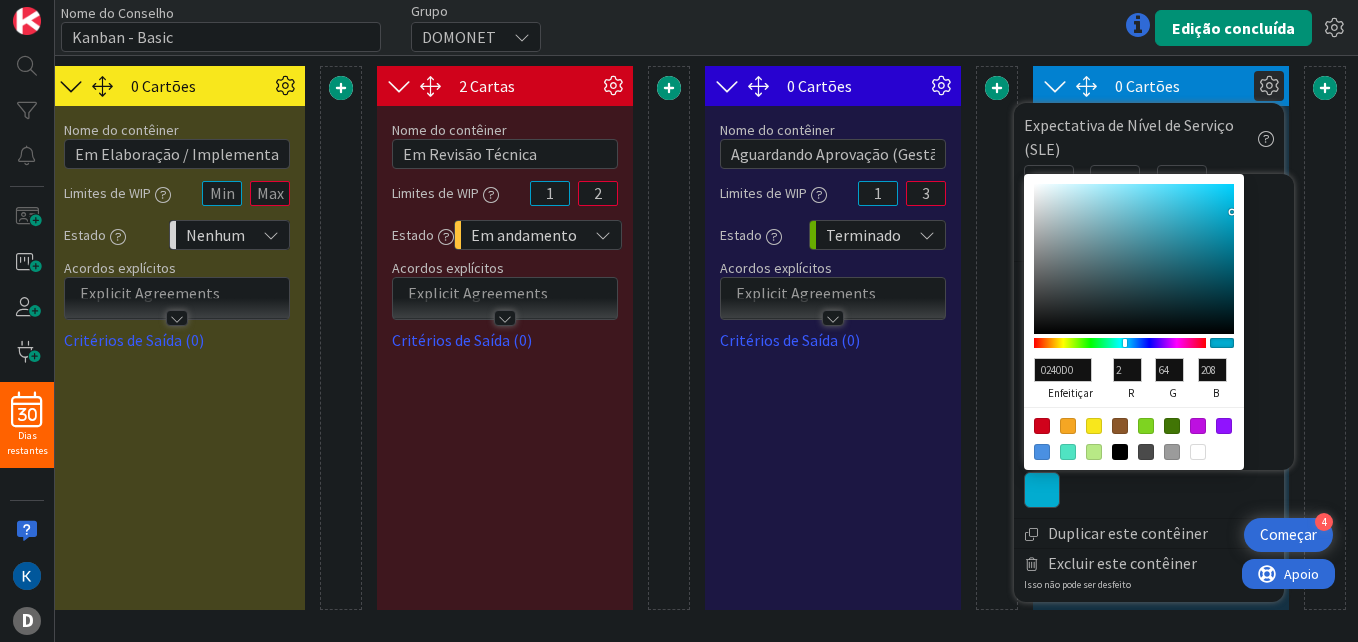 click at bounding box center [1120, 343] 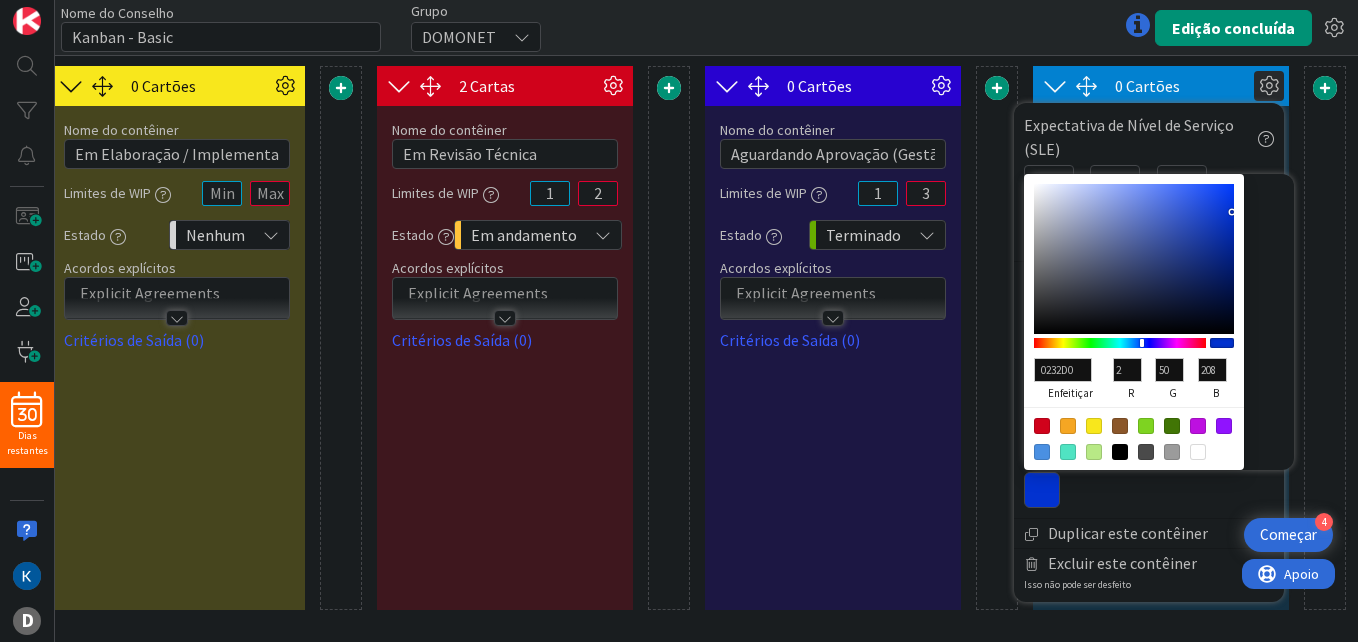 type on "5B02D0" 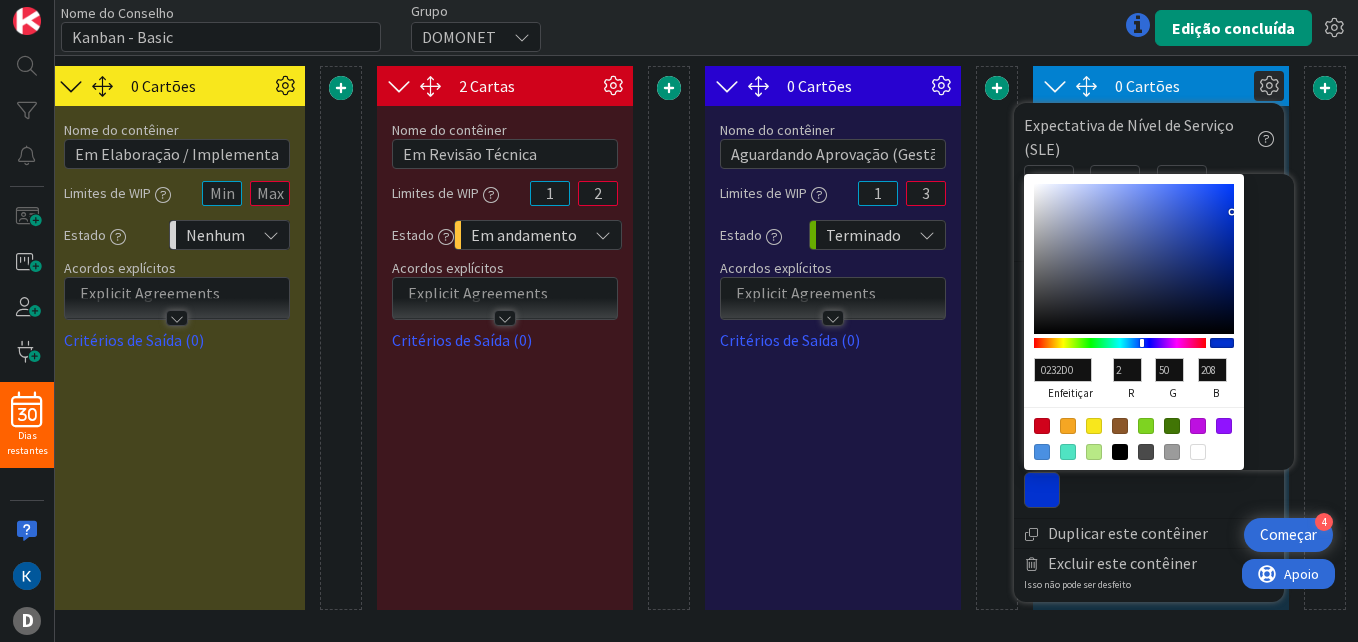 type on "91" 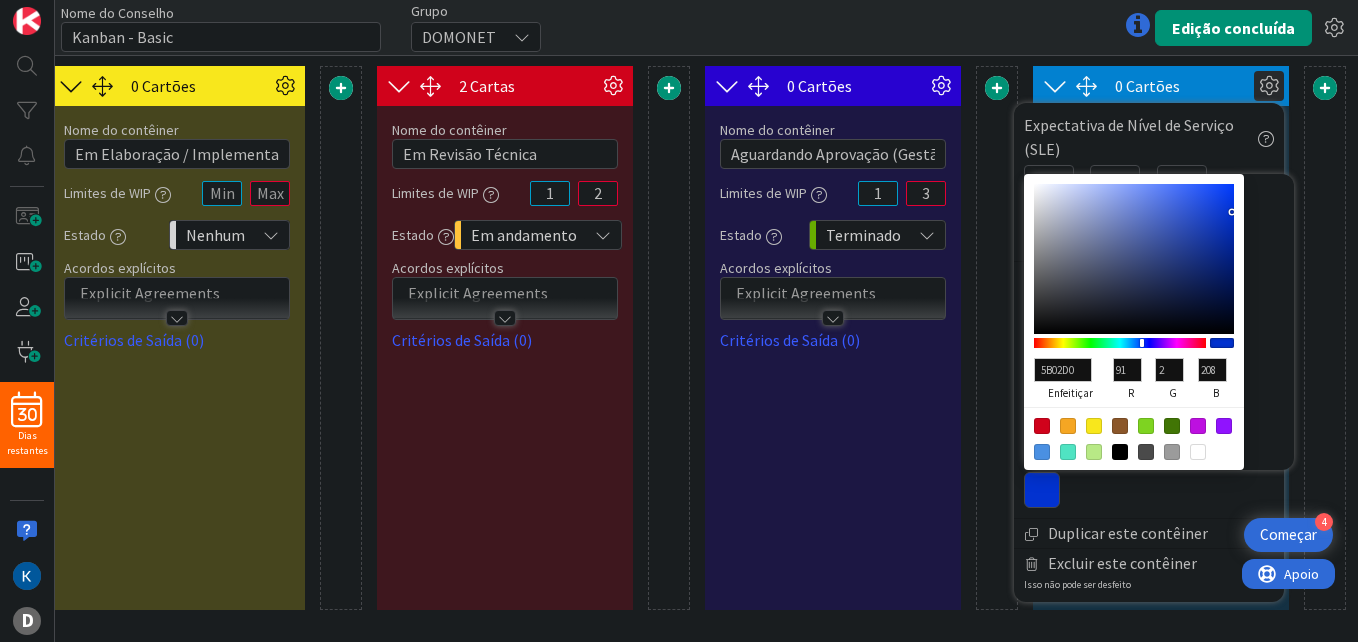 type on "6202D0" 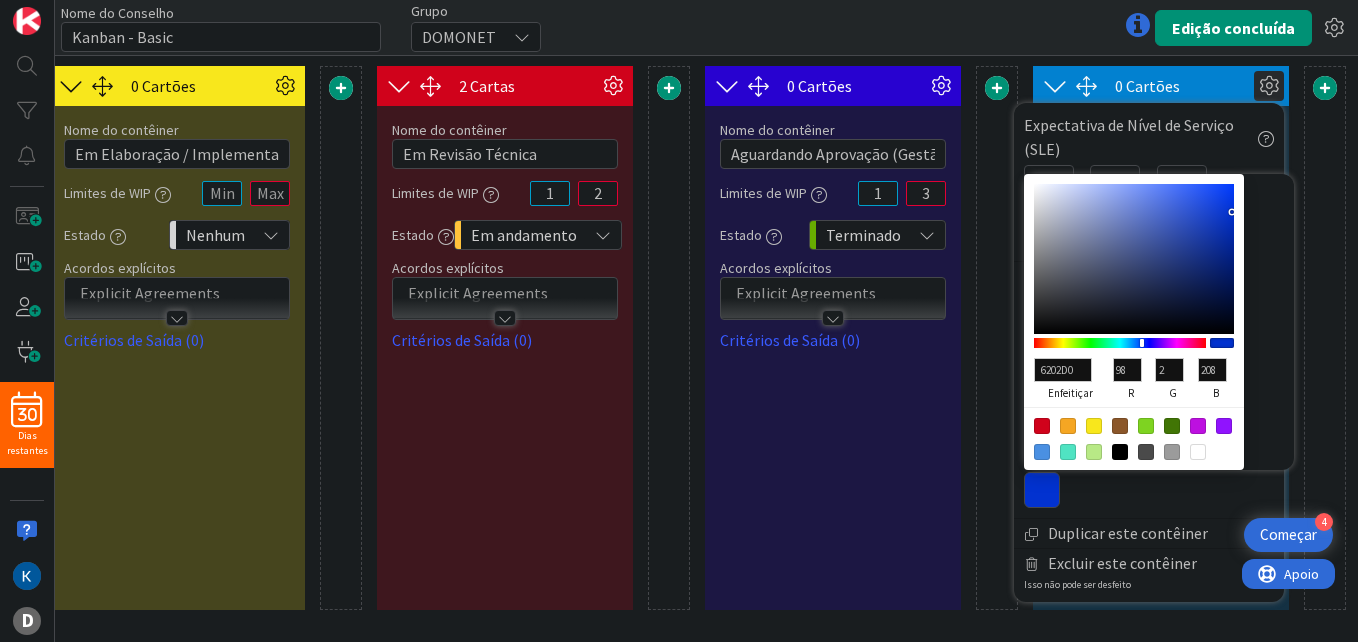 type on "8602D0" 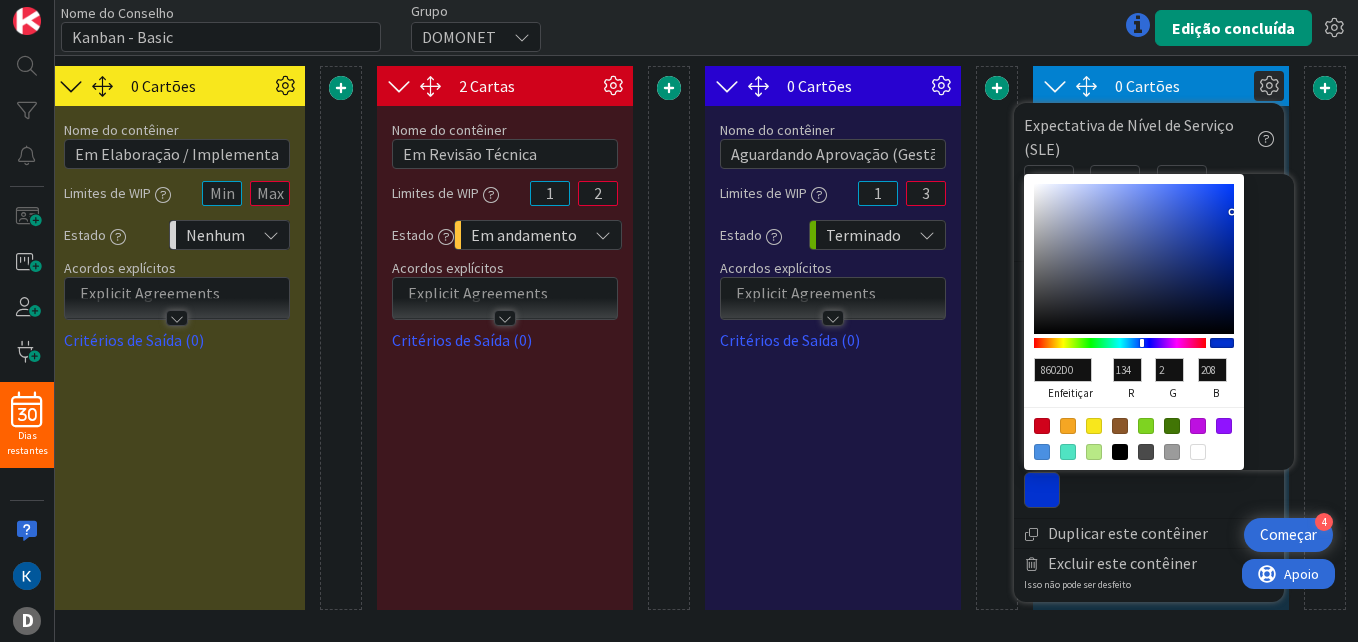 type on "9B02D0" 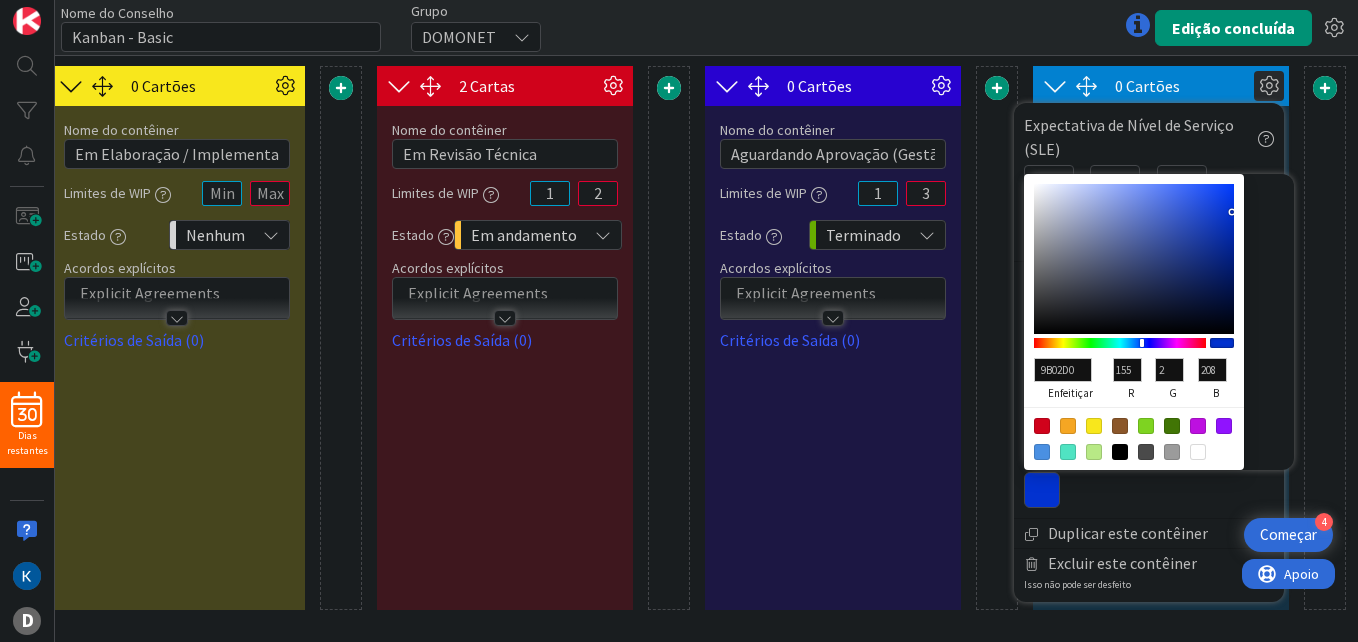 type on "B102D0" 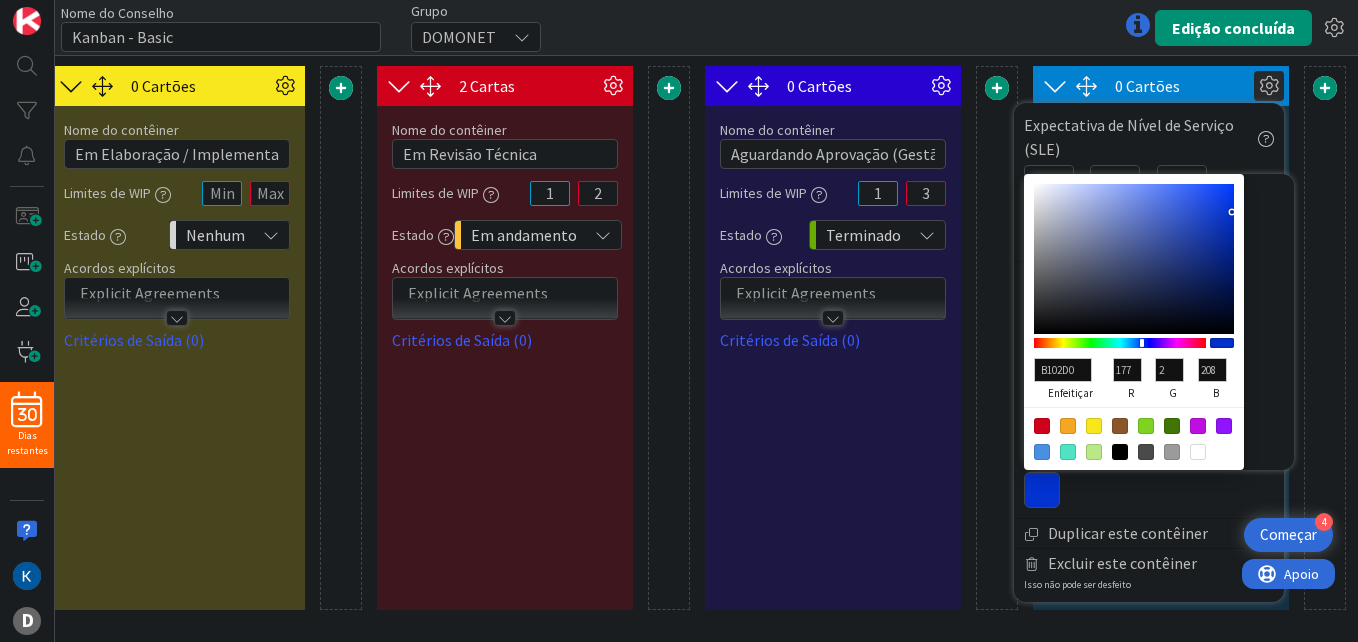 click at bounding box center (1120, 343) 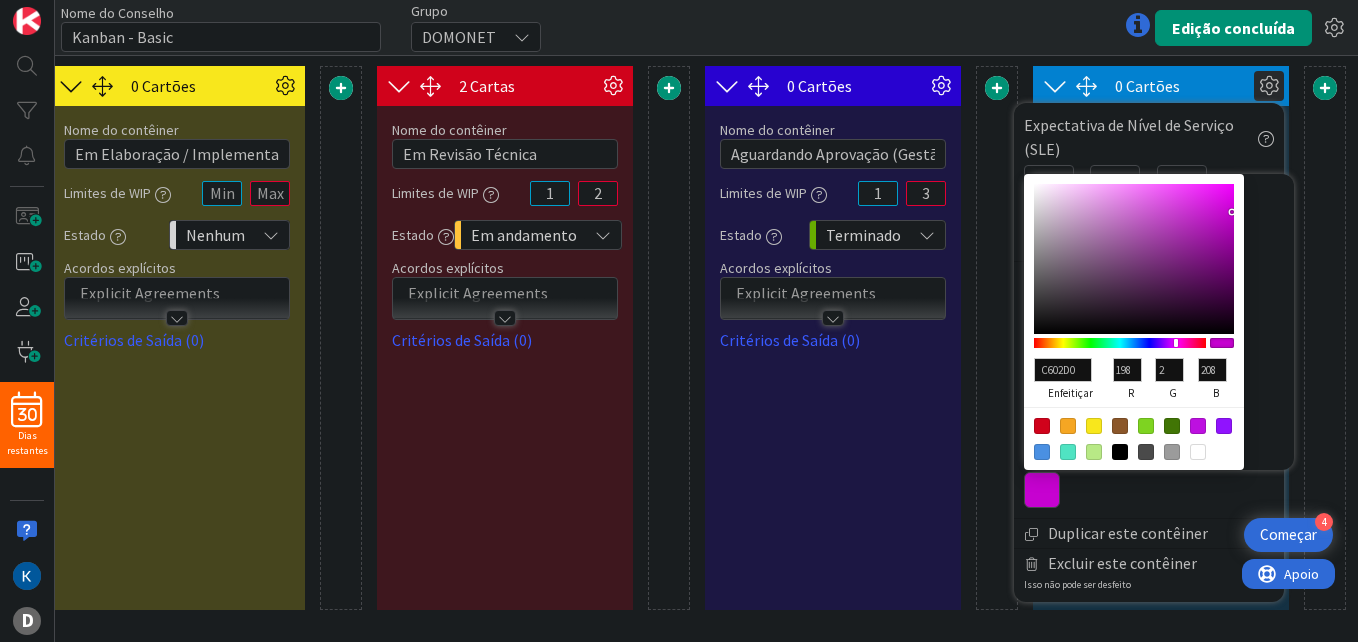 type on "D00258" 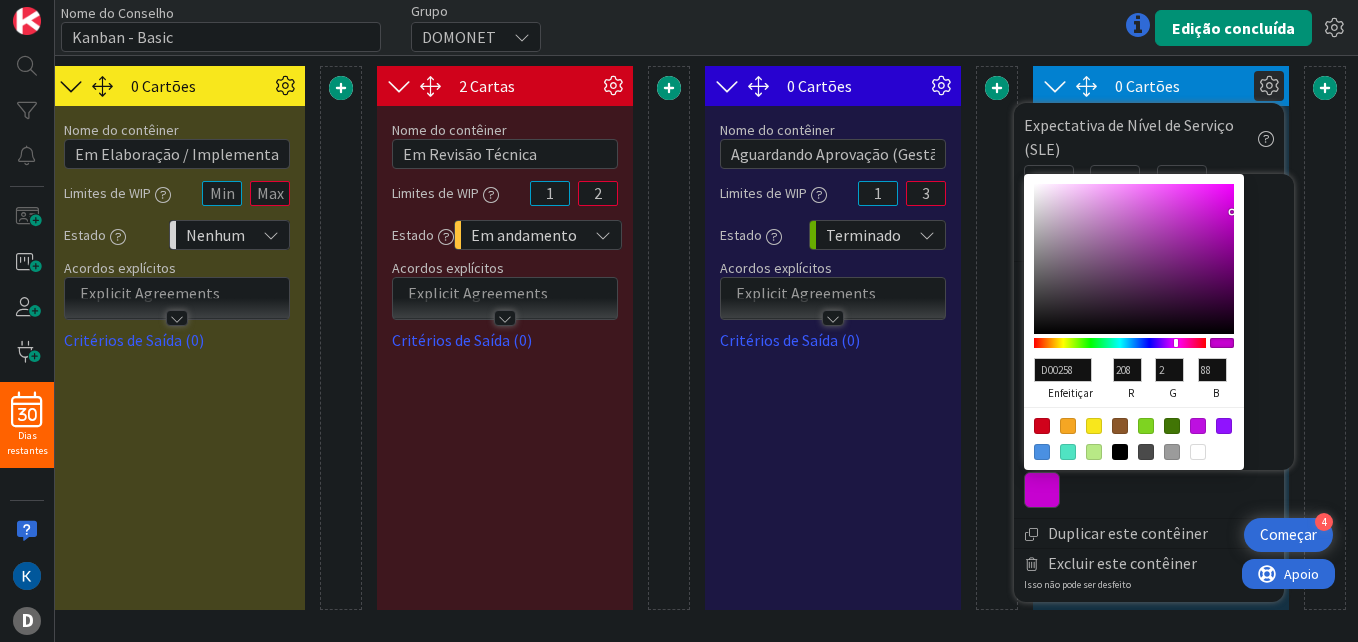 drag, startPoint x: 1194, startPoint y: 344, endPoint x: 1206, endPoint y: 348, distance: 12.649111 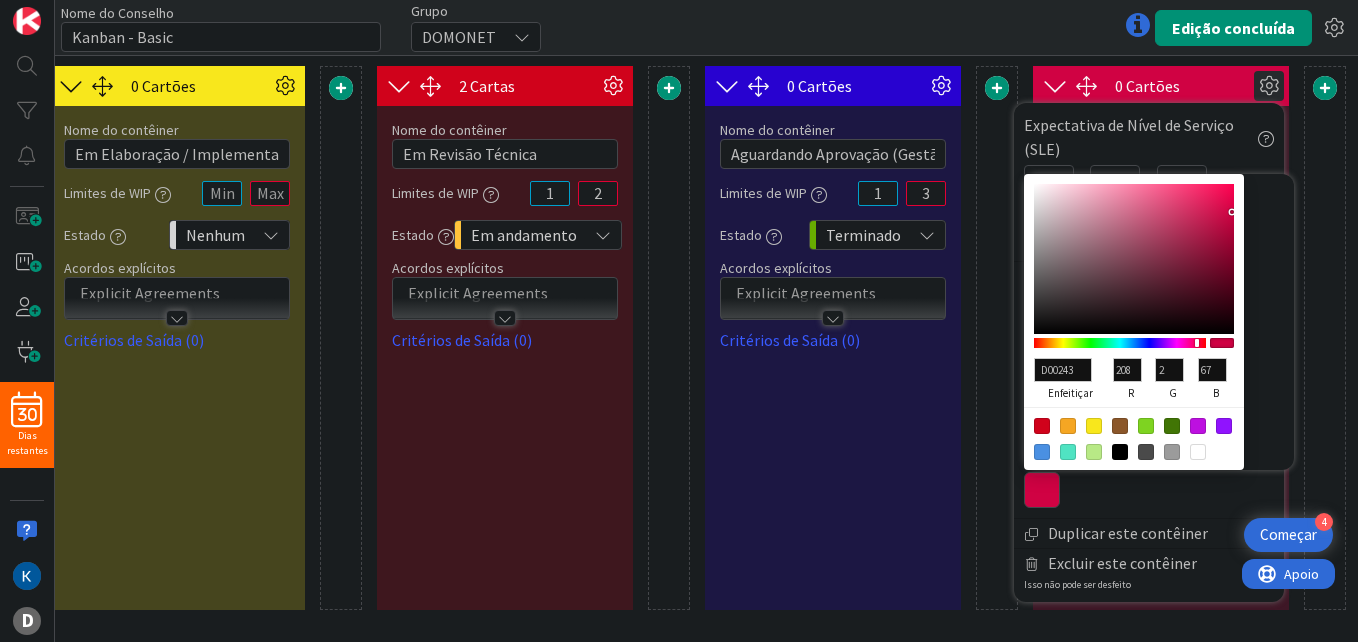 click at bounding box center [1198, 452] 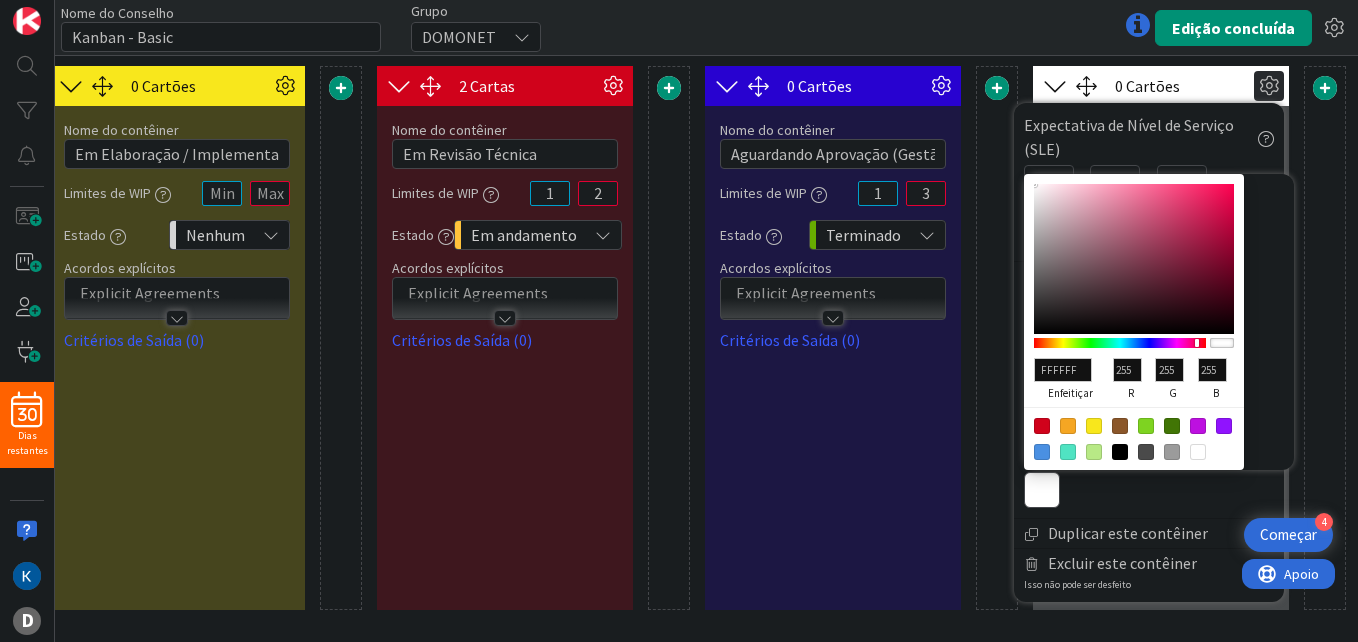 click at bounding box center [1120, 343] 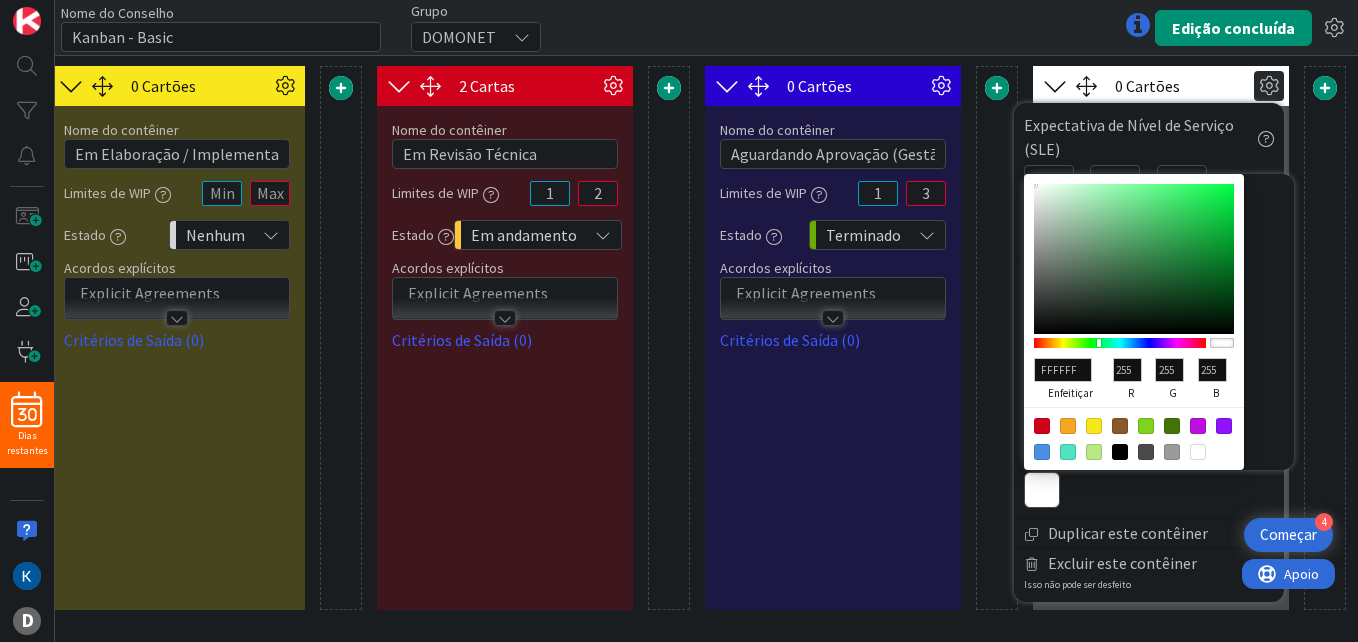 click at bounding box center (1120, 343) 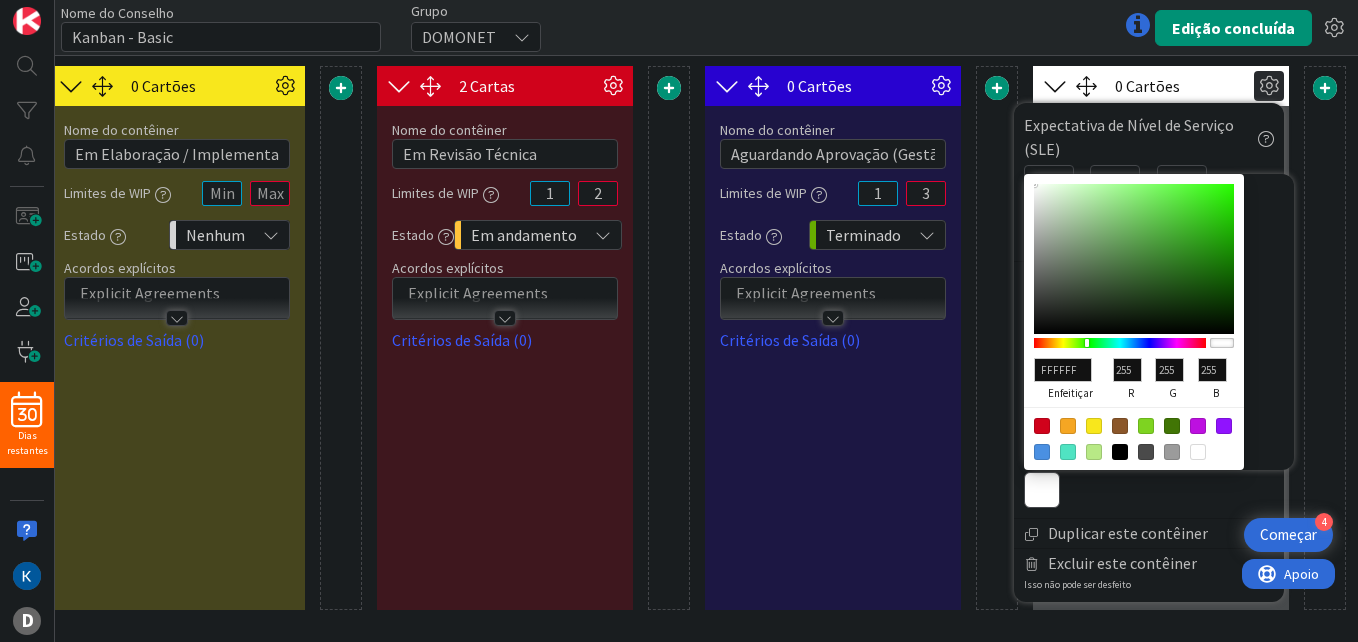 click at bounding box center [1325, 338] 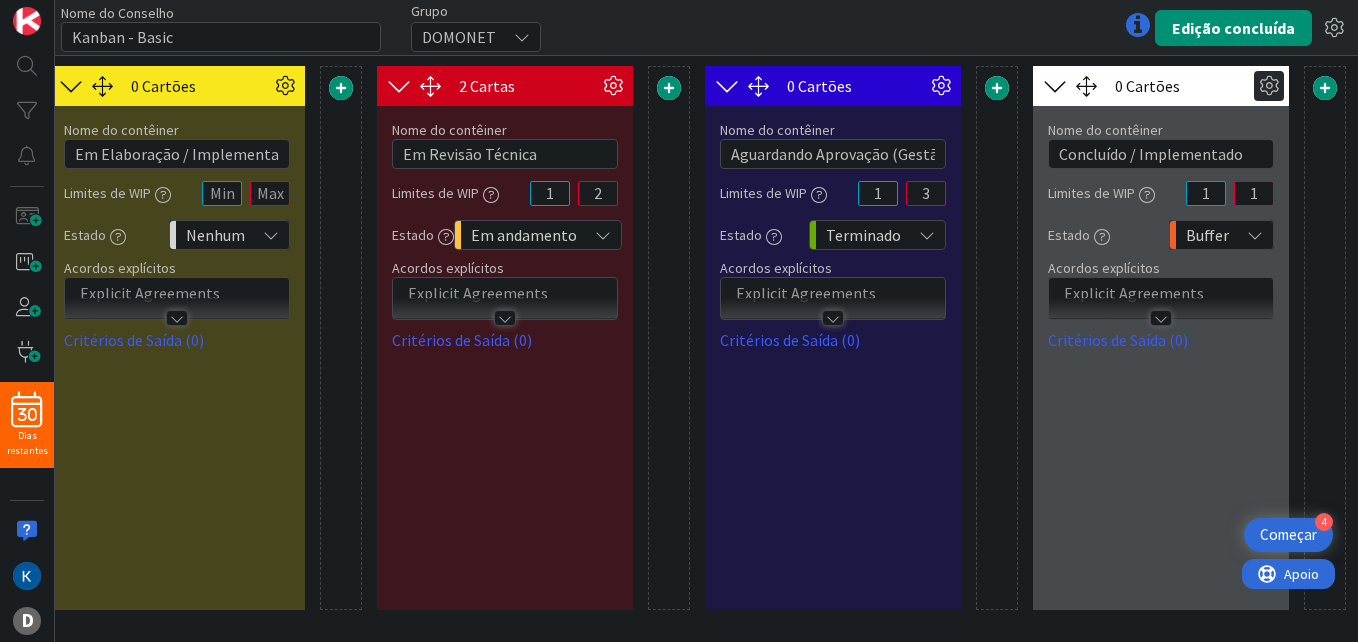 click at bounding box center (1269, 86) 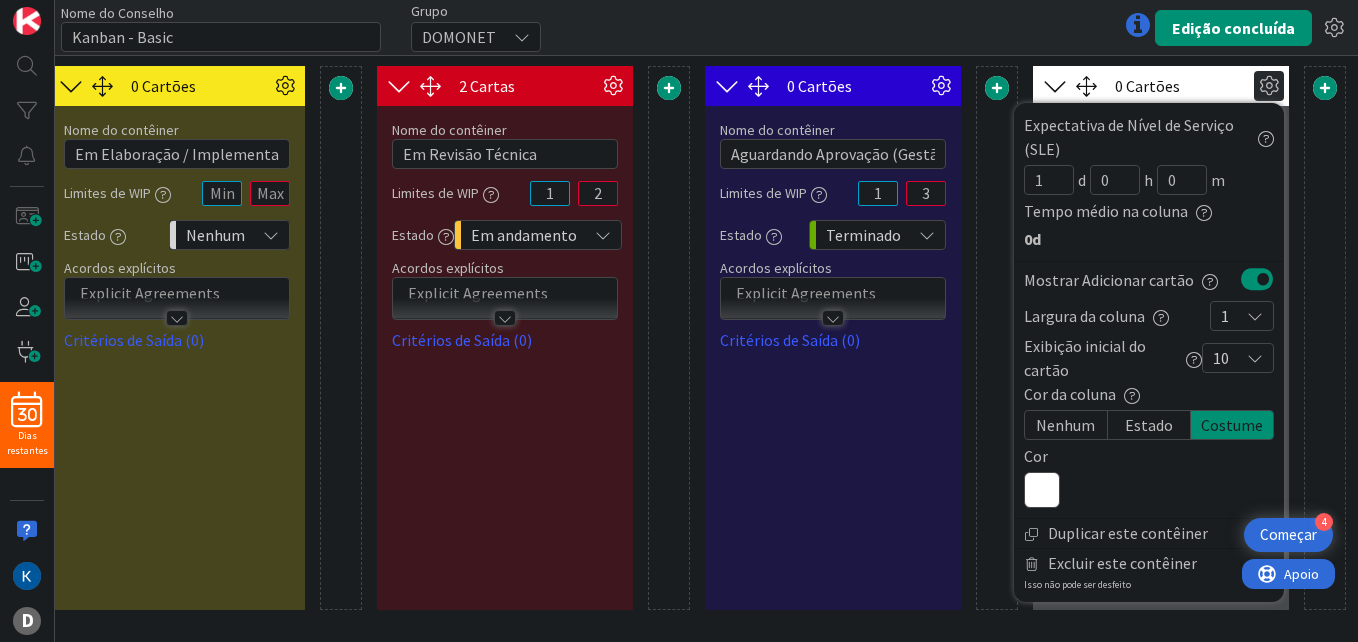 click at bounding box center (1042, 490) 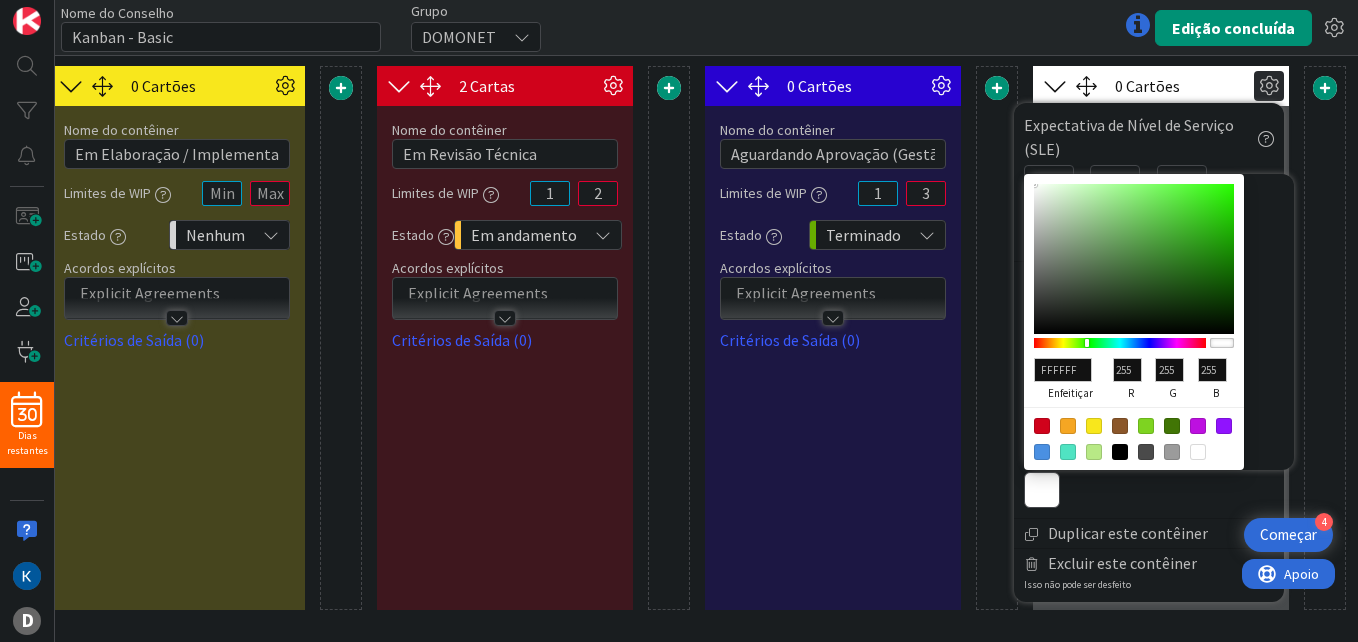 click at bounding box center [1120, 343] 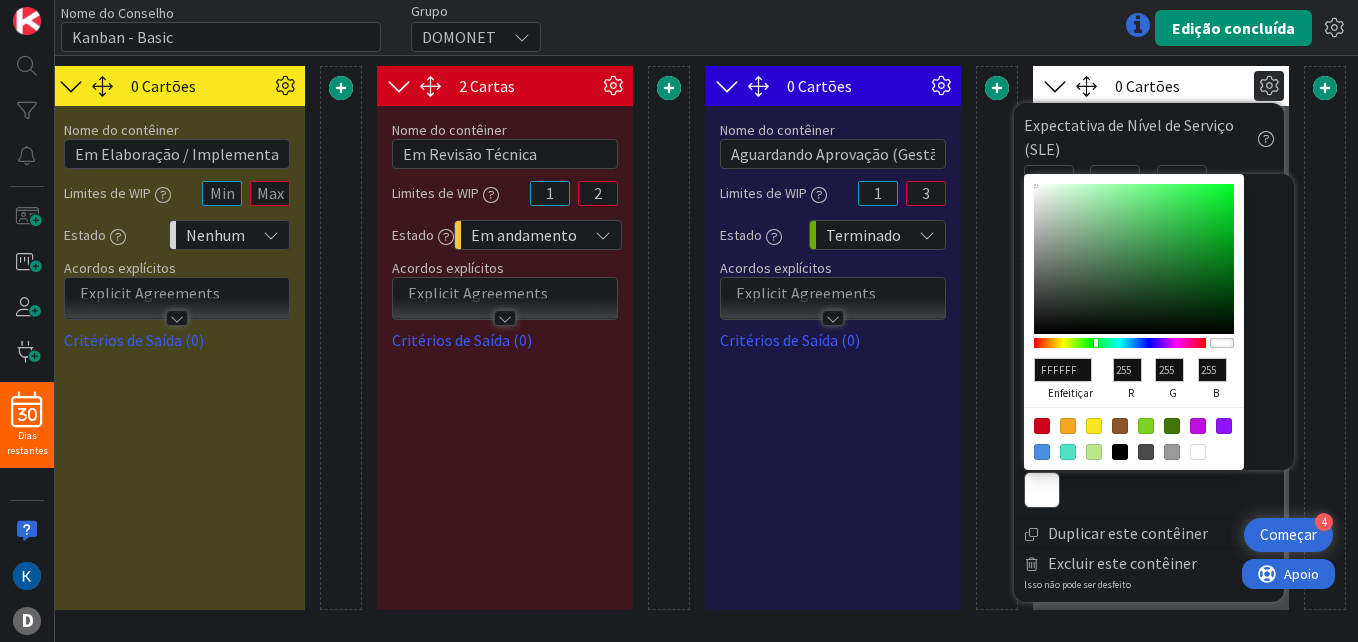 click at bounding box center (1120, 343) 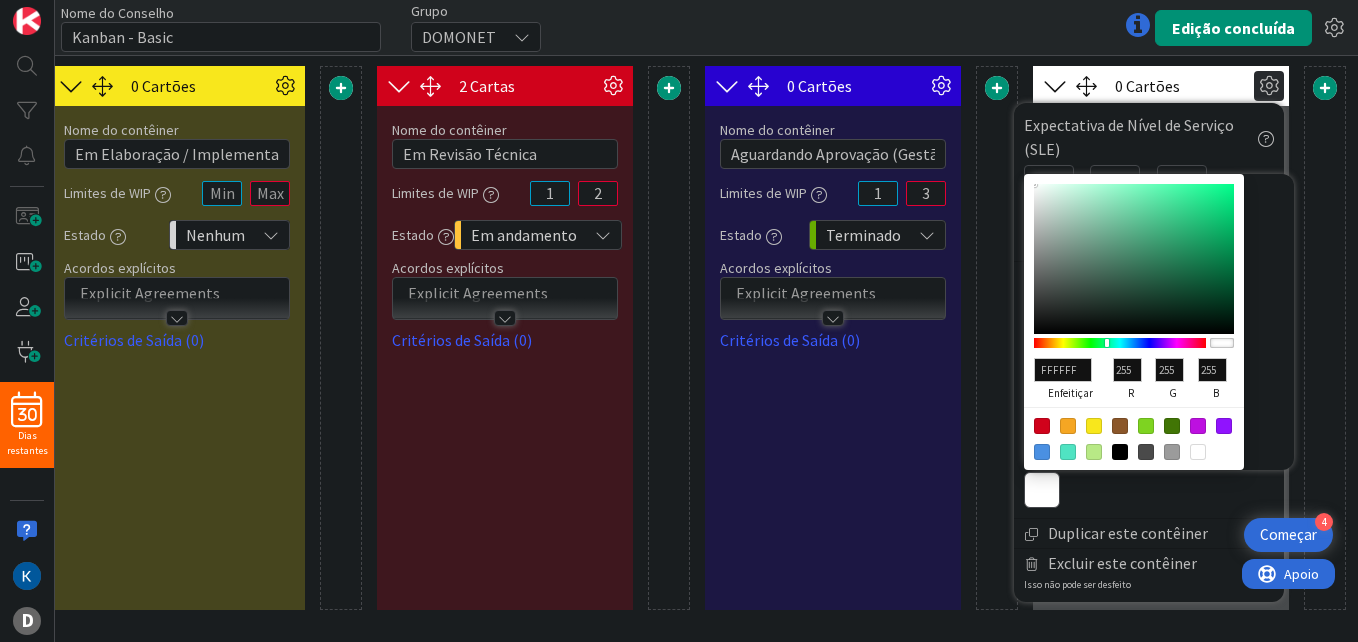 drag, startPoint x: 1101, startPoint y: 337, endPoint x: 1090, endPoint y: 337, distance: 11 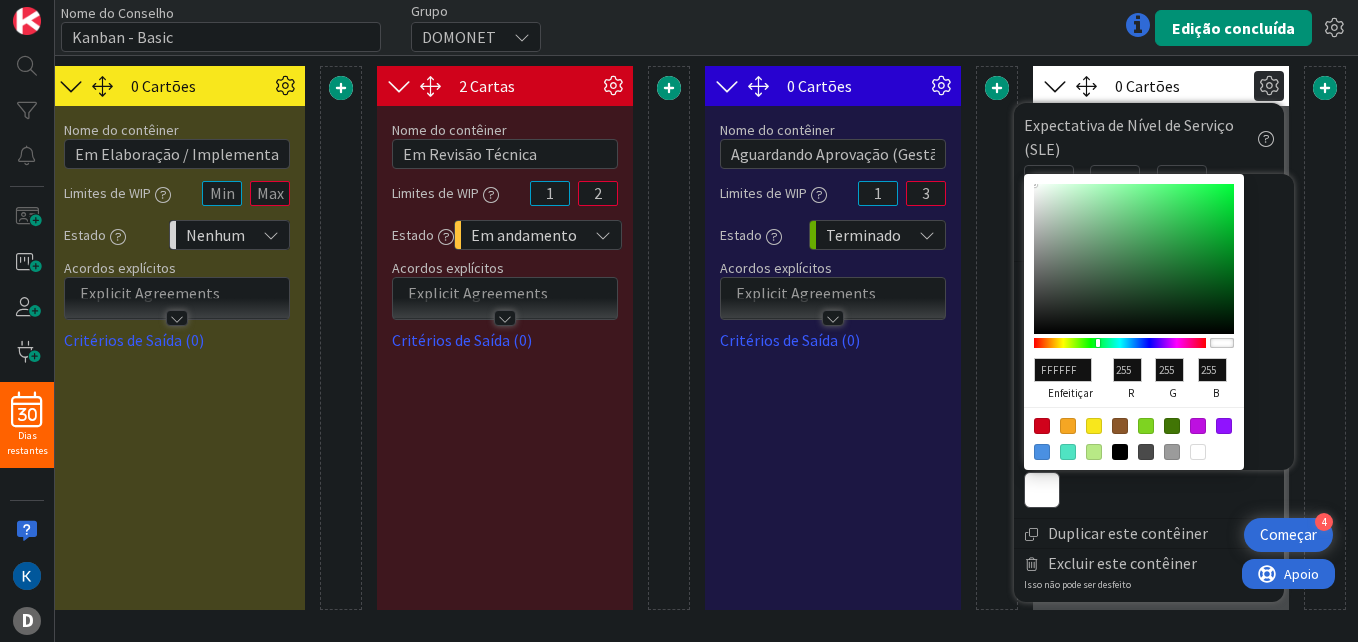 click at bounding box center (1120, 343) 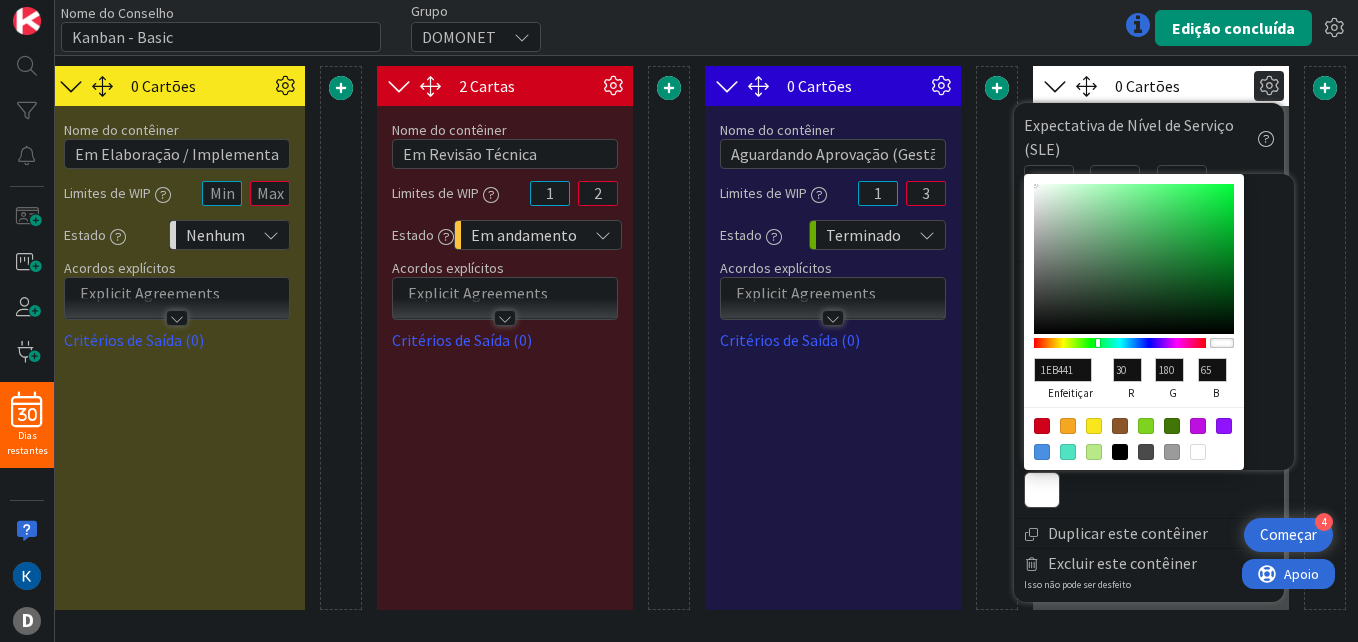 click at bounding box center [1134, 259] 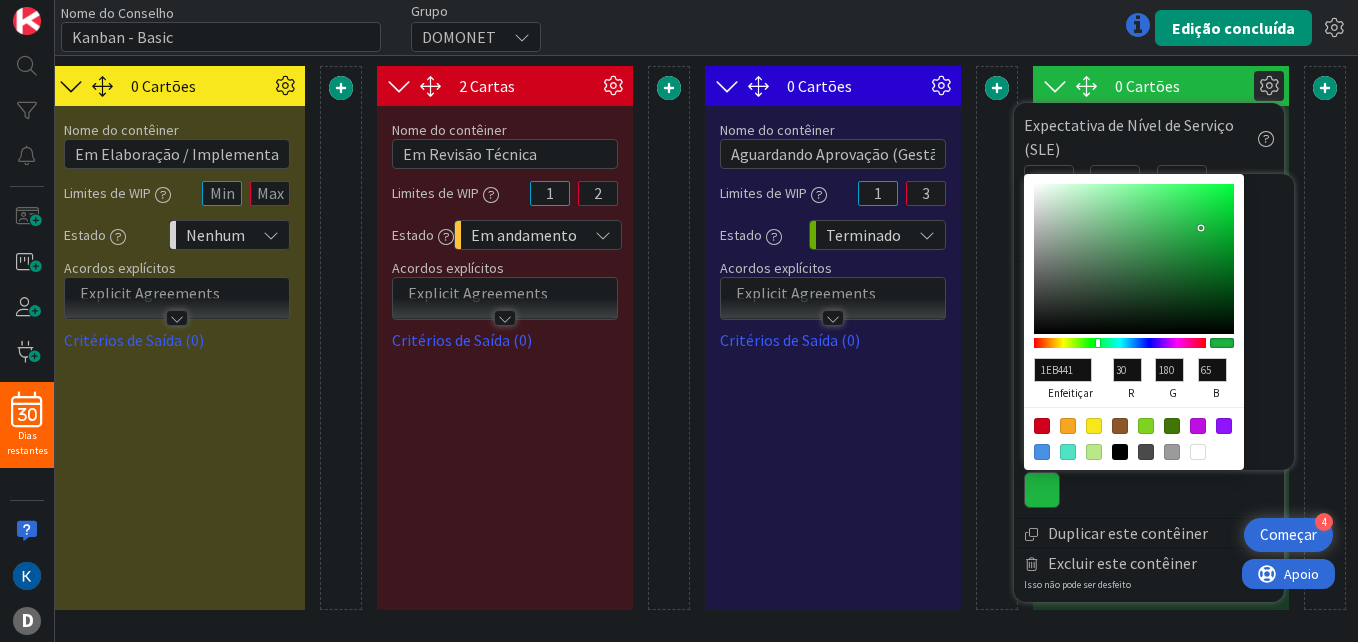 type on "16A538" 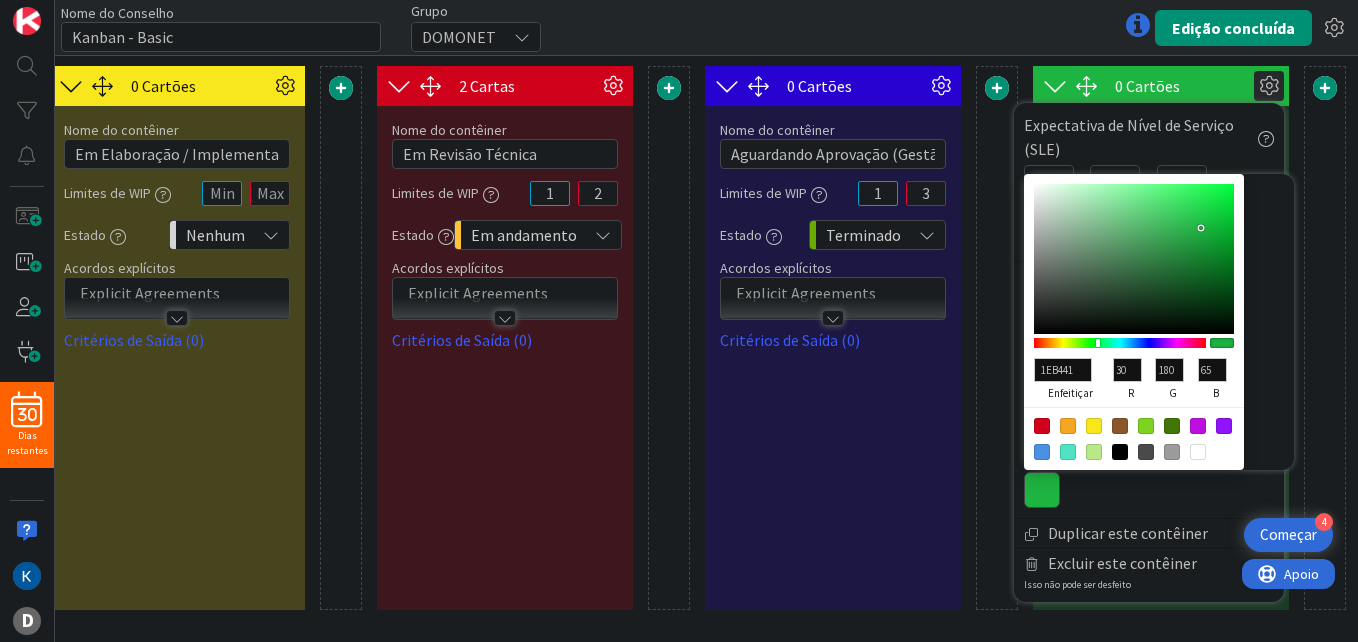 type on "165" 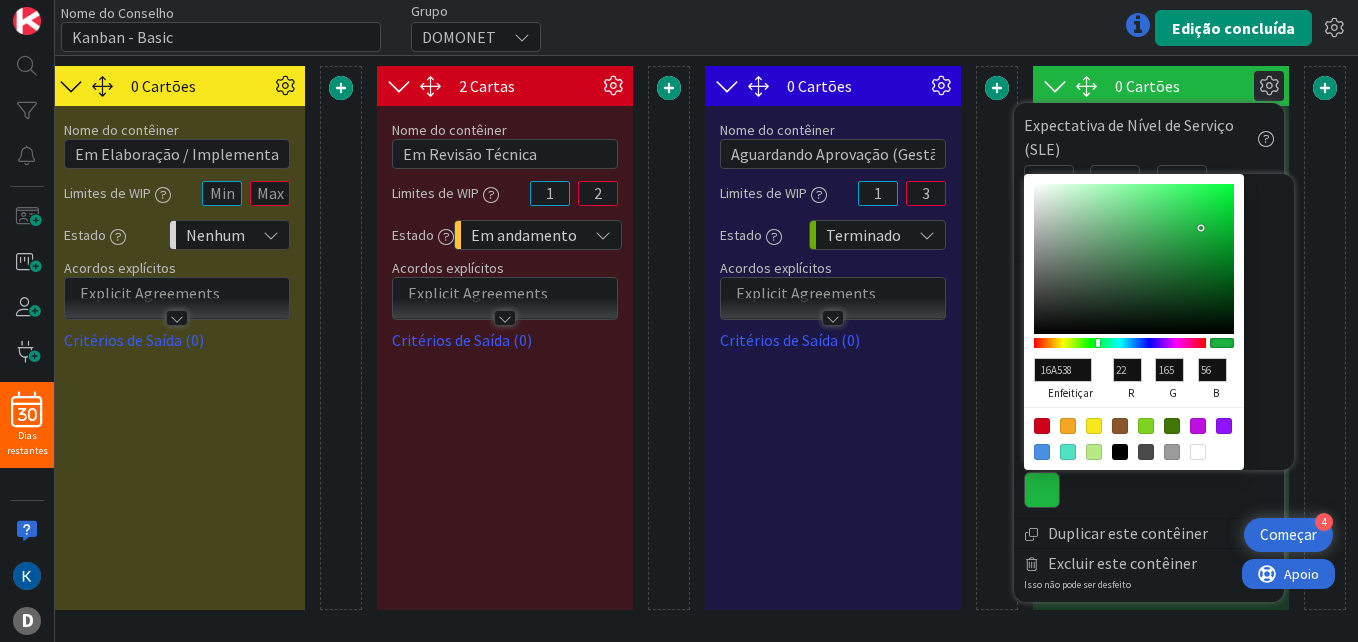 type on "119230" 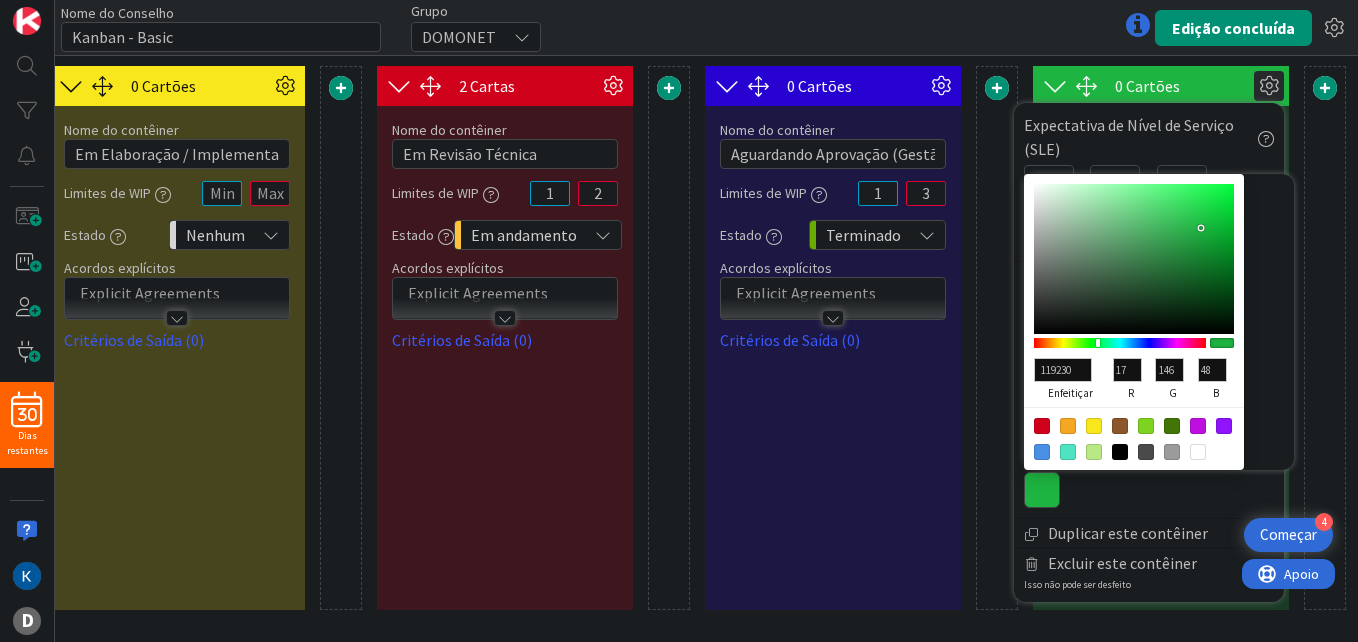click at bounding box center [1134, 259] 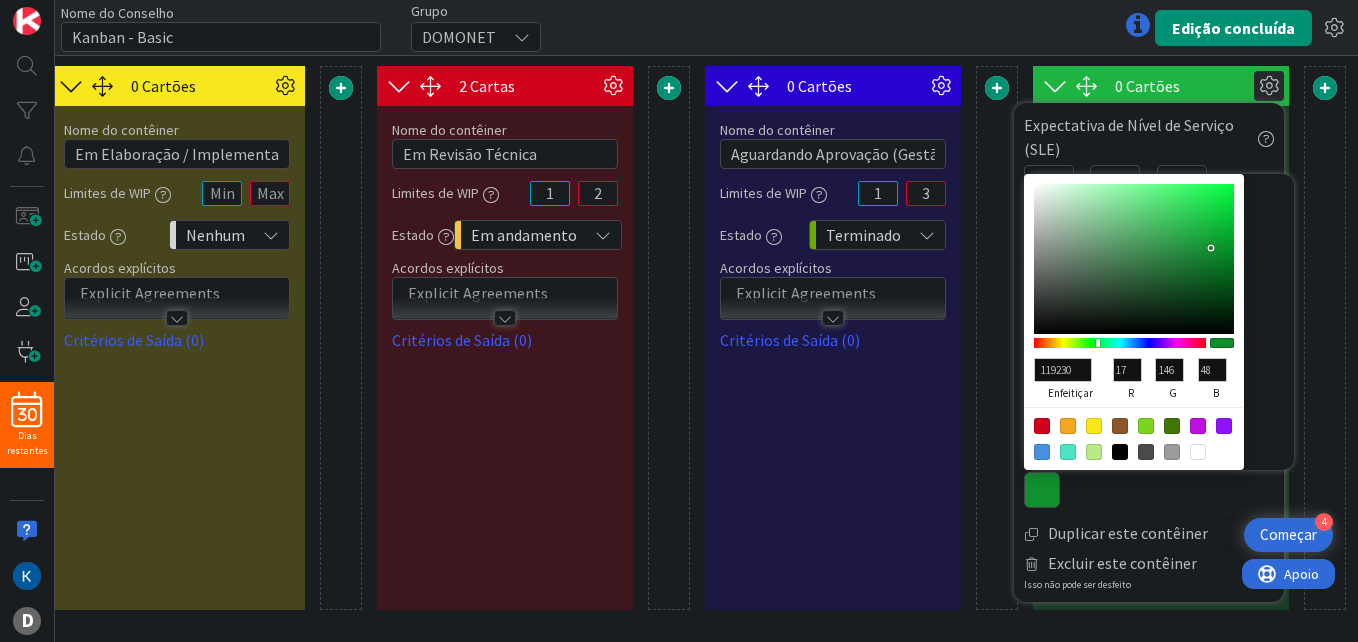 type on "10882D" 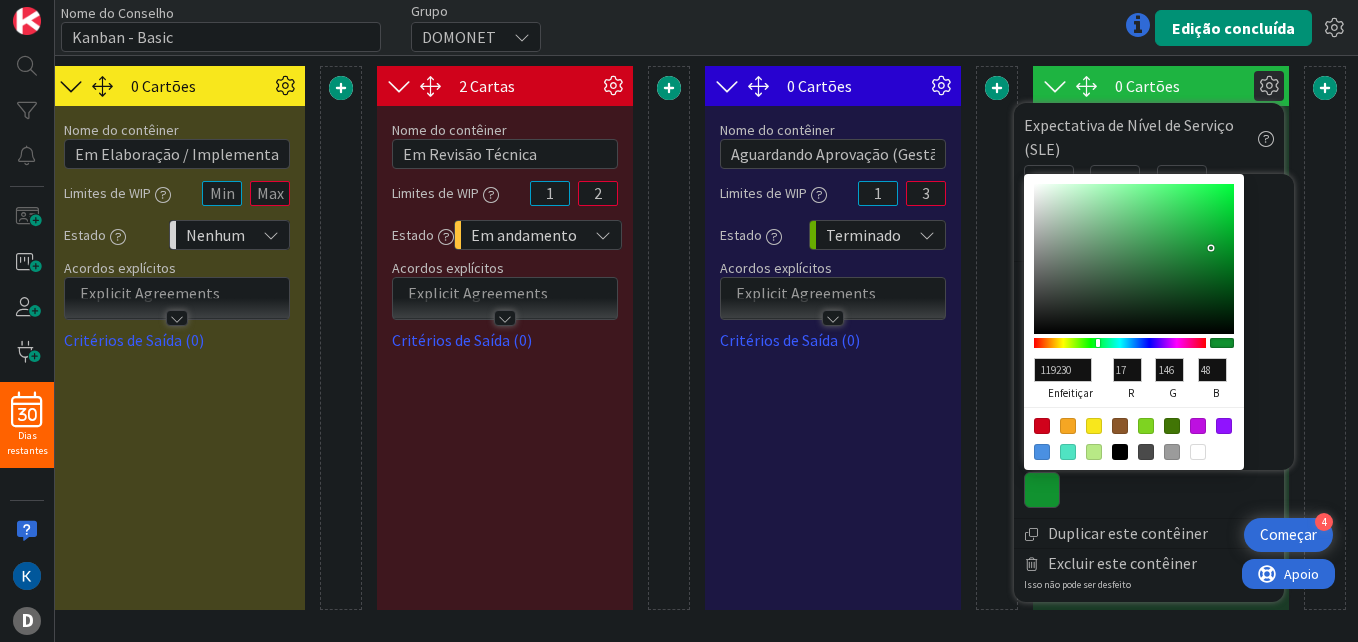 type on "16" 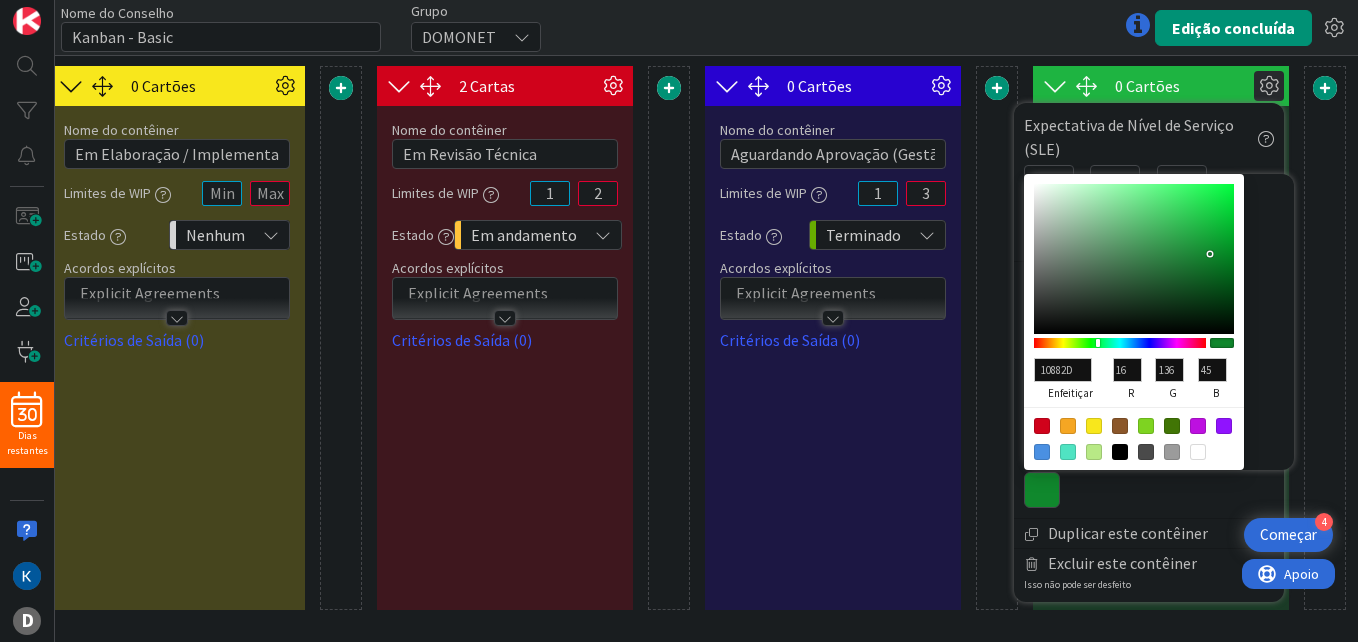 type on "0E6924" 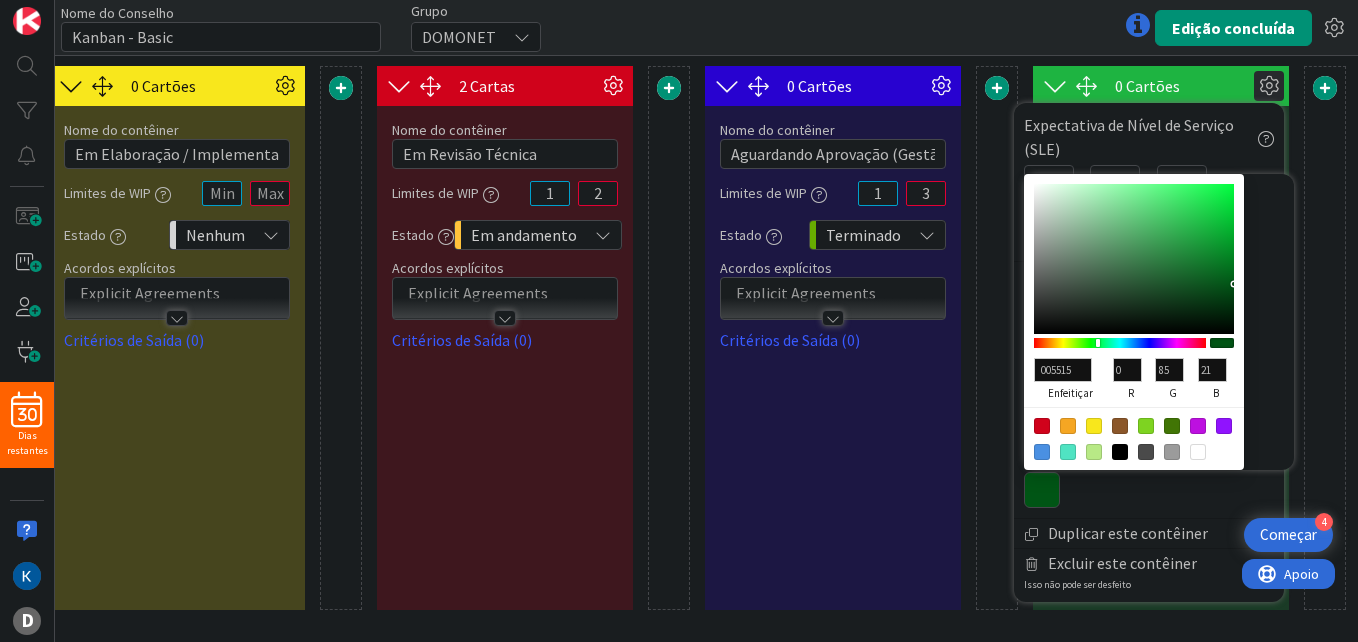 scroll, scrollTop: 0, scrollLeft: 763, axis: horizontal 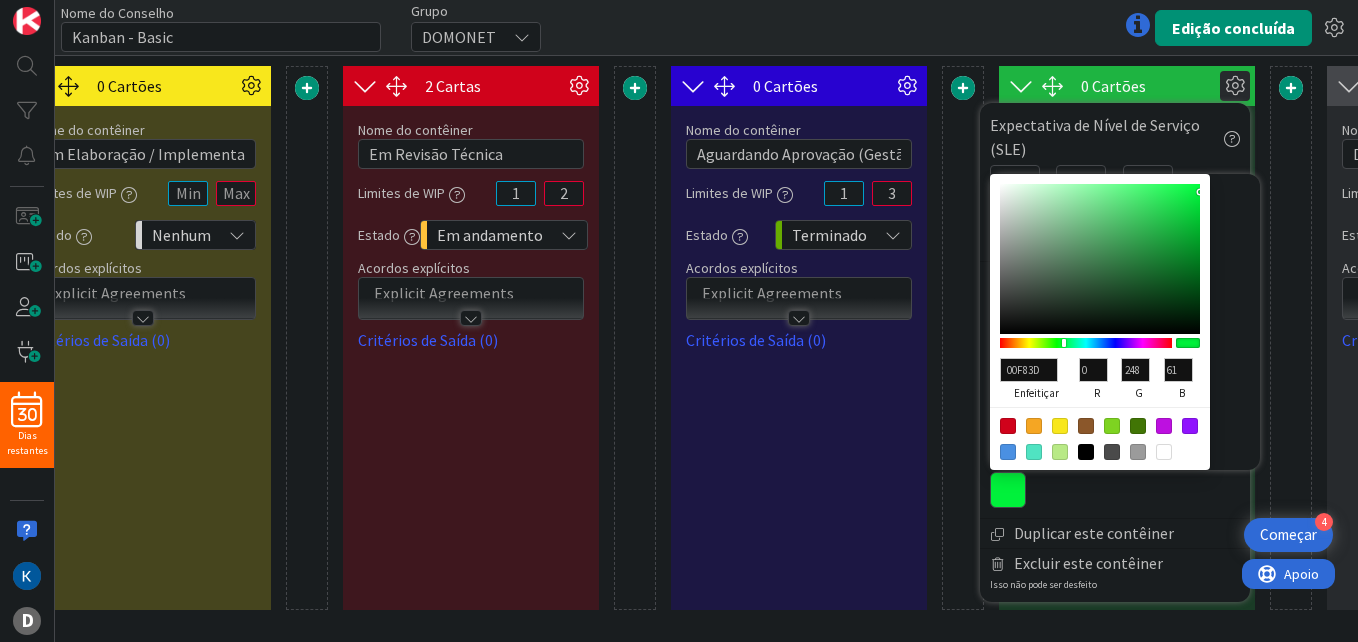 click at bounding box center (1291, 338) 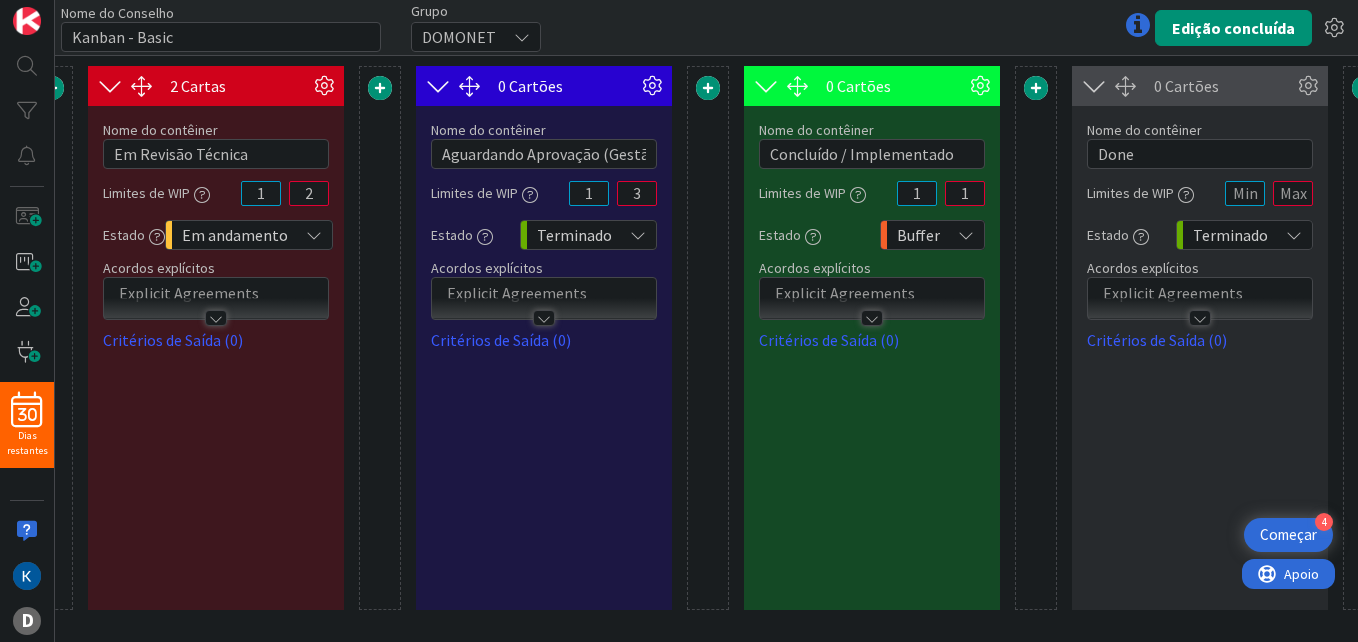 scroll, scrollTop: 0, scrollLeft: 1055, axis: horizontal 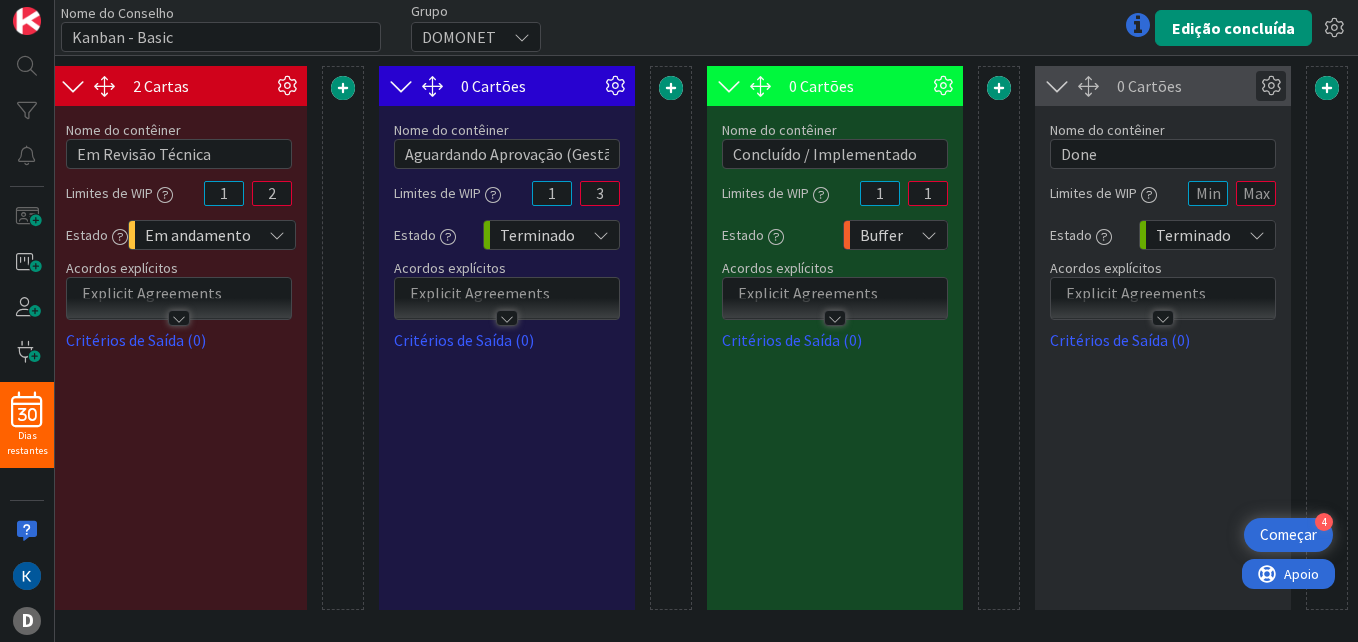 click at bounding box center [1271, 86] 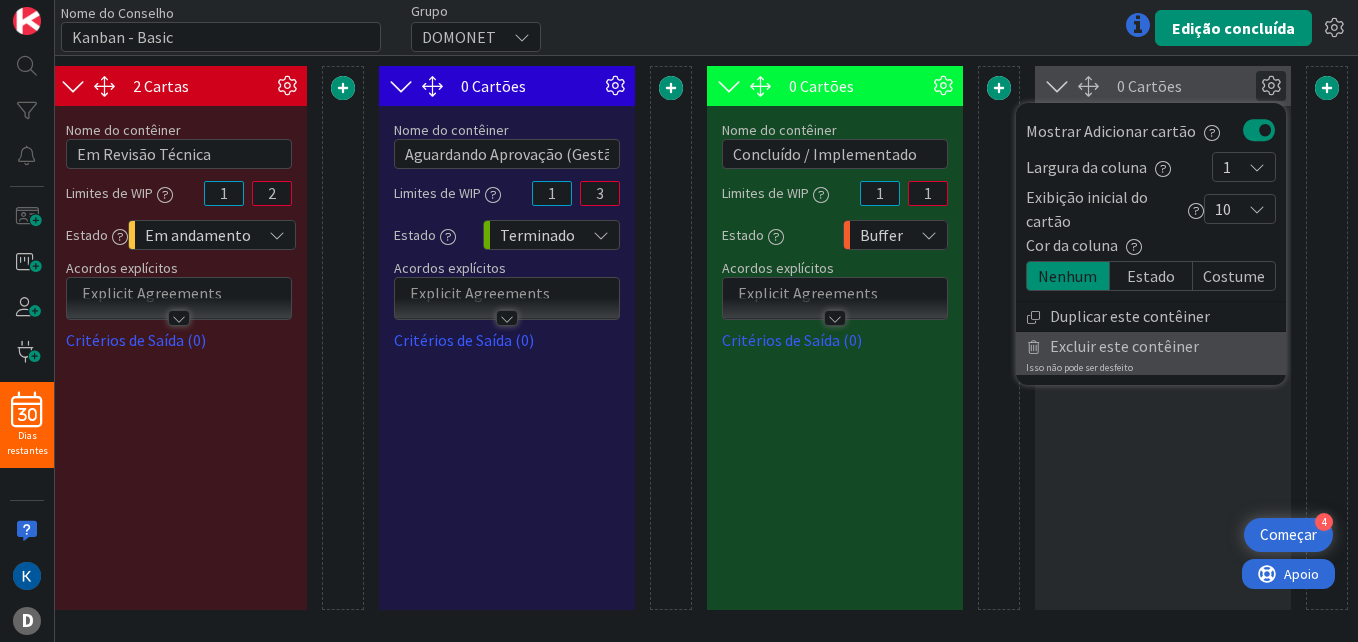 click on "Excluir este contêiner" at bounding box center (1124, 346) 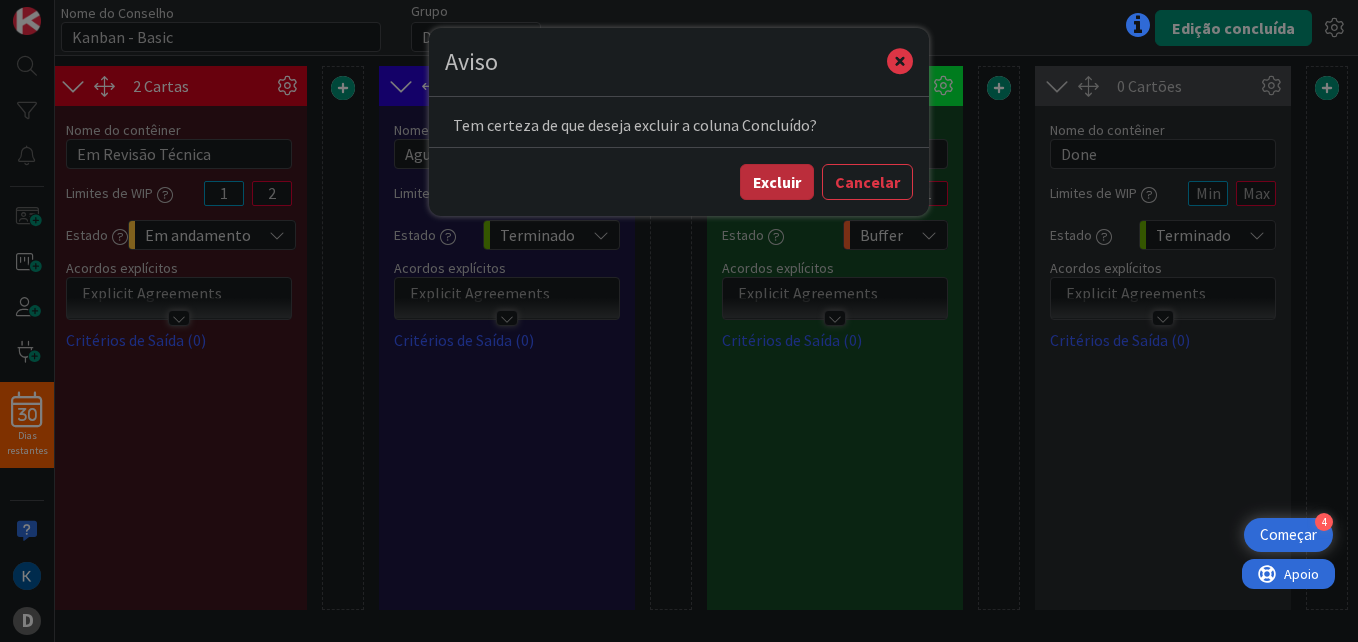 click on "Excluir" at bounding box center (777, 182) 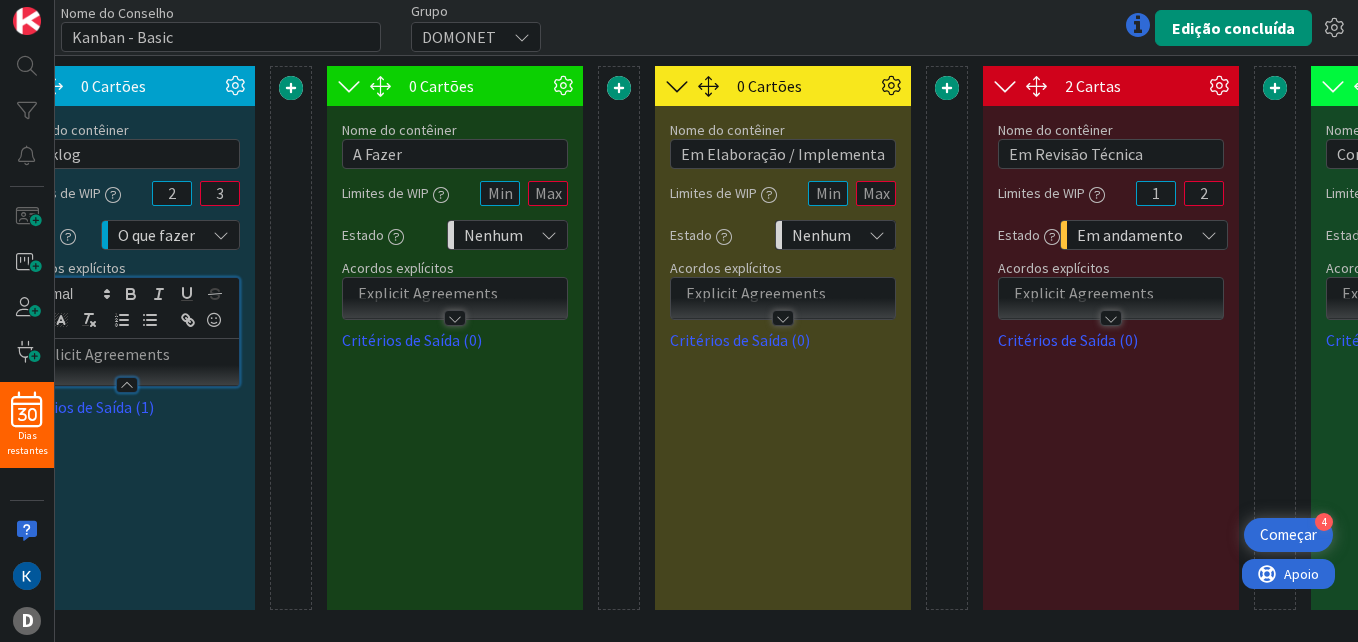 scroll, scrollTop: 0, scrollLeft: 0, axis: both 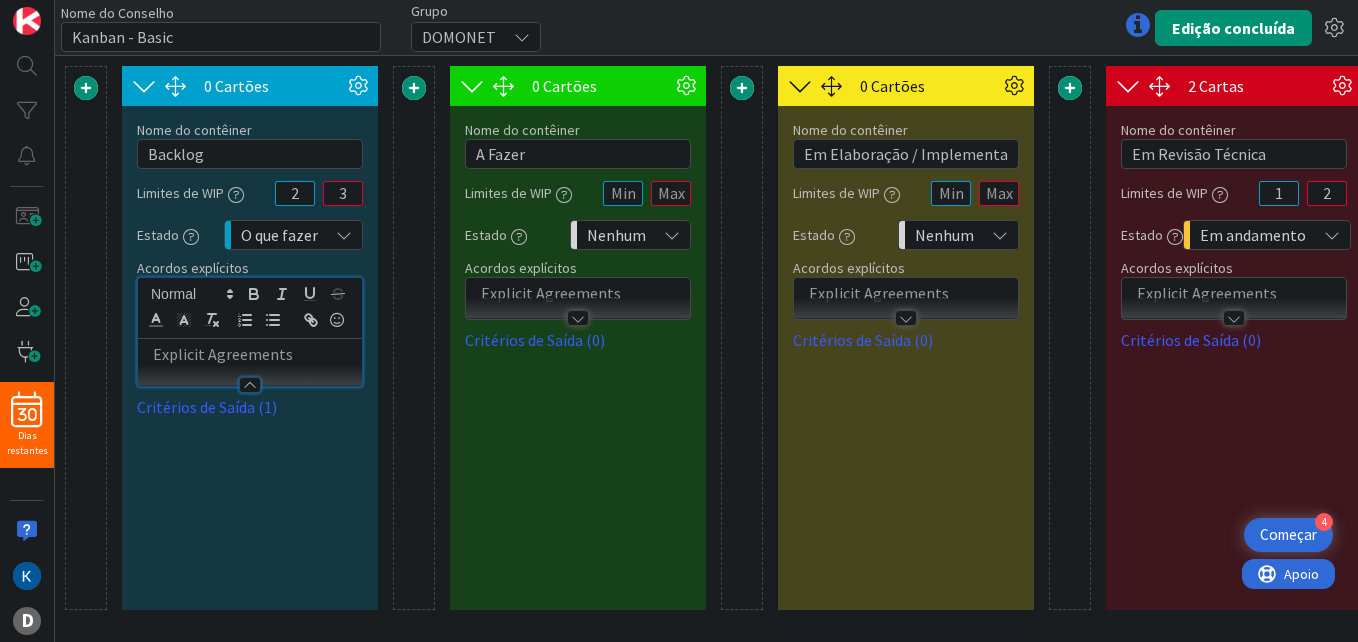 click on "Recipiente de cartão Crie quadros simples com recipientes de cartões que só podem conter cartões. Adicionar um Recipiente de Cartão Contêineres de layout Crie quadros complexos com contêineres de layout que só podem conter outros contêineres como colunas ou linhas, mas não cartões. Adicionar um layout horizontal Adicionar um layout vertical Precisa de ajuda? Saiba mais sobre como editar um quadro..." at bounding box center (742, 338) 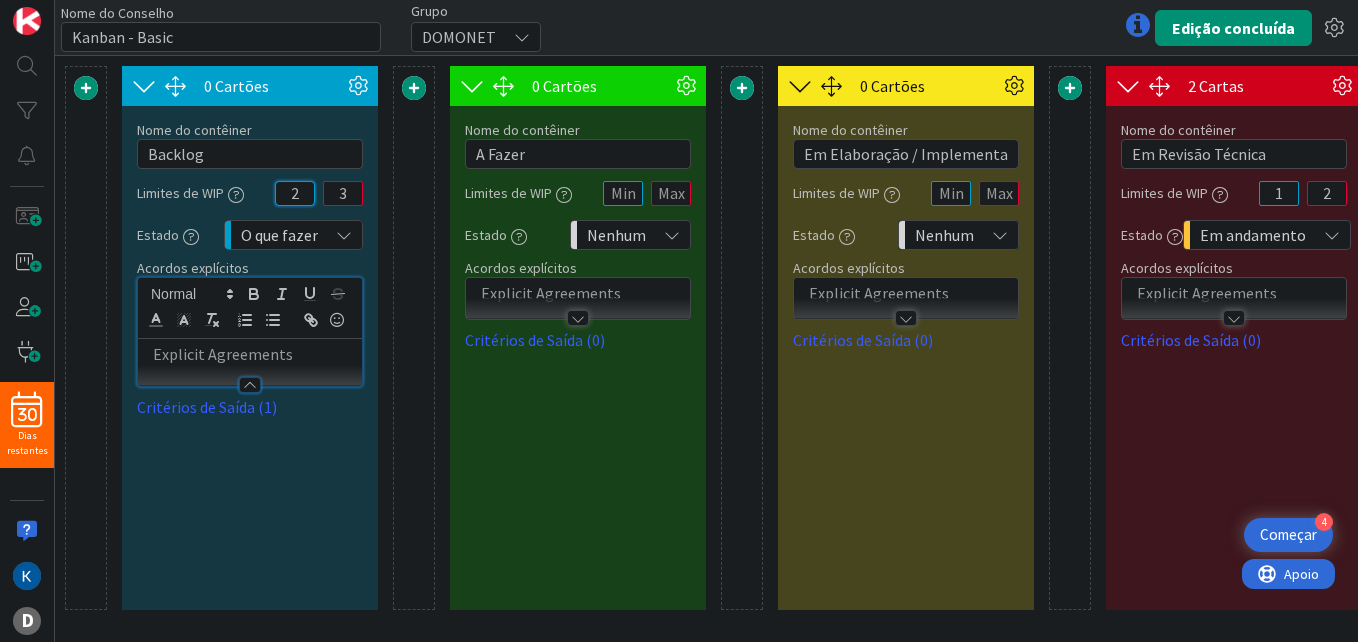 drag, startPoint x: 300, startPoint y: 196, endPoint x: 283, endPoint y: 186, distance: 19.723083 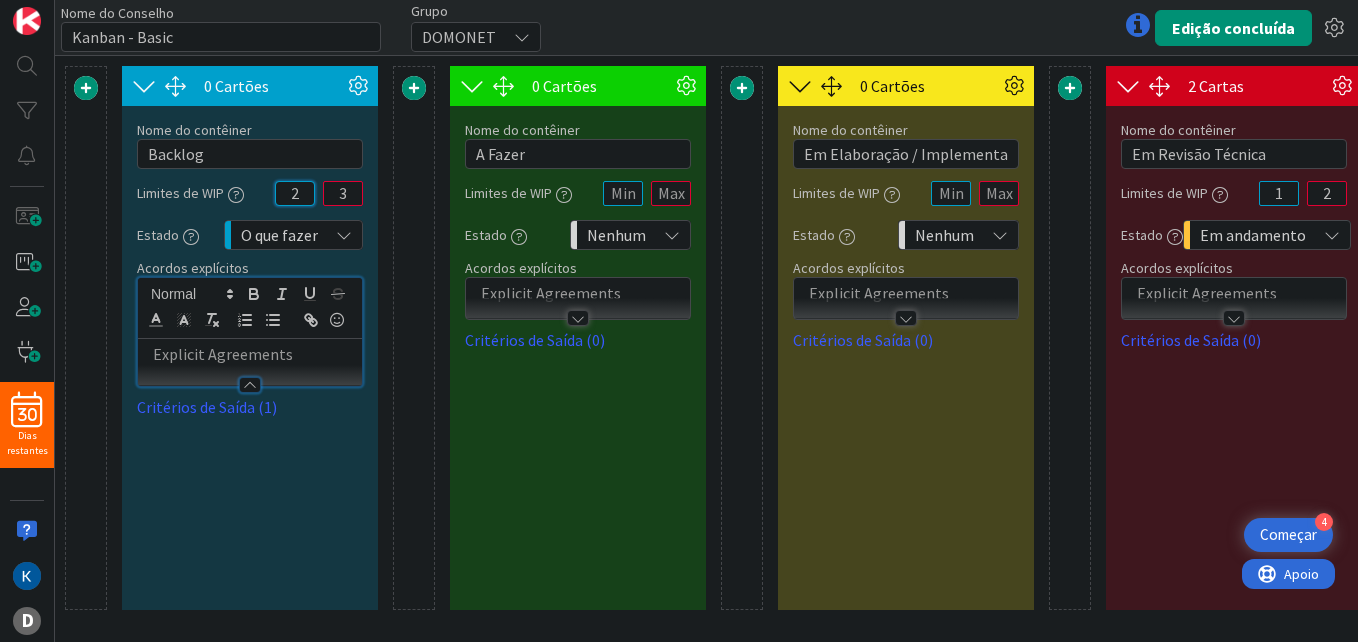 click on "2" at bounding box center [295, 193] 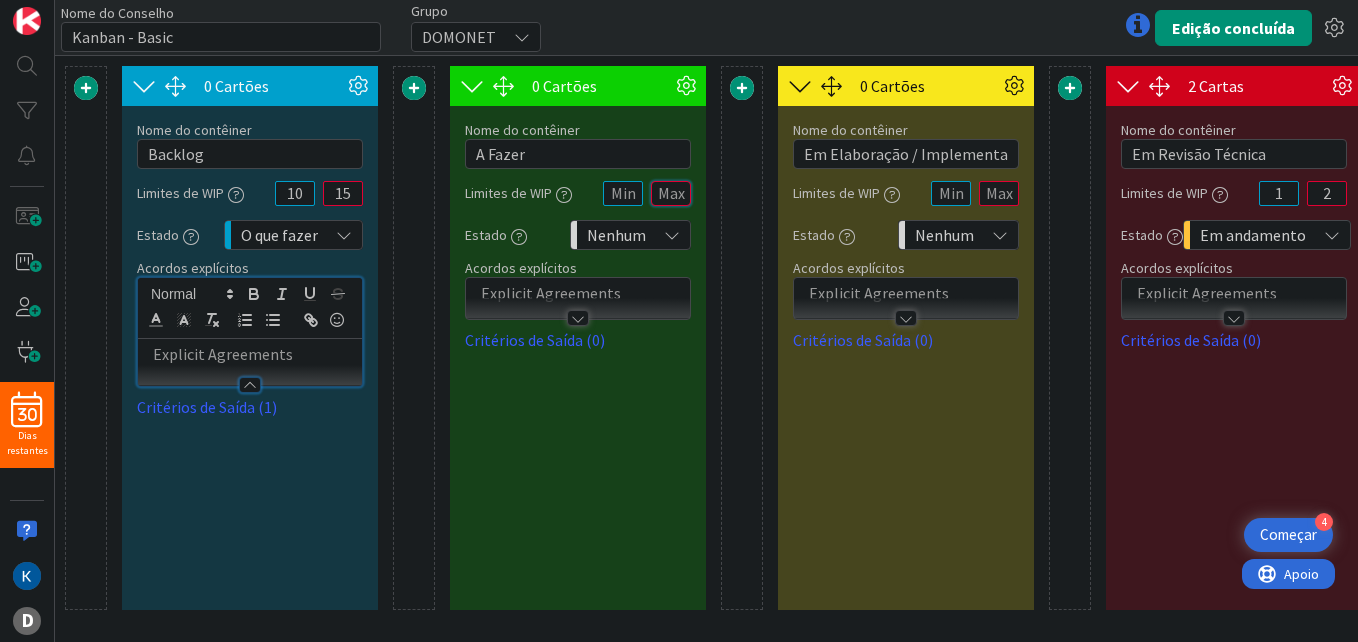 click at bounding box center [671, 193] 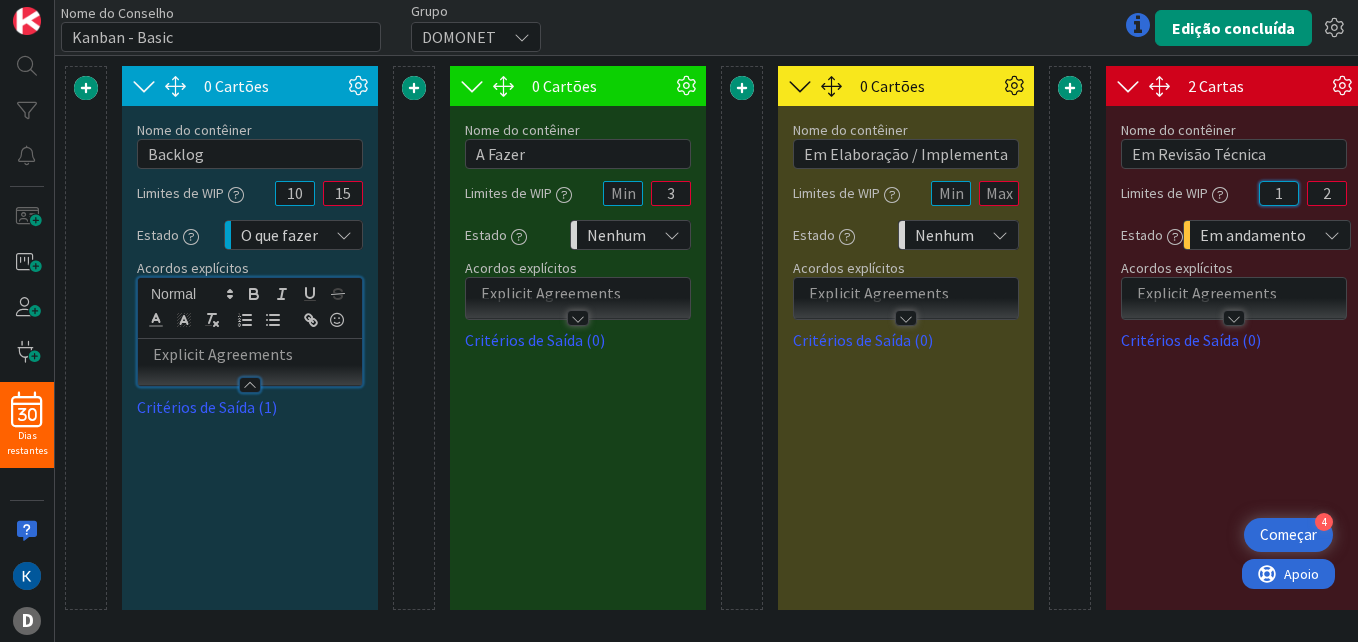 click on "1" at bounding box center [1279, 193] 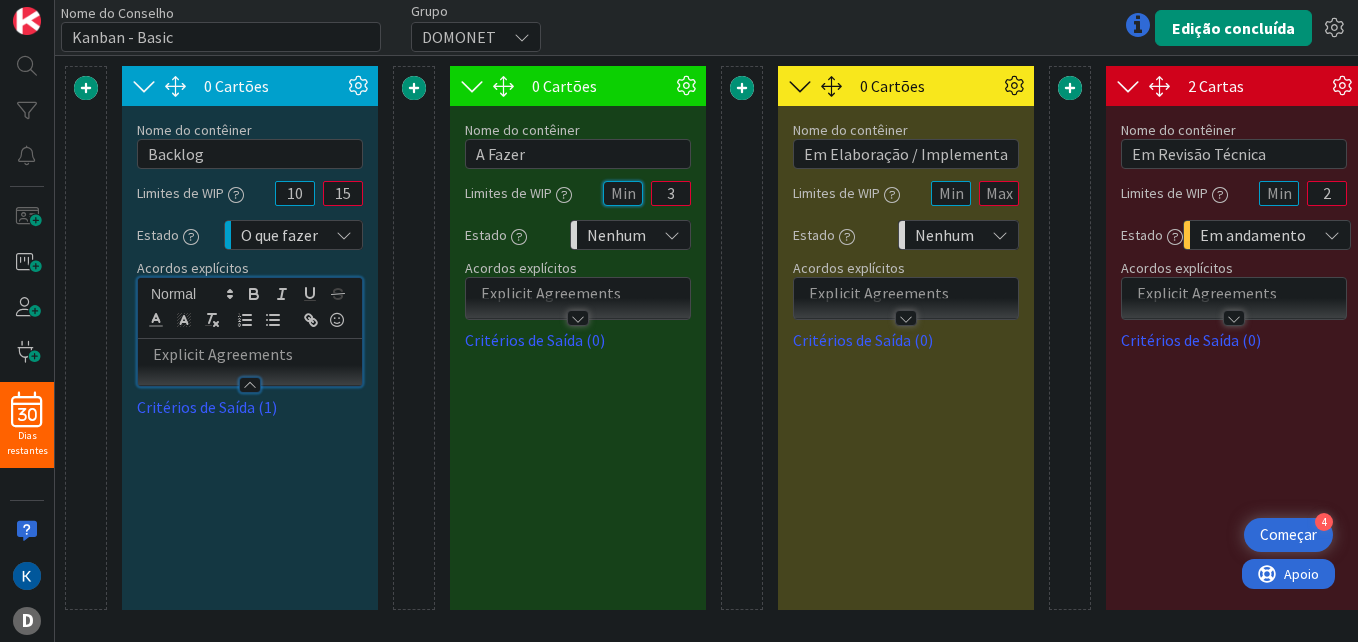 click at bounding box center [623, 193] 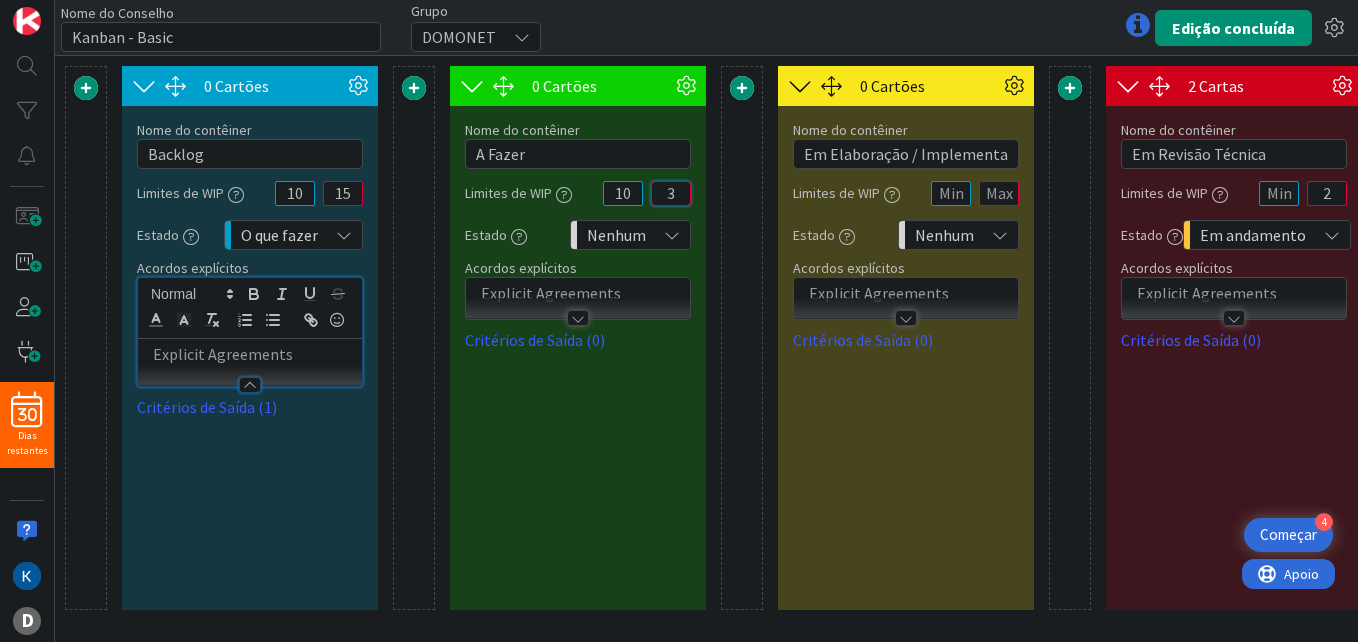 drag, startPoint x: 680, startPoint y: 187, endPoint x: 658, endPoint y: 193, distance: 22.803509 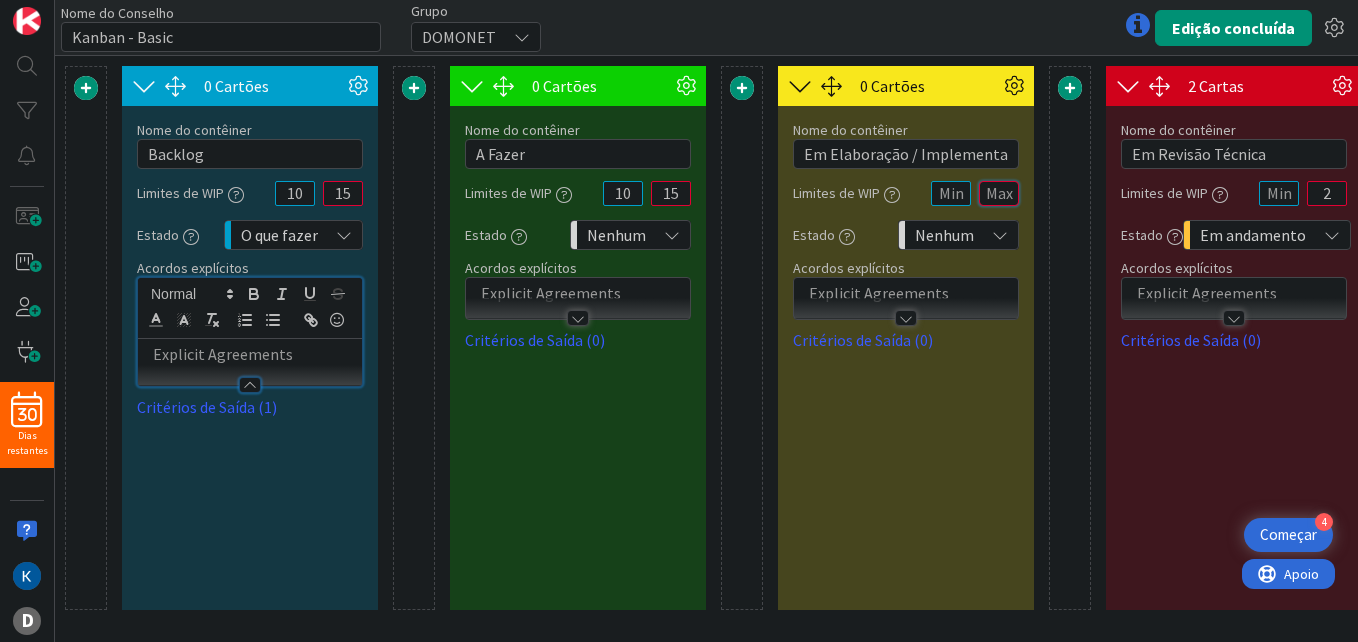 click at bounding box center (999, 193) 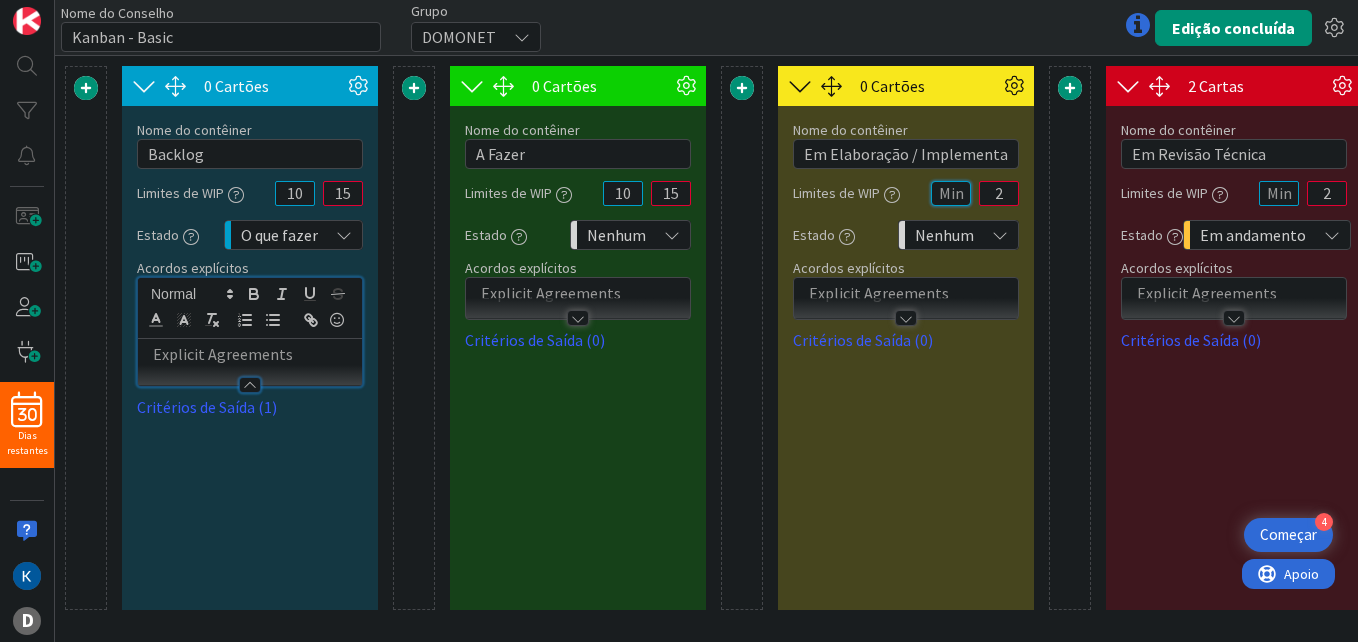 click at bounding box center (951, 193) 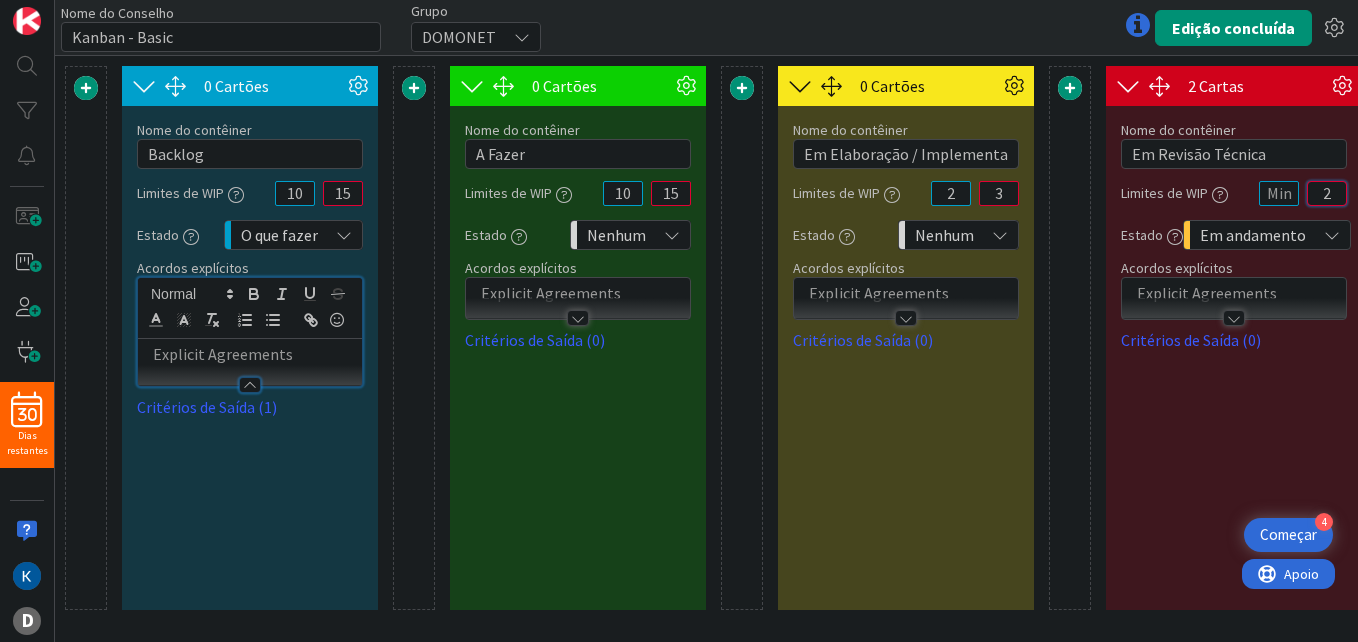 click on "2" at bounding box center (1327, 193) 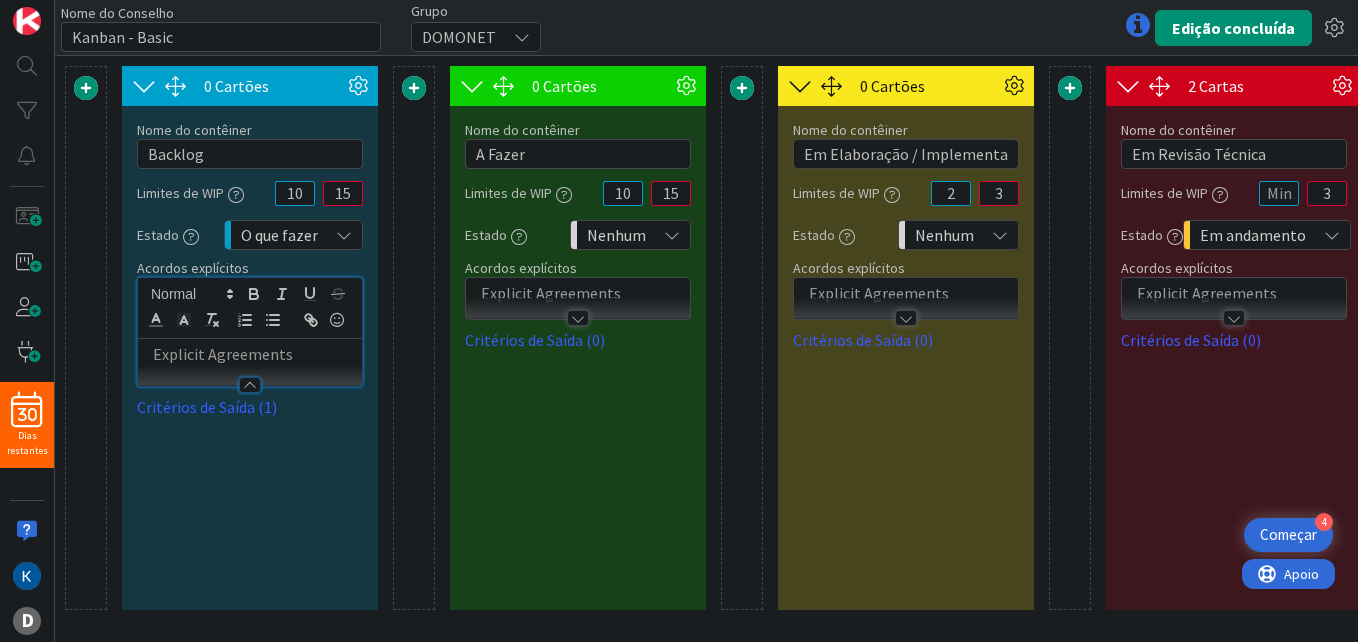 click on "Nenhum" at bounding box center (958, 235) 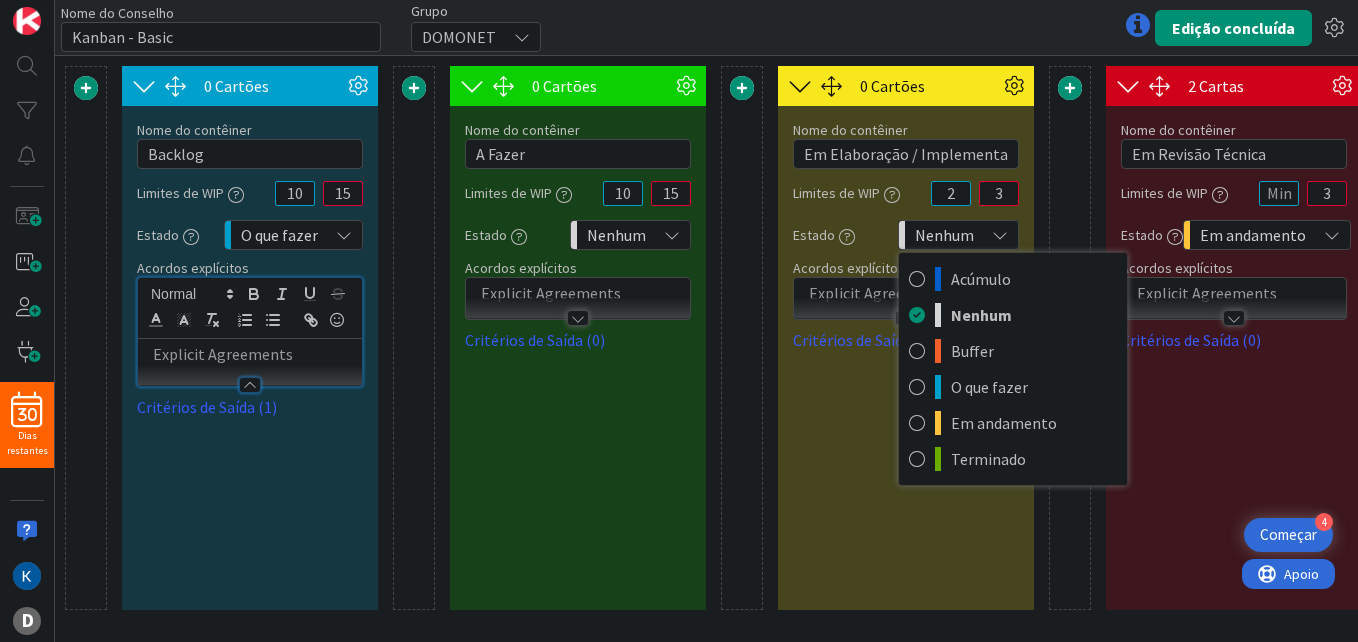click on "Nenhum" at bounding box center [958, 235] 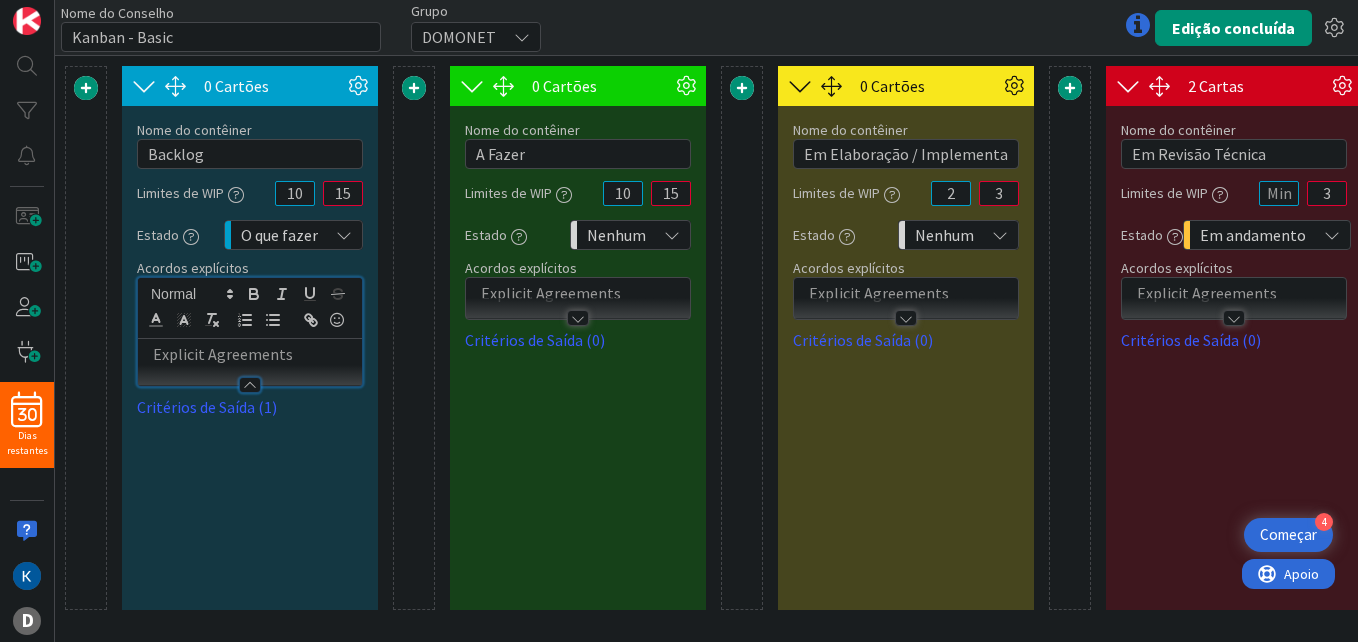 click at bounding box center [1000, 235] 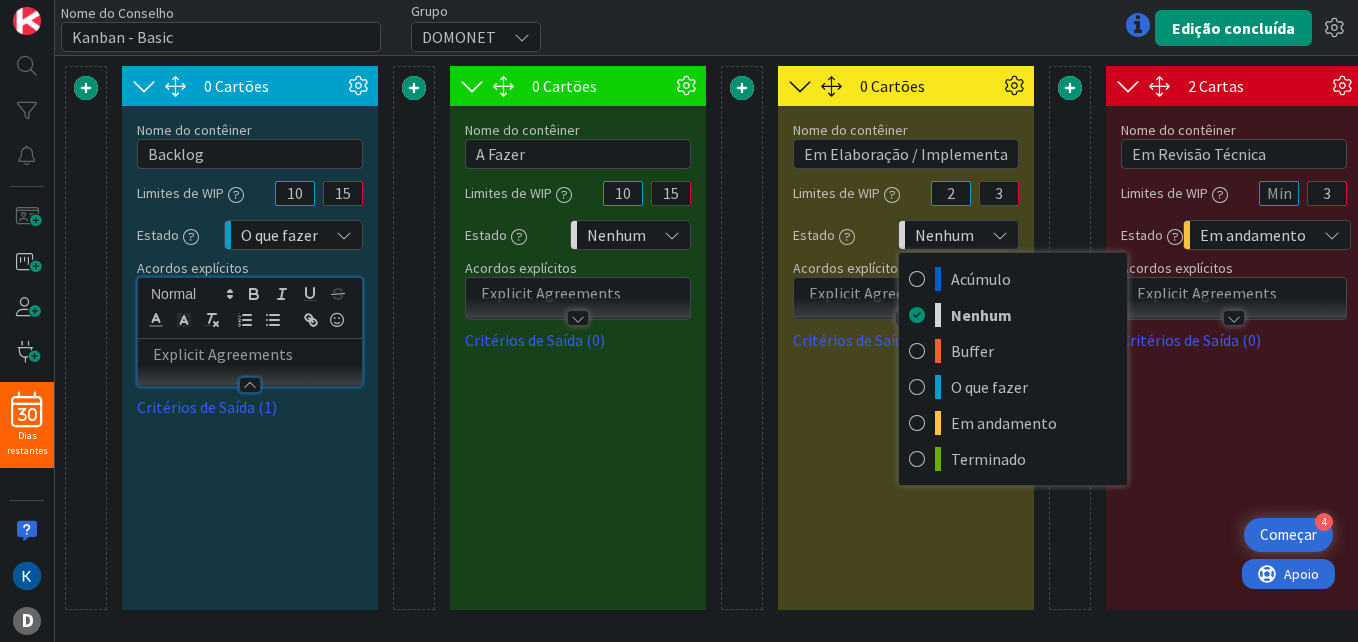 click at bounding box center [1000, 235] 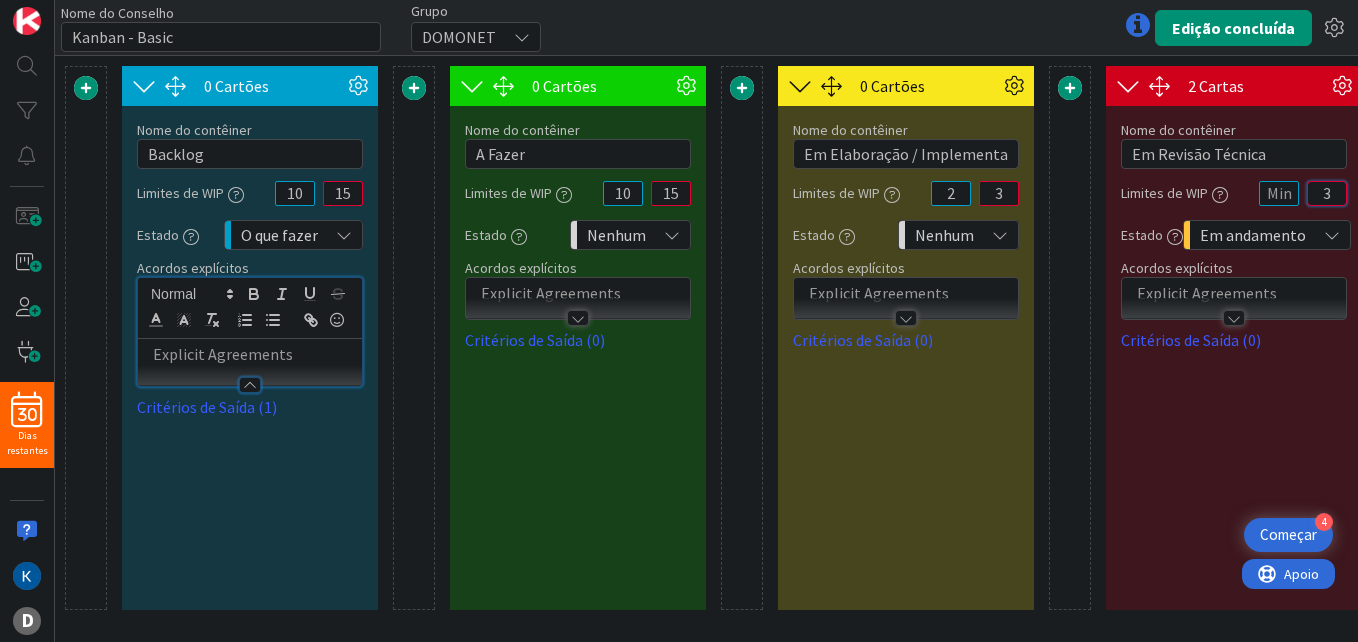 click on "3" at bounding box center (1327, 193) 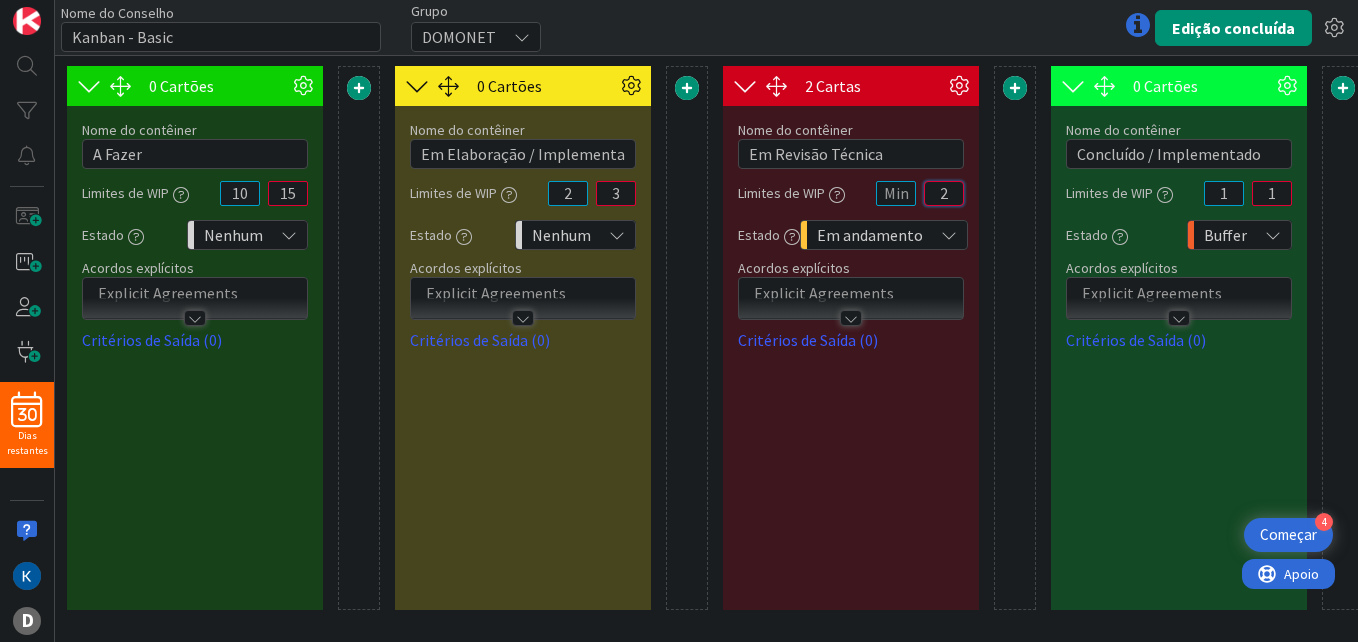 scroll, scrollTop: 0, scrollLeft: 456, axis: horizontal 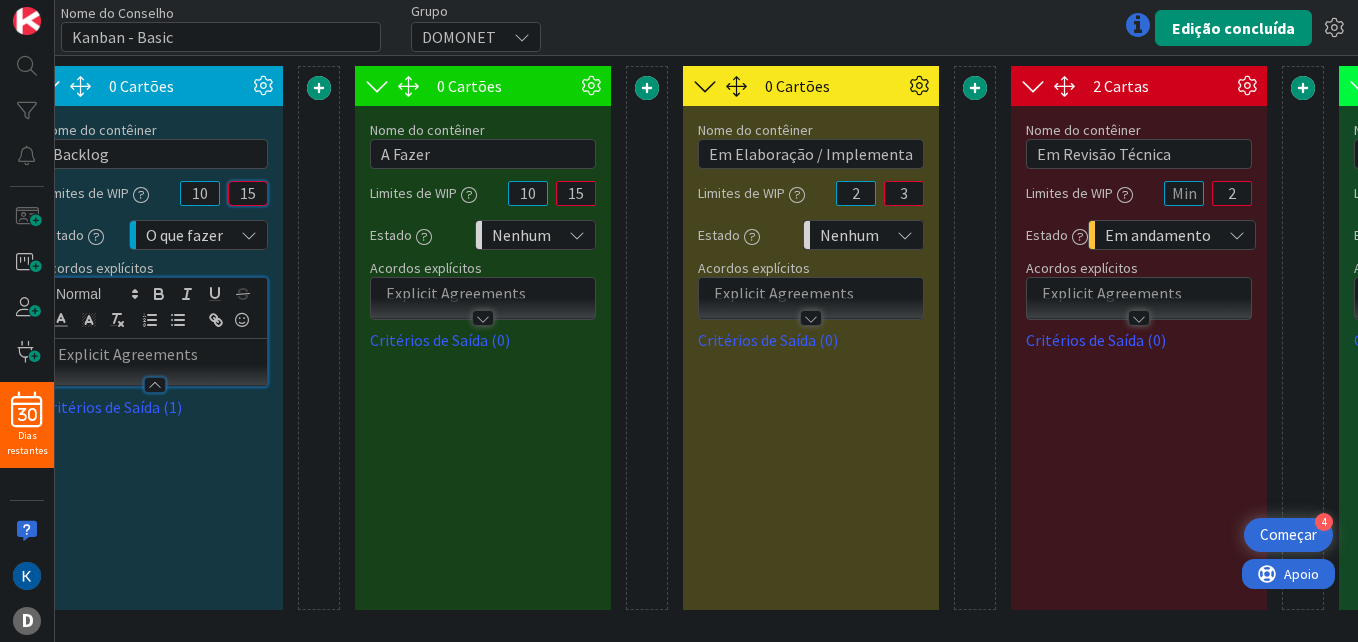 click on "15" at bounding box center [248, 193] 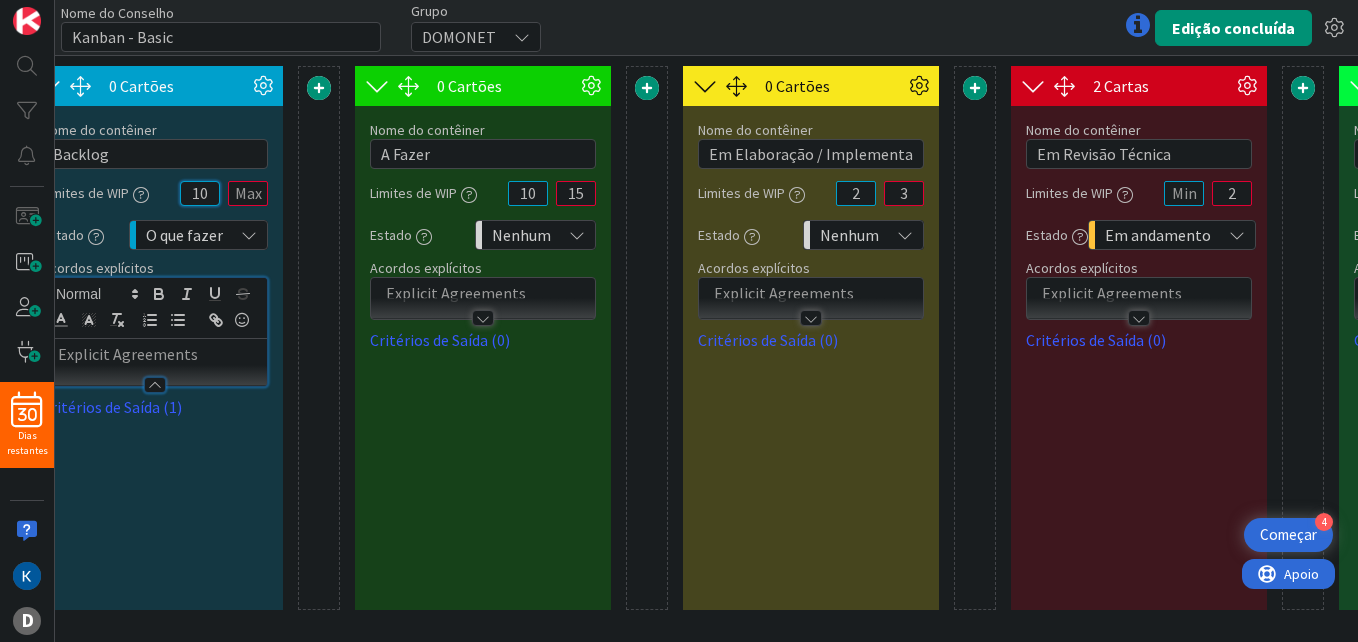 click on "10" at bounding box center [200, 193] 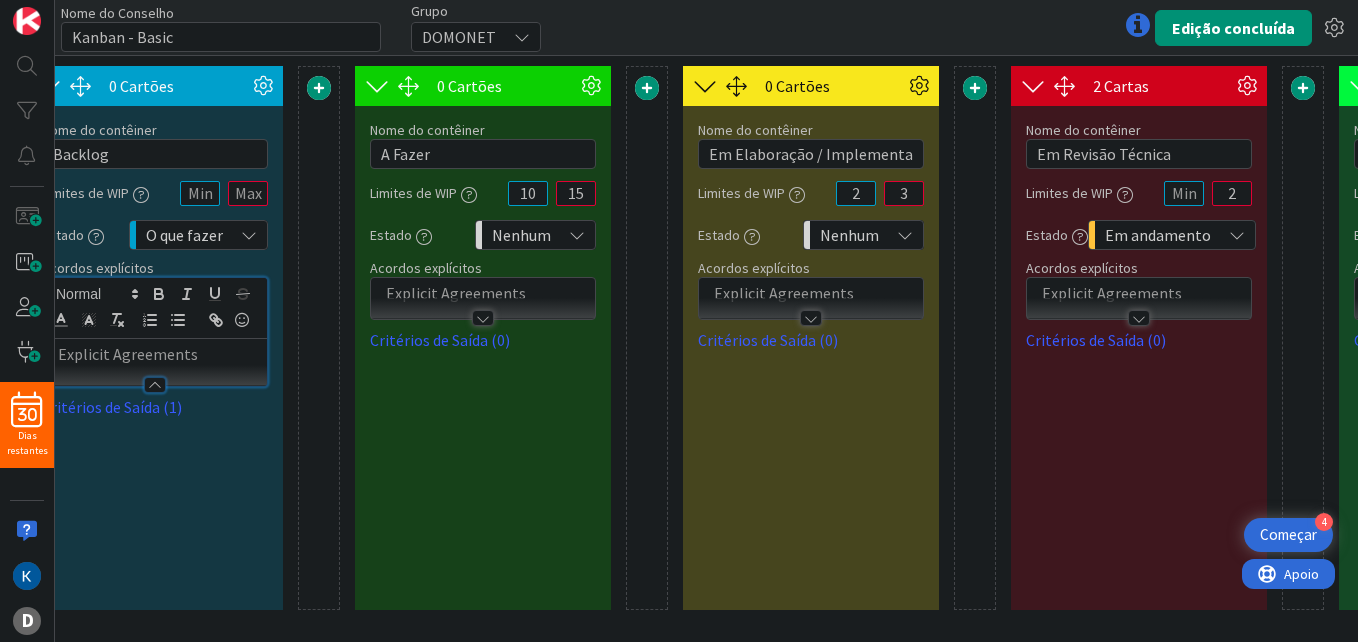 click on "O que fazer" at bounding box center [198, 235] 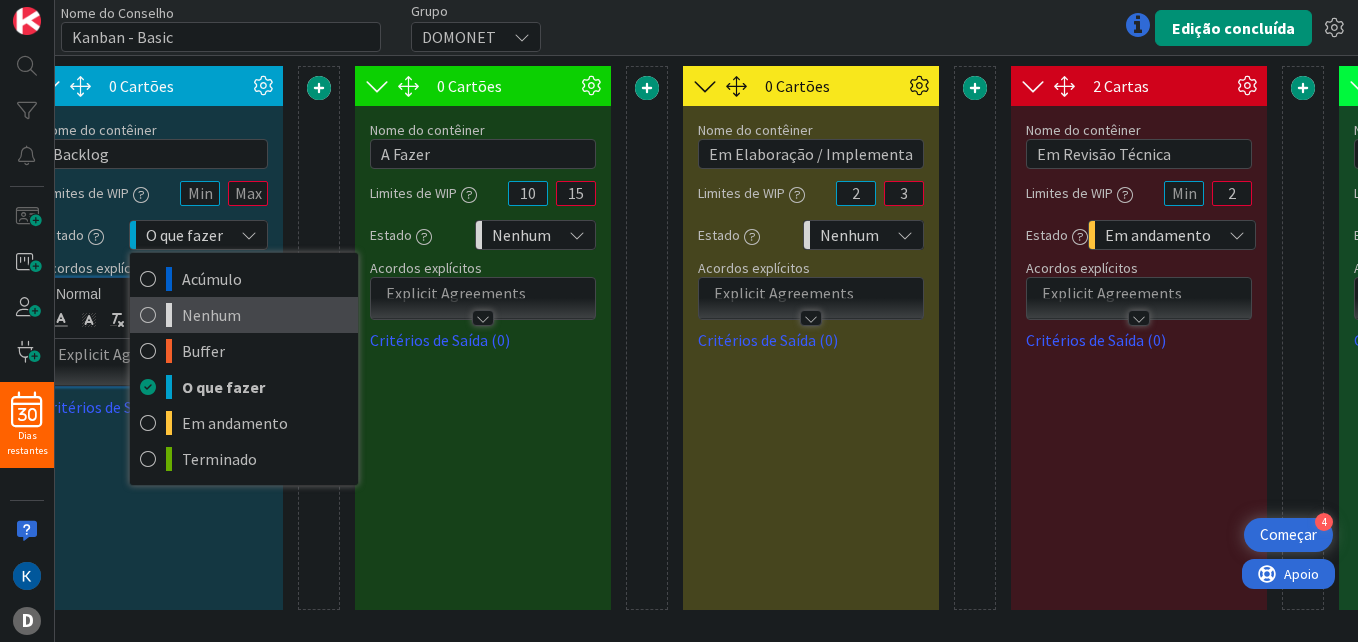 click on "Nenhum" at bounding box center [265, 315] 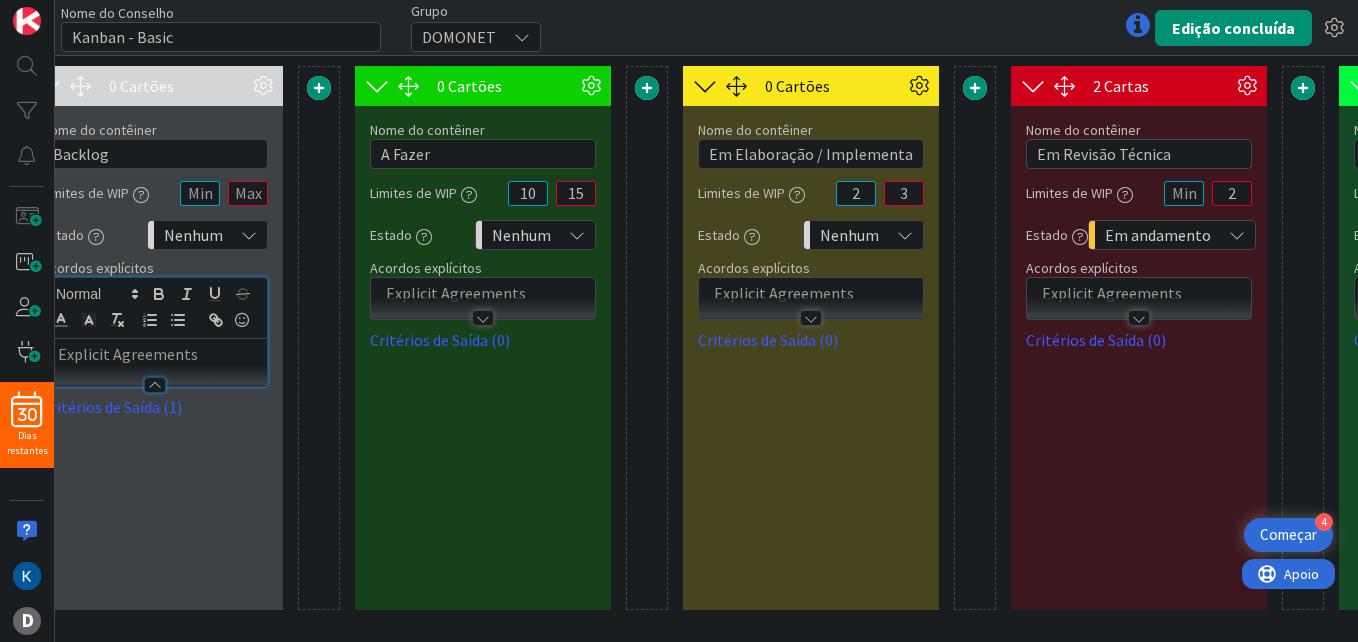 click on "Nenhum" at bounding box center [521, 235] 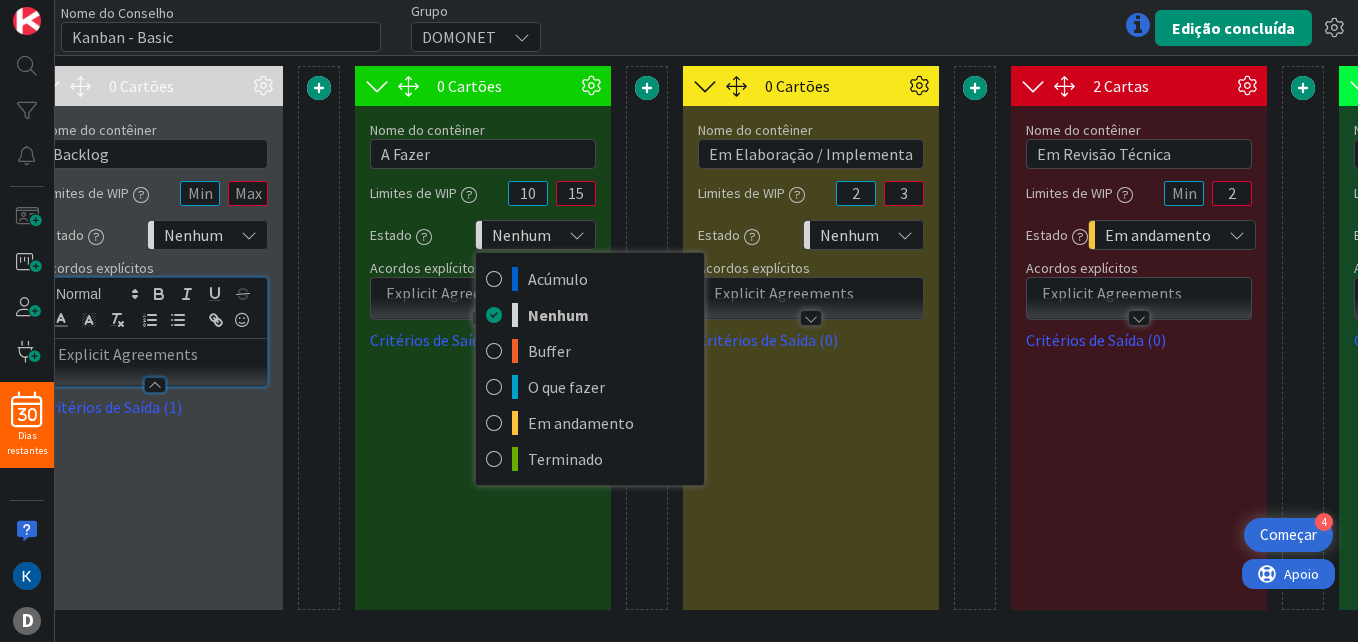 click on "Nome do Conselho 14 / 64 Kanban - Basic Grupo DOMONET Edição concluída" at bounding box center (706, 27) 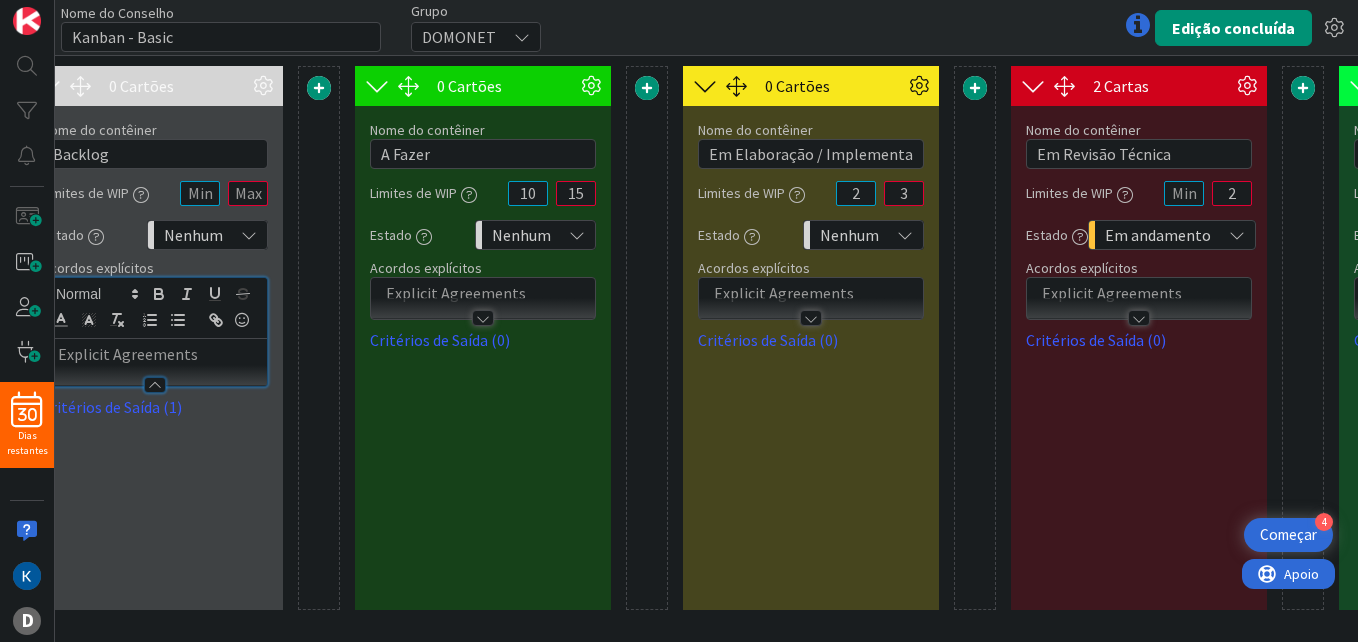 scroll, scrollTop: 0, scrollLeft: 0, axis: both 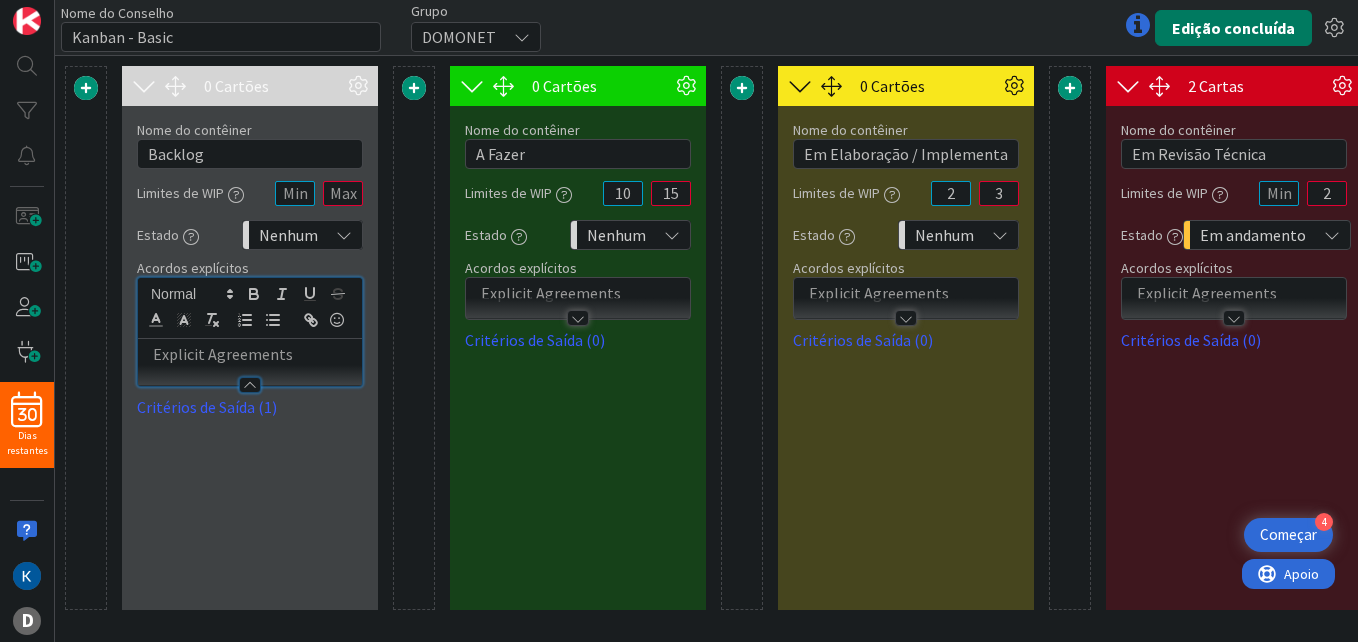 click on "Edição concluída" at bounding box center (1233, 28) 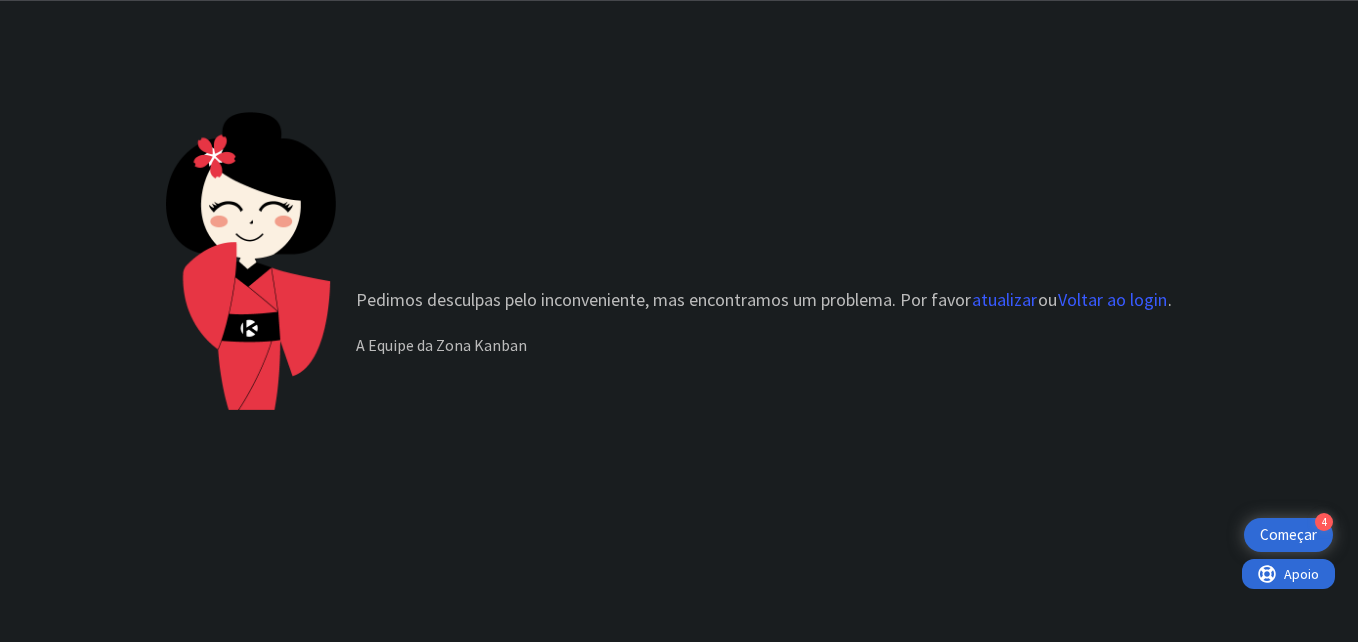 scroll, scrollTop: 0, scrollLeft: 0, axis: both 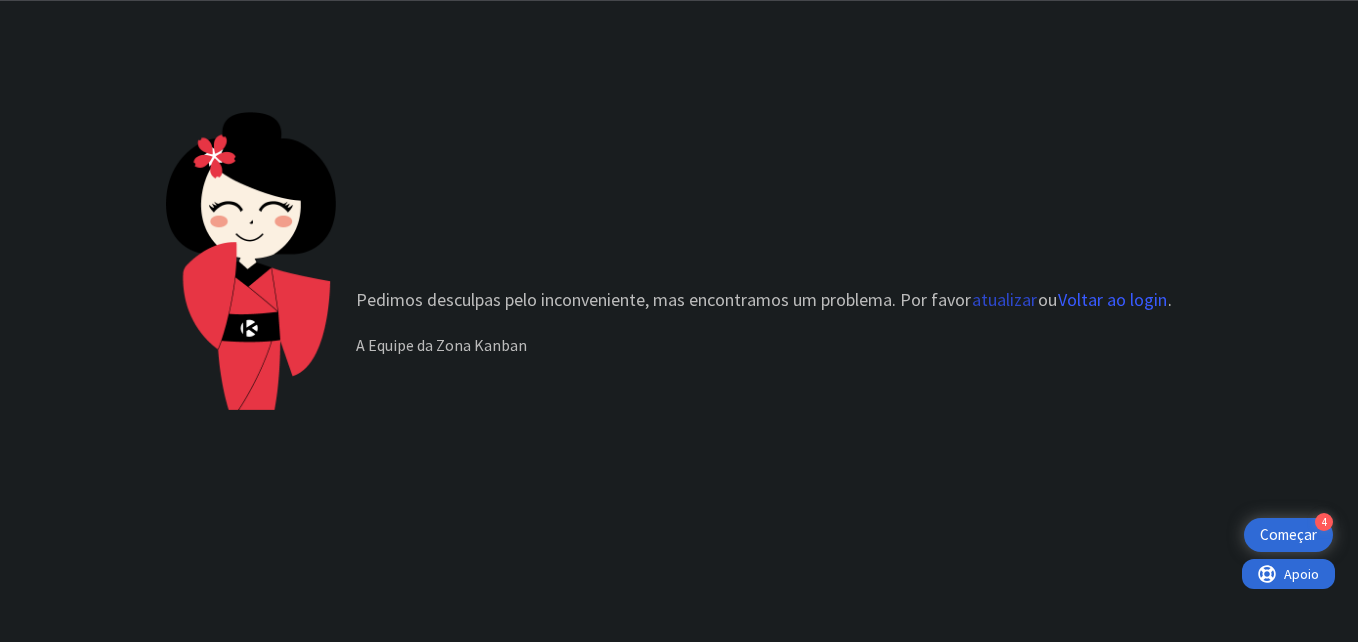 click on "atualizar" at bounding box center [1004, 300] 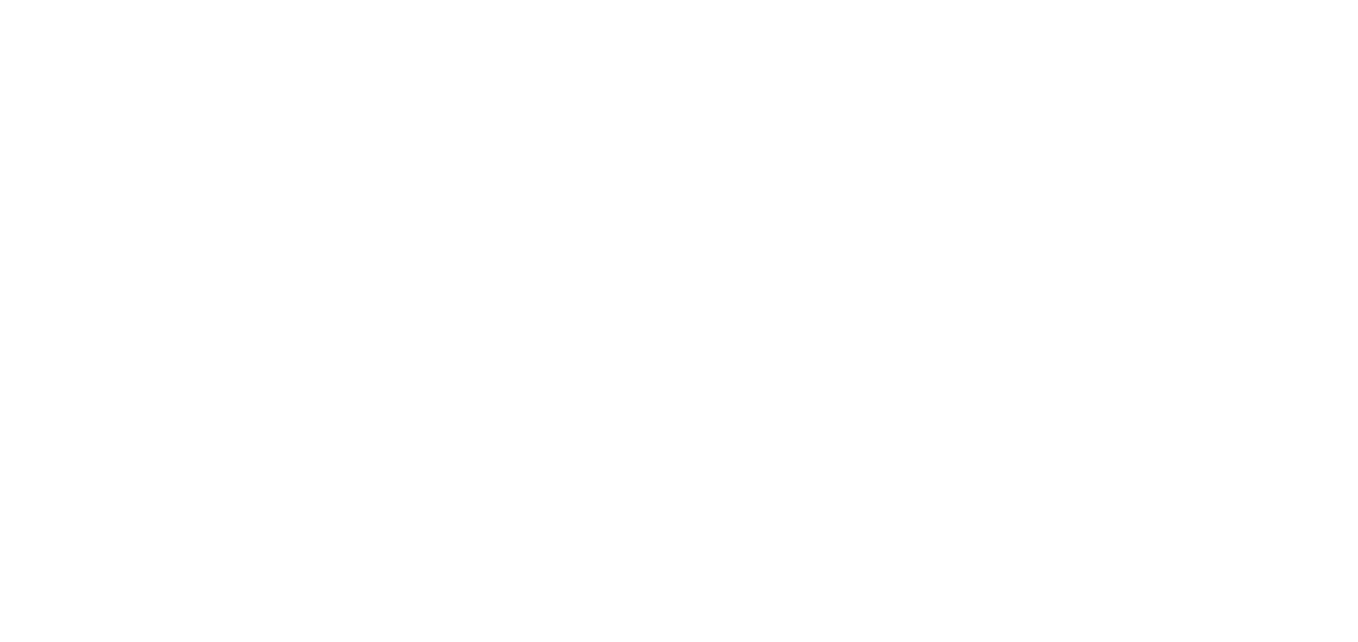 scroll, scrollTop: 0, scrollLeft: 0, axis: both 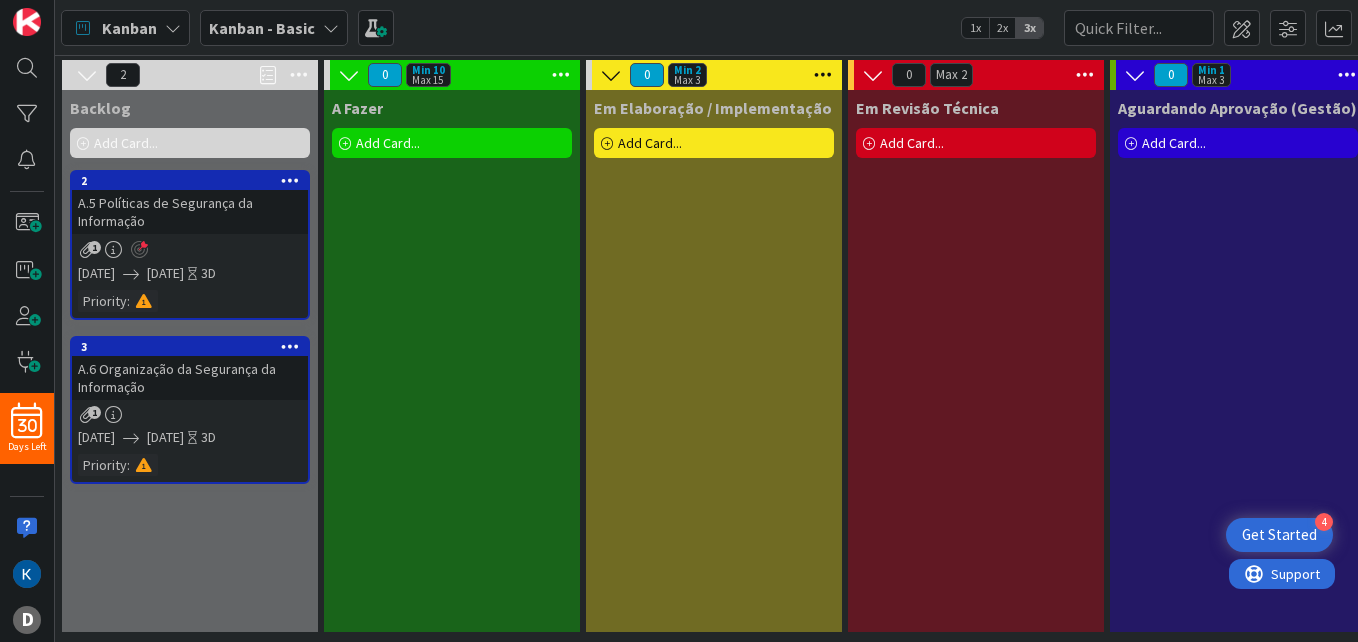click on "1" at bounding box center [190, 249] 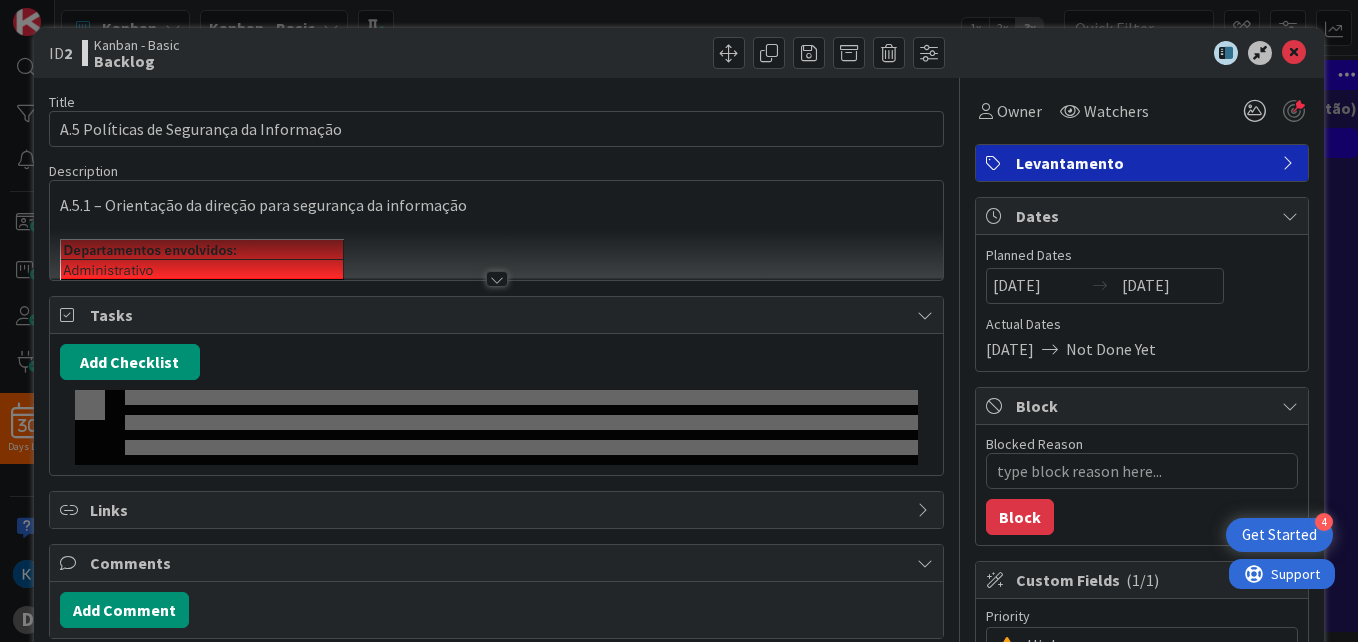 scroll, scrollTop: 0, scrollLeft: 0, axis: both 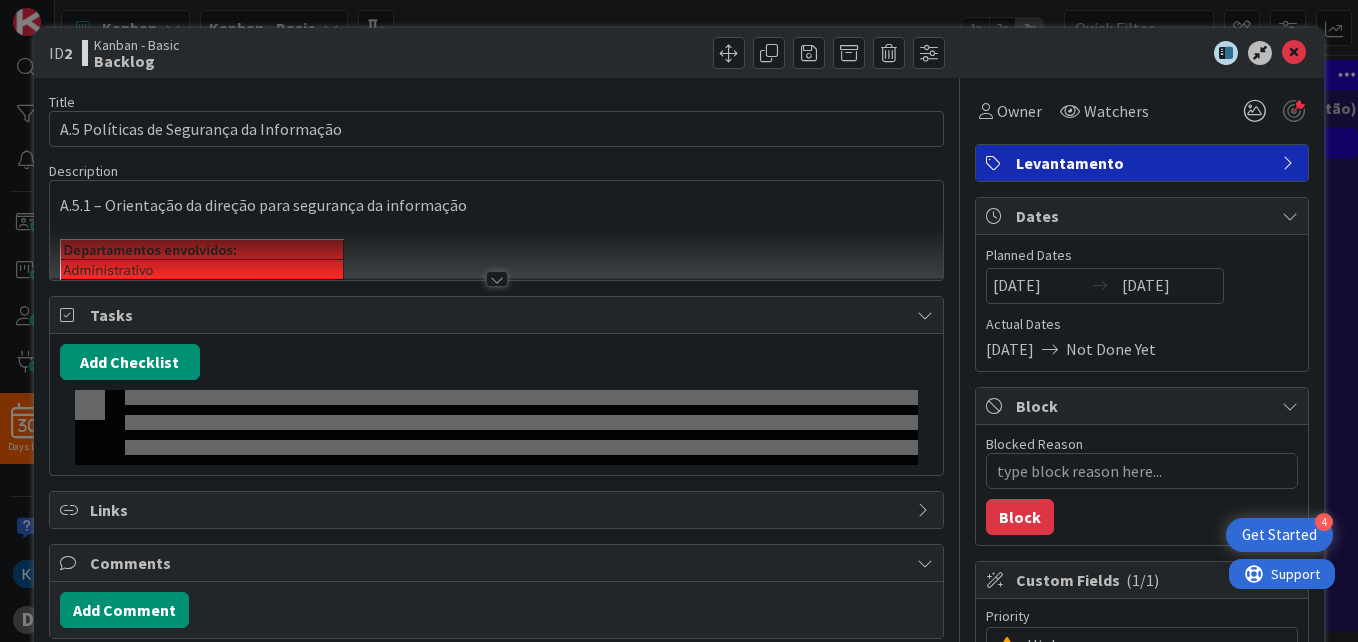type on "x" 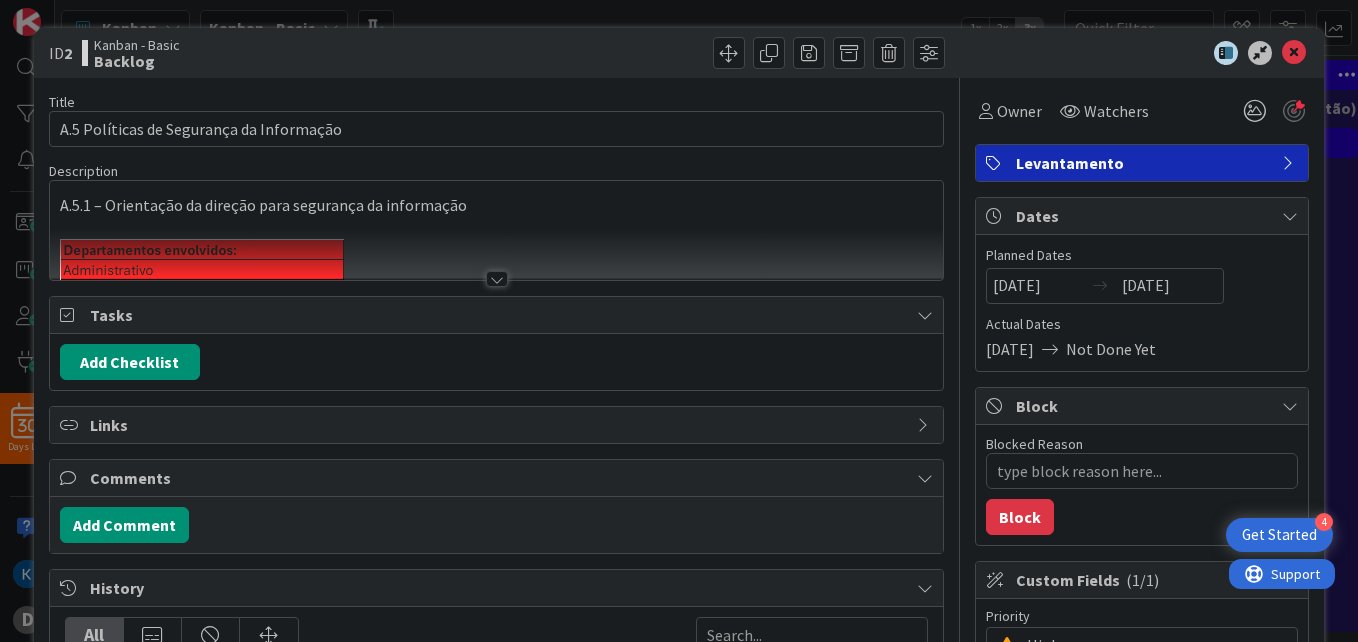 scroll, scrollTop: 0, scrollLeft: 0, axis: both 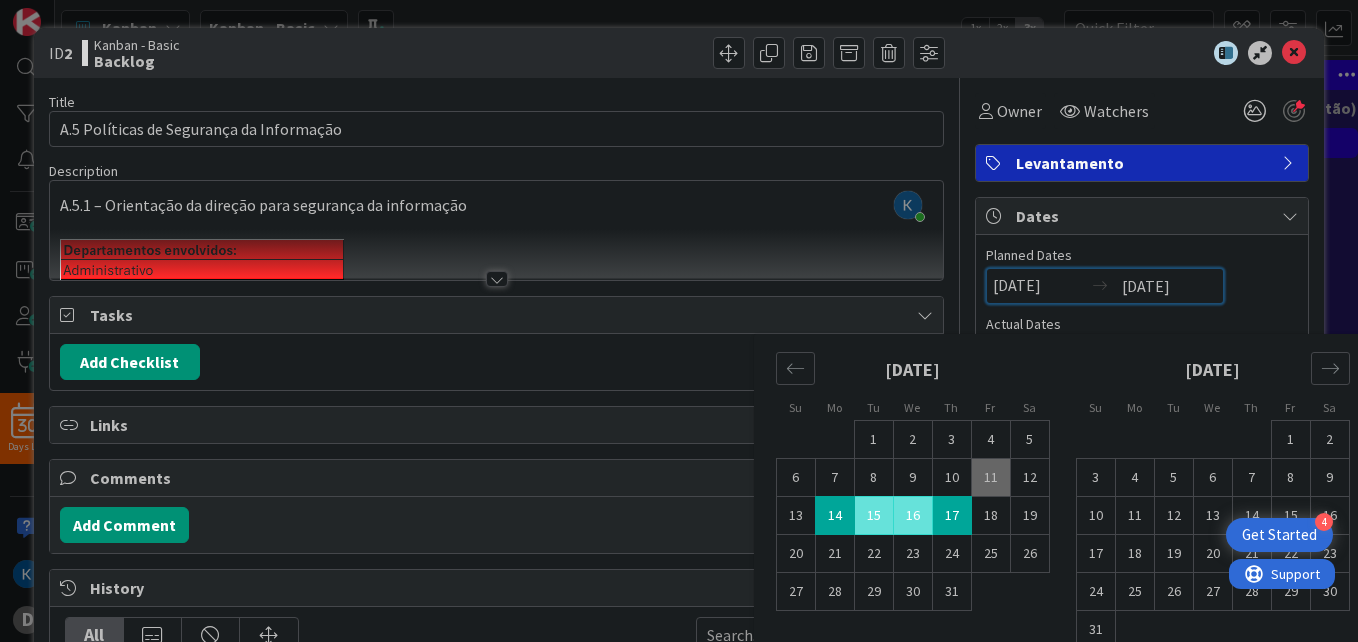click on "[DATE]" at bounding box center [1169, 286] 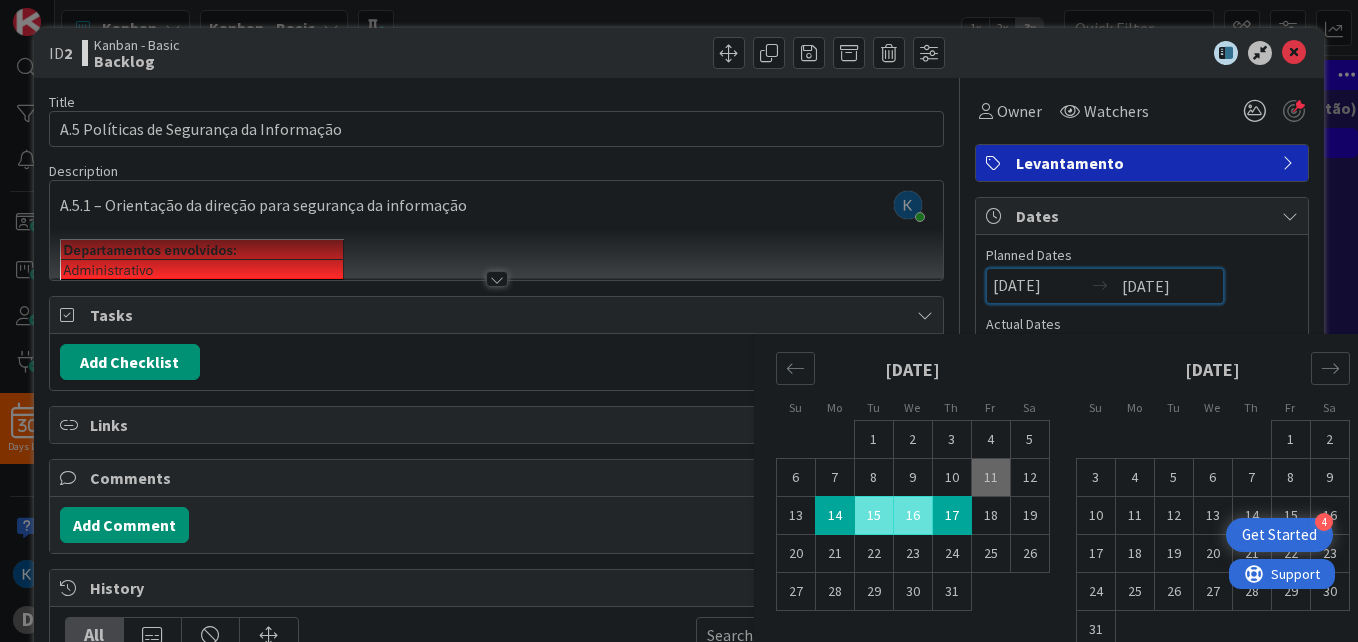 click on "11" at bounding box center [990, 478] 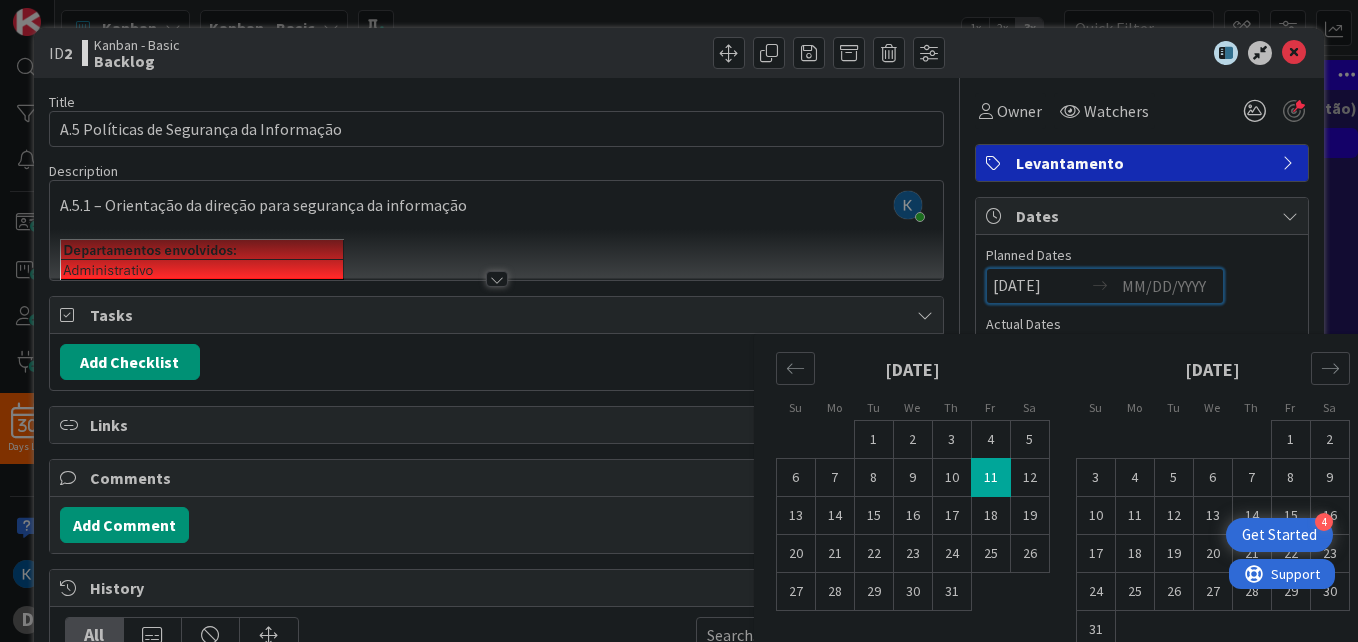 click on "11" at bounding box center [990, 478] 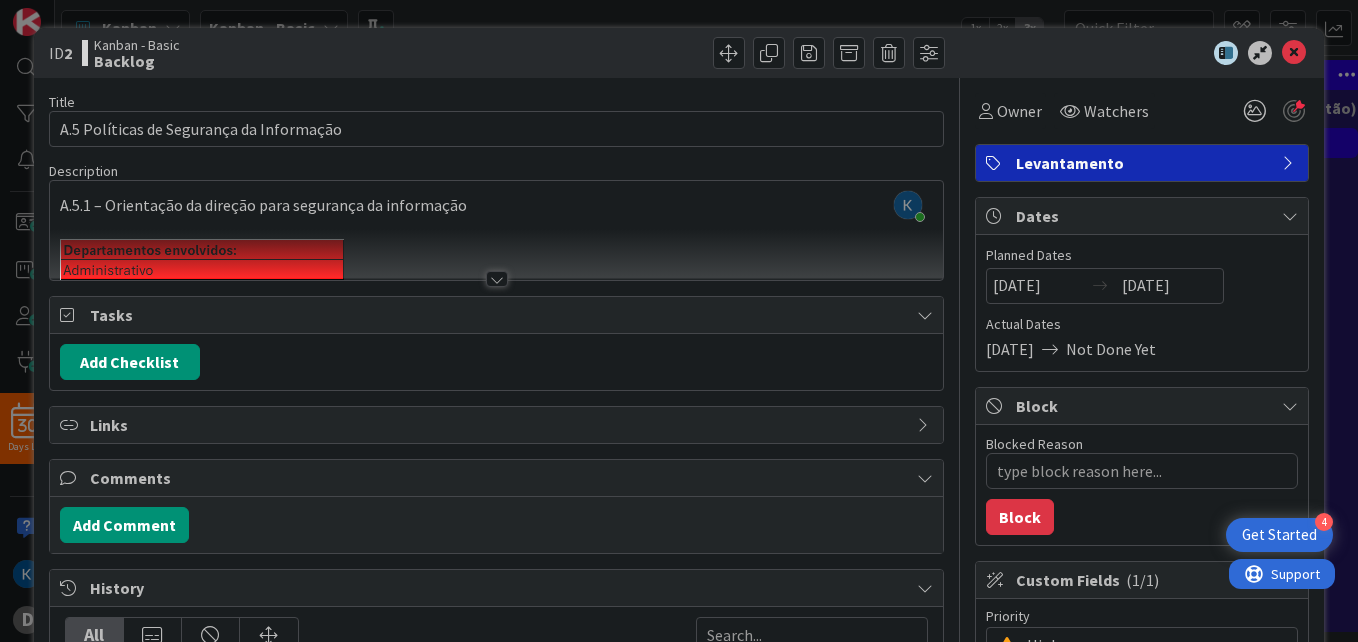 type on "x" 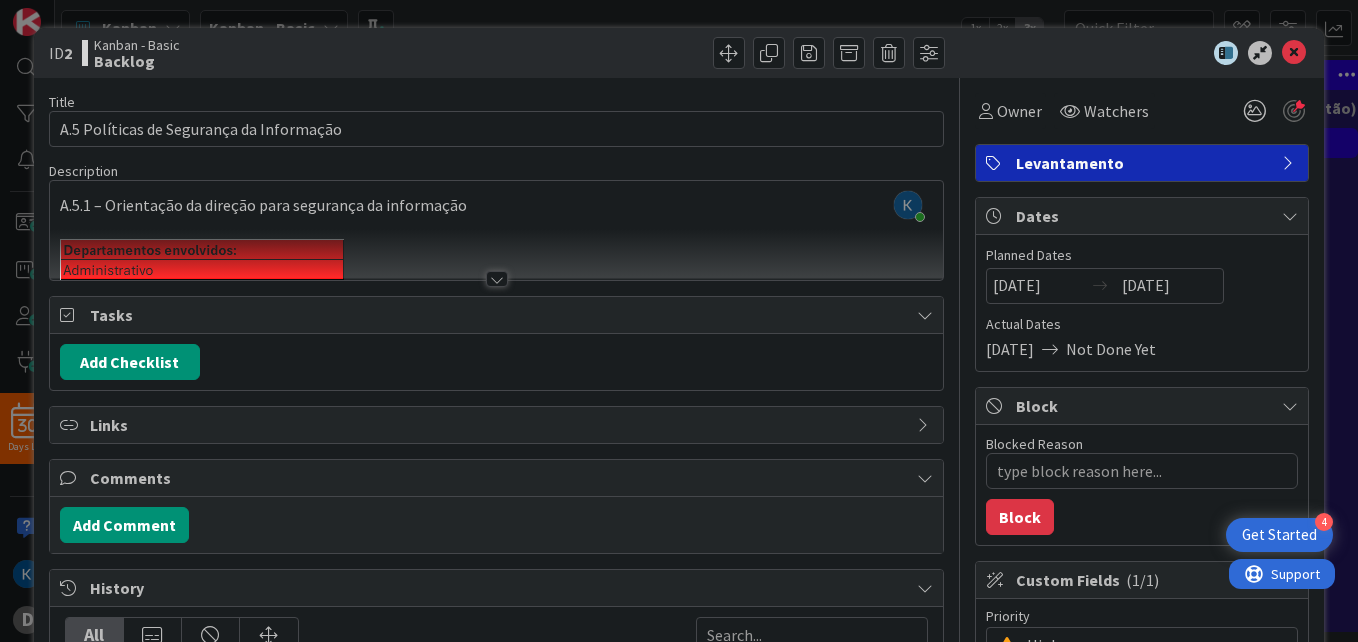 click on "07/11/2025" at bounding box center [1040, 286] 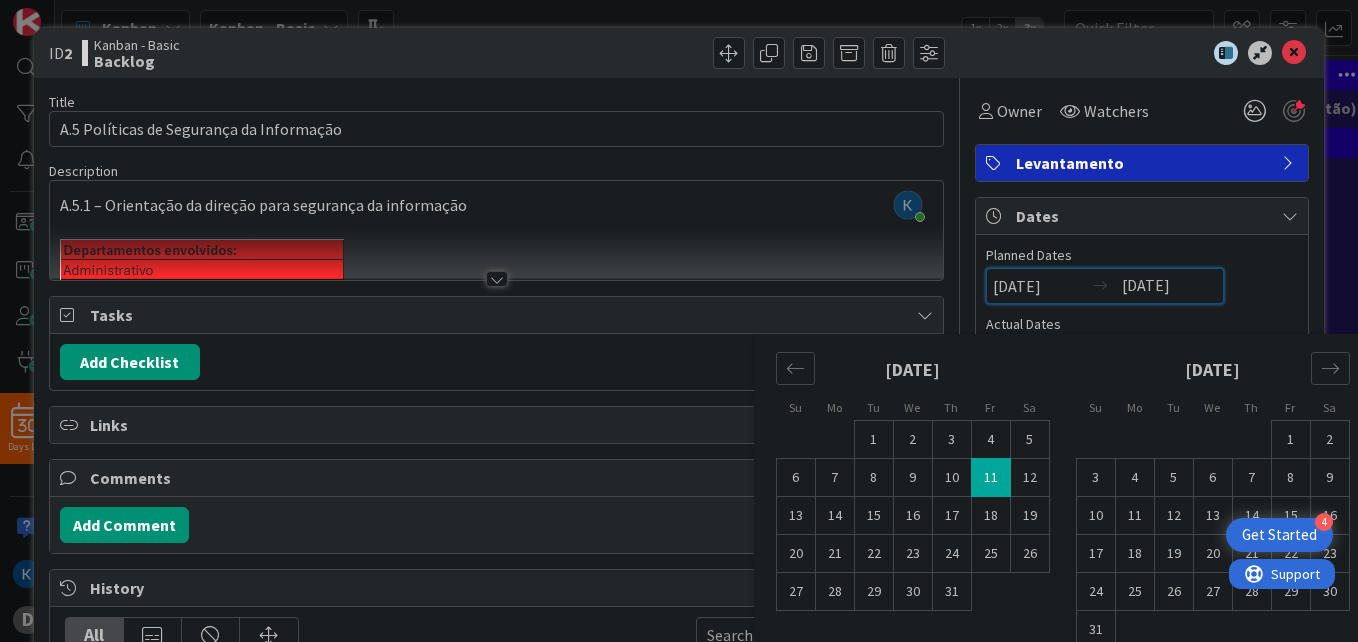 drag, startPoint x: 1053, startPoint y: 292, endPoint x: 971, endPoint y: 288, distance: 82.0975 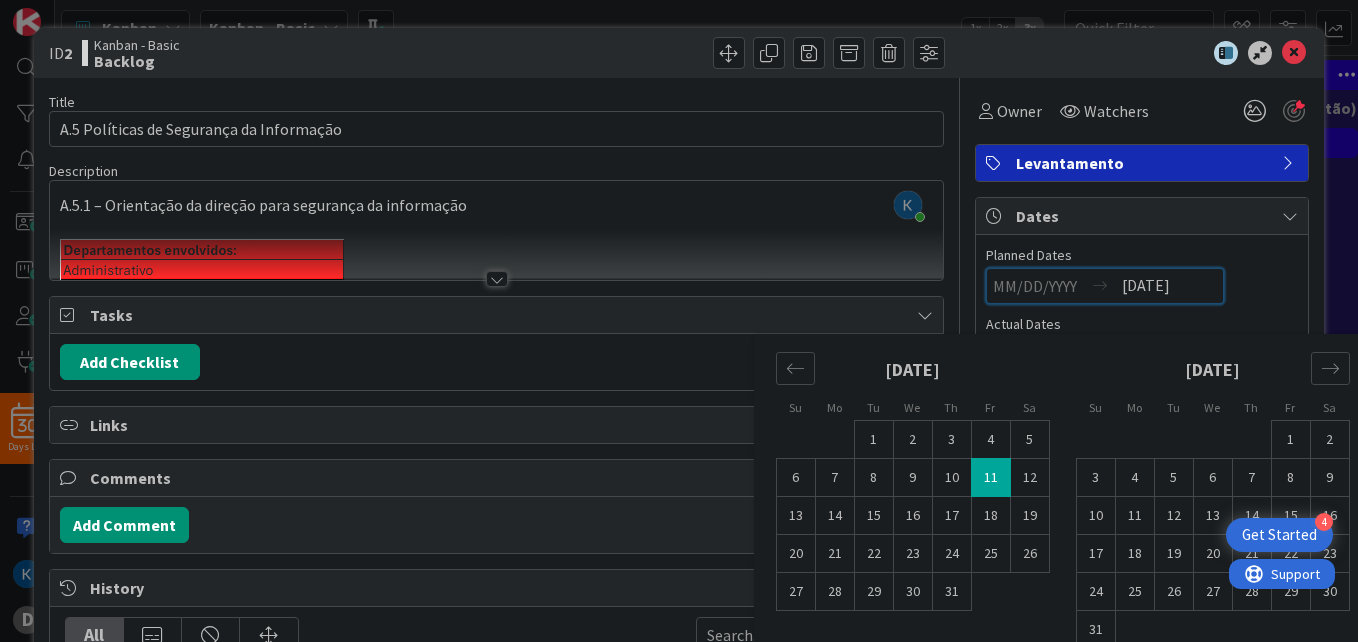 type 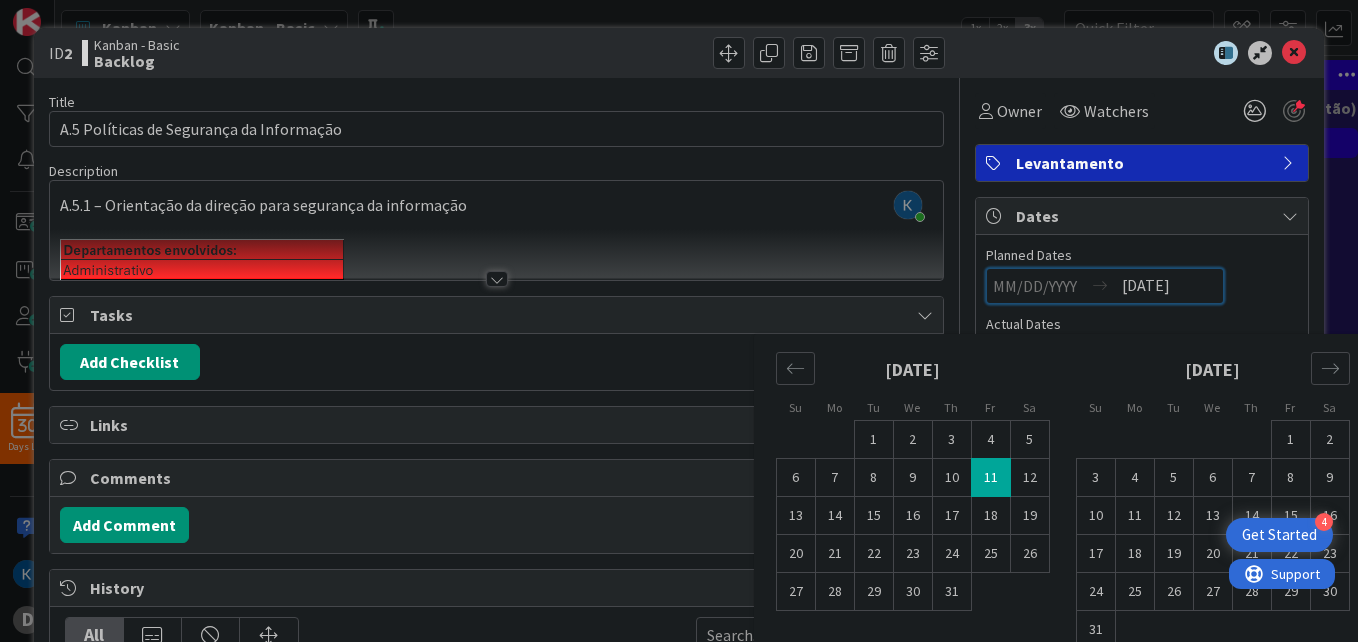 click on "Navigate forward to interact with the calendar and select a date. Press the question mark key to get the keyboard shortcuts for changing dates. Su Mo Tu We Th Fr Sa Su Mo Tu We Th Fr Sa June 2025 1 2 3 4 5 6 7 8 9 10 11 12 13 14 15 16 17 18 19 20 21 22 23 24 25 26 27 28 29 30 July 2025 1 2 3 4 5 6 7 8 9 10 11 12 13 14 15 16 17 18 19 20 21 22 23 24 25 26 27 28 29 30 31 August 2025 1 2 3 4 5 6 7 8 9 10 11 12 13 14 15 16 17 18 19 20 21 22 23 24 25 26 27 28 29 30 31 September 2025 1 2 3 4 5 6 7 8 9 10 11 12 13 14 15 16 17 18 19 20 21 22 23 24 25 26 27 28 29 30 07/11/2025 Navigate backward to interact with the calendar and select a date. Press the question mark key to get the keyboard shortcuts for changing dates." at bounding box center [1142, 286] 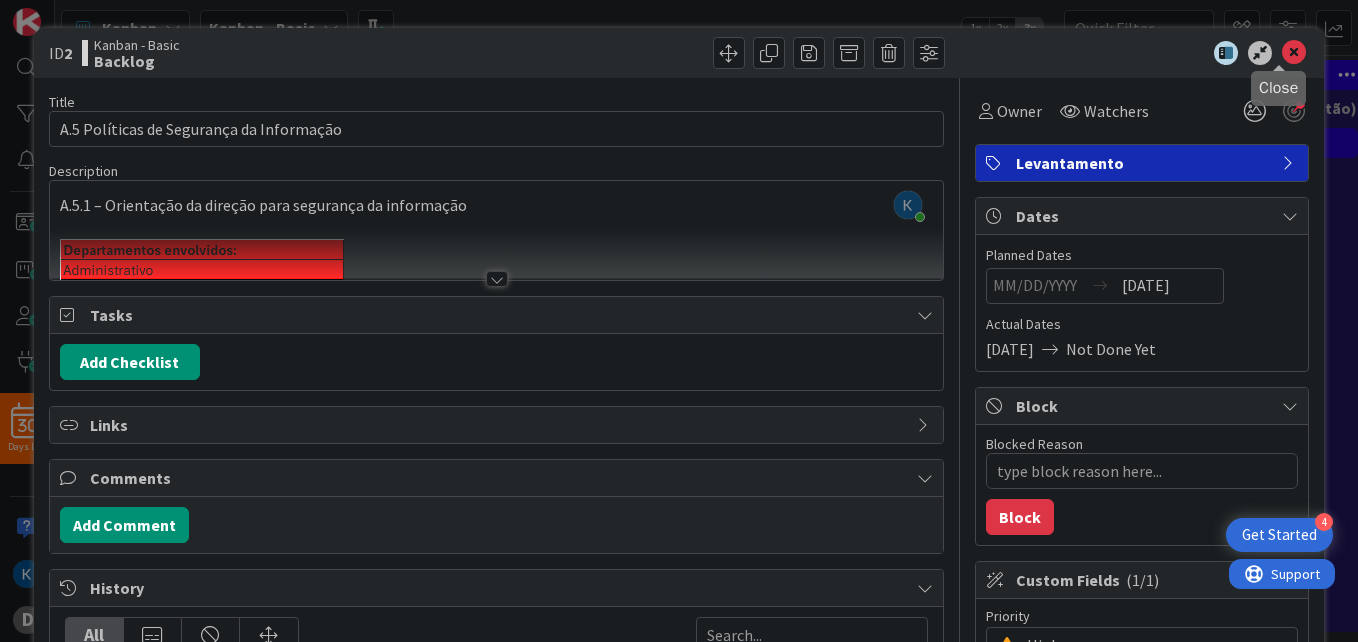 click at bounding box center (1294, 53) 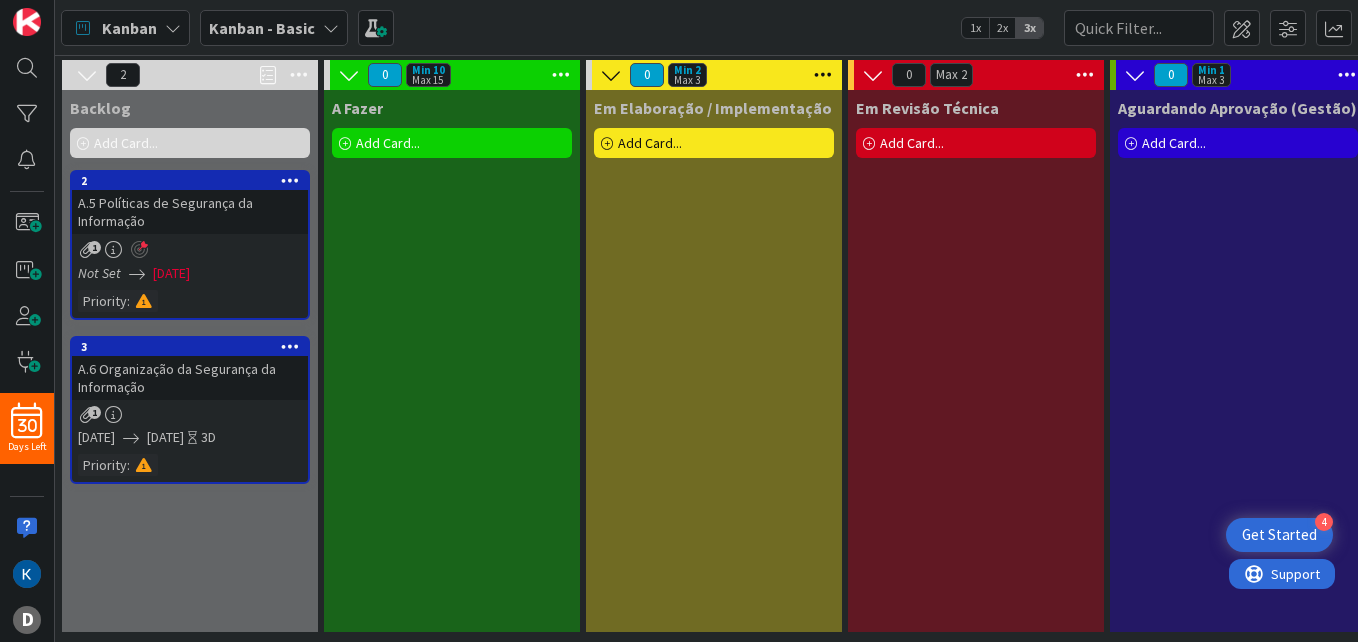 scroll, scrollTop: 0, scrollLeft: 0, axis: both 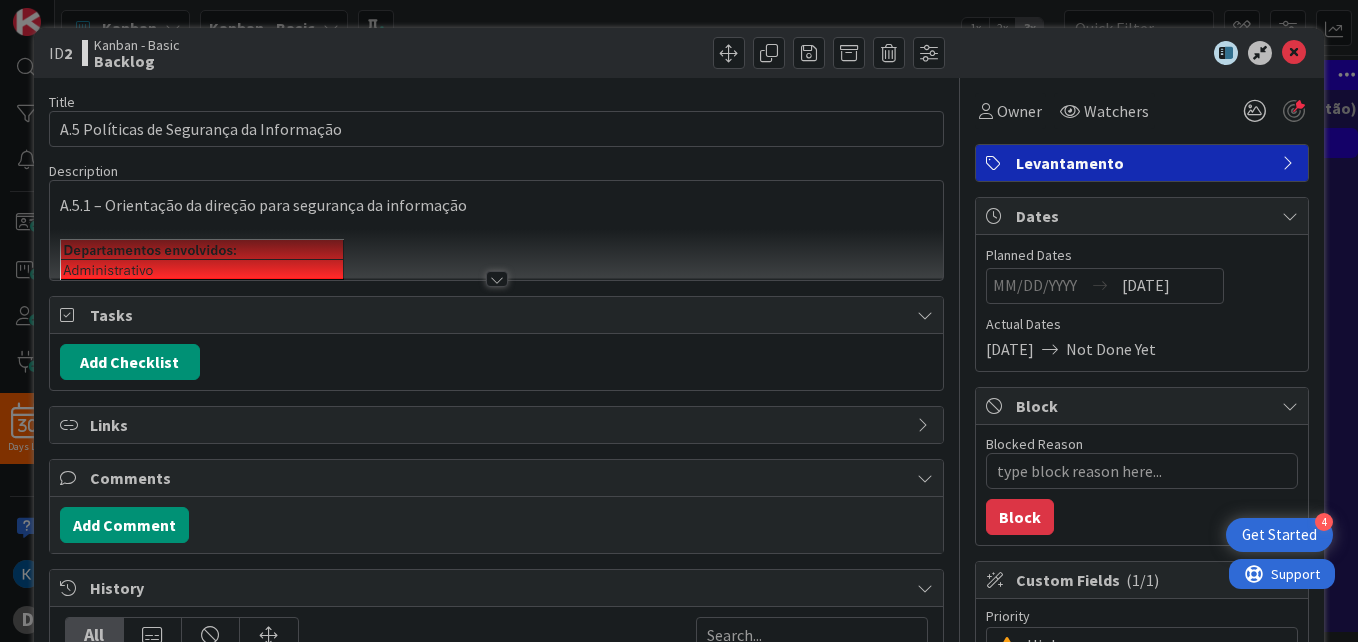 type on "x" 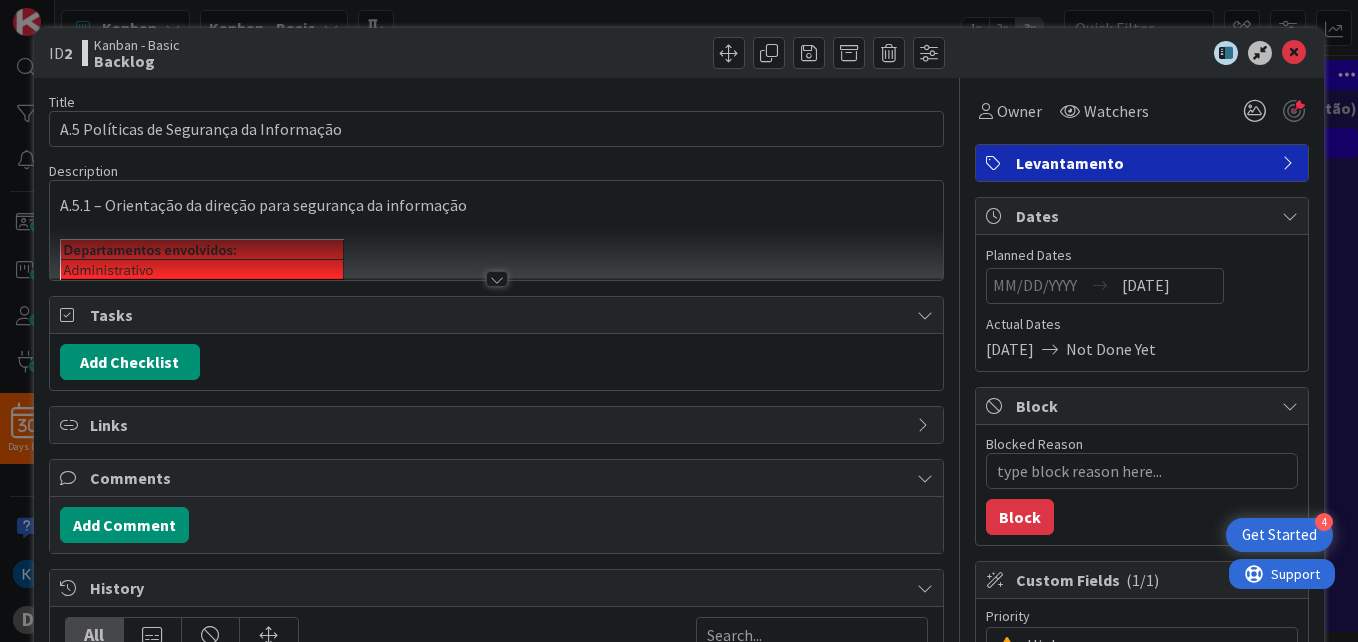 scroll, scrollTop: 0, scrollLeft: 0, axis: both 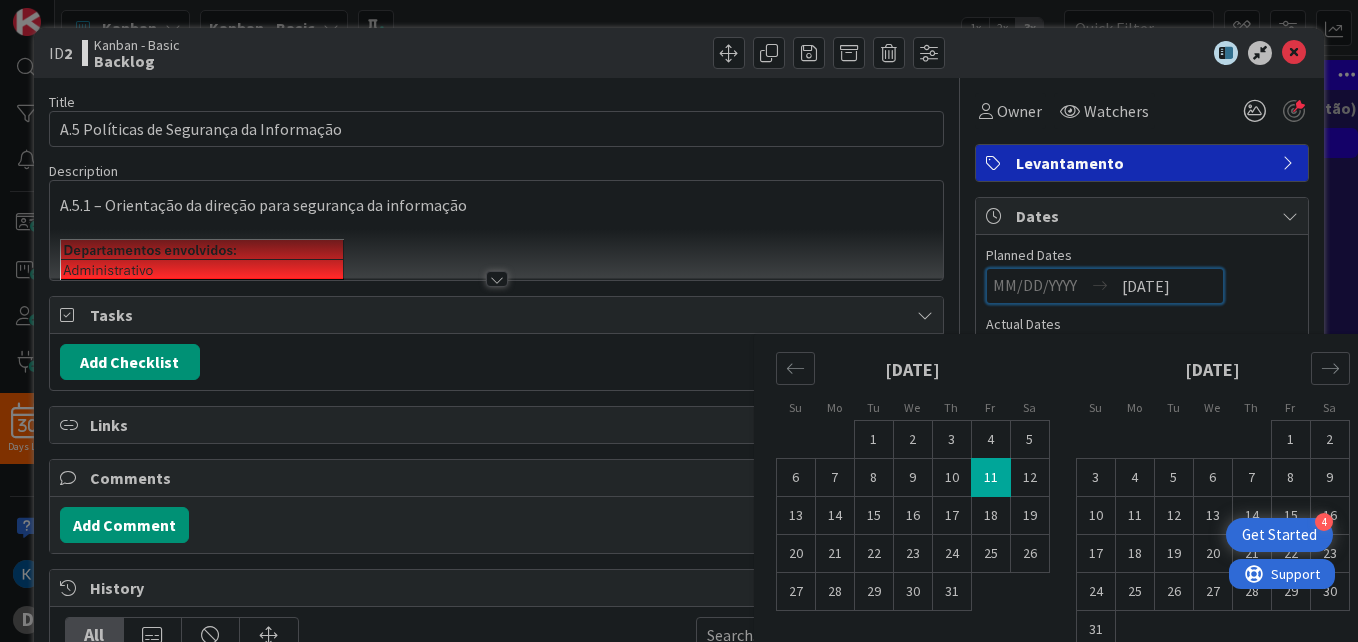 drag, startPoint x: 1190, startPoint y: 288, endPoint x: 1108, endPoint y: 286, distance: 82.02438 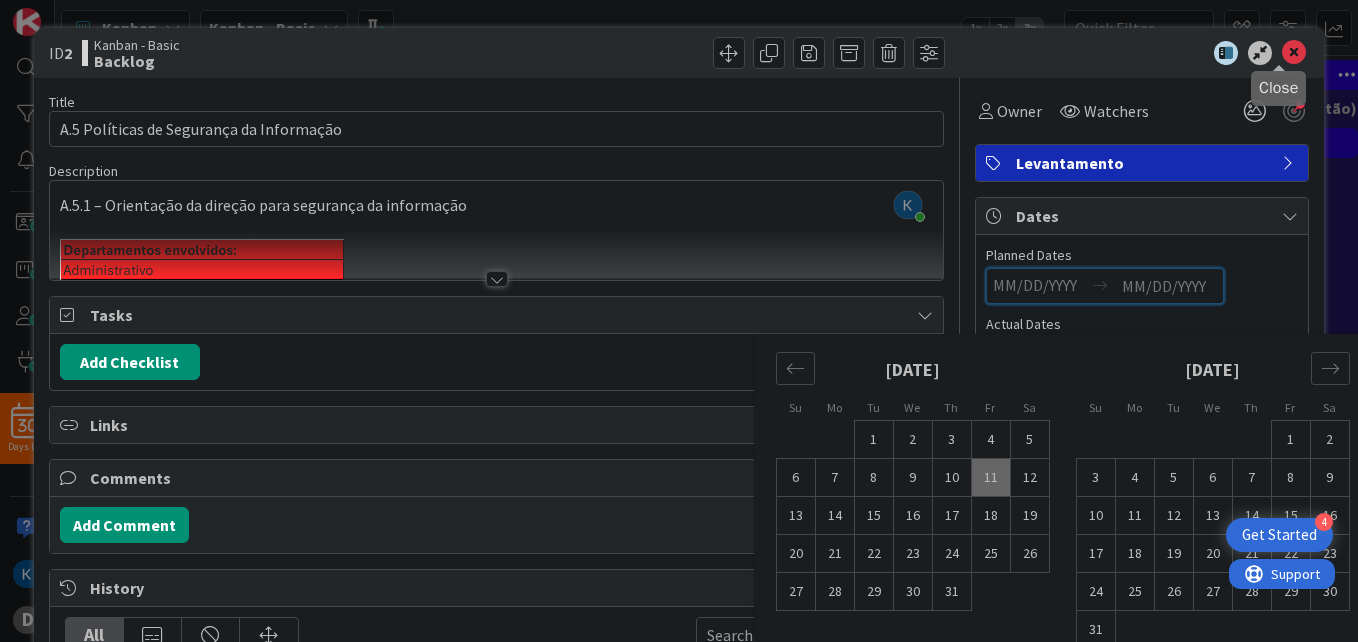 type 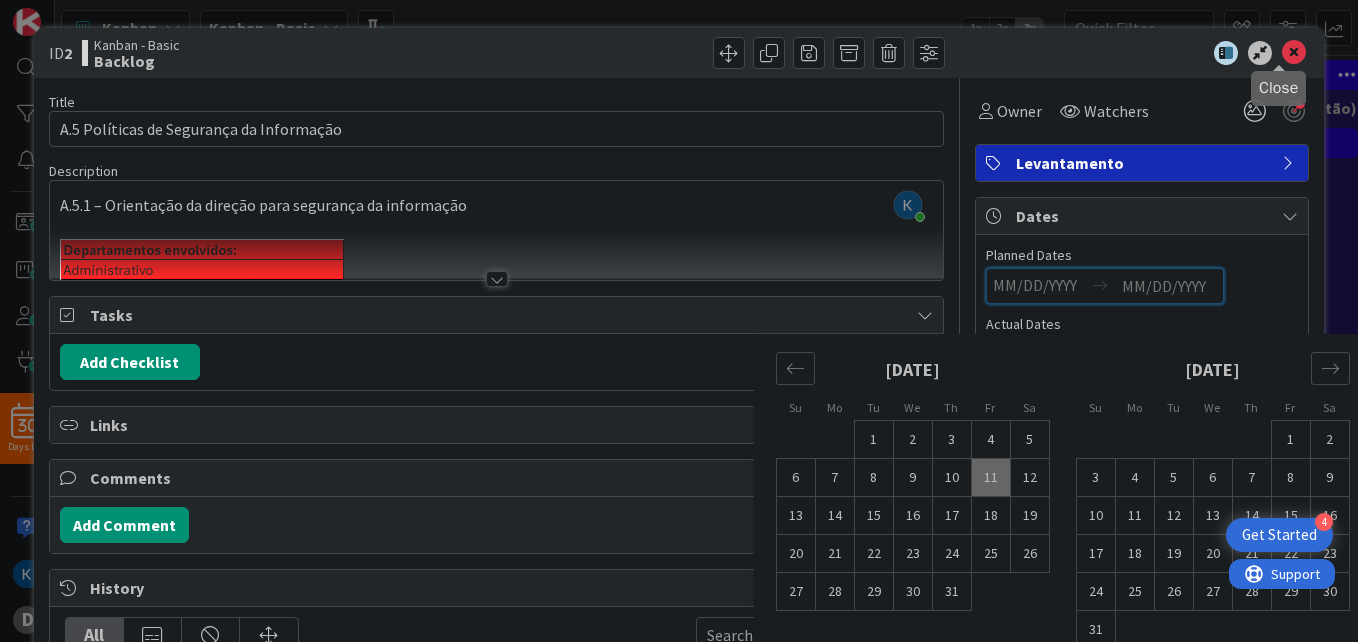 click at bounding box center (1294, 53) 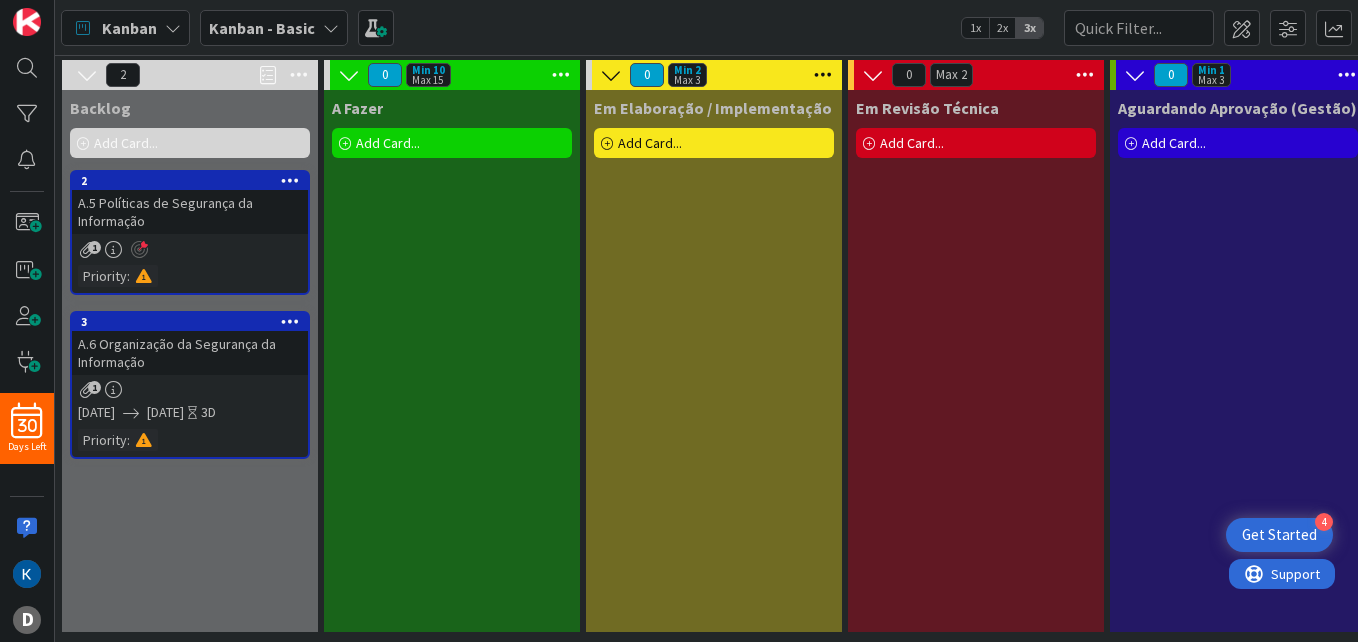 click on "3 A.6 Organização da Segurança da Informação 1 07/14/2025 07/17/2025 3D Priority :" at bounding box center (190, 385) 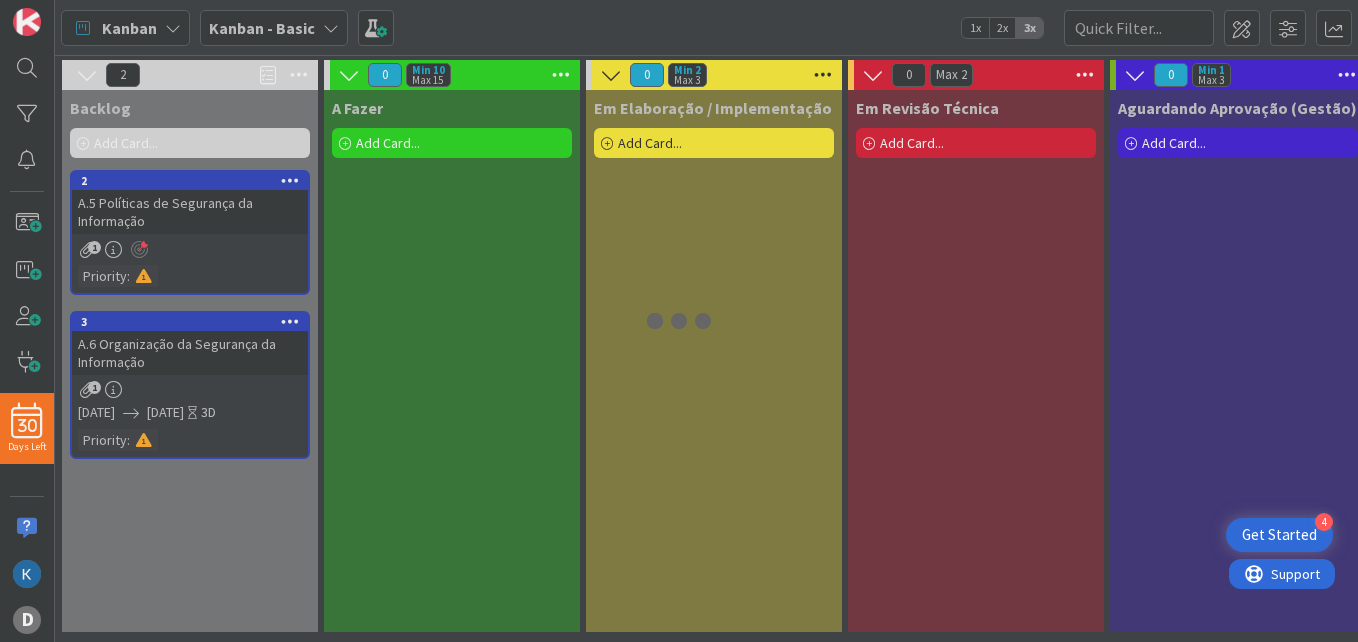 scroll, scrollTop: 0, scrollLeft: 0, axis: both 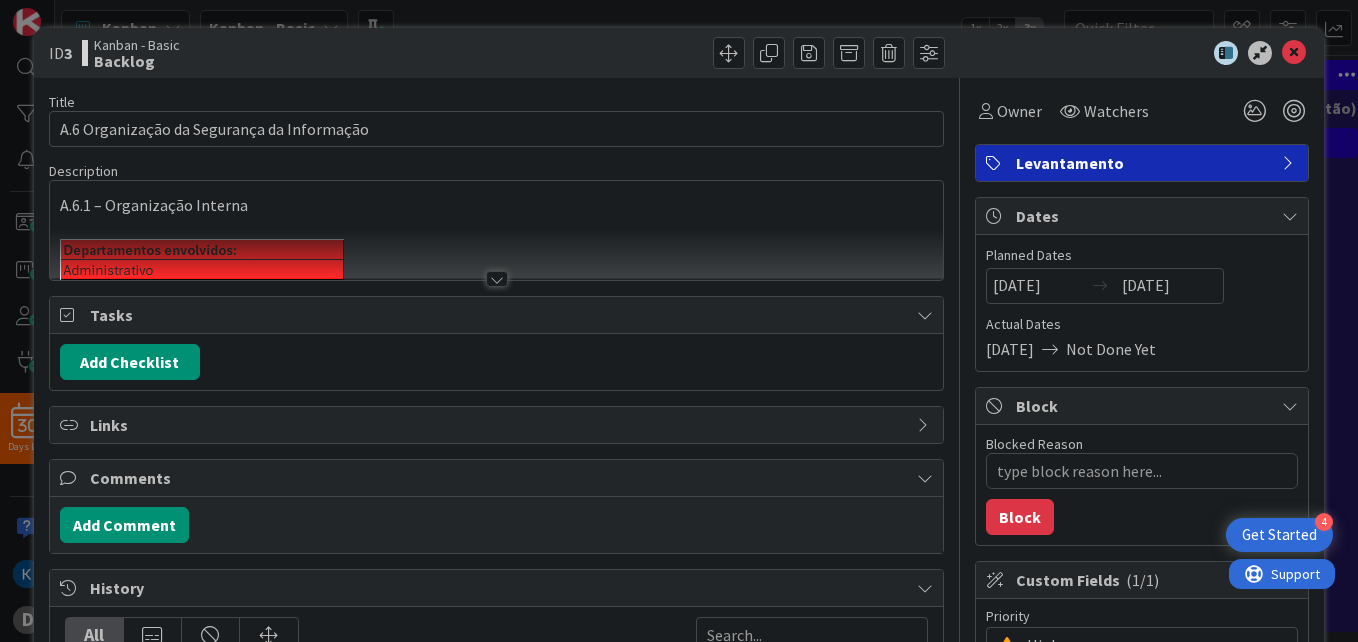 type on "x" 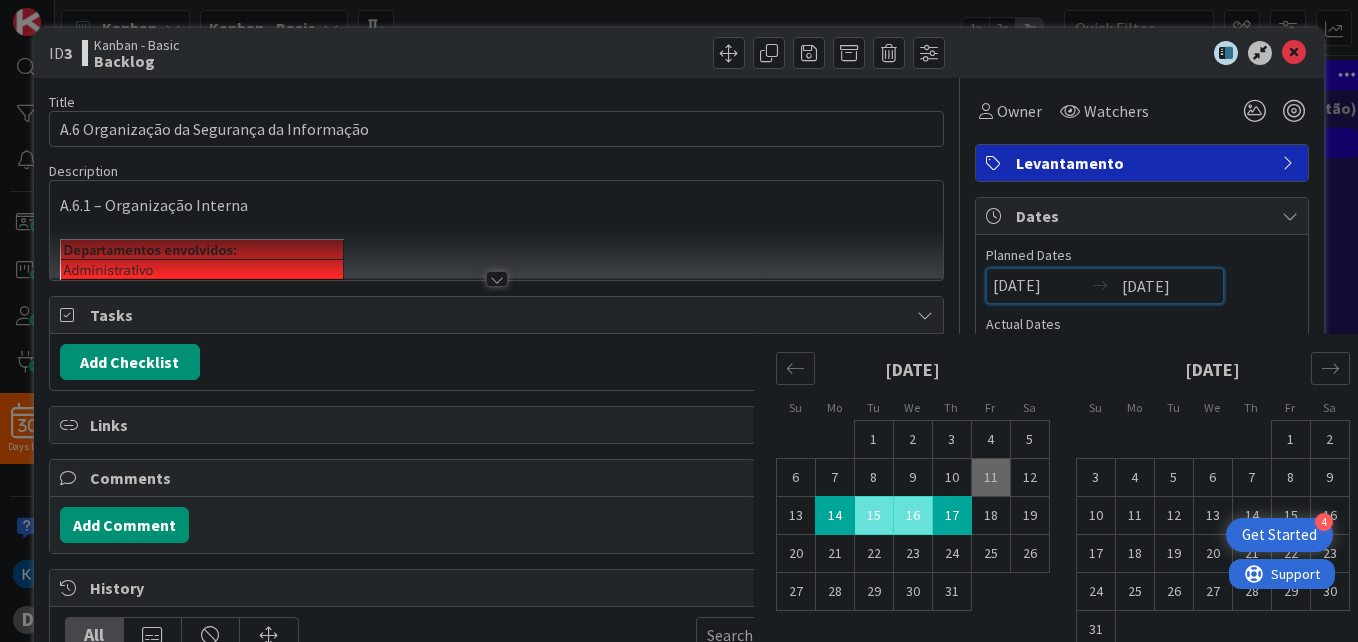 drag, startPoint x: 1189, startPoint y: 282, endPoint x: 942, endPoint y: 288, distance: 247.07286 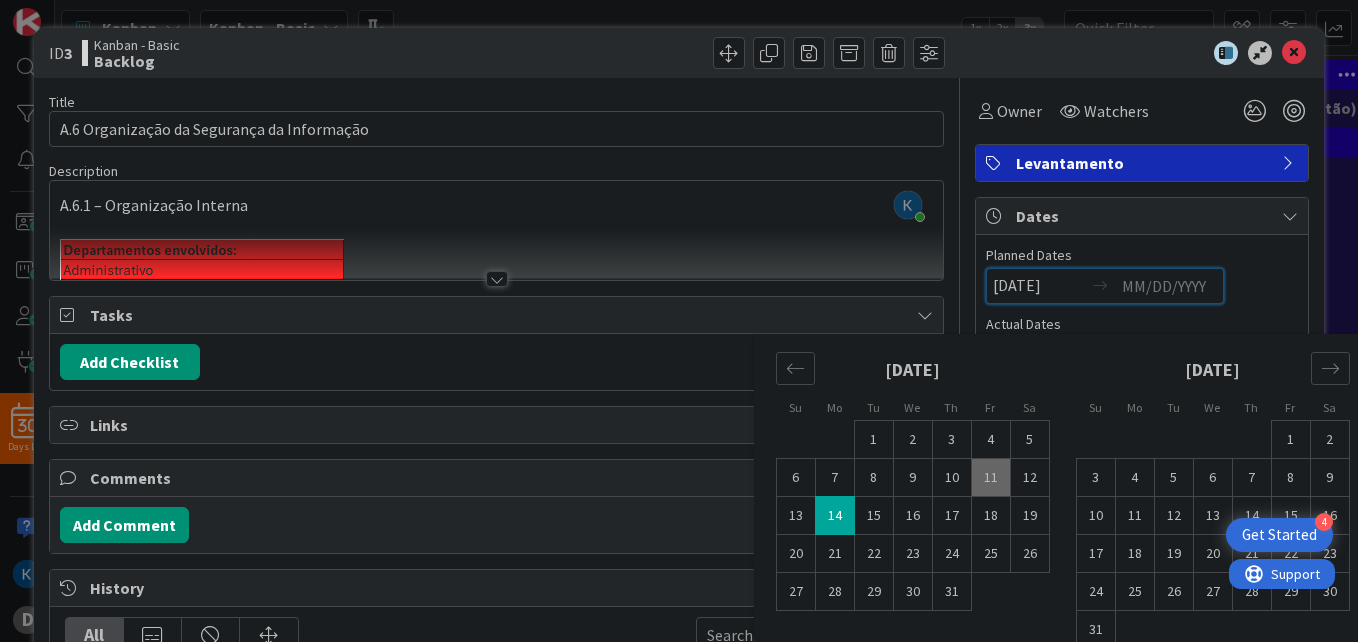 type 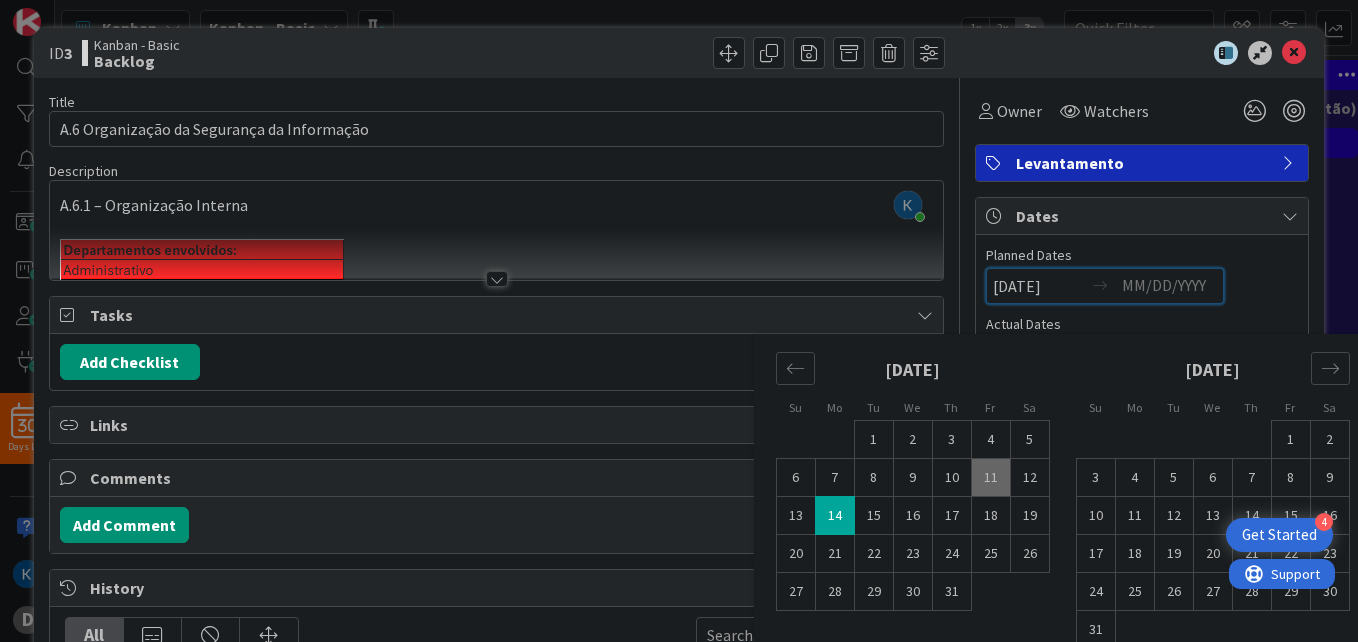 click on "[DATE]" at bounding box center (1040, 286) 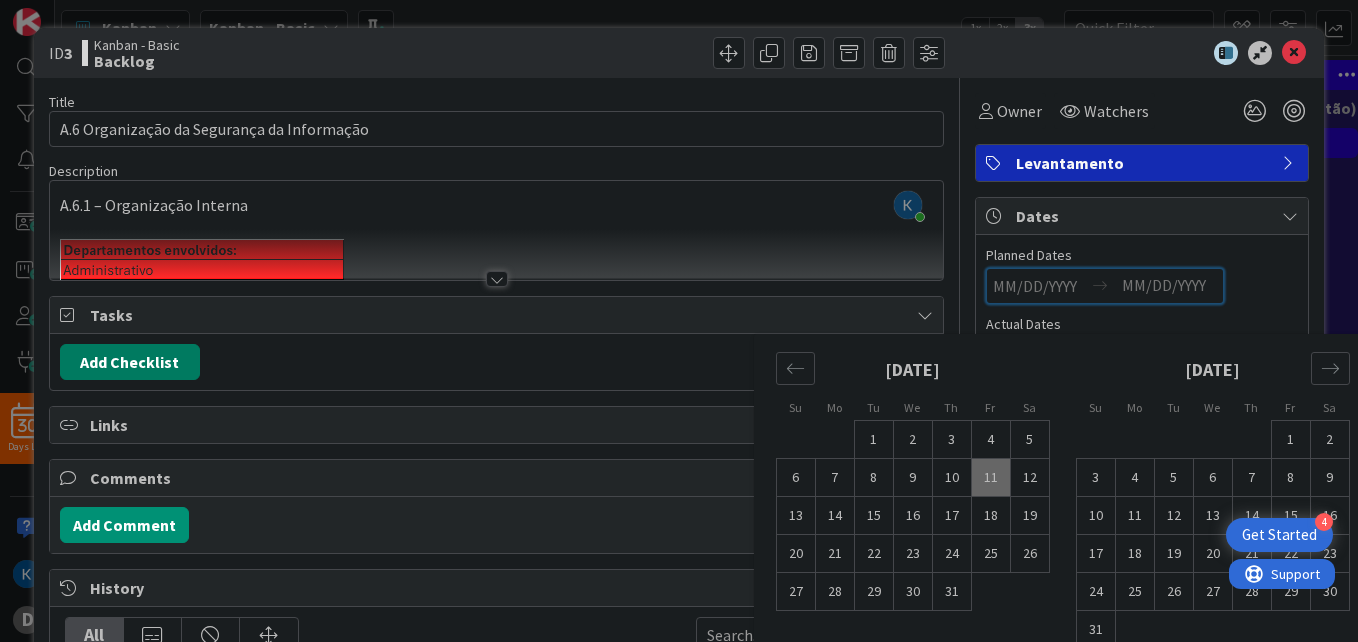 type 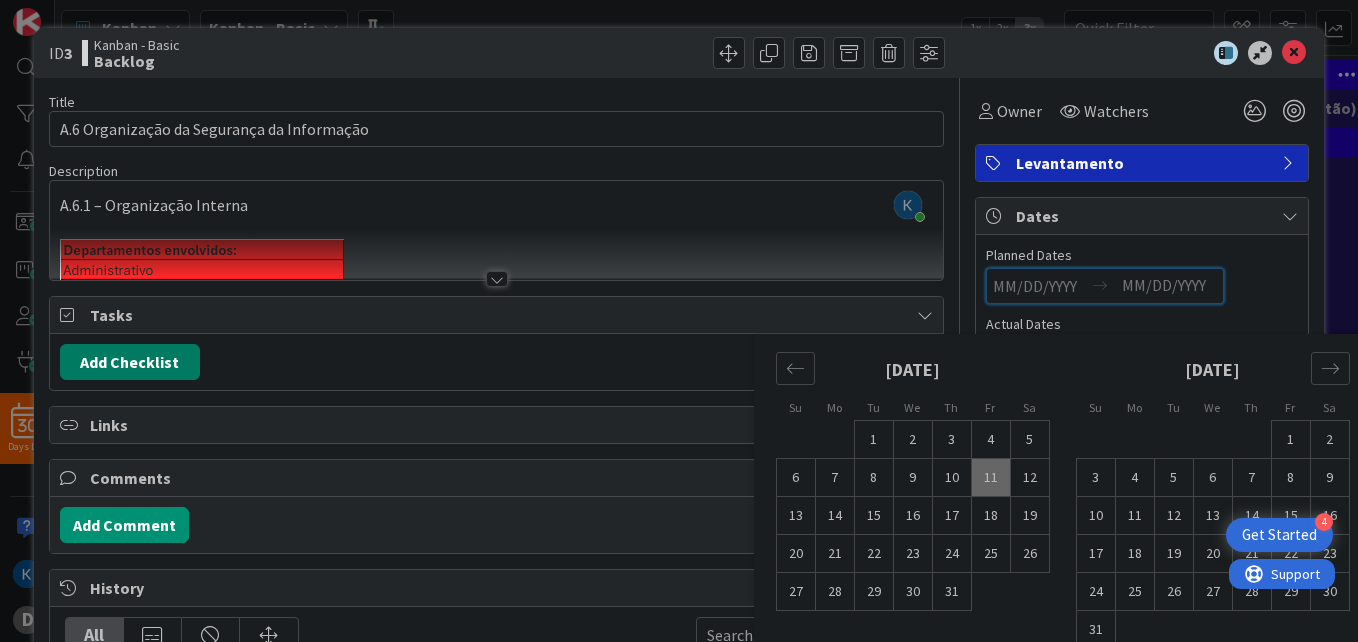 click on "Add Checklist" at bounding box center [130, 362] 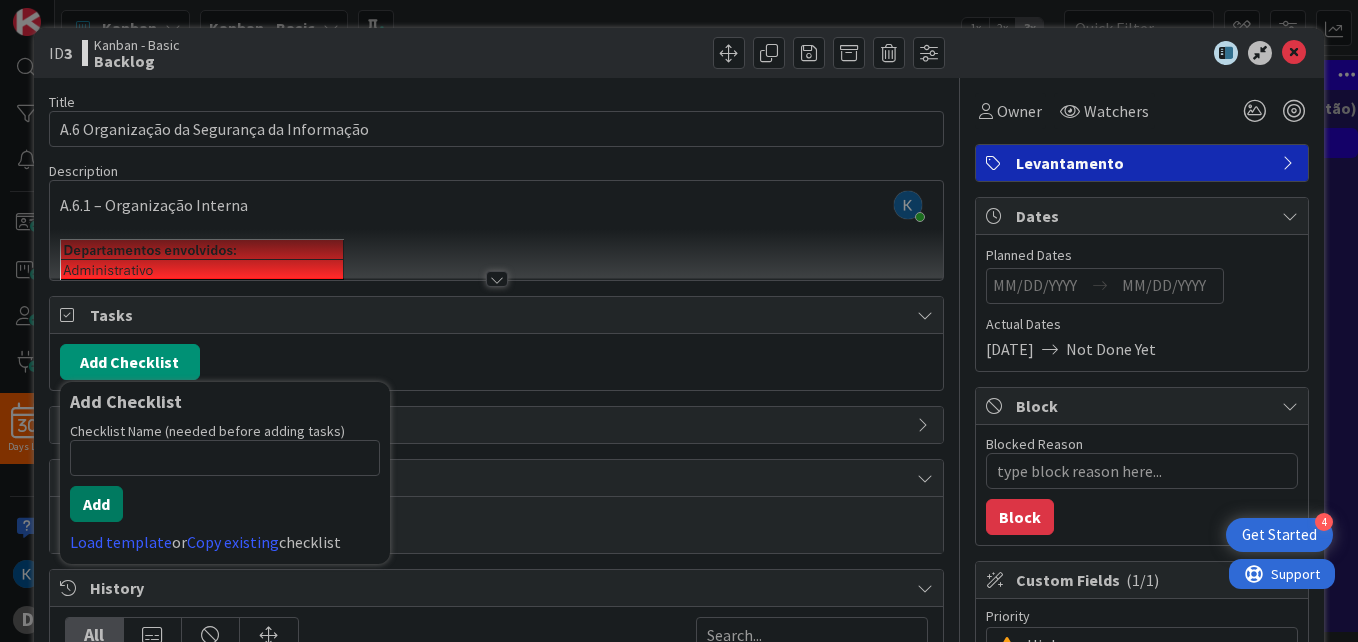 click on "Add" at bounding box center [96, 504] 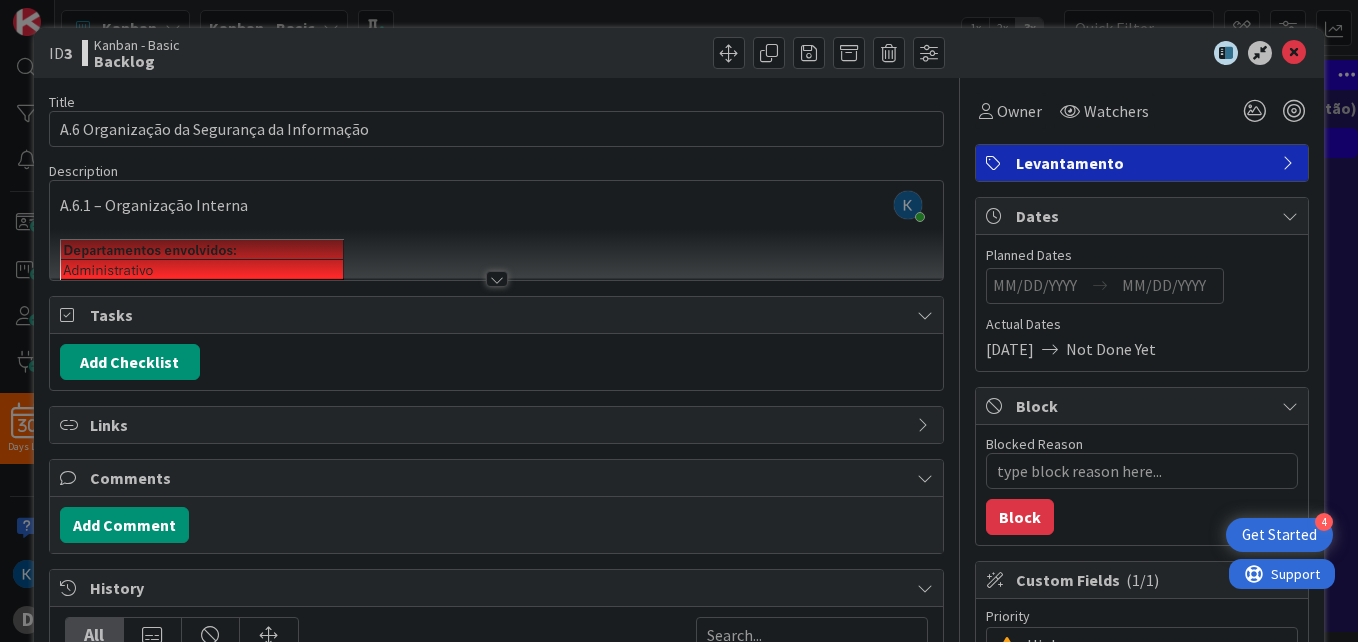 type on "x" 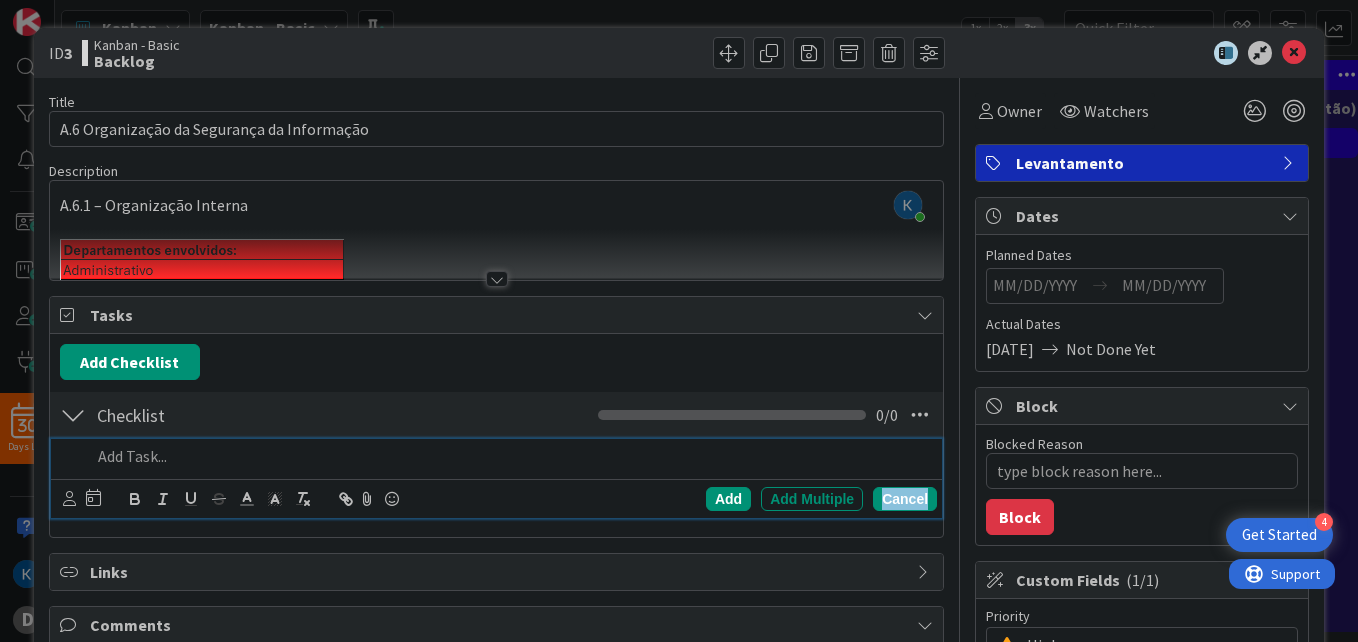 click on "Cancel" at bounding box center [905, 499] 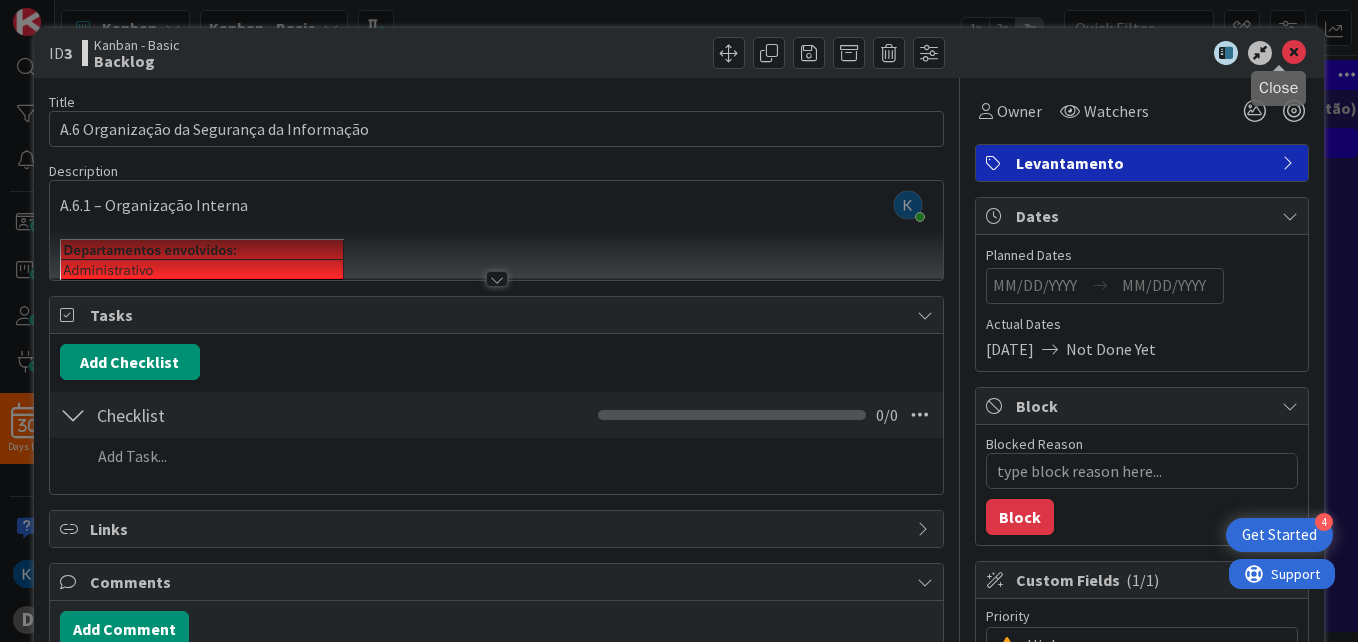 click at bounding box center (1294, 53) 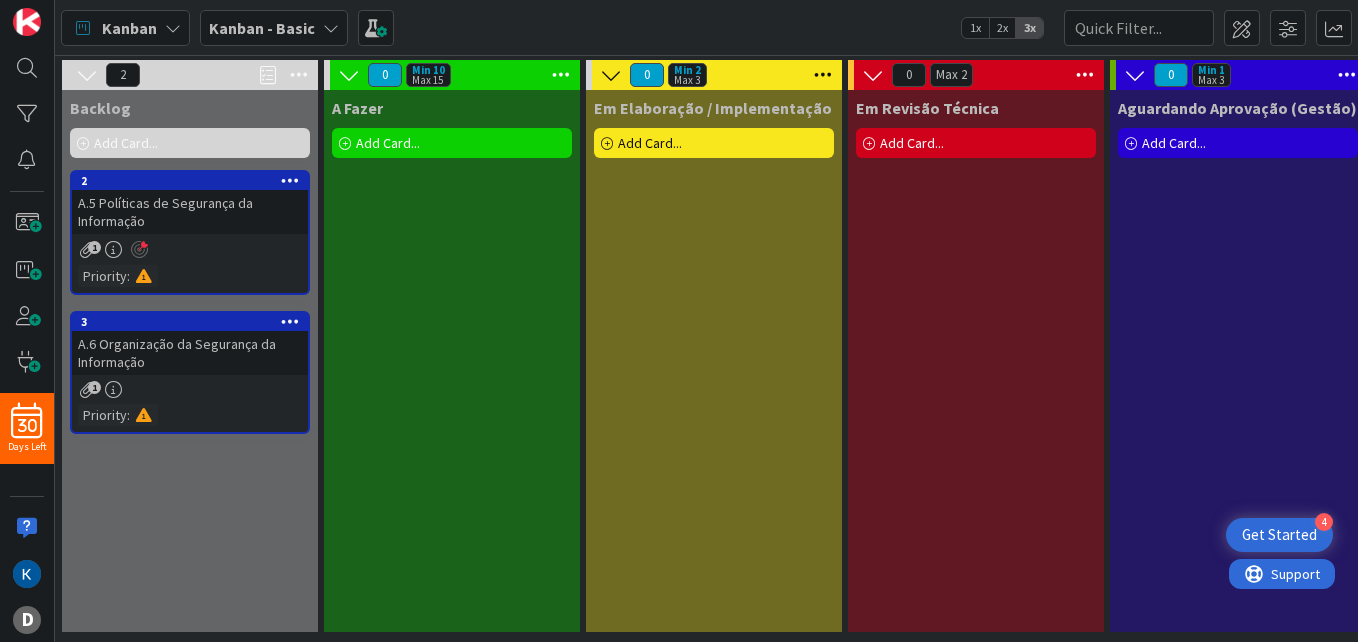 scroll, scrollTop: 0, scrollLeft: 0, axis: both 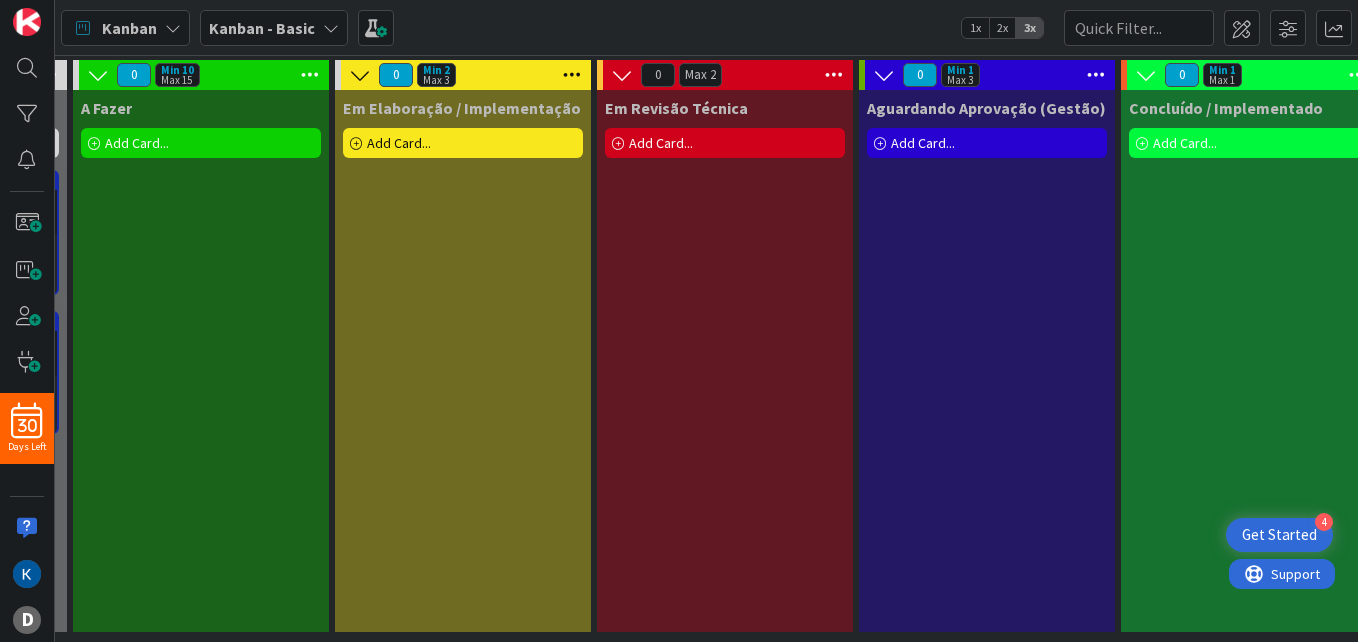 click at bounding box center [1096, 75] 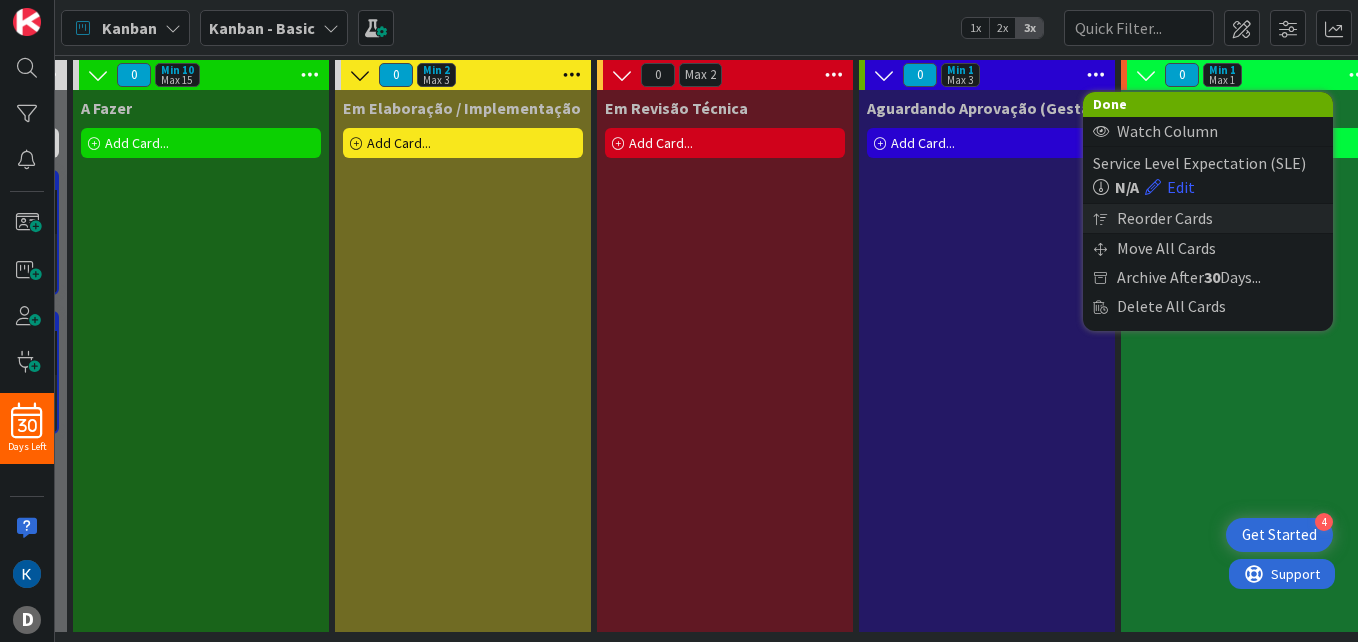 click on "Reorder Cards" at bounding box center (1208, 218) 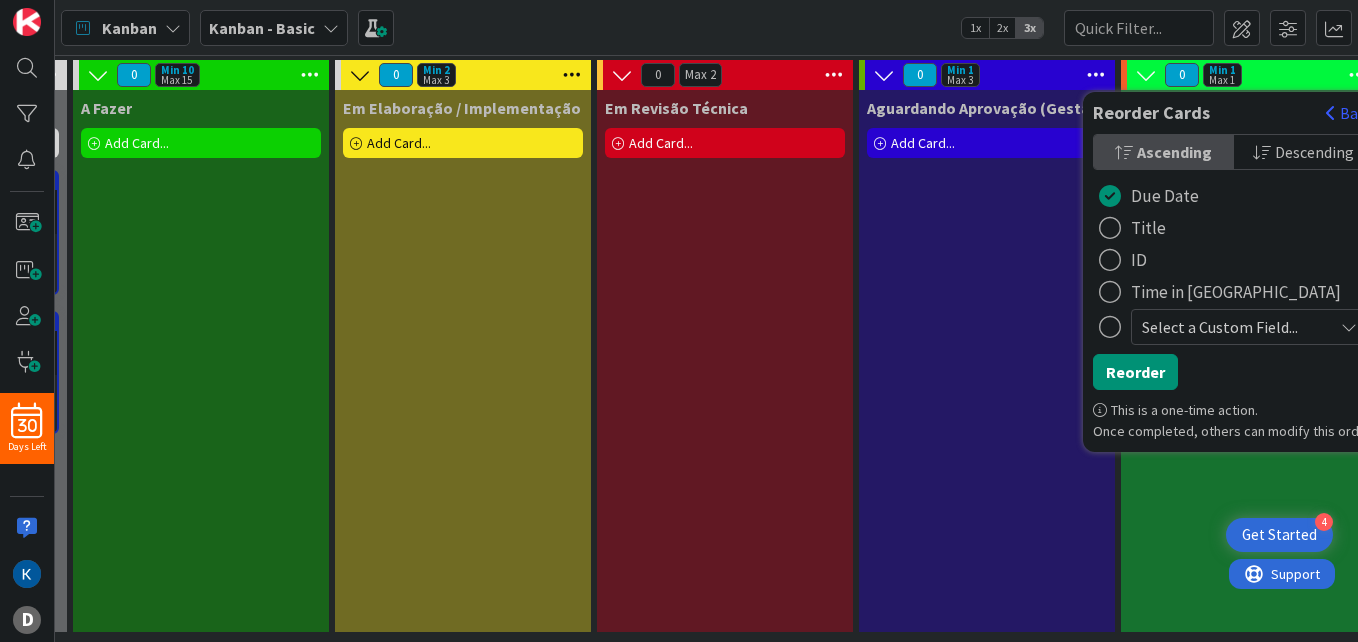 click on "Aguardando Aprovação (Gestão) Add Card..." at bounding box center [987, 361] 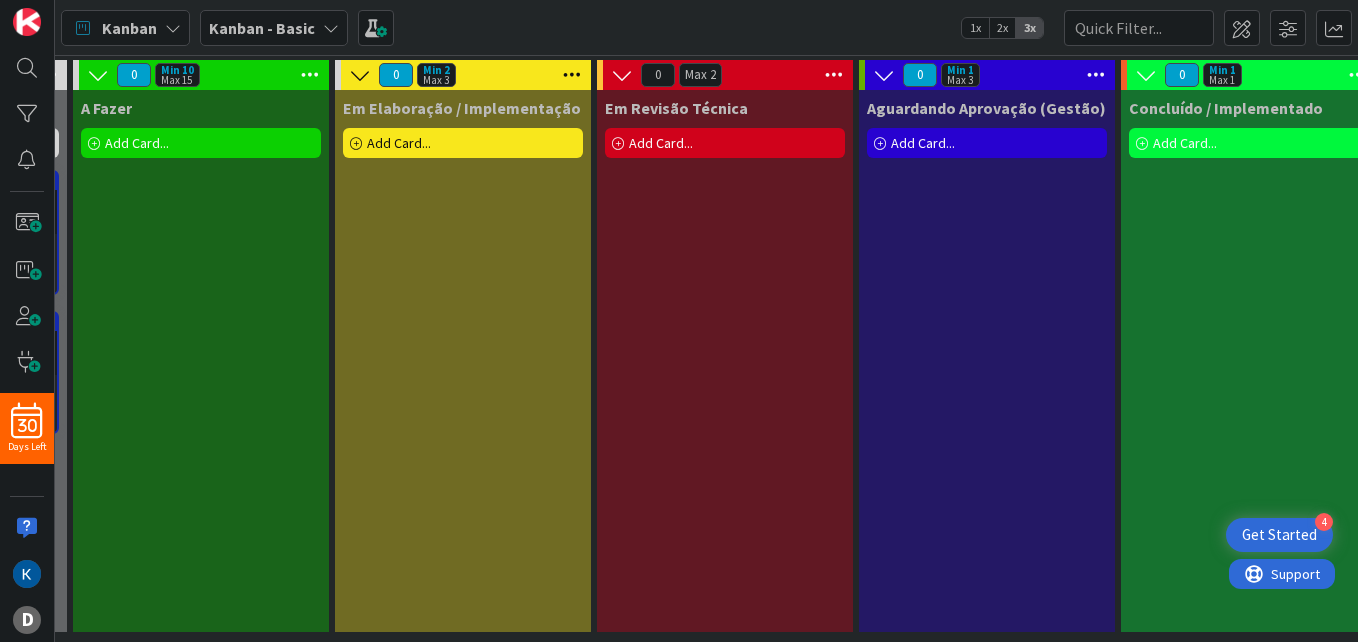 click on "Add Card..." at bounding box center (987, 143) 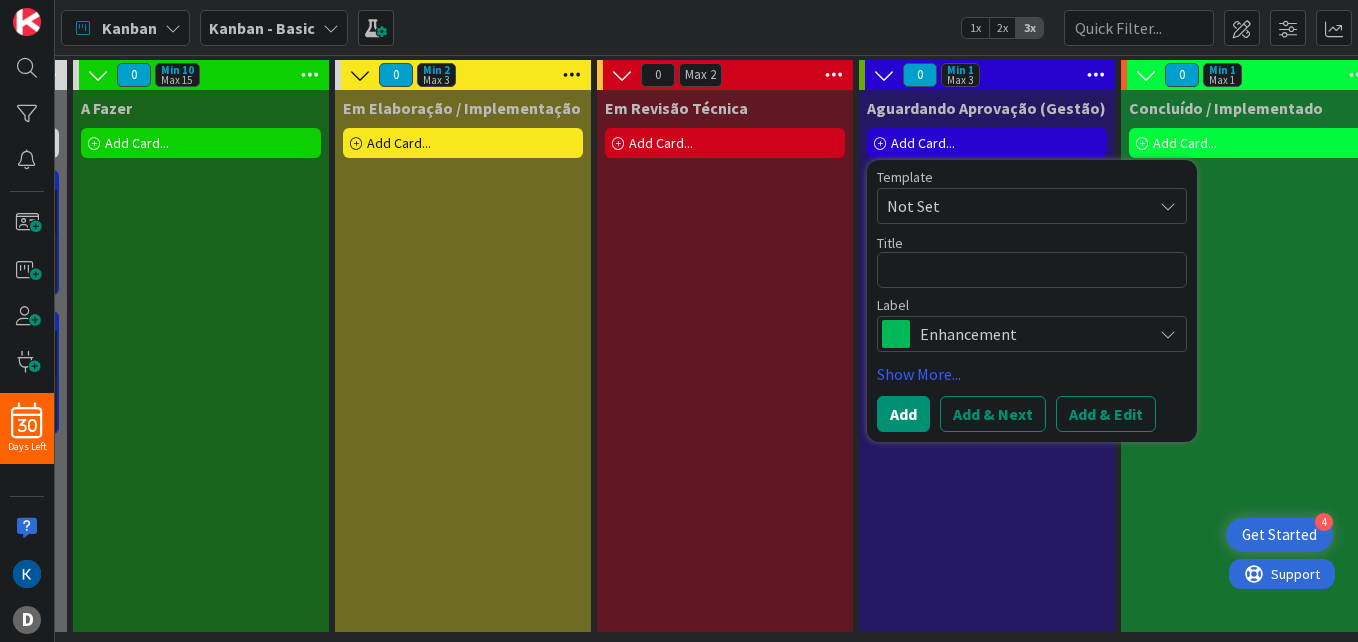 click on "Aguardando Aprovação (Gestão)" at bounding box center (987, 104) 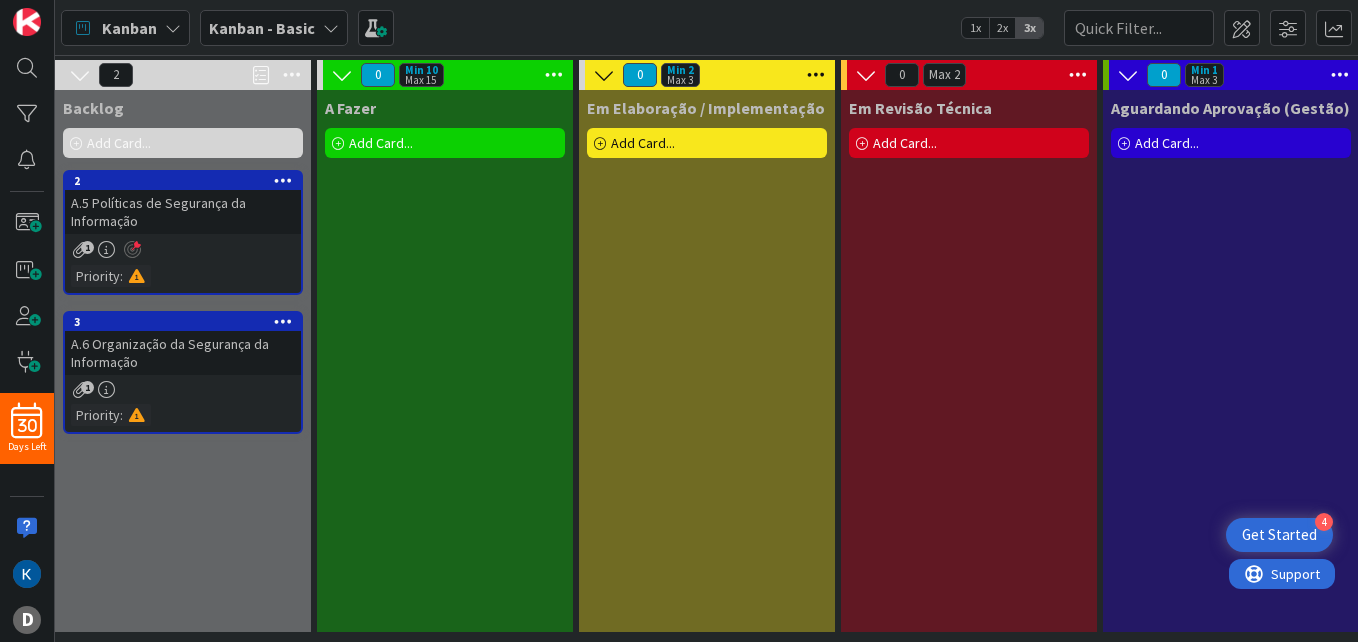 scroll, scrollTop: 6, scrollLeft: 0, axis: vertical 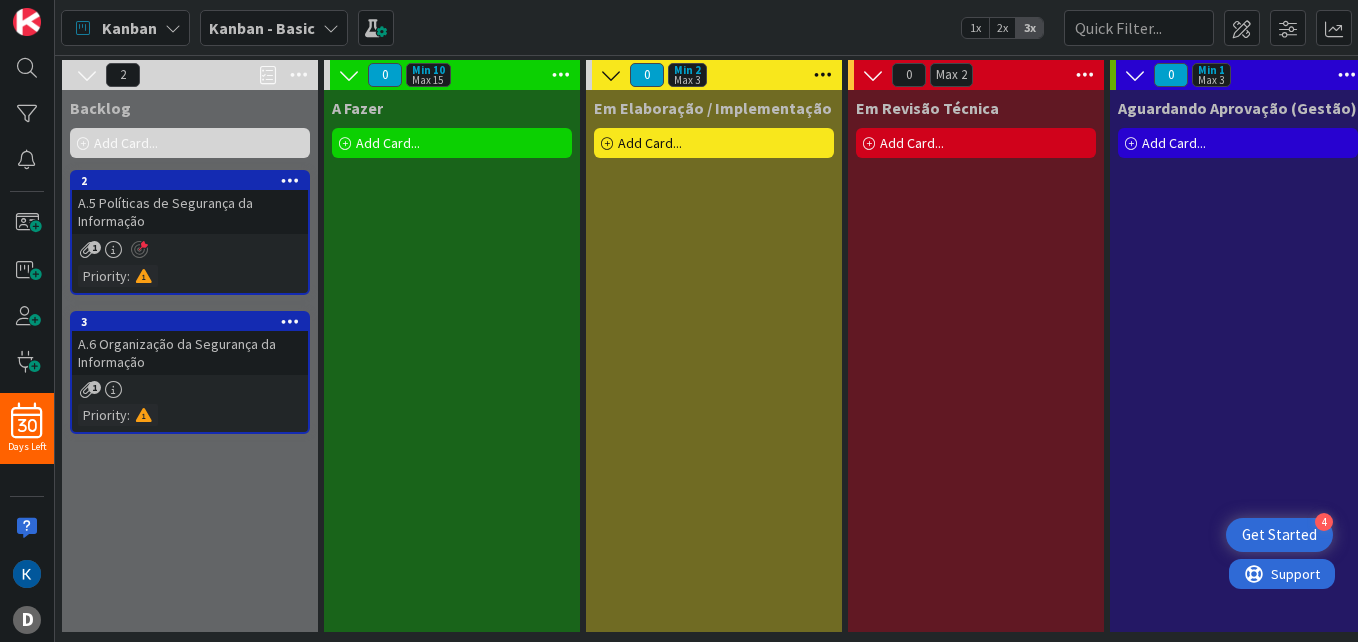 click at bounding box center [1135, 75] 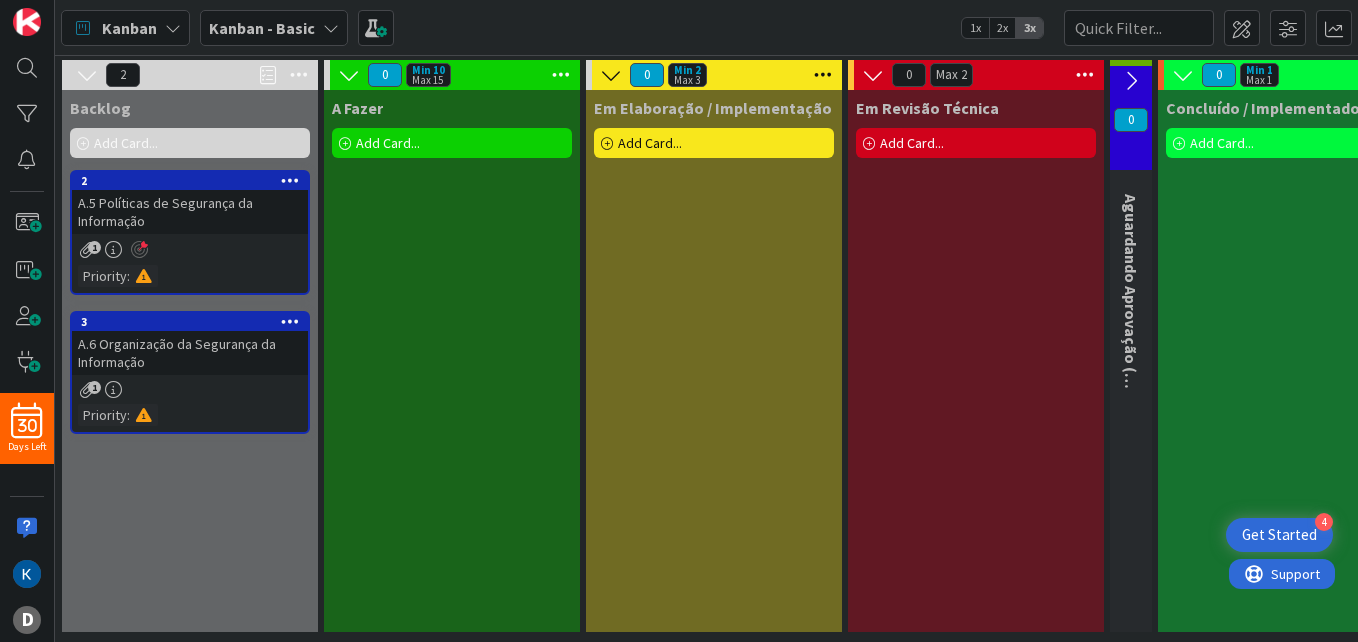 click at bounding box center [1131, 81] 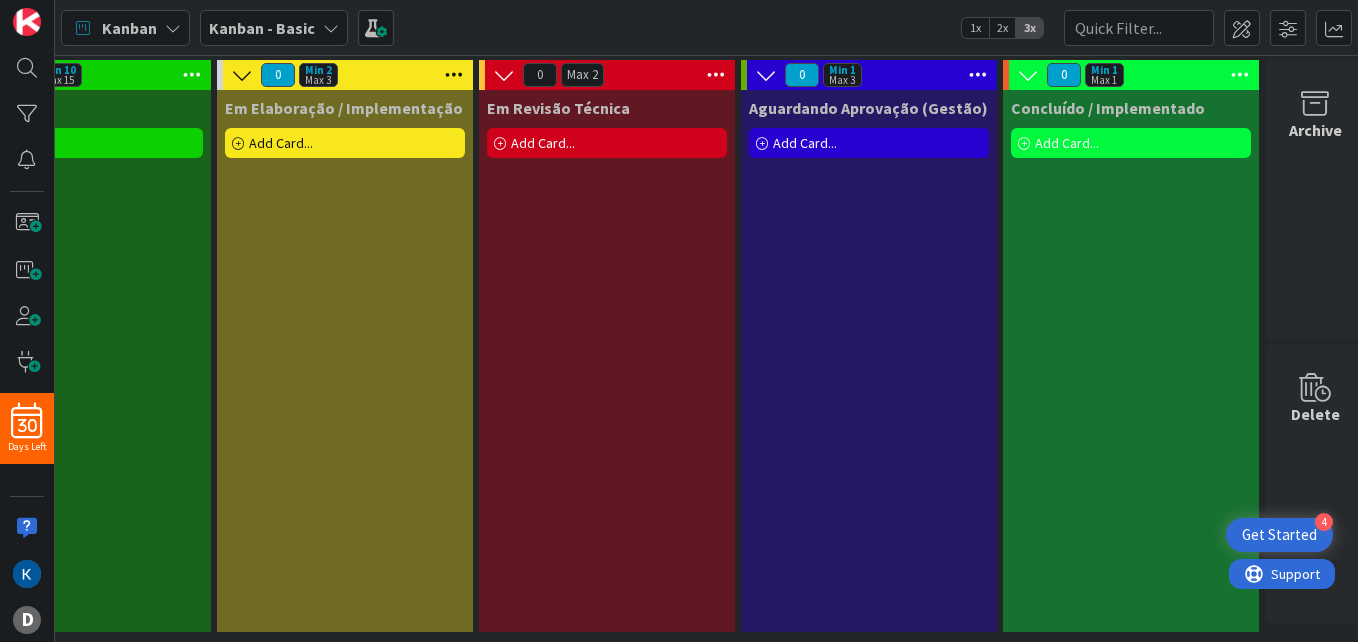 scroll, scrollTop: 6, scrollLeft: 375, axis: both 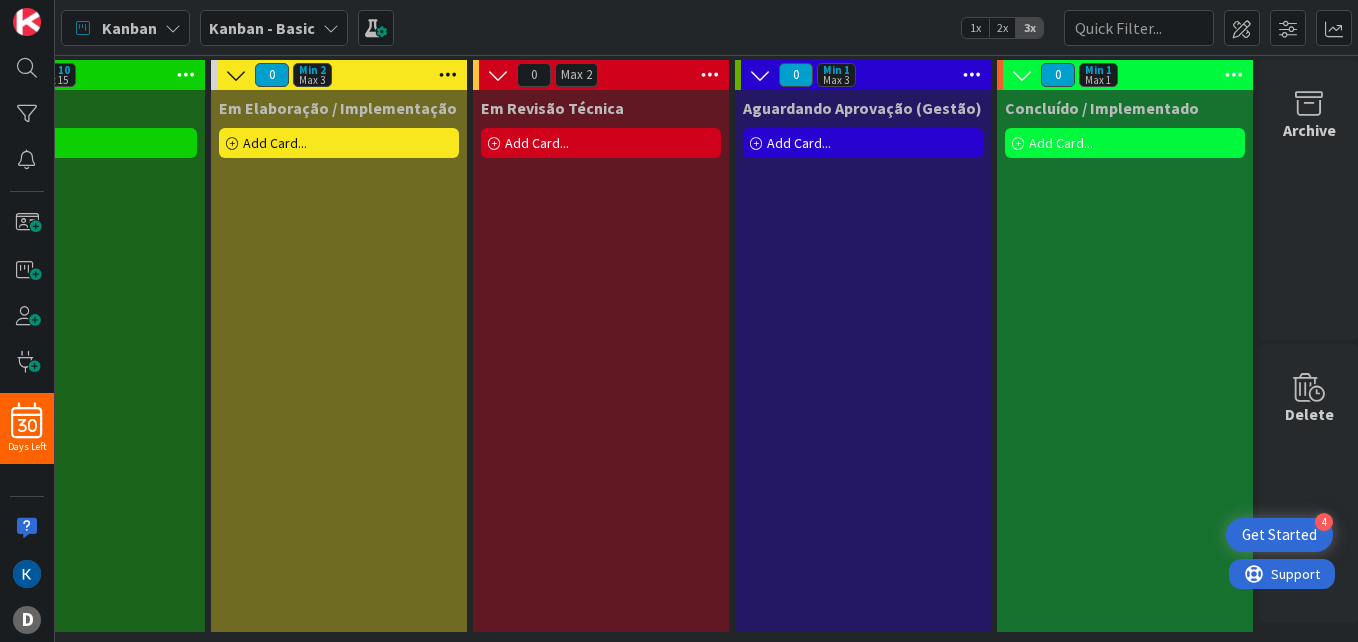 click at bounding box center [972, 75] 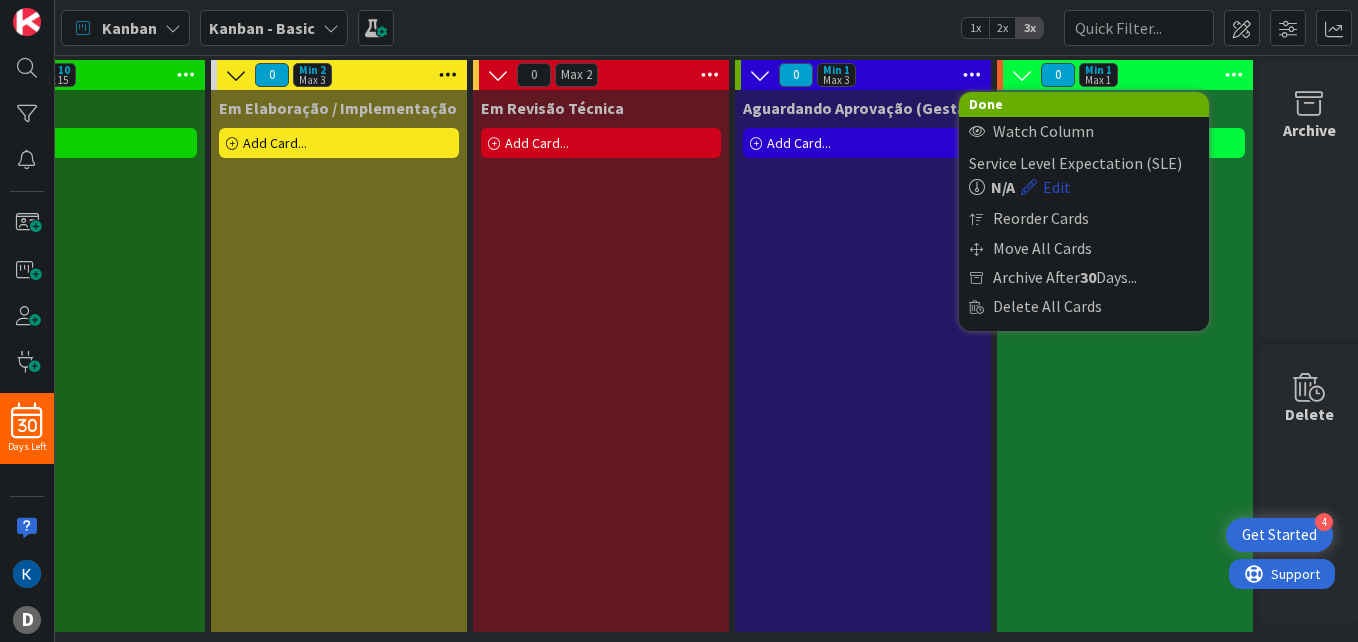 click on "Edit" at bounding box center [1046, 187] 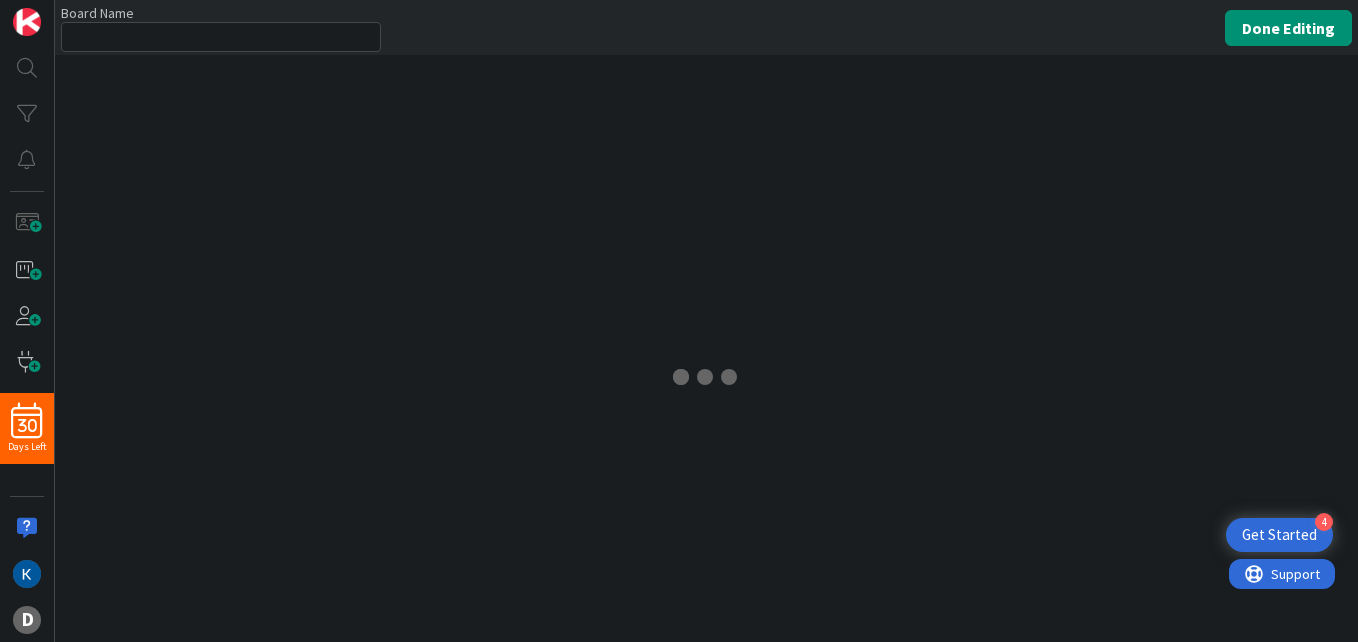 type on "Kanban - Basic" 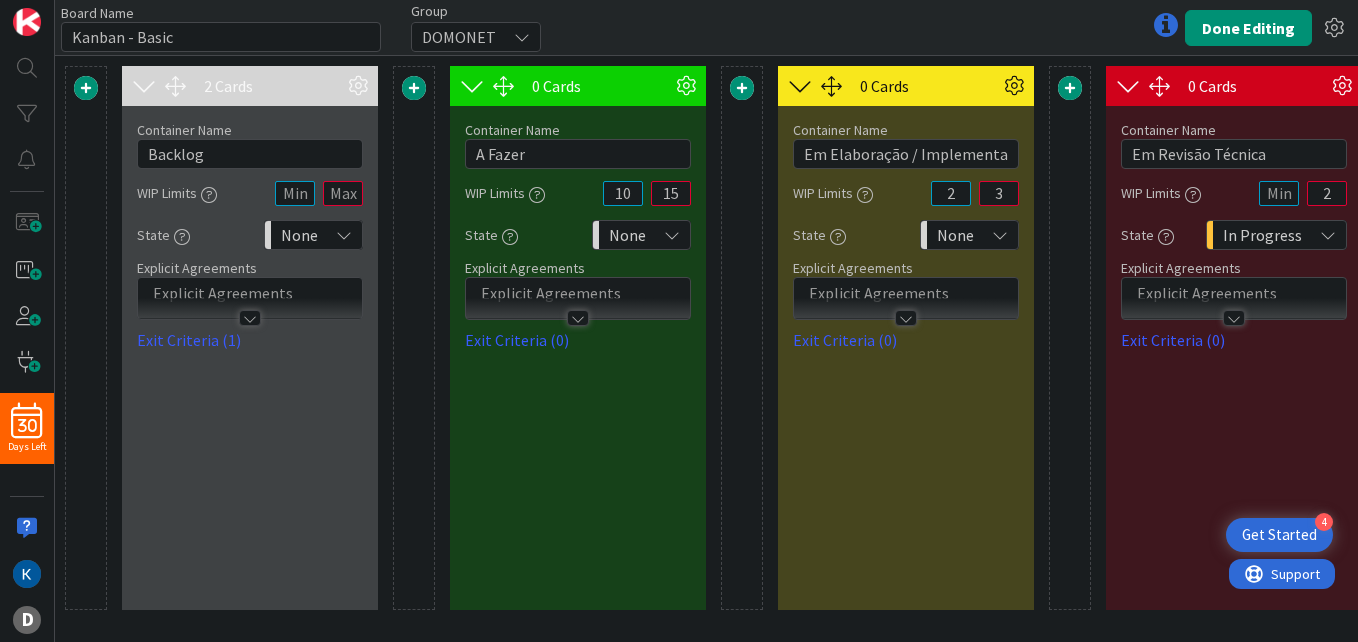 scroll, scrollTop: 0, scrollLeft: 0, axis: both 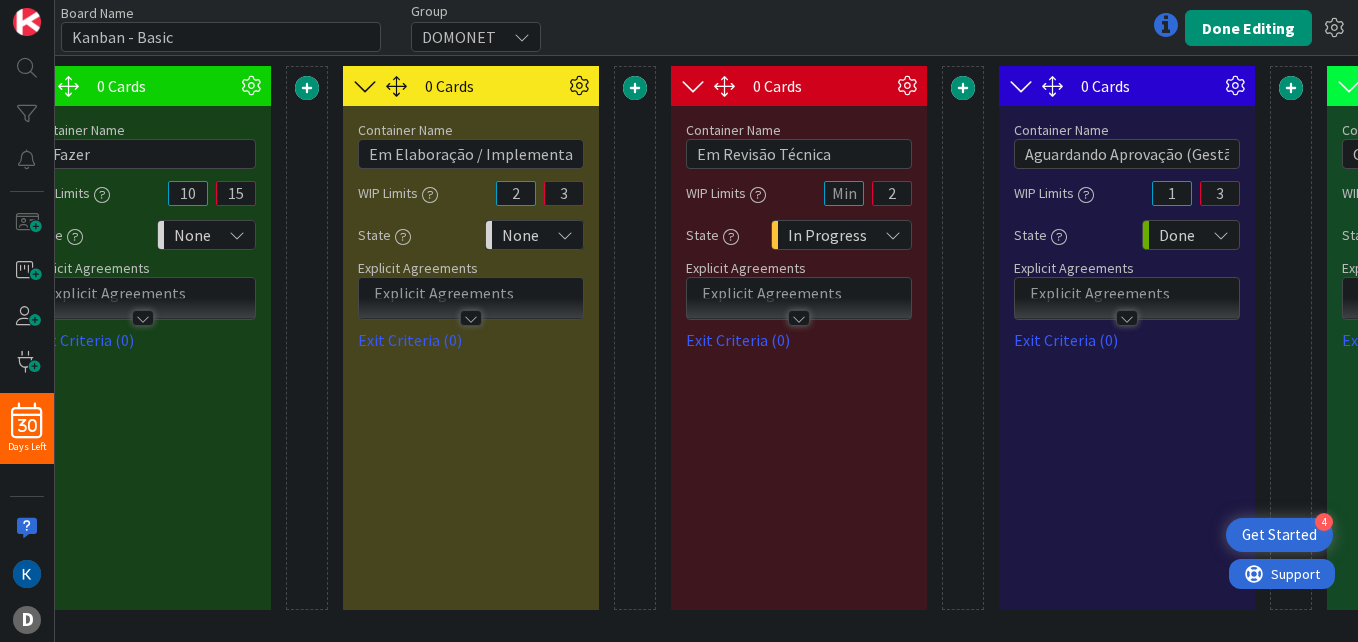 click on "Done" at bounding box center [1177, 235] 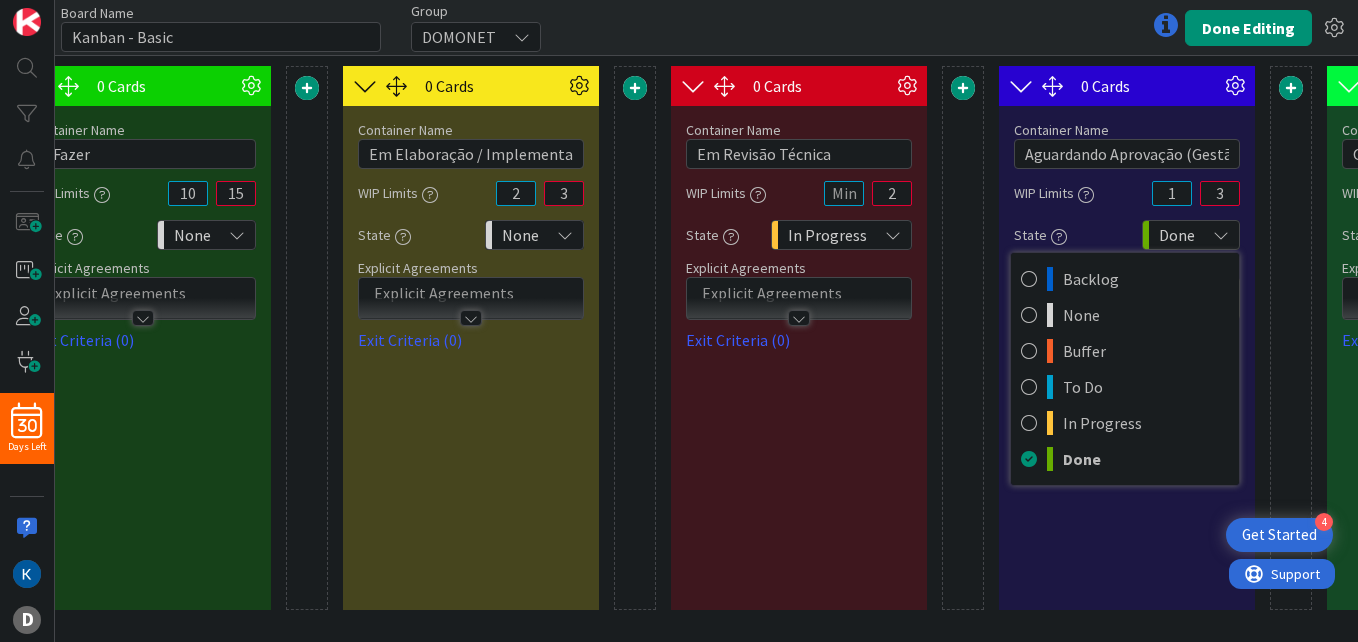 click on "Done" at bounding box center (1177, 235) 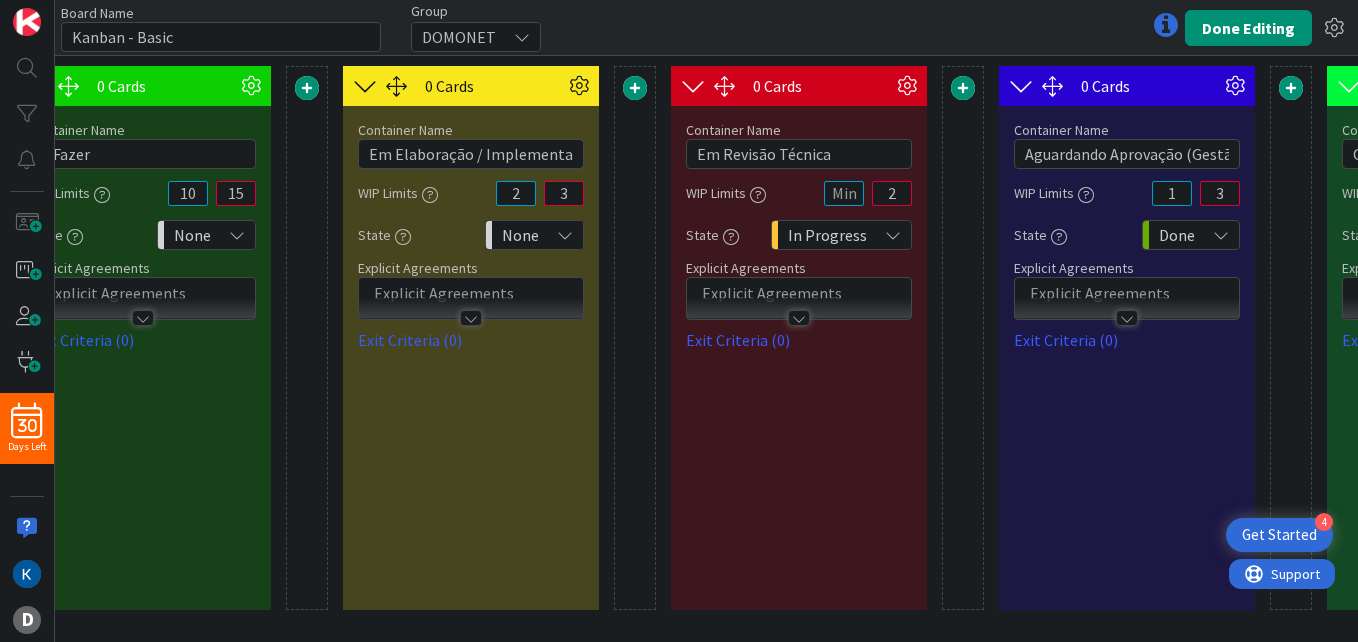 click on "In Progress" at bounding box center [841, 235] 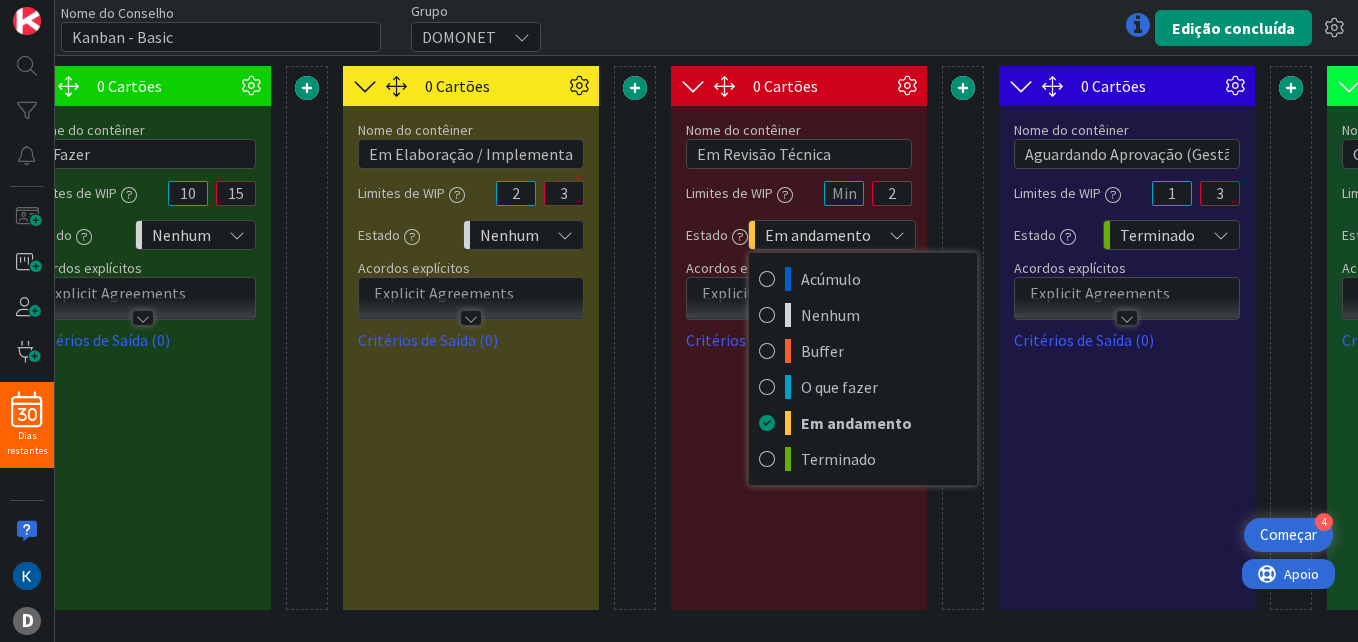 click on "Terminado" at bounding box center (1157, 235) 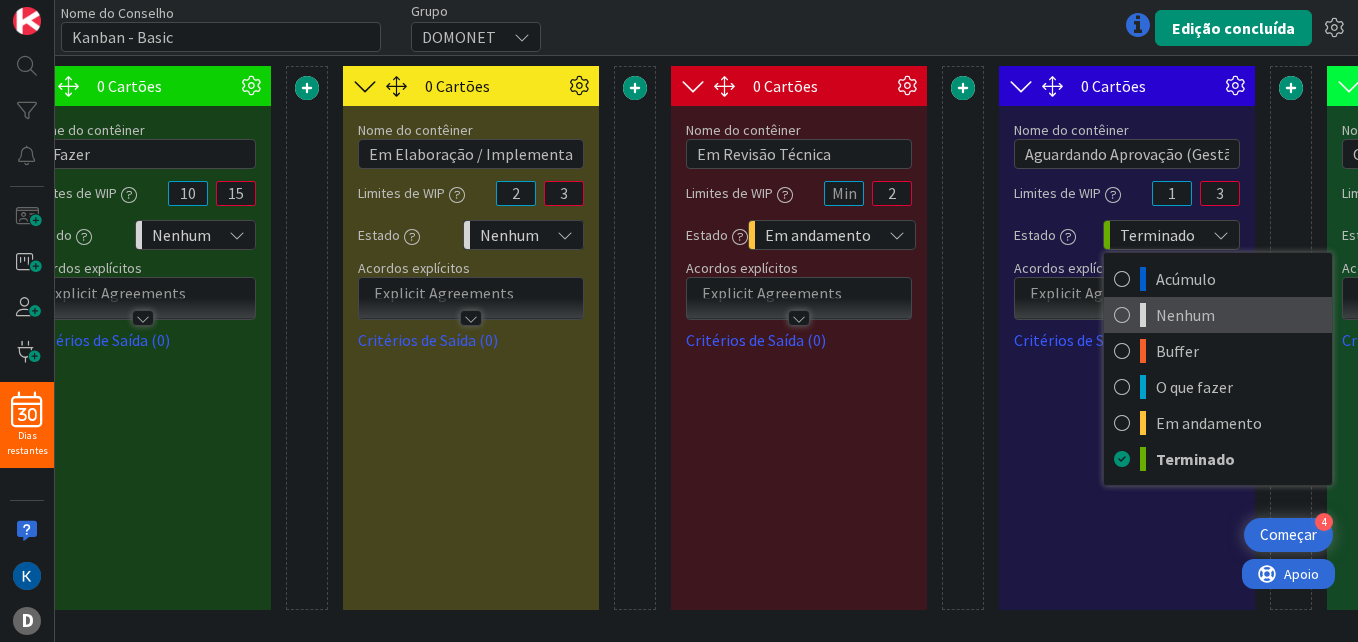 click on "Nenhum" at bounding box center (1239, 315) 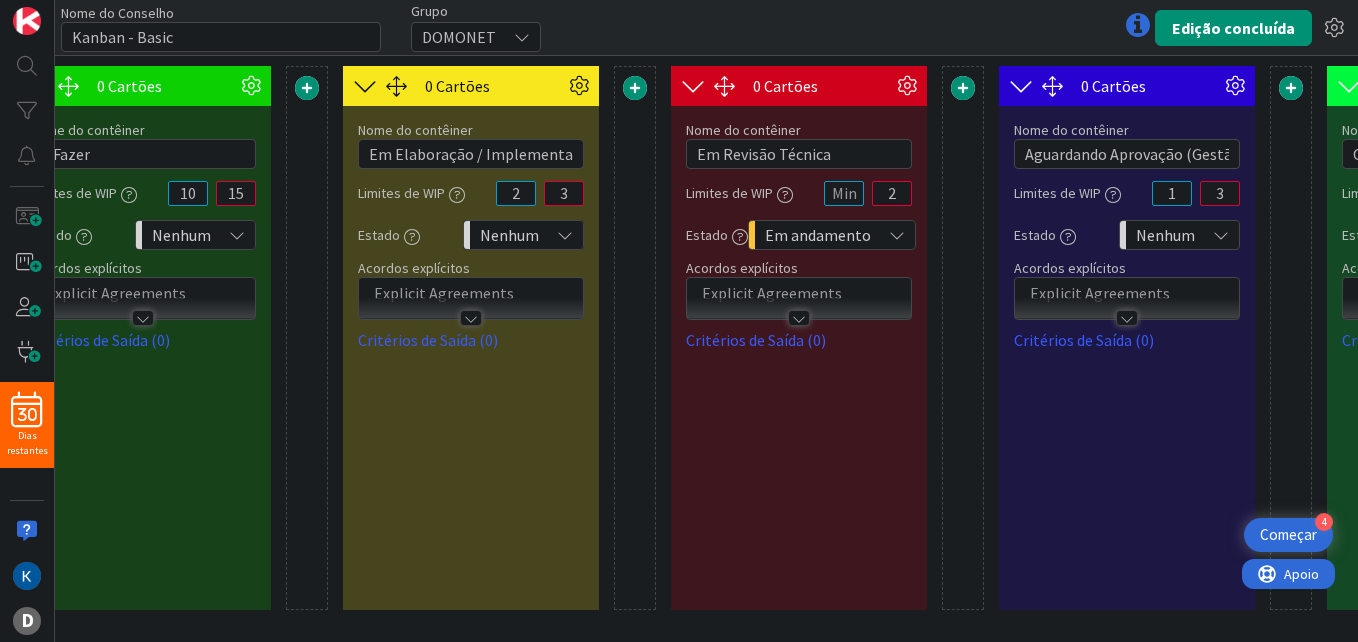 click on "Em andamento" at bounding box center (818, 235) 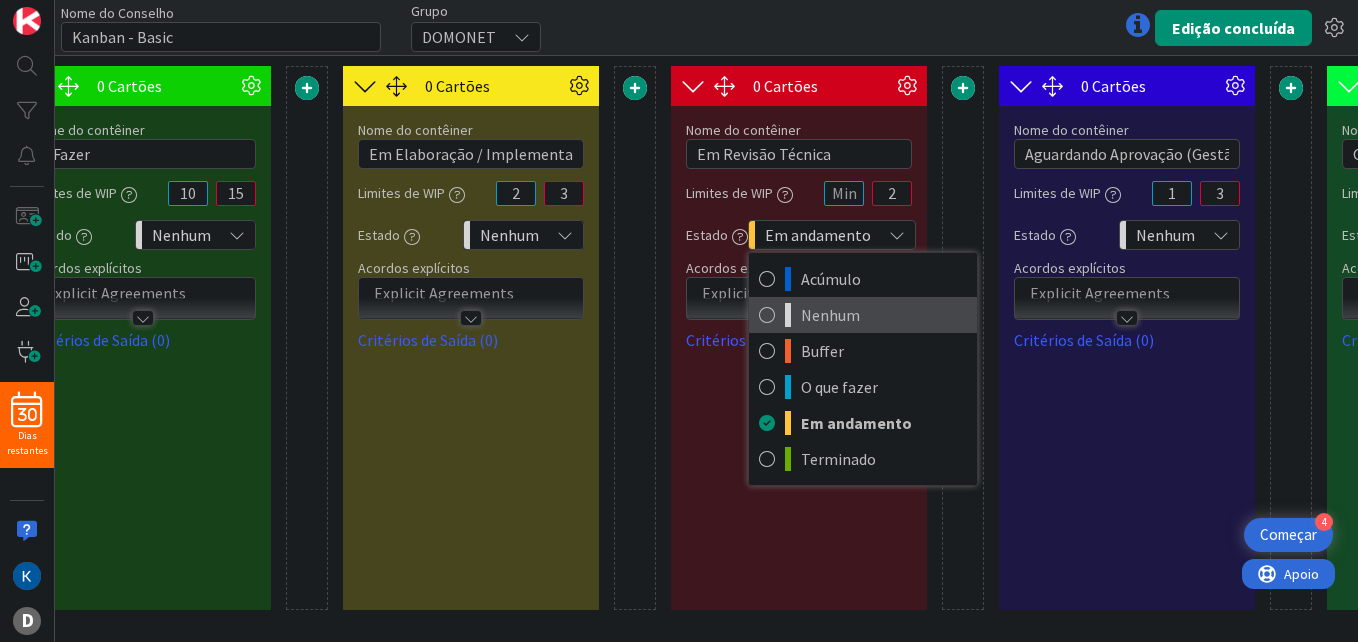 click on "Nenhum" at bounding box center (884, 315) 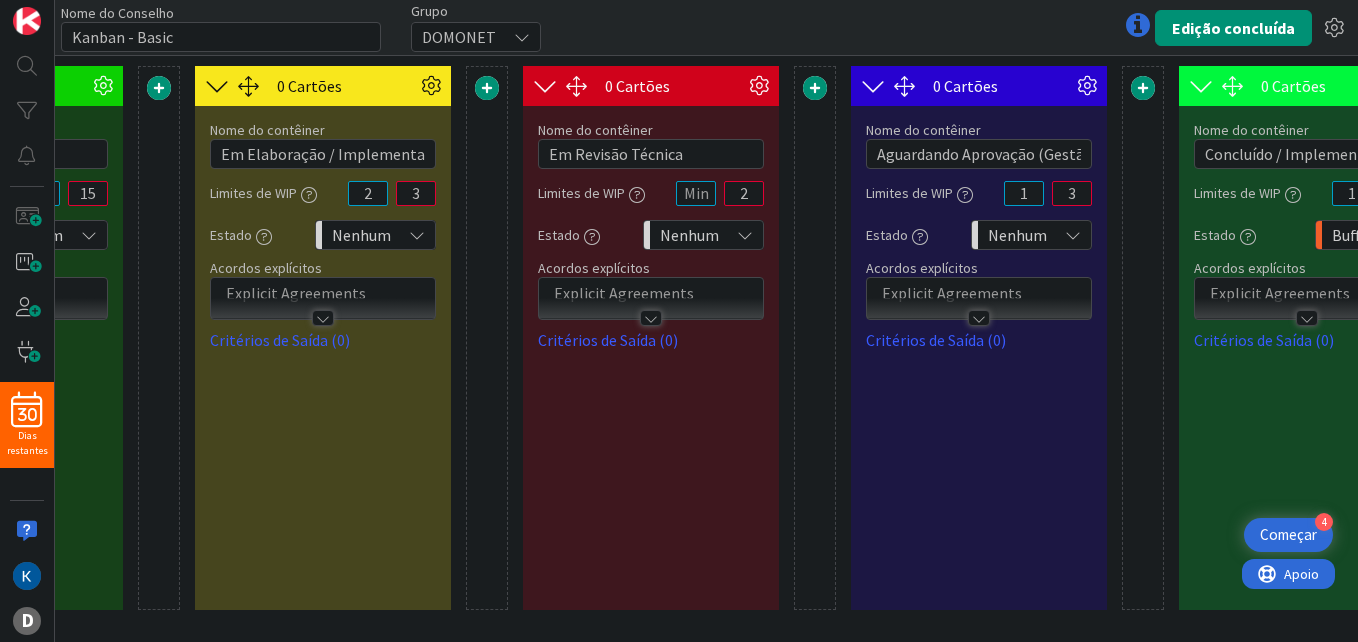 scroll, scrollTop: 0, scrollLeft: 727, axis: horizontal 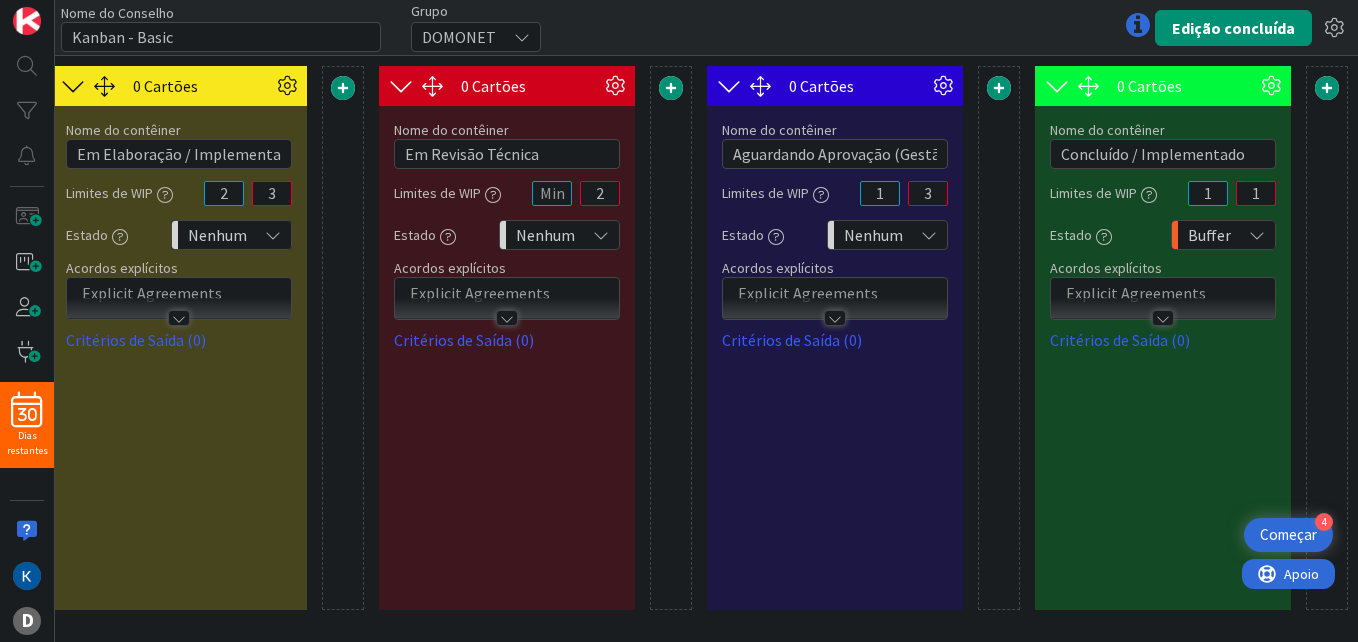 click on "Buffer" at bounding box center [1209, 235] 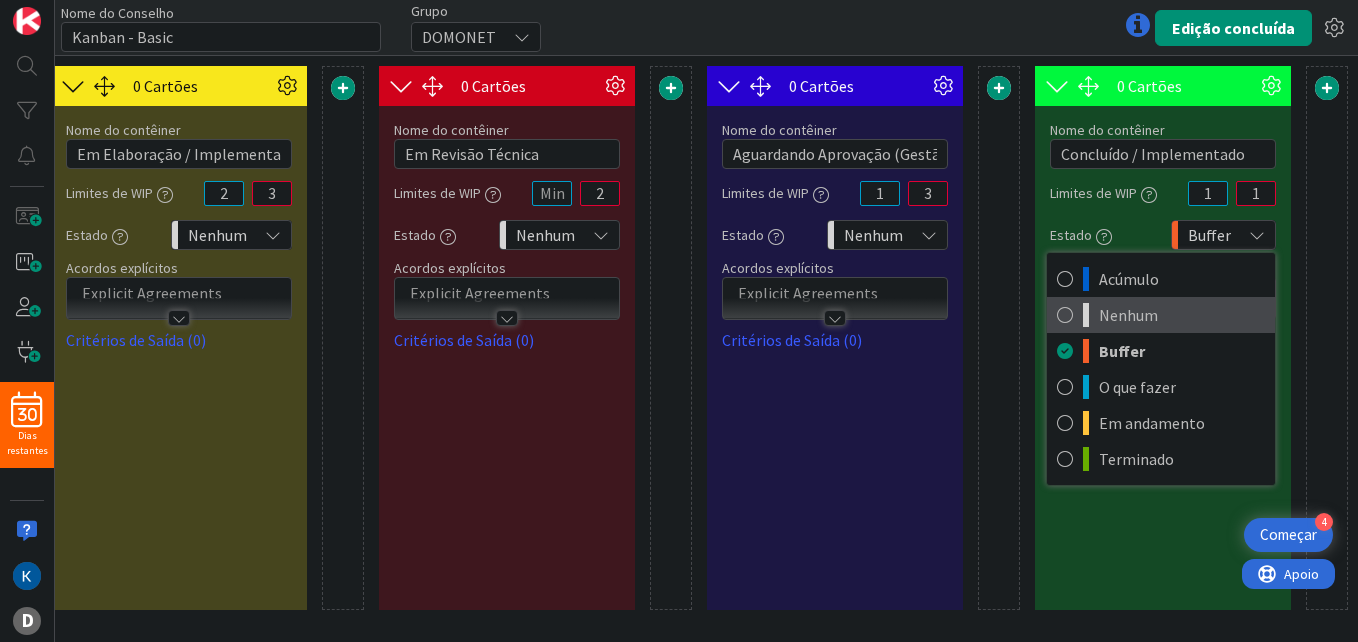 click on "Nenhum" at bounding box center [1182, 315] 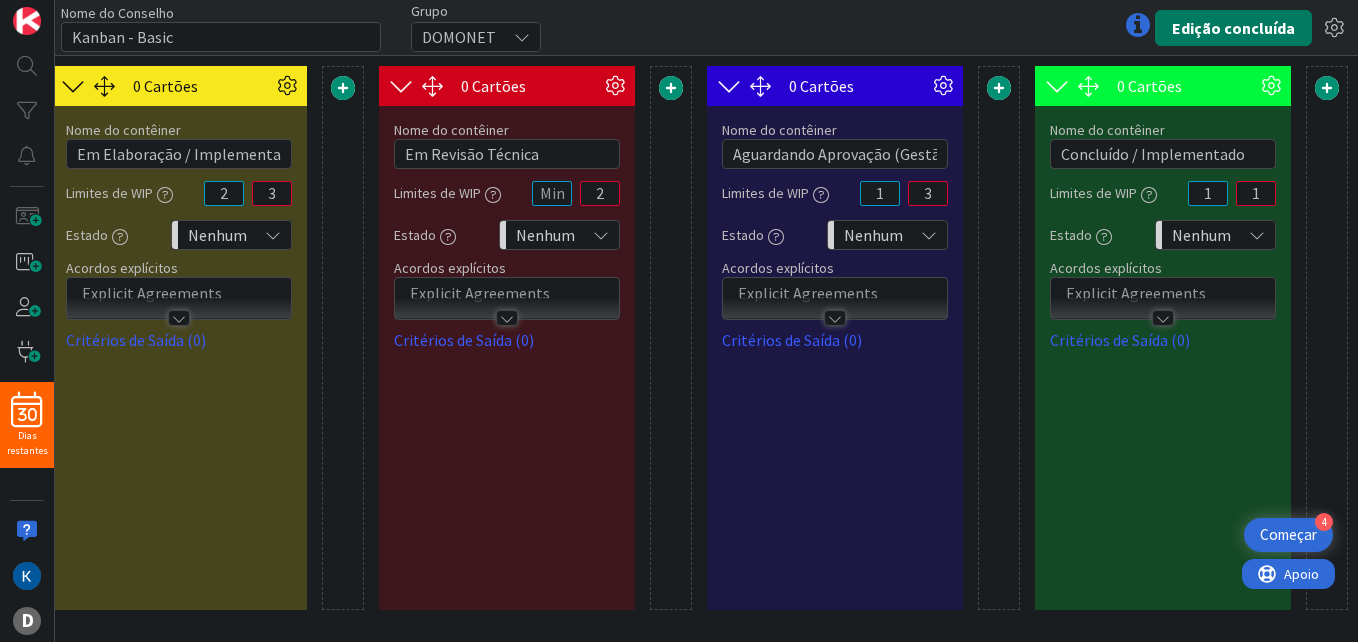 click on "Edição concluída" at bounding box center (1233, 28) 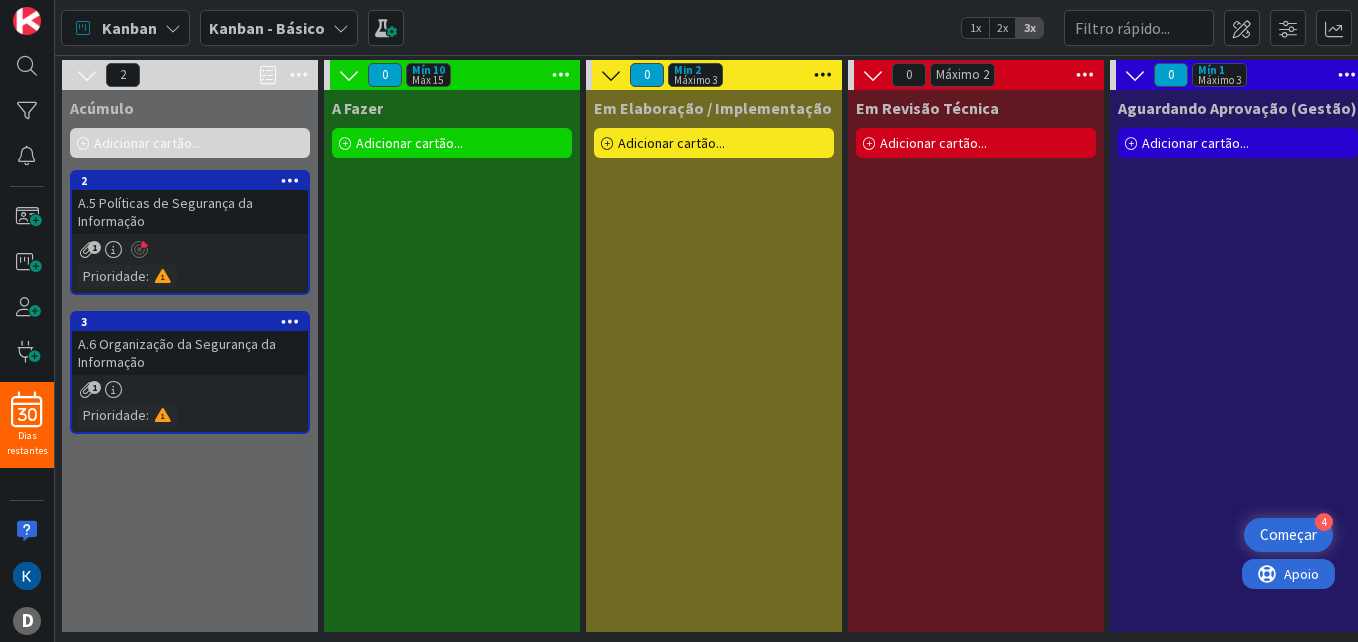 scroll, scrollTop: 0, scrollLeft: 0, axis: both 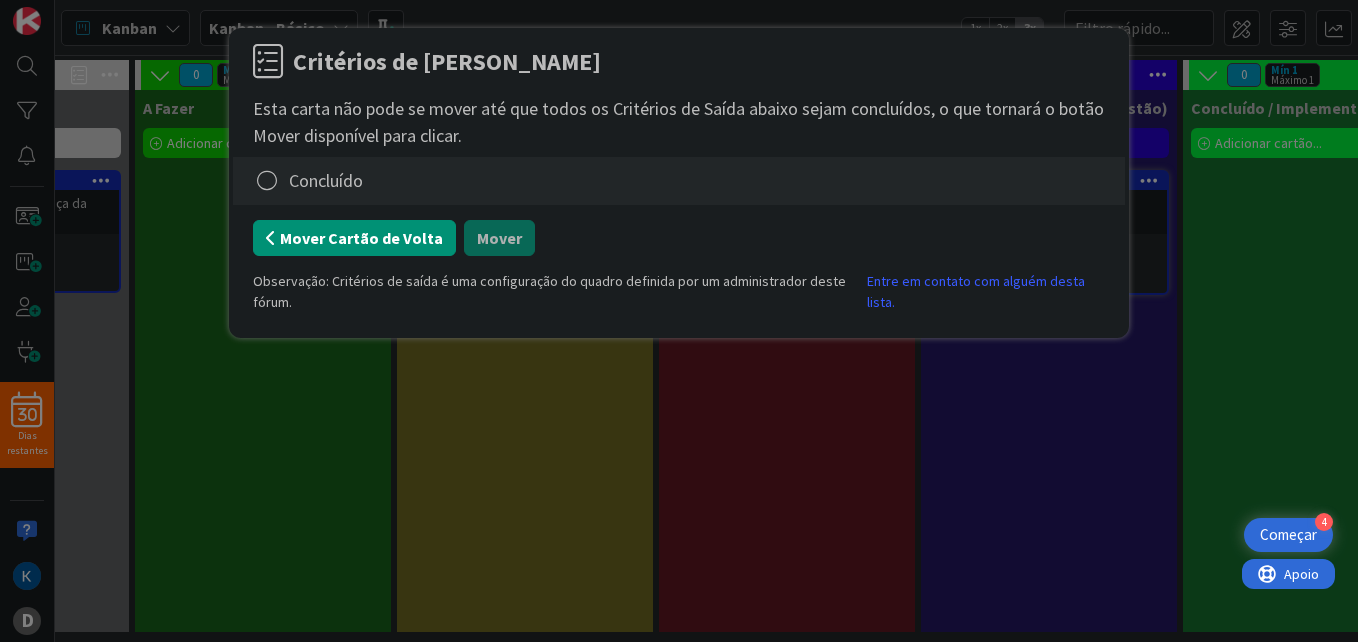 click on "Mover Cartão de Volta" at bounding box center [361, 238] 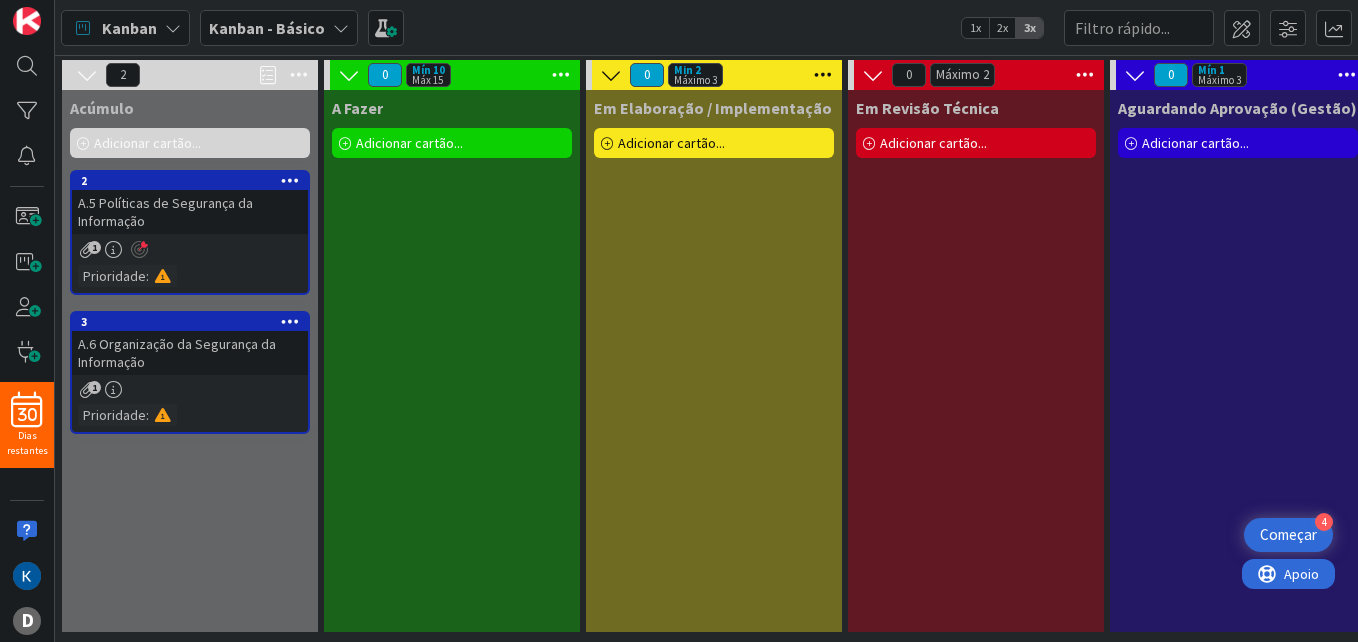 scroll, scrollTop: 0, scrollLeft: 0, axis: both 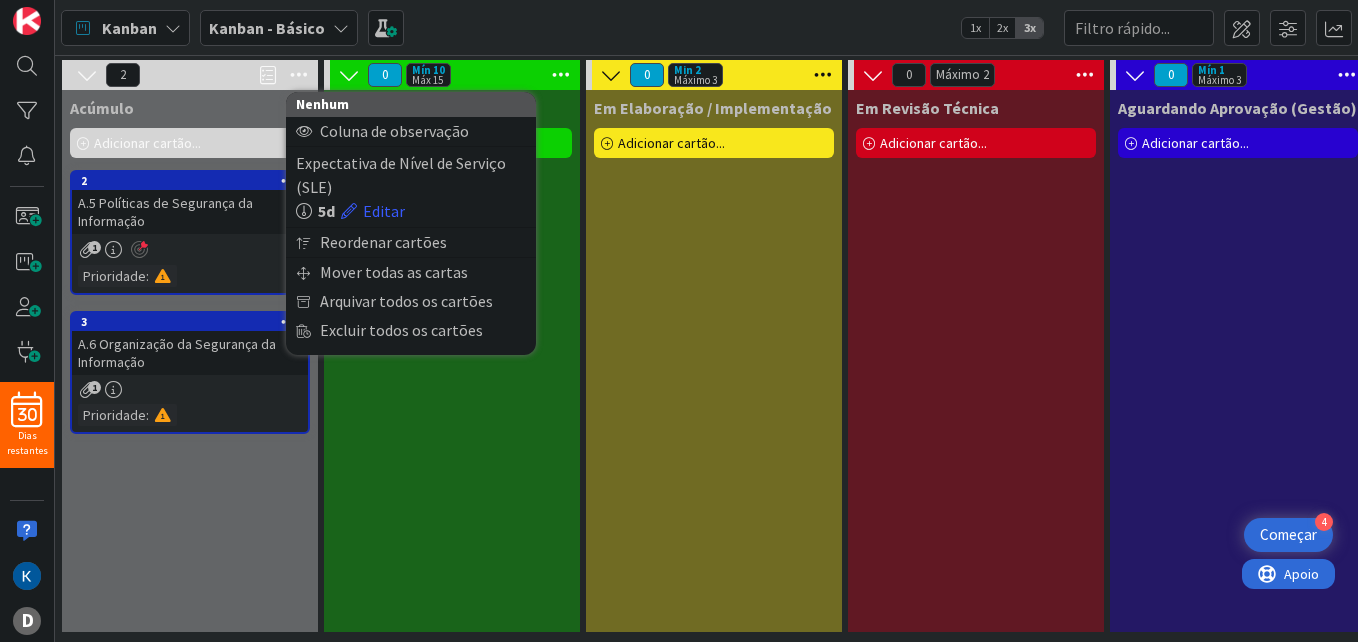 click at bounding box center (268, 75) 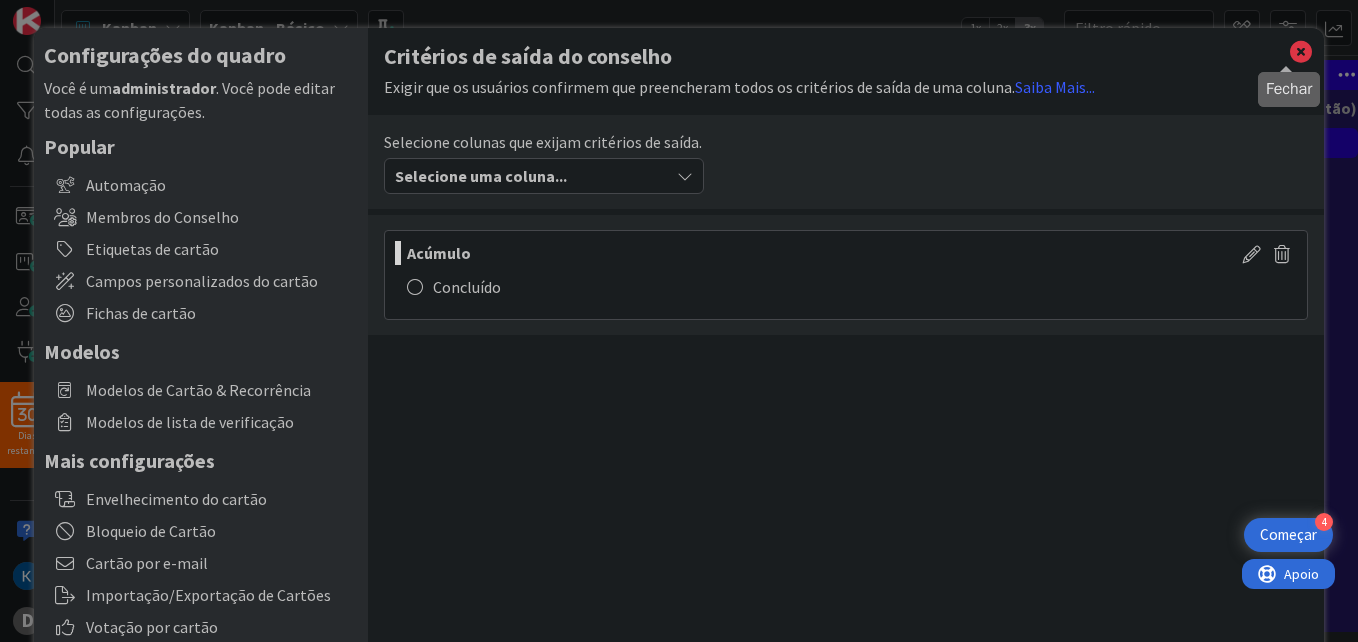 click at bounding box center (1301, 52) 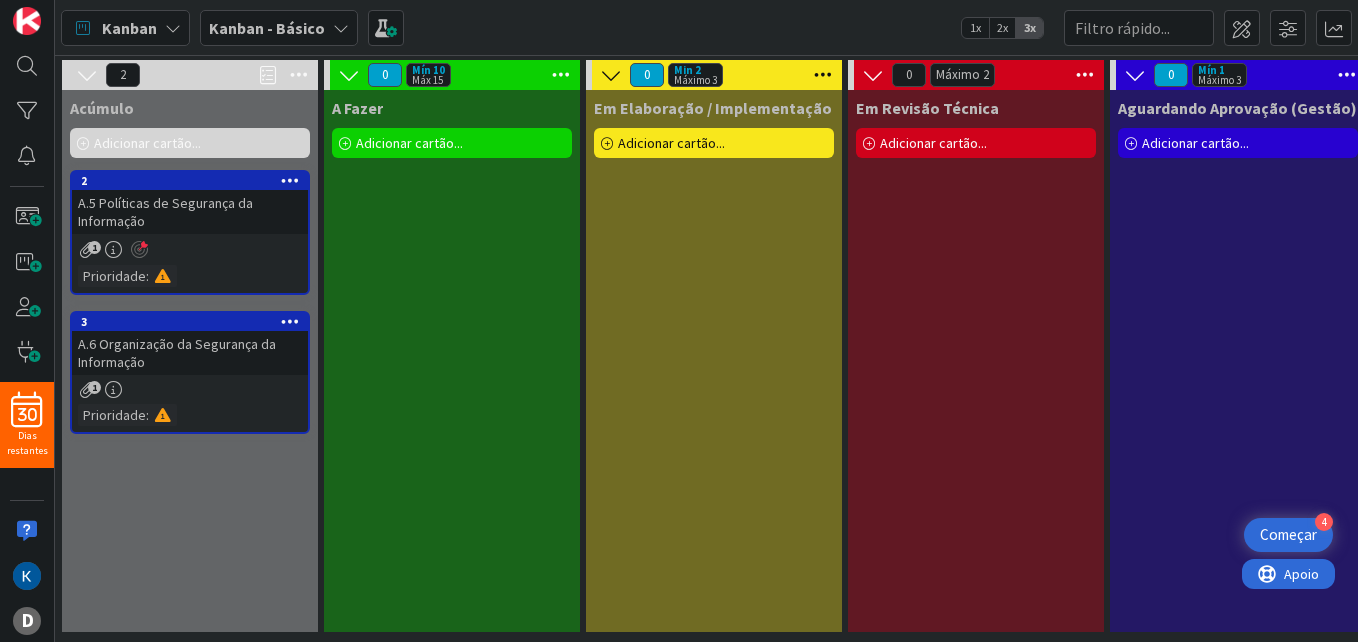 click at bounding box center (299, 75) 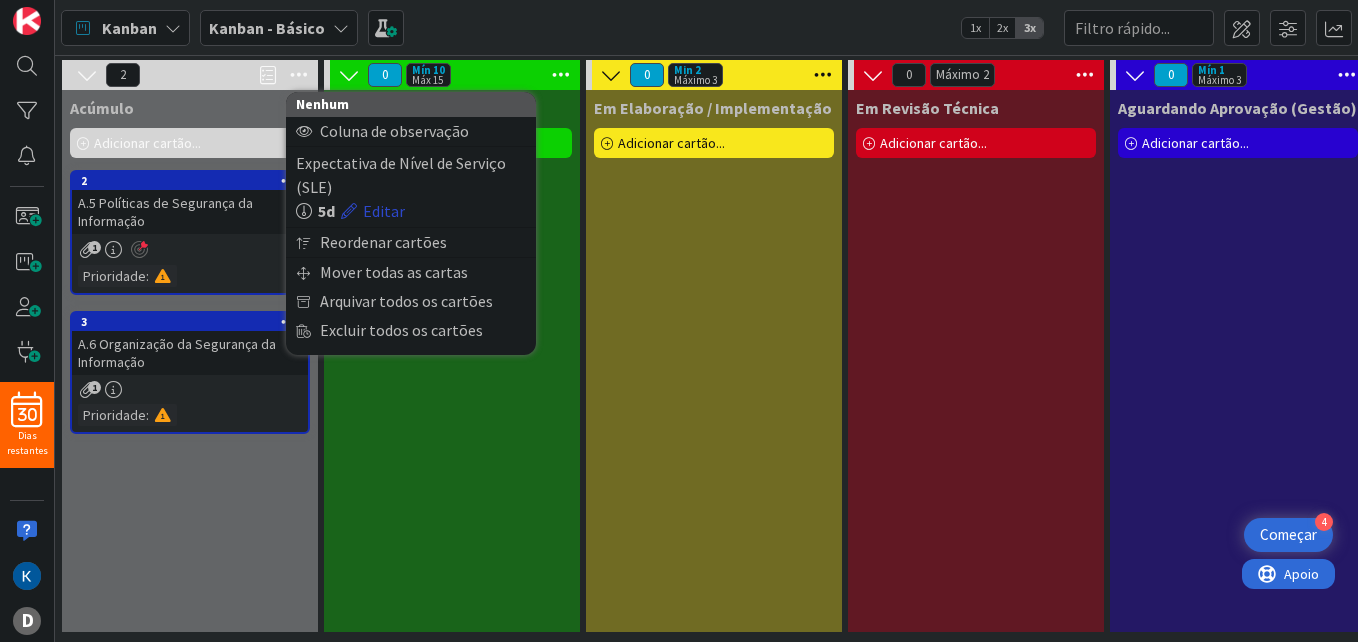 click on "Editar" at bounding box center [384, 211] 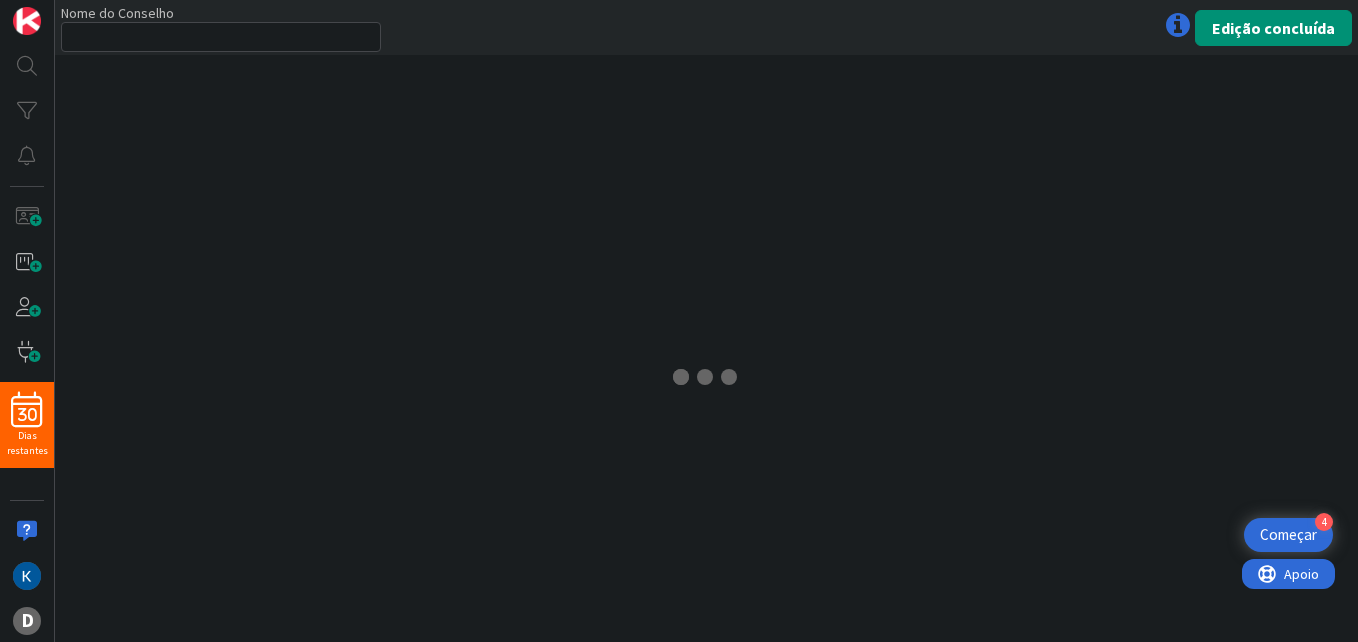 scroll, scrollTop: 0, scrollLeft: 0, axis: both 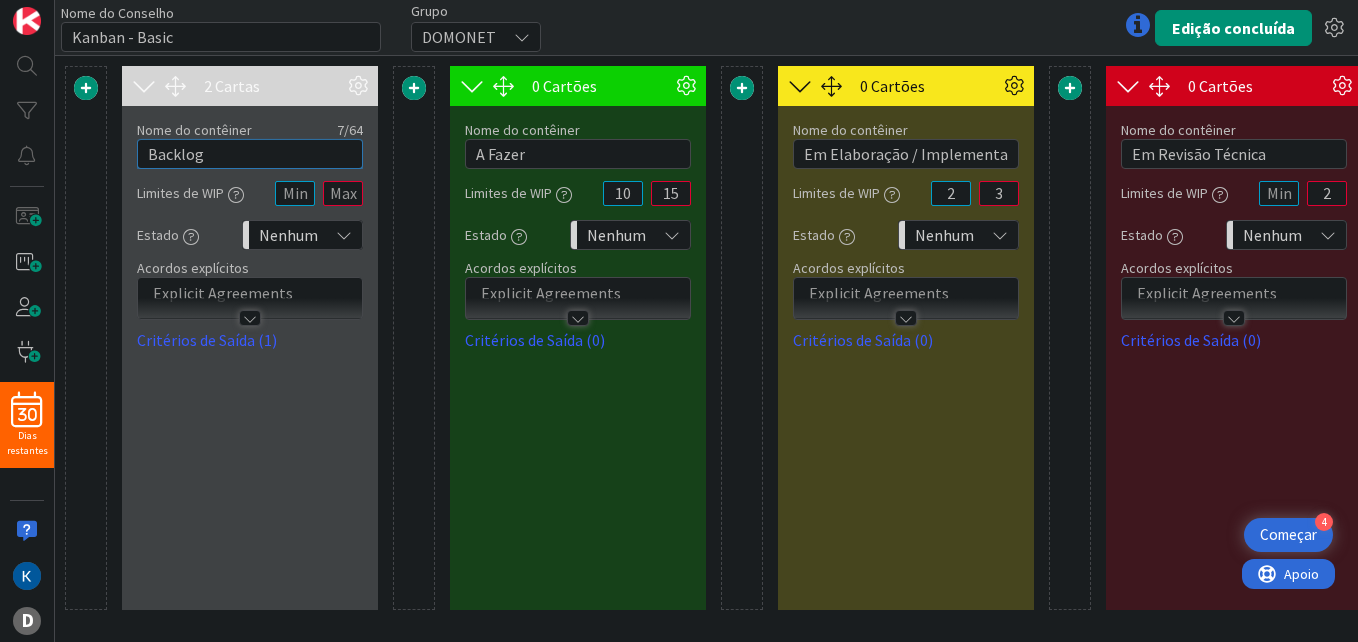 click on "Backlog" at bounding box center [250, 154] 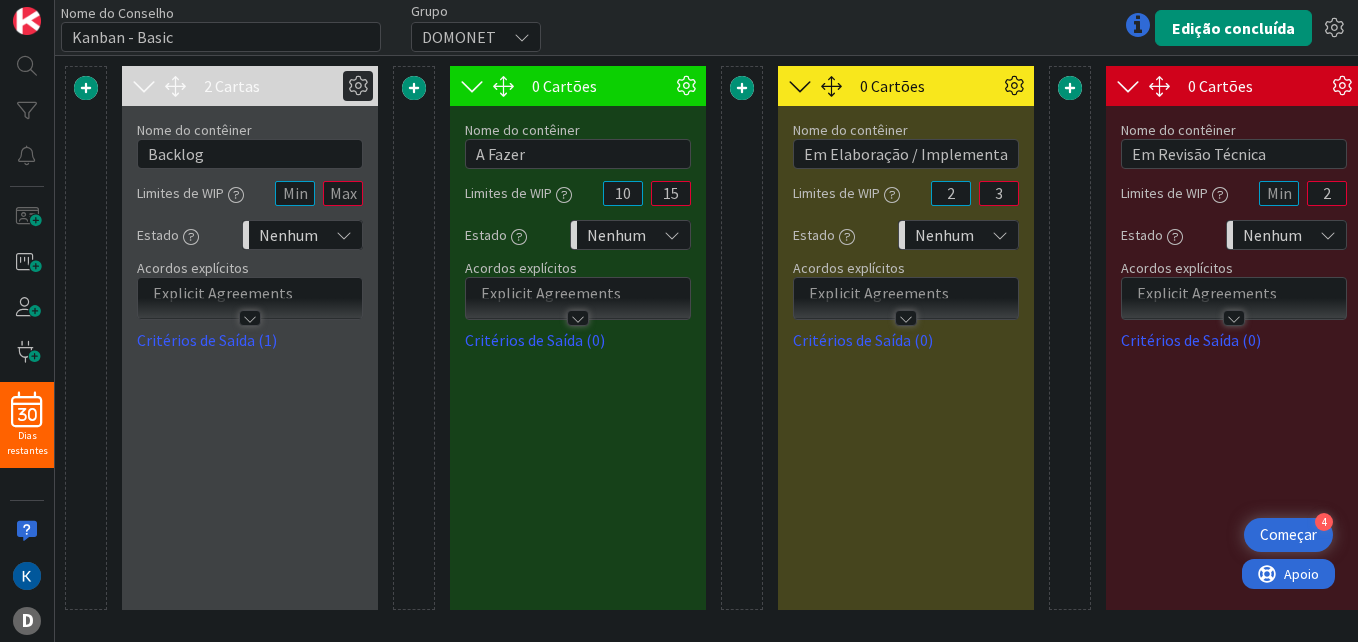 click at bounding box center (358, 86) 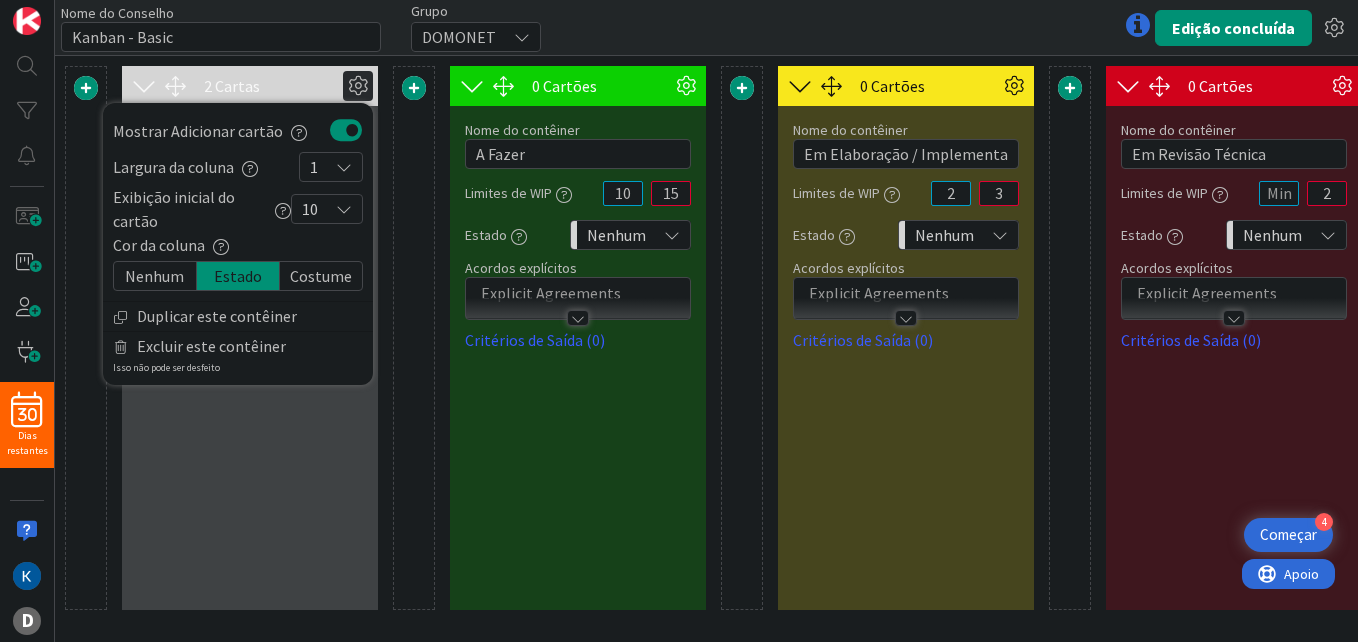 click on "Costume" at bounding box center [321, 276] 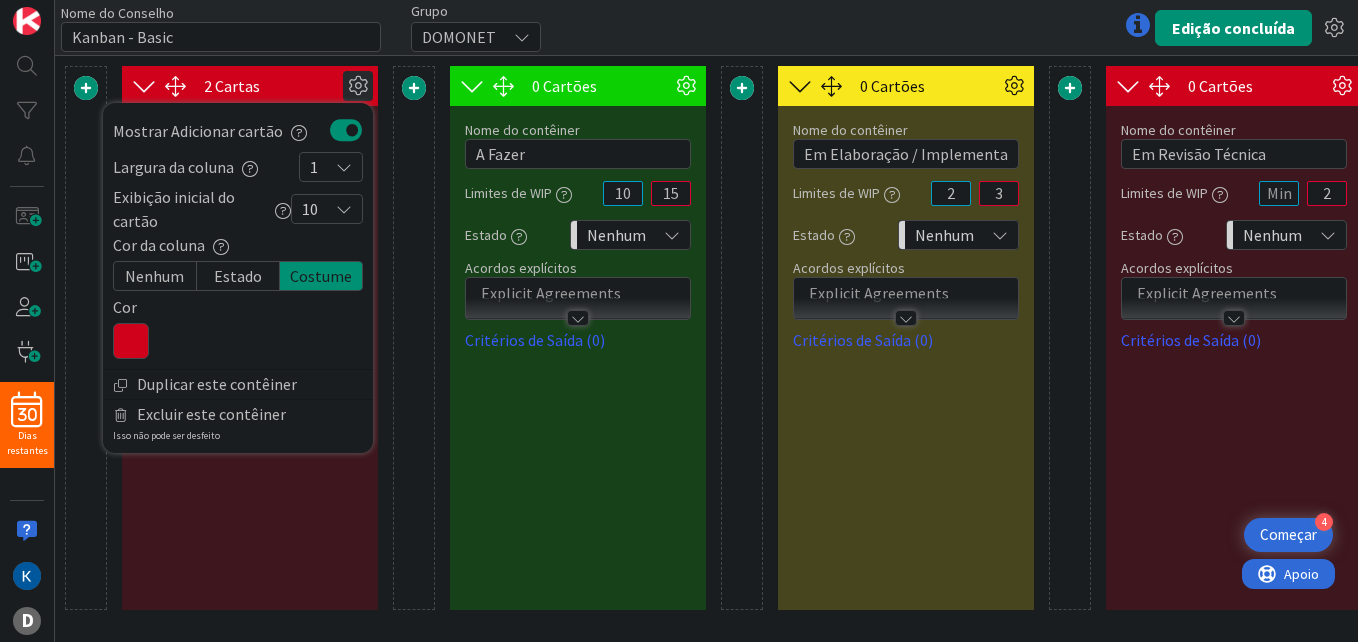 click at bounding box center [131, 341] 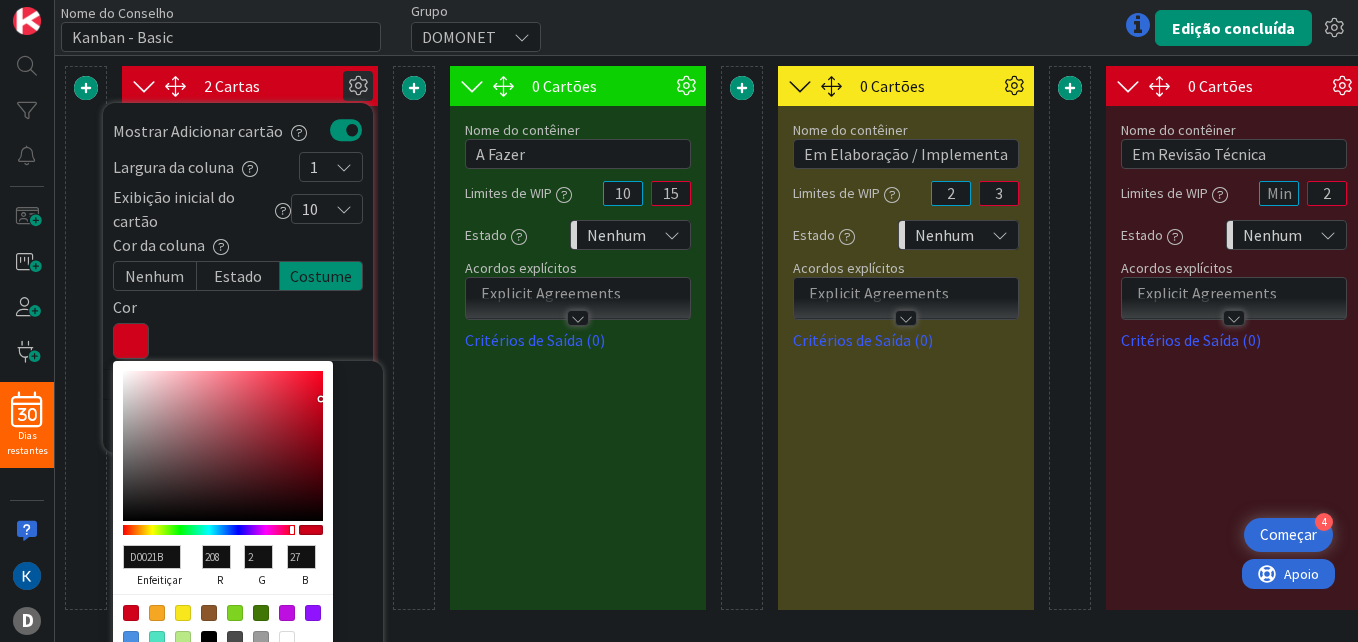 click at bounding box center (209, 530) 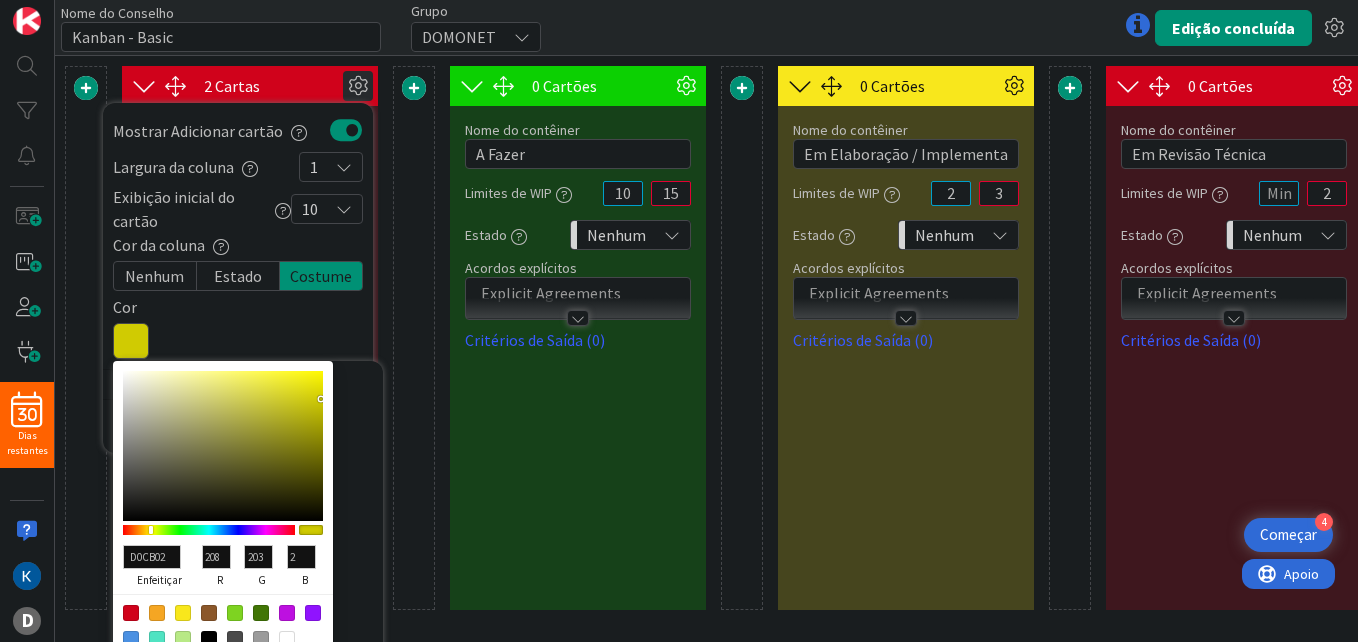 click at bounding box center (209, 530) 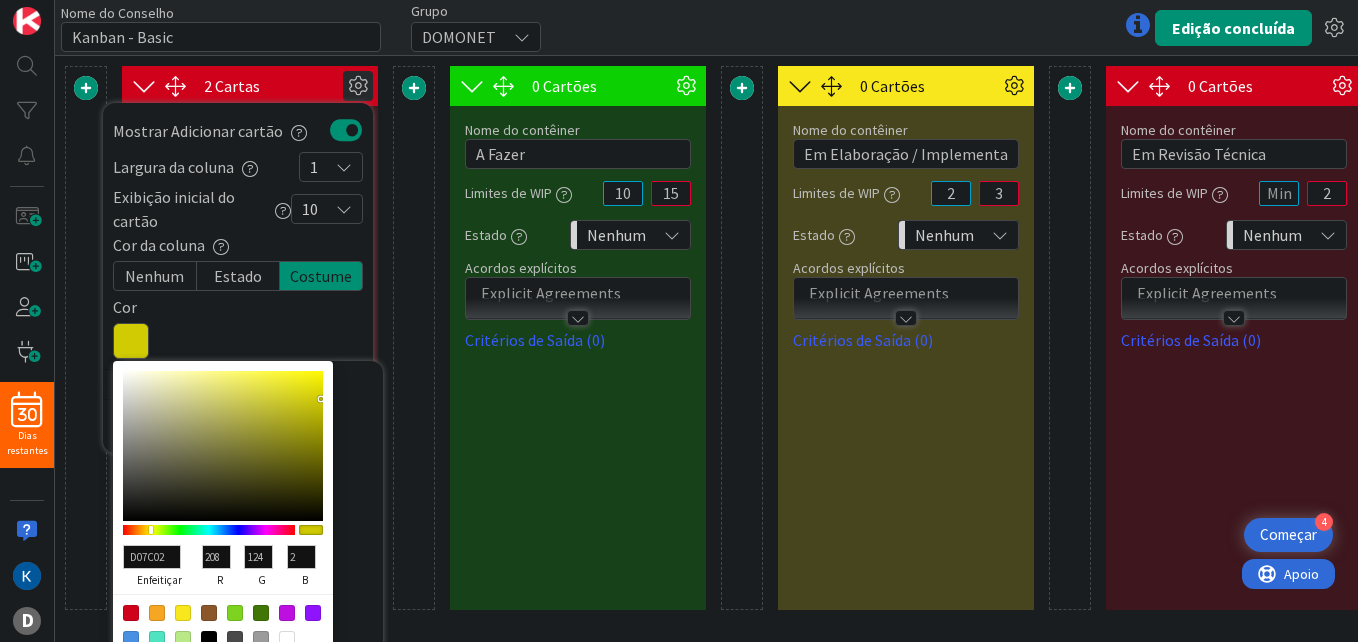click at bounding box center (209, 530) 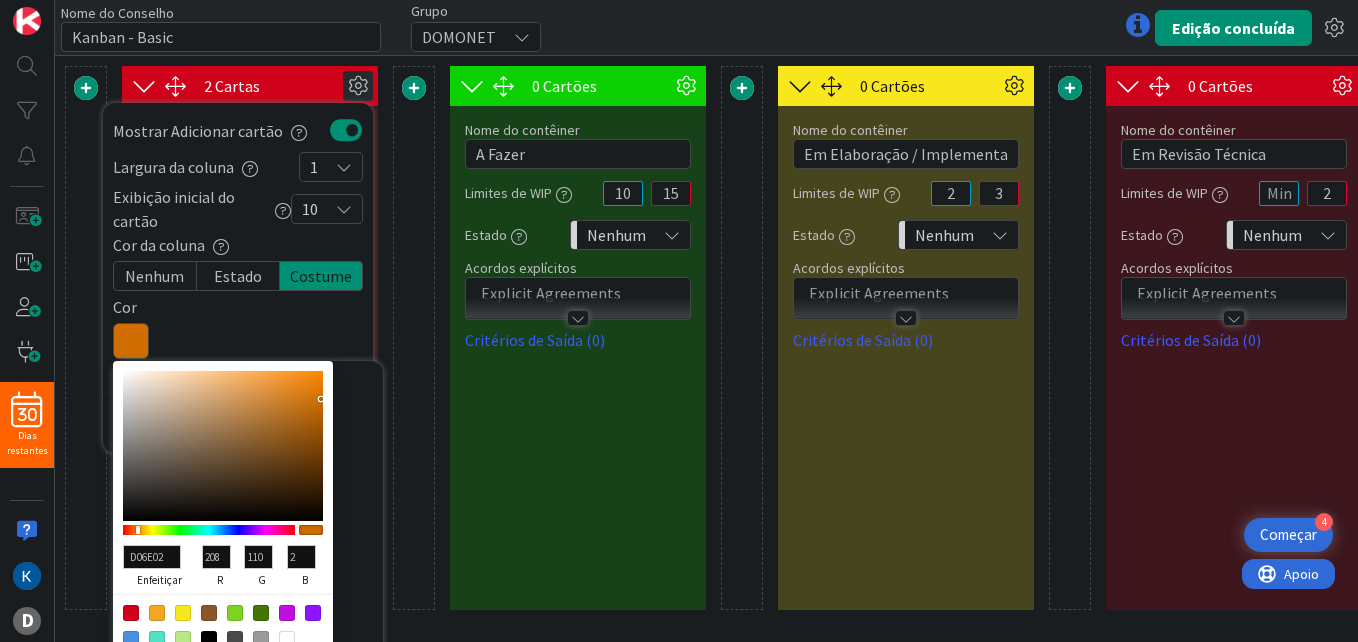 type on "D03B02" 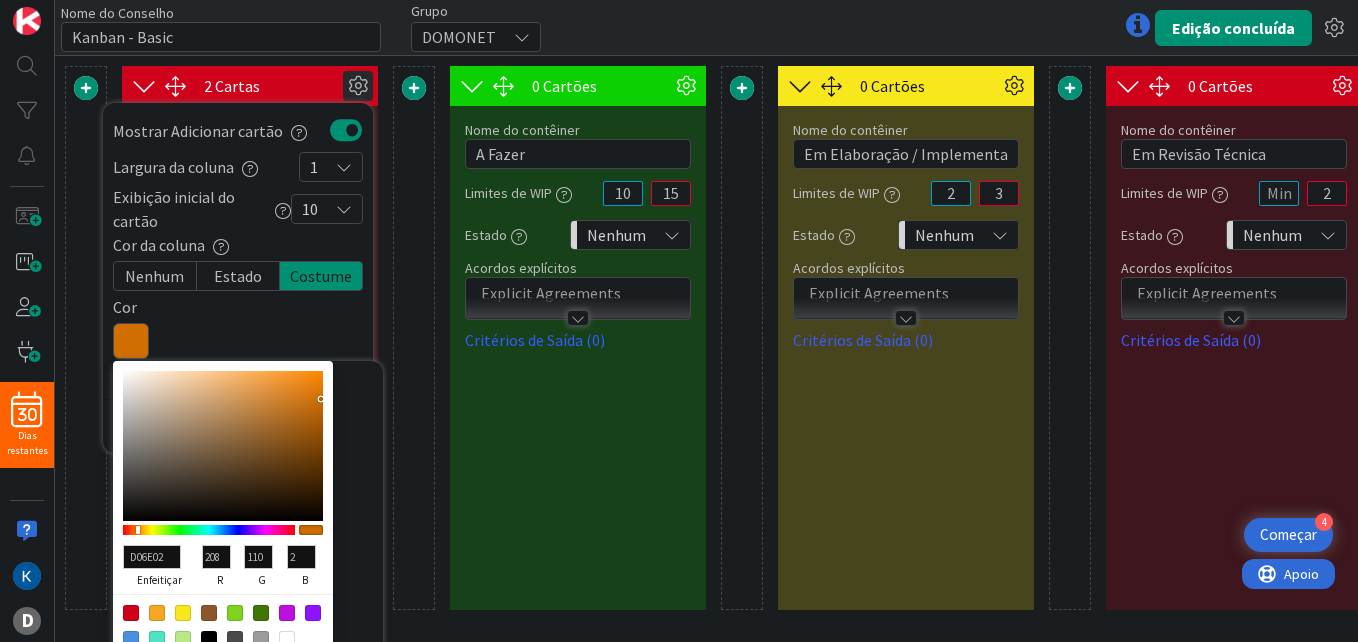 type on "59" 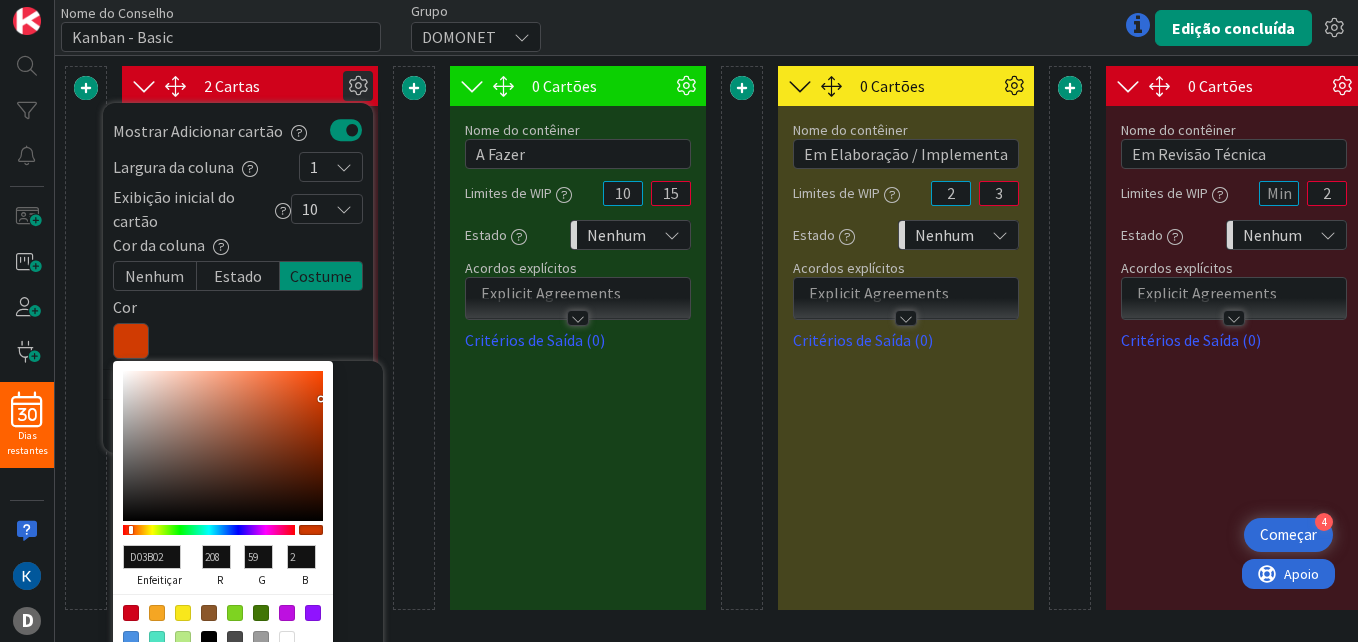 click at bounding box center (209, 530) 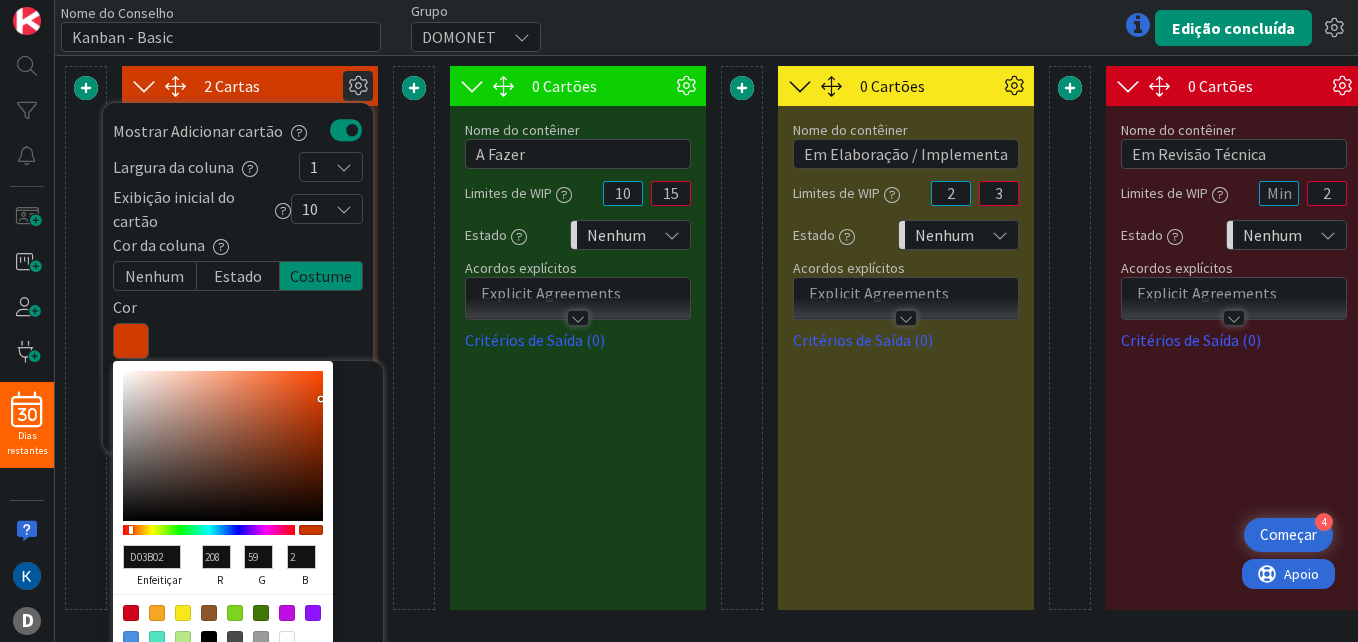 click on "Nome do Conselho 14 / 64 Kanban - Basic Grupo DOMONET Edição concluída" at bounding box center [706, 27] 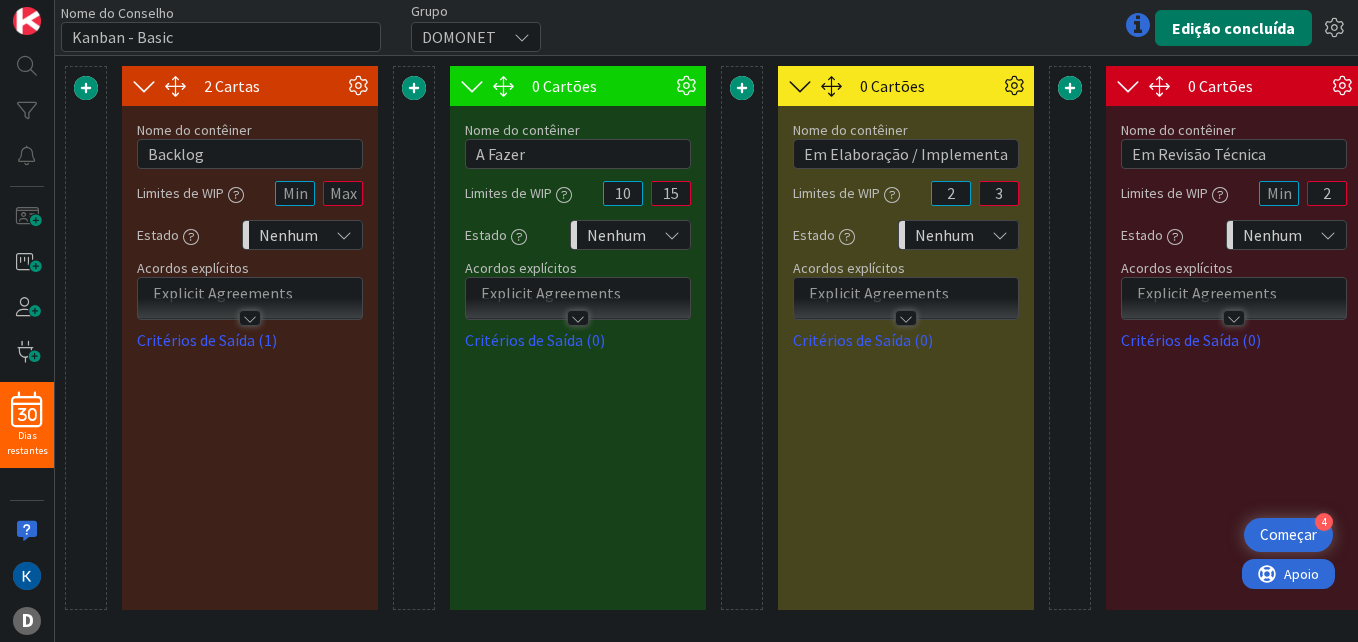 click on "Edição concluída" at bounding box center (1233, 28) 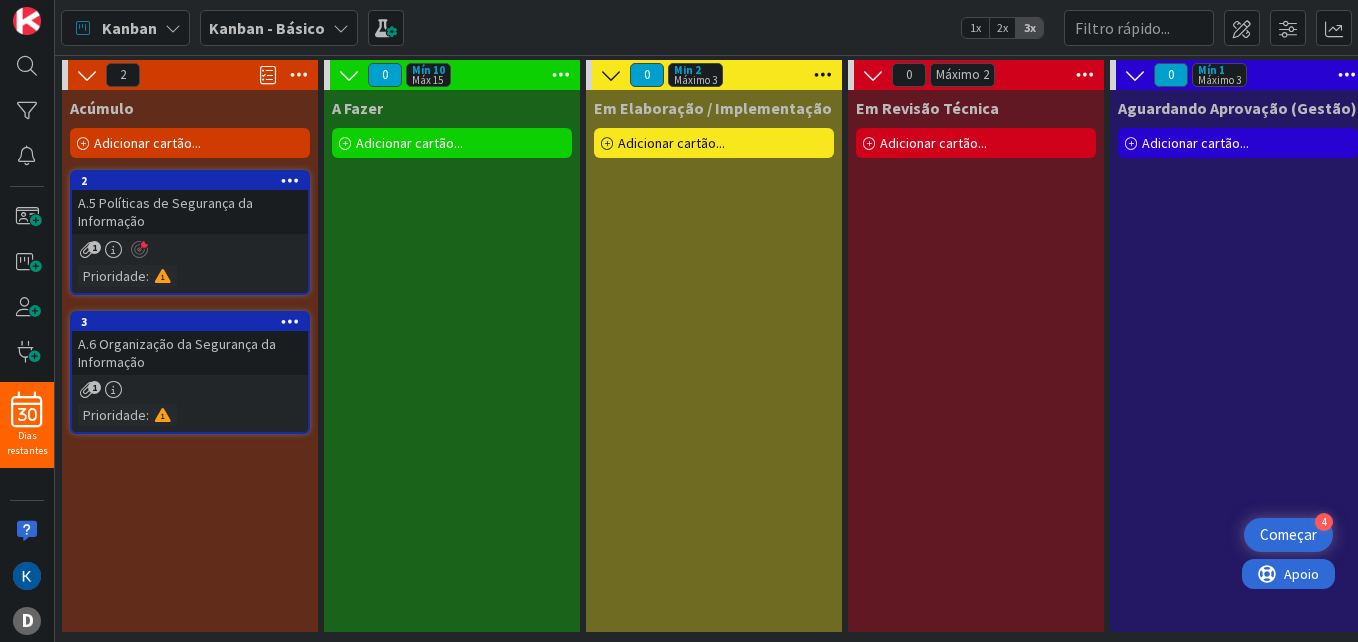 scroll, scrollTop: 0, scrollLeft: 0, axis: both 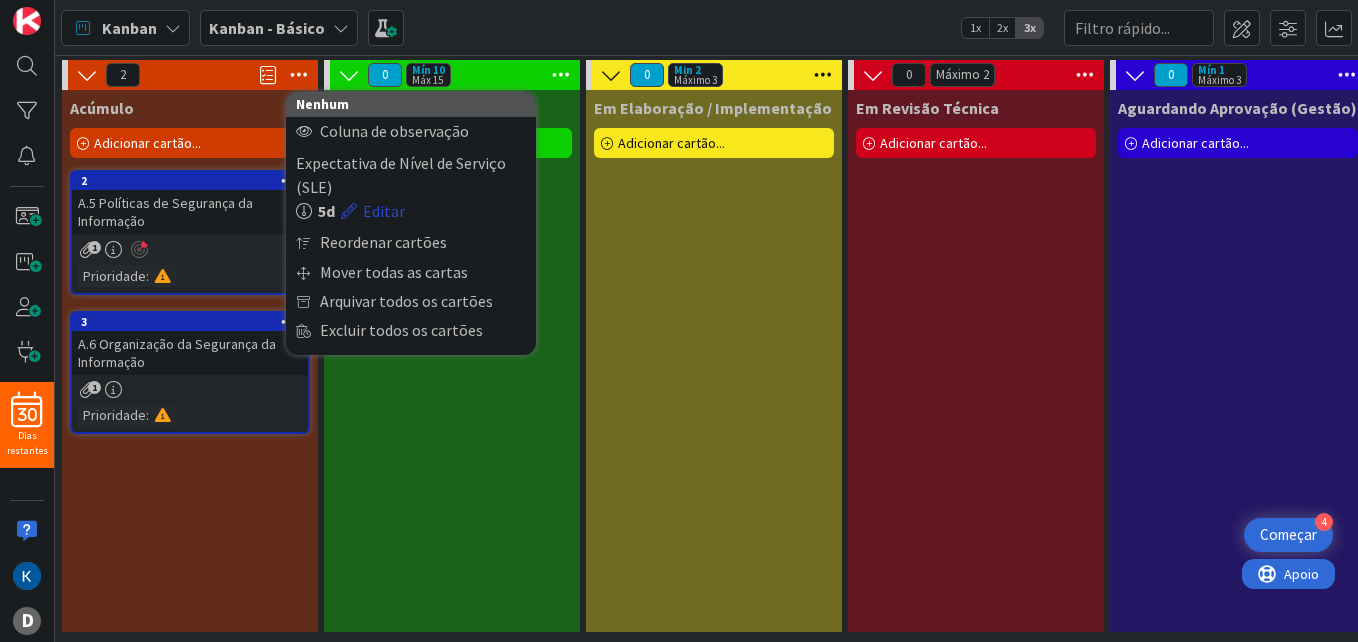 click on "Editar" at bounding box center (384, 211) 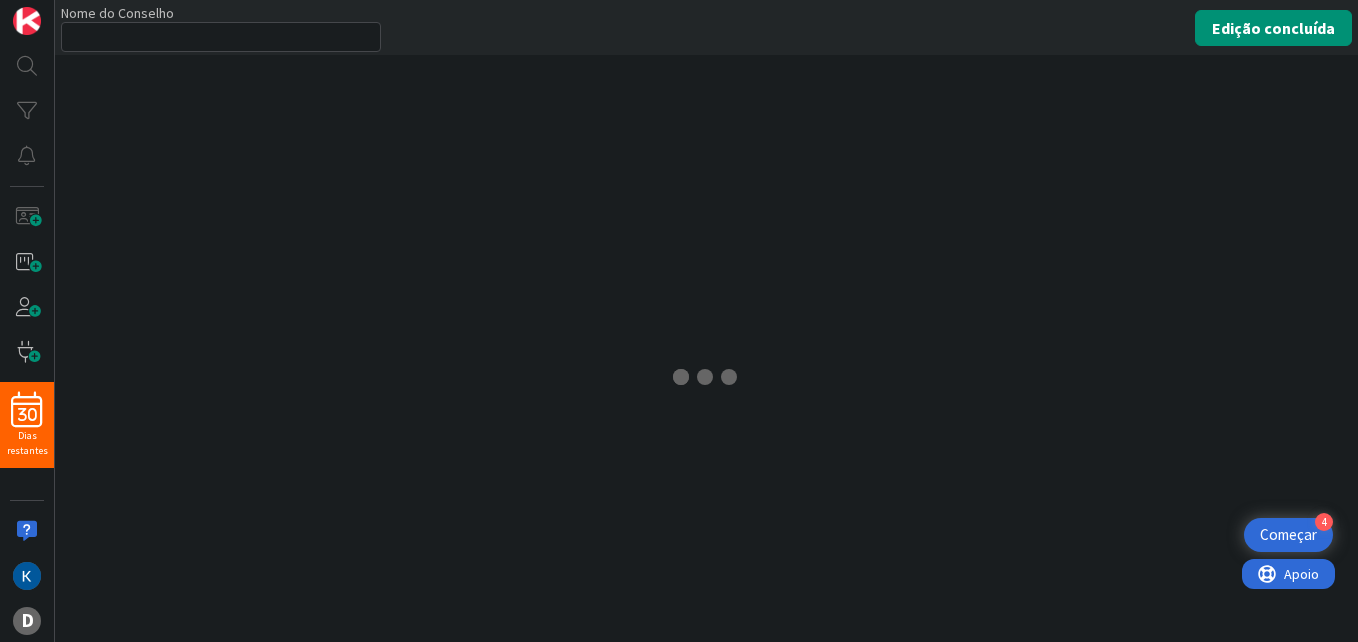 type on "Kanban - Basic" 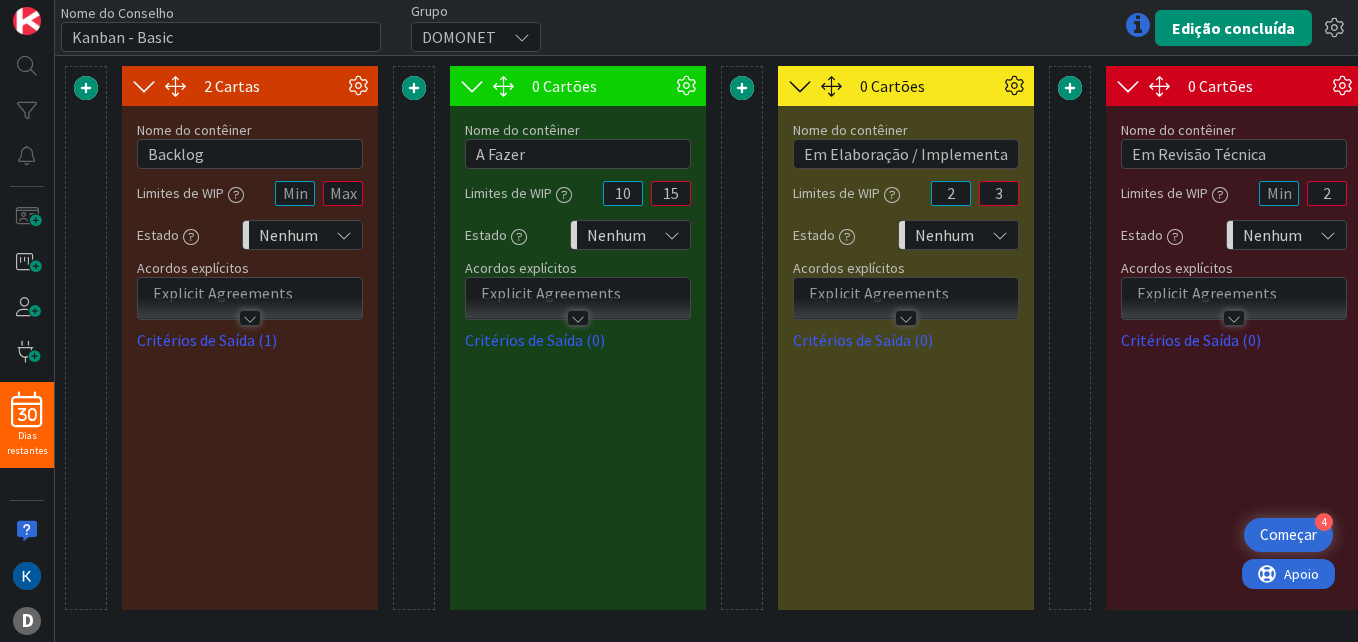 scroll, scrollTop: 0, scrollLeft: 0, axis: both 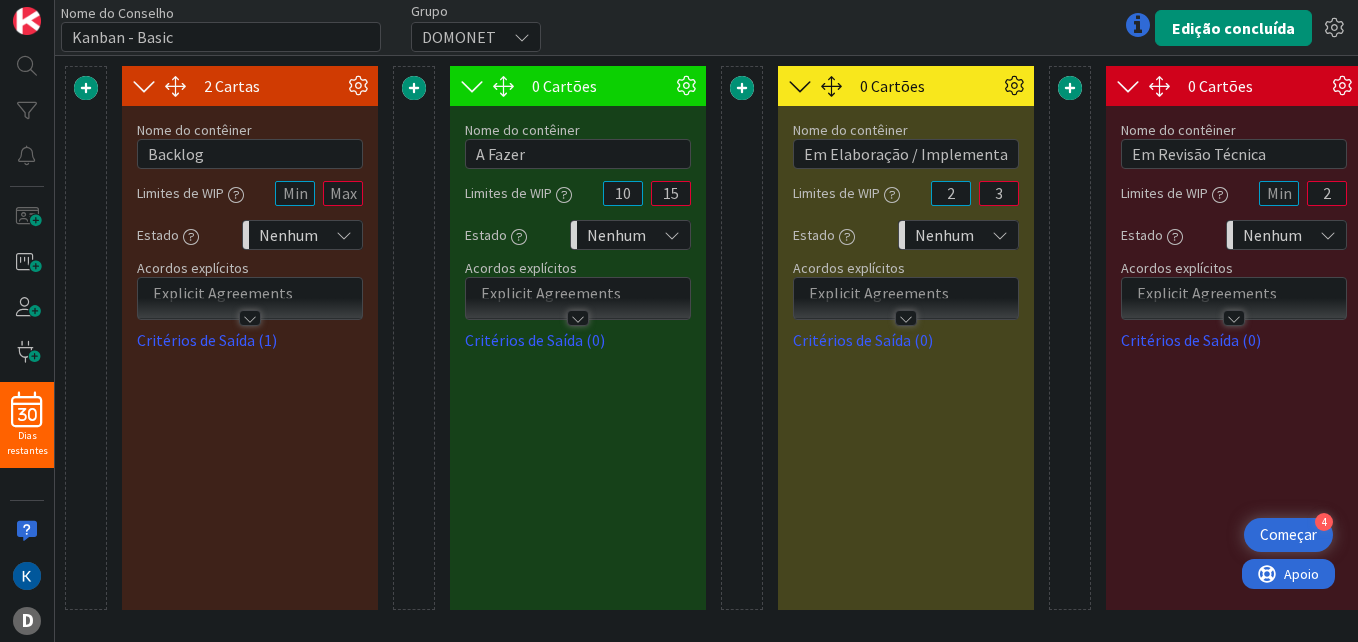 click at bounding box center (250, 318) 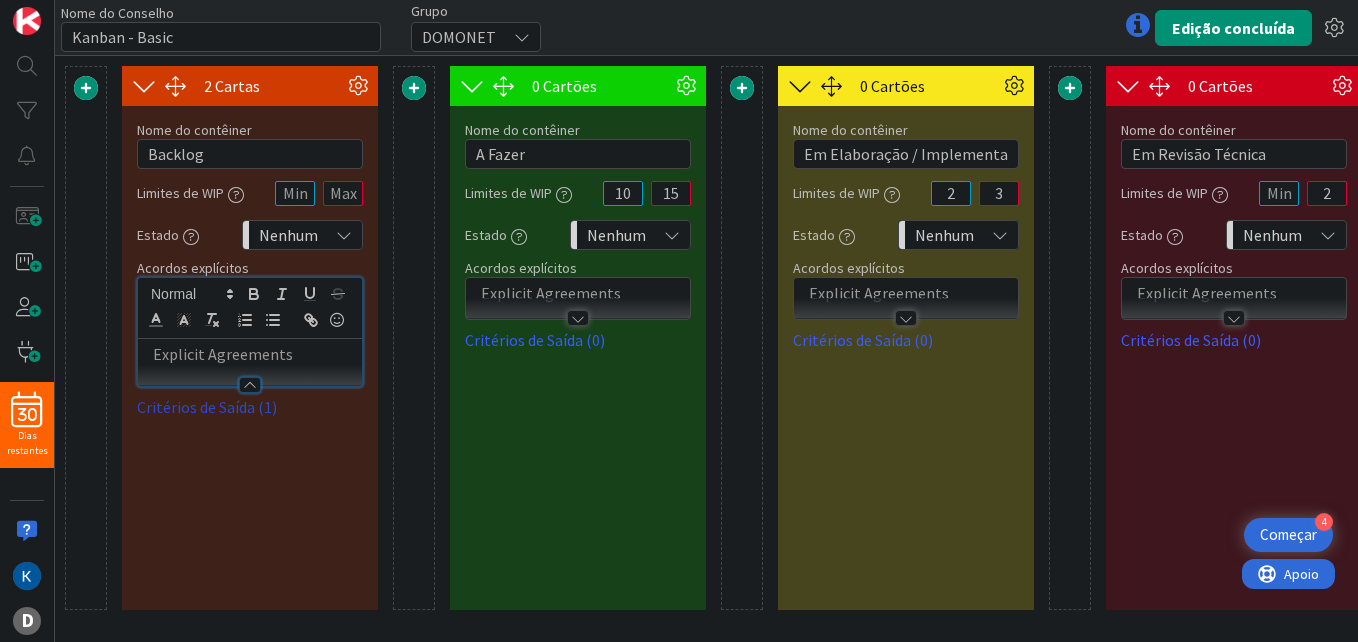 click on "Critérios de Saída (1)" at bounding box center (250, 407) 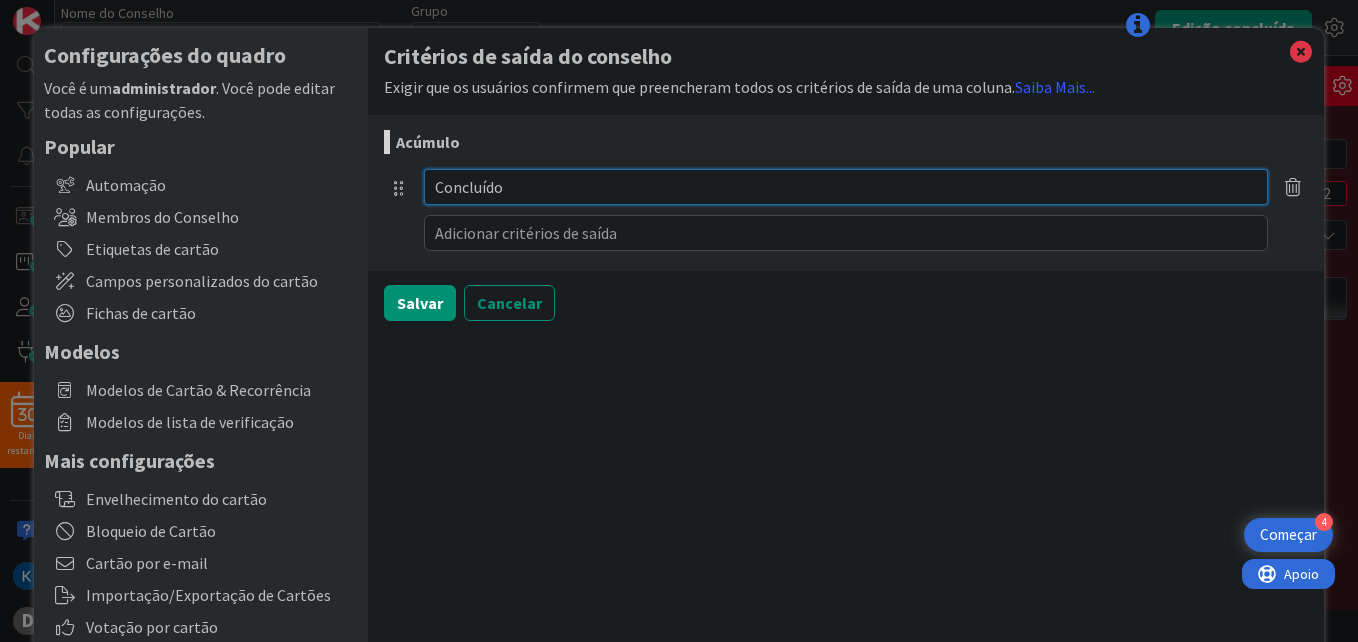 click on "Concluído" at bounding box center (846, 187) 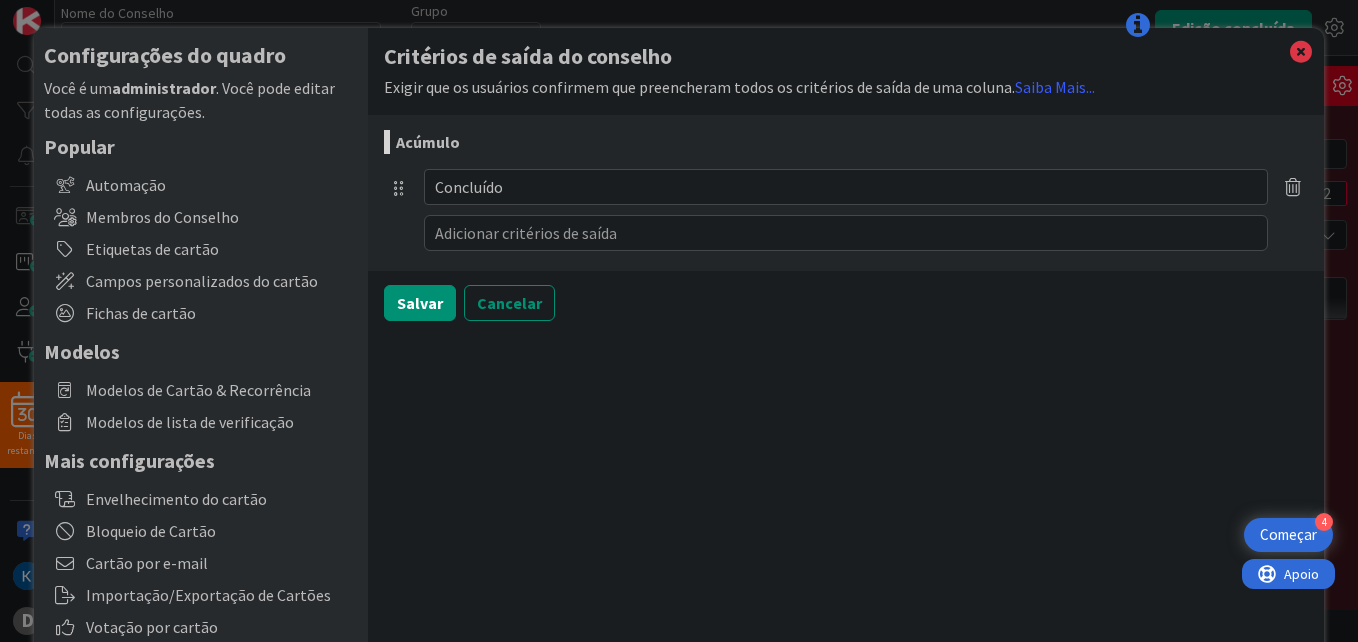 click at bounding box center (1293, 186) 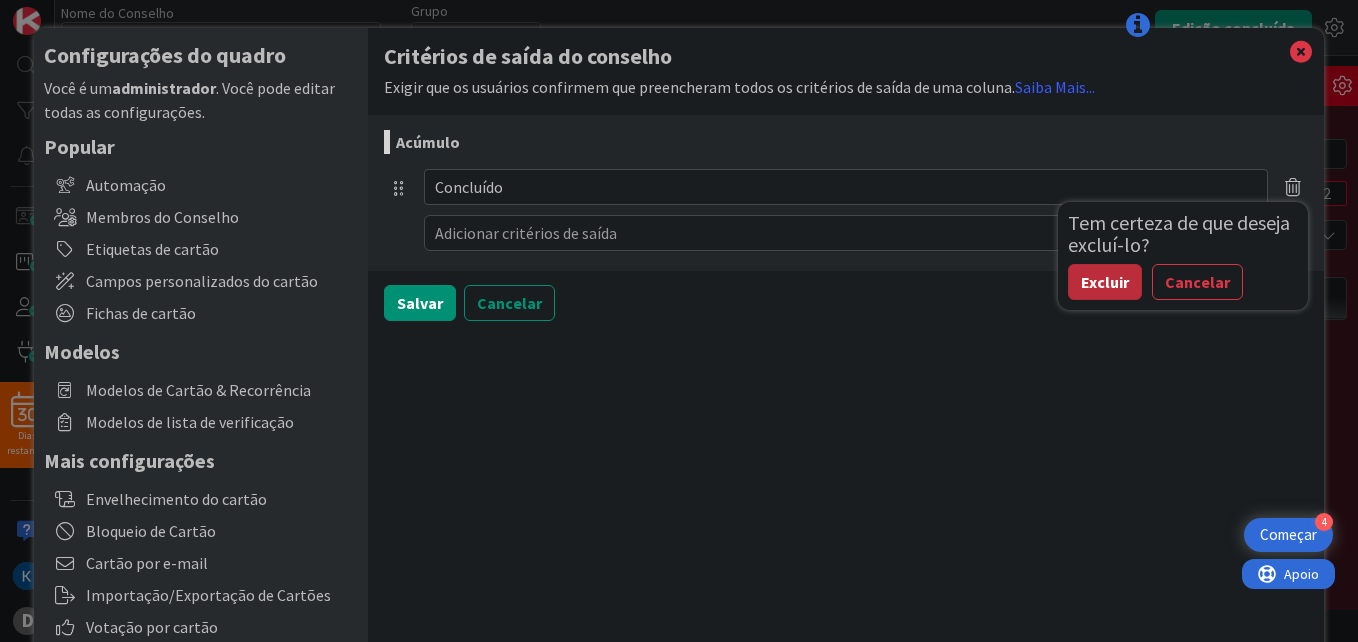click on "Excluir" at bounding box center (1105, 282) 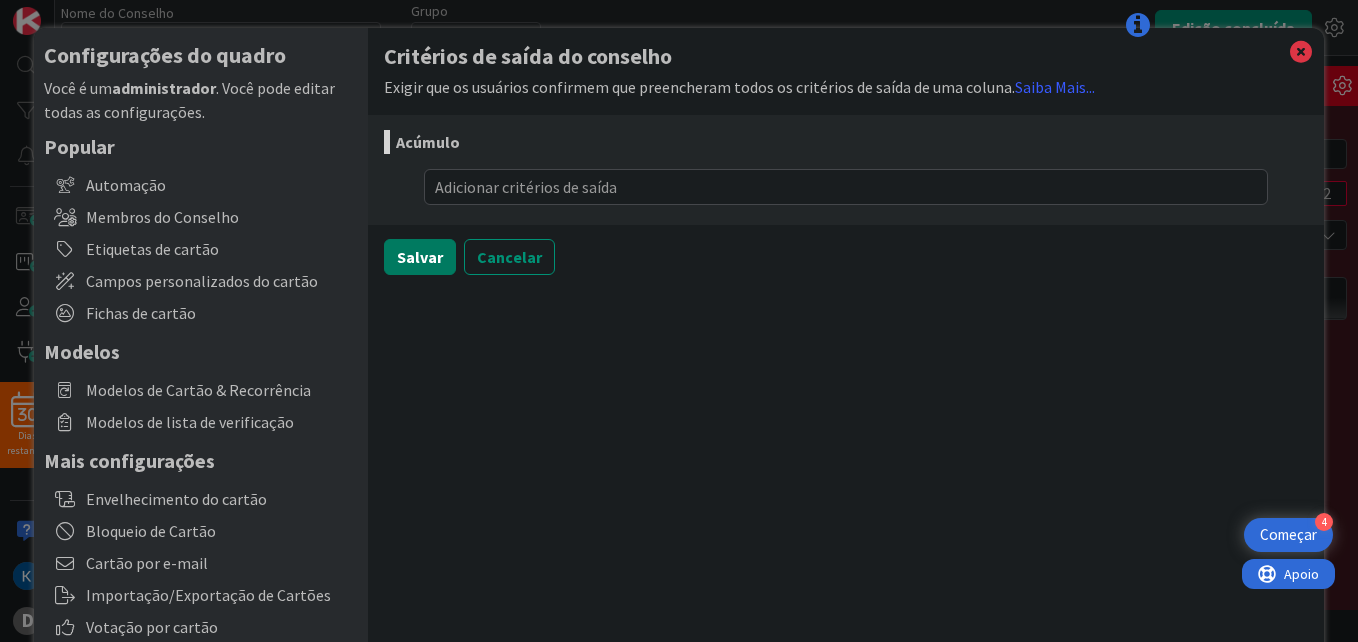 click on "Salvar" at bounding box center (420, 257) 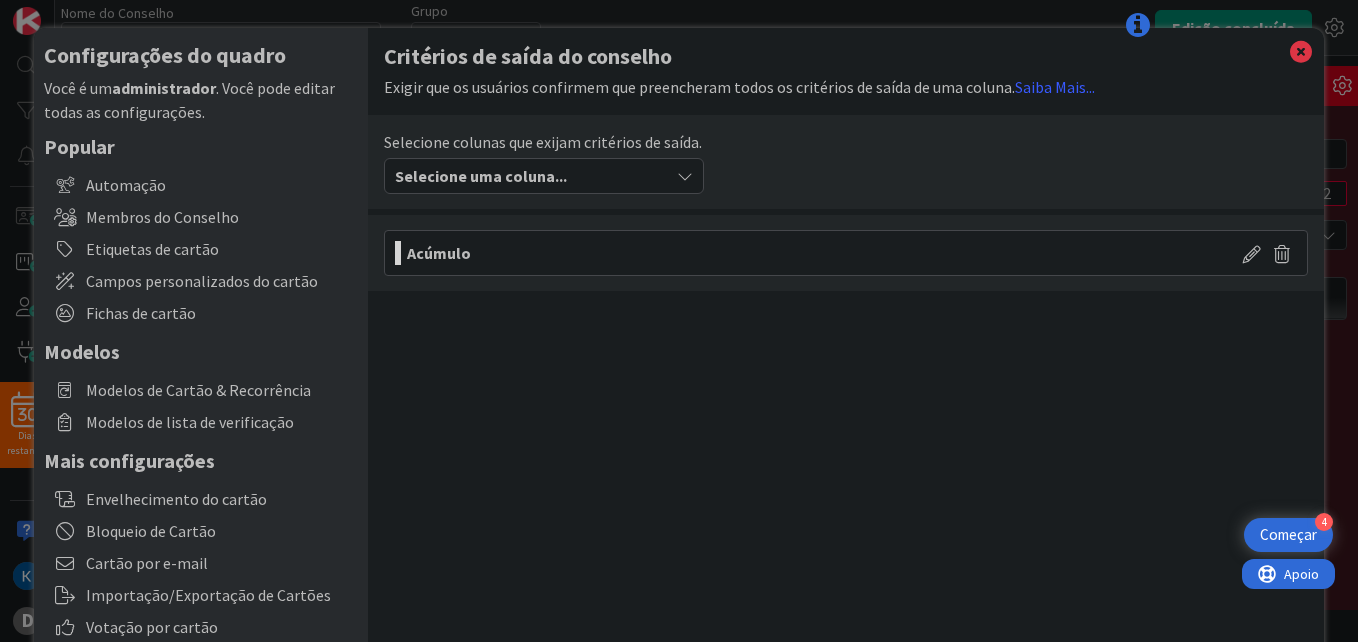 click on "Acúmulo" at bounding box center [816, 253] 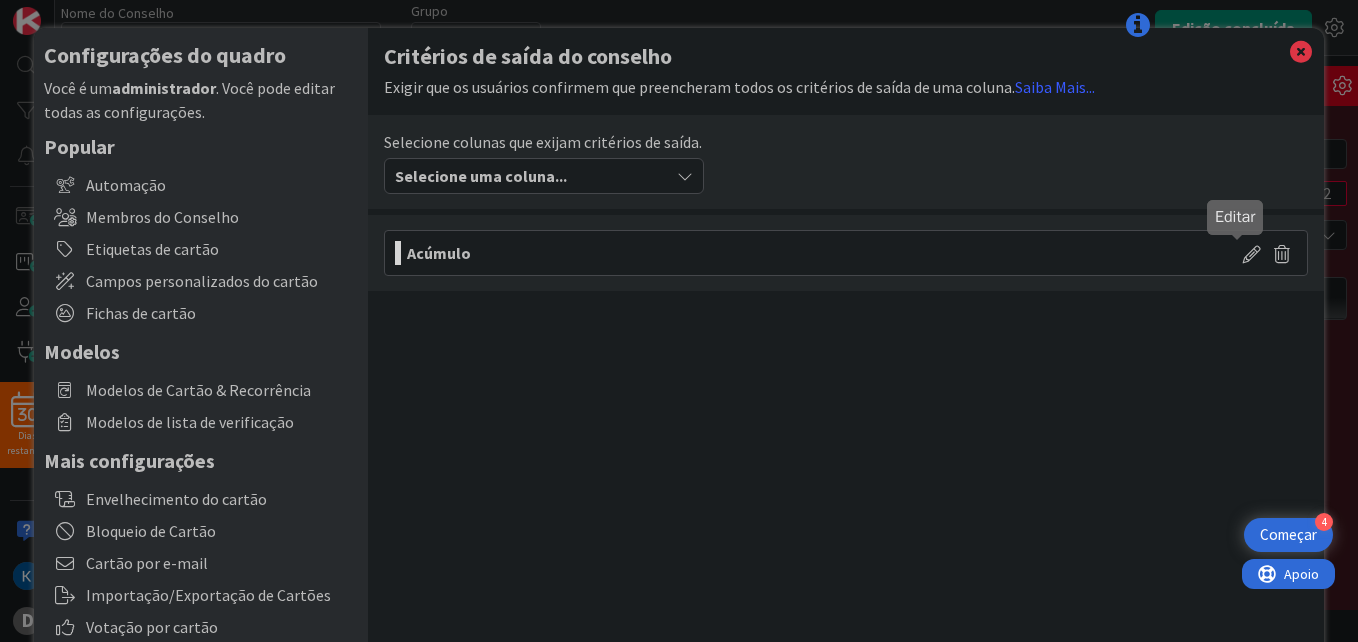 click at bounding box center [1252, 253] 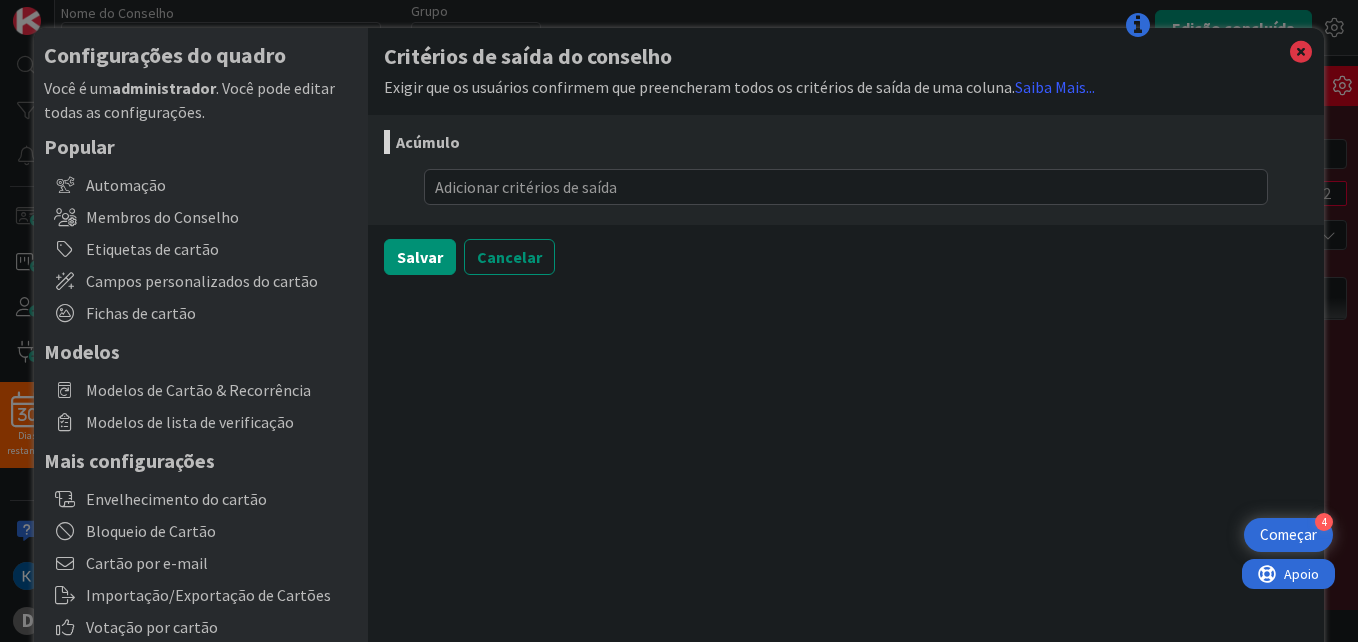 click on "Acúmulo" at bounding box center (428, 142) 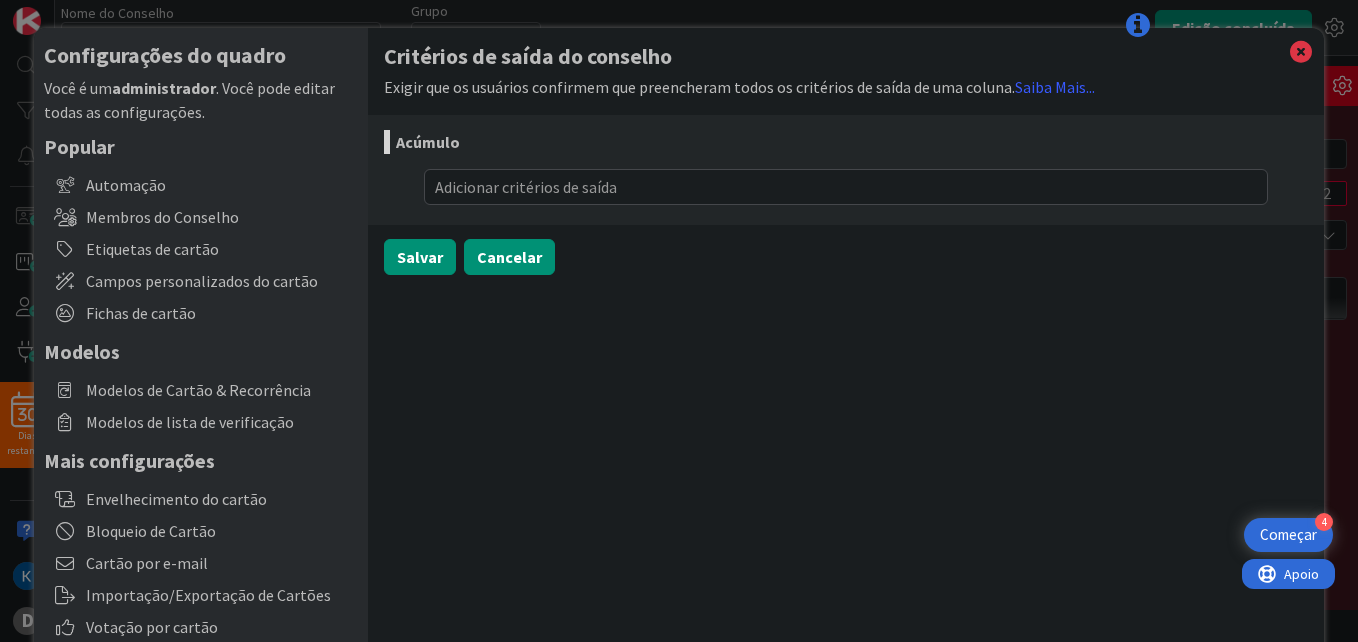 click on "Cancelar" at bounding box center [509, 257] 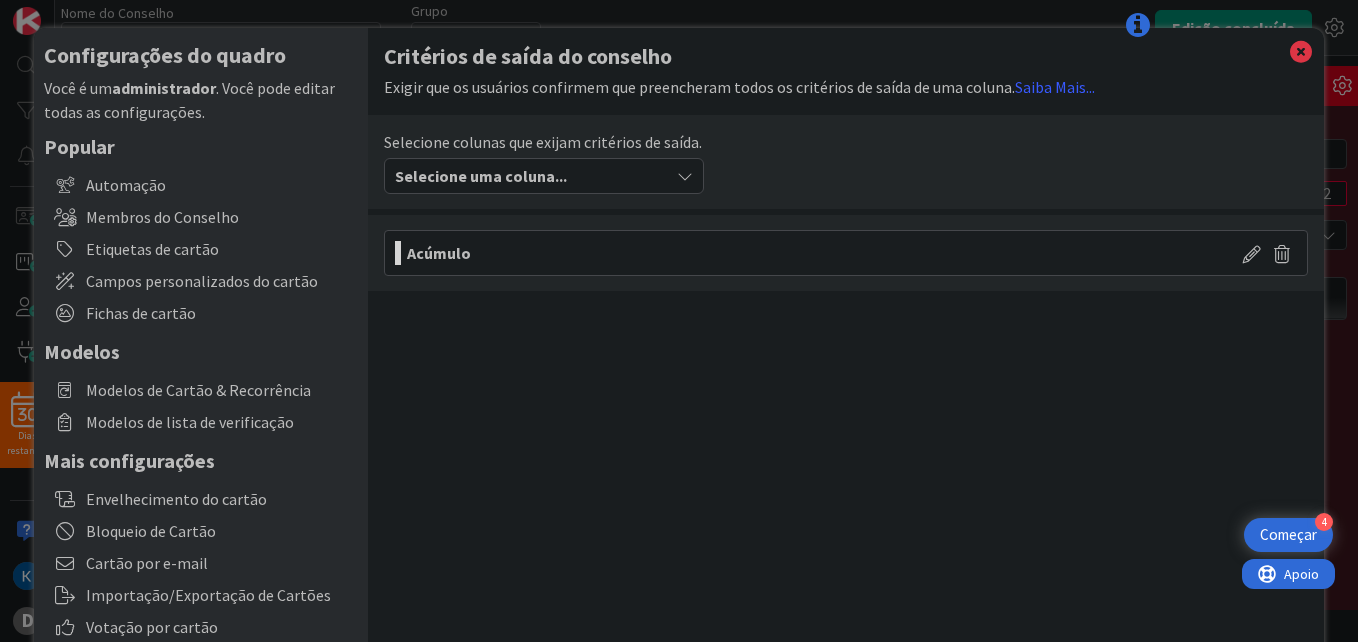 click on "Selecione uma coluna..." at bounding box center [481, 176] 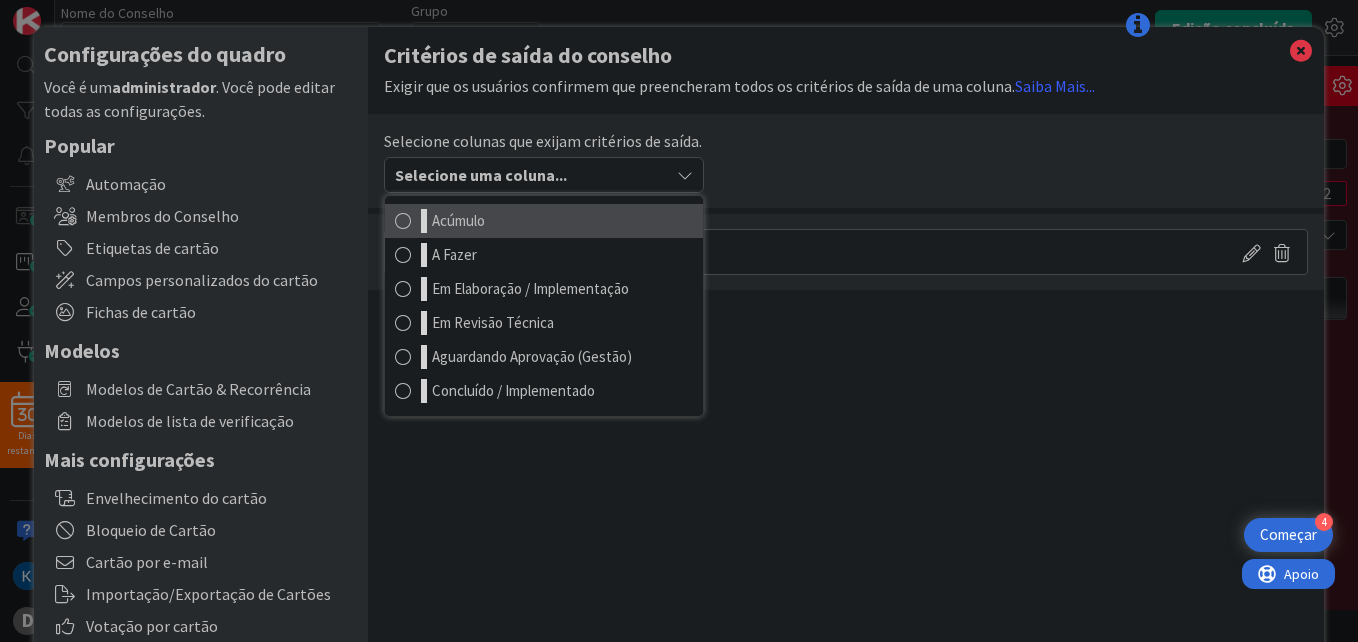 scroll, scrollTop: 0, scrollLeft: 0, axis: both 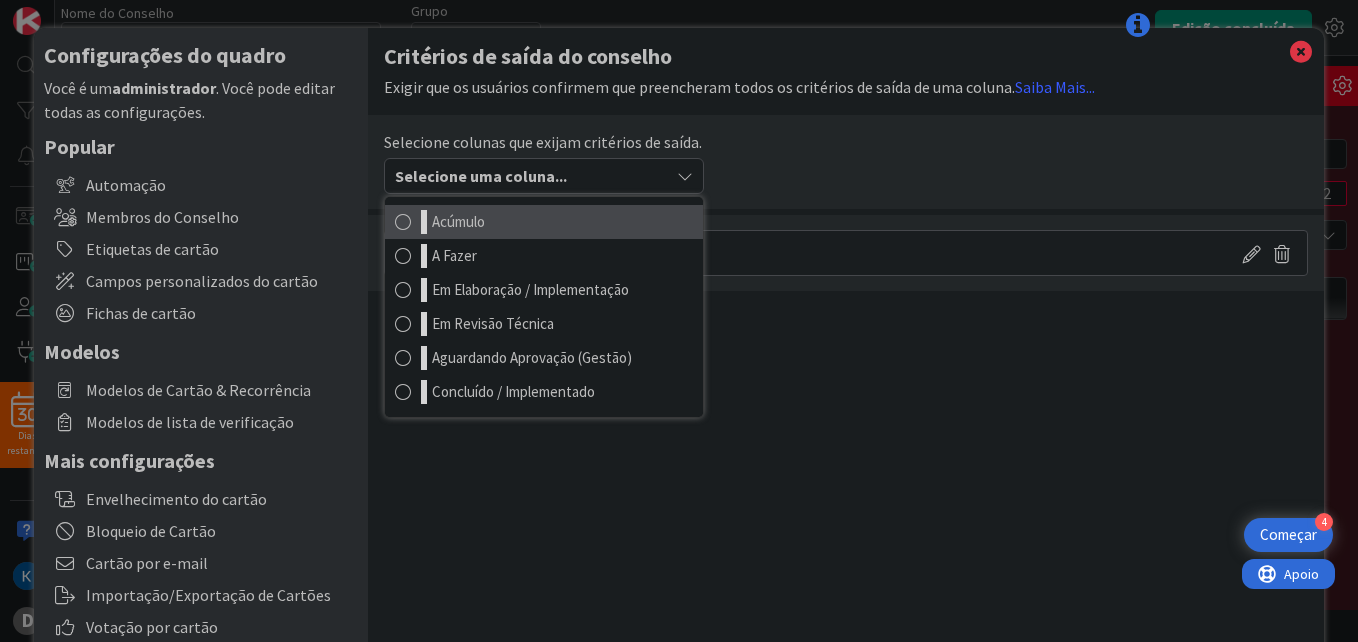 click on "Acúmulo" at bounding box center [544, 222] 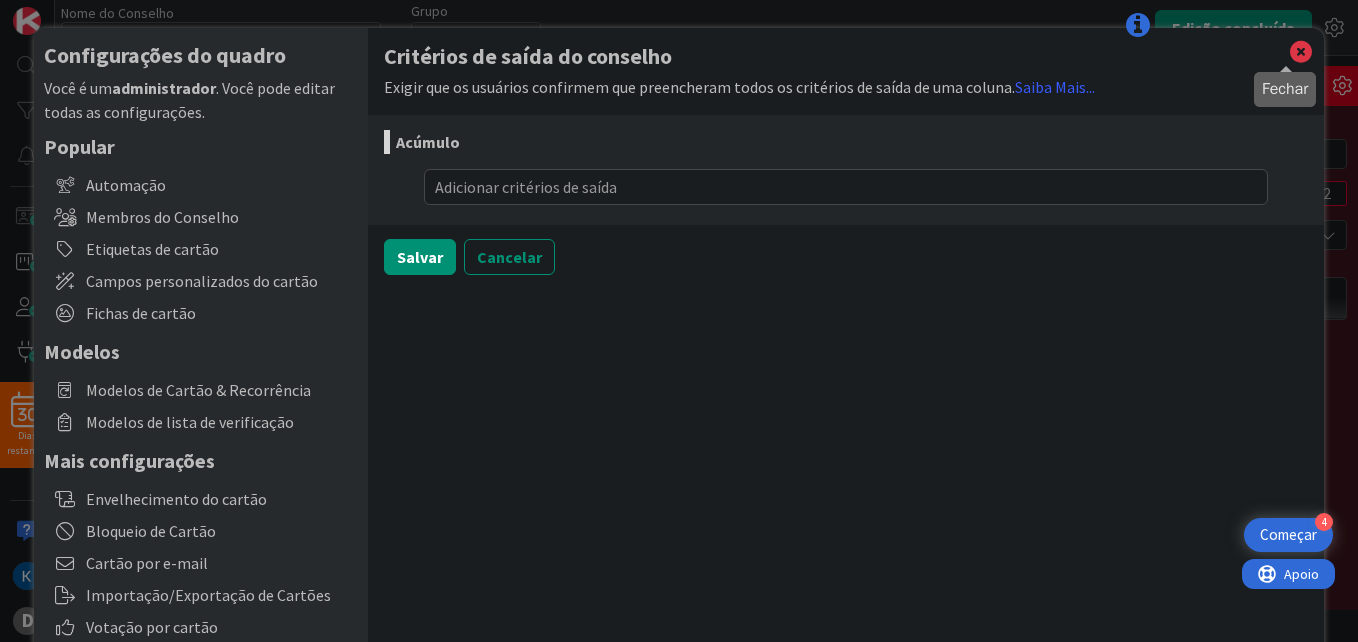 click at bounding box center (1301, 52) 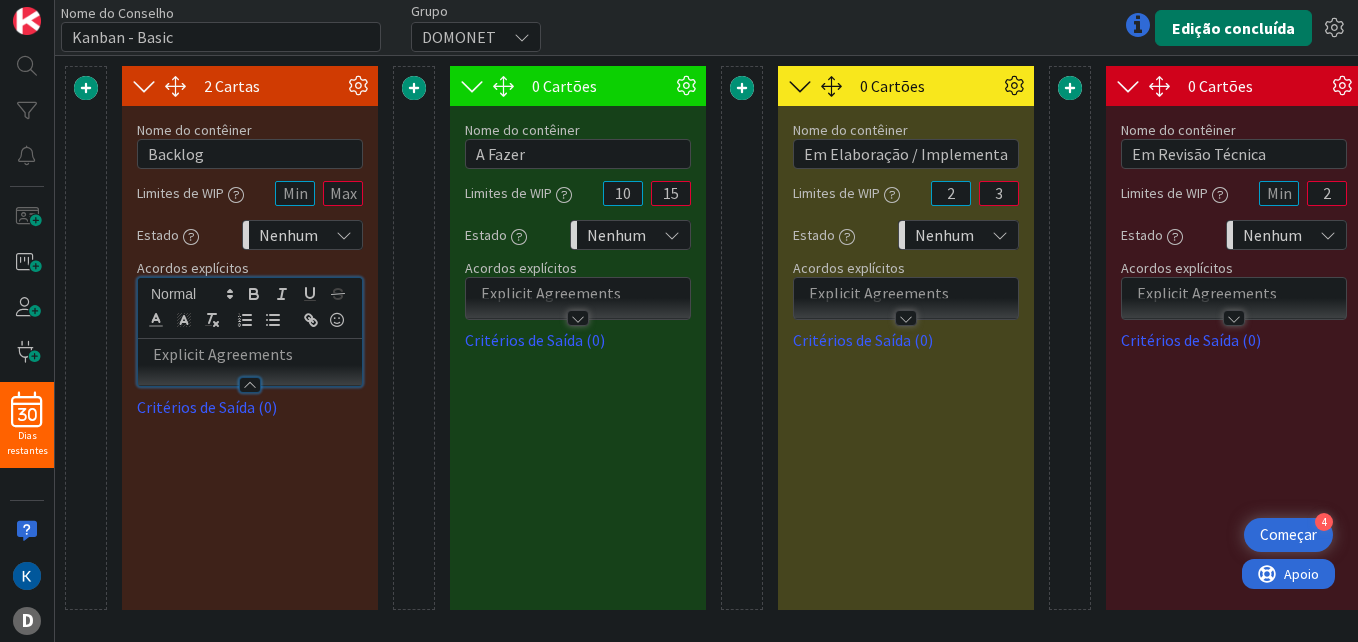 click on "Edição concluída" at bounding box center (1233, 28) 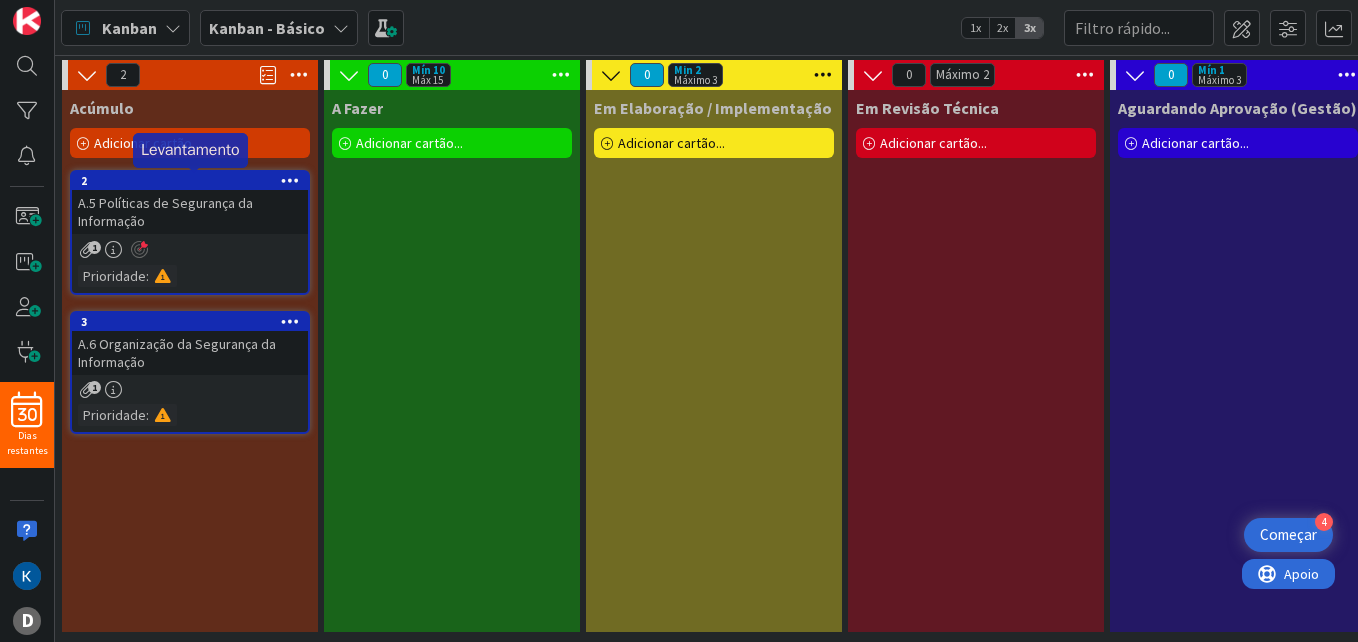 scroll, scrollTop: 0, scrollLeft: 0, axis: both 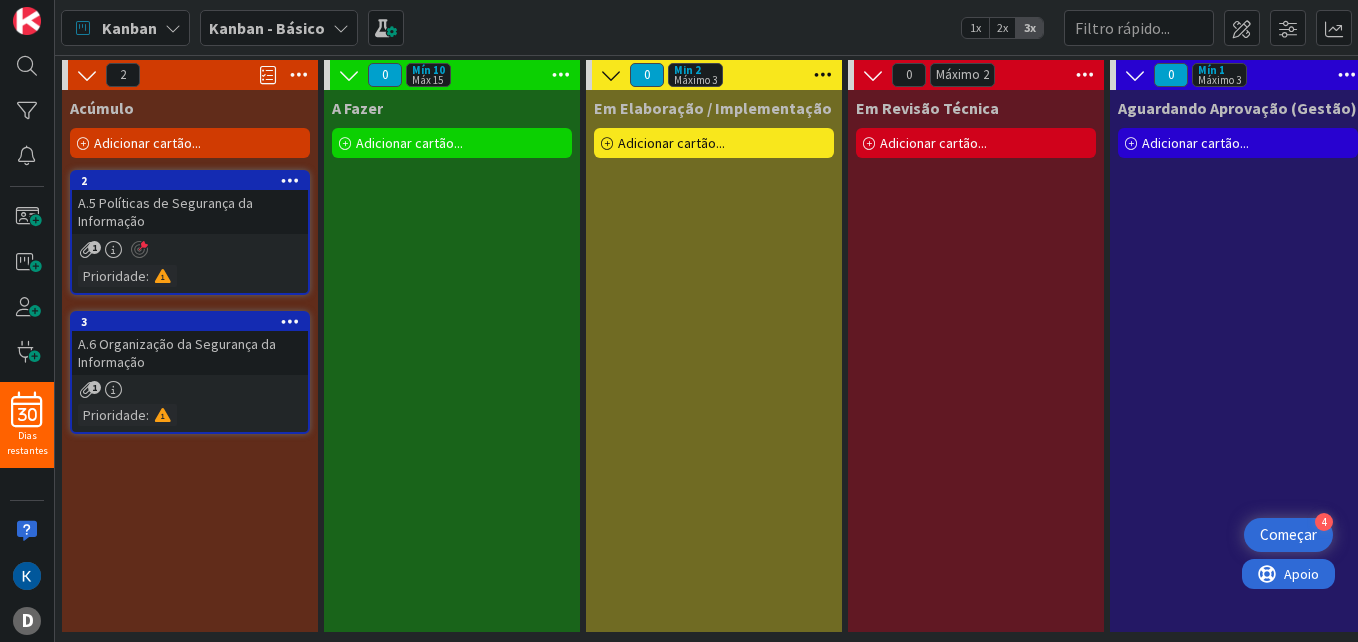 click on "Adicionar cartão..." at bounding box center (147, 143) 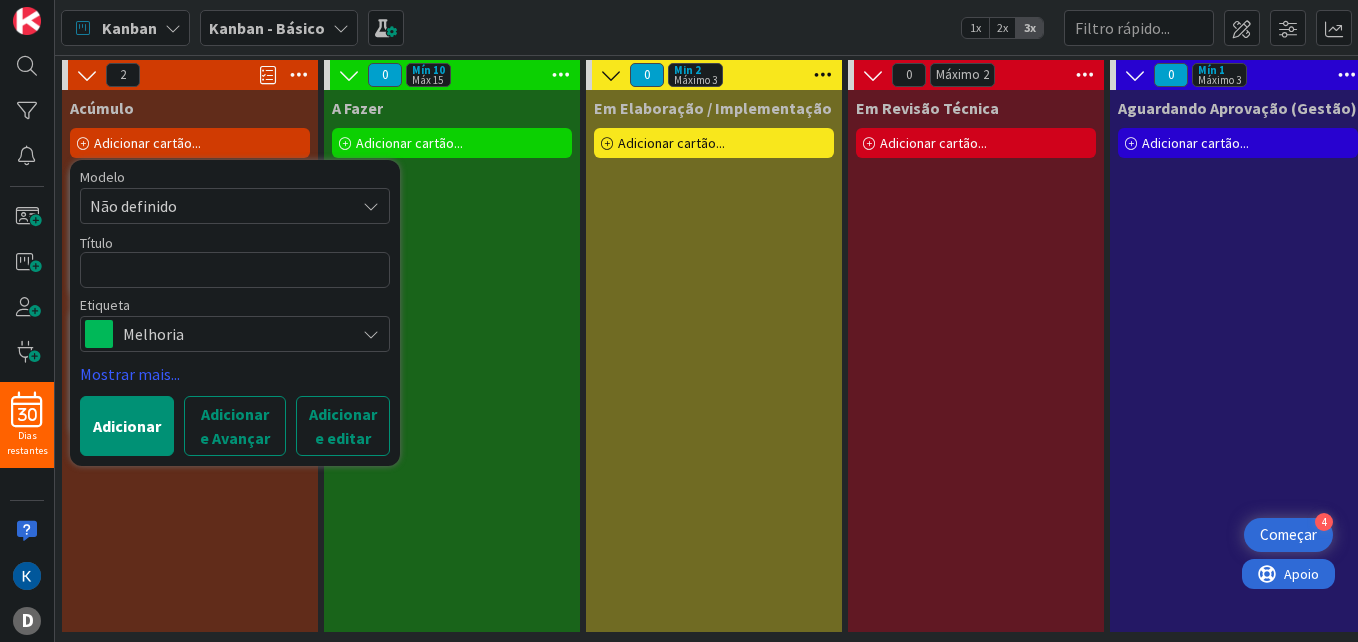 click at bounding box center (235, 270) 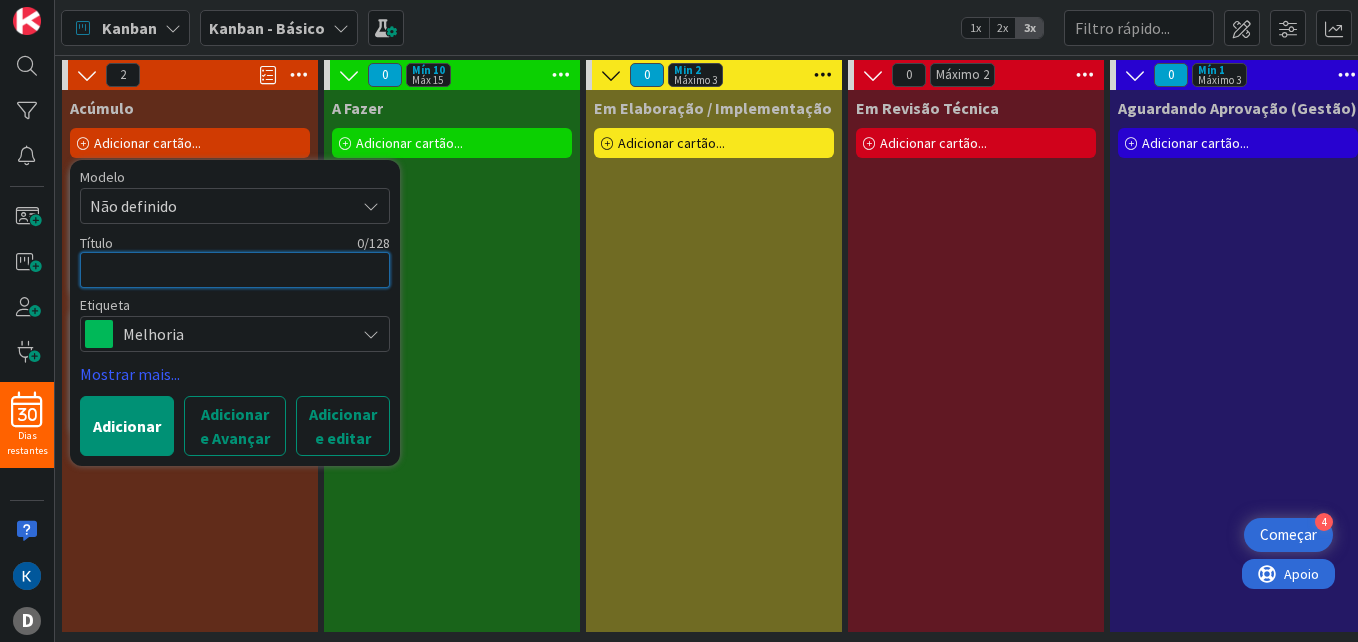 click at bounding box center (235, 270) 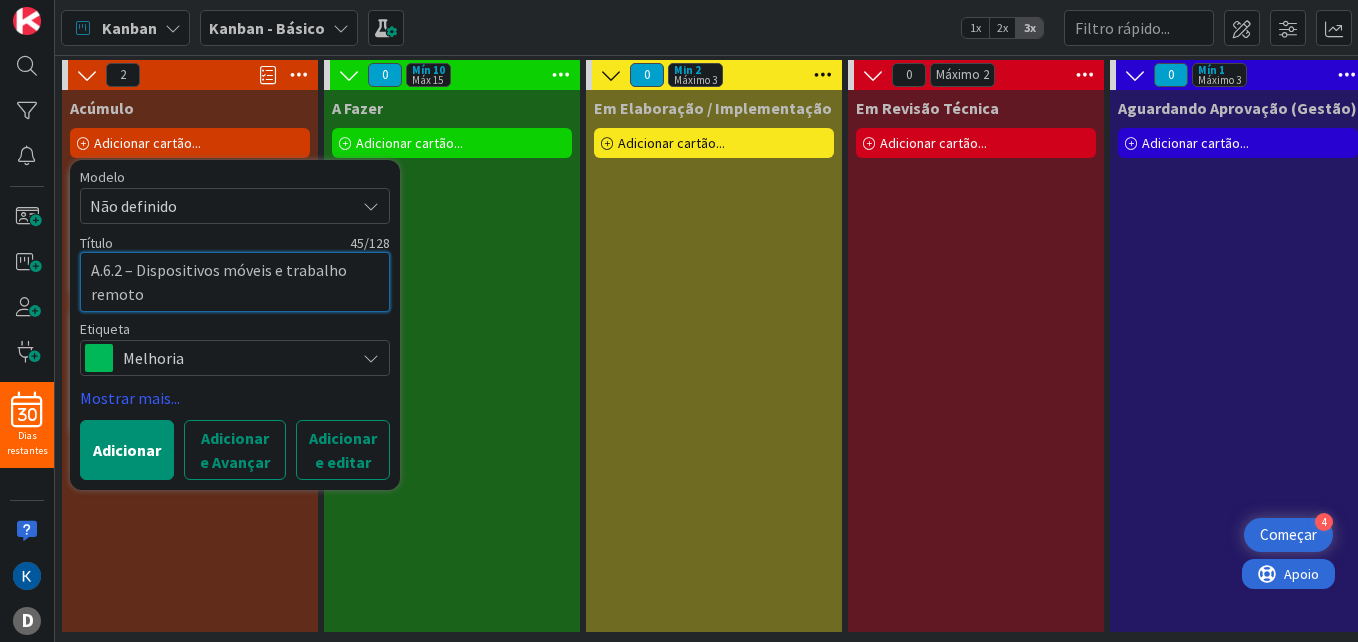 type on "A.6.2 – Dispositivos móveis e trabalho remoto" 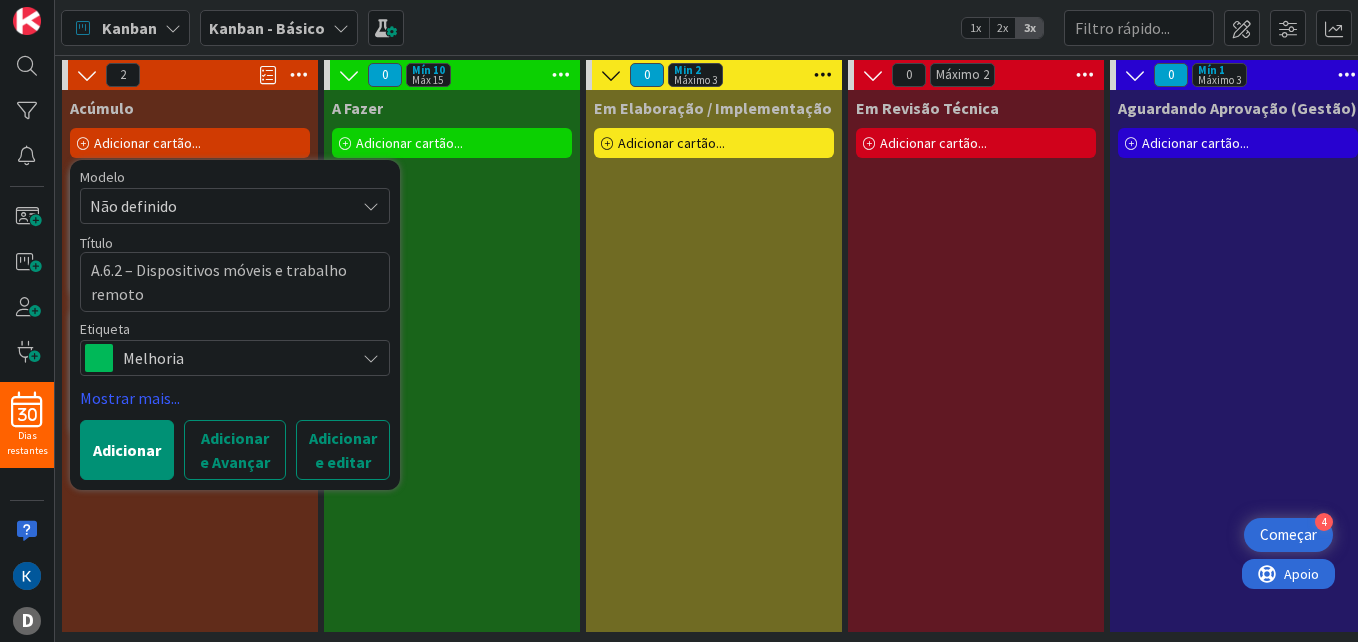 click on "Melhoria" at bounding box center (234, 358) 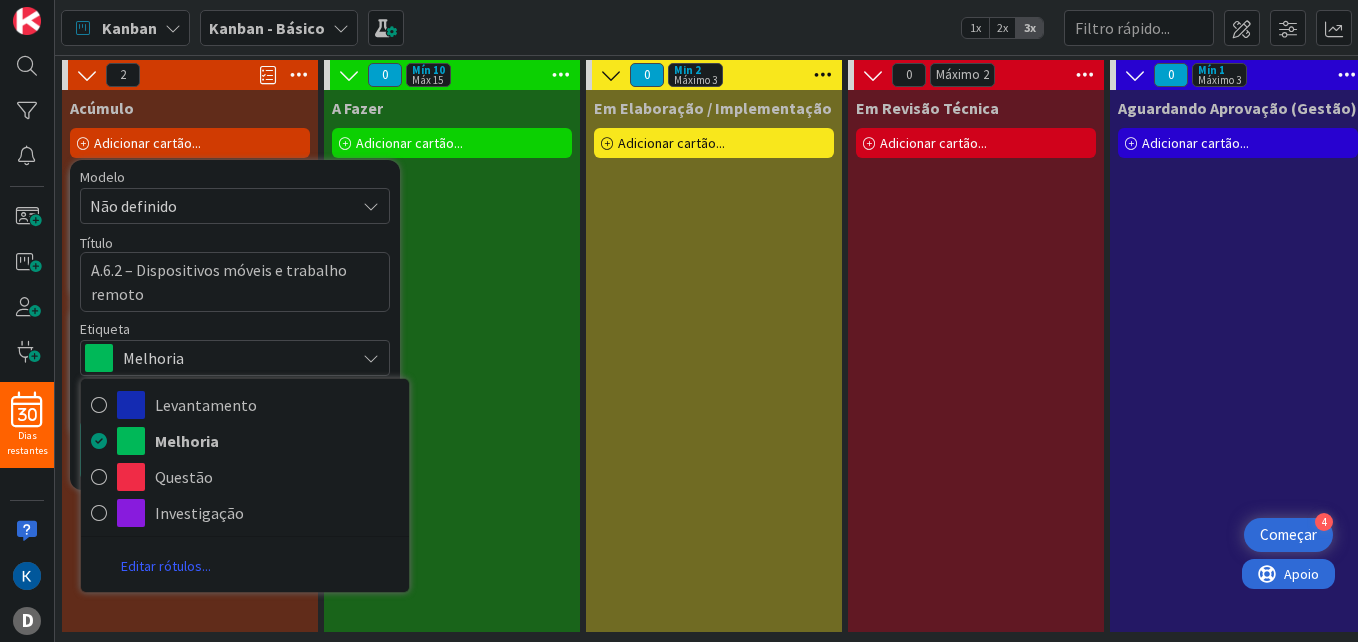 click on "Melhoria" at bounding box center [234, 358] 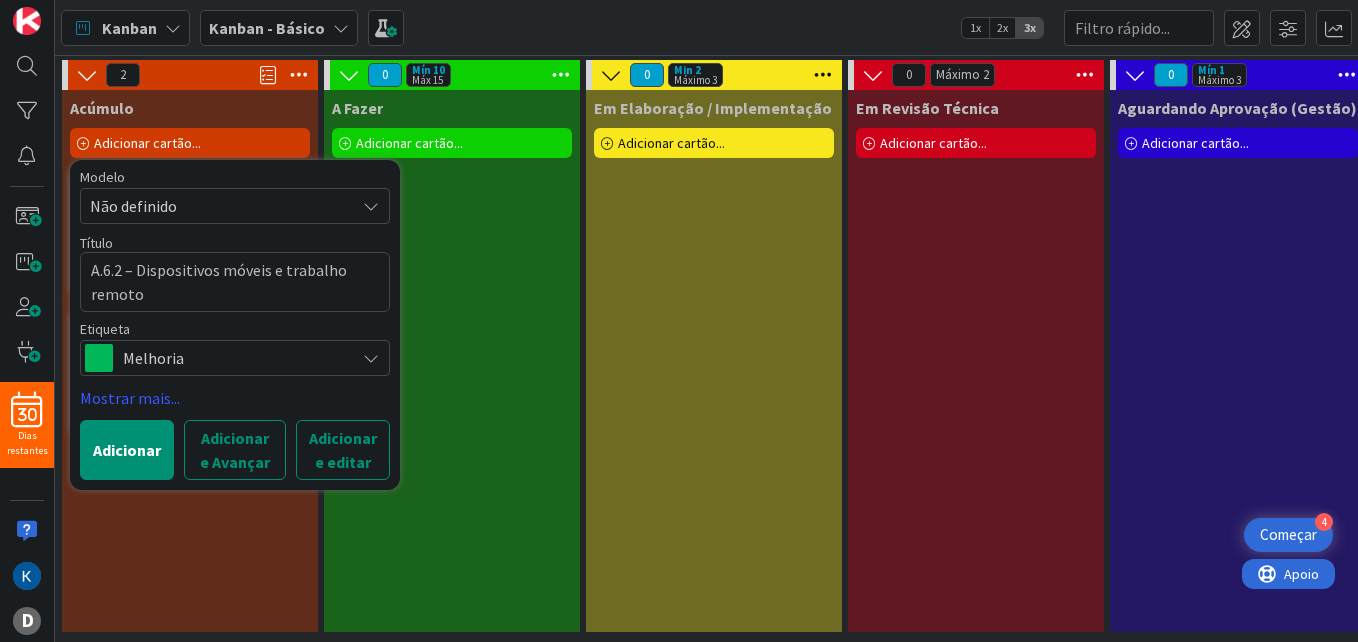 click on "Não definido" at bounding box center (215, 206) 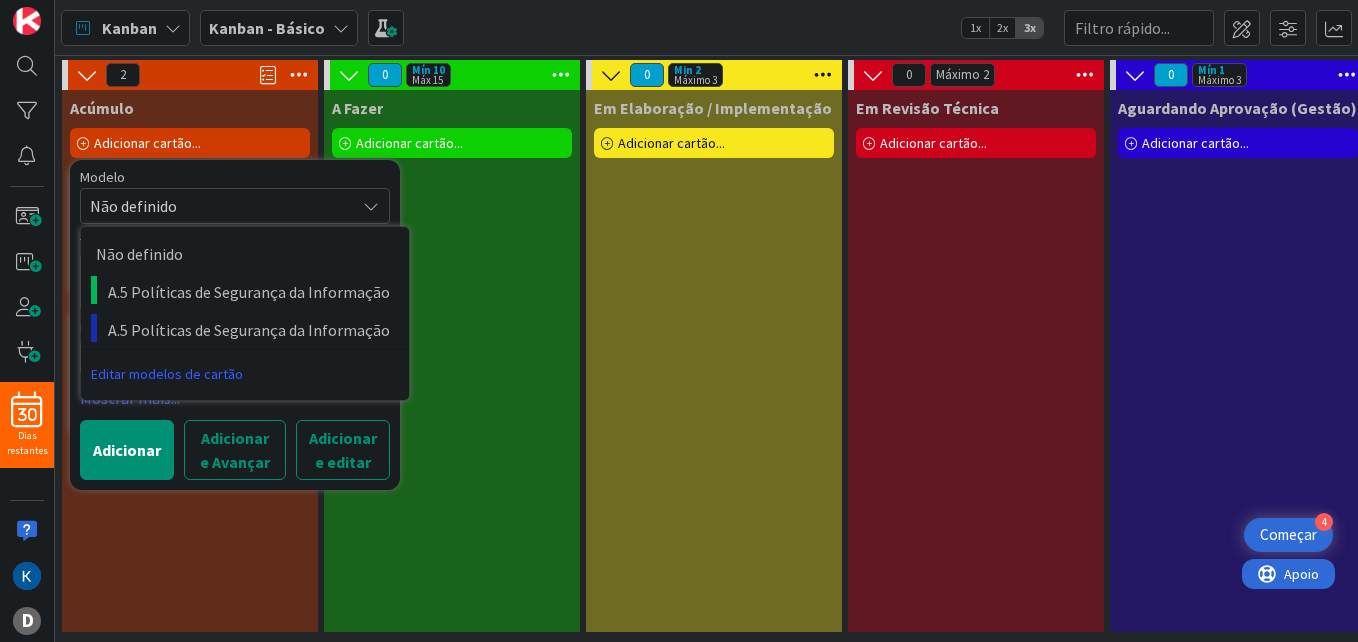 click on "Modelo" at bounding box center [235, 177] 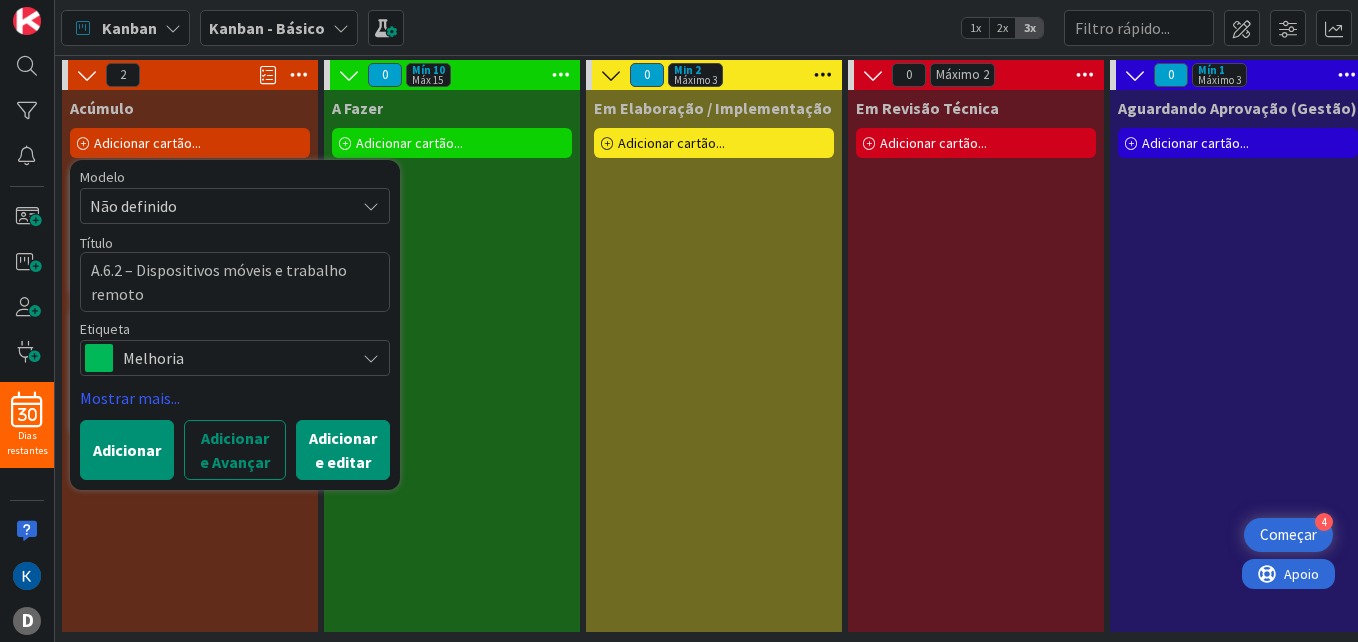 click on "Adicionar e editar" at bounding box center (343, 450) 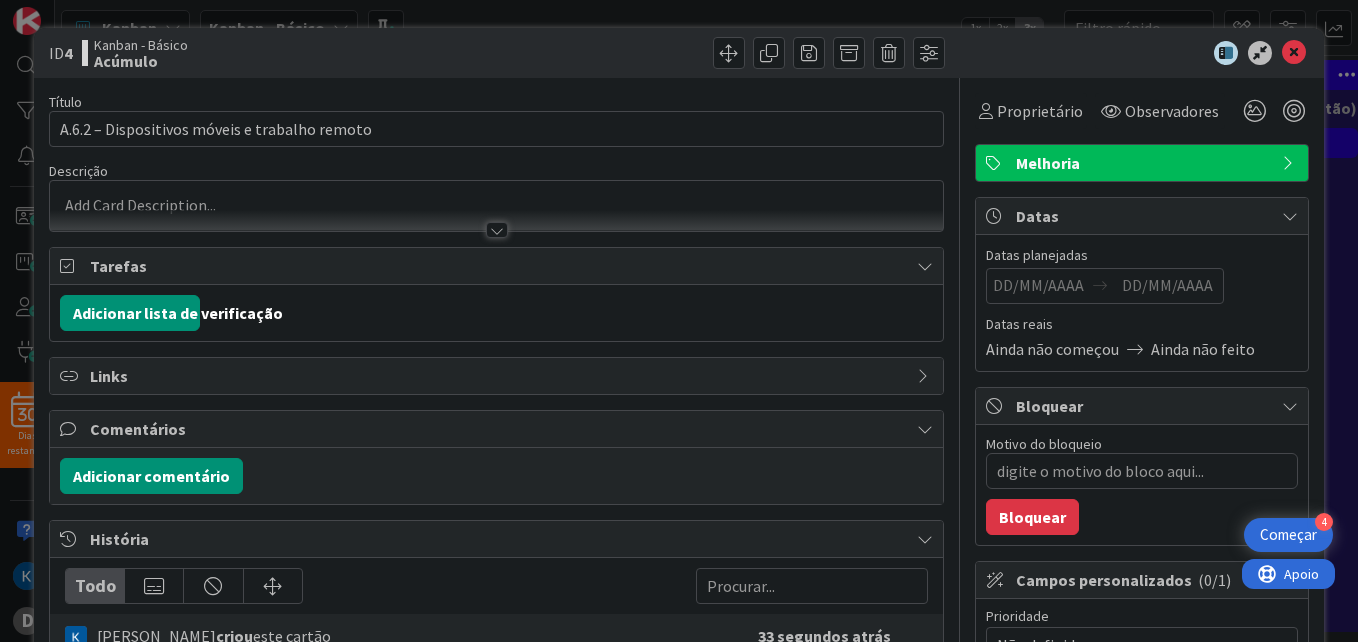 scroll, scrollTop: 0, scrollLeft: 0, axis: both 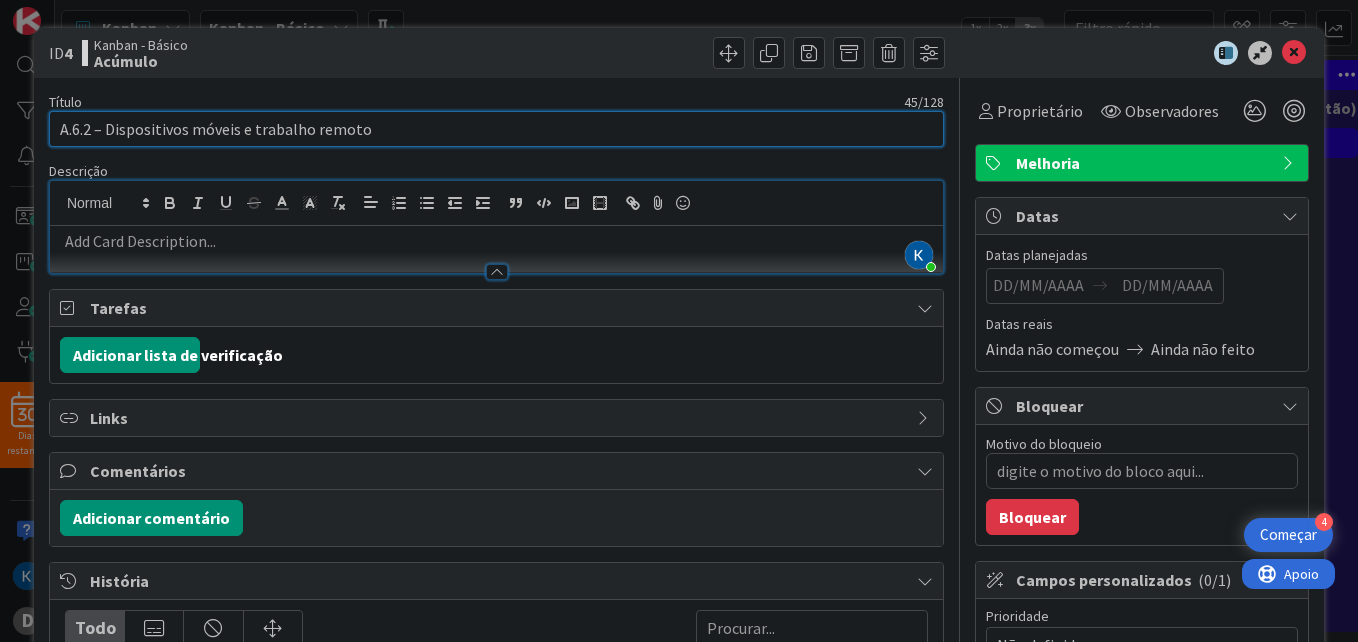 drag, startPoint x: 403, startPoint y: 138, endPoint x: 50, endPoint y: 92, distance: 355.98456 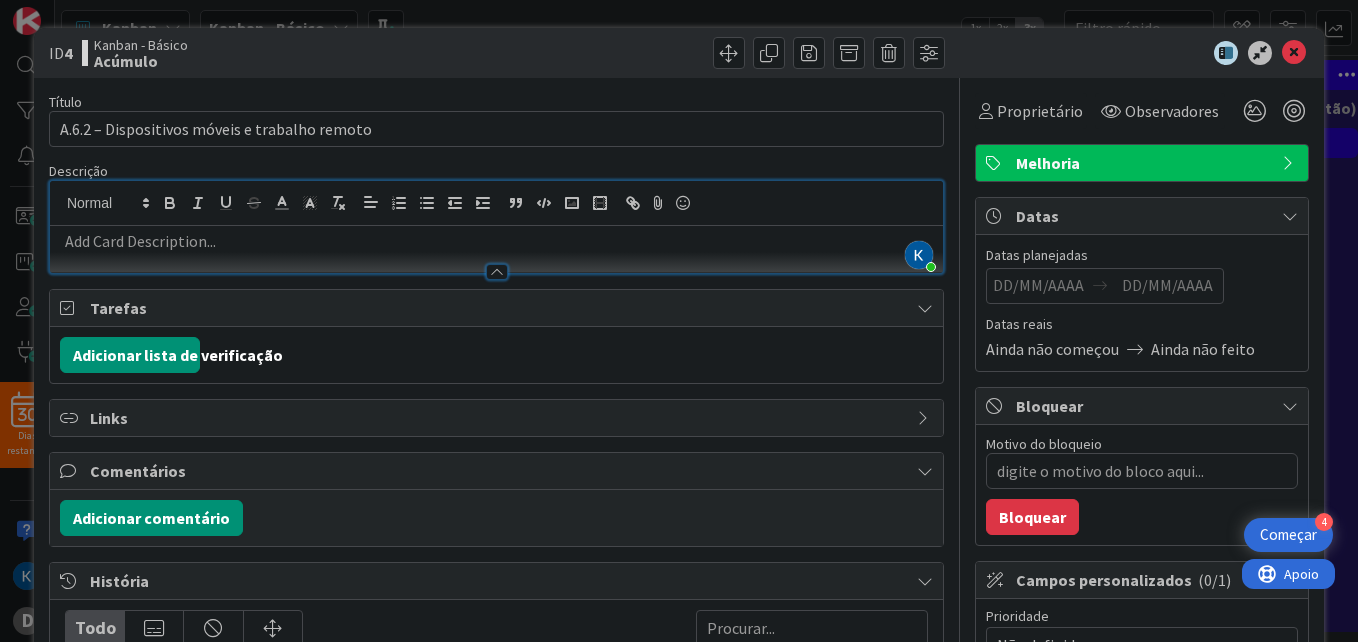 click at bounding box center (496, 241) 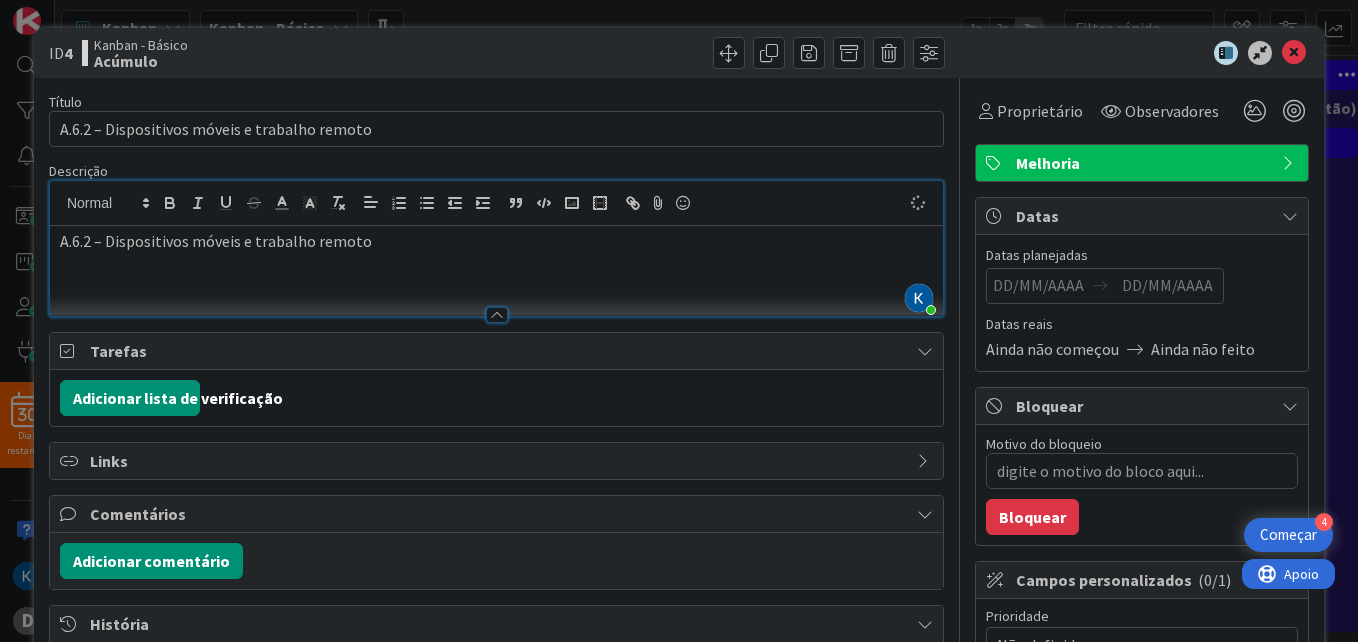 type on "x" 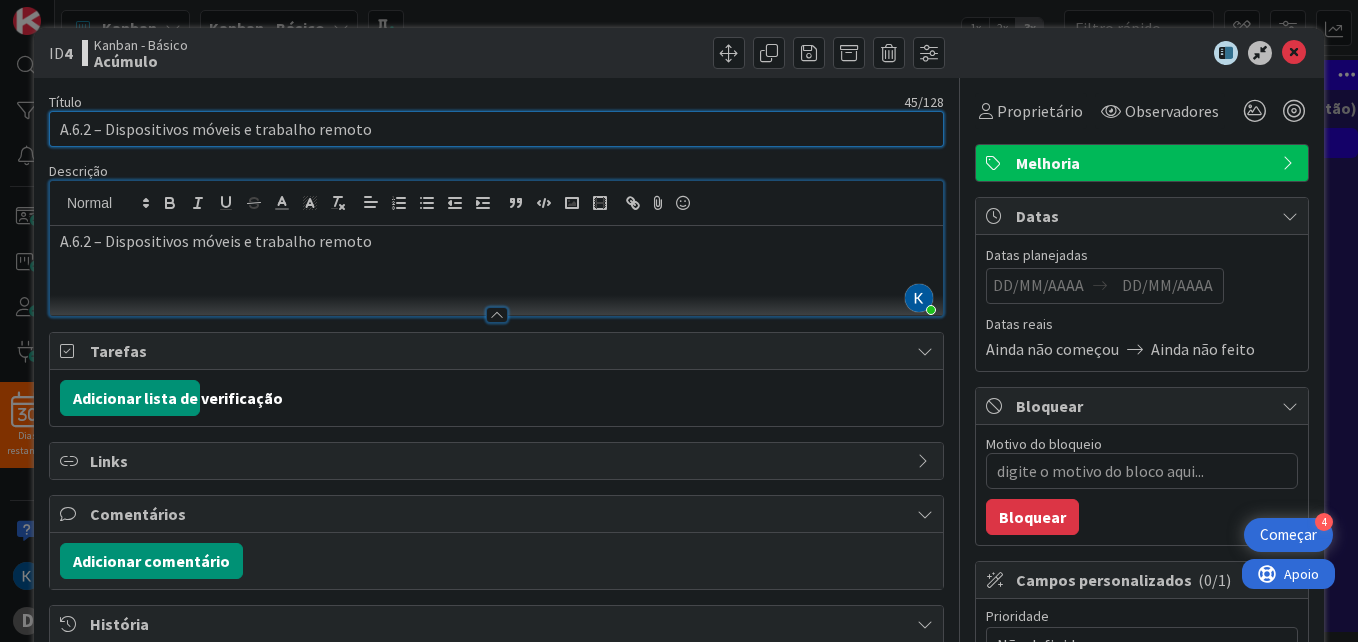 drag, startPoint x: 459, startPoint y: 134, endPoint x: -4, endPoint y: 134, distance: 463 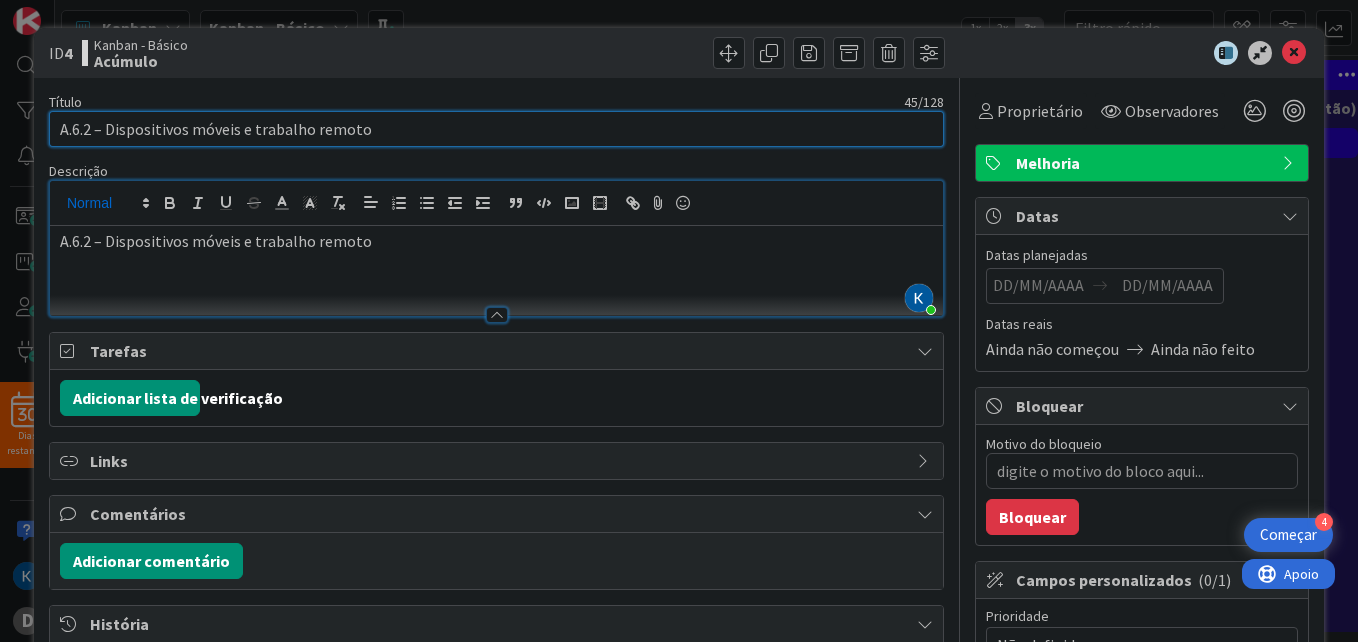 paste on "Organização da Segurança da Informaçã" 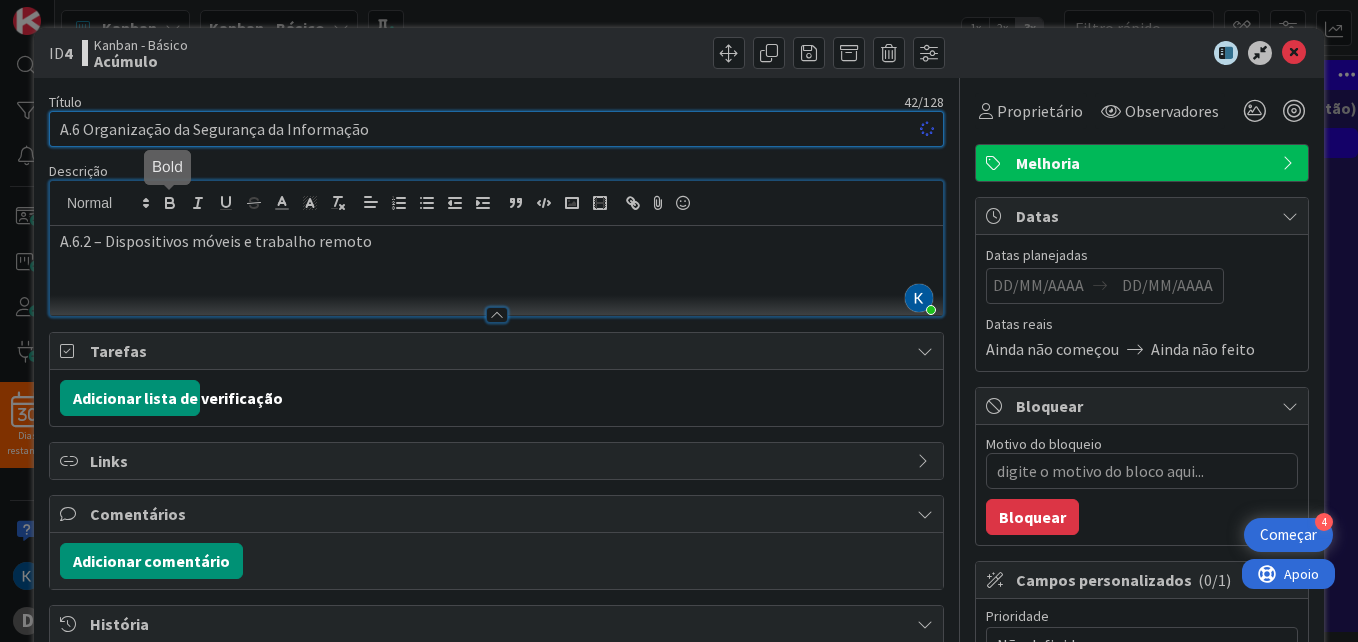 type on "x" 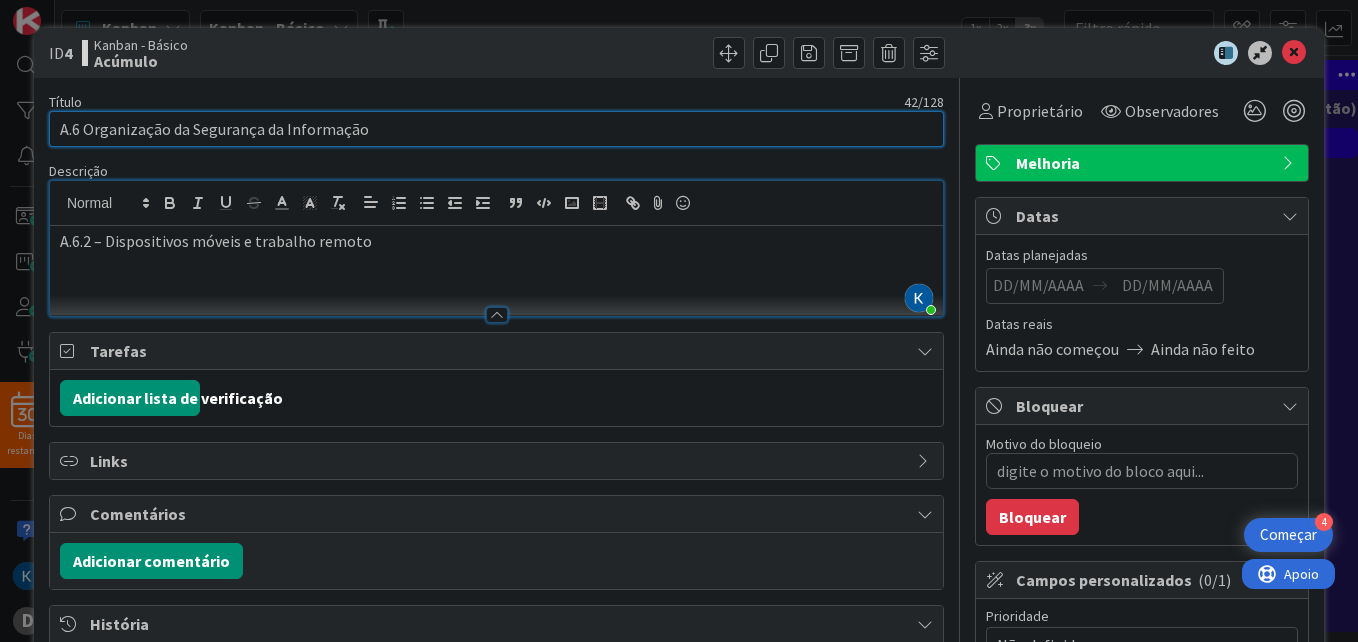 type on "A.6 Organização da Segurança da Informação" 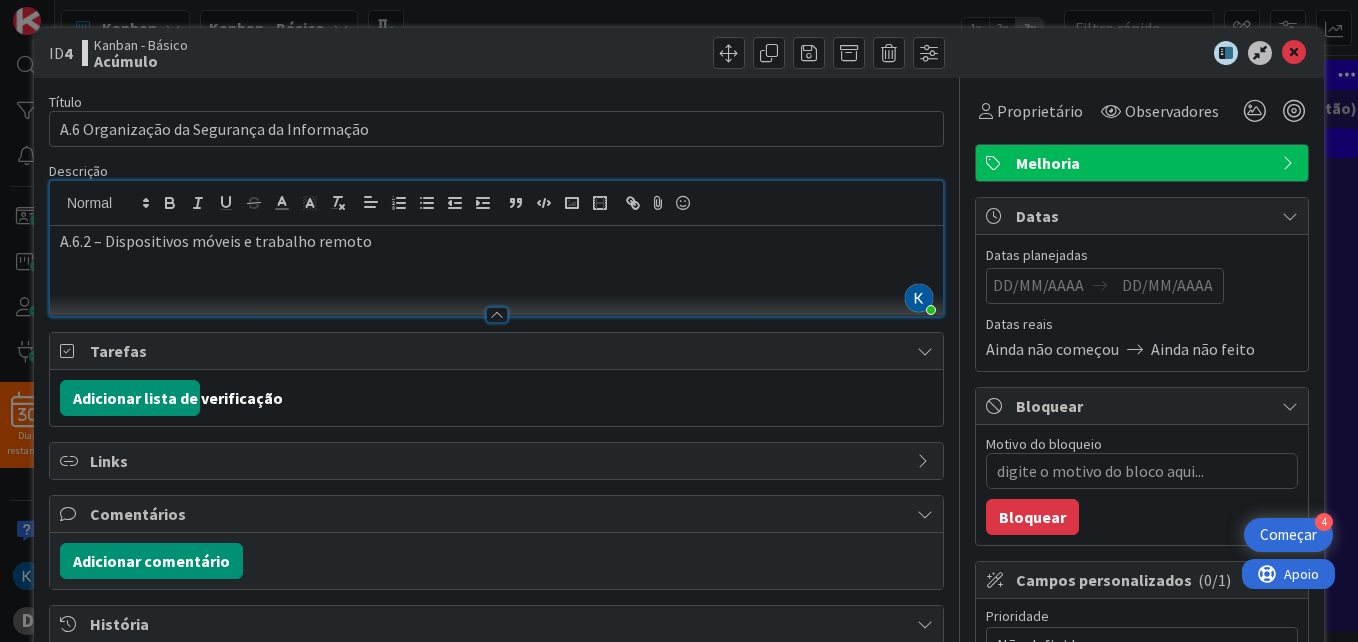 click on "Melhoria" at bounding box center [1142, 163] 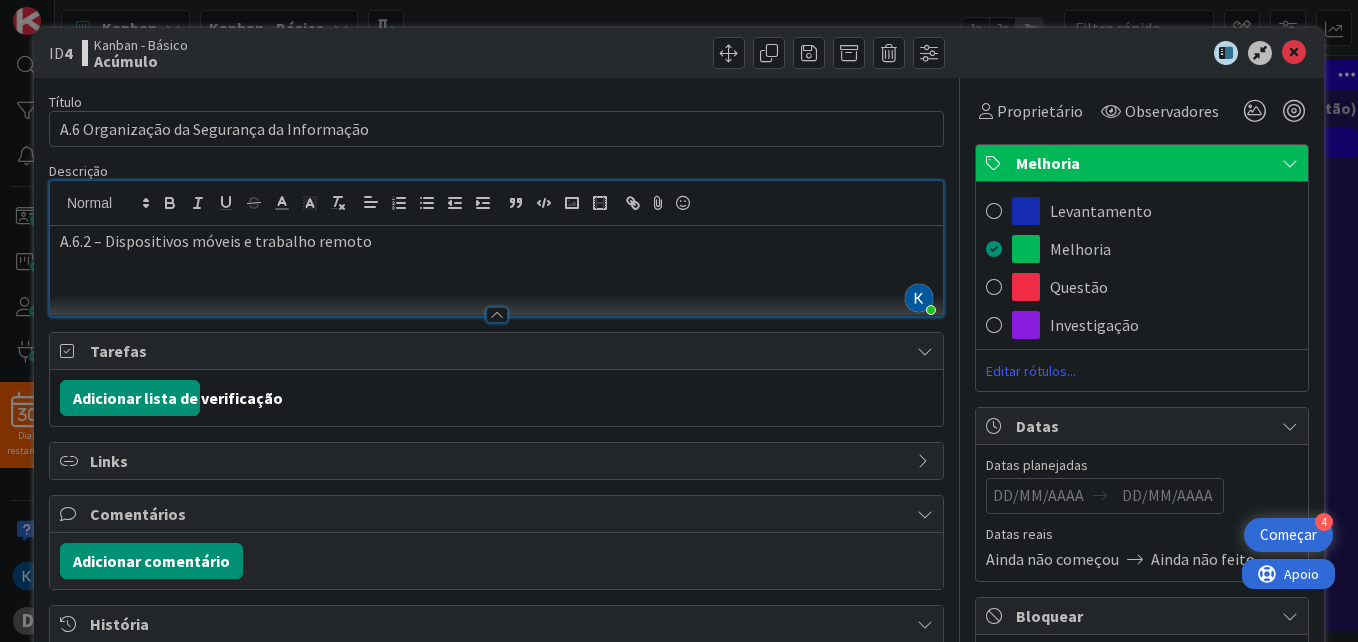 click on "Melhoria" at bounding box center (1142, 163) 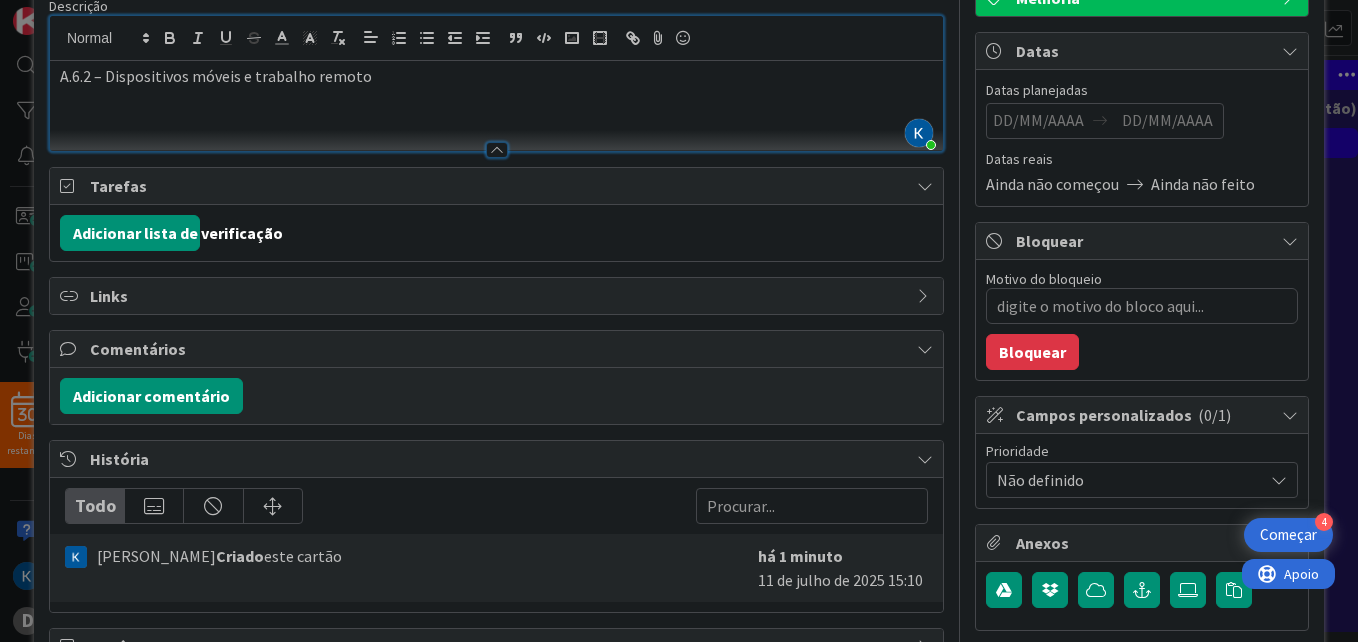 scroll, scrollTop: 200, scrollLeft: 0, axis: vertical 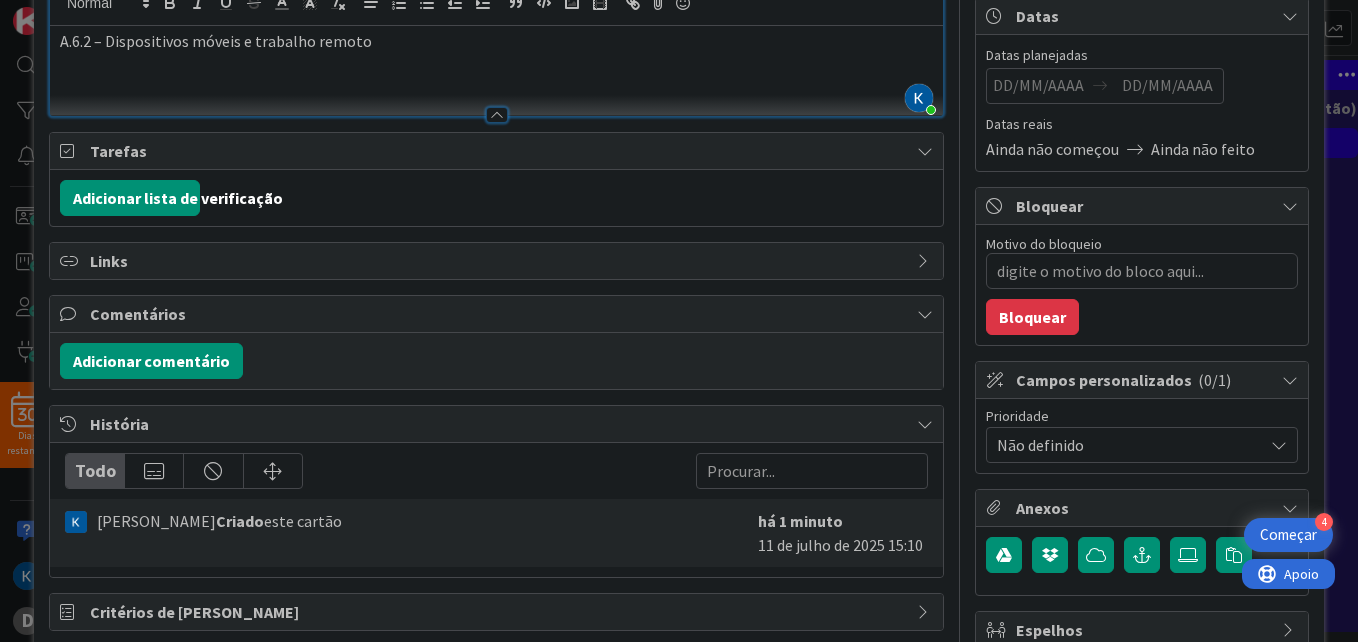 click on "Não definido" at bounding box center [1125, 445] 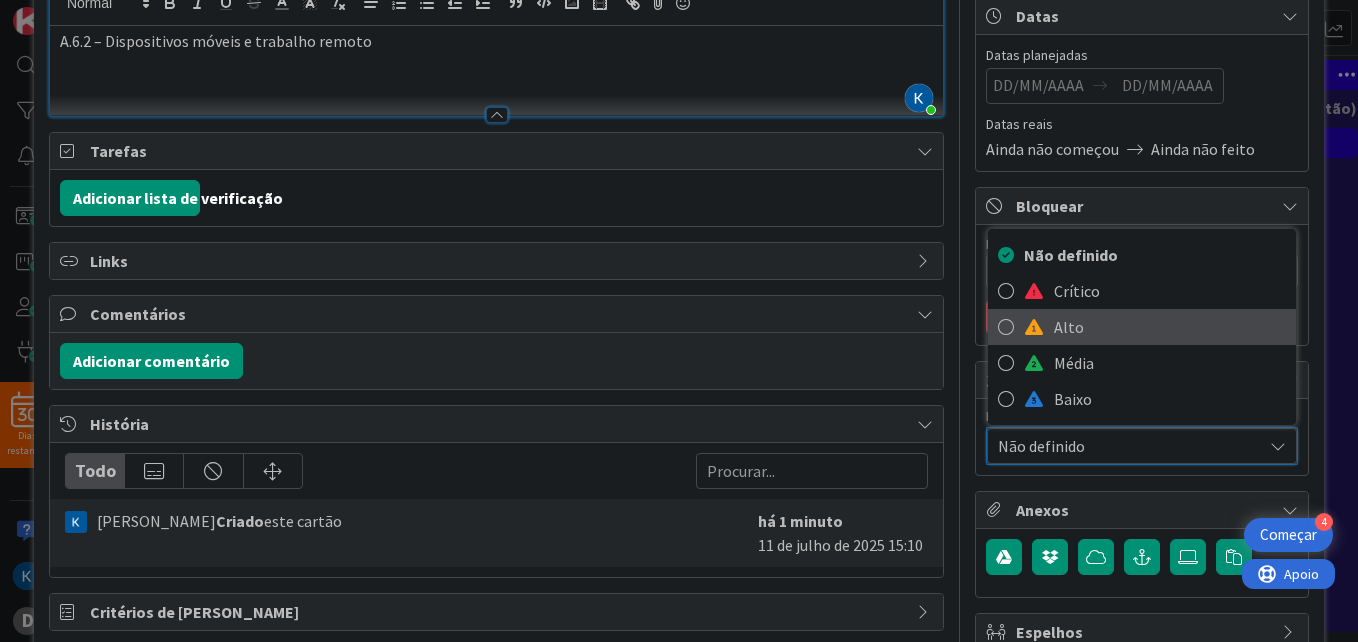 click on "Alto" at bounding box center [1170, 327] 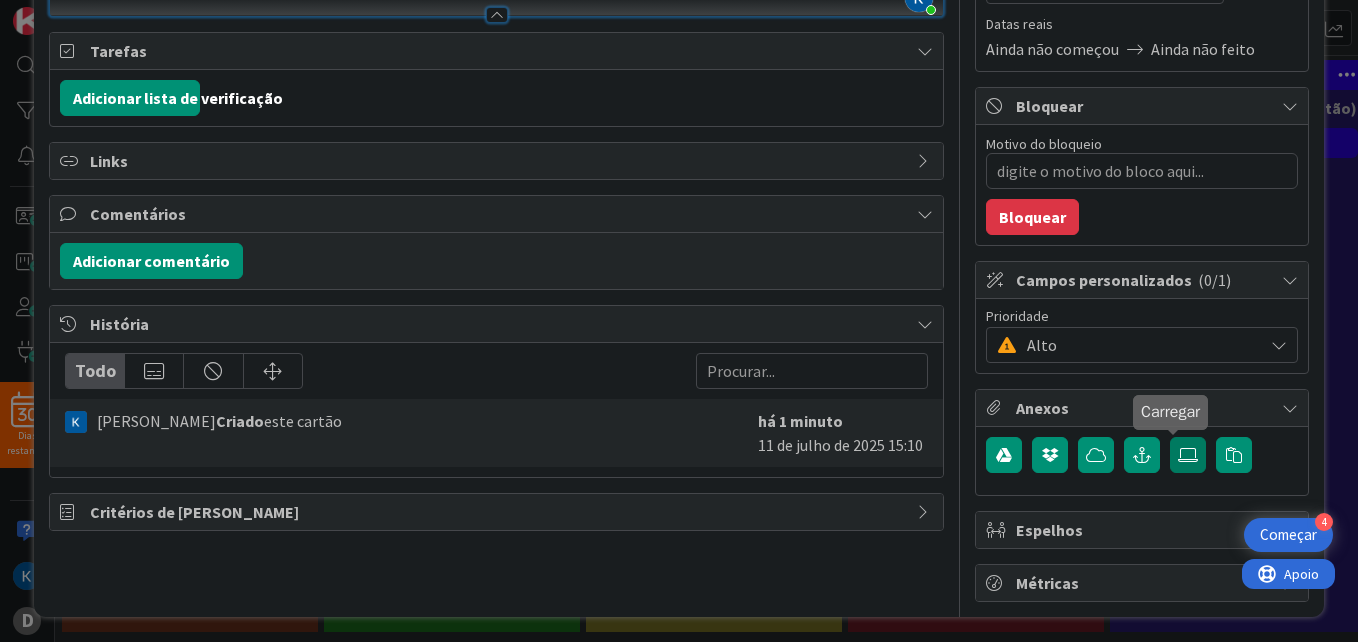 scroll, scrollTop: 303, scrollLeft: 0, axis: vertical 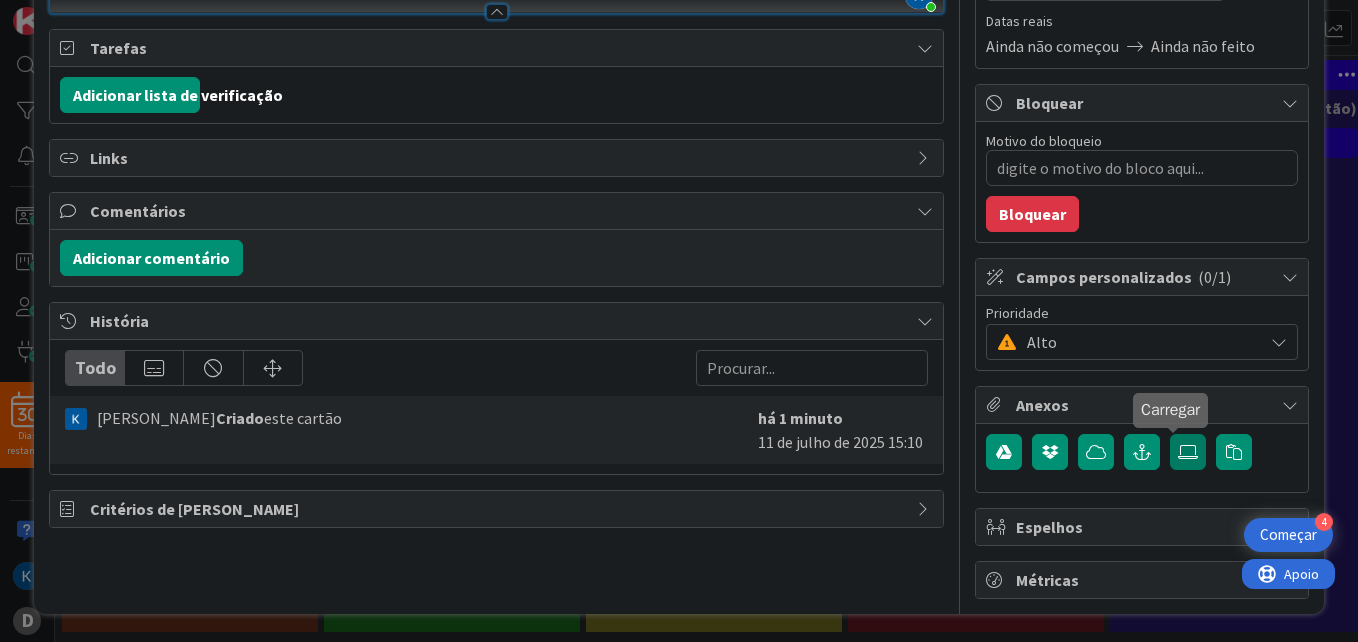 click at bounding box center [1188, 452] 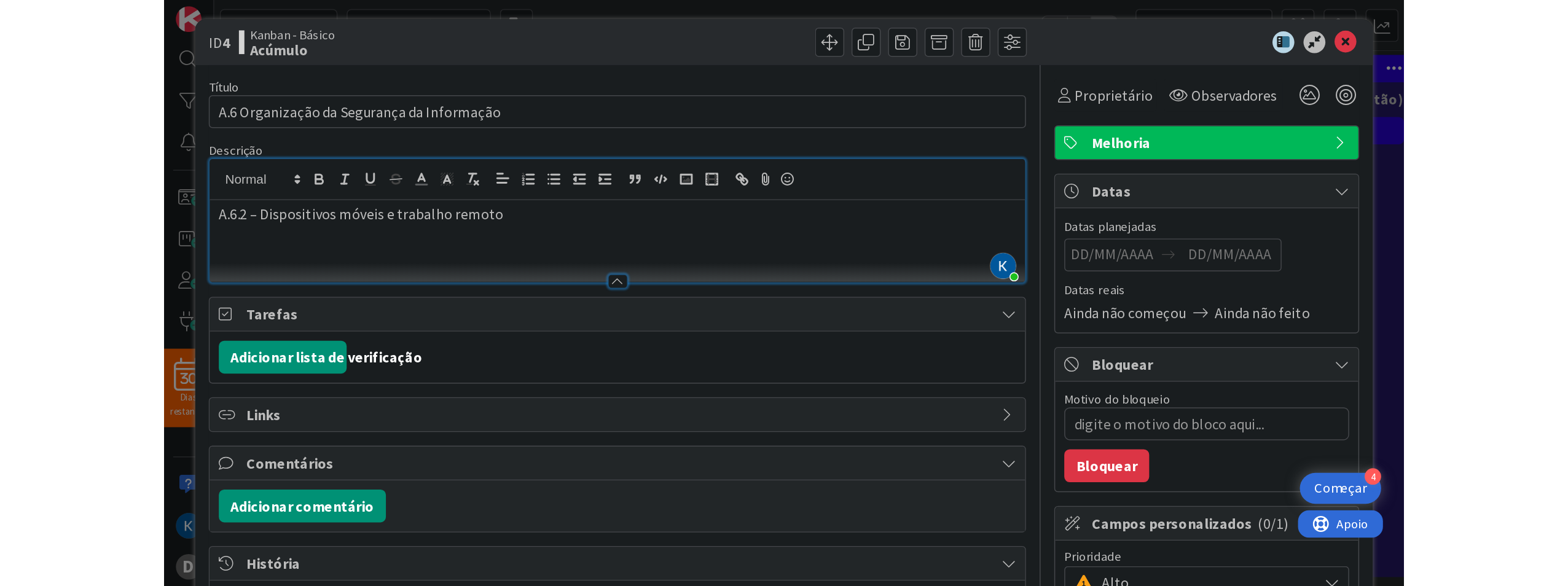 scroll, scrollTop: 0, scrollLeft: 0, axis: both 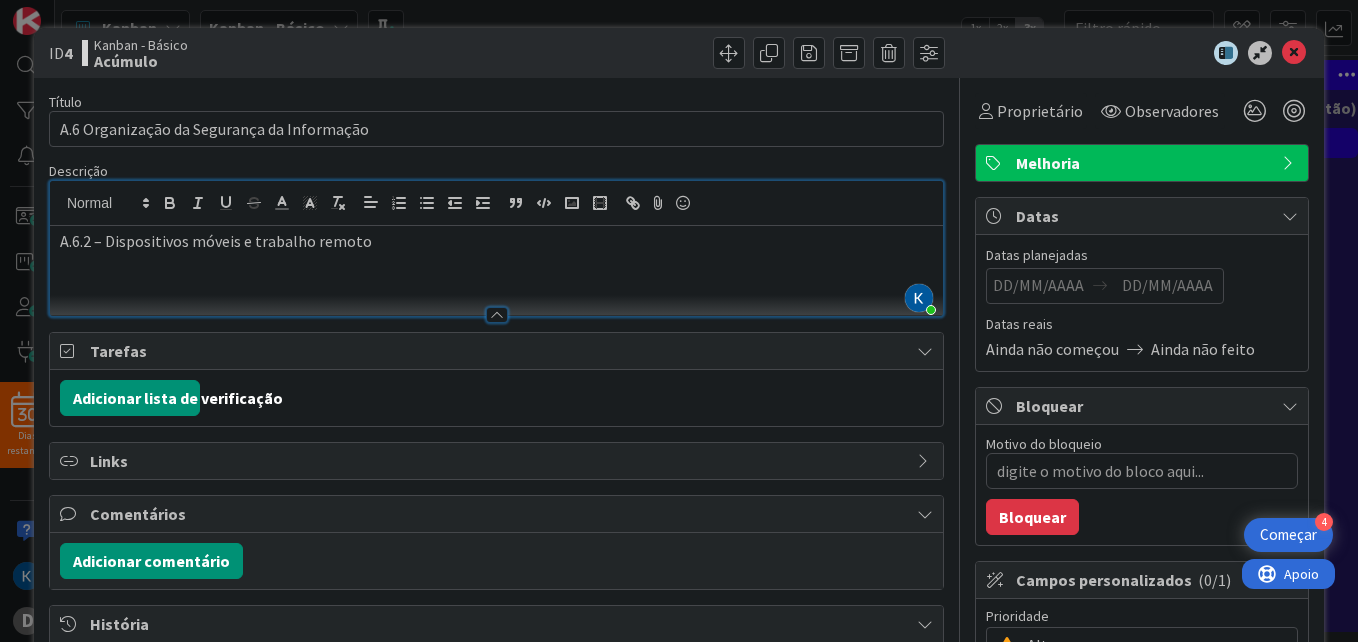 click on "A.6.2 – Dispositivos móveis e trabalho remoto" at bounding box center (496, 271) 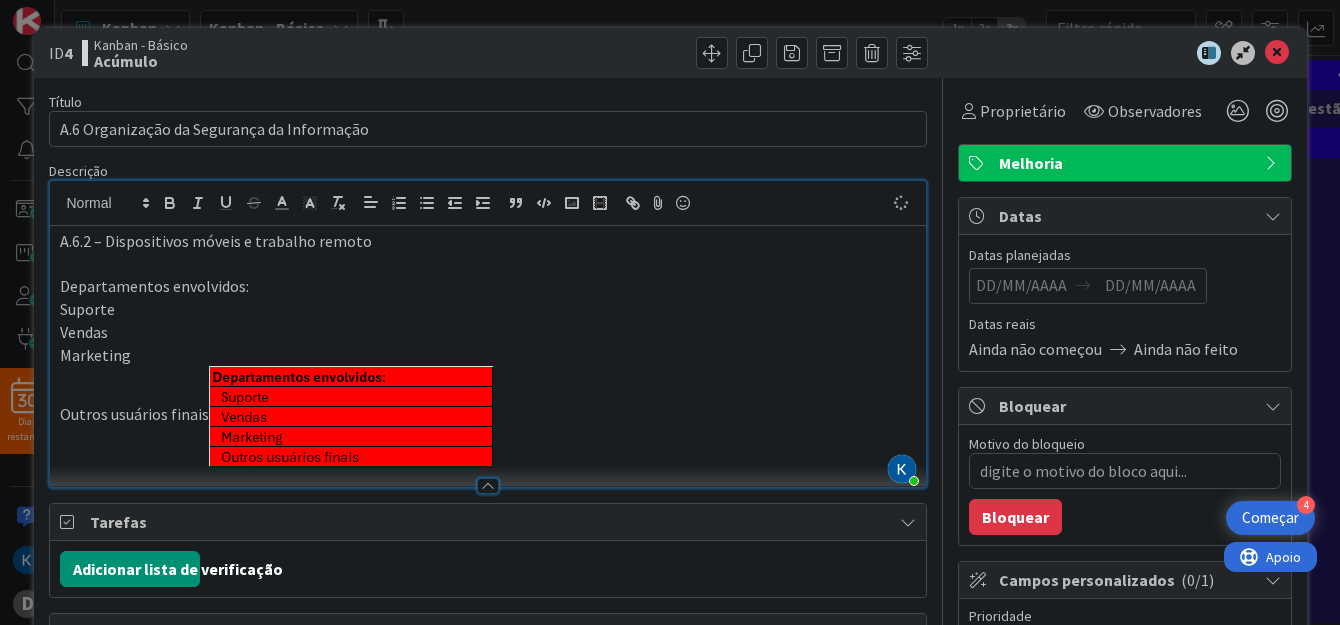 type on "x" 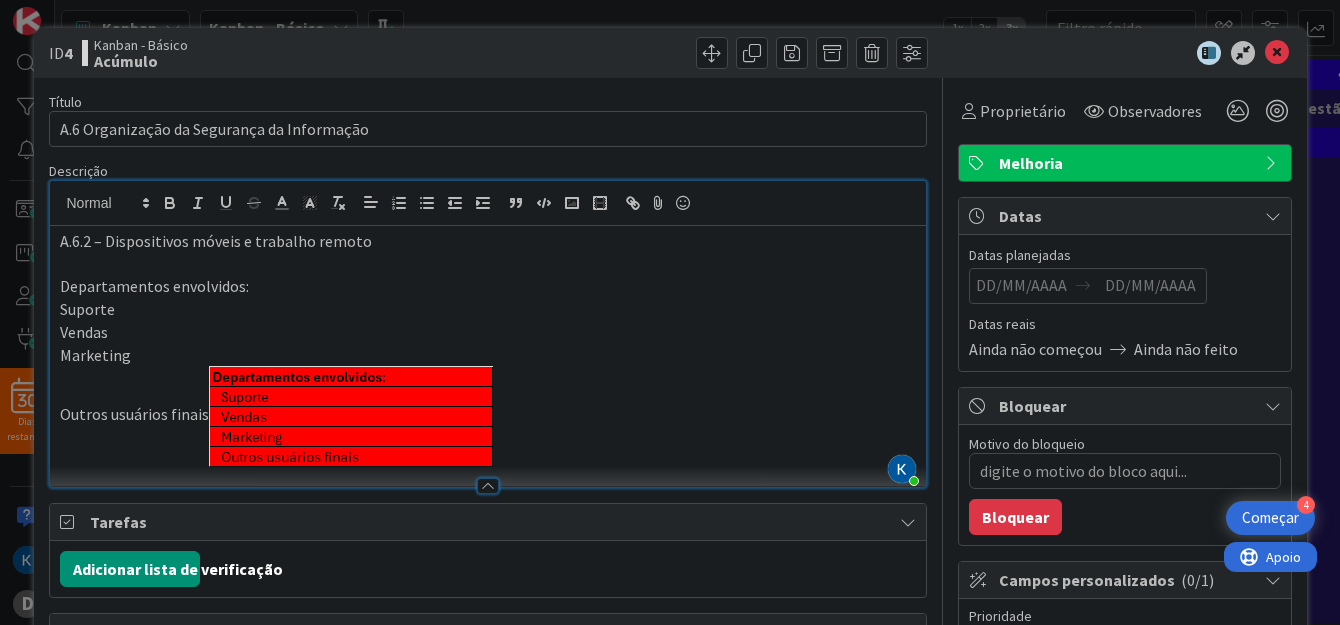click on "Outros usuários finais" at bounding box center (488, 416) 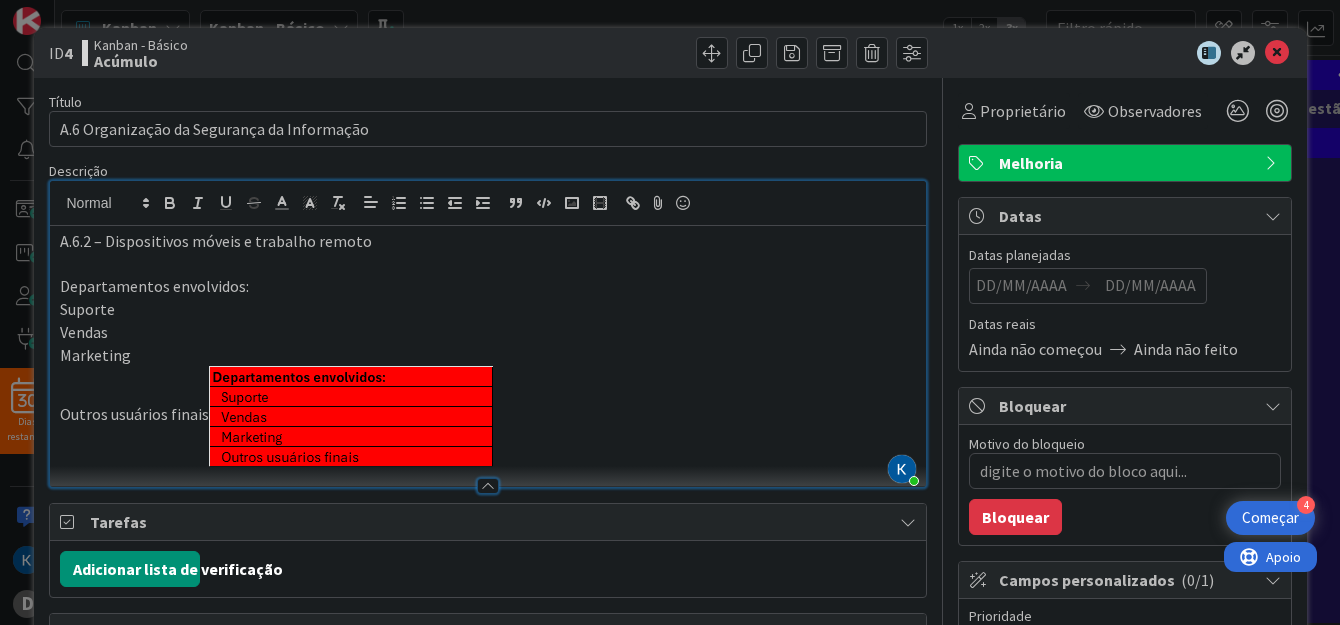 type 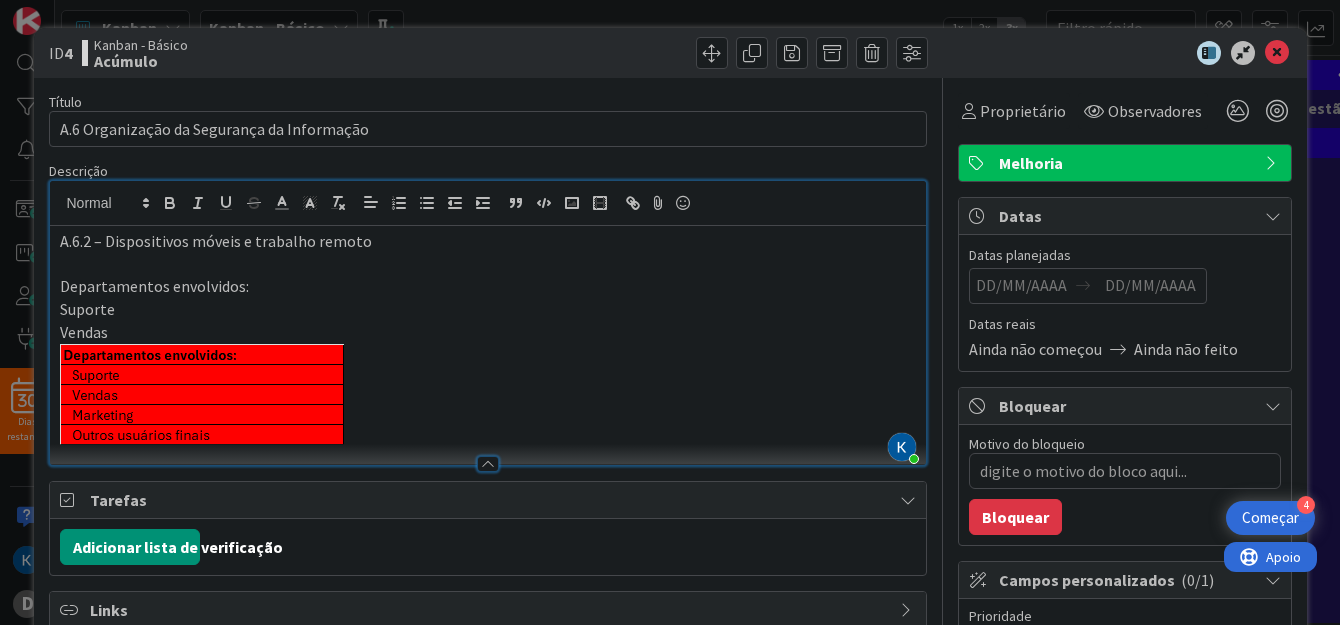 click on "Vendas" at bounding box center (488, 332) 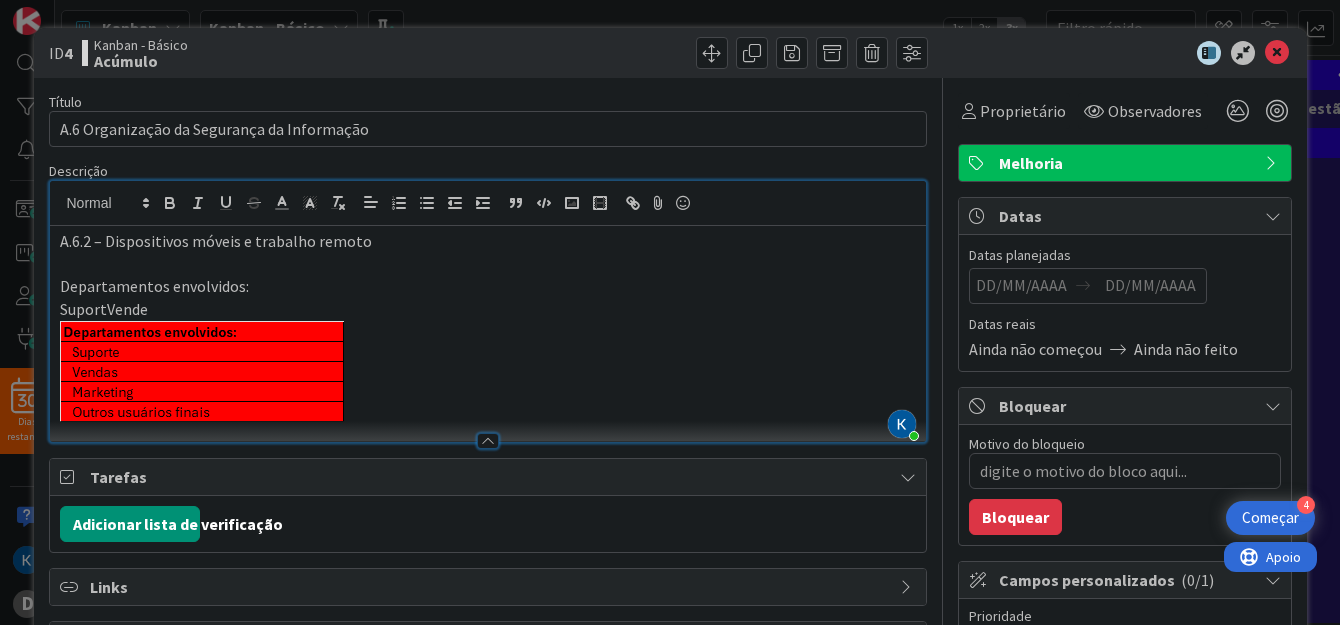 click on "SuportVende" at bounding box center [488, 309] 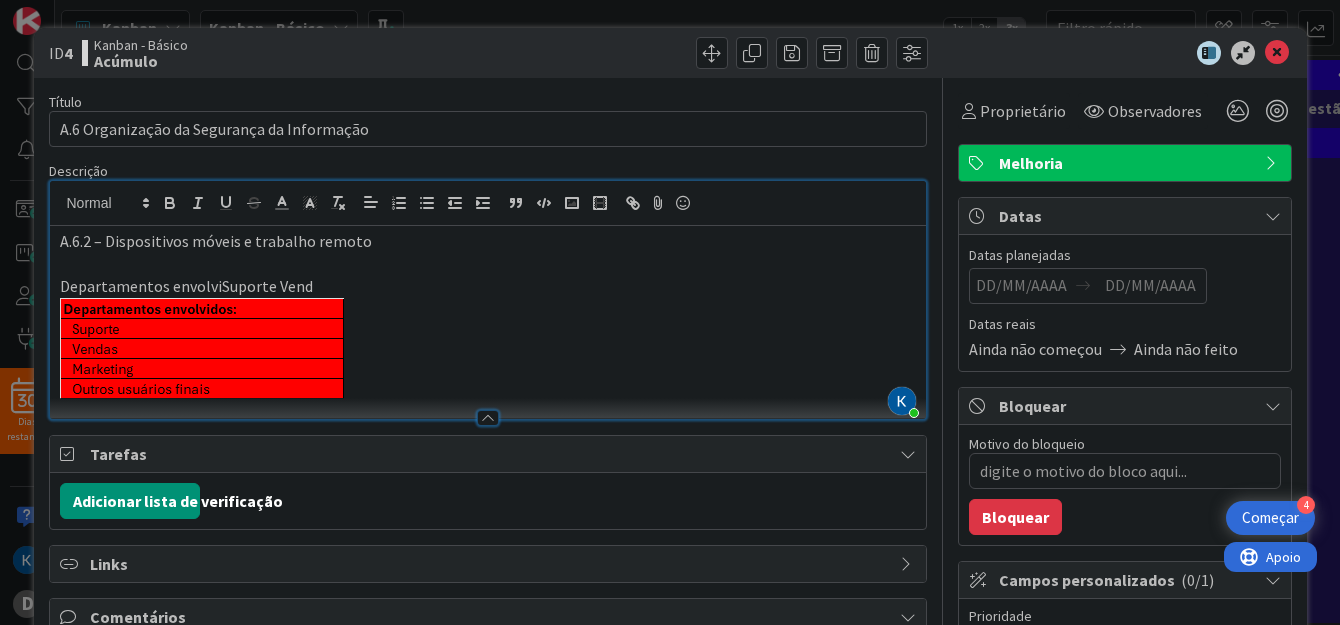 click on "Departamentos envolviSuporte Vend" at bounding box center [488, 286] 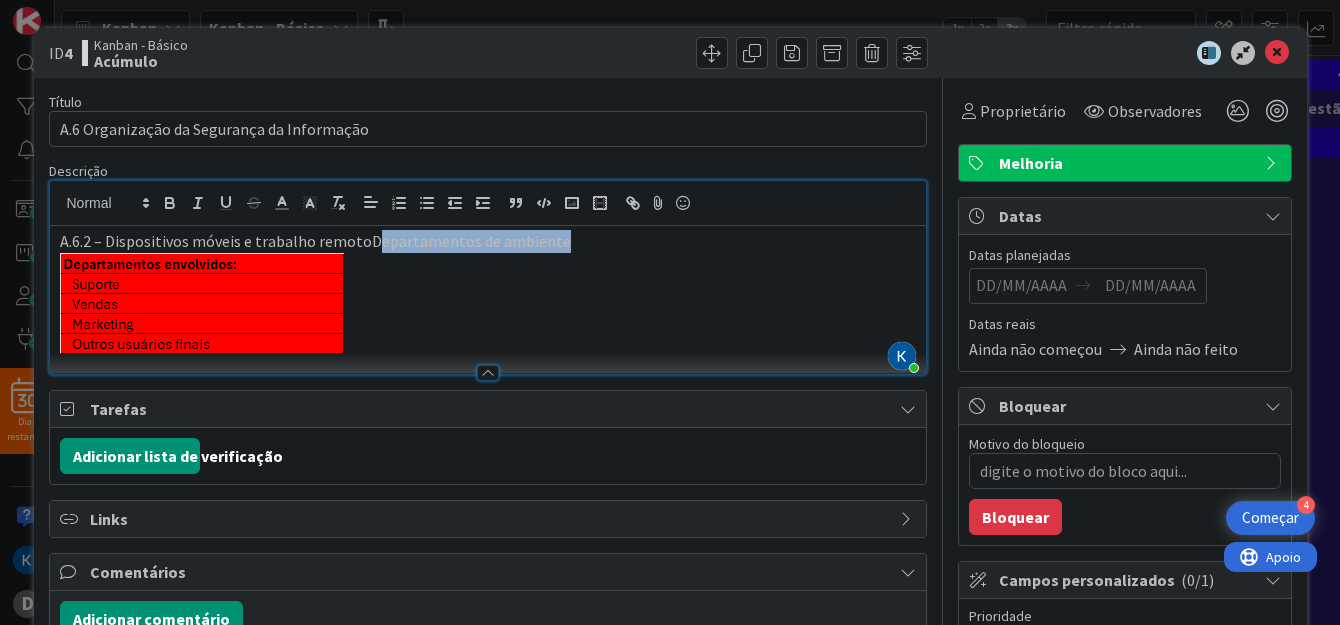 drag, startPoint x: 566, startPoint y: 244, endPoint x: 369, endPoint y: 239, distance: 197.06345 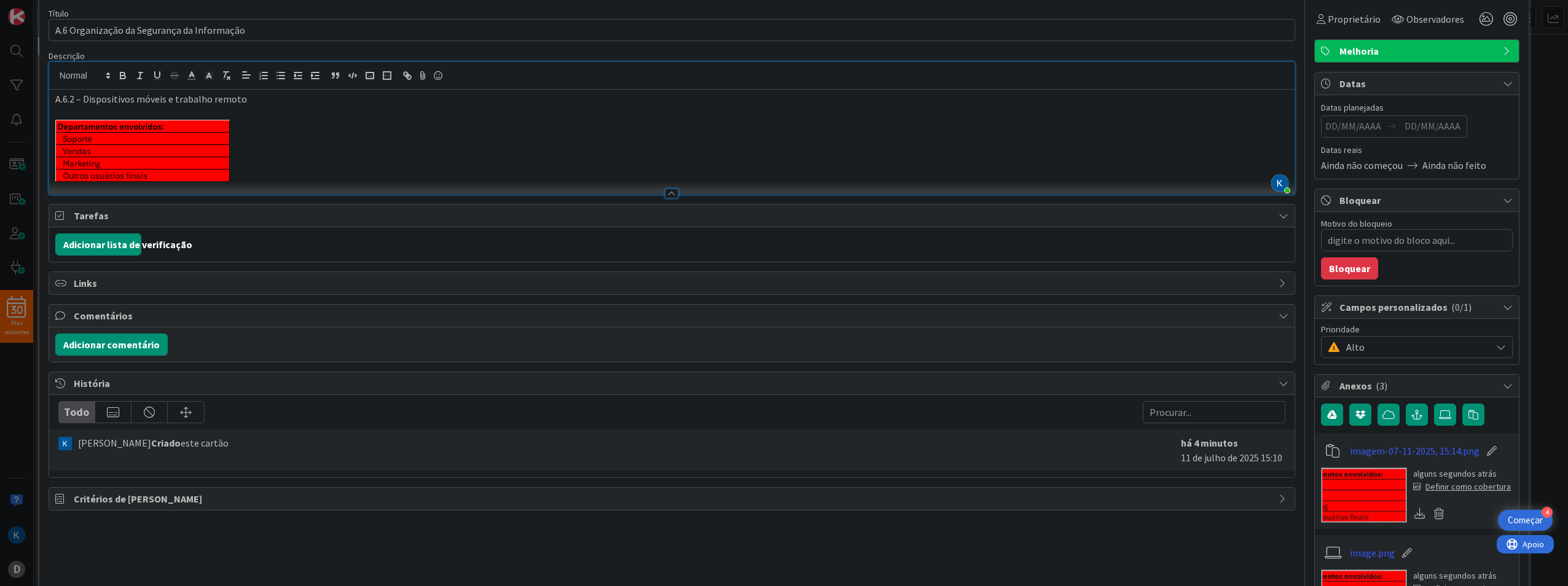 scroll, scrollTop: 0, scrollLeft: 0, axis: both 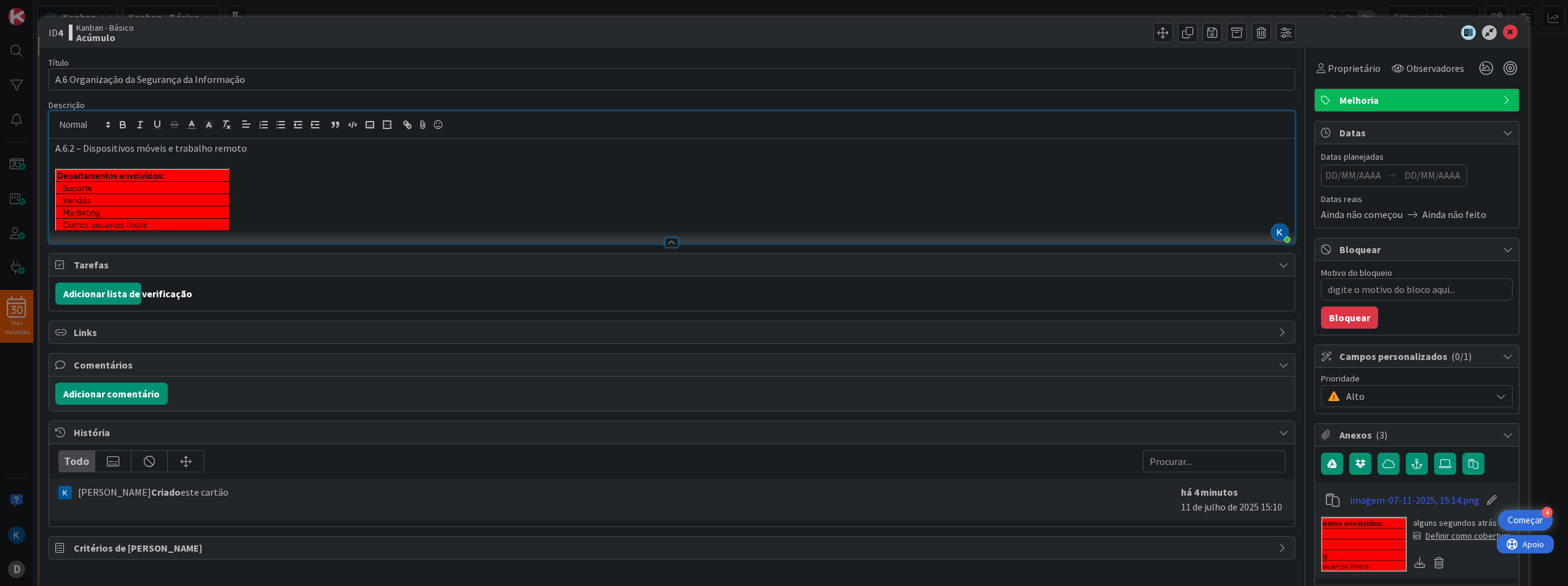 click on "Ainda não começou" at bounding box center (1362, 214) 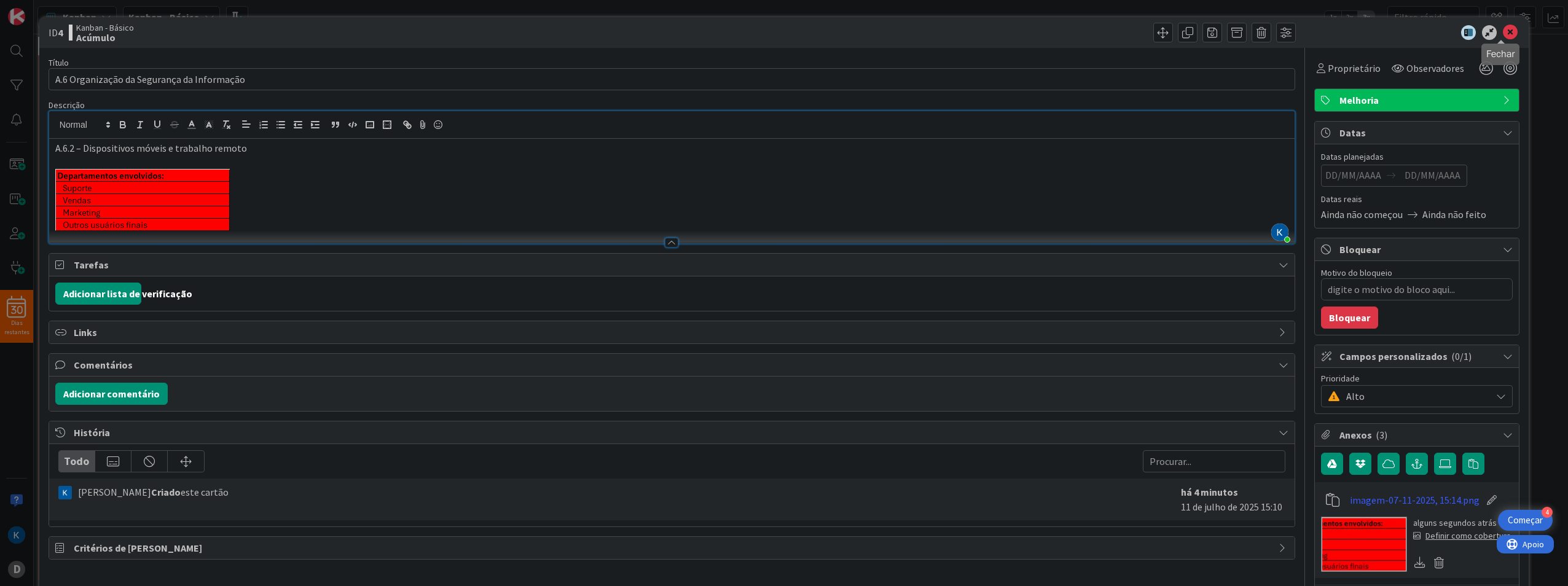click at bounding box center [1510, 33] 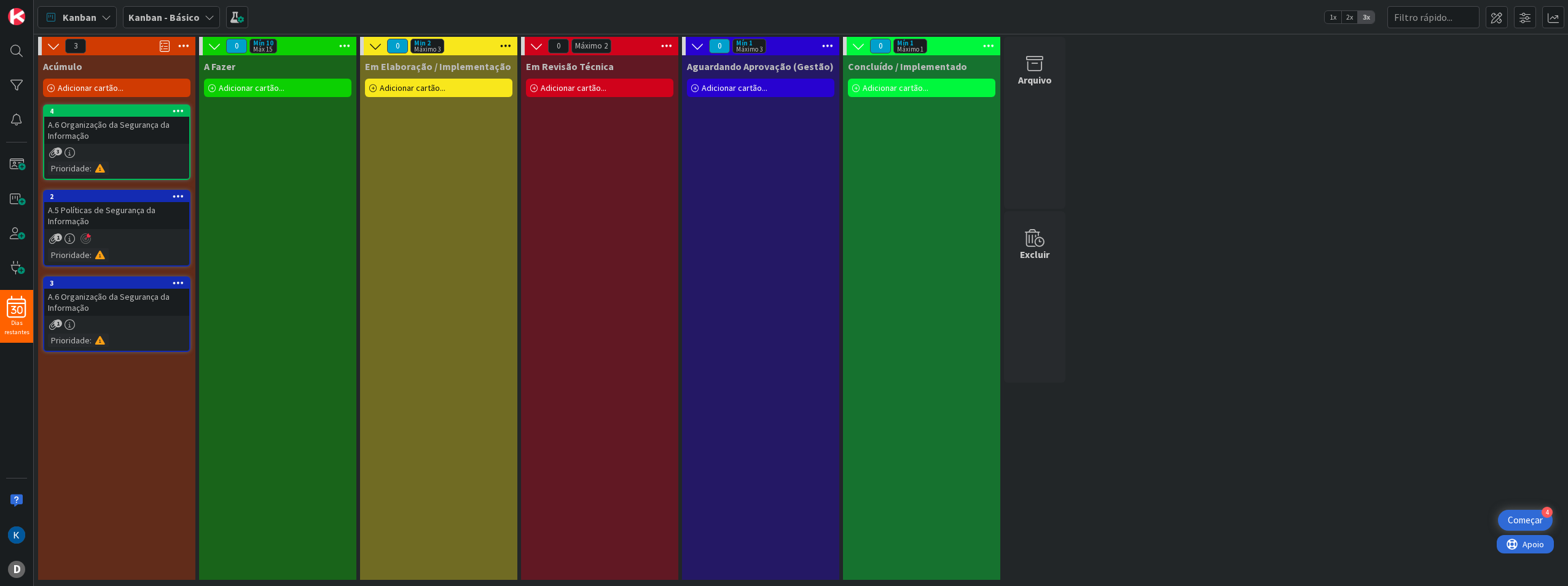 scroll, scrollTop: 0, scrollLeft: 0, axis: both 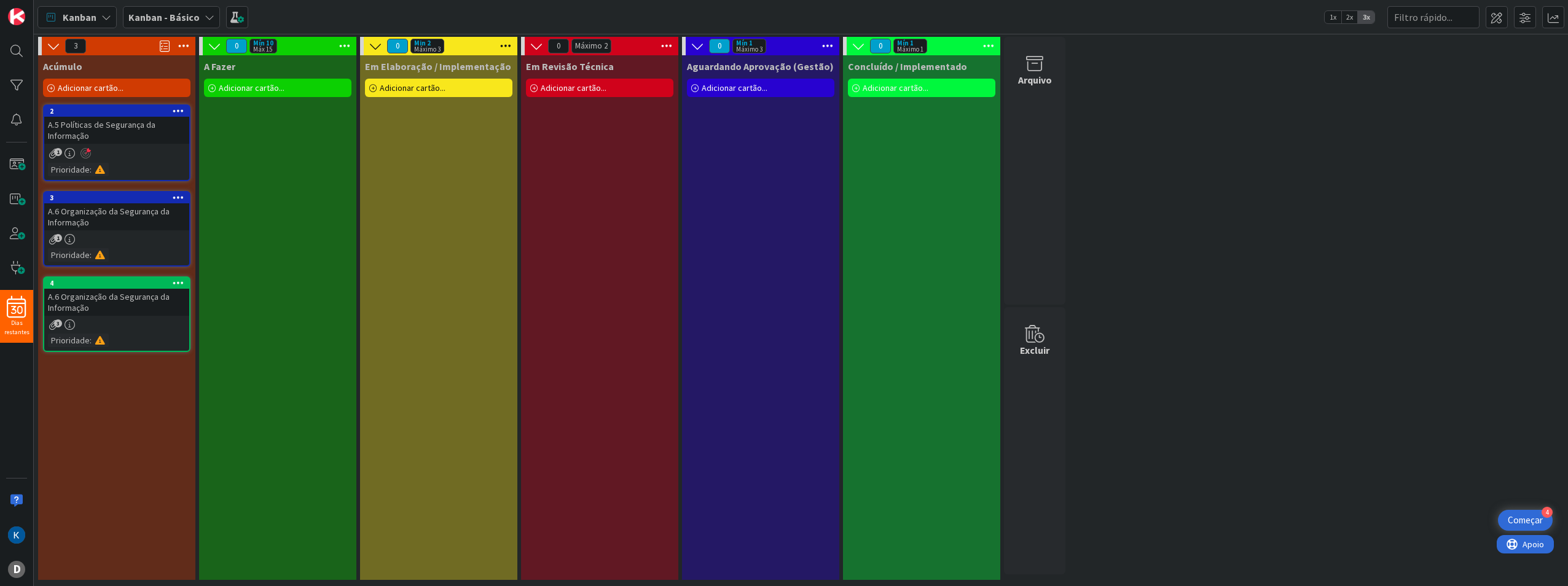 click on "Acúmulo Adicionar cartão... Modelo Não definido Não definido A.5 Políticas de Segurança da Informação A.5 Políticas de Segurança da Informação Editar modelos de cartão Título 0 / 128 Etiqueta Melhoria Levantamento Melhoria Questão Investigação Editar rótulos... Mostrar mais... Adicionar Adicionar e Avançar Adicionar e editar 2 A.5 Políticas de Segurança da Informação 1 Prioridade : 3 A.6 Organização da Segurança da Informação 1 Prioridade : 4 A.6 Organização da Segurança da Informação 3 Prioridade :" at bounding box center (117, 318) 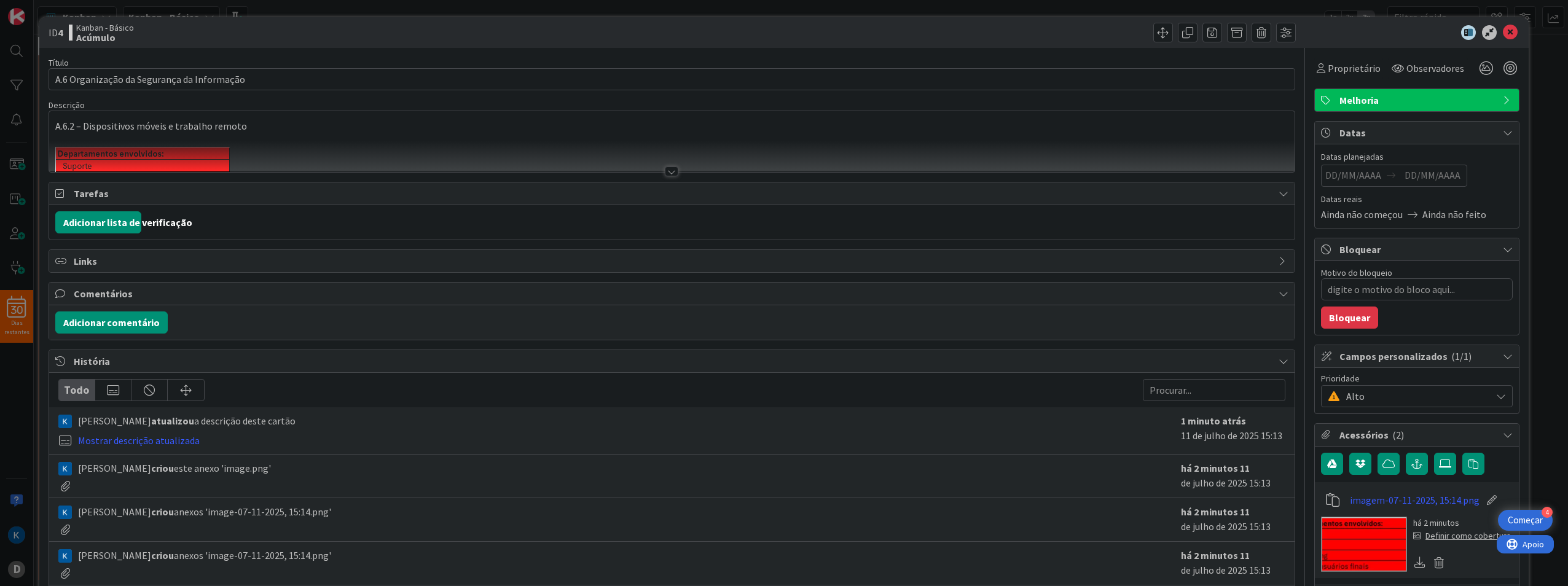 scroll, scrollTop: 0, scrollLeft: 0, axis: both 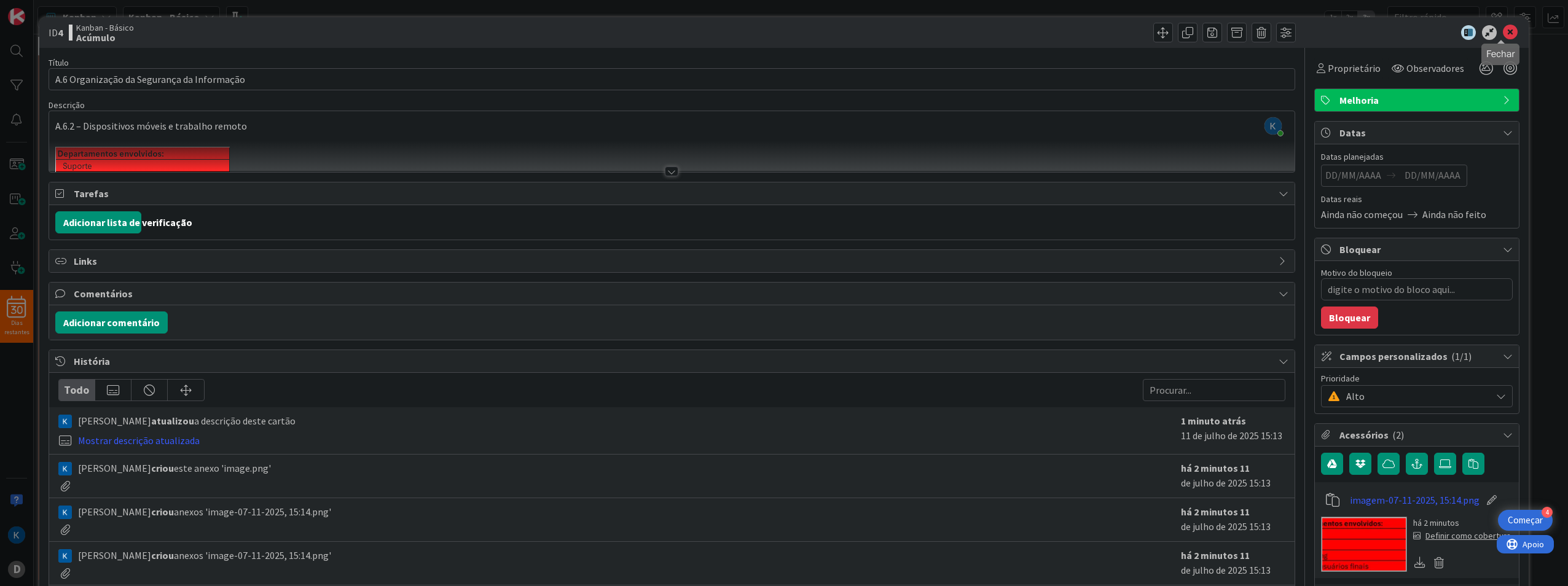 click at bounding box center [1510, 33] 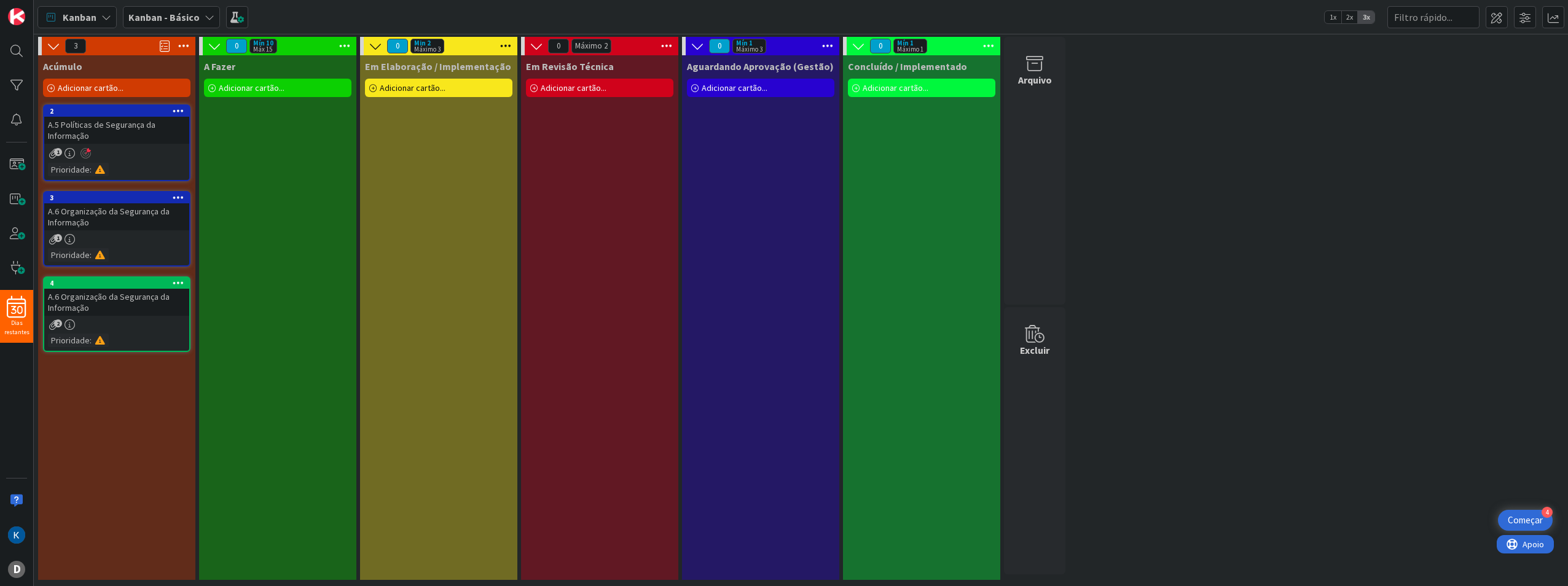 scroll, scrollTop: 0, scrollLeft: 0, axis: both 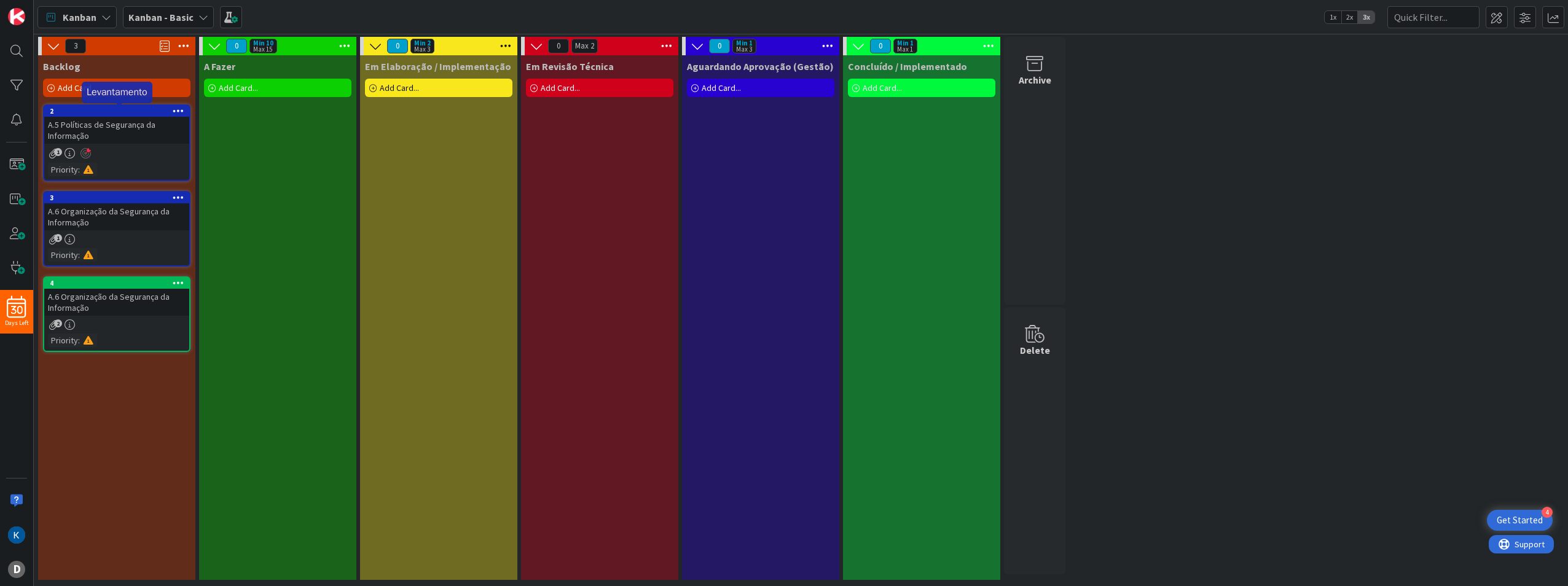 click on "2" at bounding box center (119, 111) 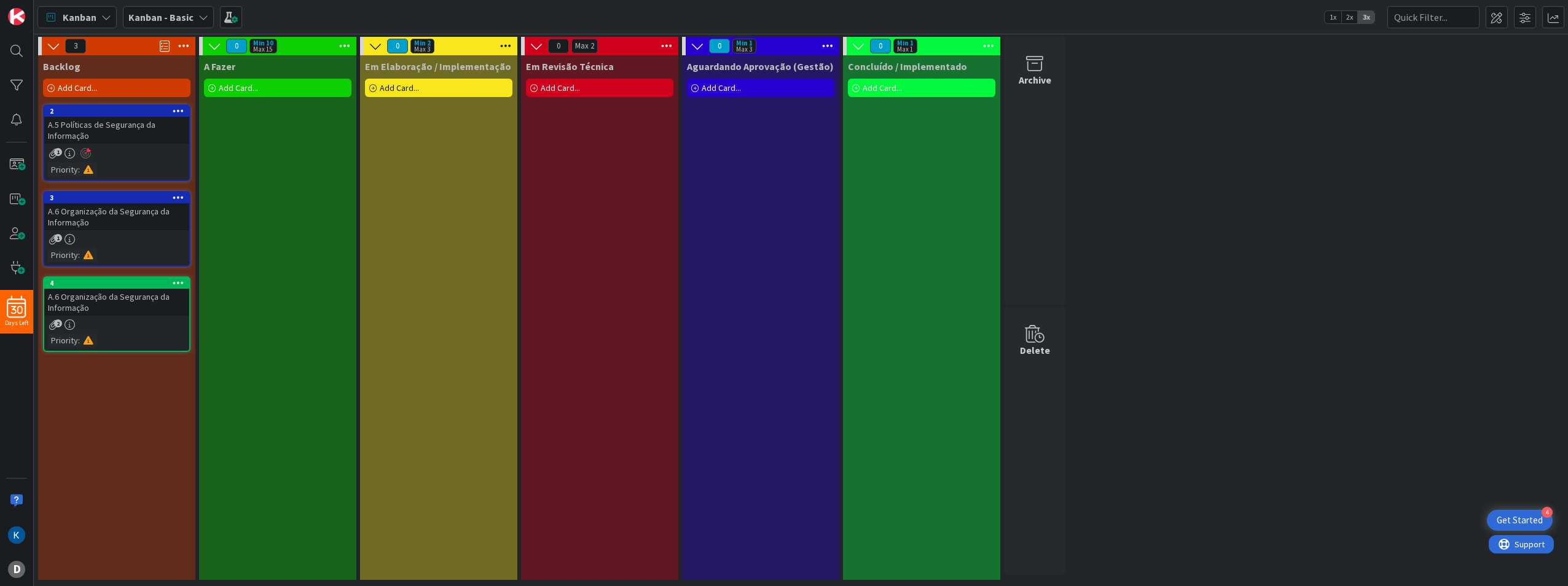 scroll, scrollTop: 0, scrollLeft: 0, axis: both 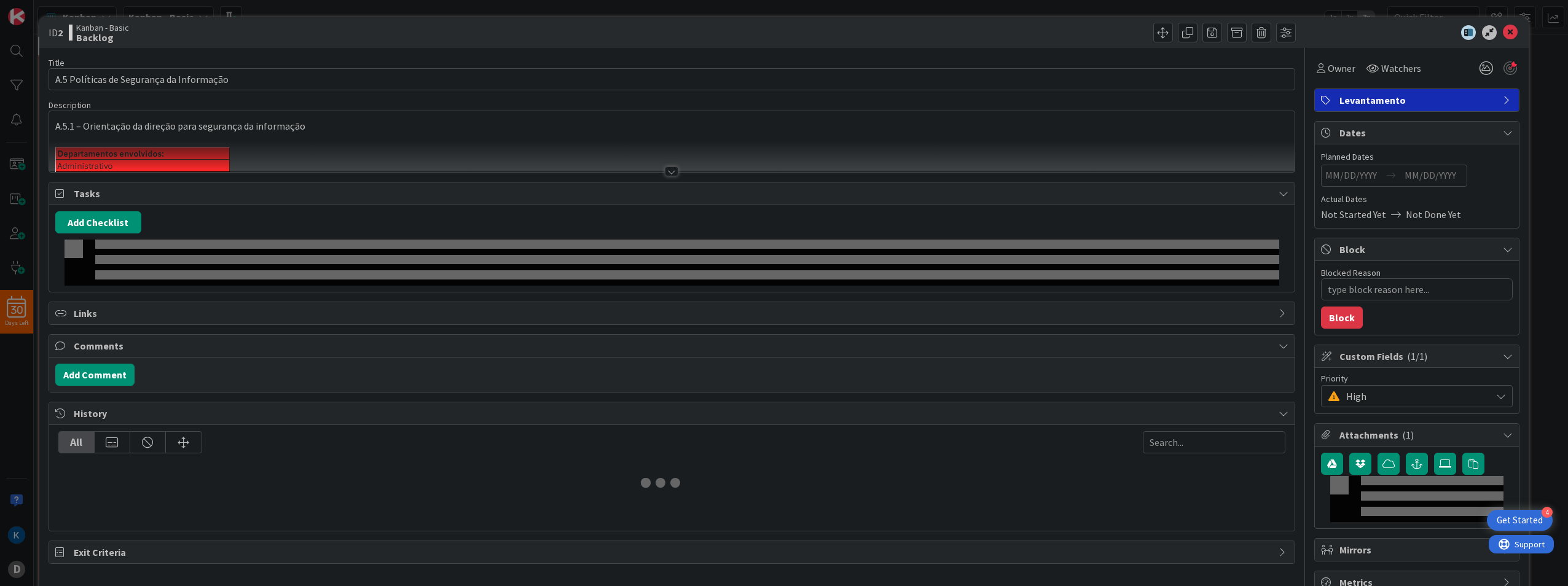 type on "x" 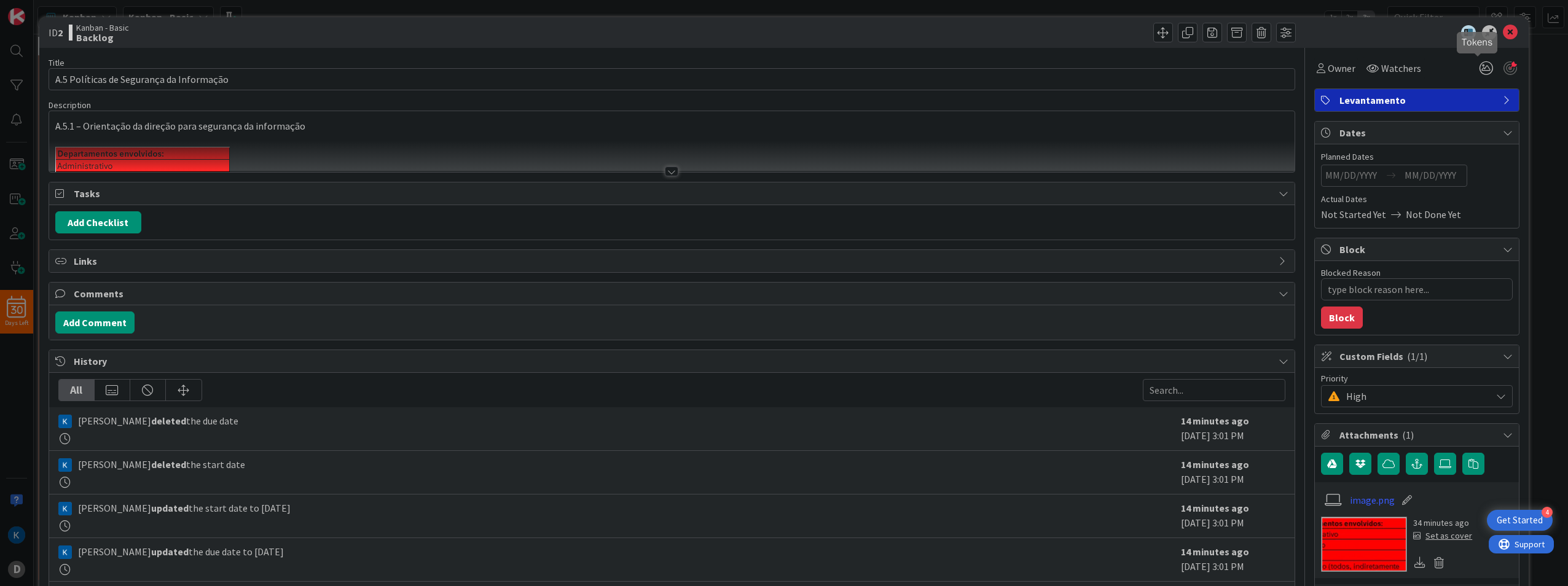 scroll, scrollTop: 0, scrollLeft: 0, axis: both 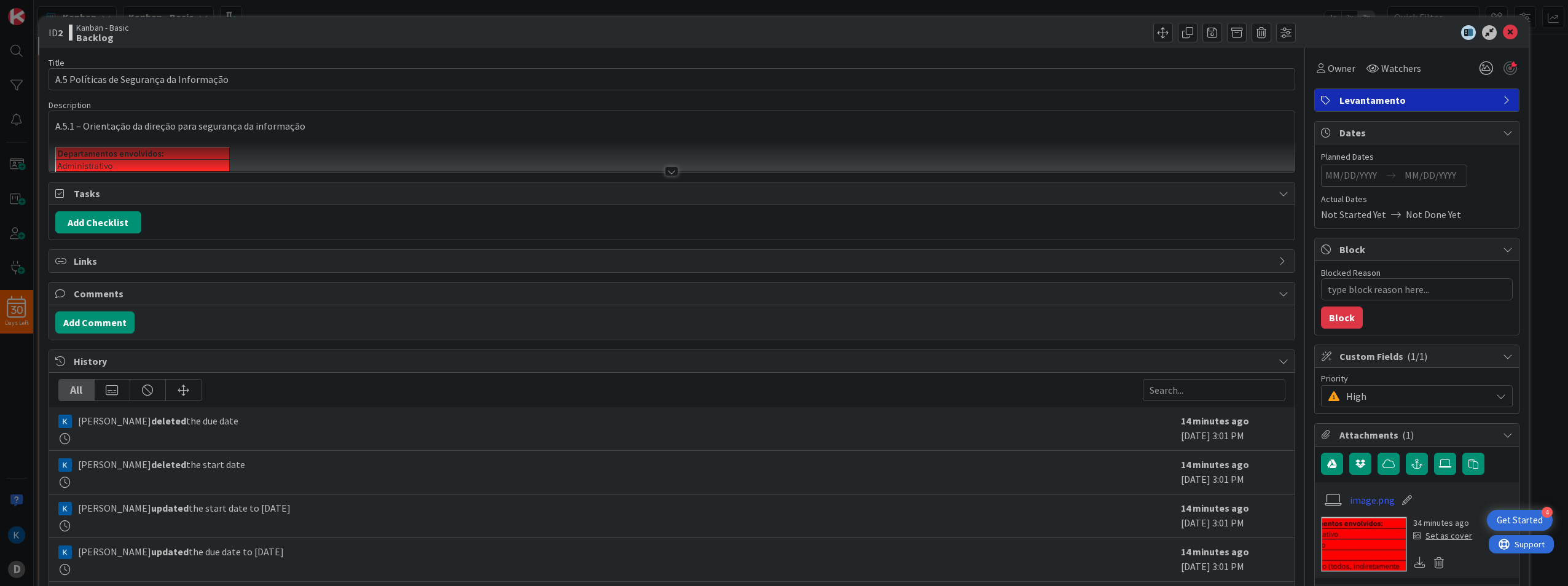 click at bounding box center (1508, 100) 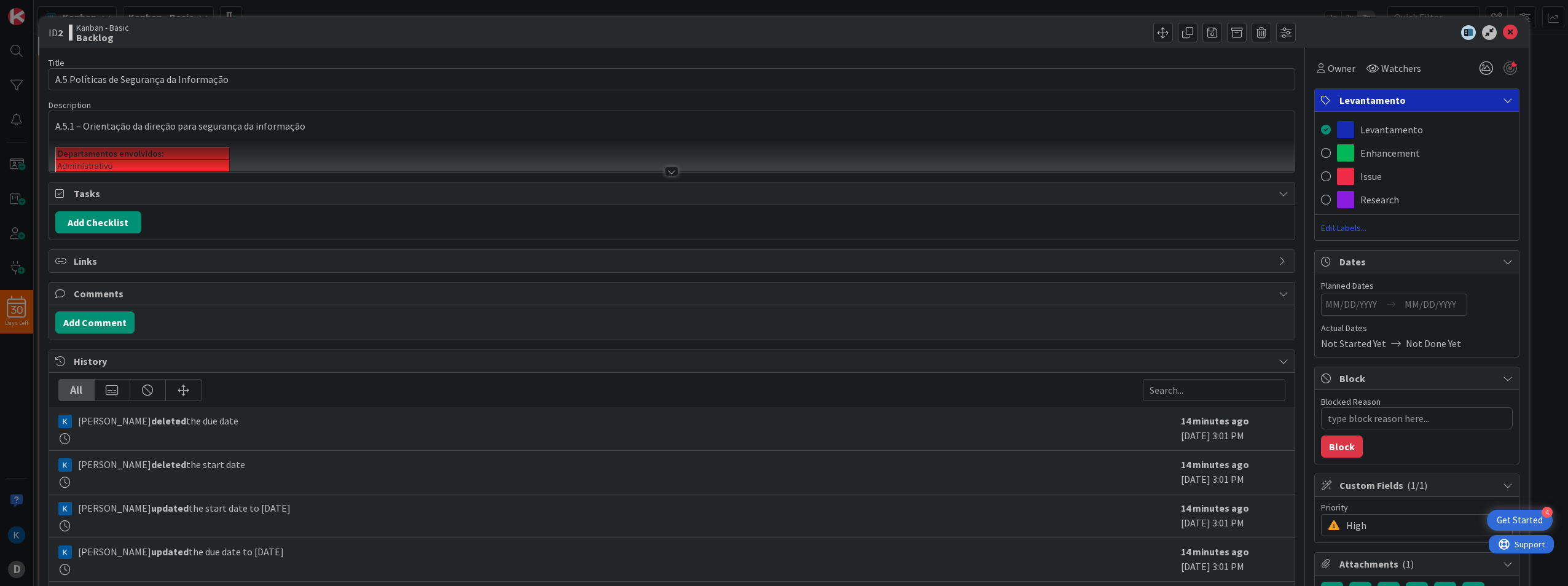 click on "Edit Labels..." at bounding box center [1417, 228] 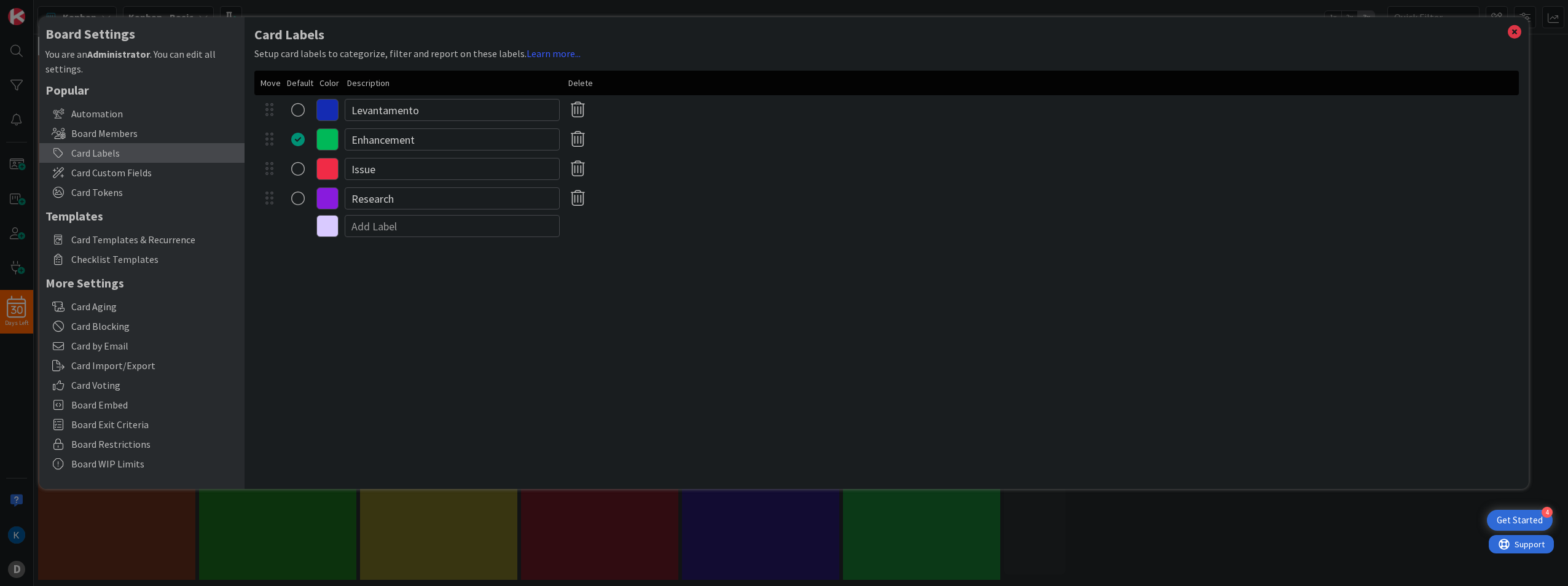 scroll, scrollTop: 0, scrollLeft: 0, axis: both 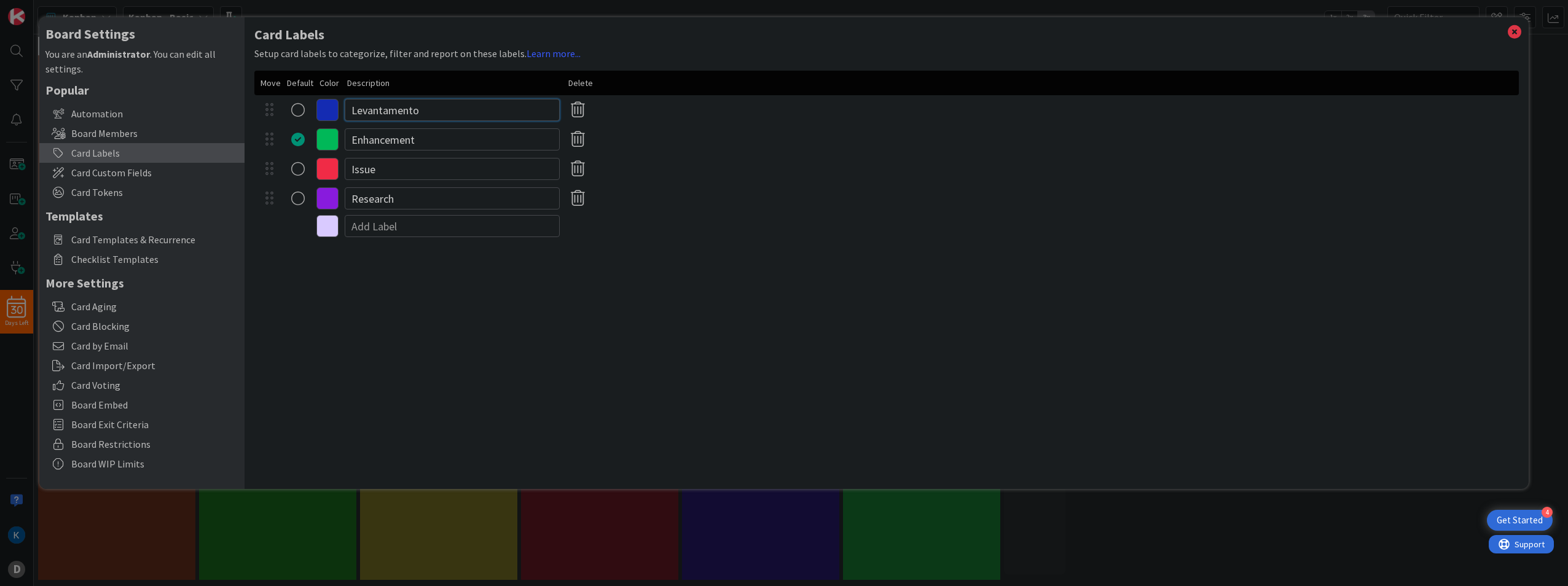 drag, startPoint x: 434, startPoint y: 109, endPoint x: 349, endPoint y: 105, distance: 85.09407 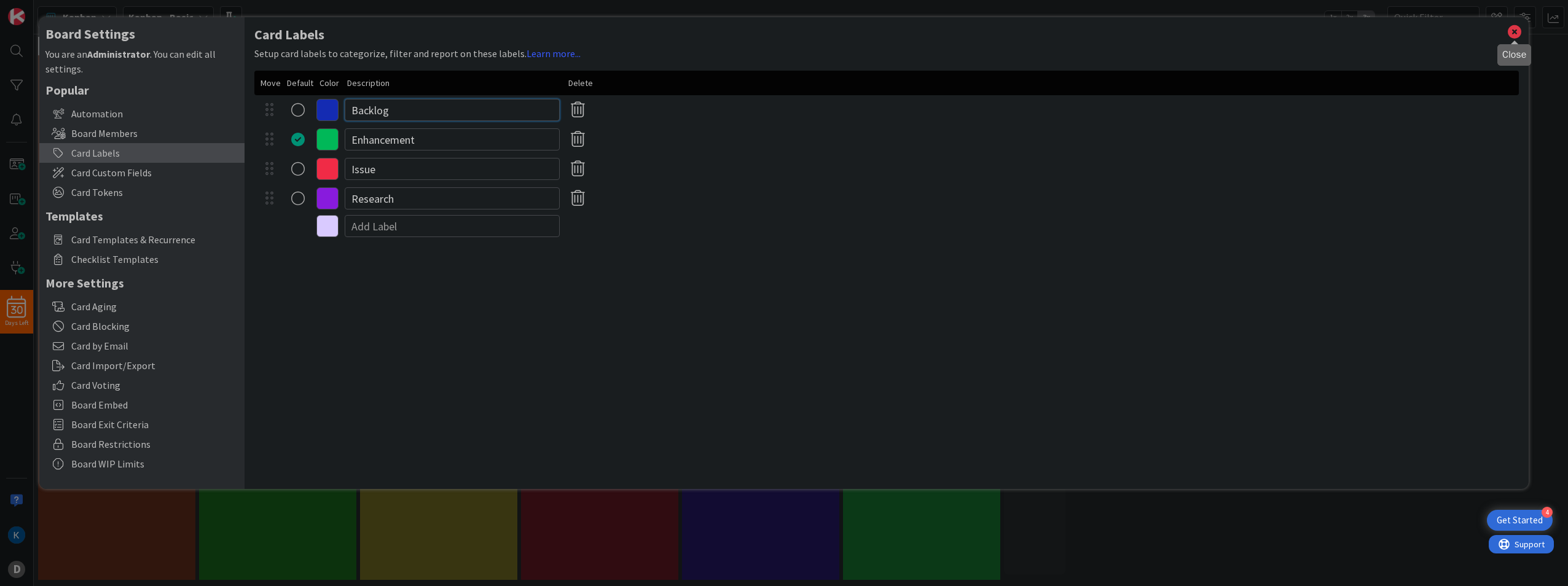 type on "Backlog" 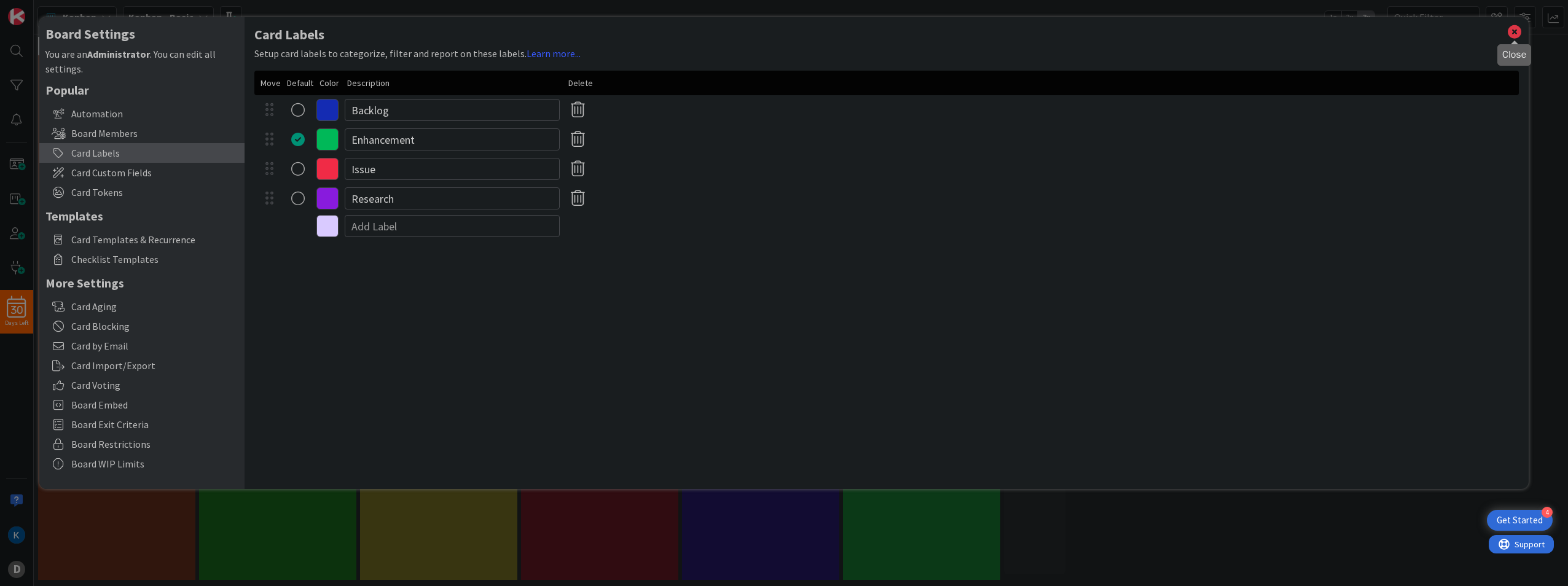 click at bounding box center (1515, 32) 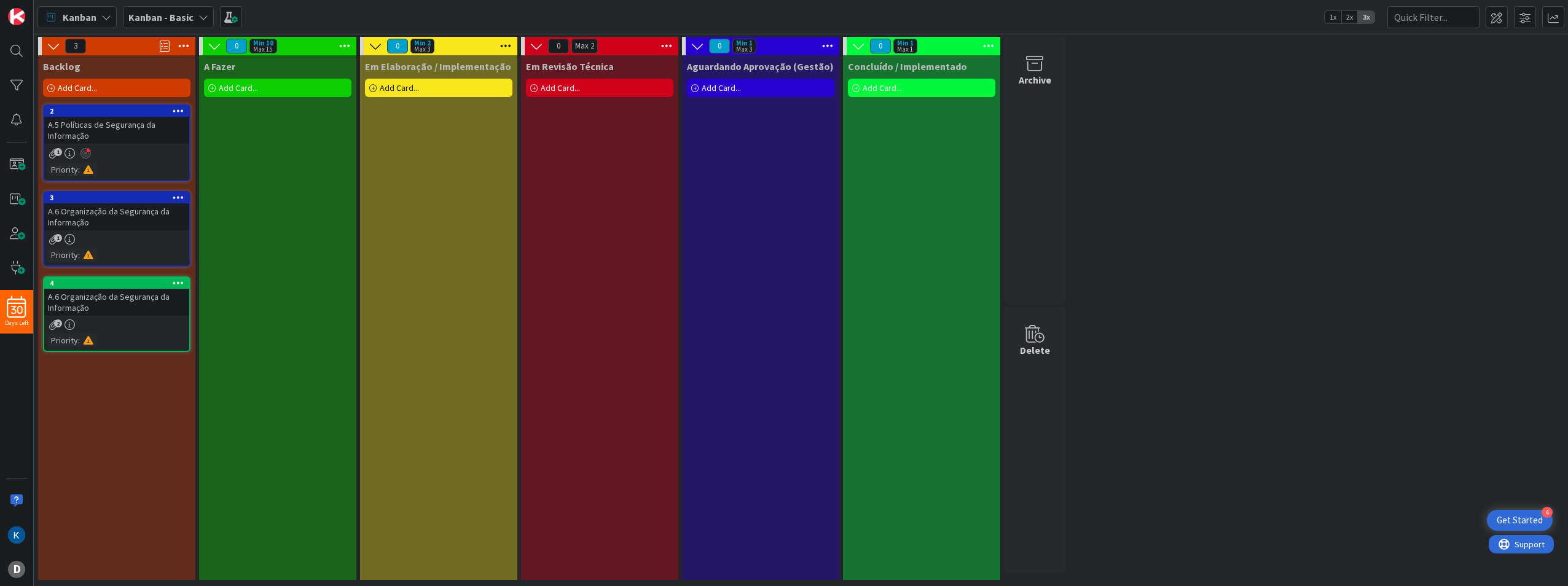 click on "A.6 Organização da Segurança da Informação" at bounding box center (117, 302) 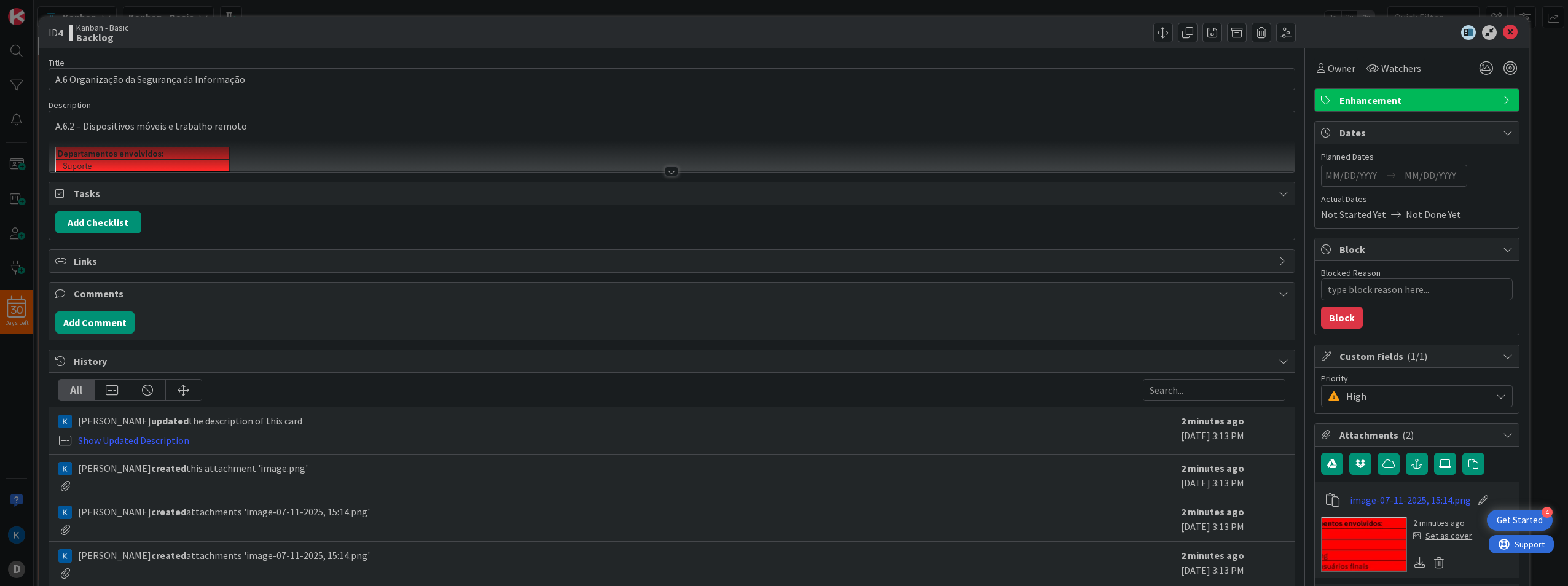 scroll, scrollTop: 0, scrollLeft: 0, axis: both 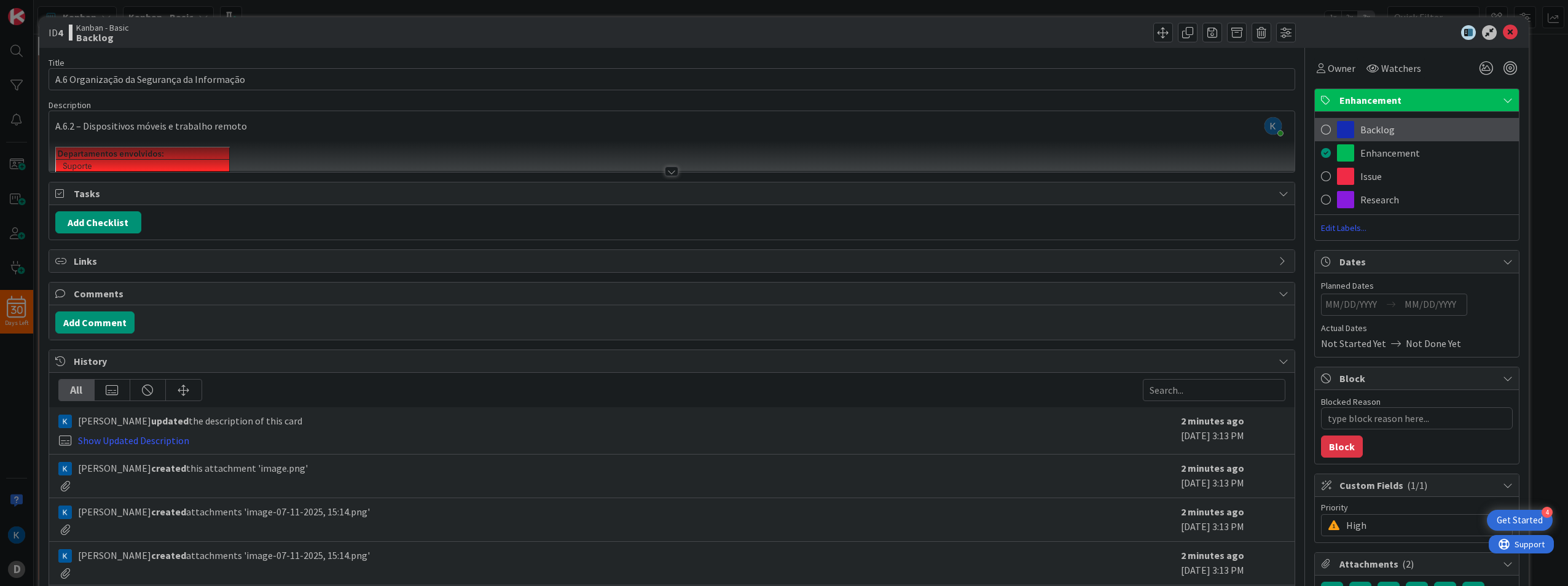 click on "Backlog" at bounding box center [1417, 130] 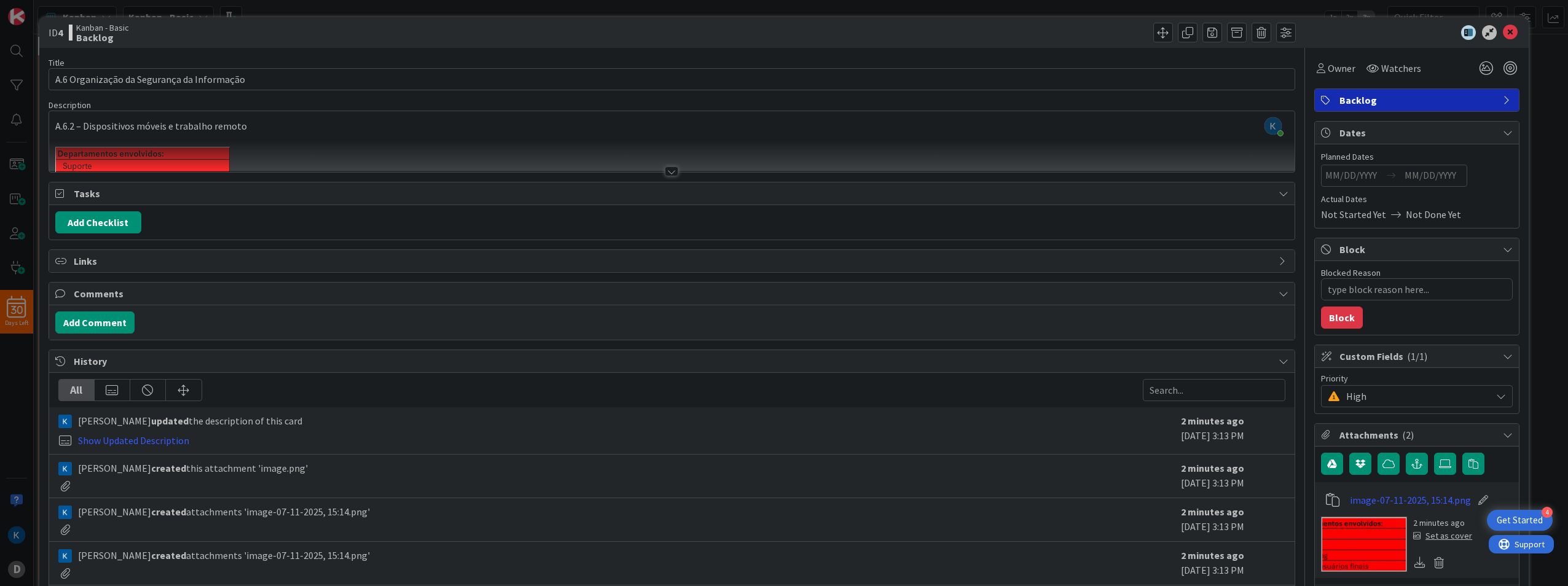 type on "x" 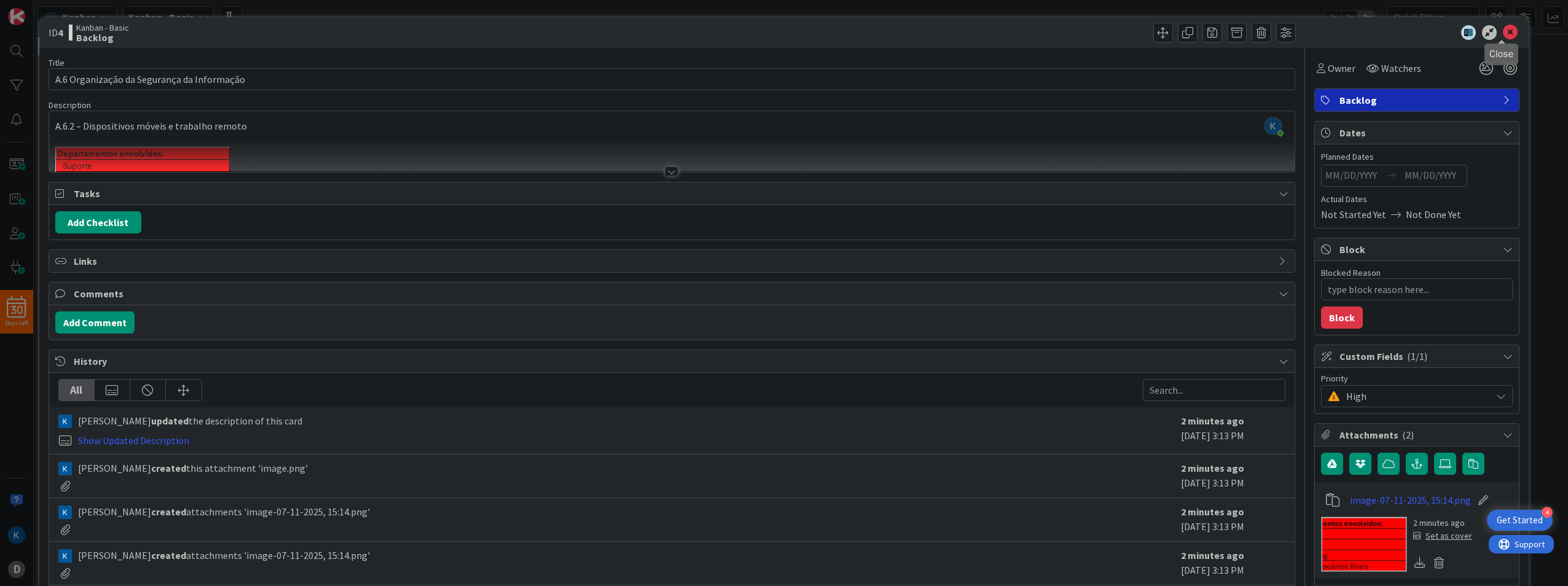 click at bounding box center [1510, 33] 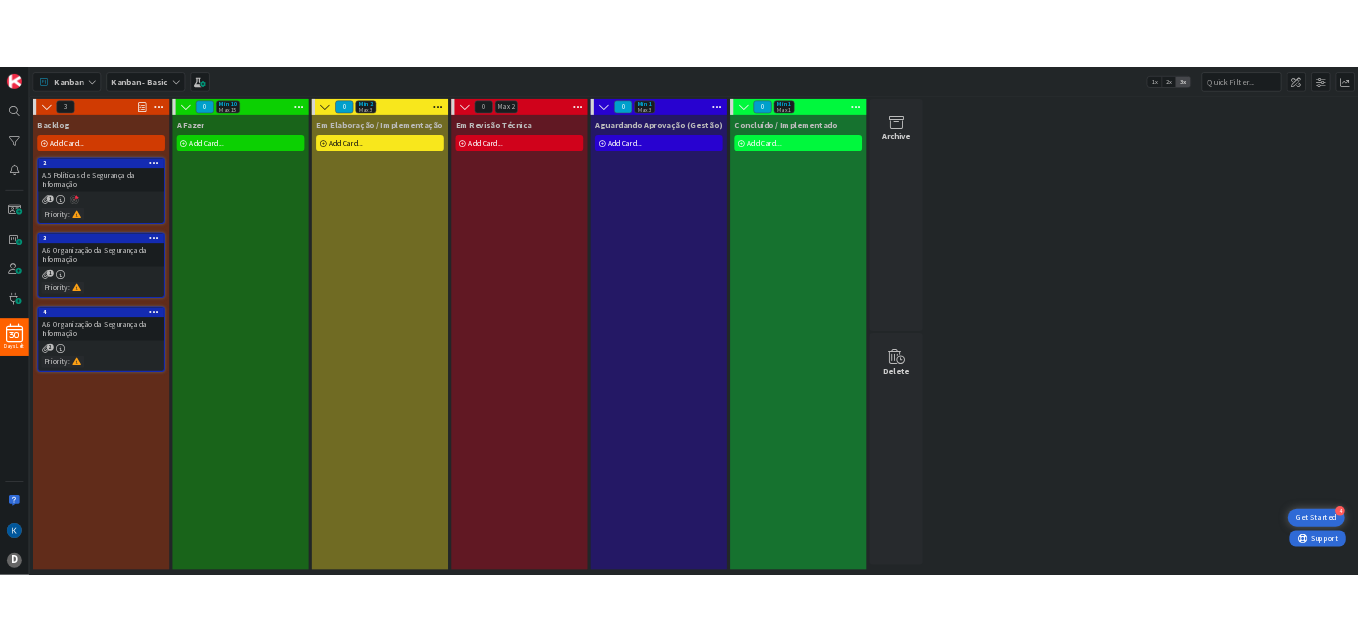 scroll, scrollTop: 0, scrollLeft: 0, axis: both 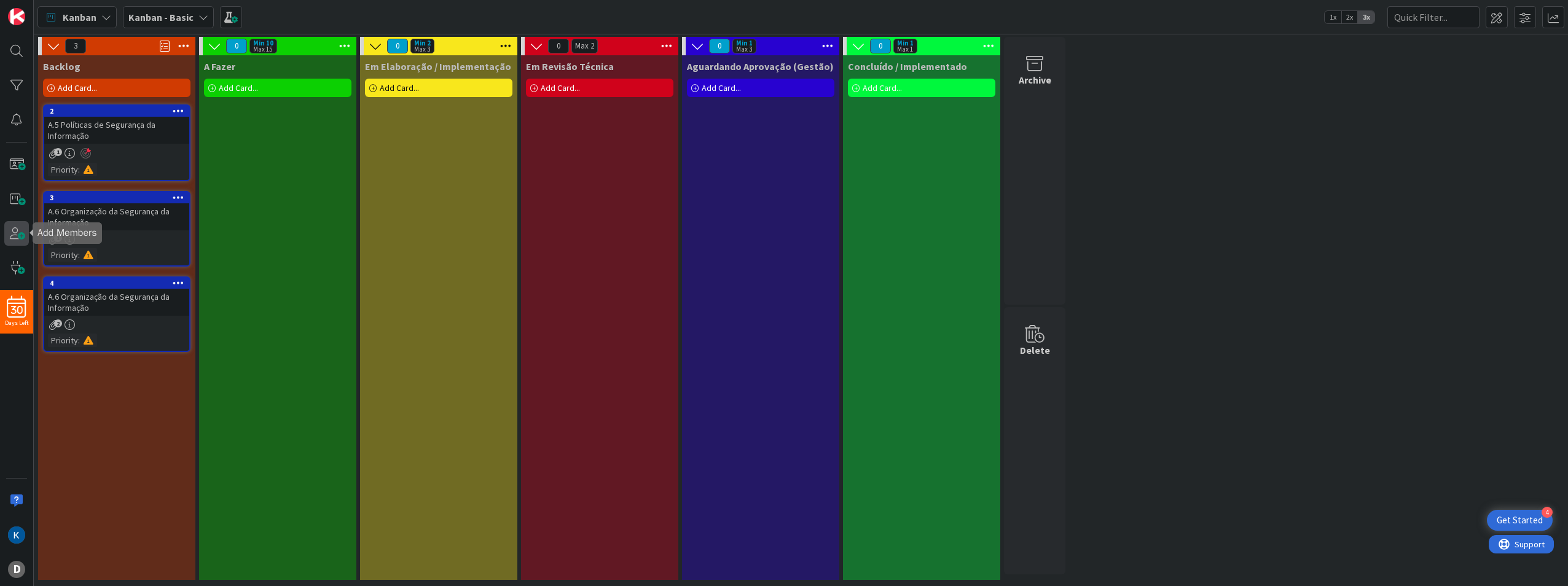 click at bounding box center (17, 233) 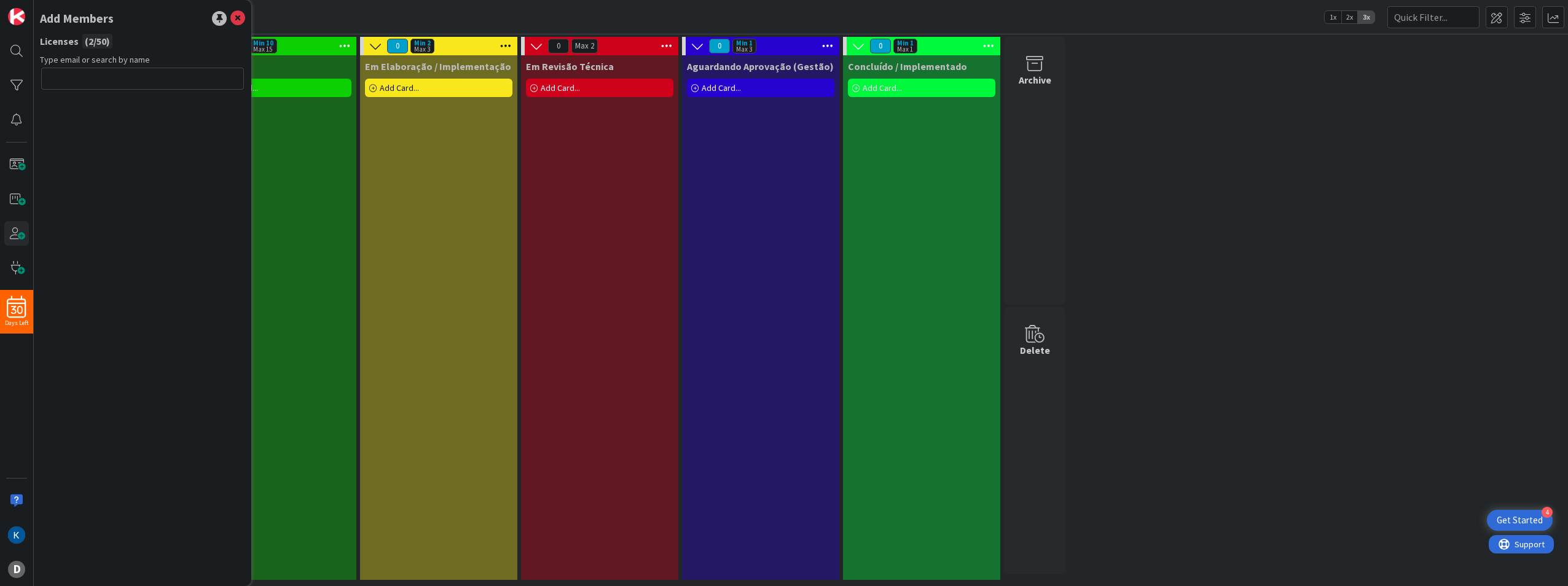 click at bounding box center [143, 79] 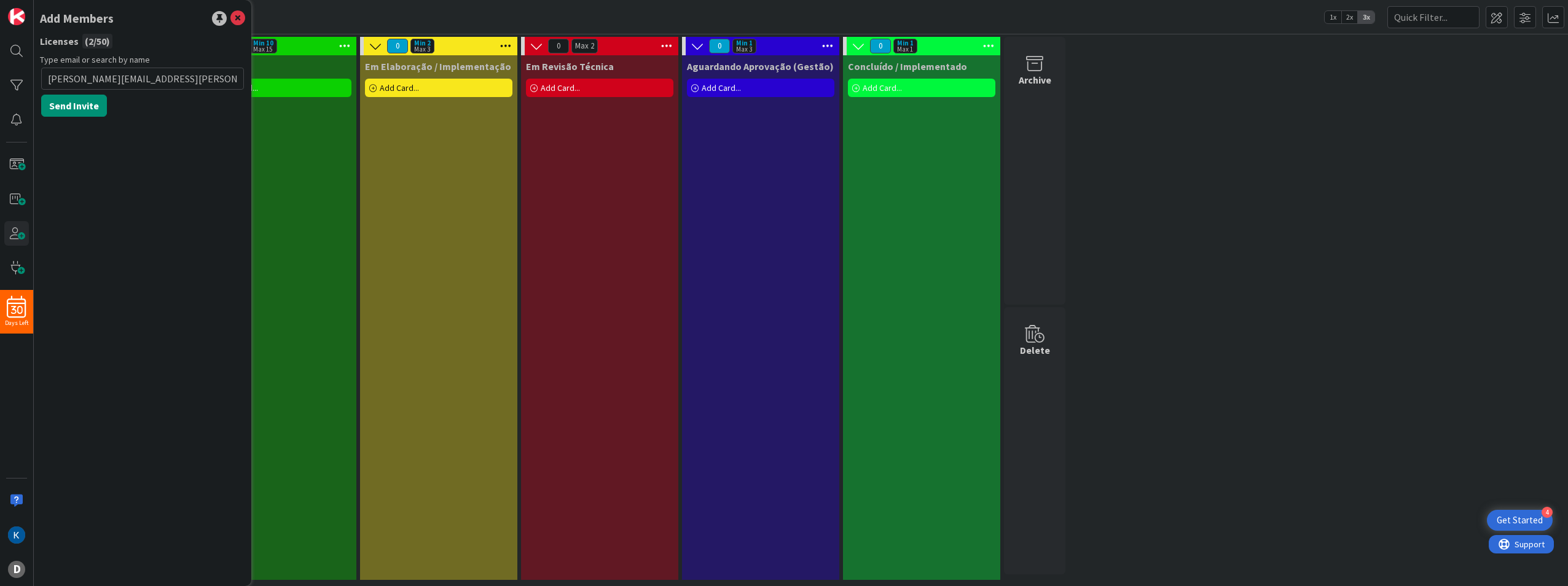click on "Matheus.pereira@domonet.com.br" at bounding box center [143, 79] 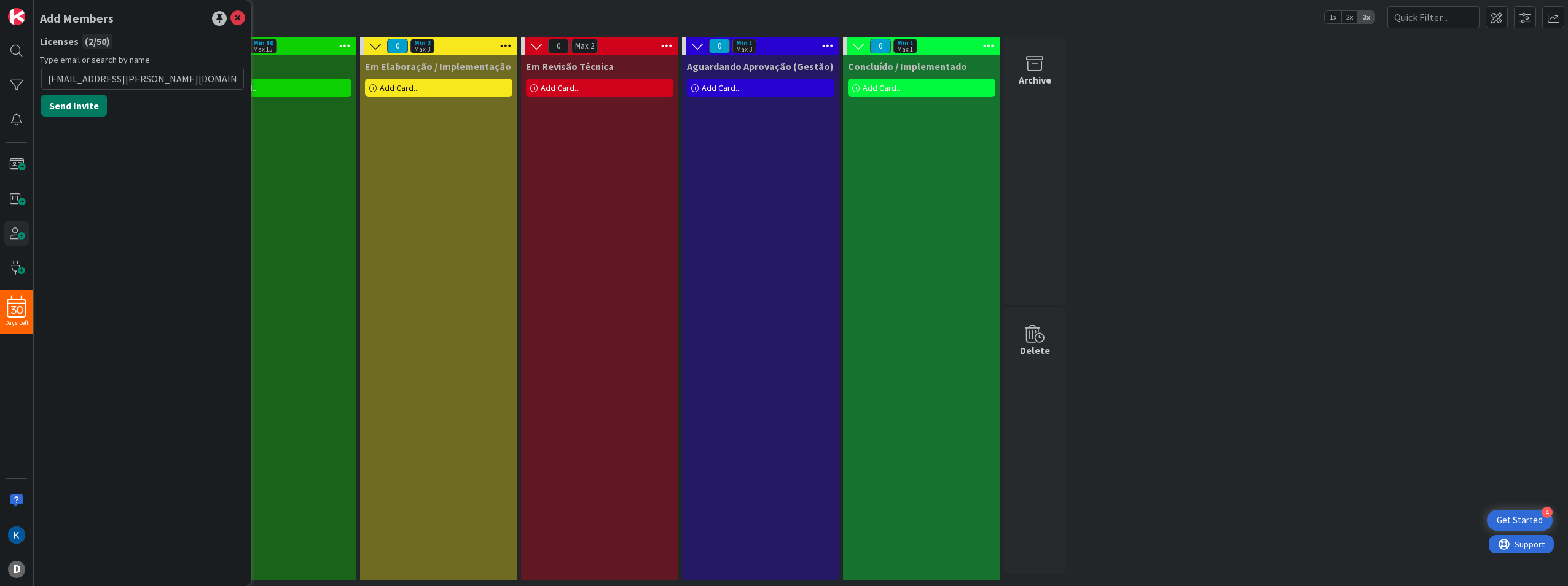 type on "matheus.pereira@domonet.com.br" 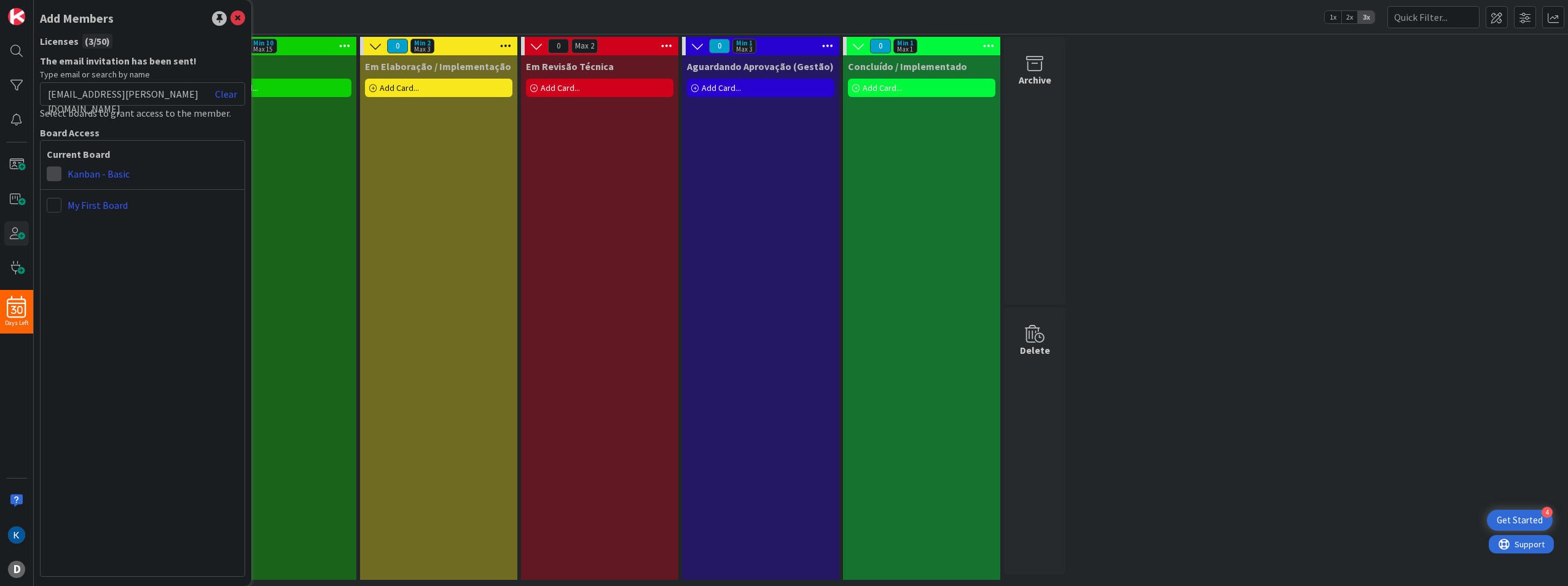 click at bounding box center (54, 174) 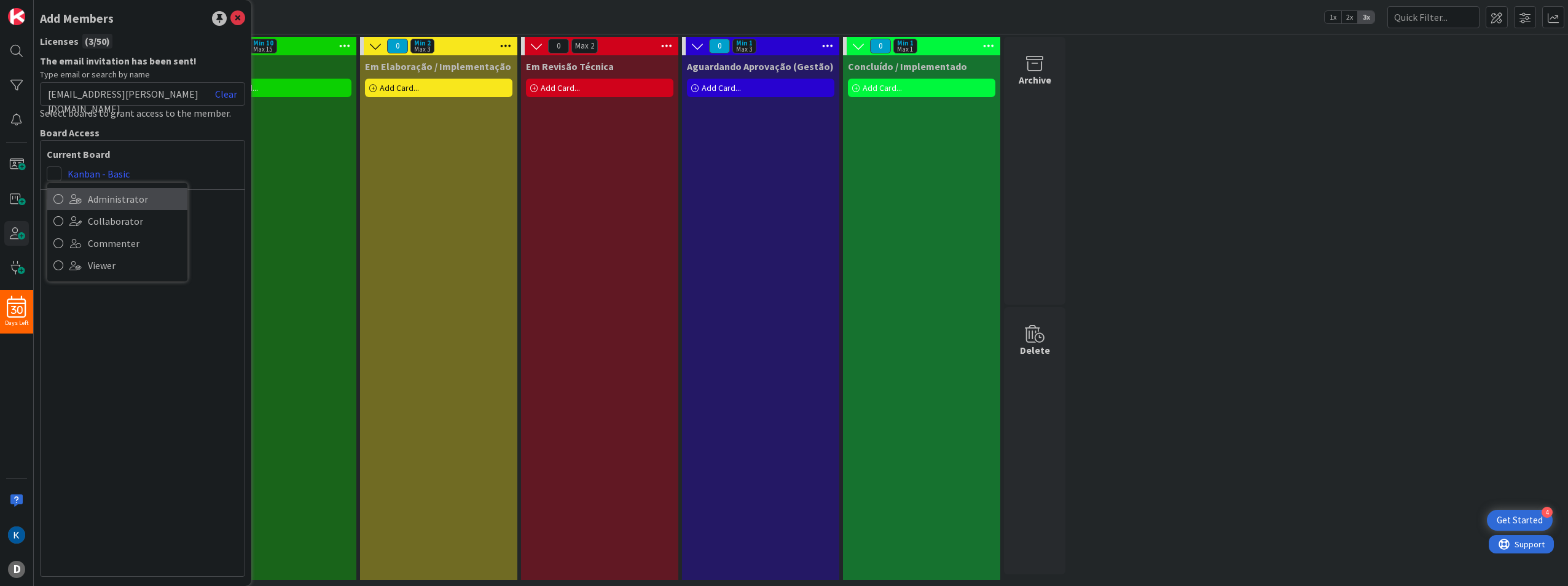 click at bounding box center (58, 199) 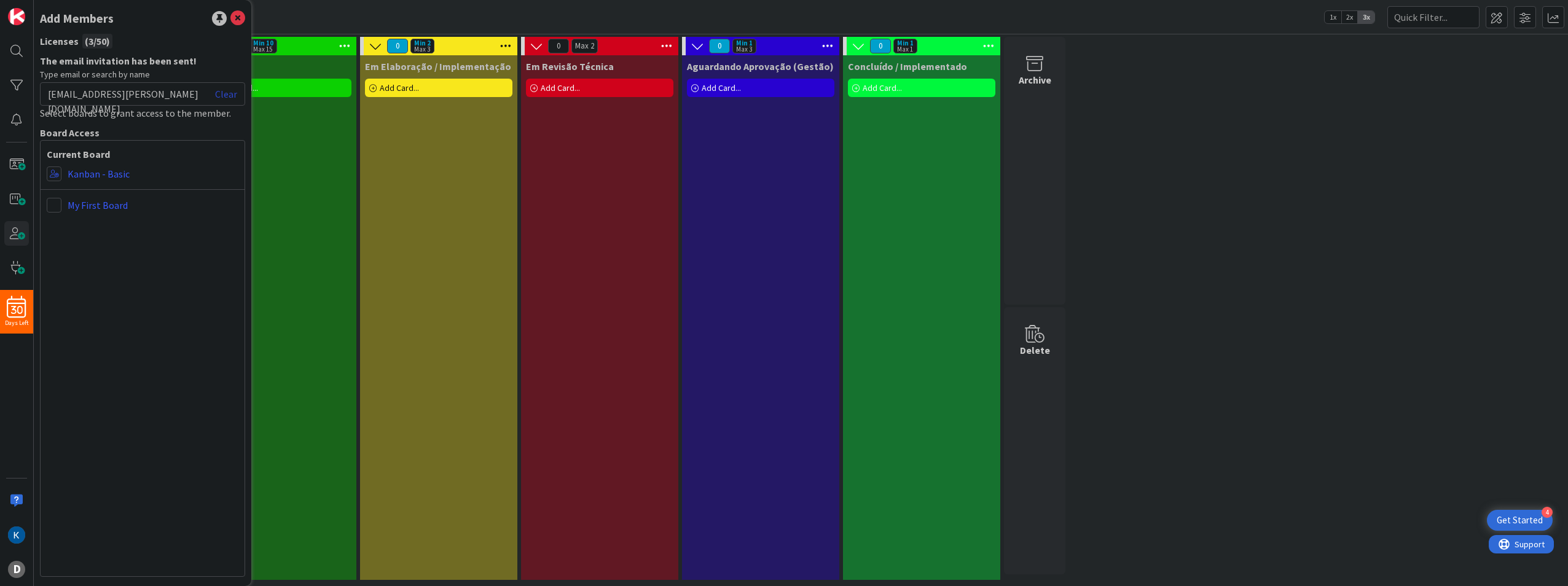 click on "Clear" at bounding box center (226, 94) 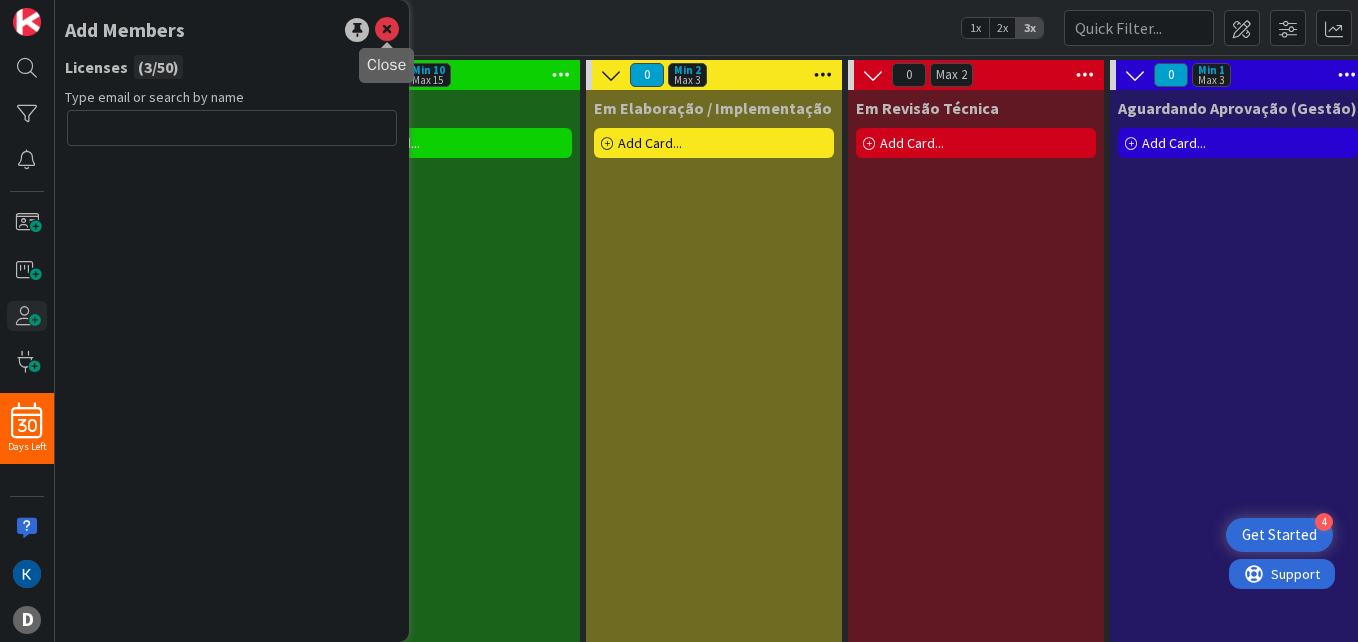 click at bounding box center (387, 30) 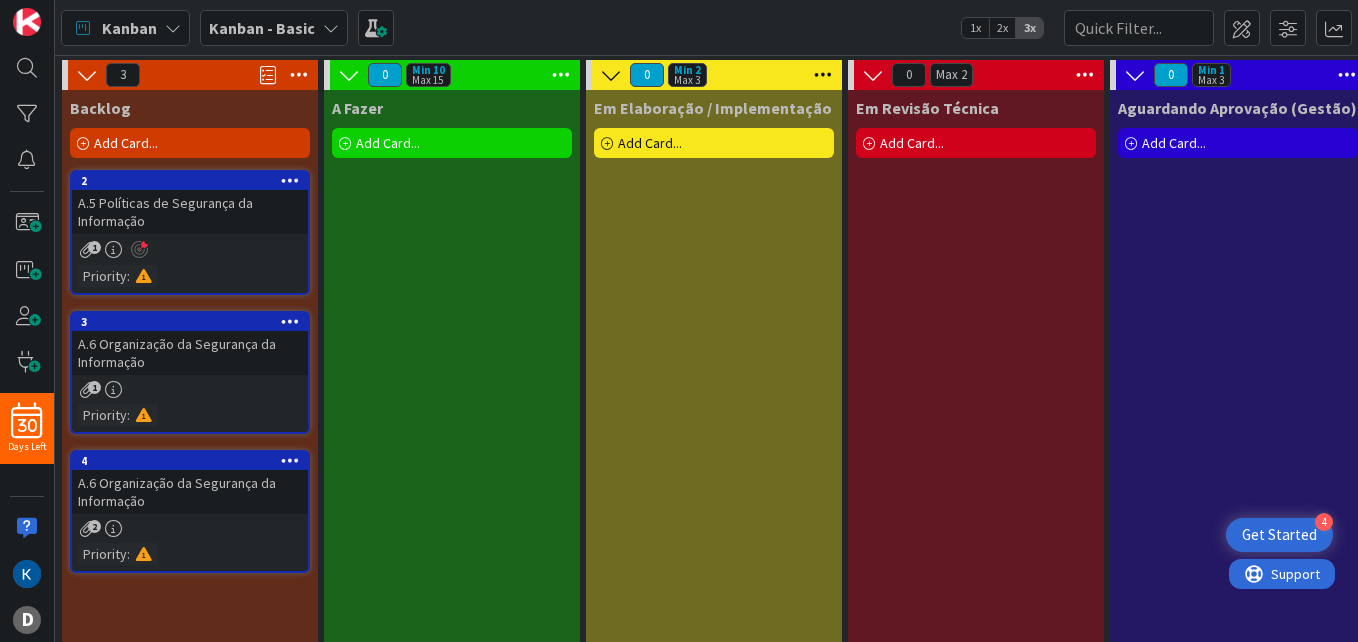 click at bounding box center (561, 75) 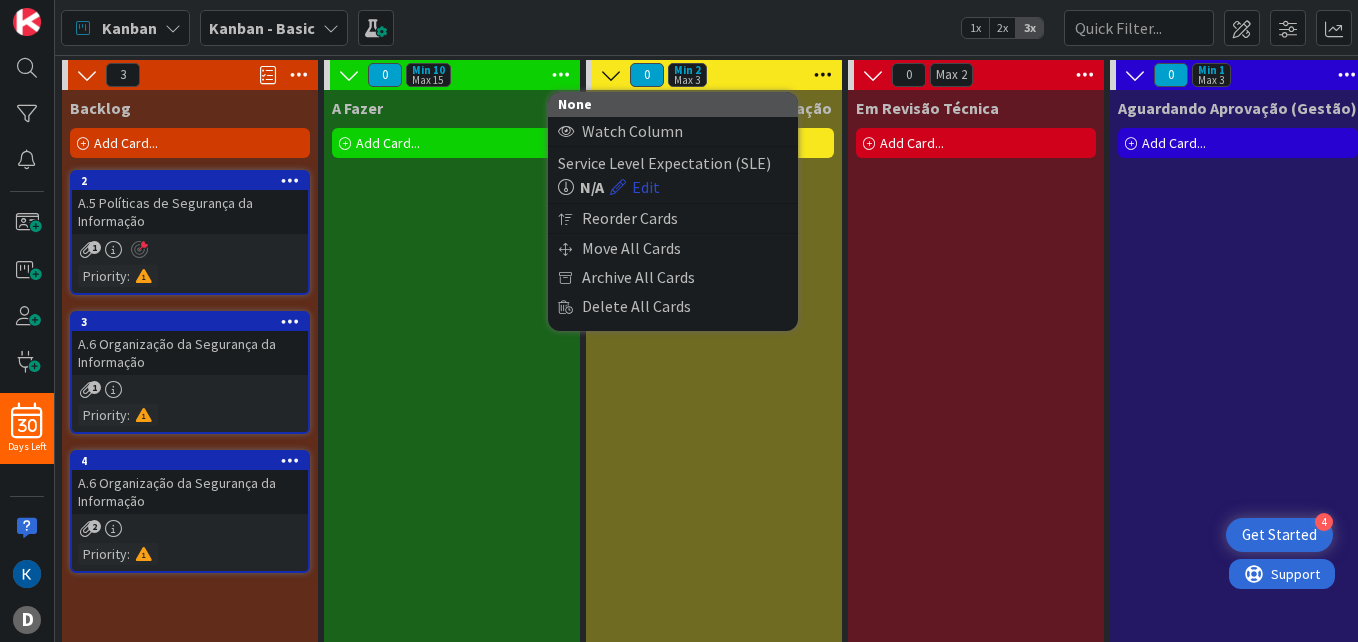 click on "Edit" at bounding box center [635, 187] 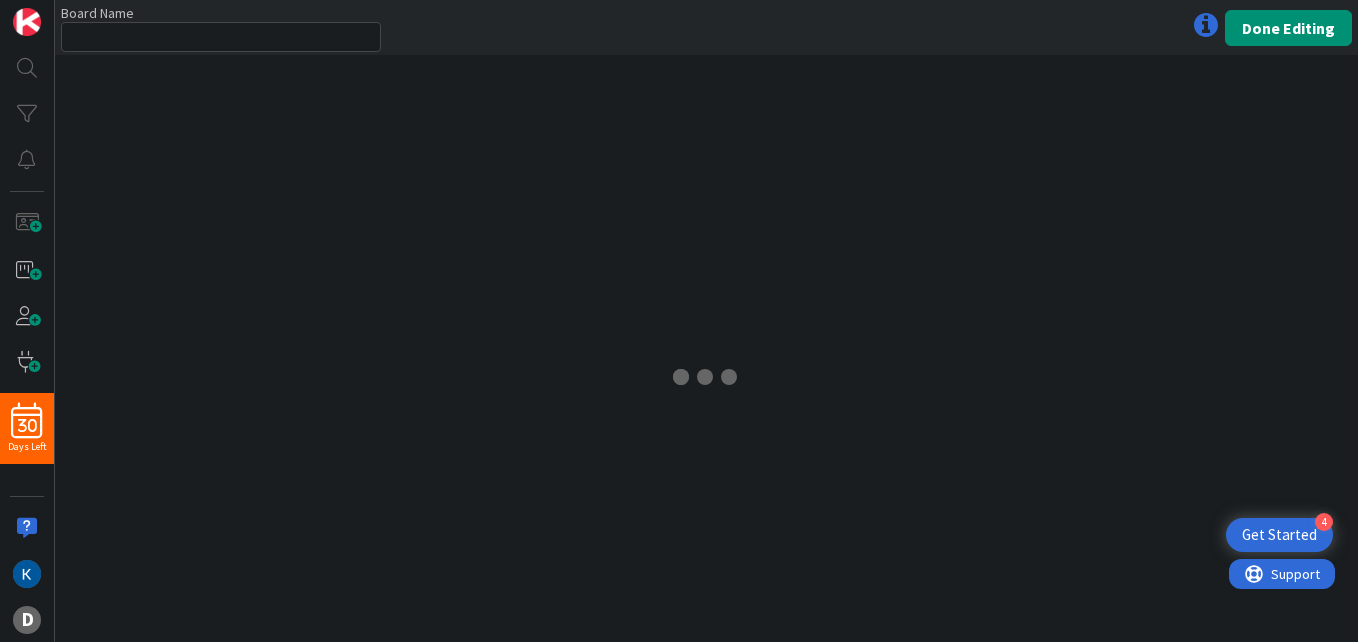 type on "Kanban - Basic" 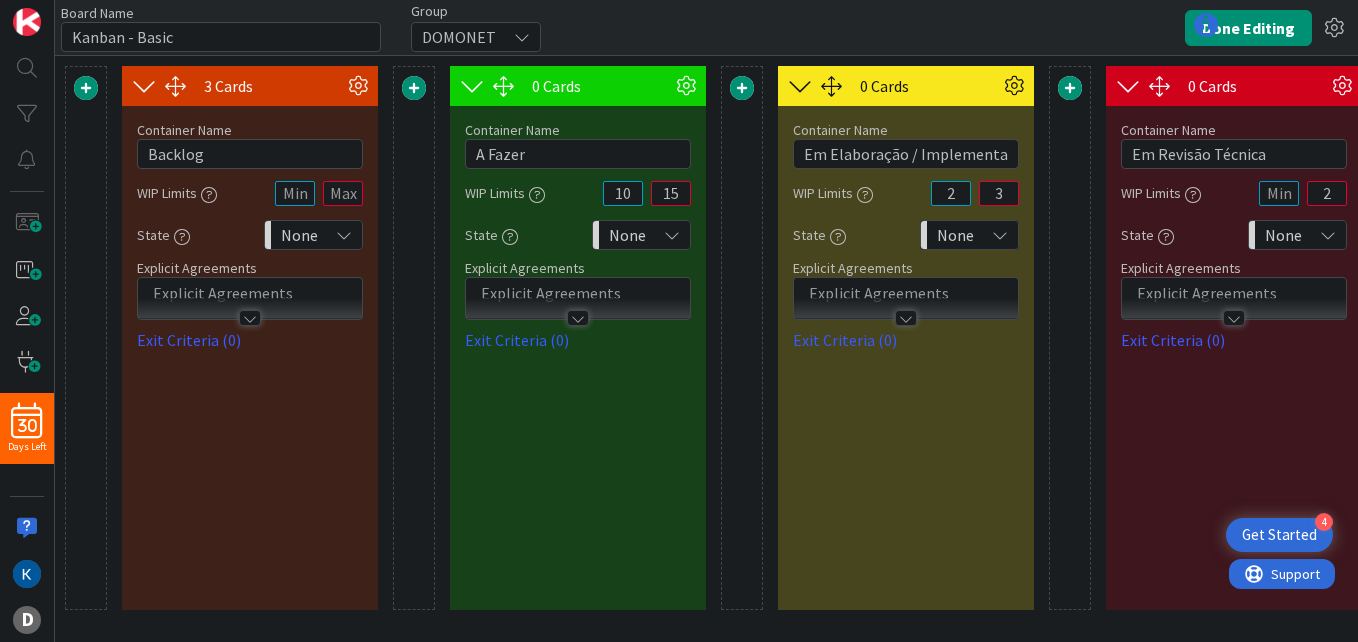 scroll, scrollTop: 0, scrollLeft: 0, axis: both 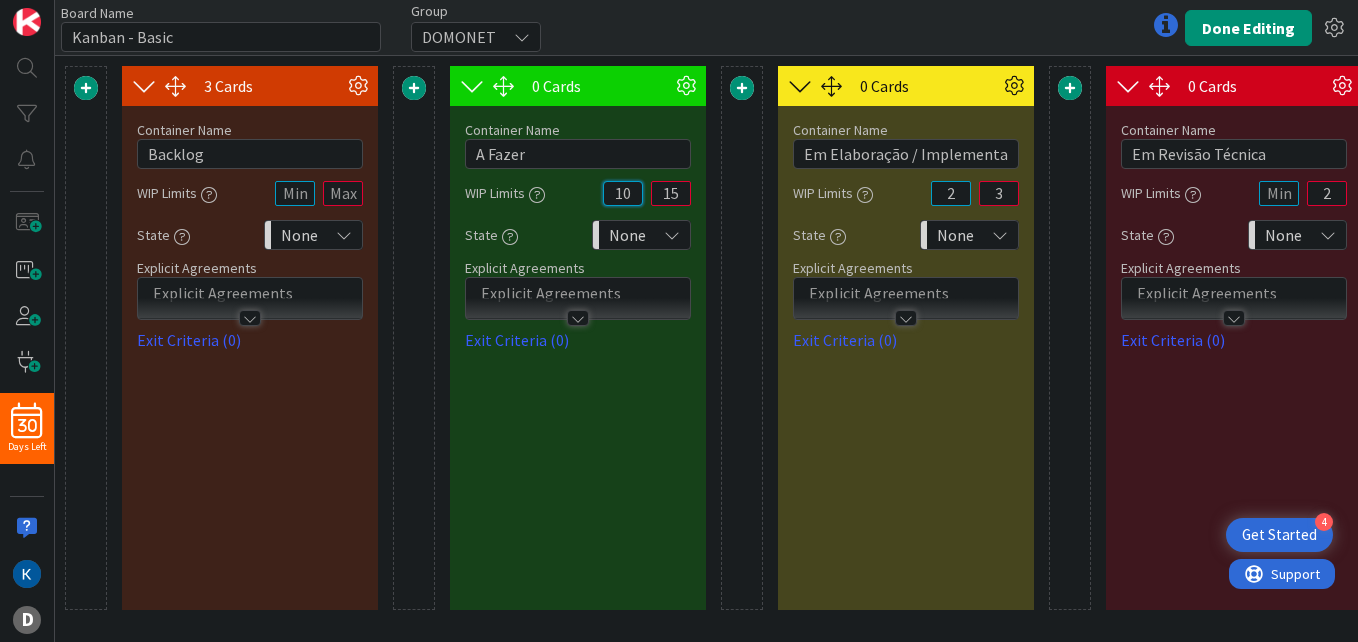 click on "10" at bounding box center (623, 193) 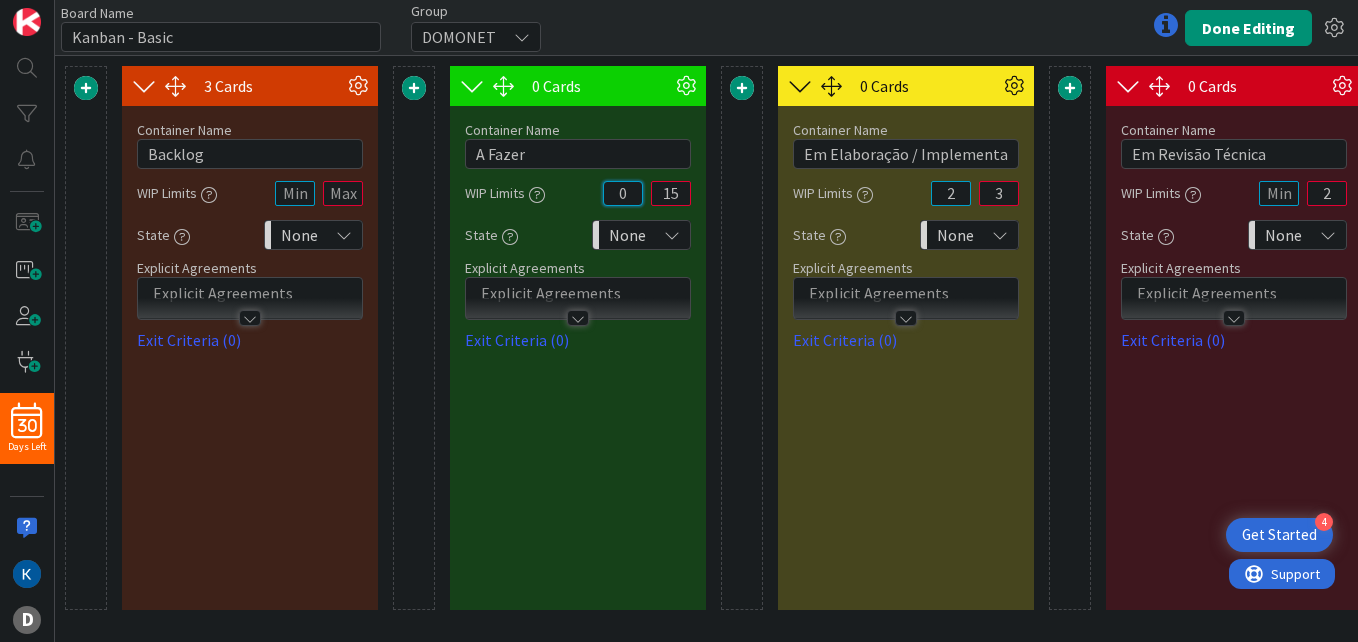 type on "0" 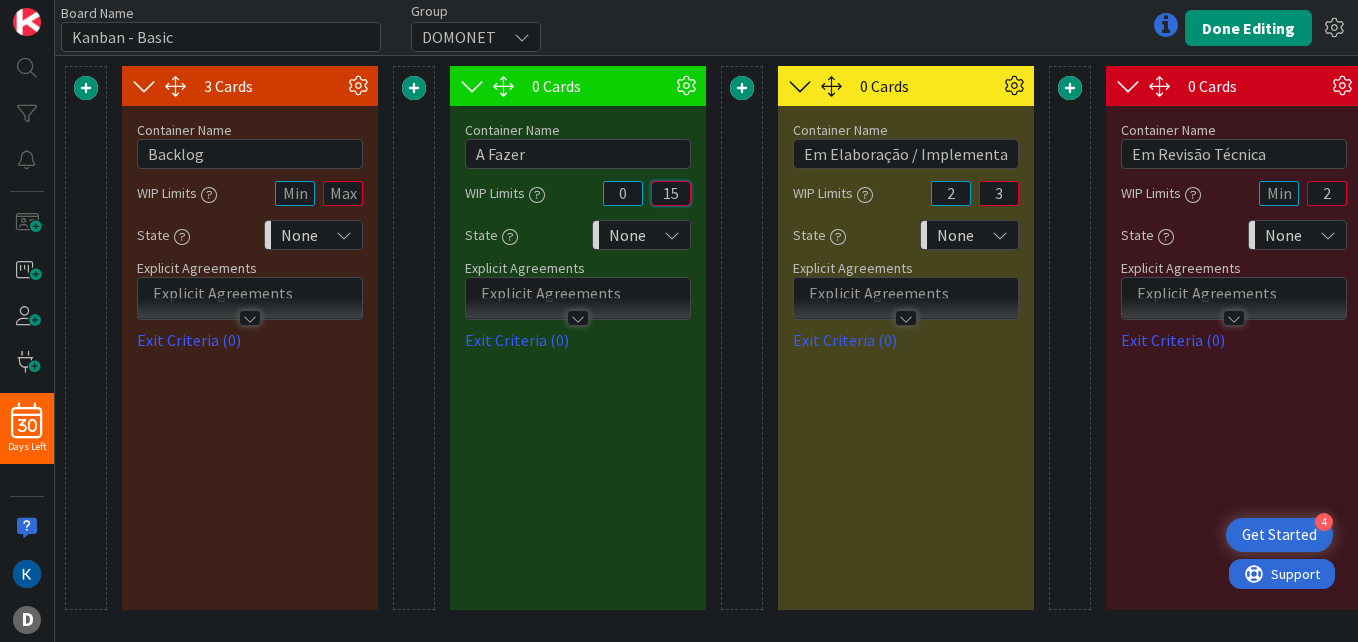 click on "15" at bounding box center (671, 193) 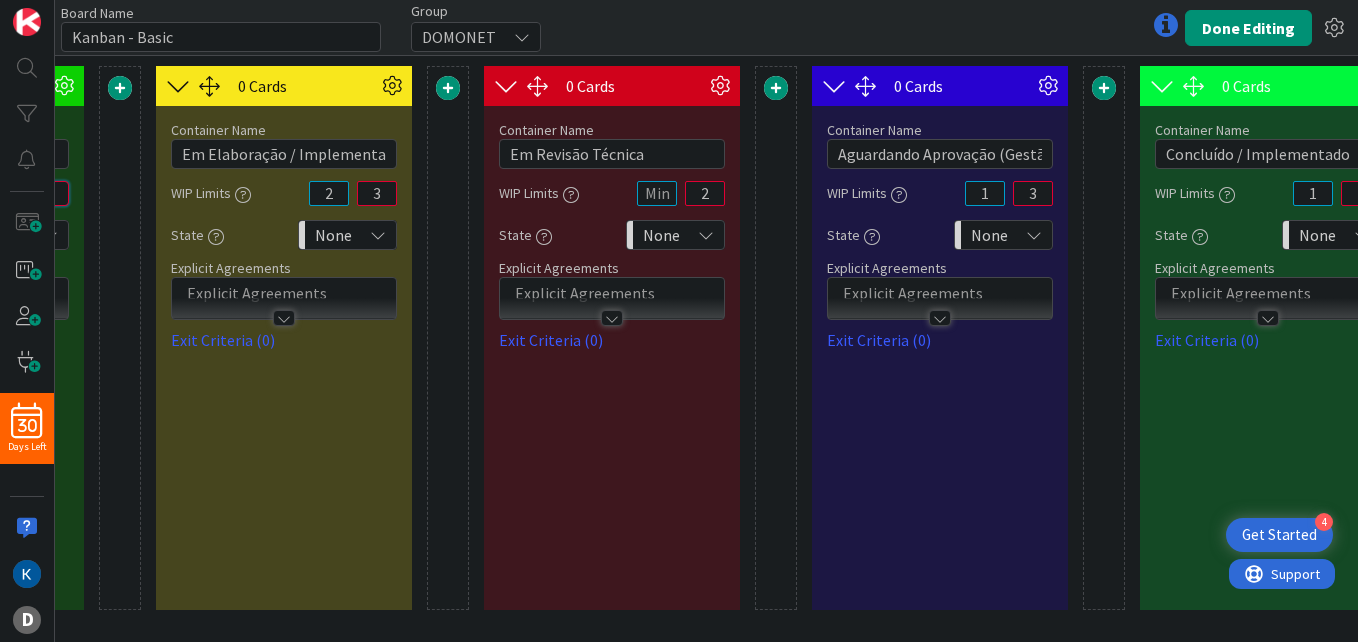 scroll, scrollTop: 0, scrollLeft: 625, axis: horizontal 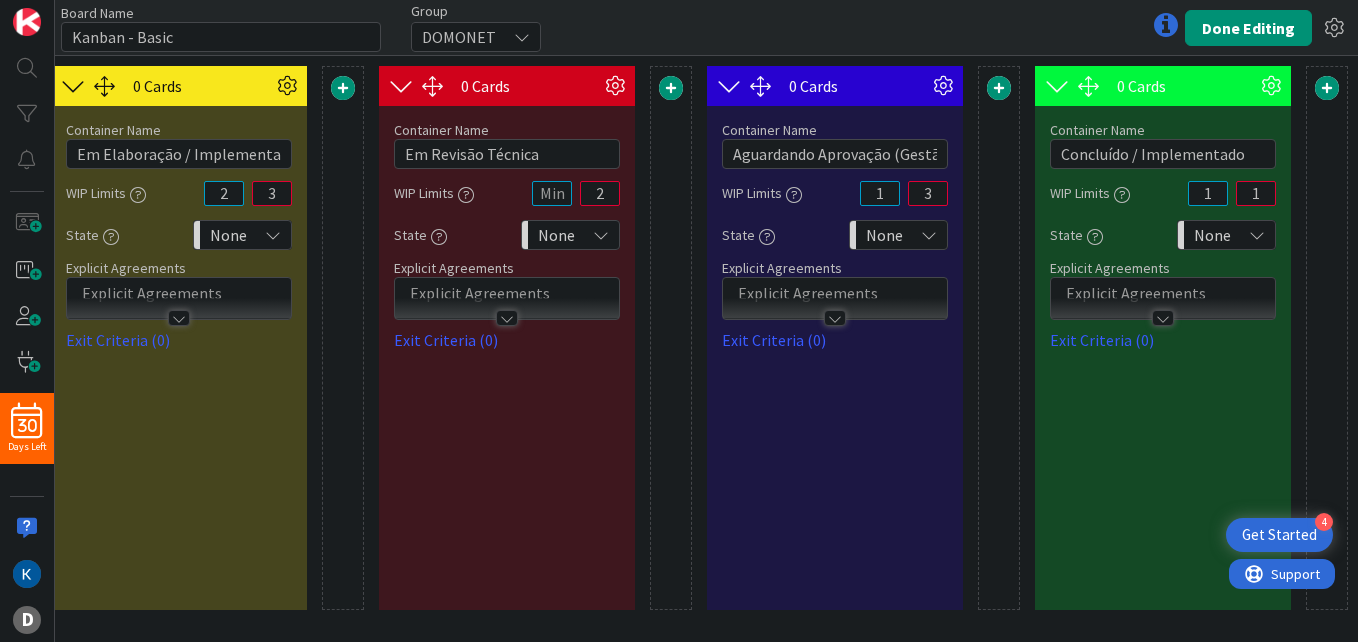 type on "8" 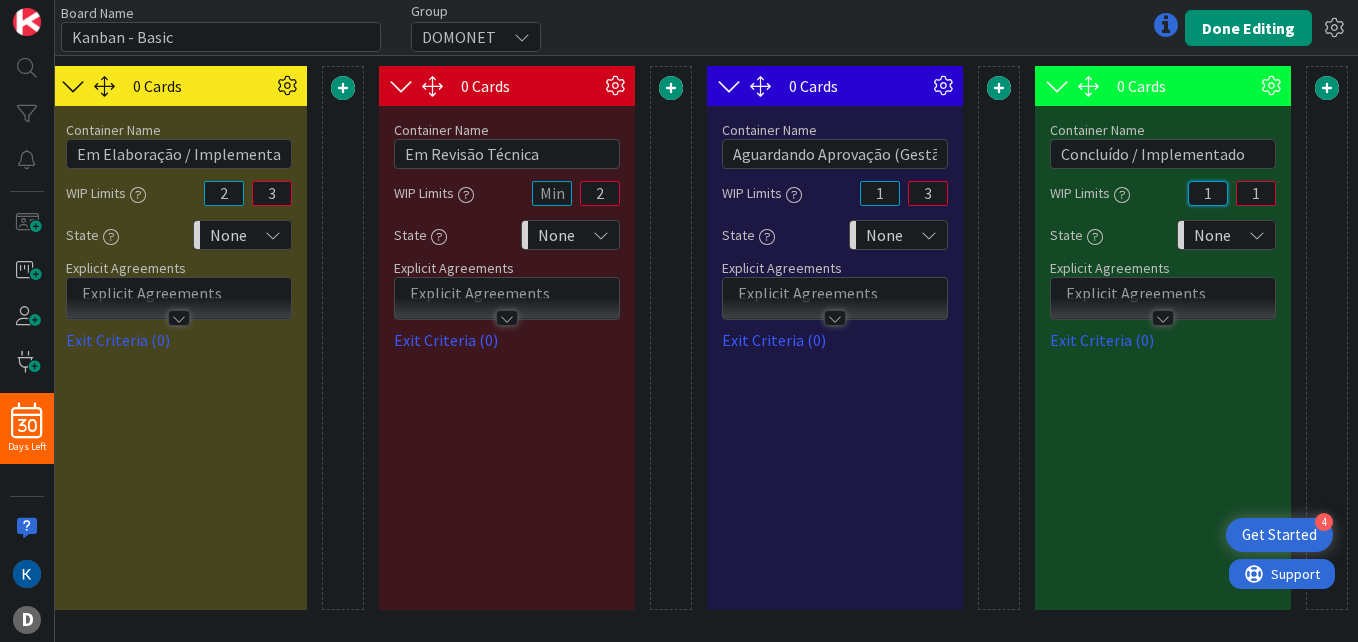 drag, startPoint x: 1220, startPoint y: 188, endPoint x: 1200, endPoint y: 190, distance: 20.09975 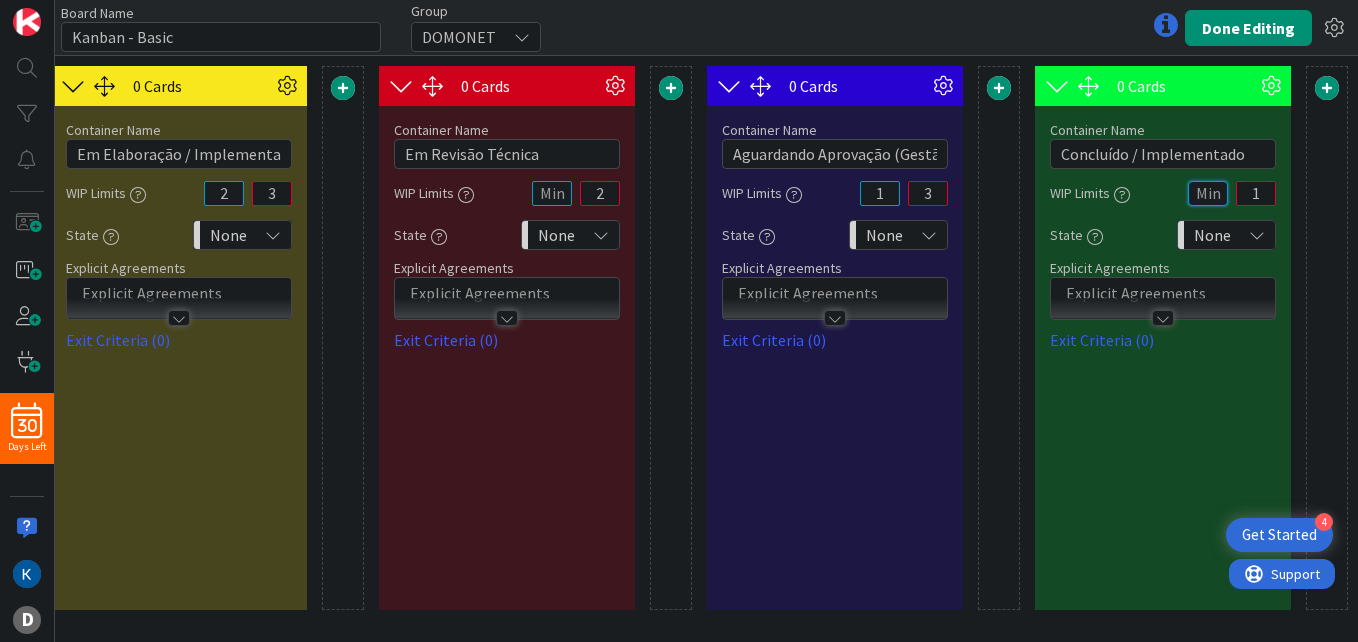 type 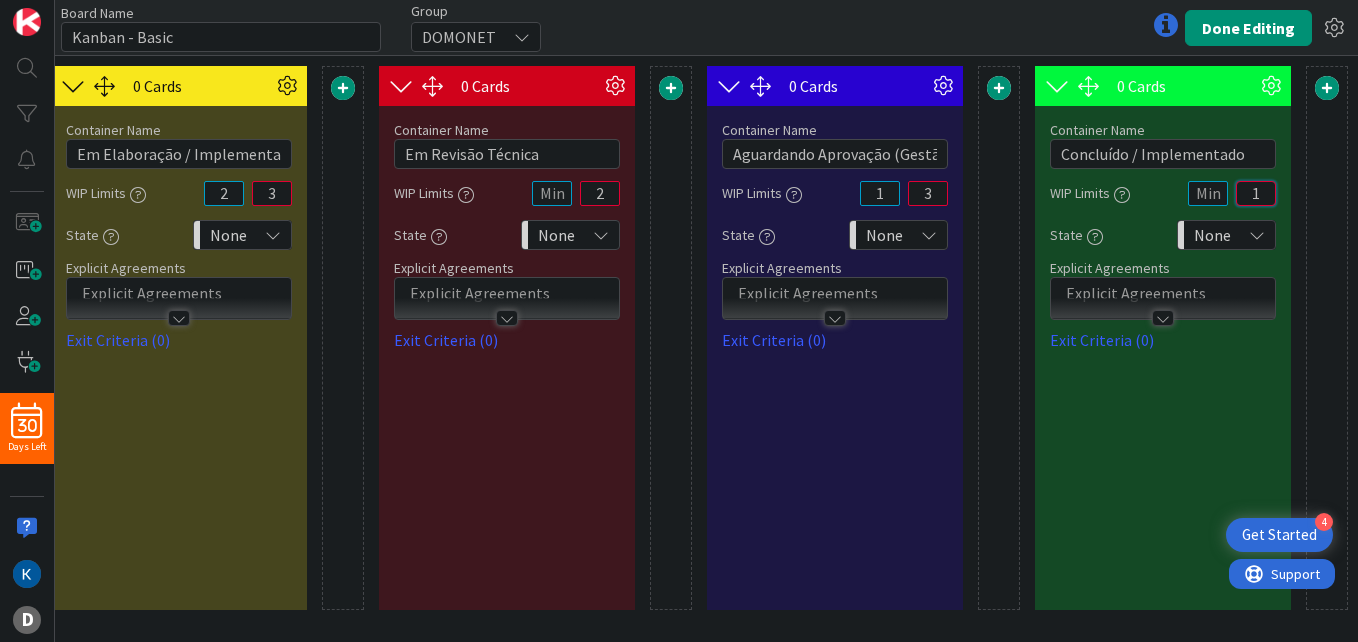 click on "1" at bounding box center [1256, 193] 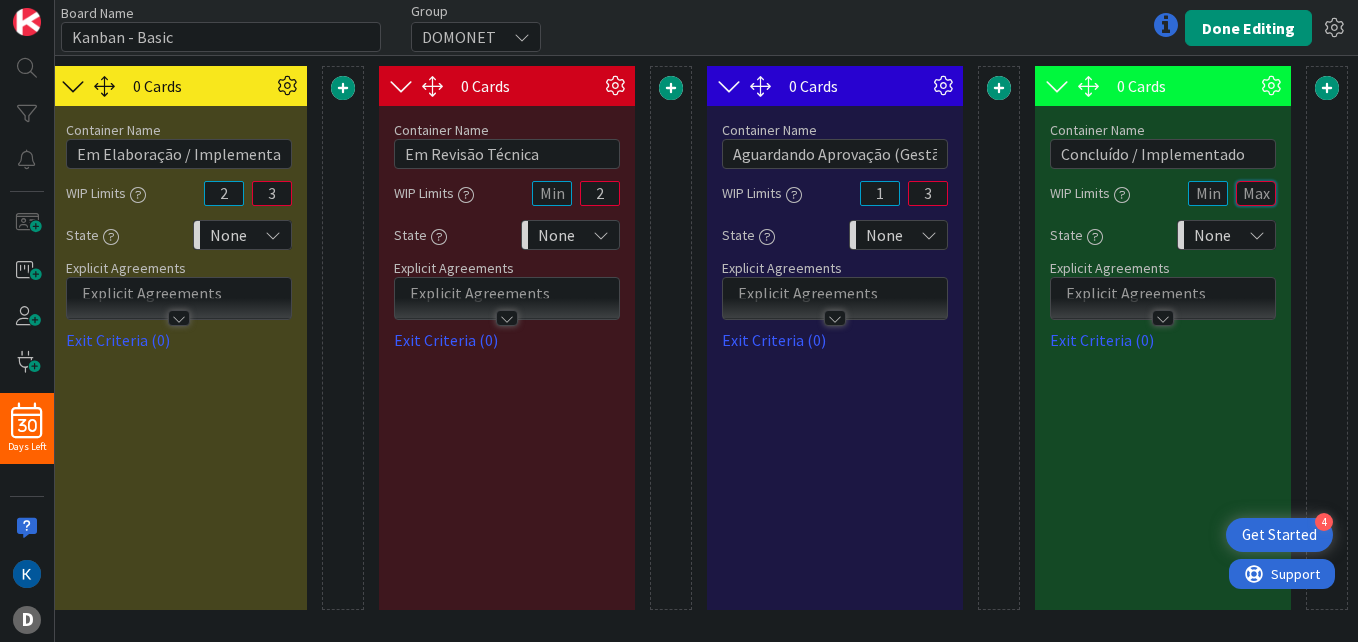 type 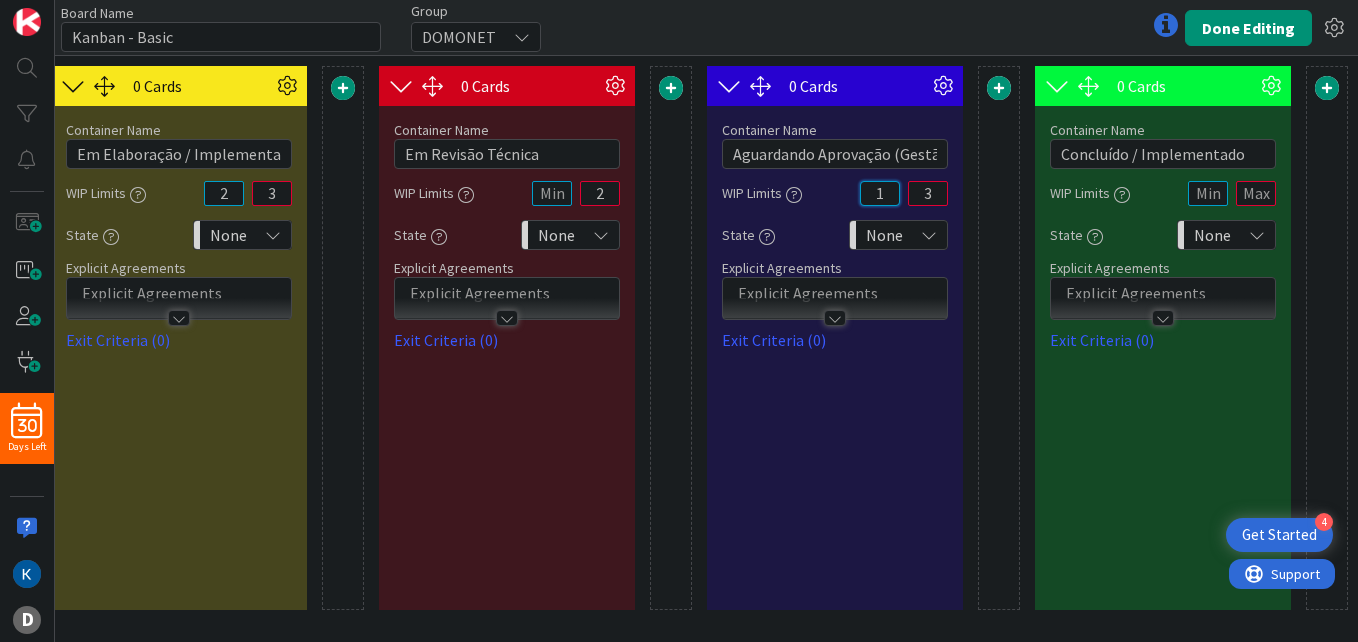 drag, startPoint x: 887, startPoint y: 193, endPoint x: 875, endPoint y: 194, distance: 12.0415945 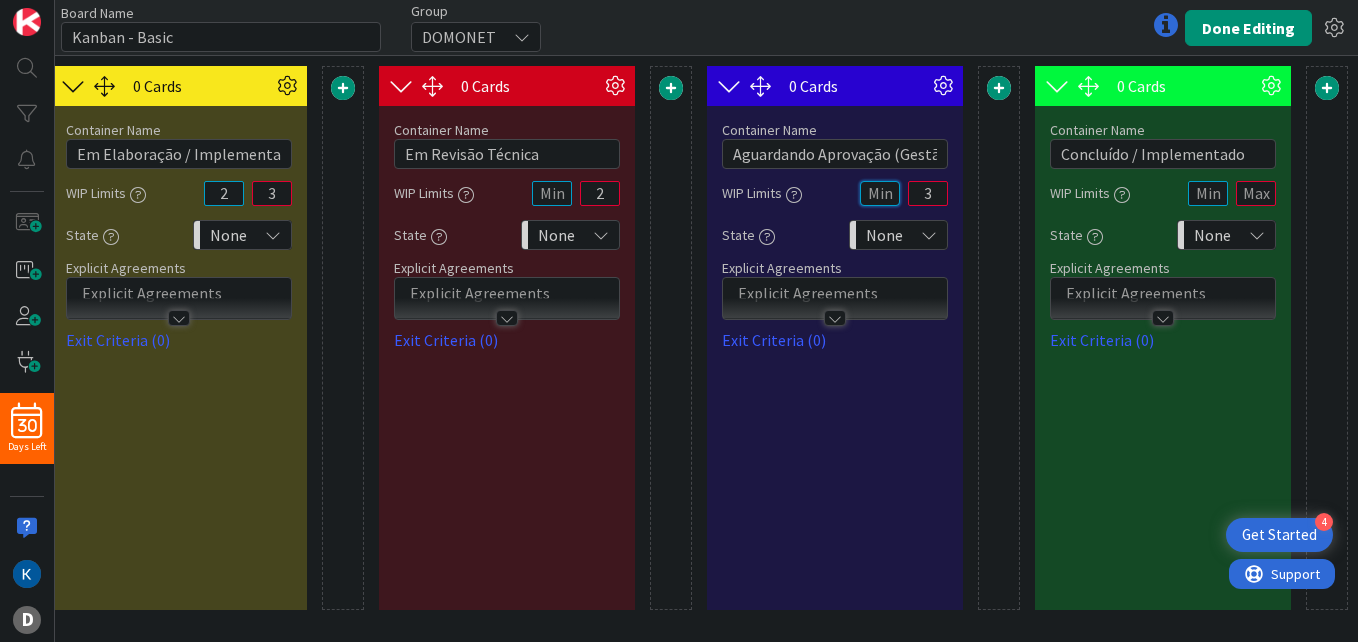 type 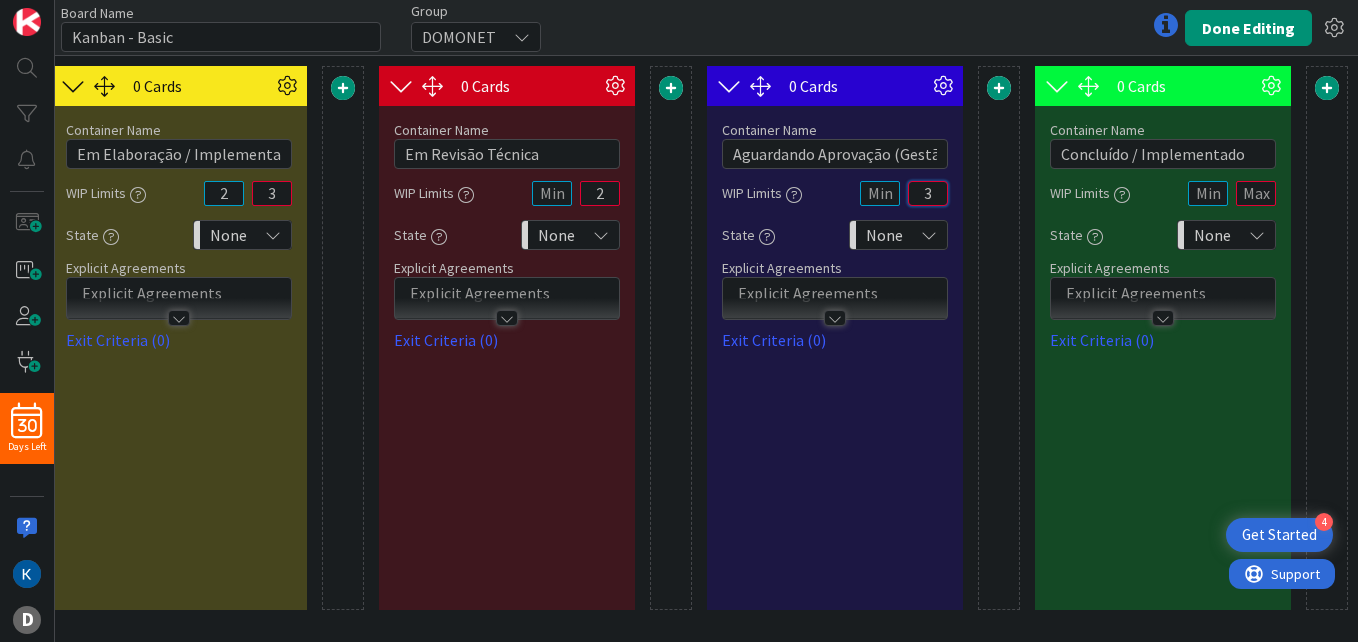 click on "3" at bounding box center [928, 193] 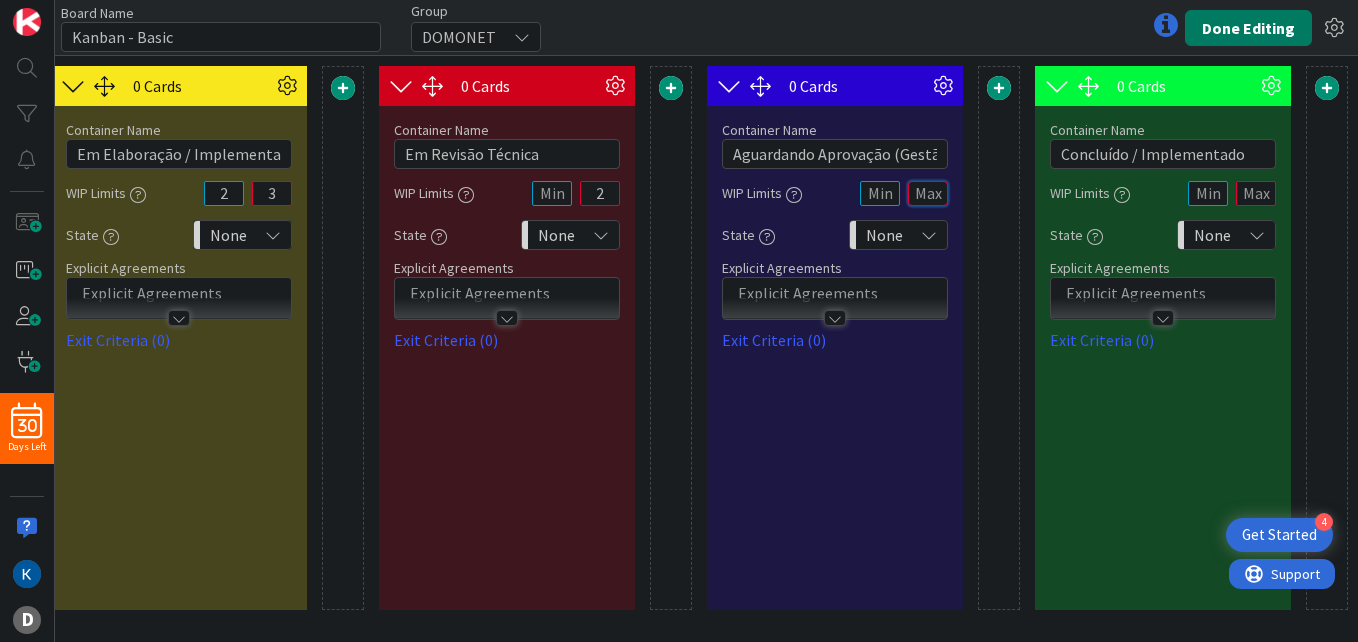 type 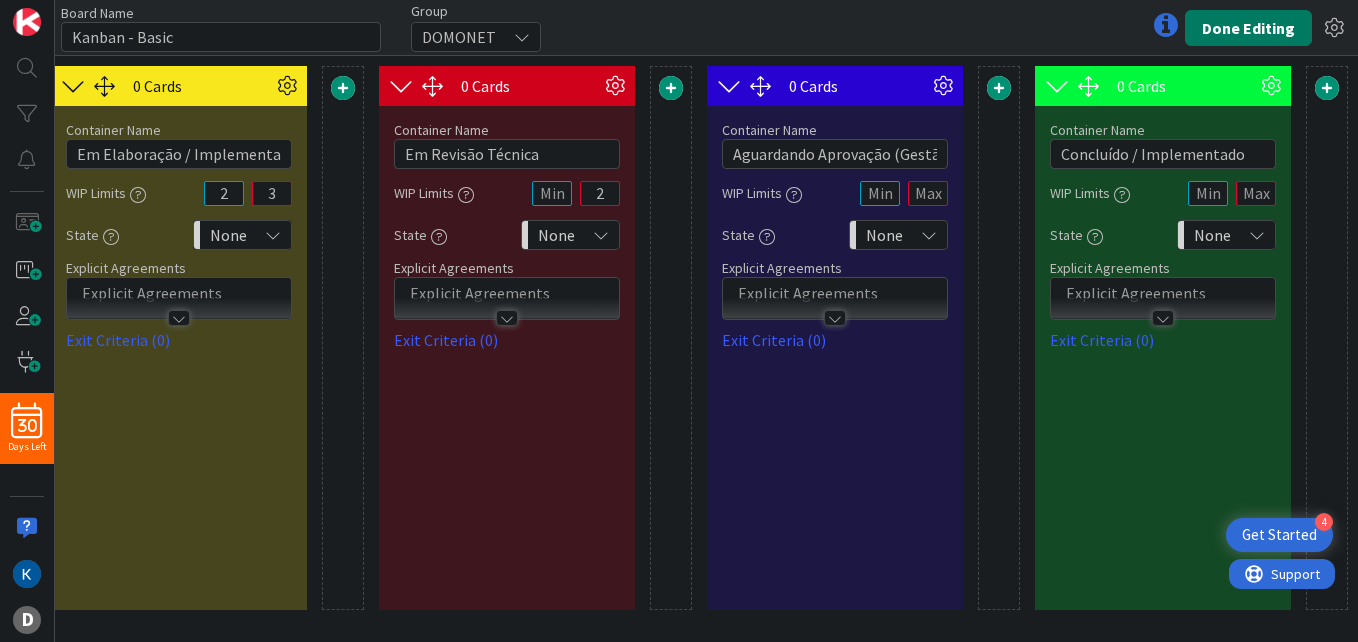 click on "Done Editing" at bounding box center (1248, 28) 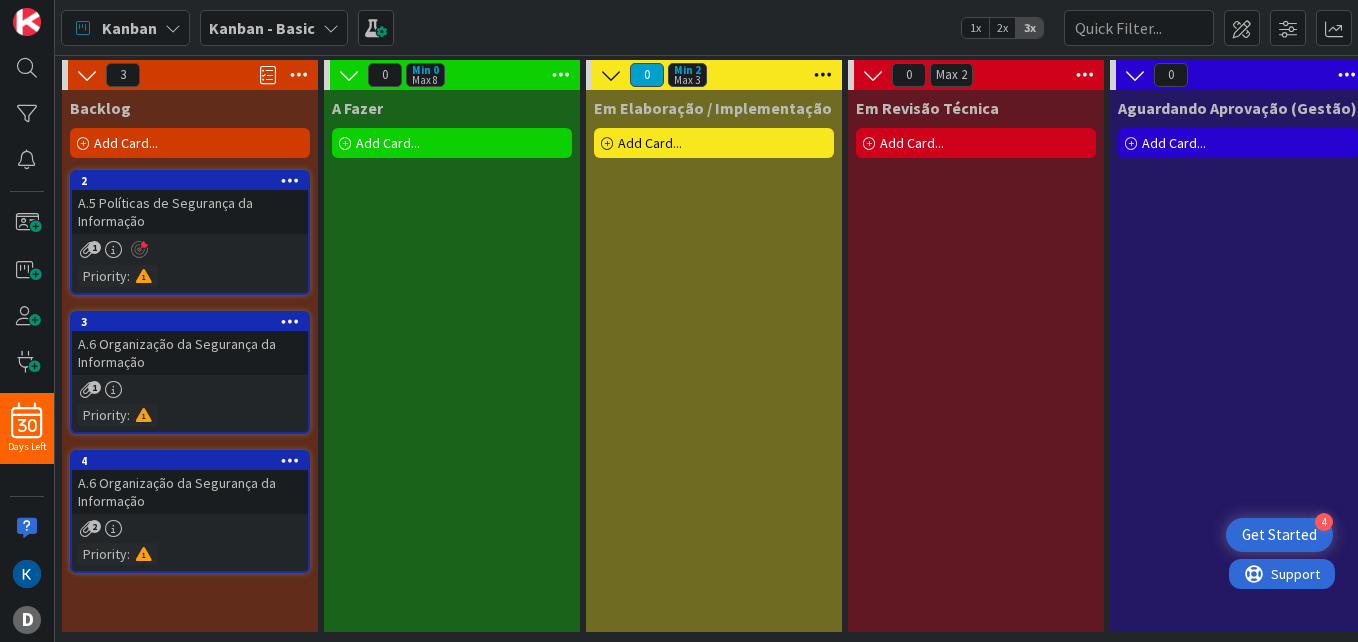 scroll, scrollTop: 0, scrollLeft: 0, axis: both 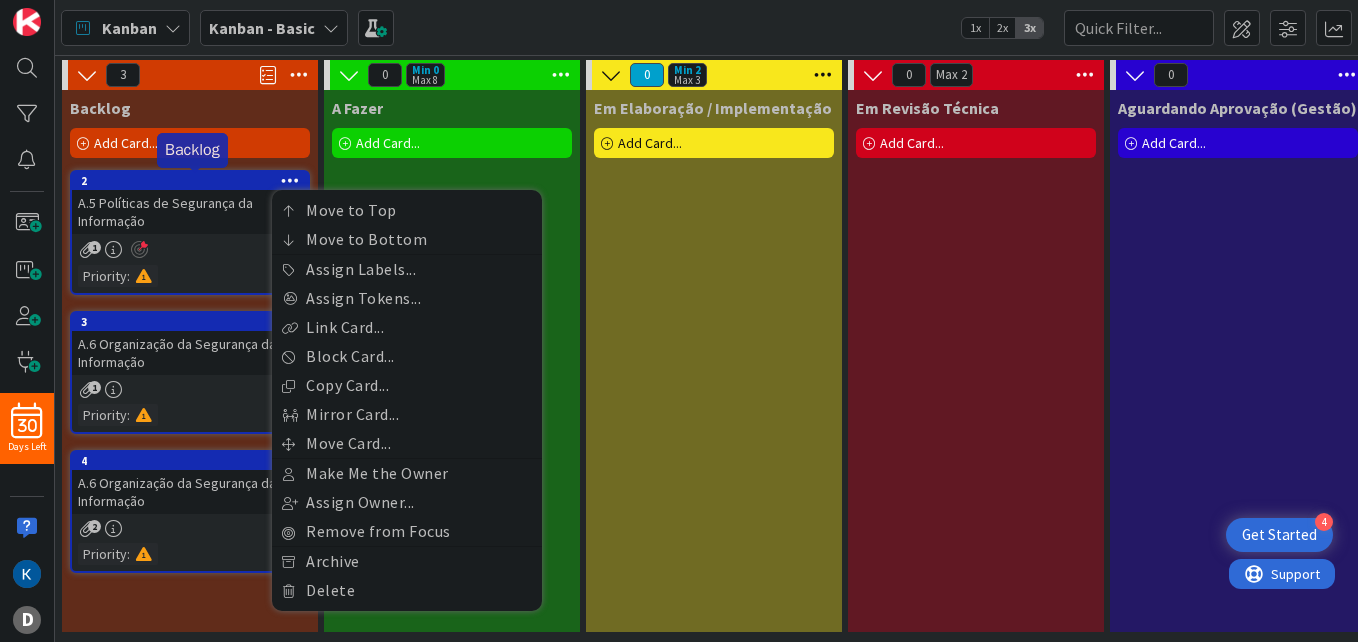 click on "2" at bounding box center (194, 181) 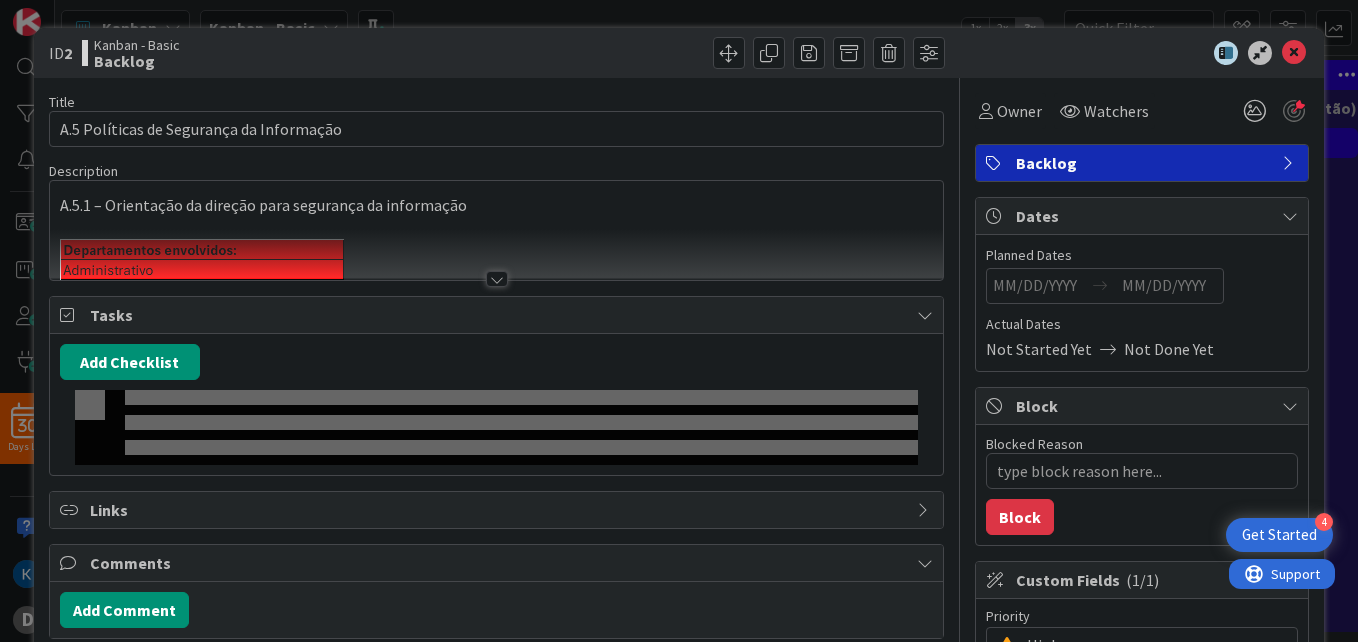 type on "x" 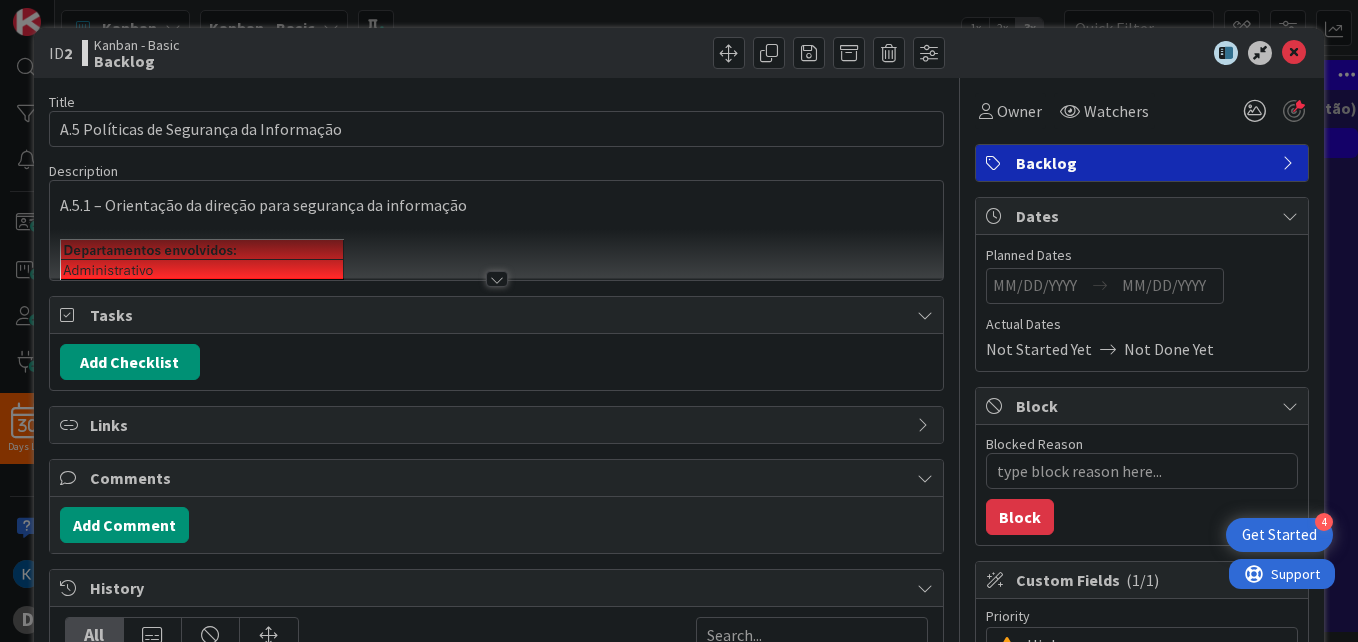 scroll, scrollTop: 0, scrollLeft: 0, axis: both 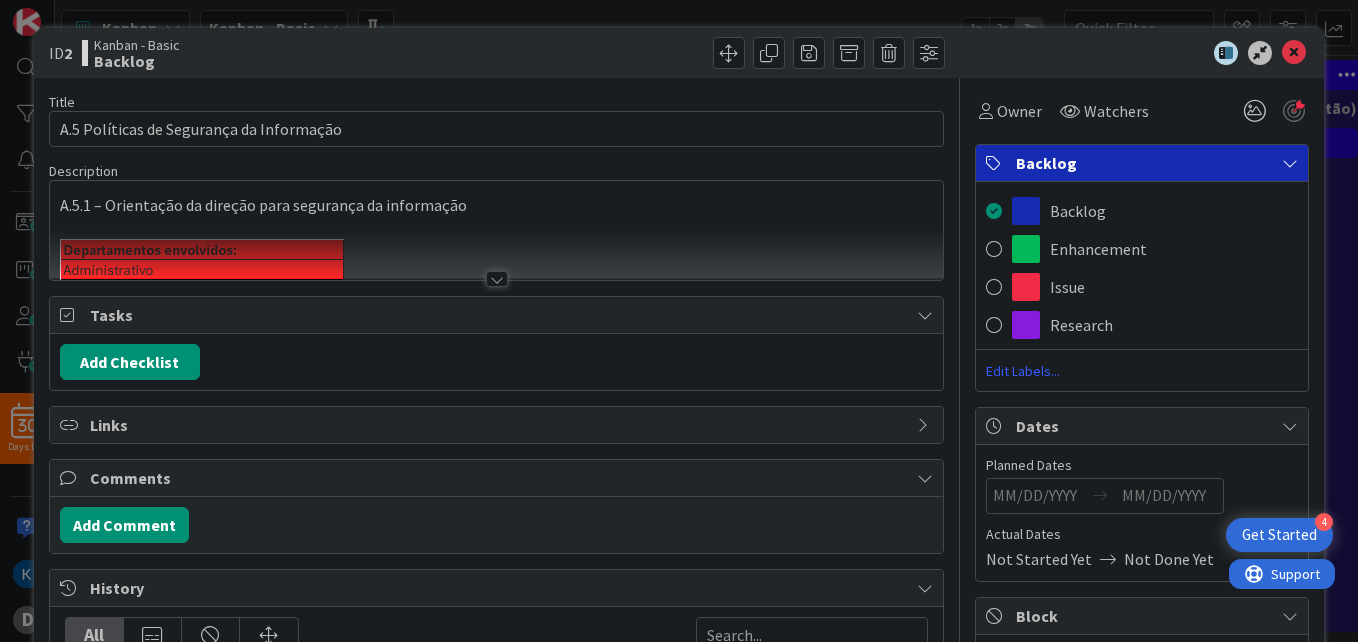 click on "Edit Labels..." at bounding box center (1142, 371) 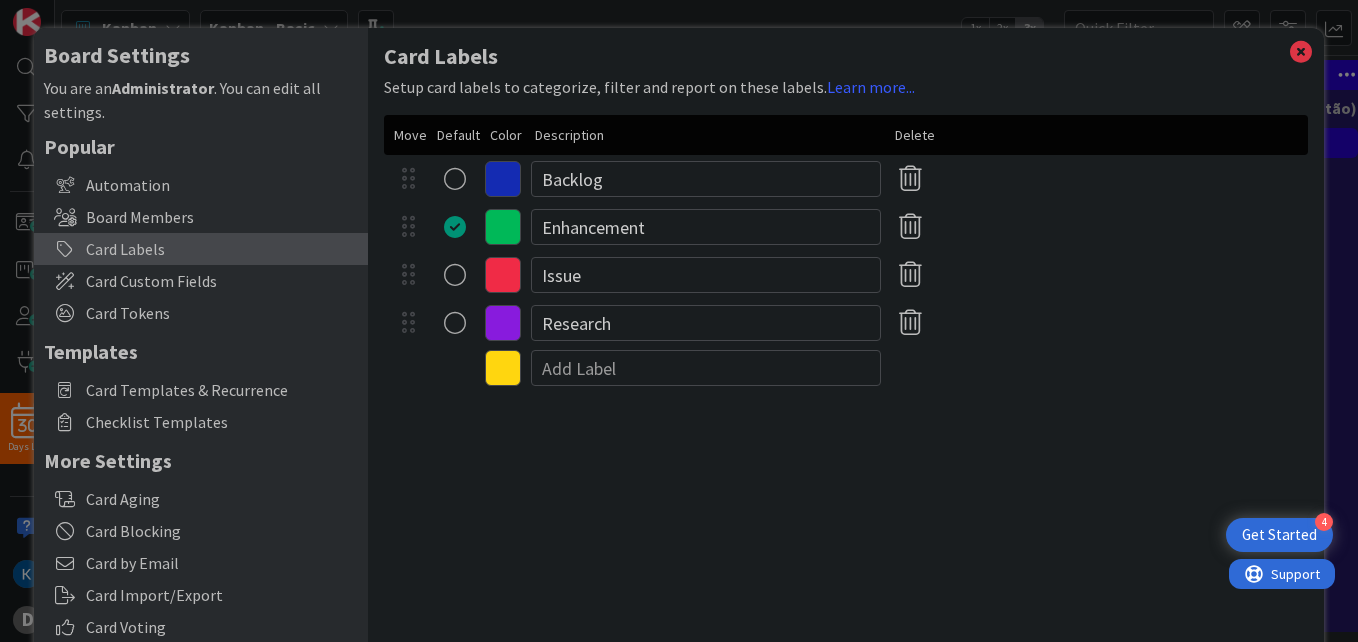 scroll, scrollTop: 0, scrollLeft: 0, axis: both 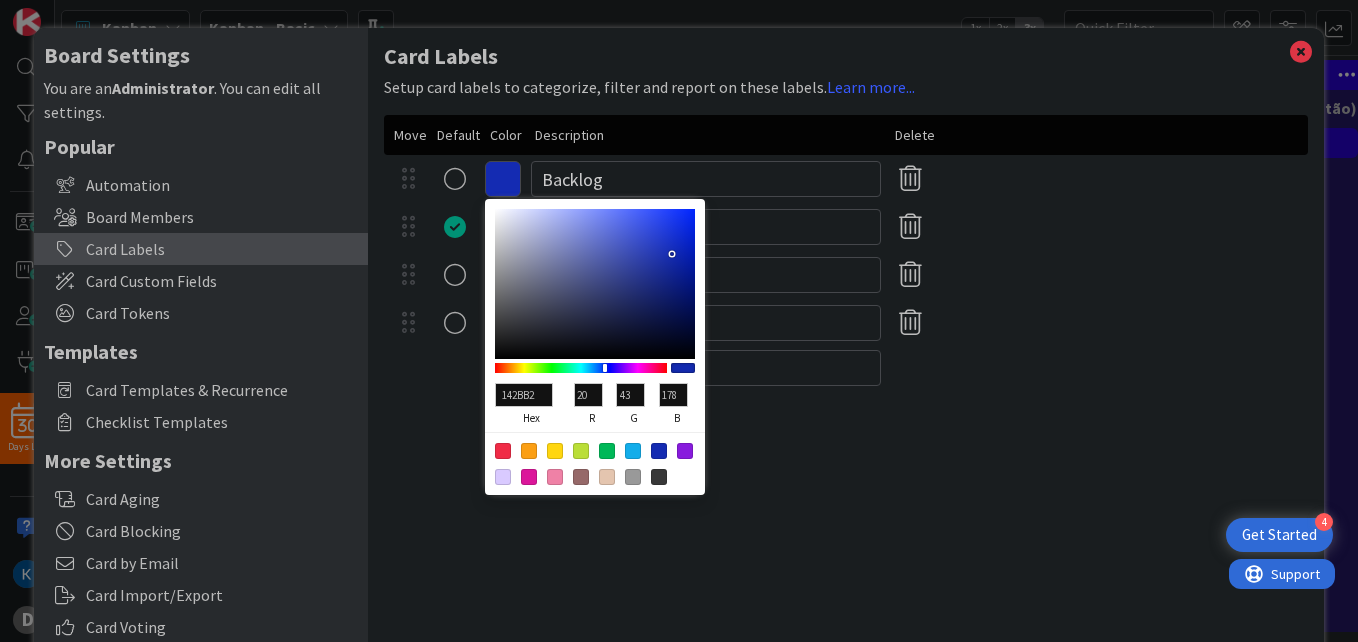 type on "B25314" 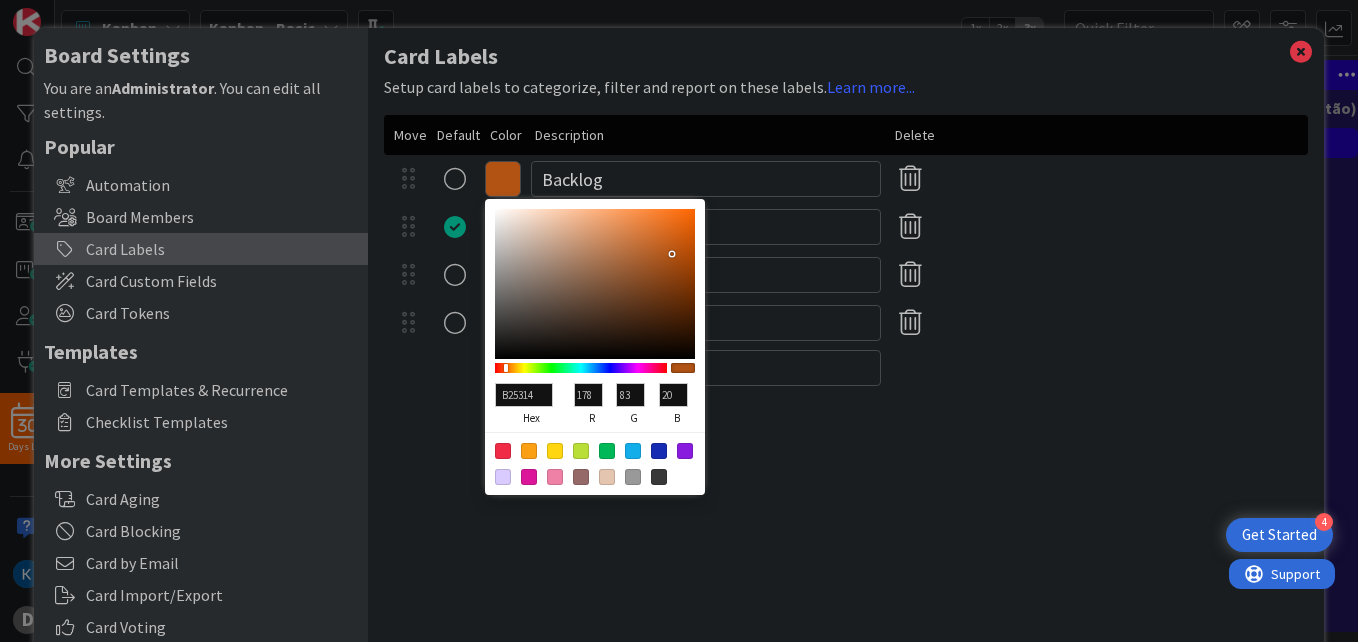 click at bounding box center [581, 368] 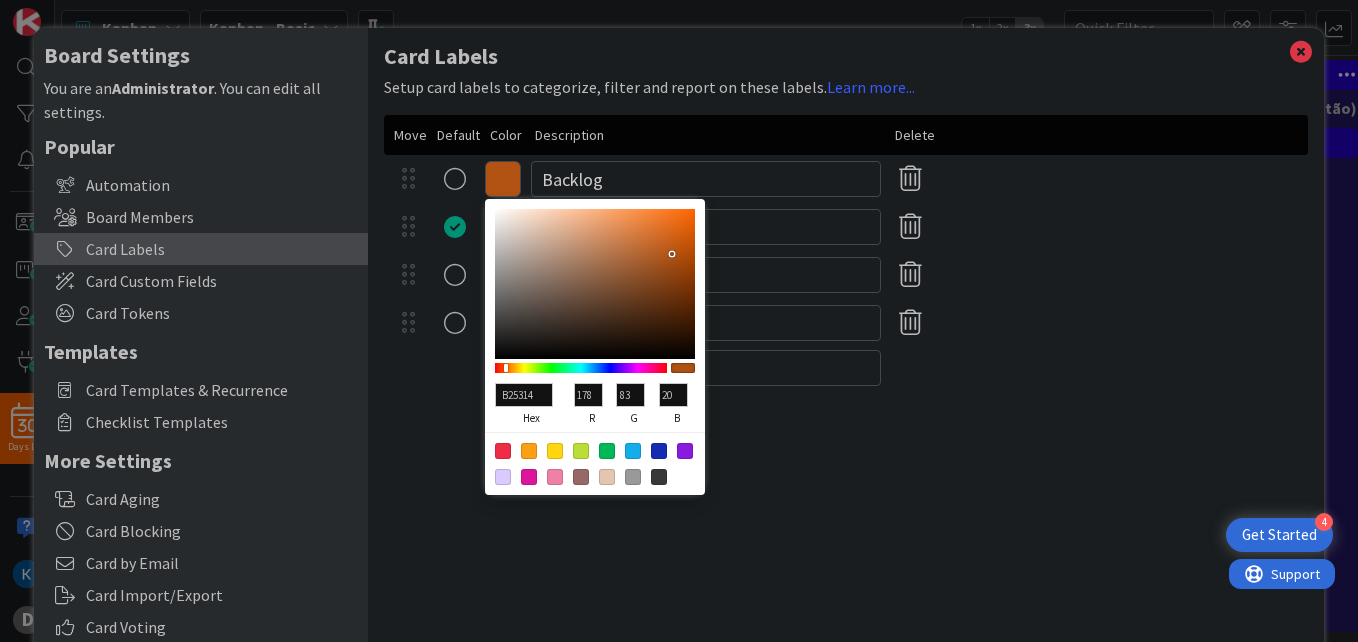 click on "Issue" at bounding box center (846, 275) 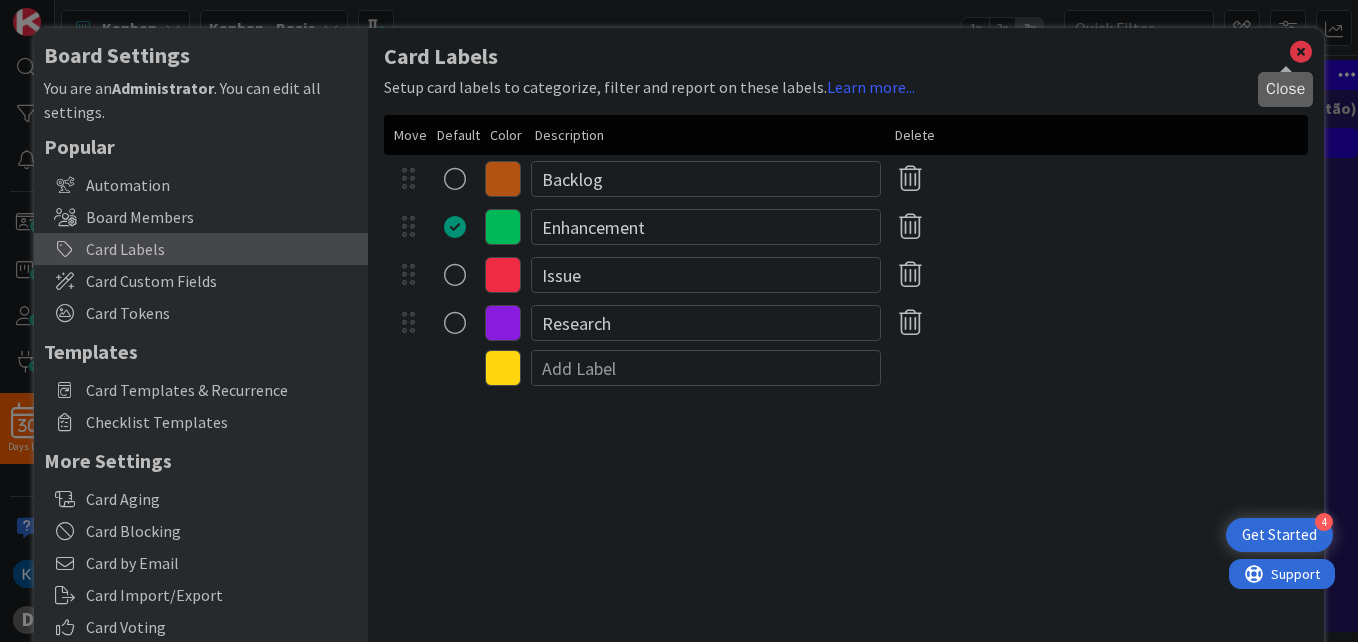 click at bounding box center (1301, 52) 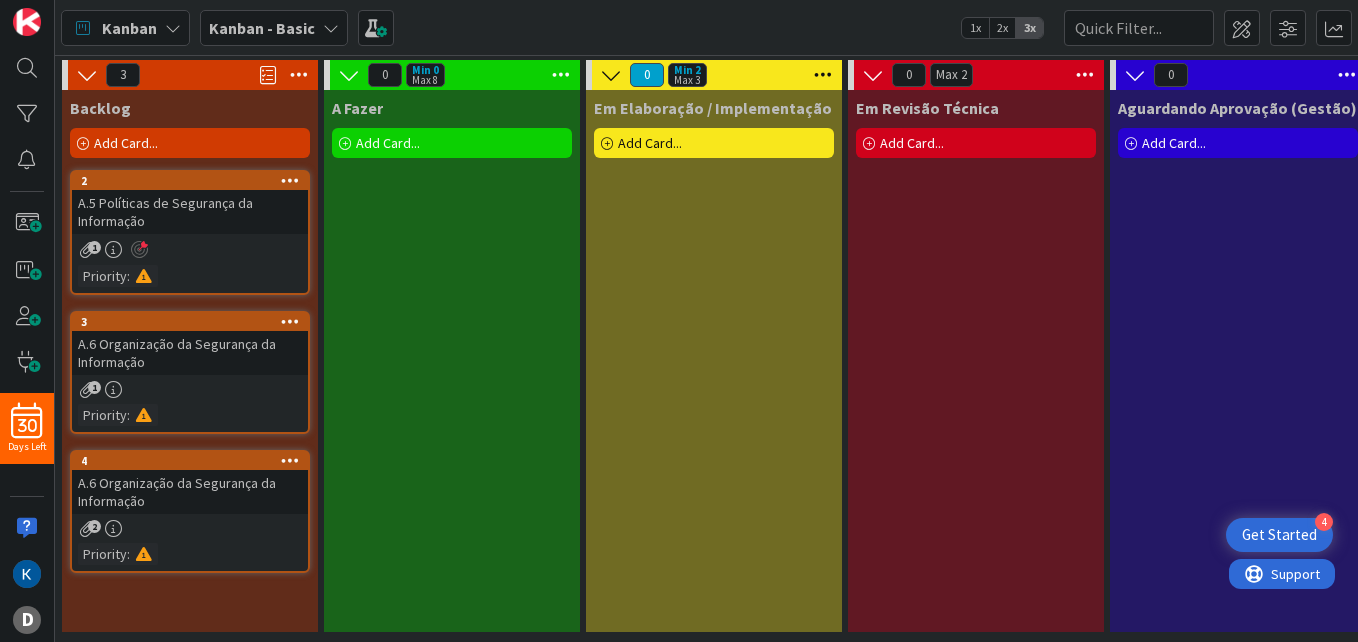 click at bounding box center (561, 75) 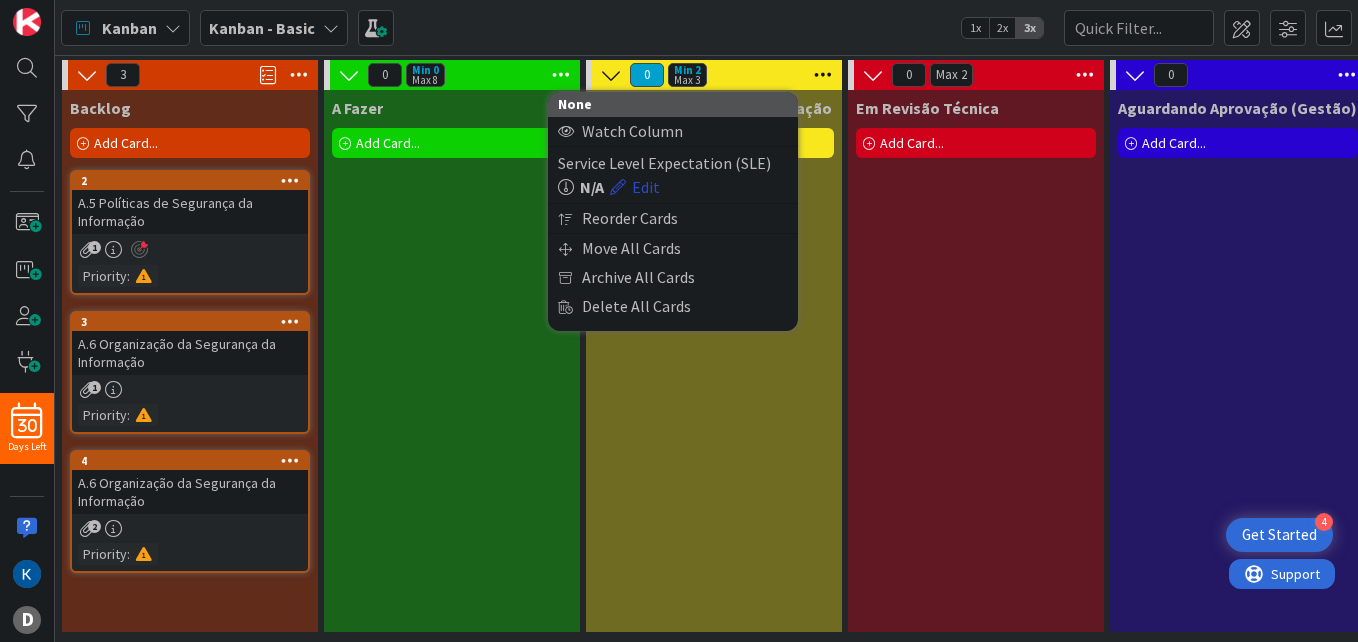 click on "Edit" at bounding box center (635, 187) 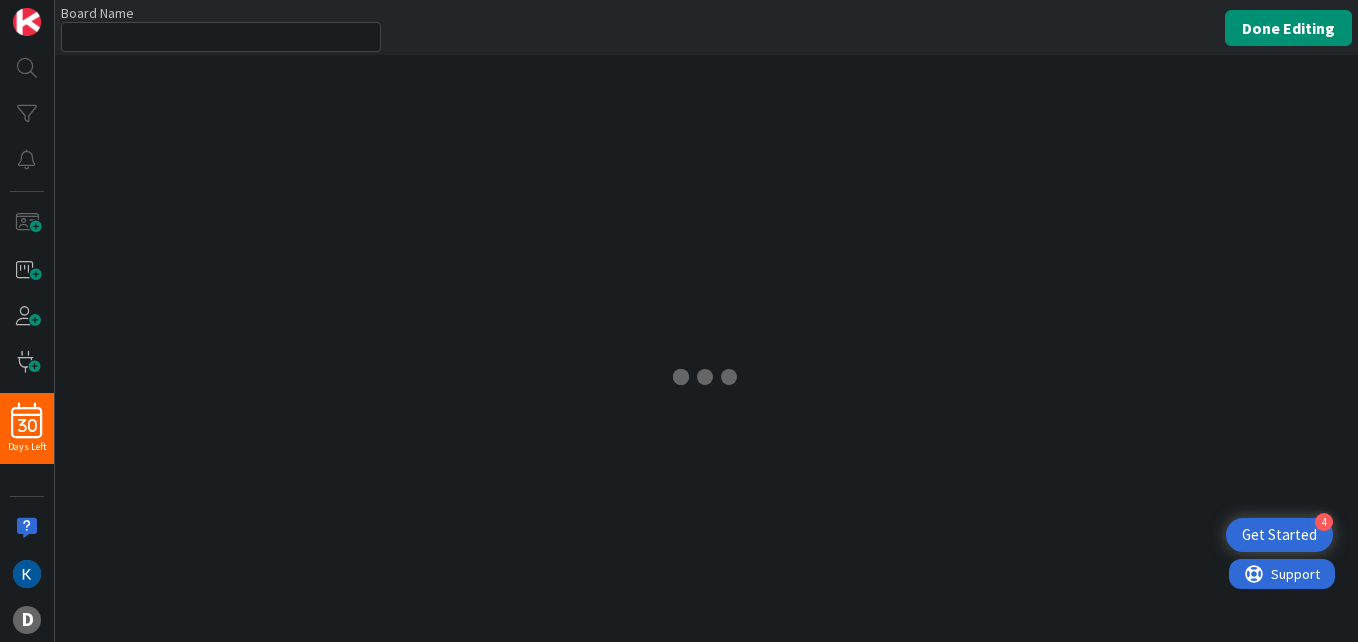 type on "Kanban - Basic" 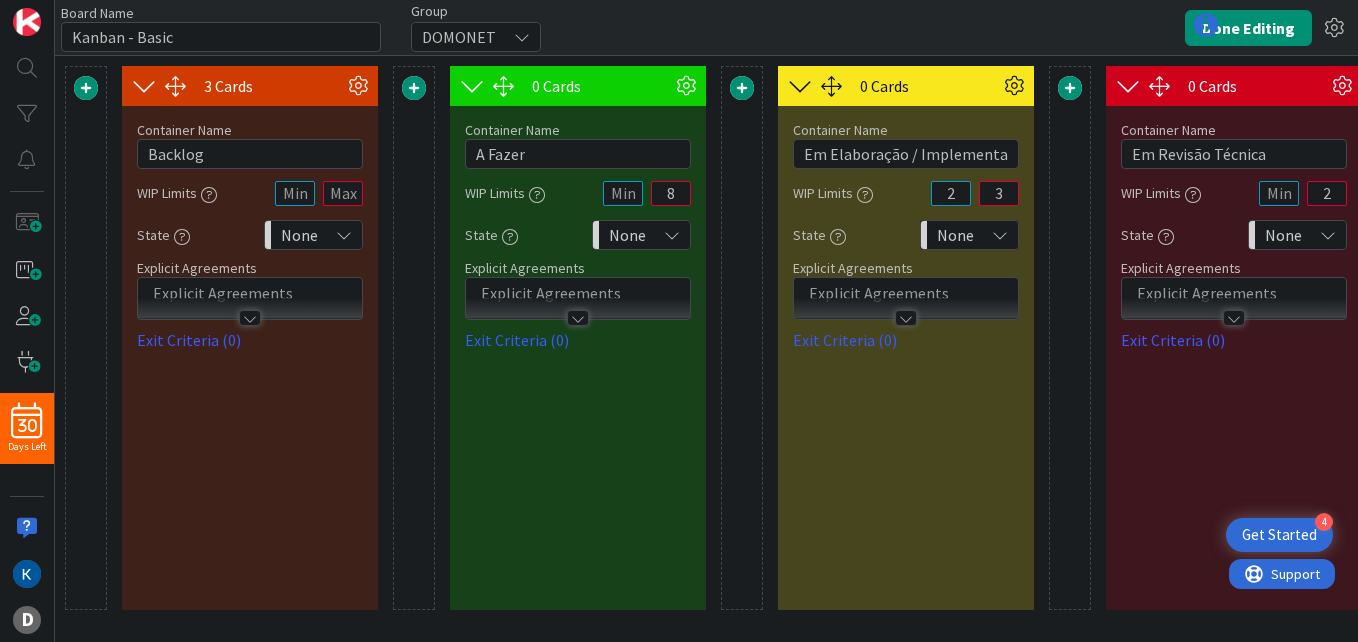 scroll, scrollTop: 0, scrollLeft: 0, axis: both 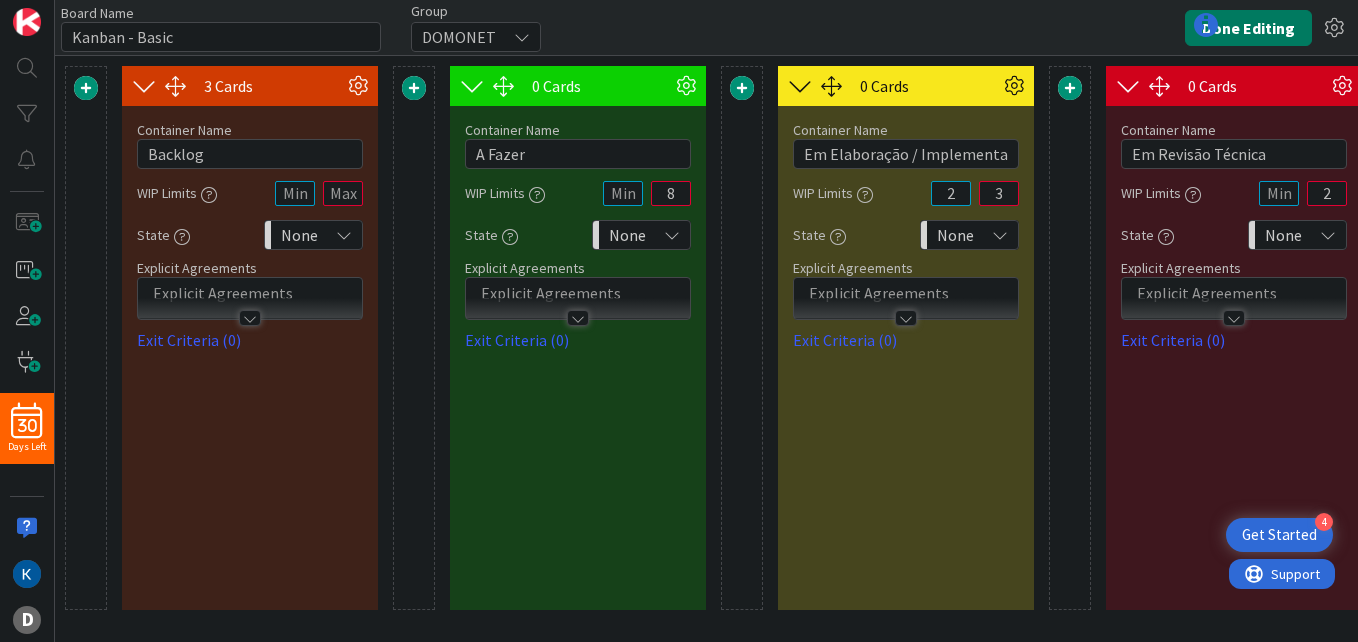 click on "Done Editing" at bounding box center [1248, 28] 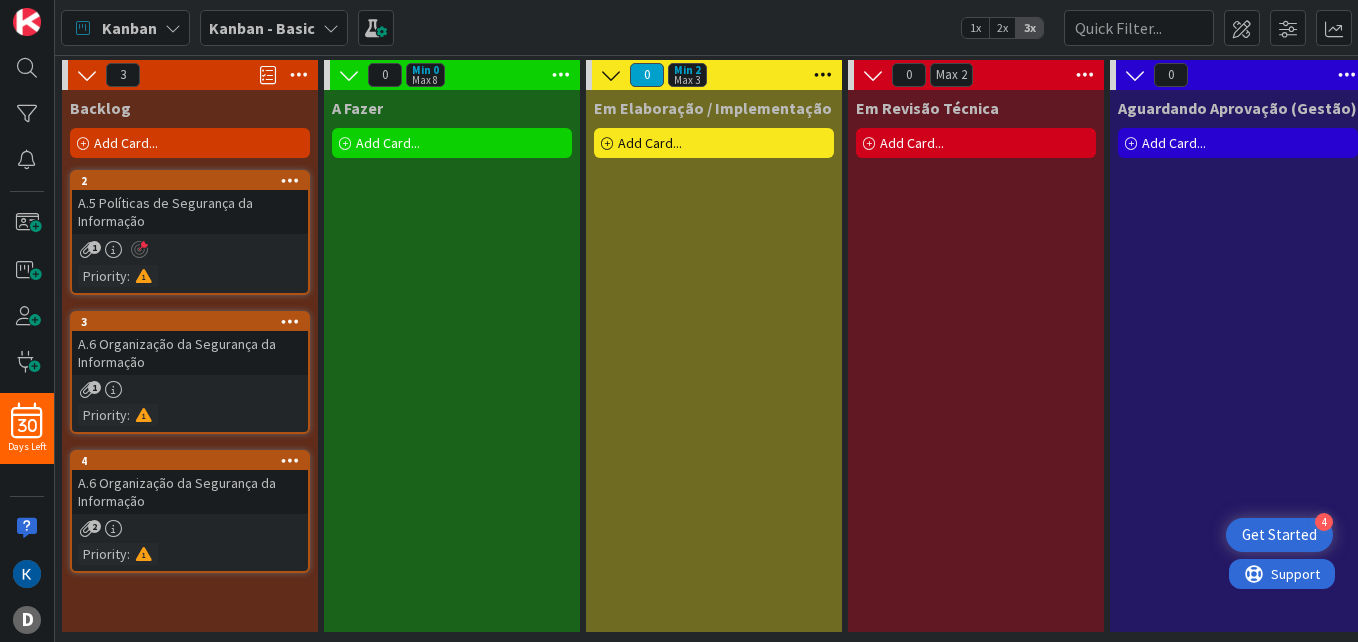 scroll, scrollTop: 0, scrollLeft: 0, axis: both 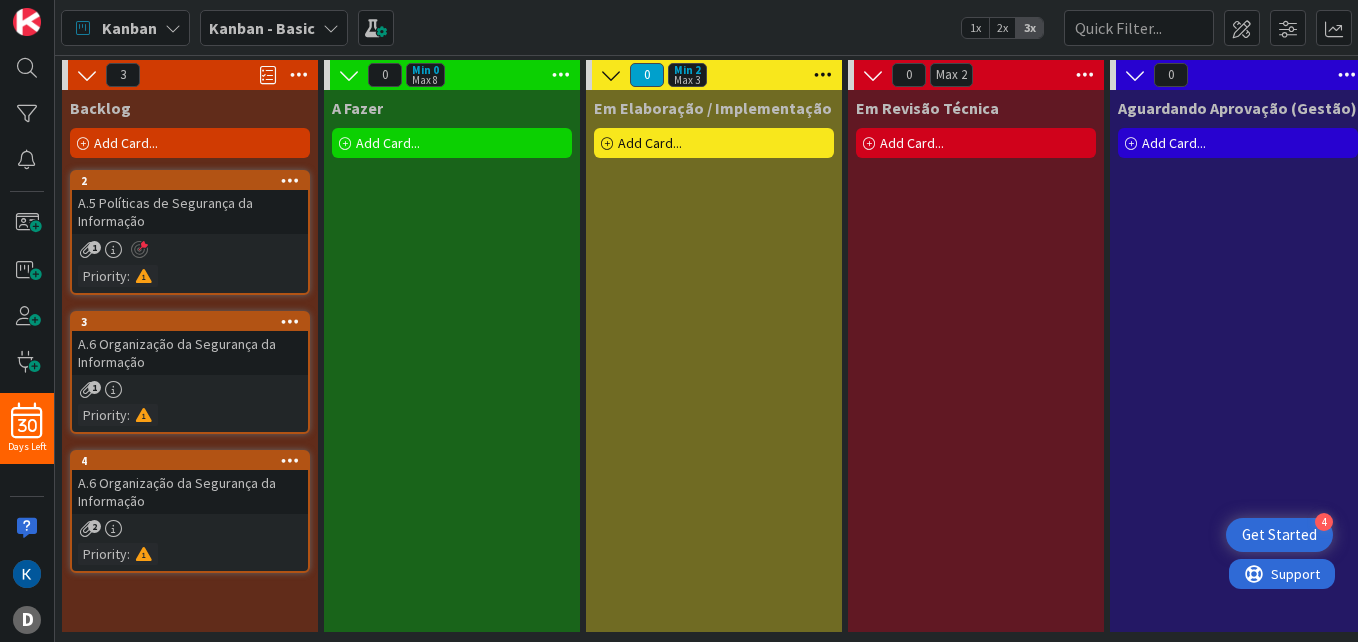 drag, startPoint x: 411, startPoint y: 233, endPoint x: 291, endPoint y: 185, distance: 129.24396 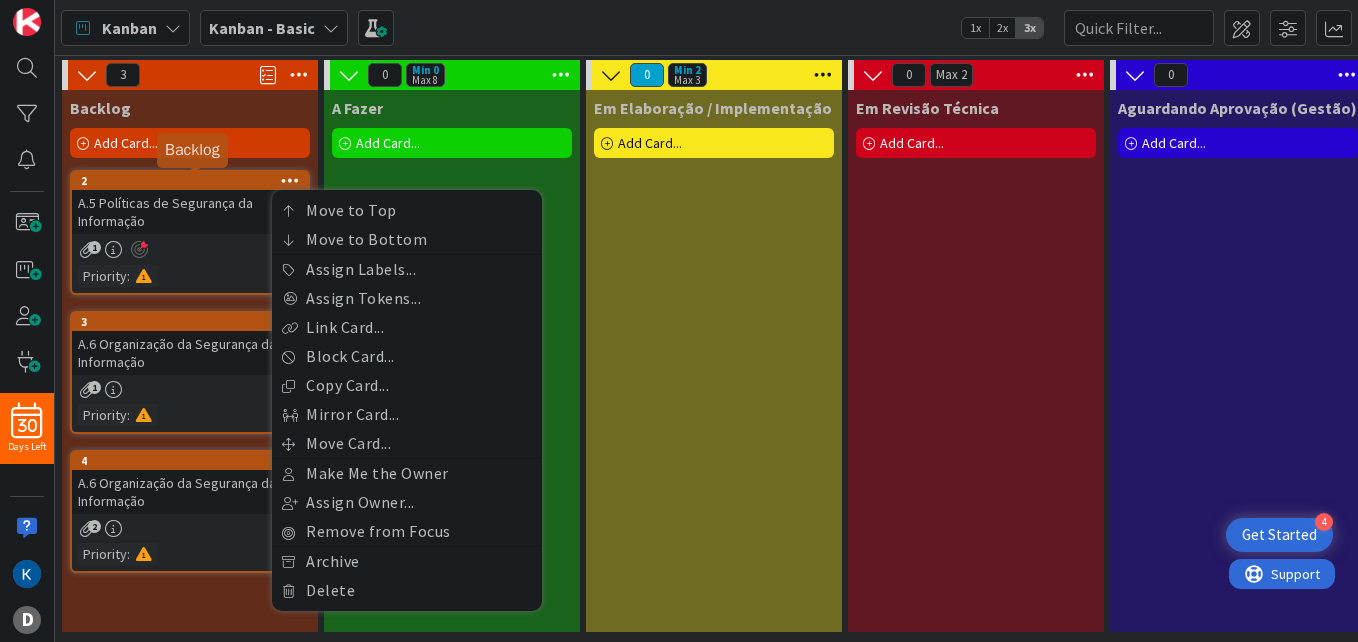 click on "2" at bounding box center (194, 181) 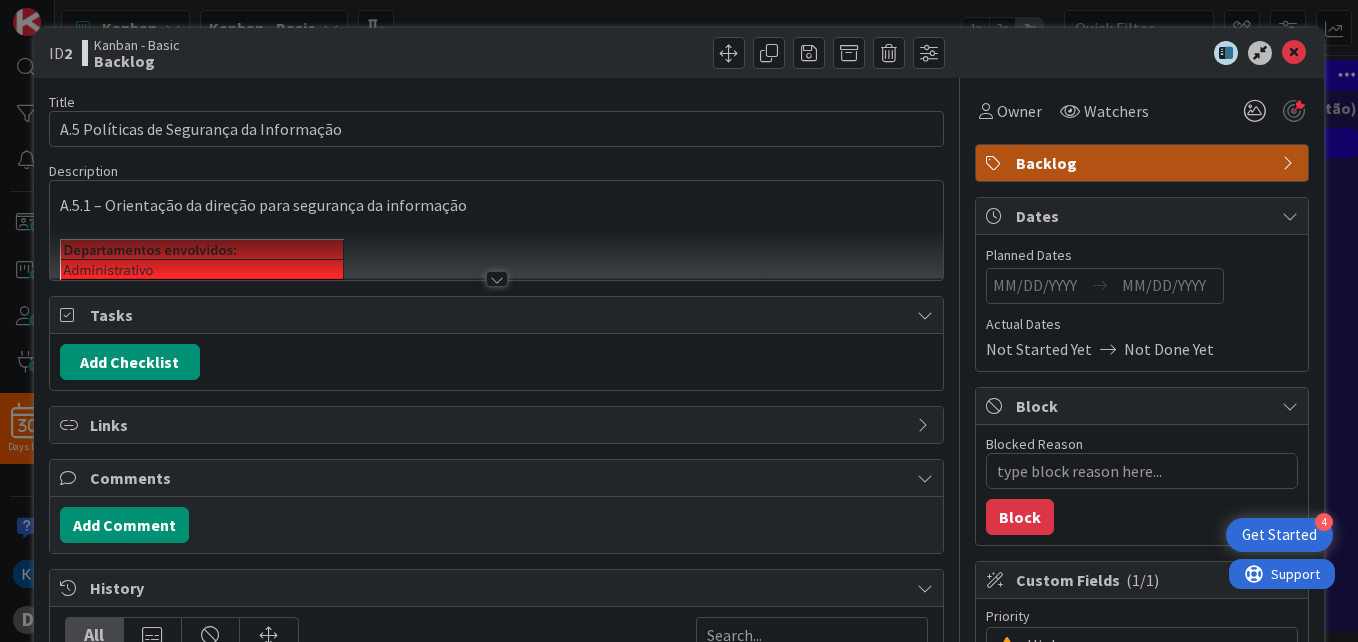 scroll, scrollTop: 0, scrollLeft: 0, axis: both 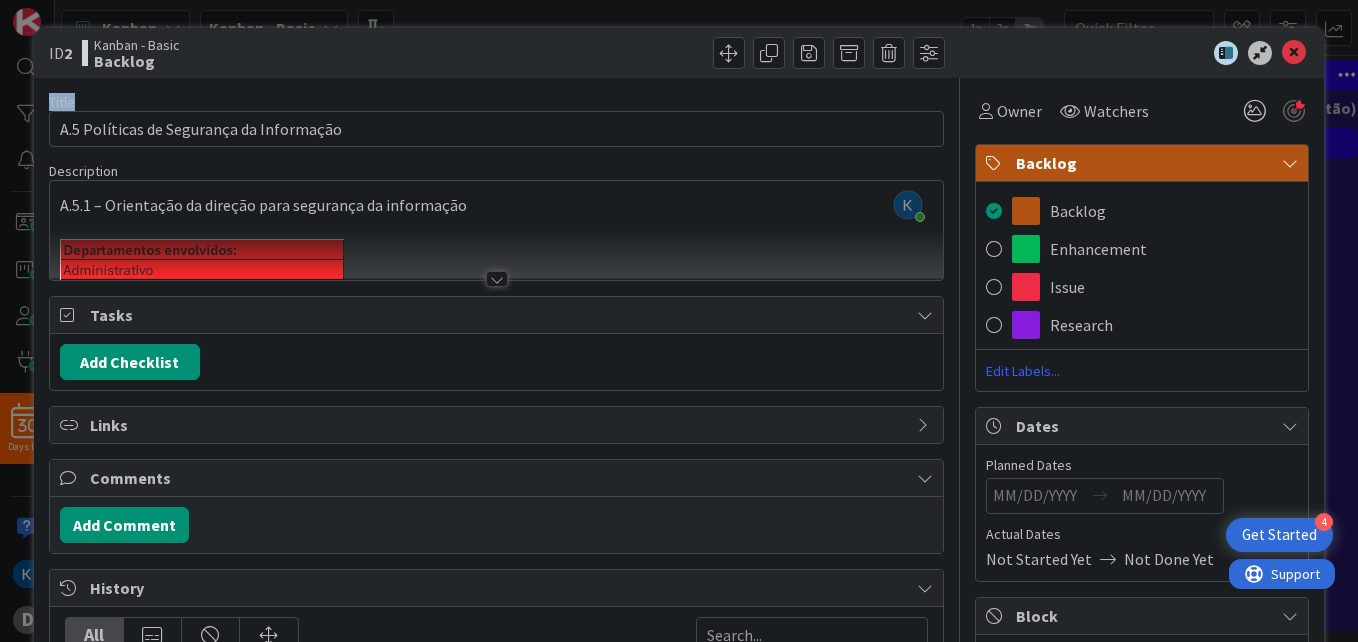 drag, startPoint x: 646, startPoint y: 47, endPoint x: 652, endPoint y: 92, distance: 45.39824 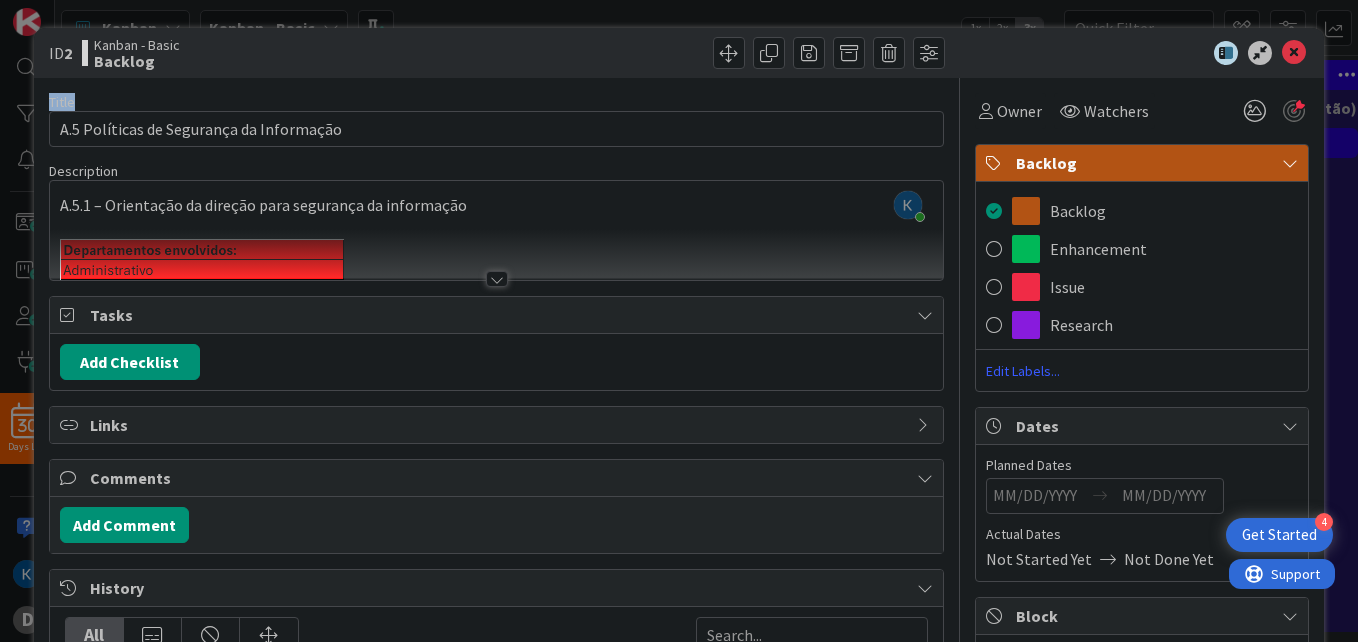 drag, startPoint x: 653, startPoint y: 92, endPoint x: 639, endPoint y: 56, distance: 38.626415 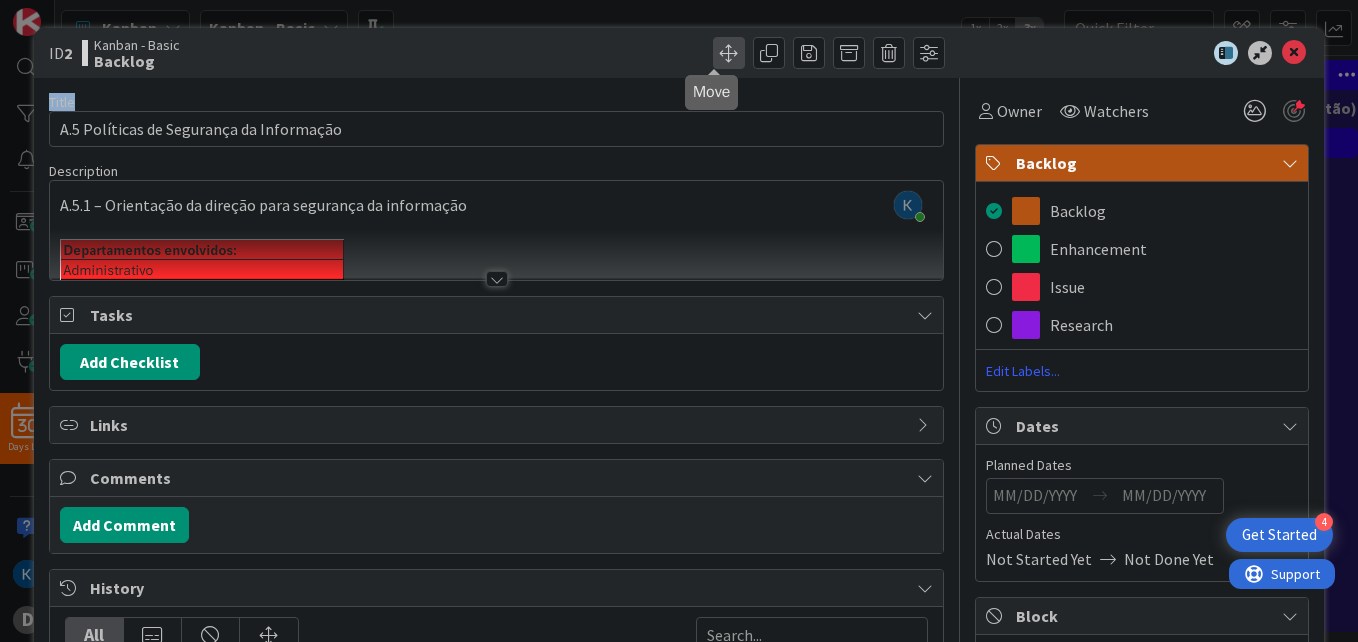 click at bounding box center [729, 53] 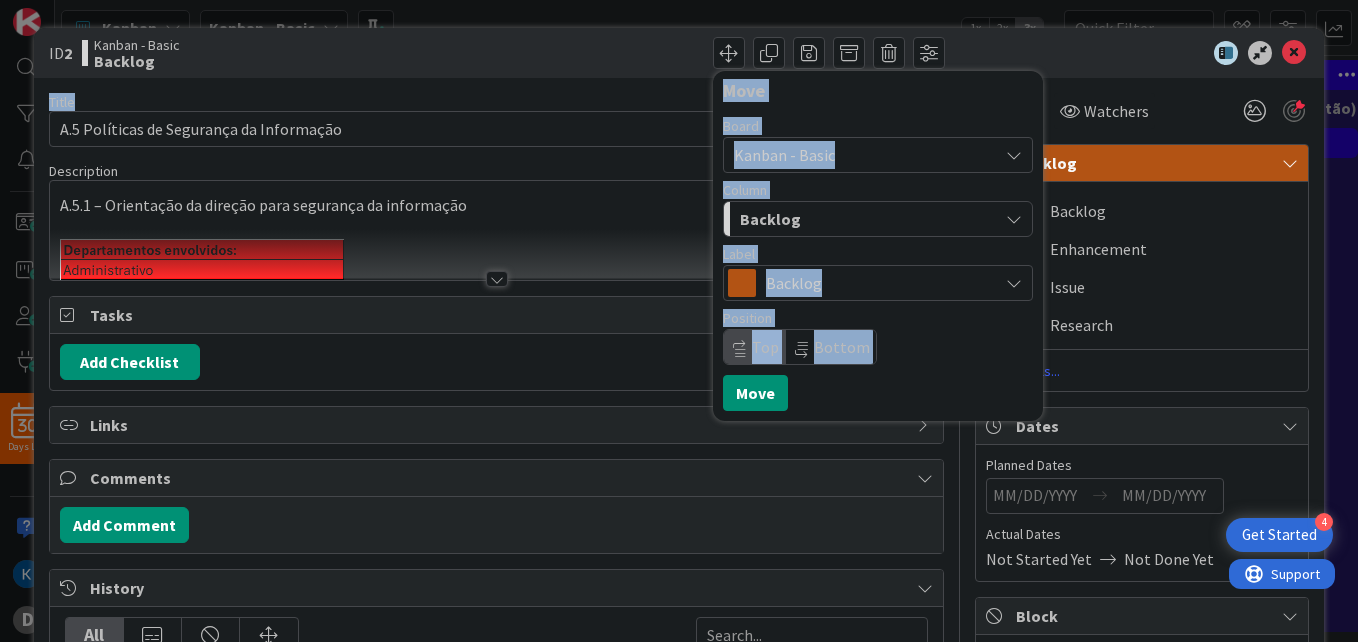 click on "Move Board Kanban - Basic Column Backlog Label Backlog Position Top Bottom Move" at bounding box center (723, 53) 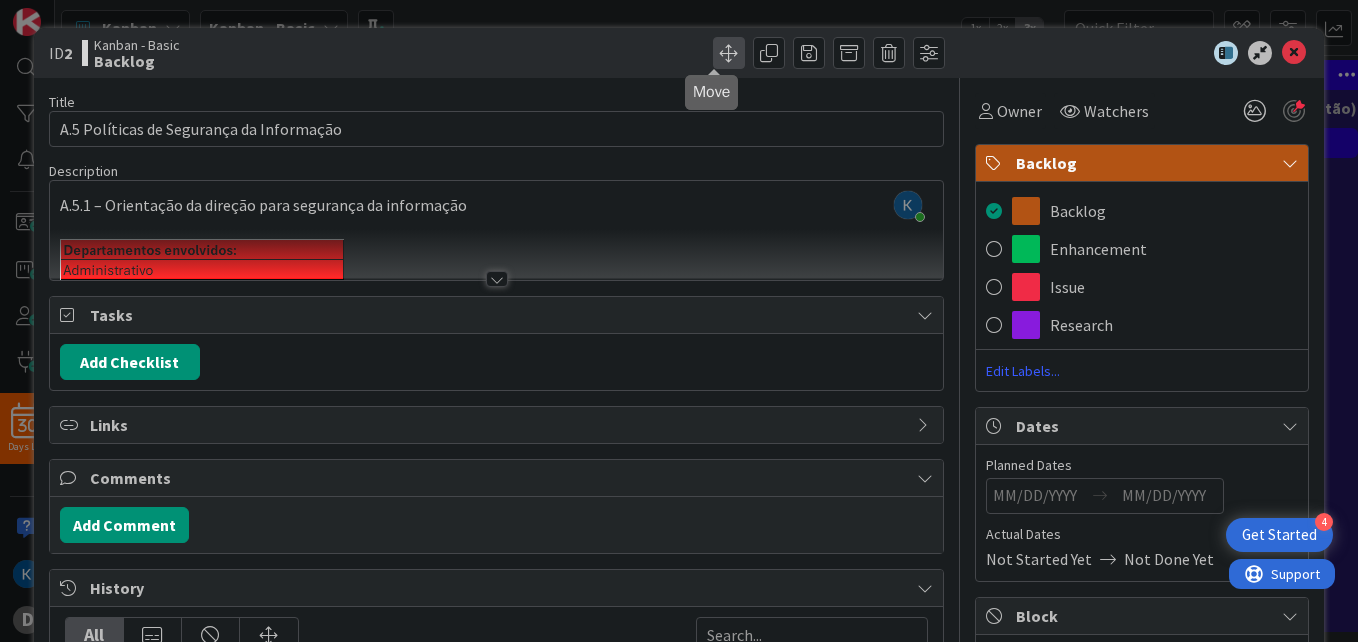 click at bounding box center (729, 53) 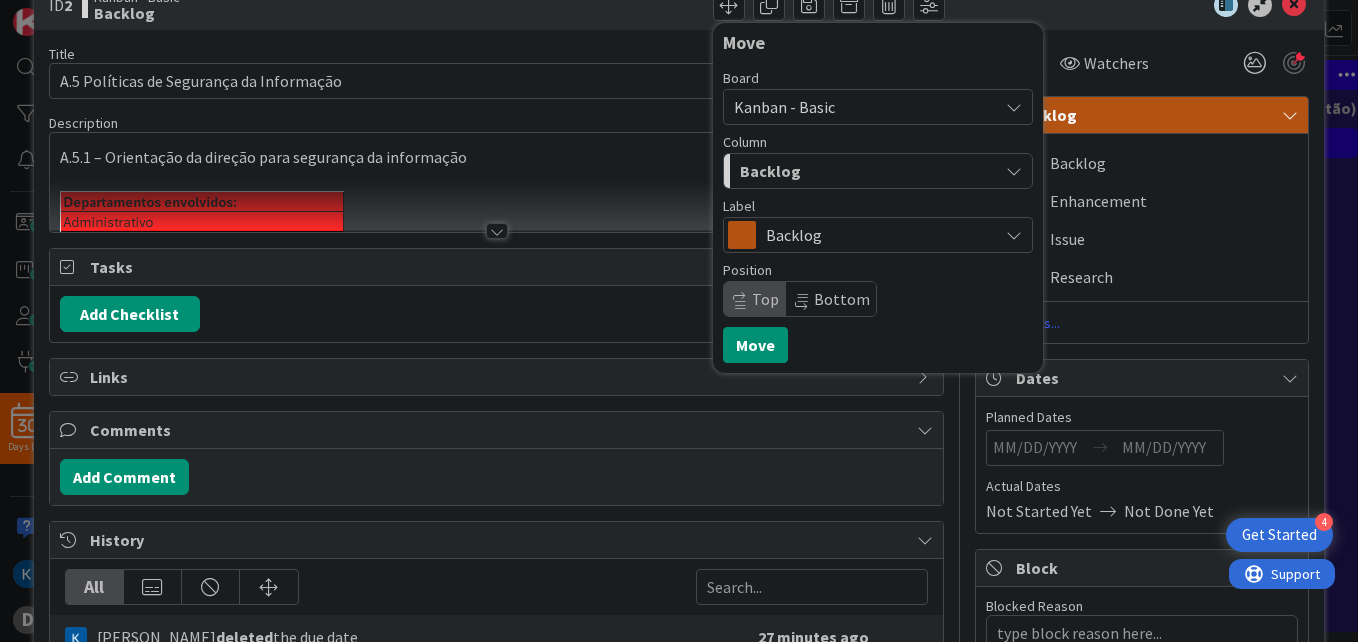 scroll, scrollTop: 0, scrollLeft: 0, axis: both 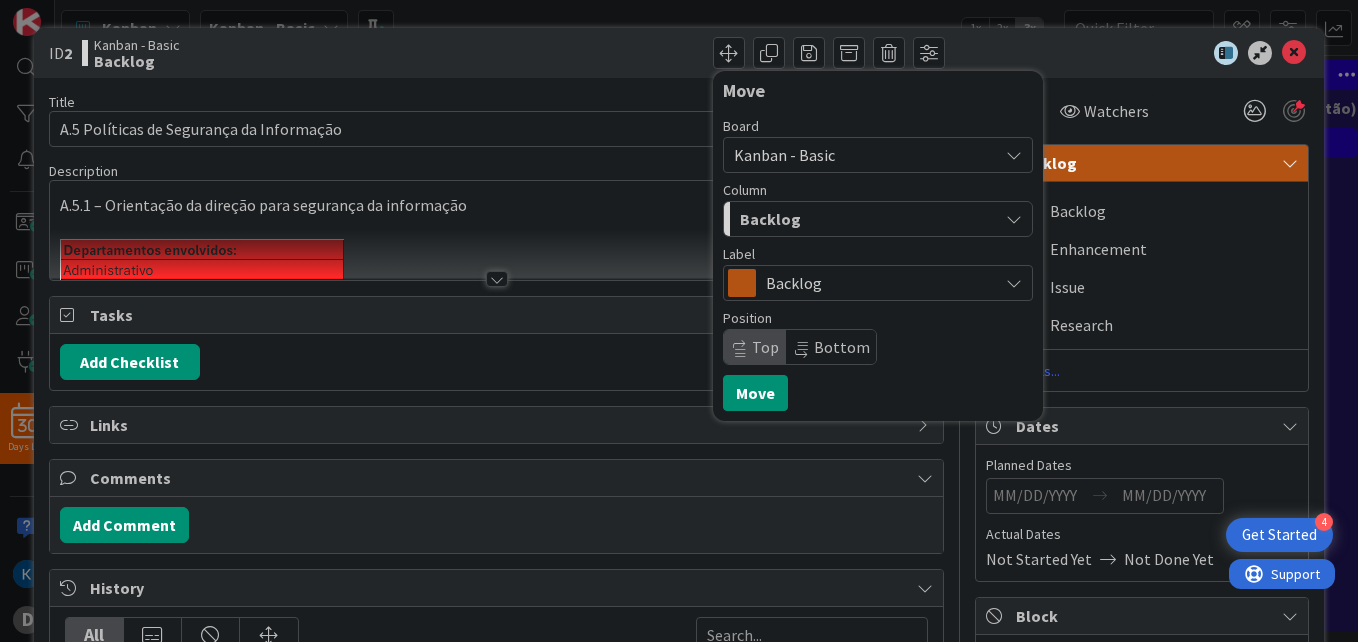 click at bounding box center [1132, 53] 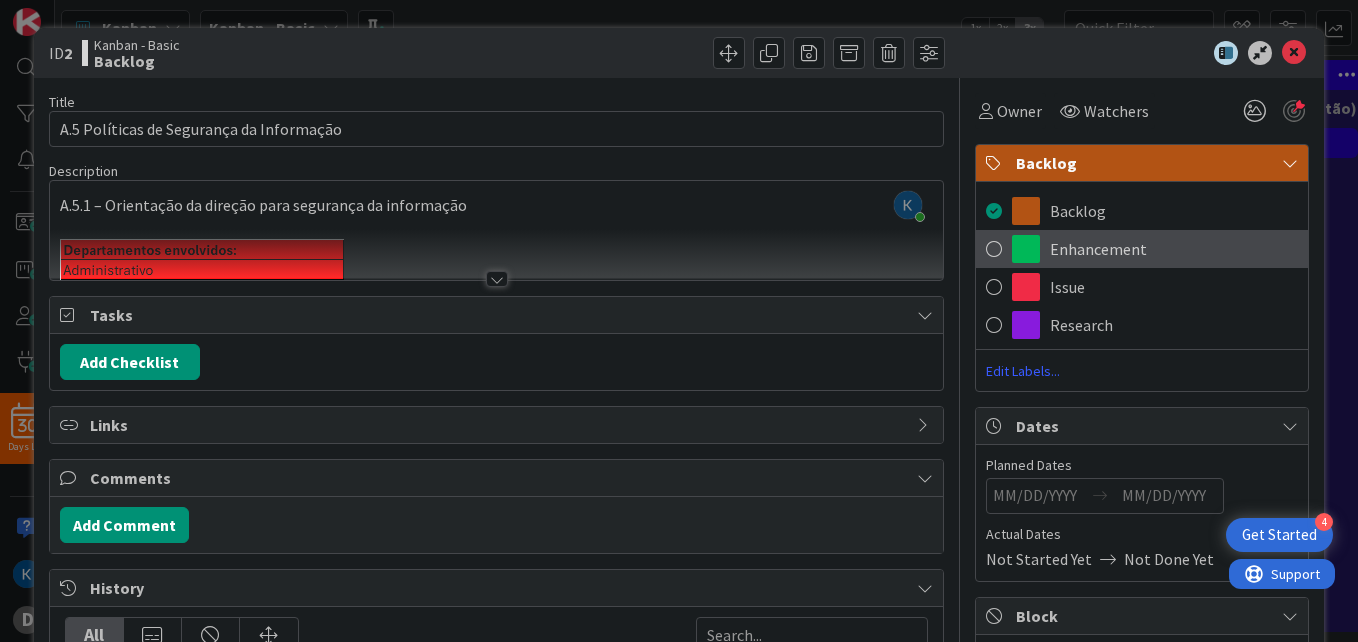 click on "Enhancement" at bounding box center (1098, 249) 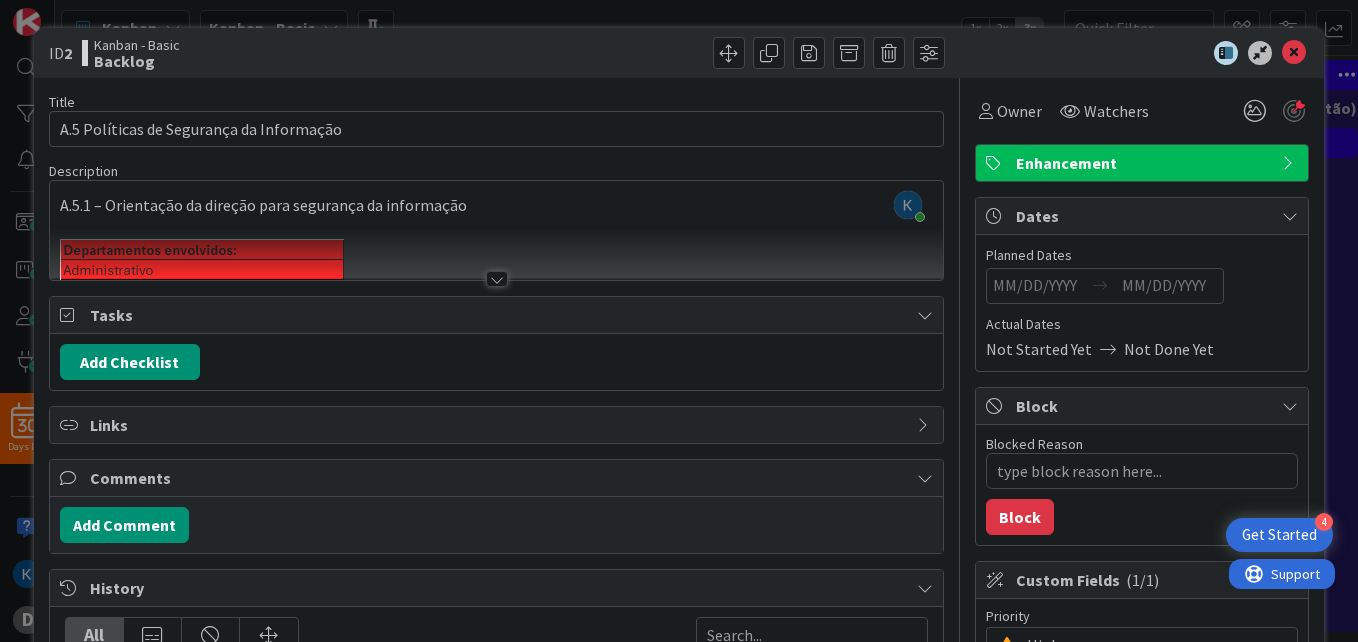 type on "x" 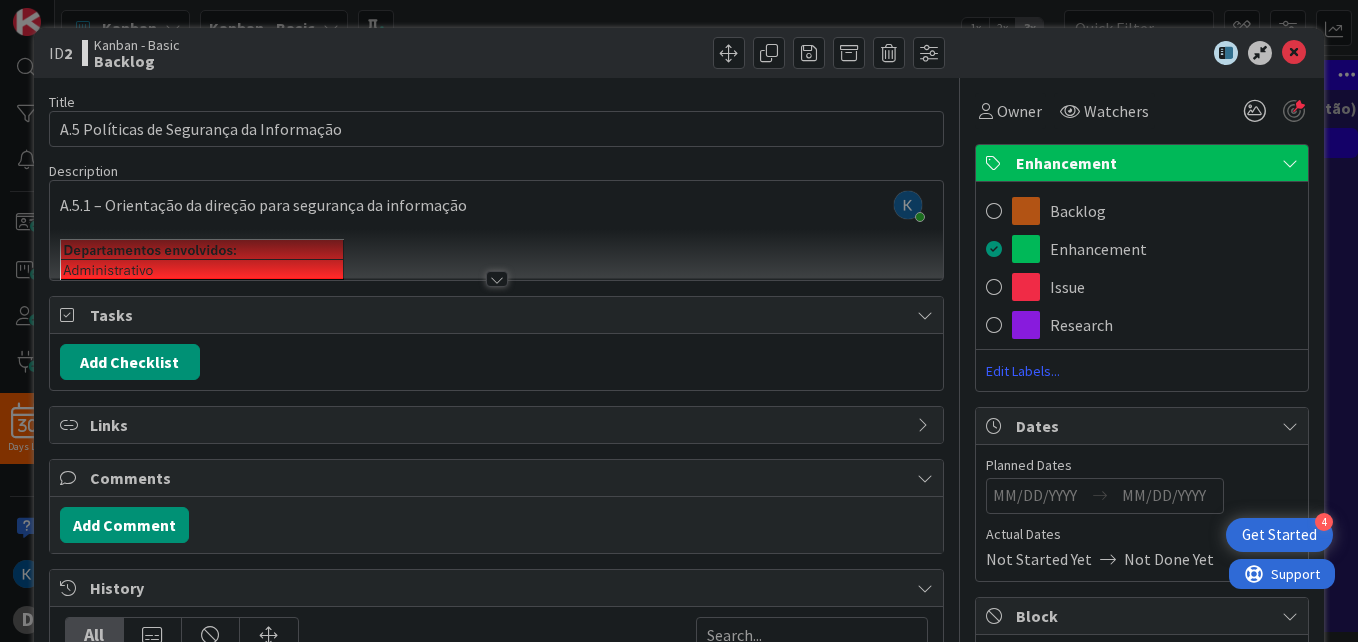 click on "Backlog Enhancement Issue Research Edit Labels..." at bounding box center [1142, 286] 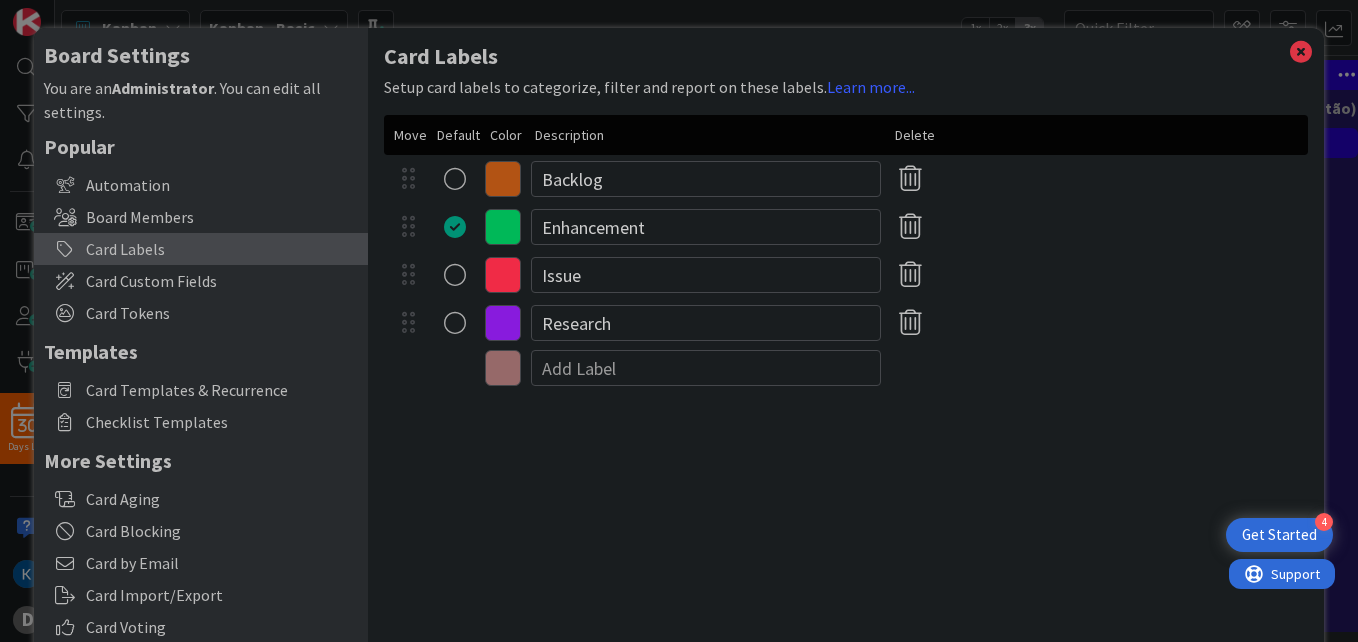 scroll, scrollTop: 0, scrollLeft: 0, axis: both 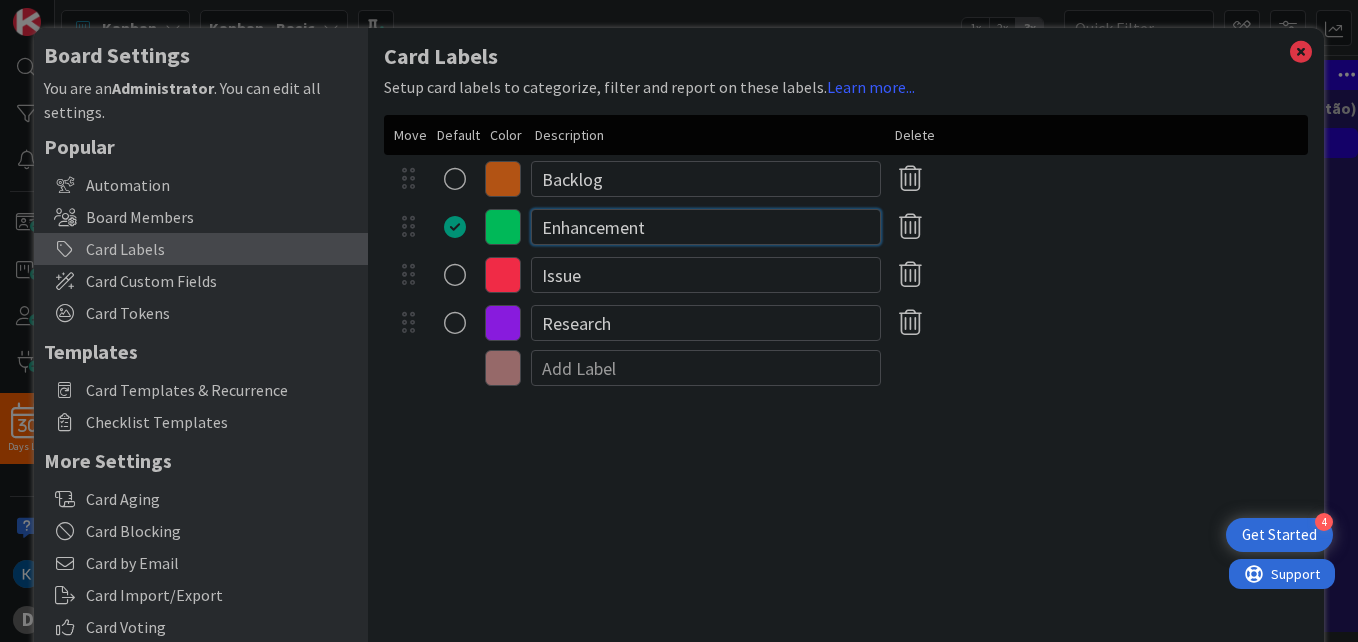drag, startPoint x: 654, startPoint y: 223, endPoint x: 429, endPoint y: 197, distance: 226.49724 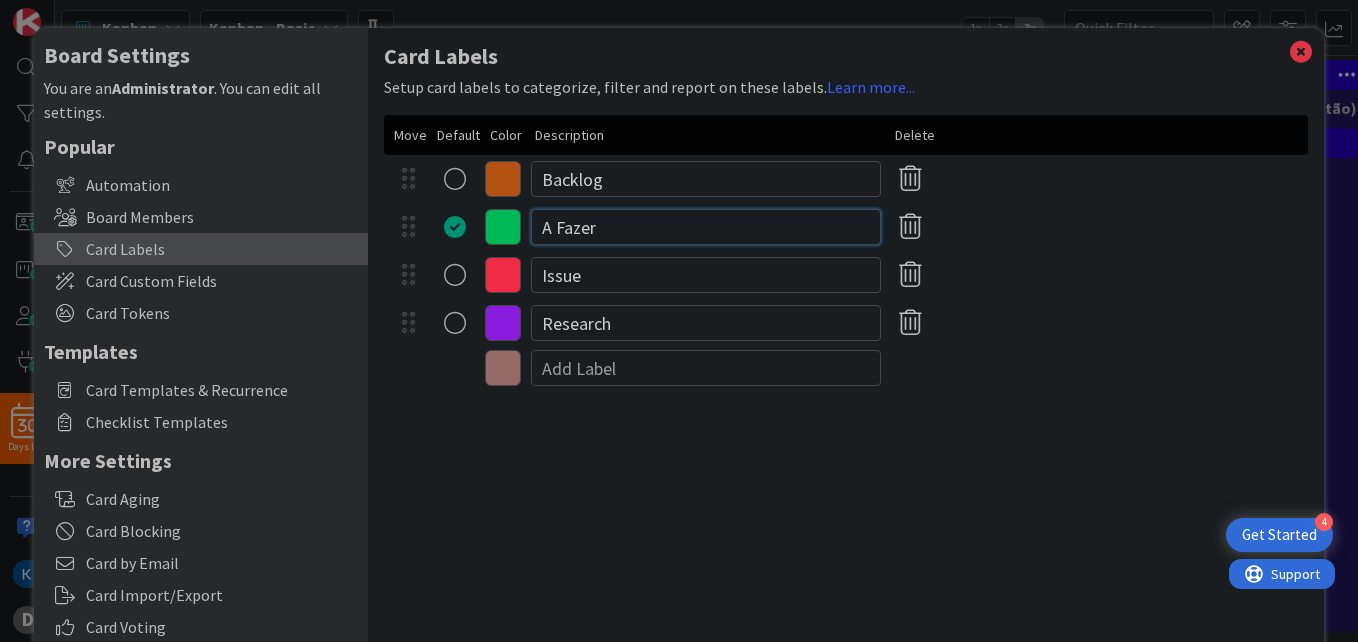 type on "A Fazer" 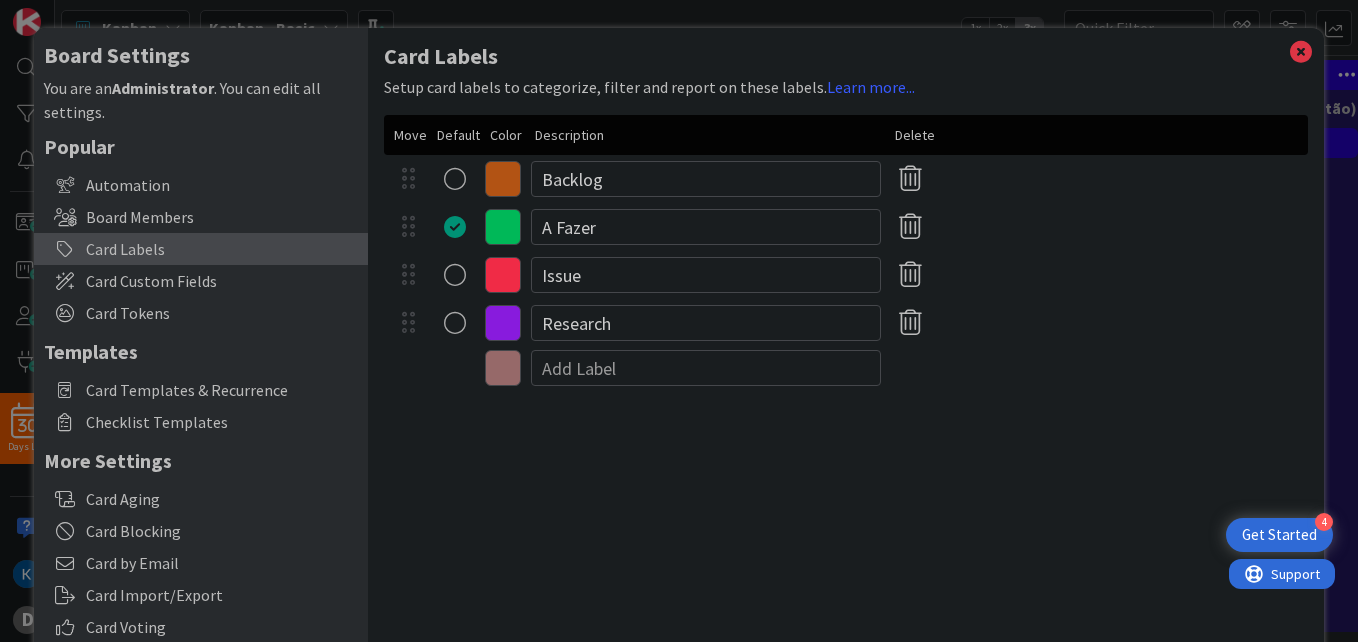 click at bounding box center [455, 179] 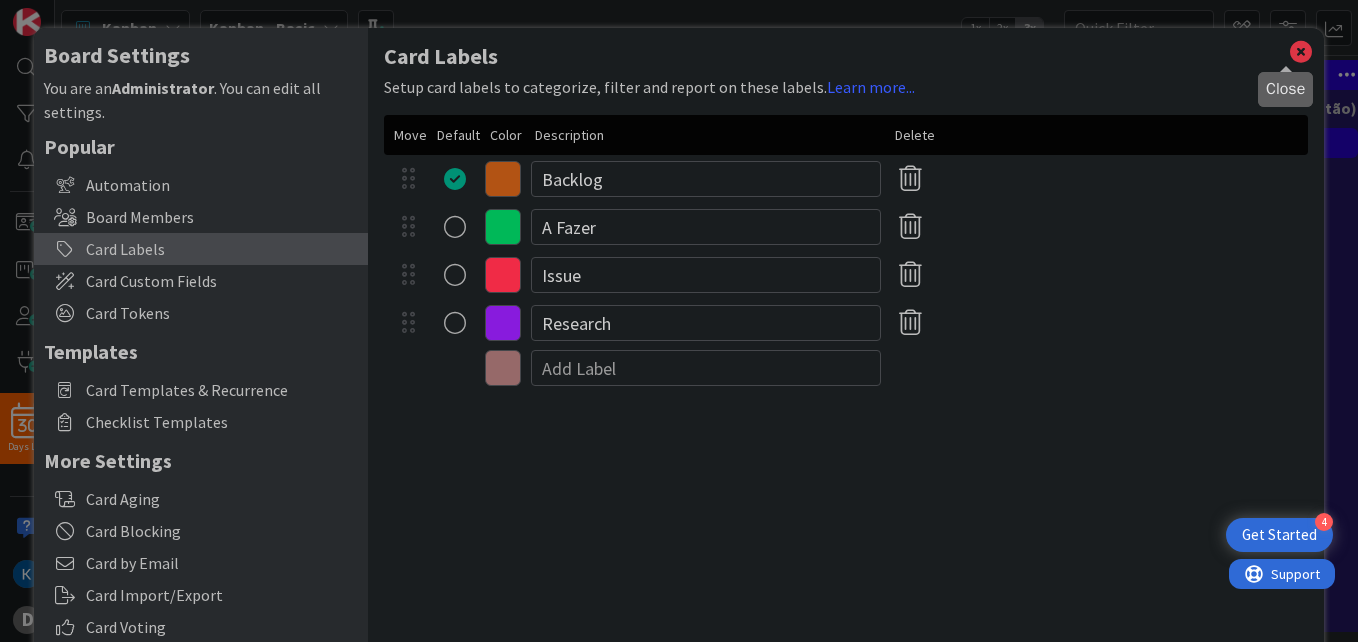 click at bounding box center [1301, 52] 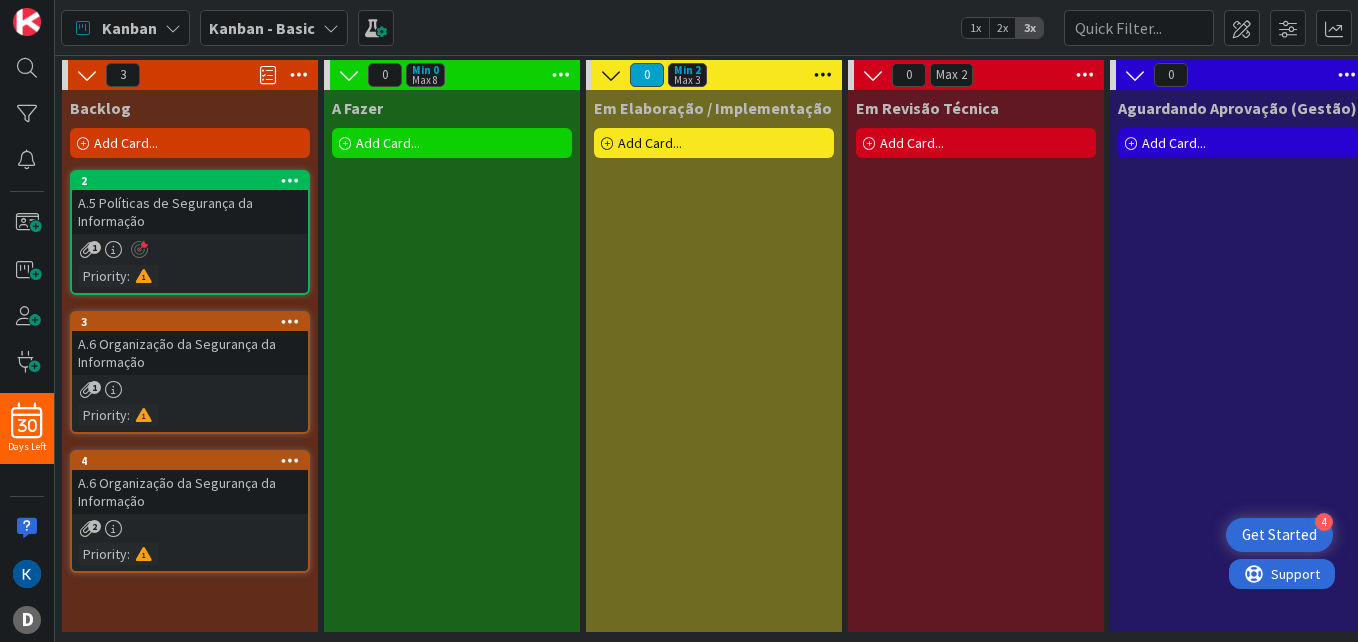 click on "Em Elaboração / Implementação" at bounding box center (713, 108) 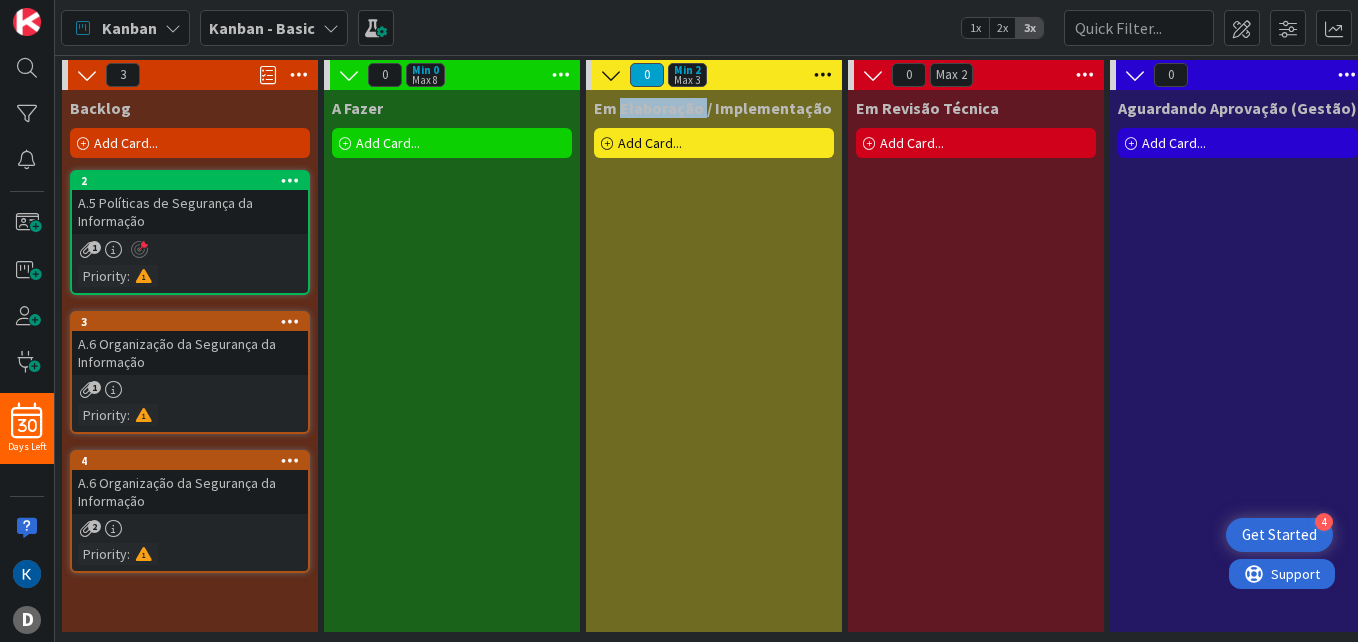 click on "Em Elaboração / Implementação" at bounding box center [713, 108] 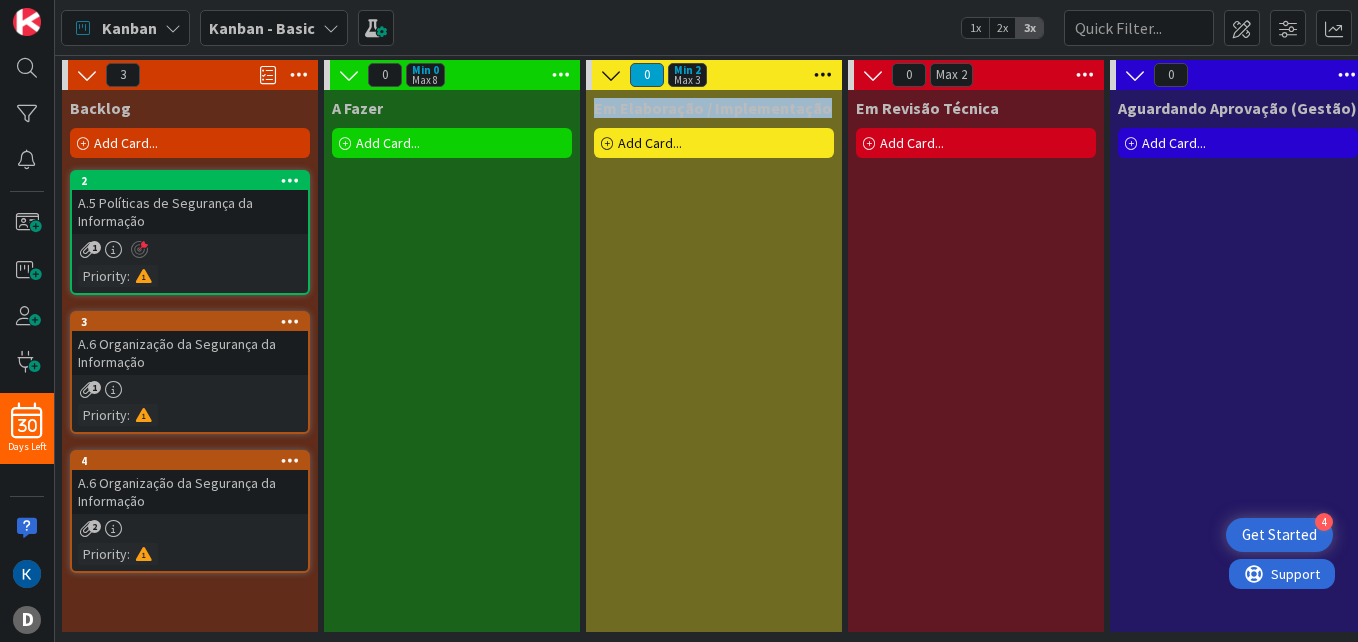 click on "Em Elaboração / Implementação" at bounding box center [713, 108] 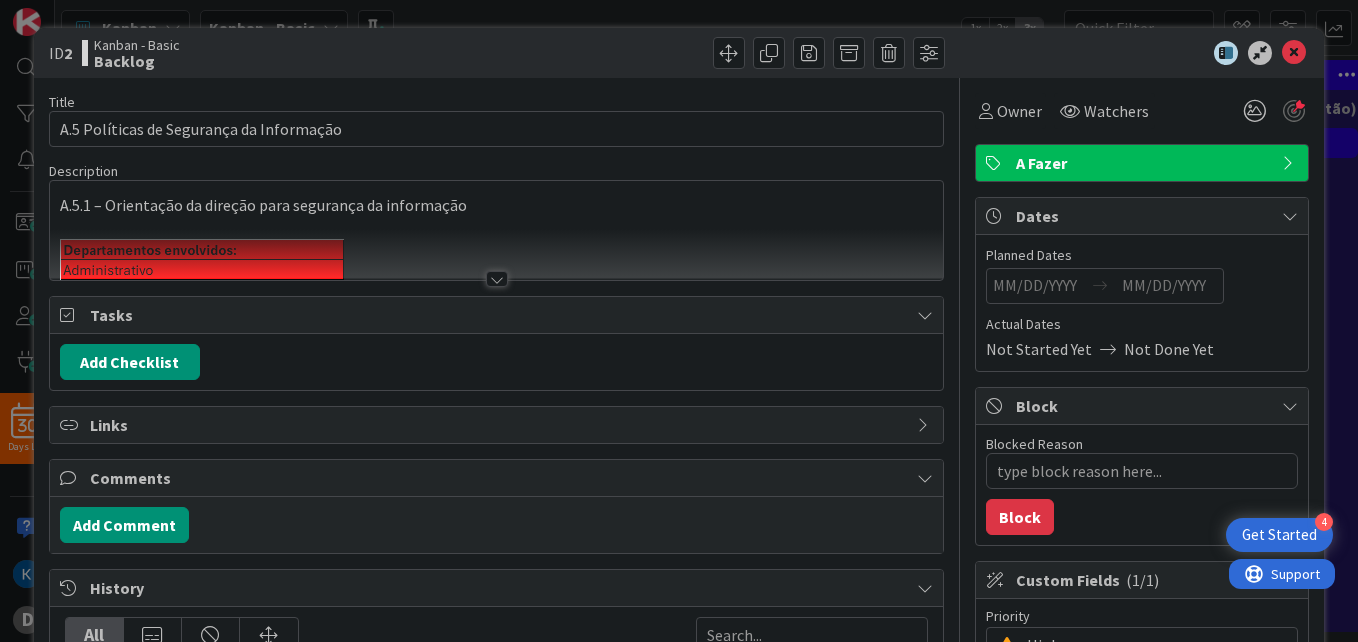 scroll, scrollTop: 0, scrollLeft: 0, axis: both 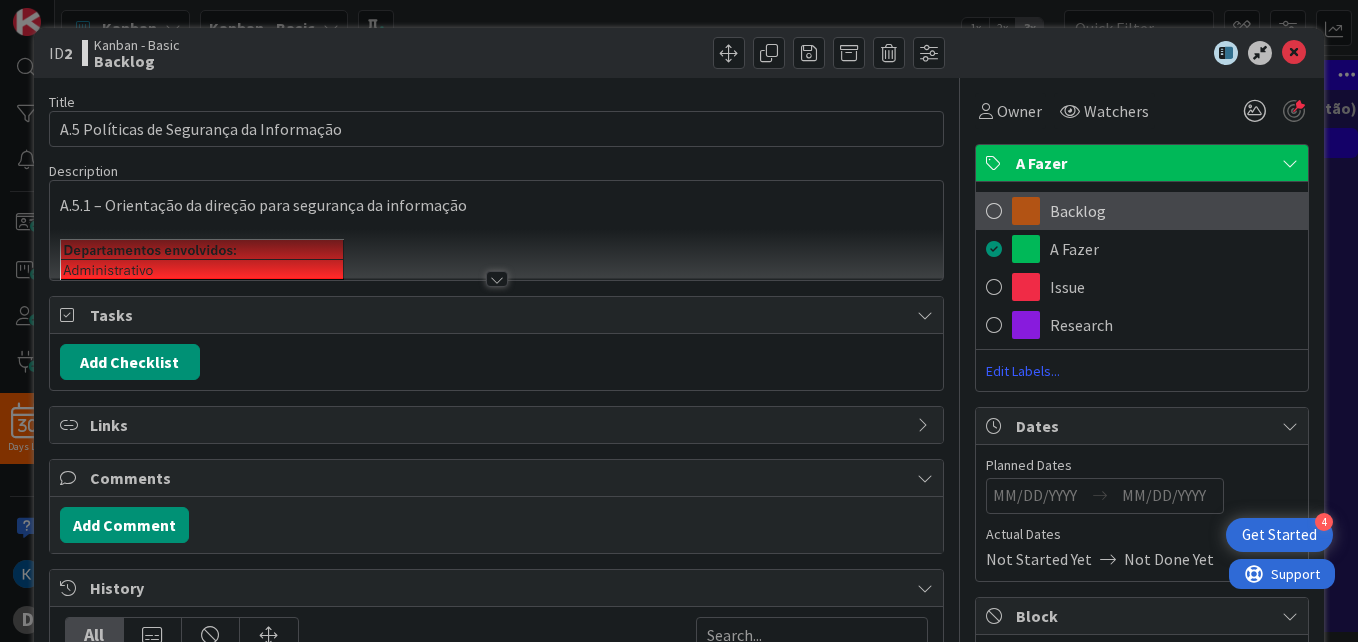 click at bounding box center [1026, 211] 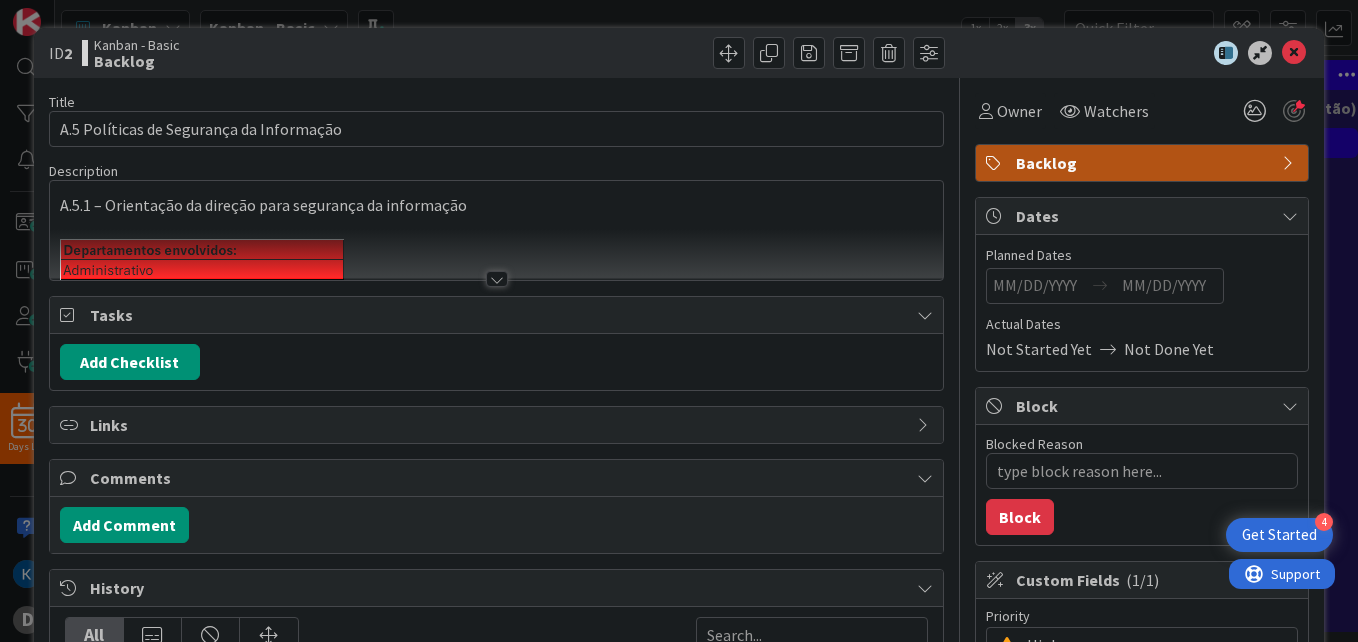 type on "x" 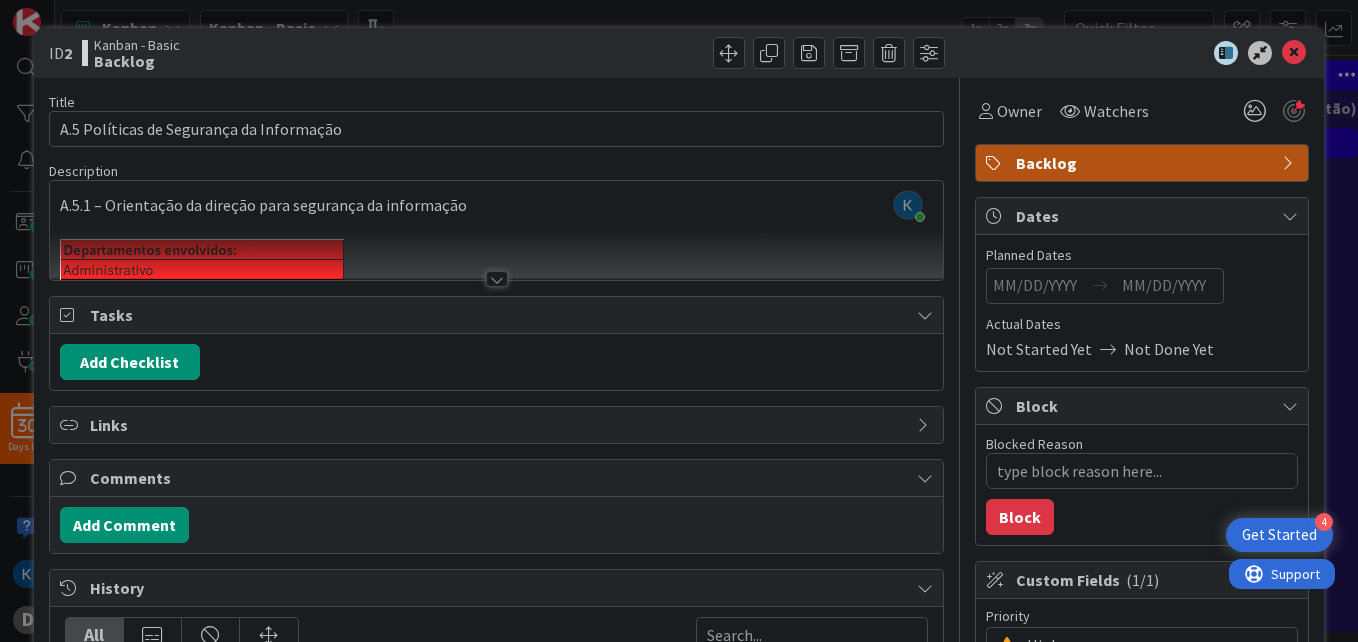 click on "Backlog" at bounding box center (1144, 163) 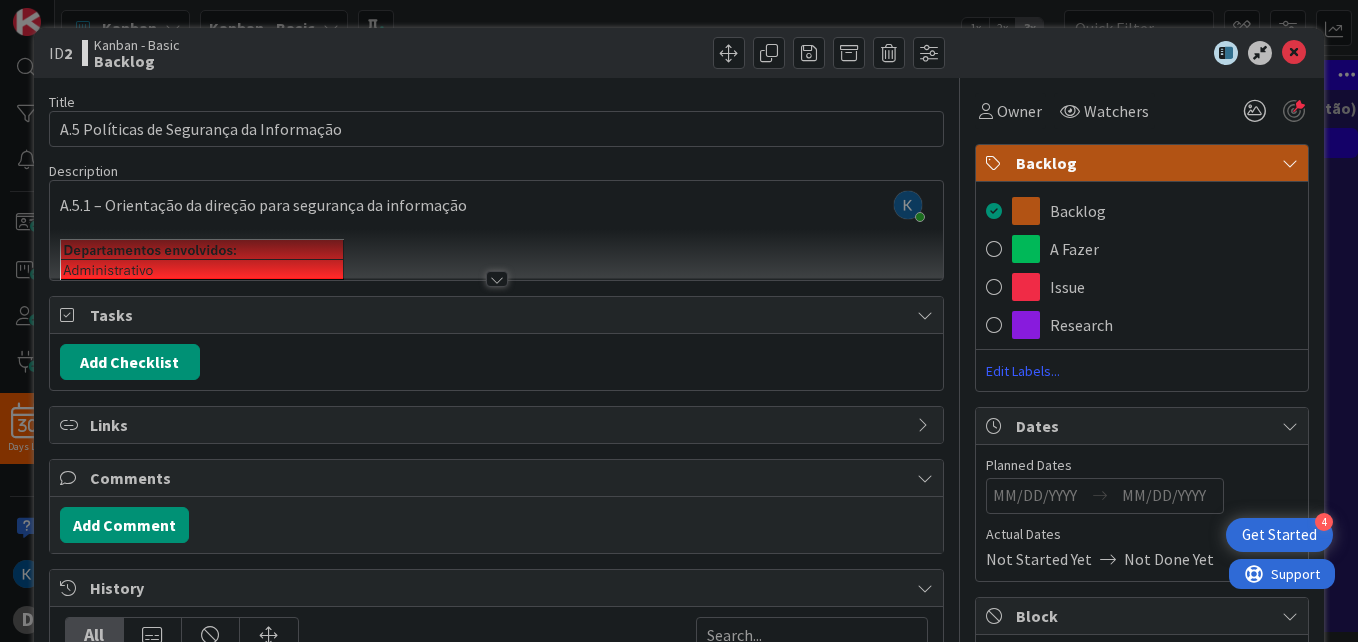 click on "Edit Labels..." at bounding box center (1142, 371) 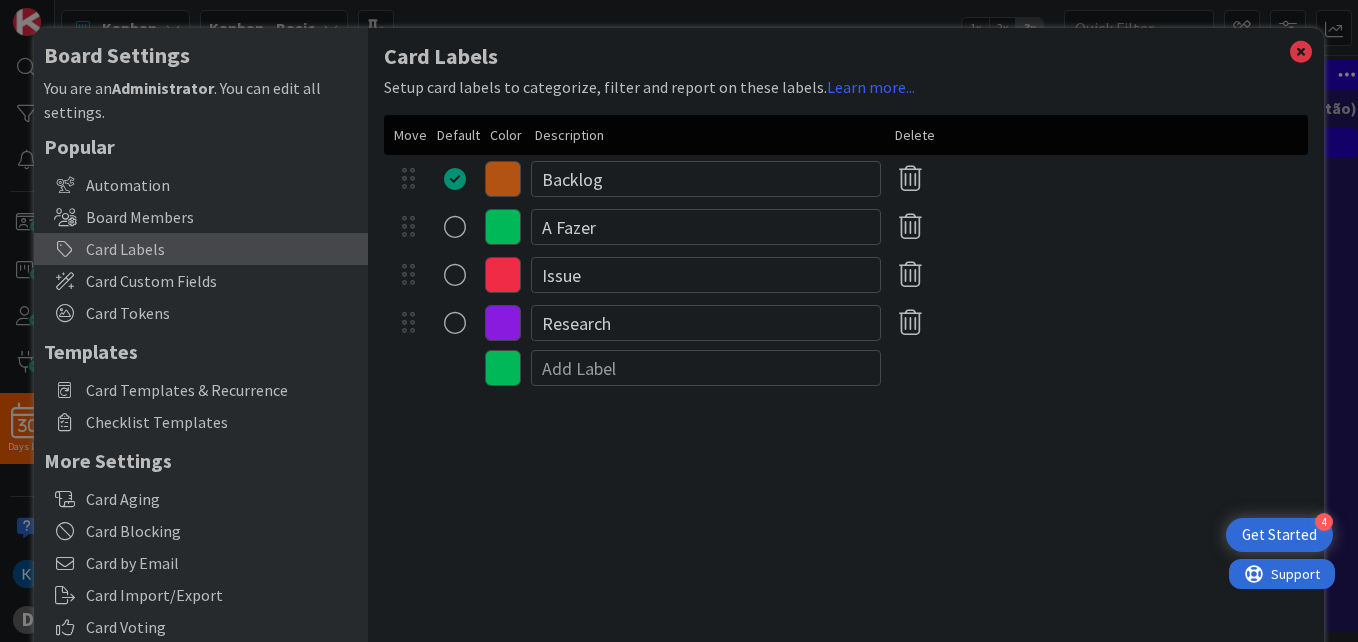scroll, scrollTop: 0, scrollLeft: 0, axis: both 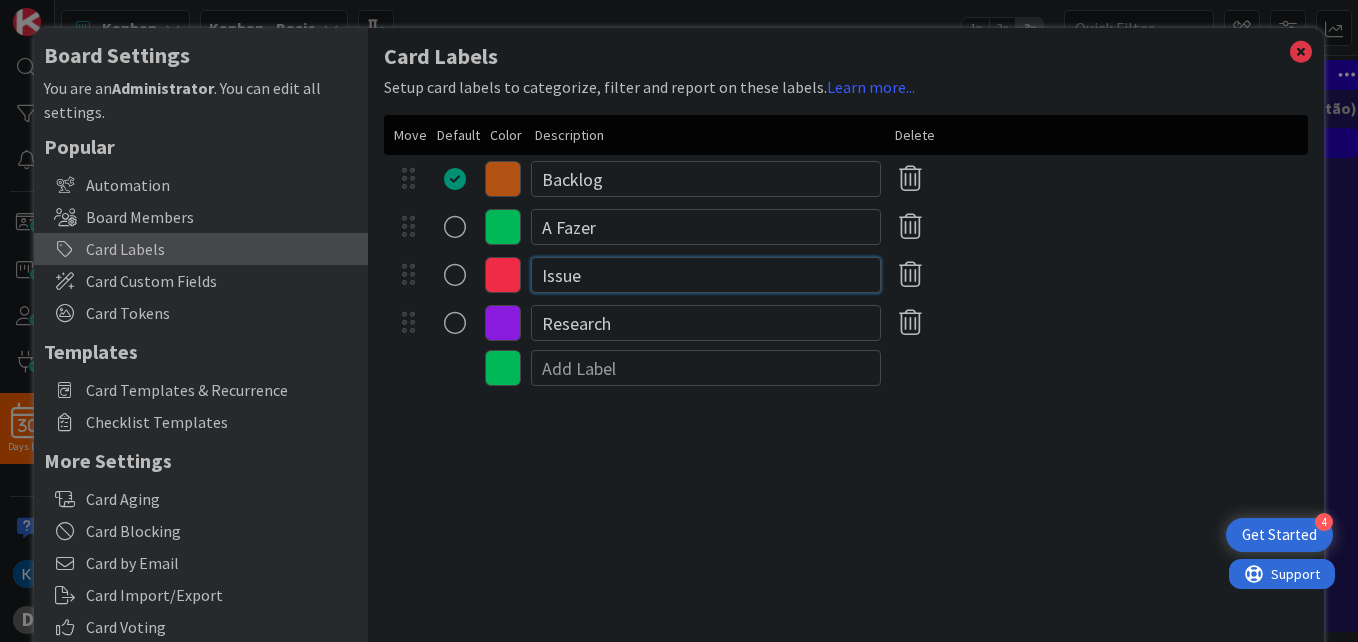 drag, startPoint x: 626, startPoint y: 283, endPoint x: 388, endPoint y: 271, distance: 238.30232 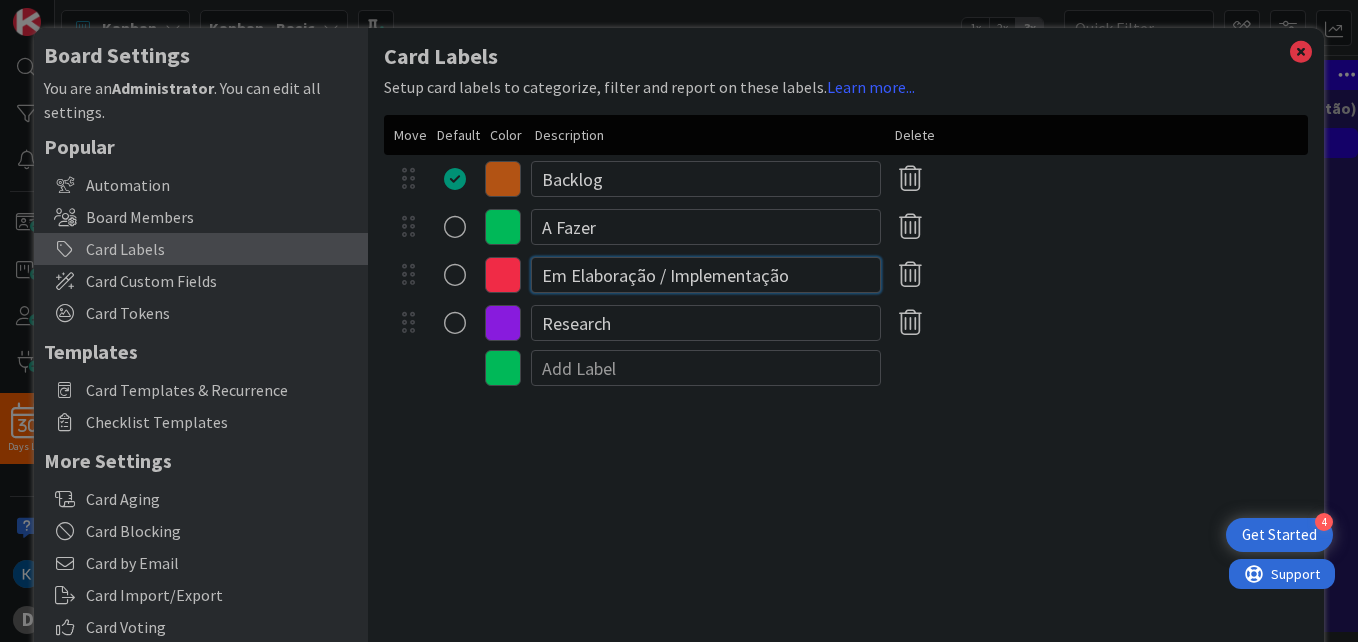 type on "Em Elaboração / Implementação" 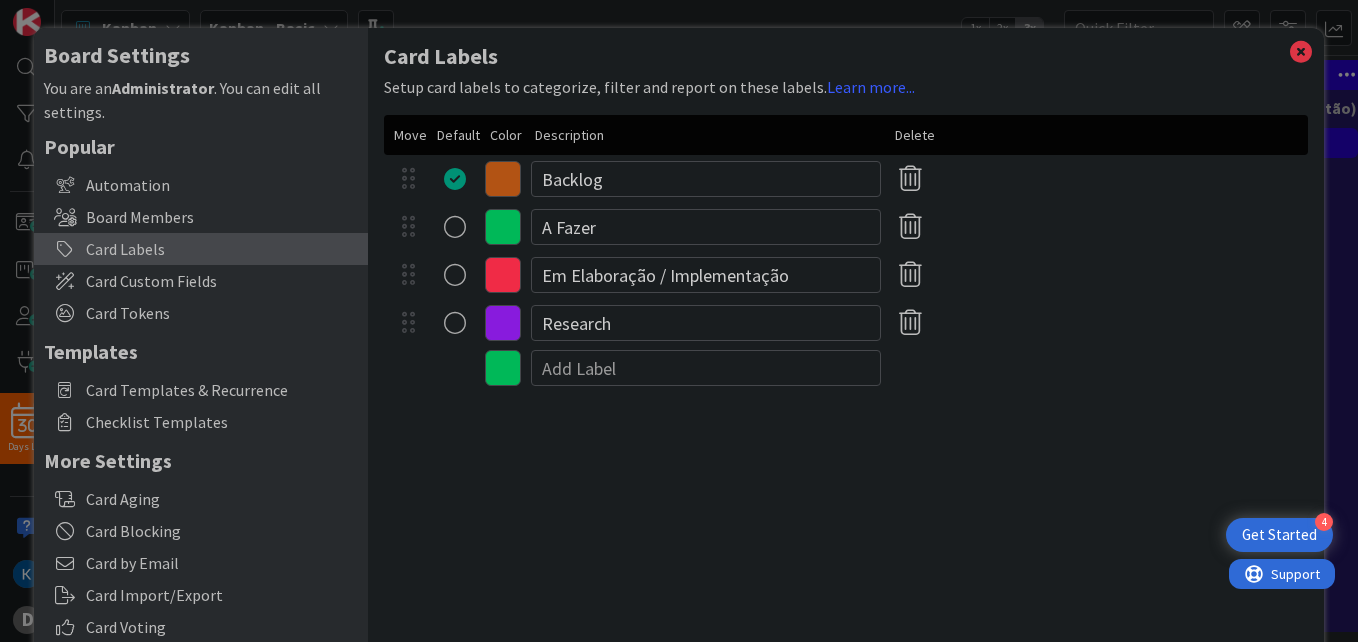 click at bounding box center (503, 275) 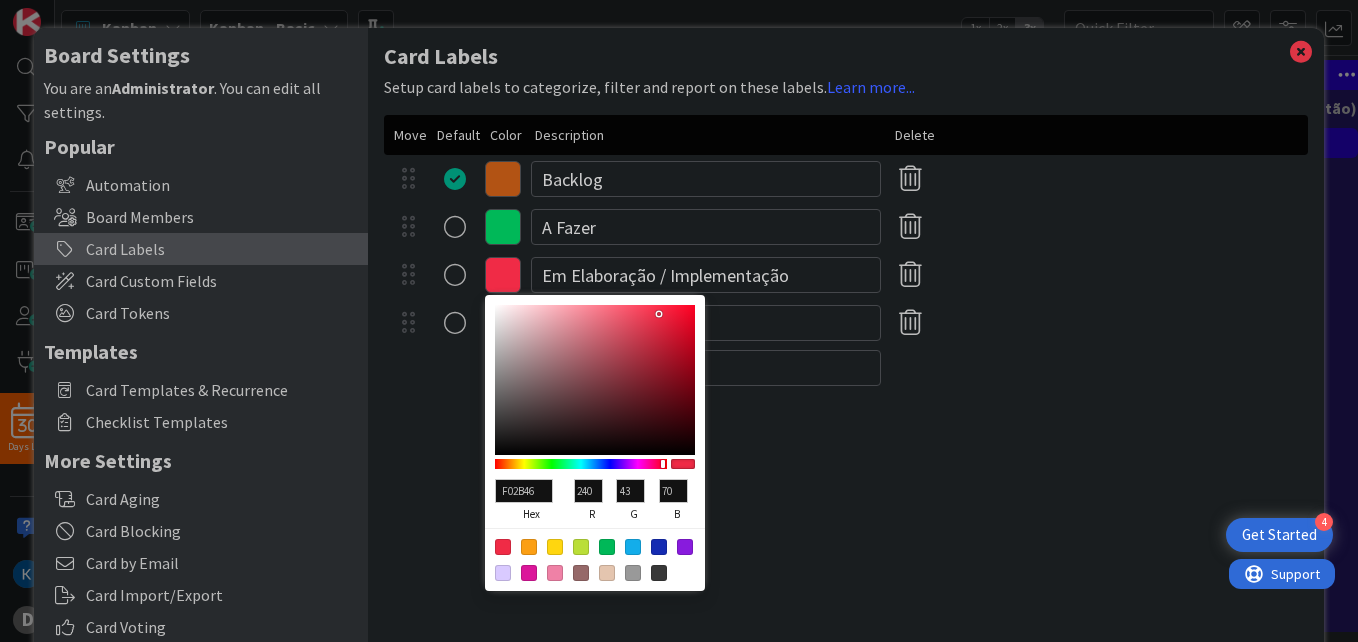 click at bounding box center (555, 547) 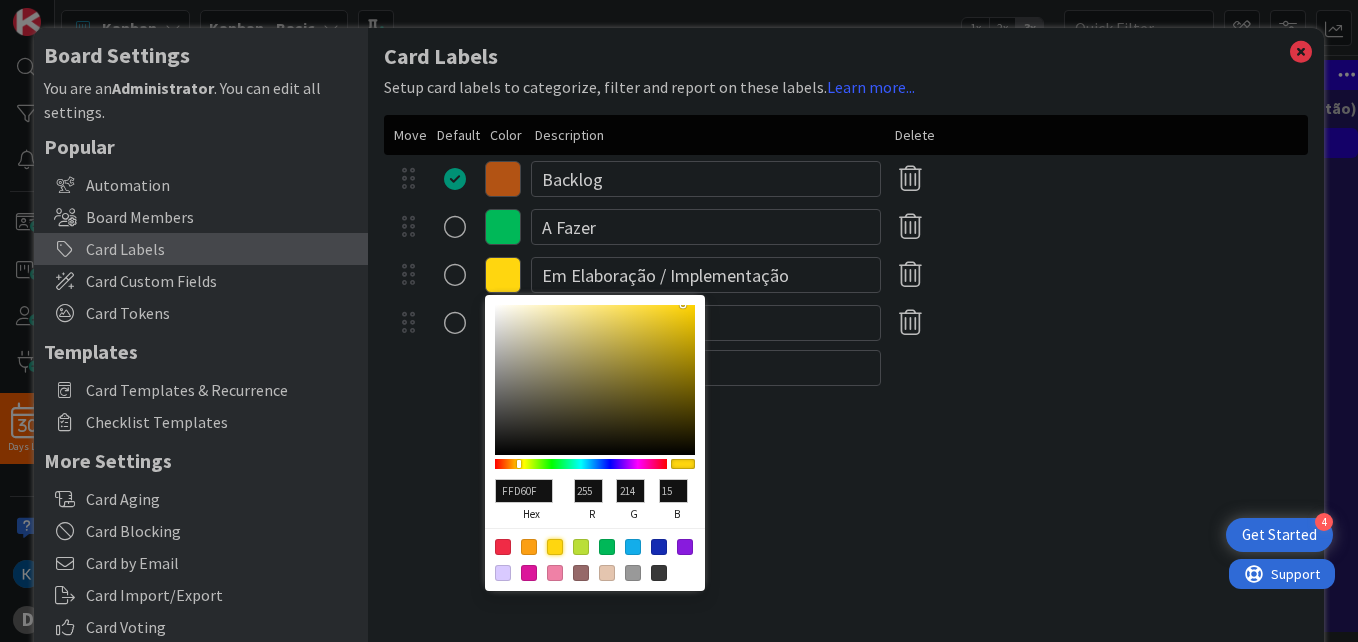 click on "Card Labels Setup card labels to categorize, filter and report on these labels.  Learn more... Move Default Color Description Delete Backlog A Fazer FFD60F hex 255 r 214 g 15 b 100 a Em Elaboração / Implementação Research" at bounding box center (846, 412) 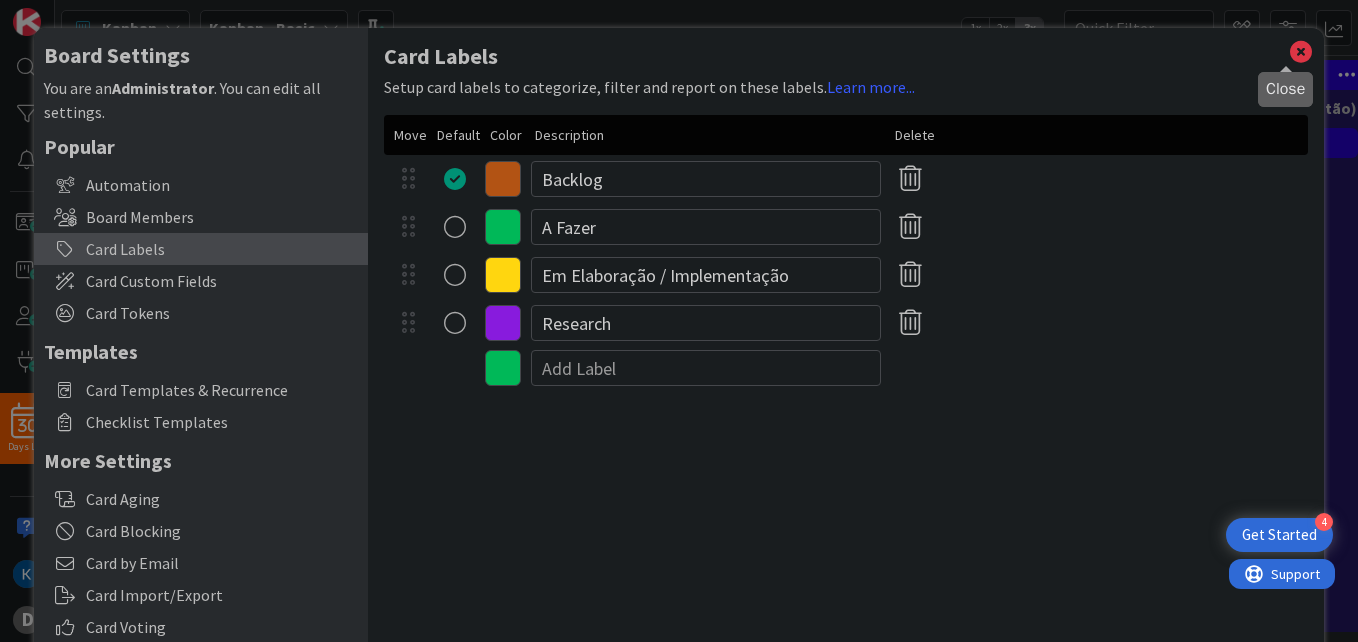 click at bounding box center [1301, 52] 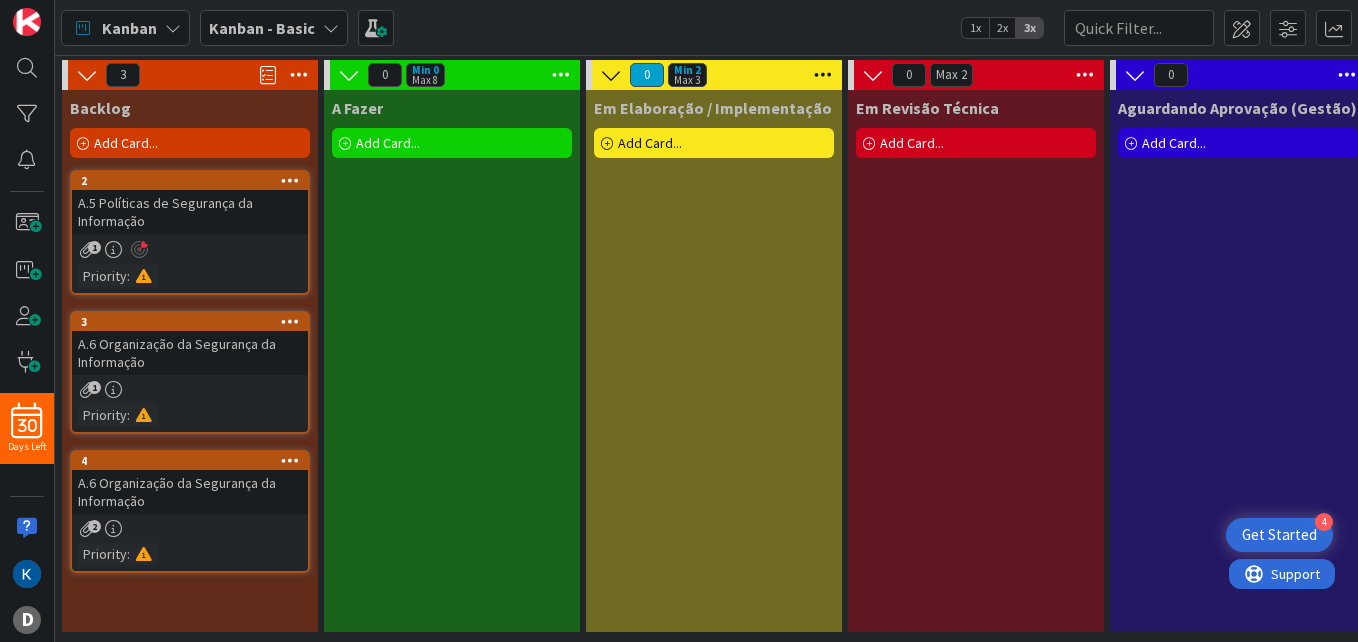 click on "Em Revisão Técnica" at bounding box center (927, 108) 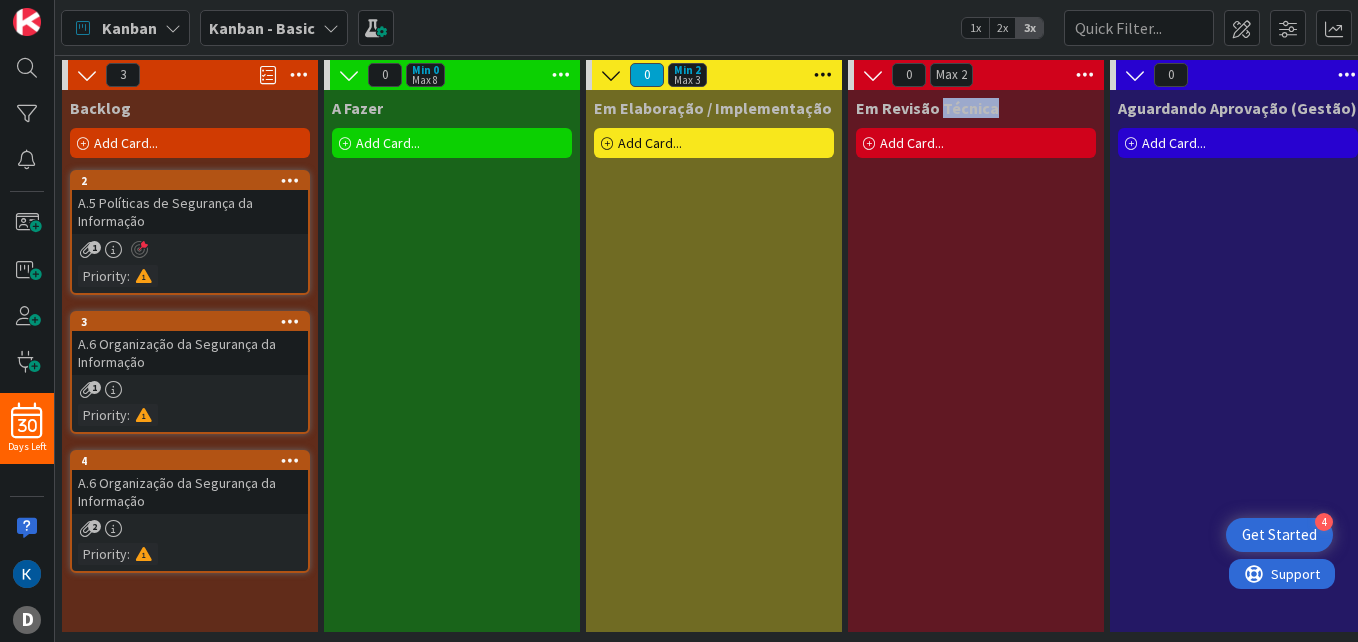 click on "Em Revisão Técnica" at bounding box center (927, 108) 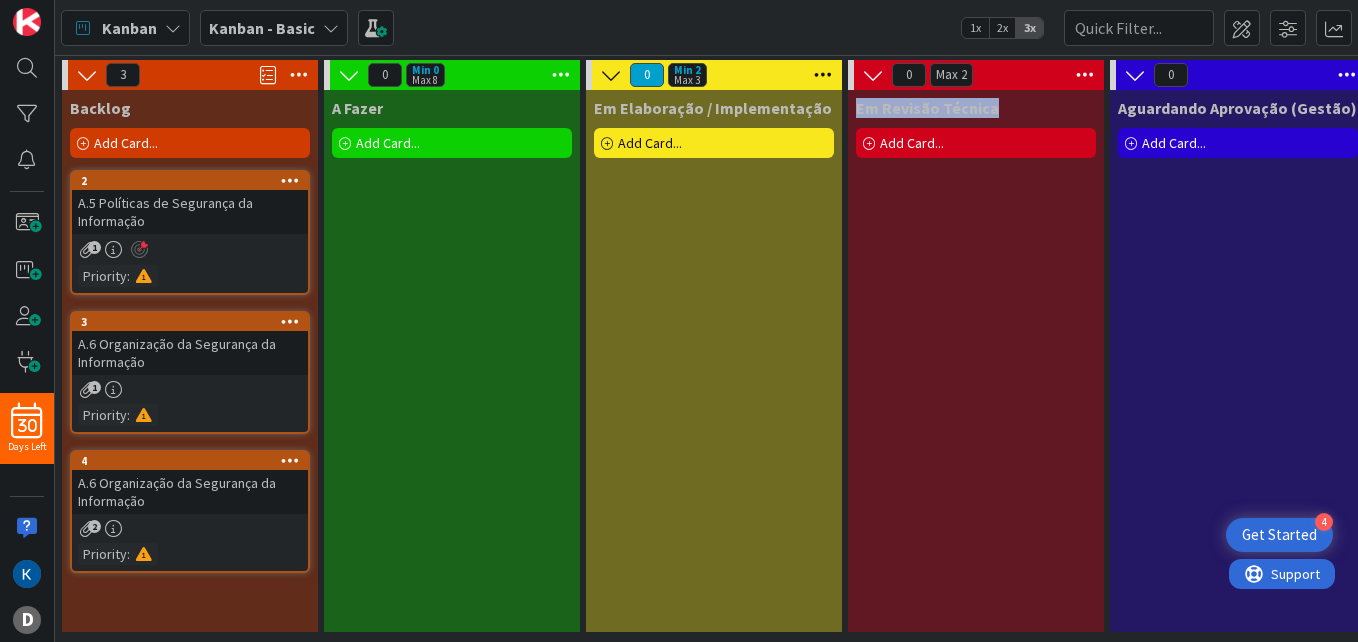 click on "Em Revisão Técnica" at bounding box center [927, 108] 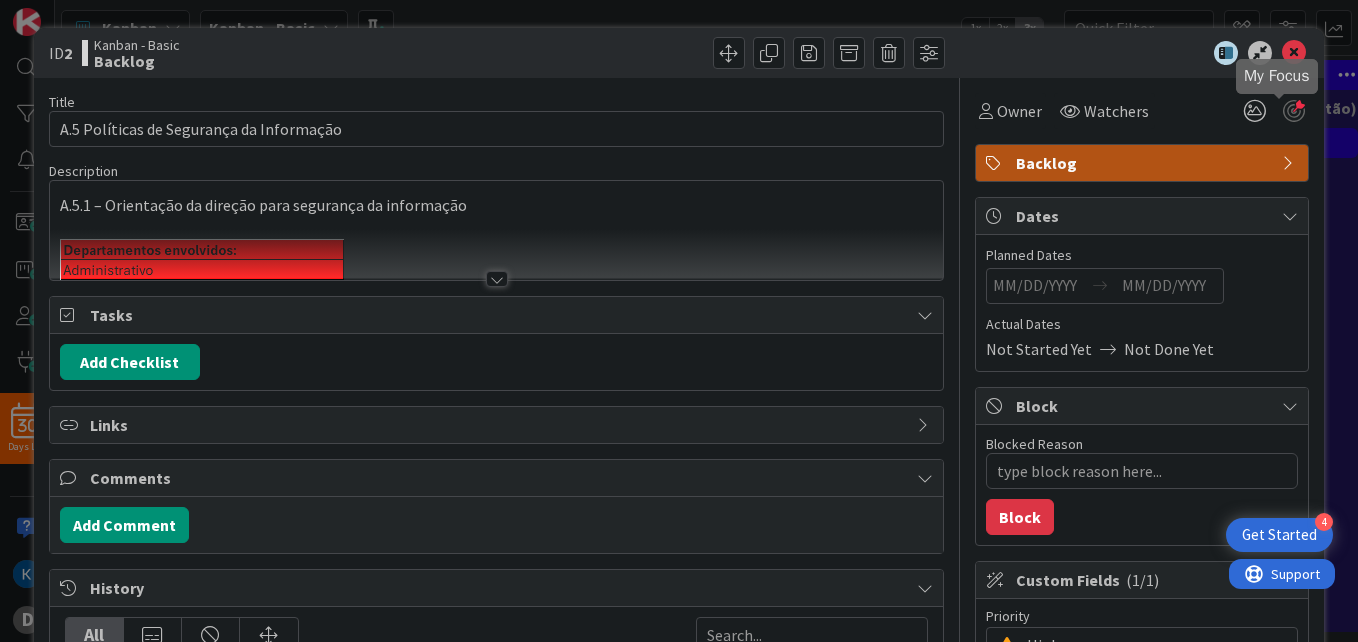 type on "x" 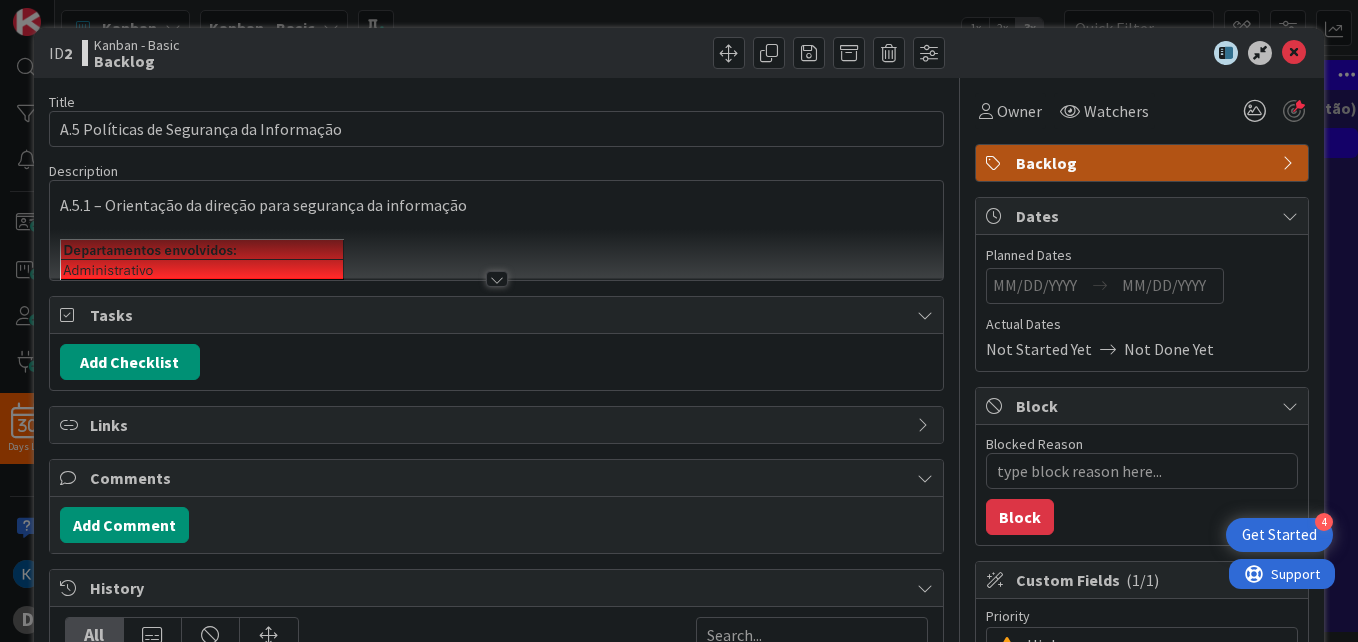 click on "Backlog" at bounding box center [1144, 163] 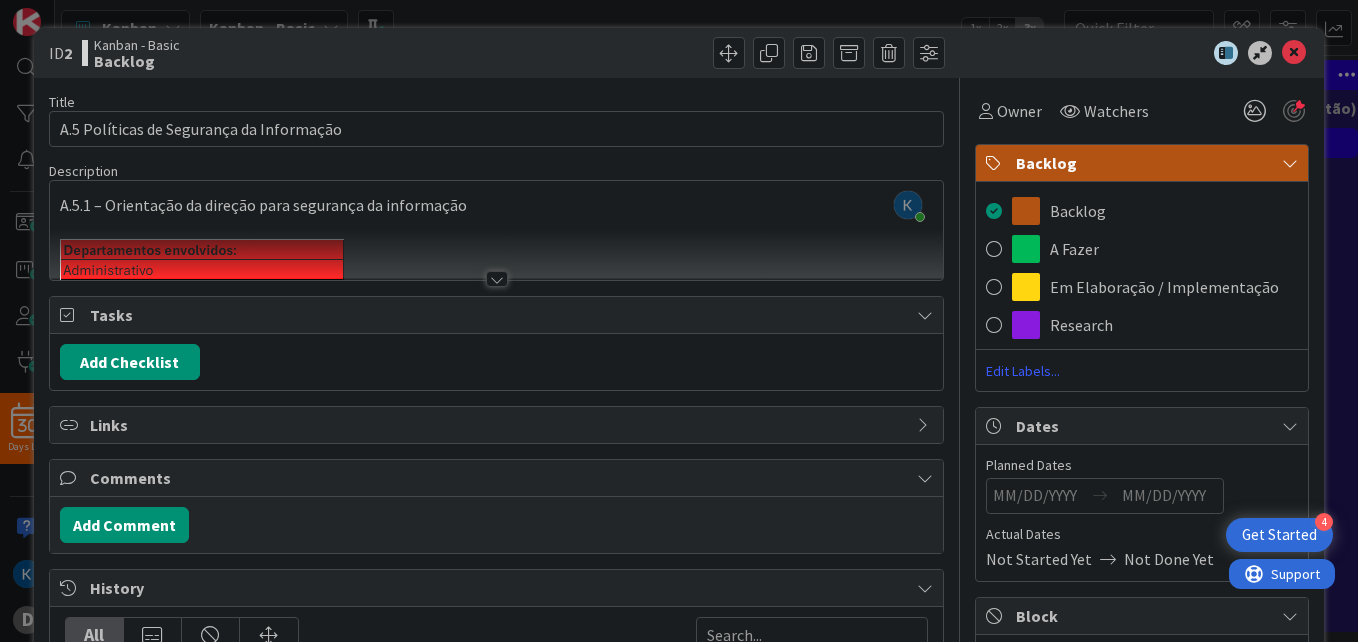click on "Edit Labels..." at bounding box center (1142, 371) 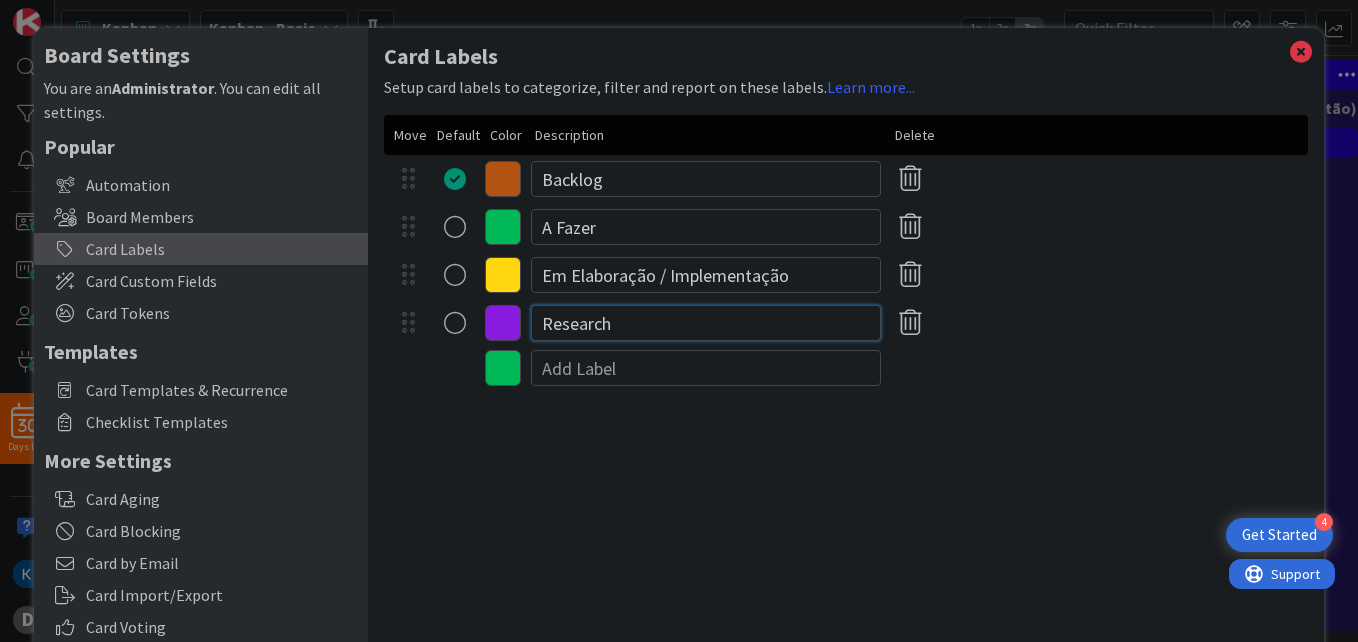 click on "Research" at bounding box center [706, 323] 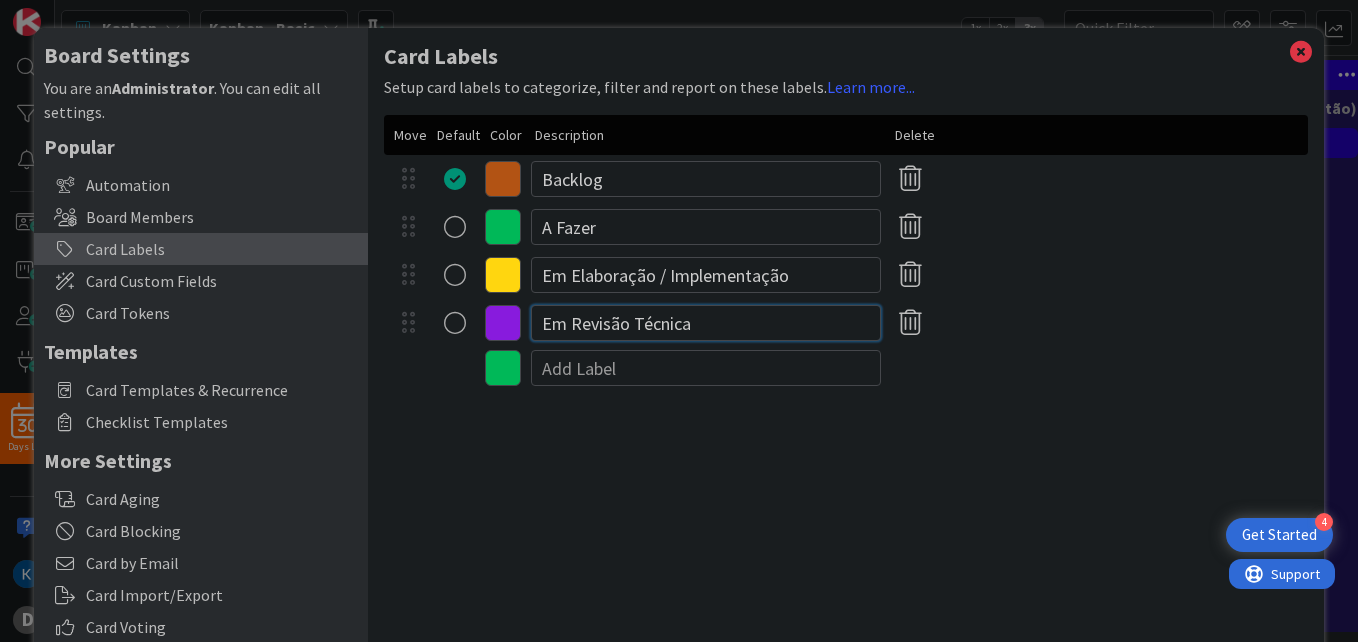 scroll, scrollTop: 0, scrollLeft: 0, axis: both 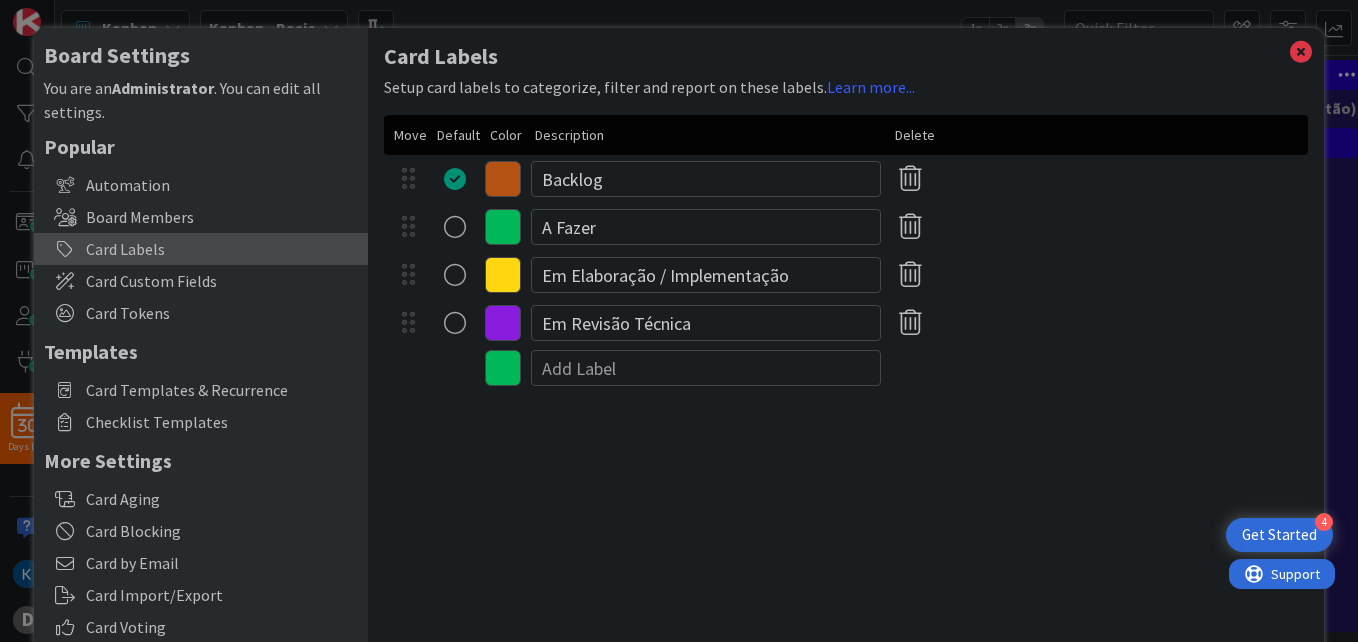 click at bounding box center (503, 323) 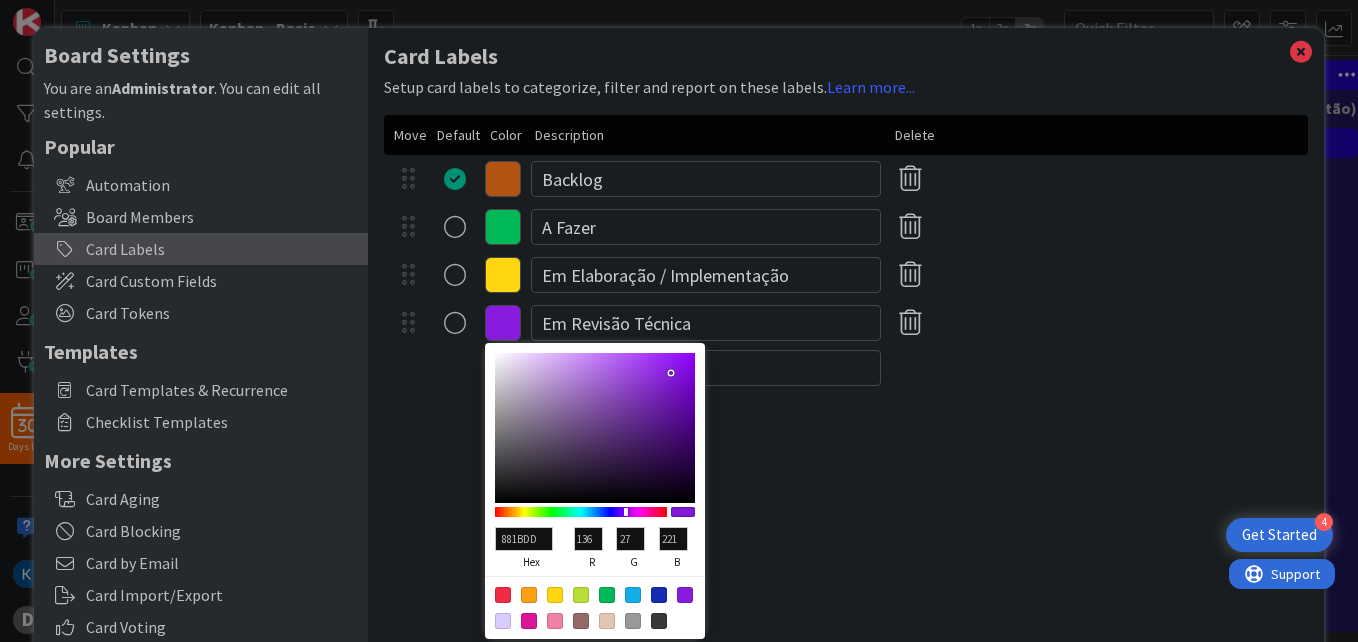 type on "DD1B3A" 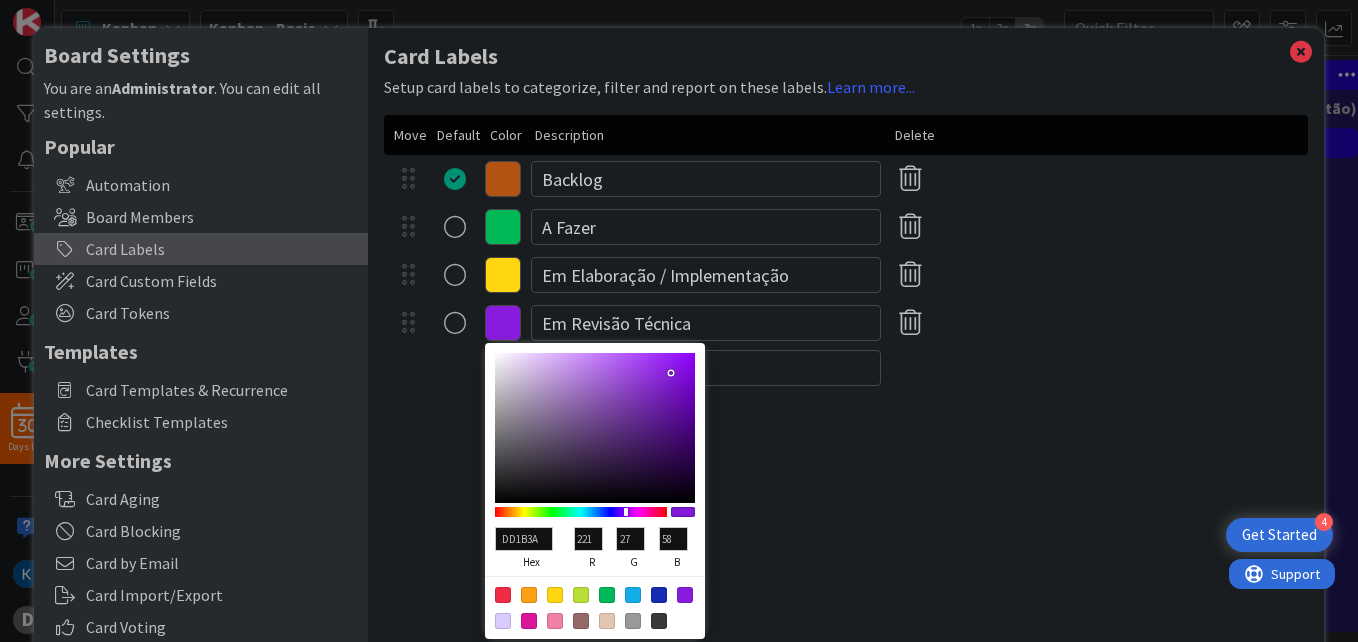 click at bounding box center (581, 512) 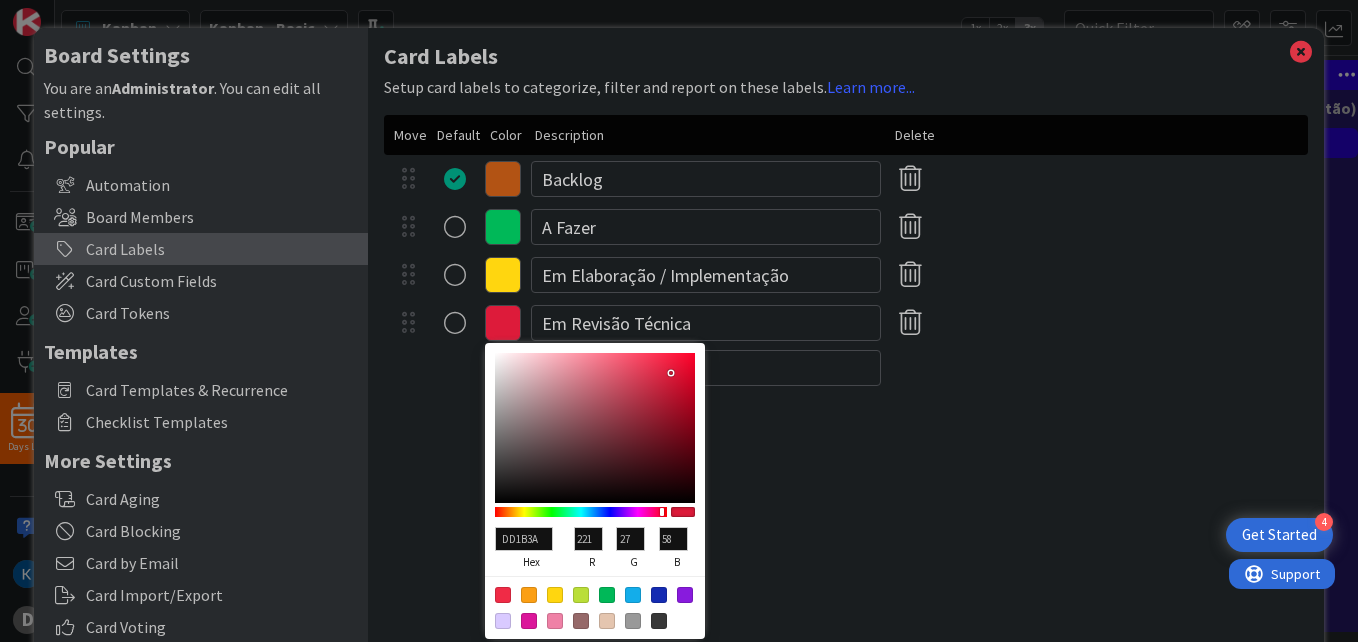 click at bounding box center [662, 512] 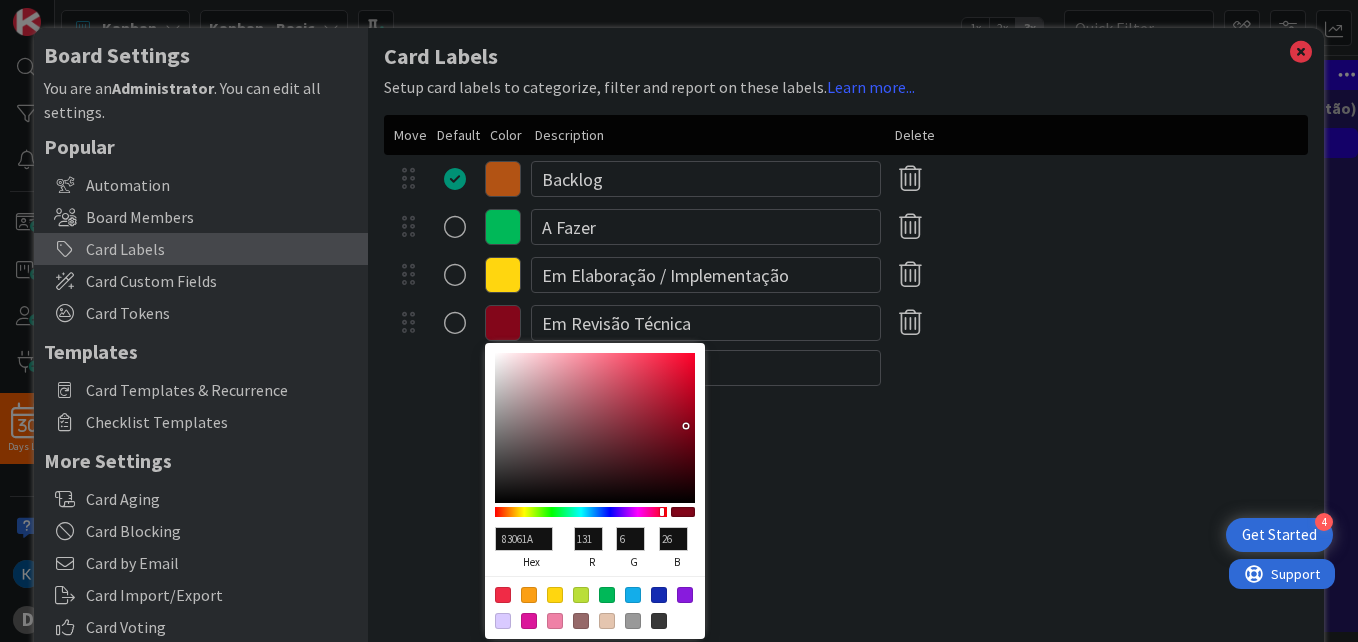 type on "85061B" 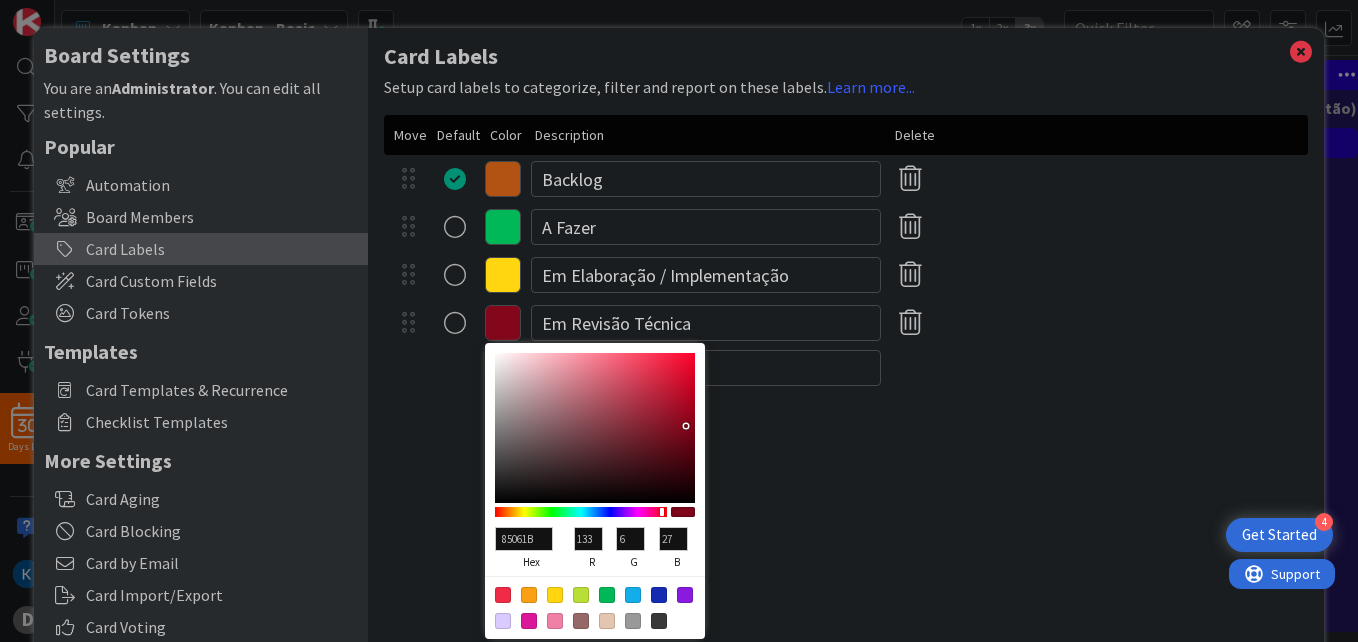 drag, startPoint x: 685, startPoint y: 426, endPoint x: 681, endPoint y: 393, distance: 33.24154 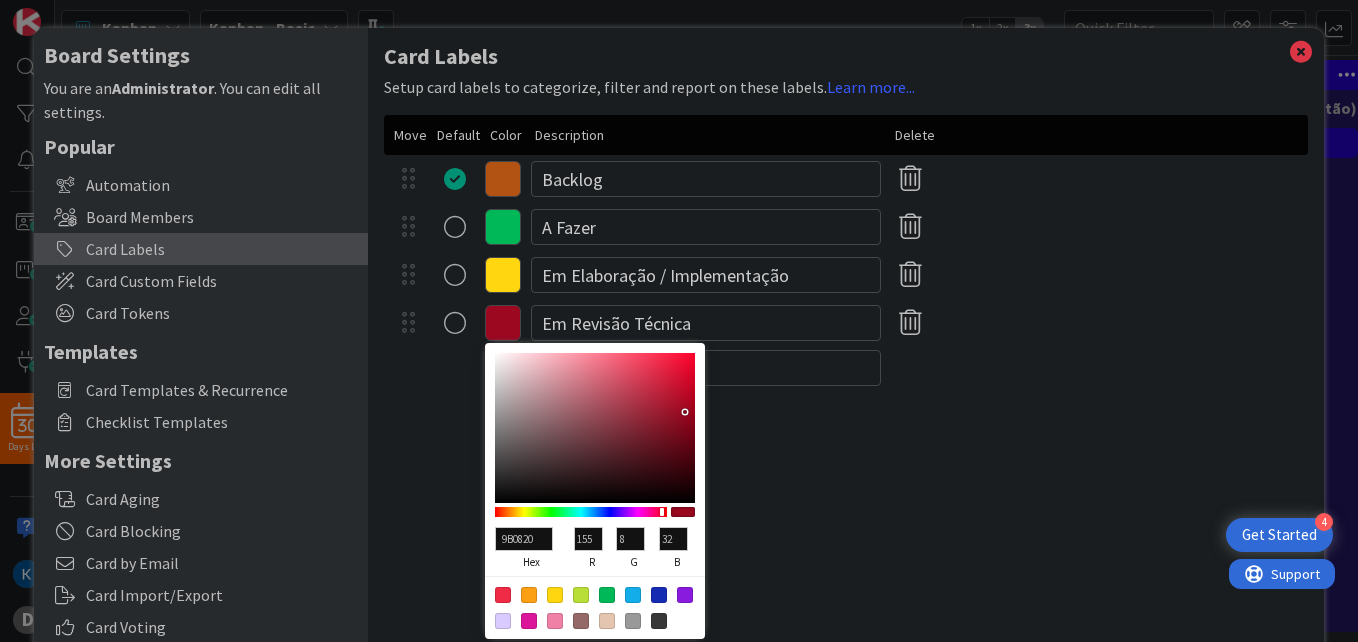 type on "BD0D2A" 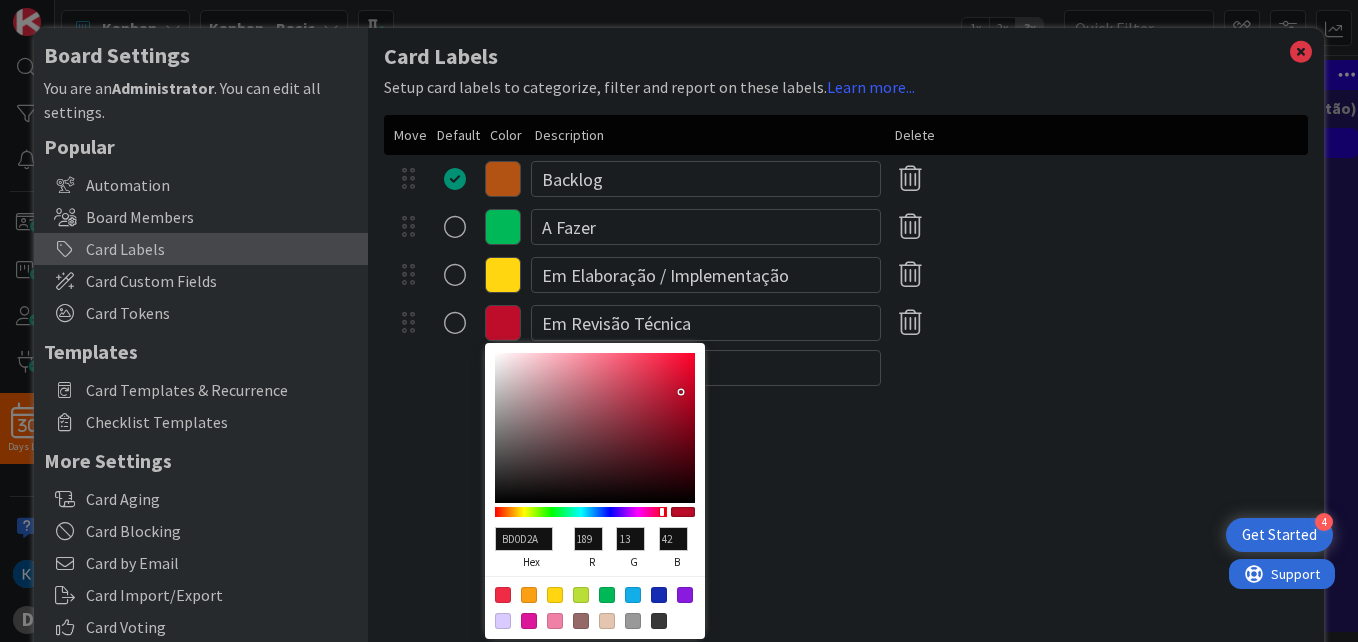 drag, startPoint x: 681, startPoint y: 392, endPoint x: 680, endPoint y: 379, distance: 13.038404 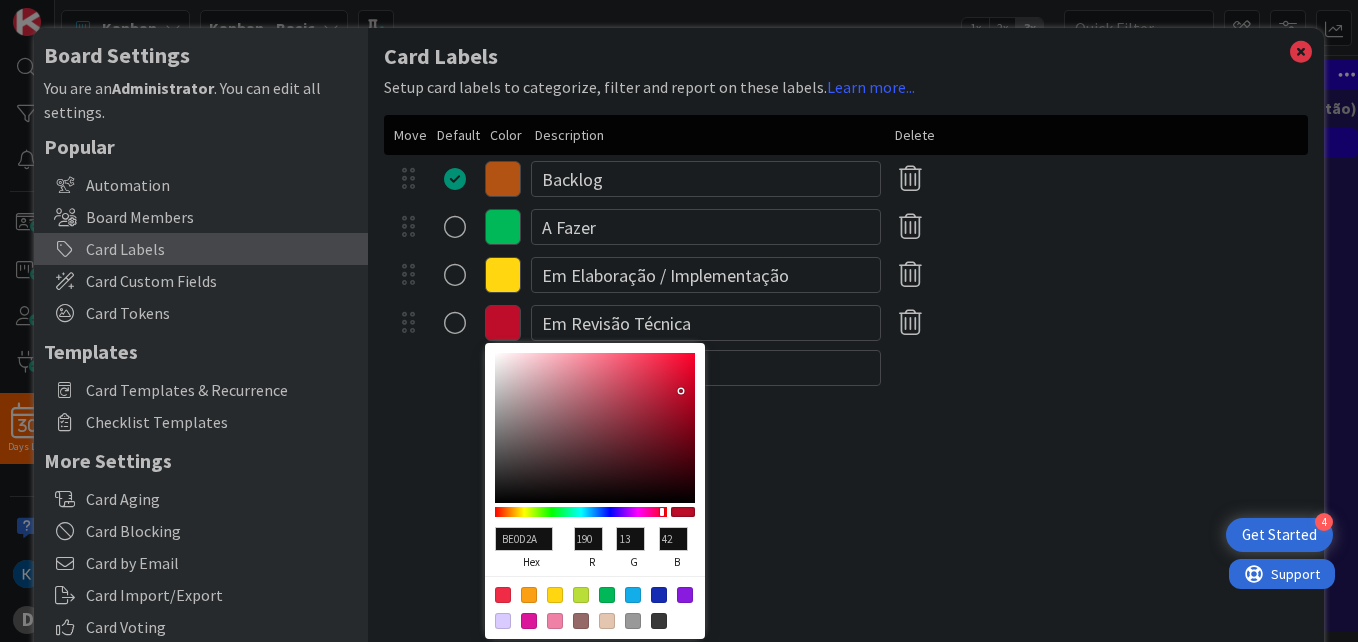 type on "D30F2F" 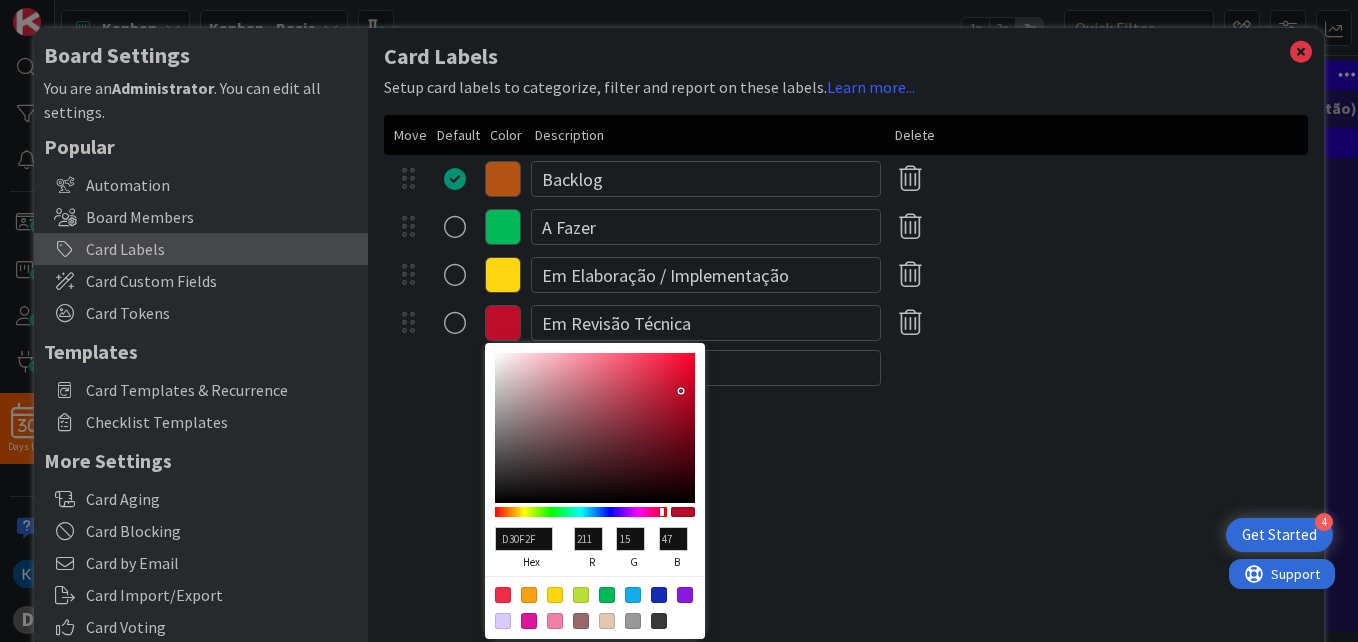 click at bounding box center (595, 428) 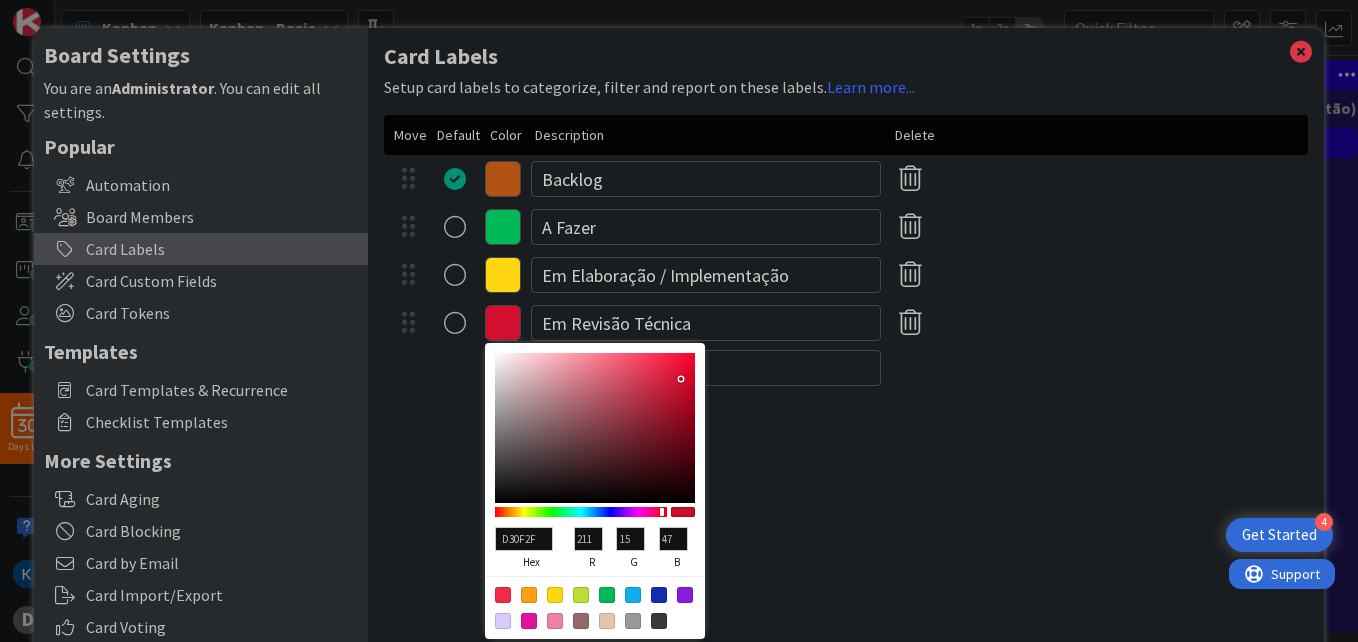 type on "E61436" 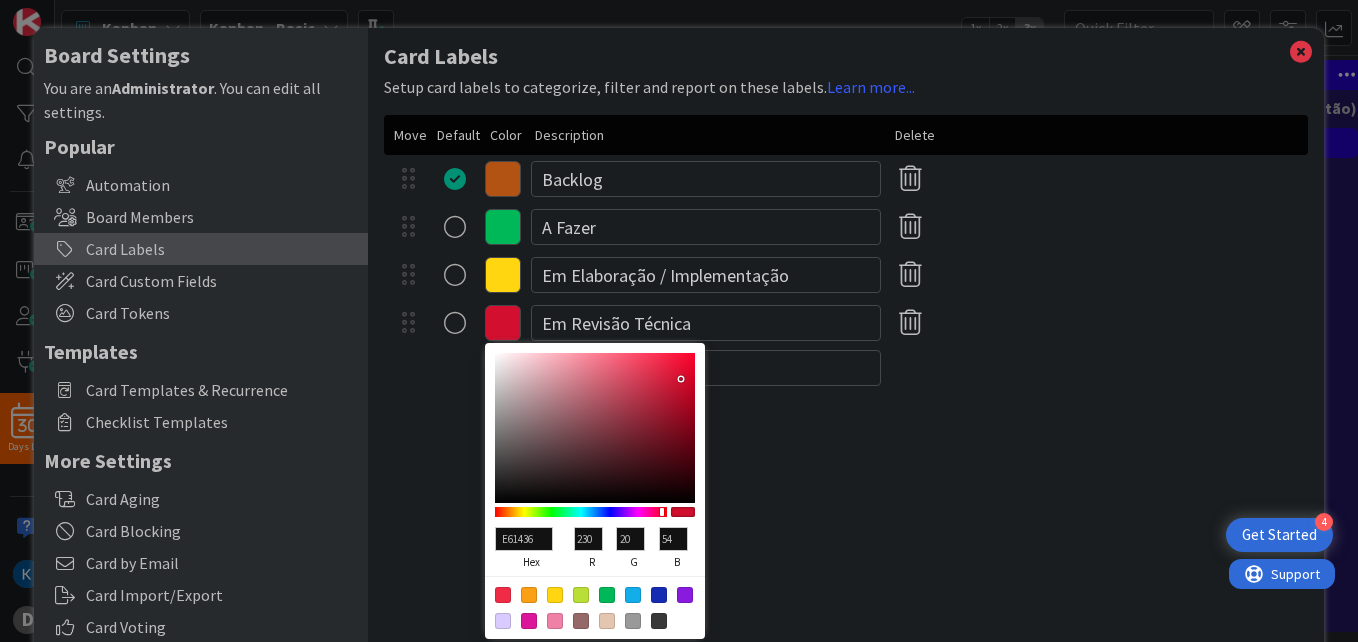 click at bounding box center [595, 428] 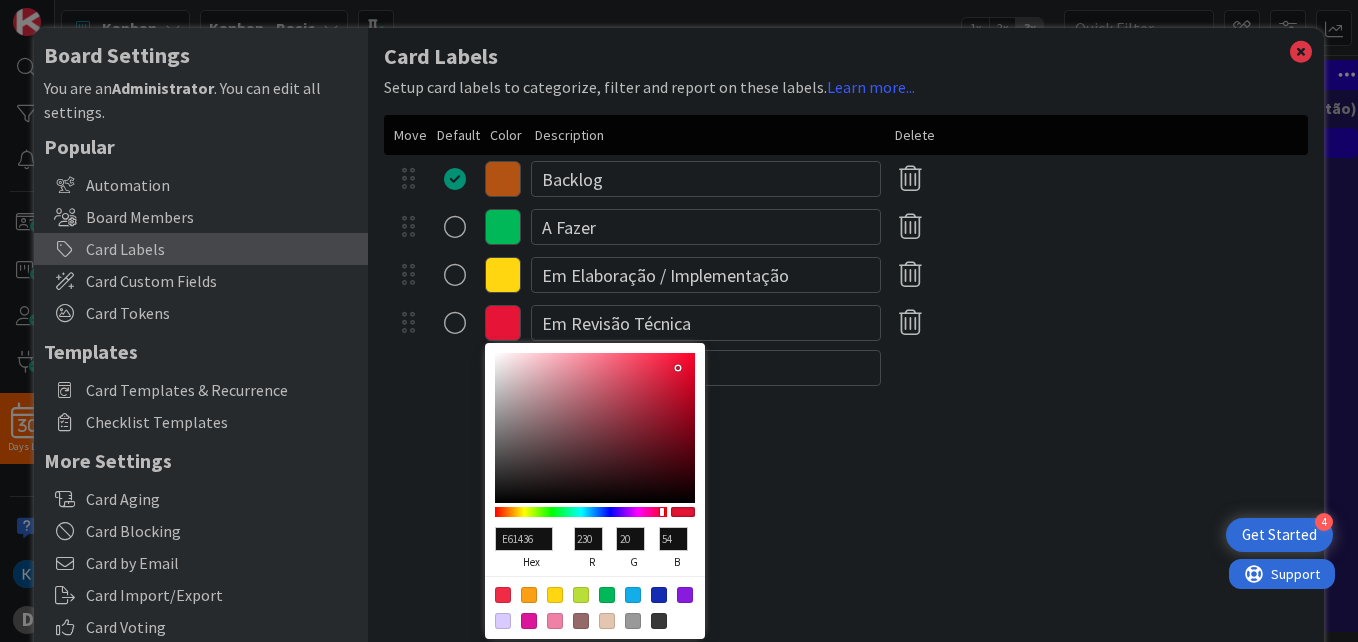 click at bounding box center (678, 368) 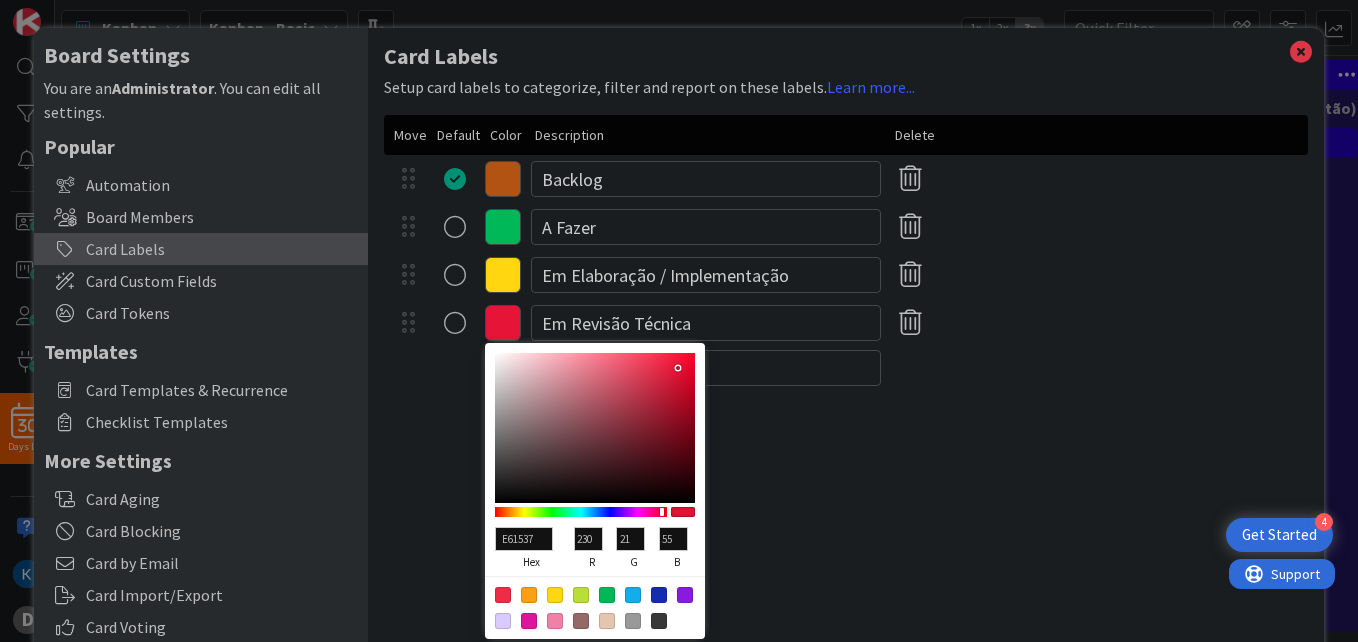 type on "E01536" 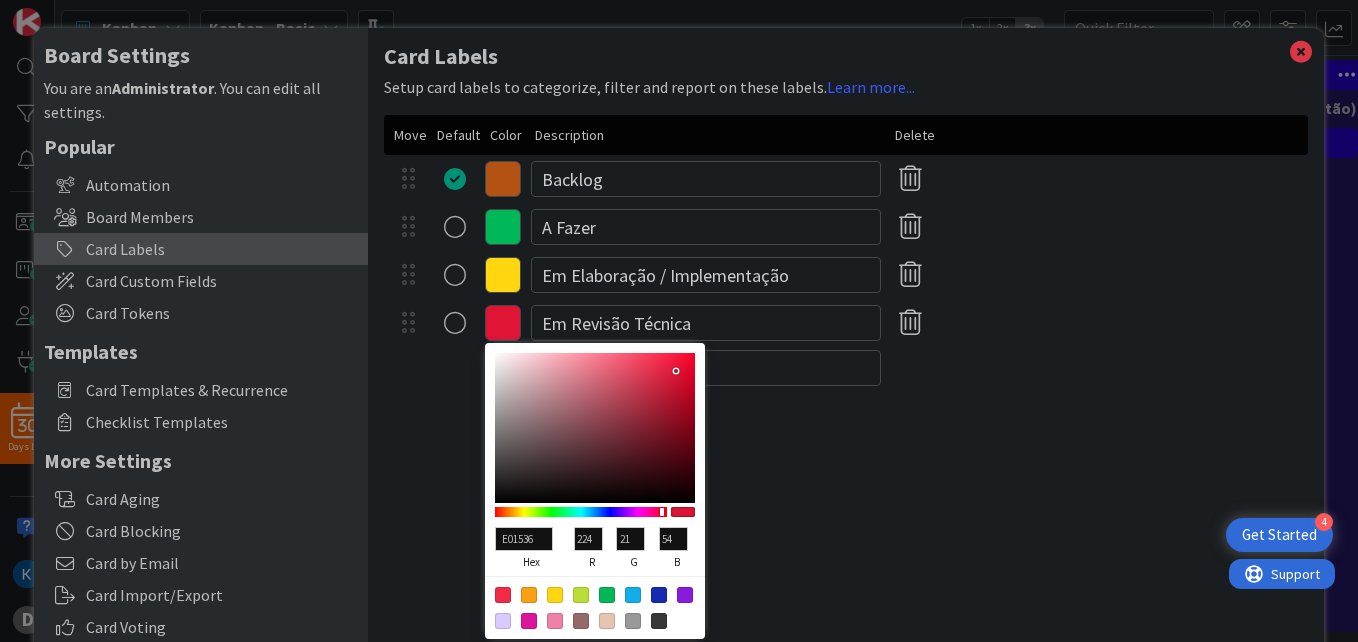 type on "D81434" 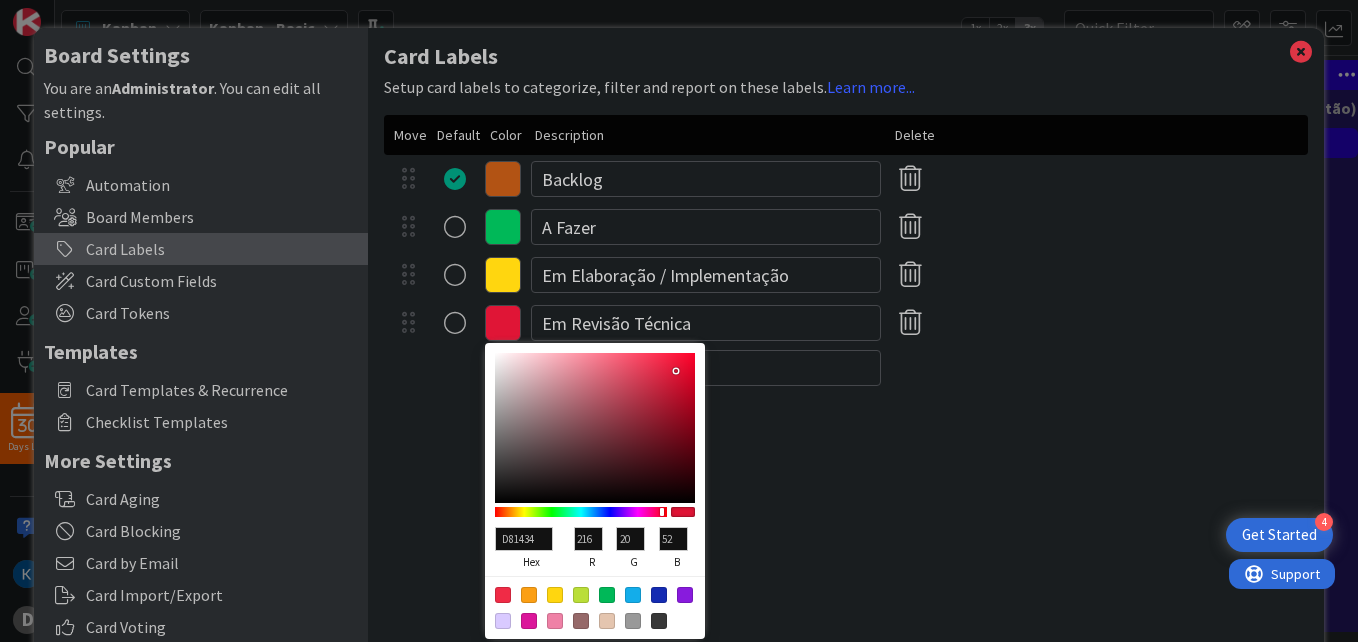 type on "CF1332" 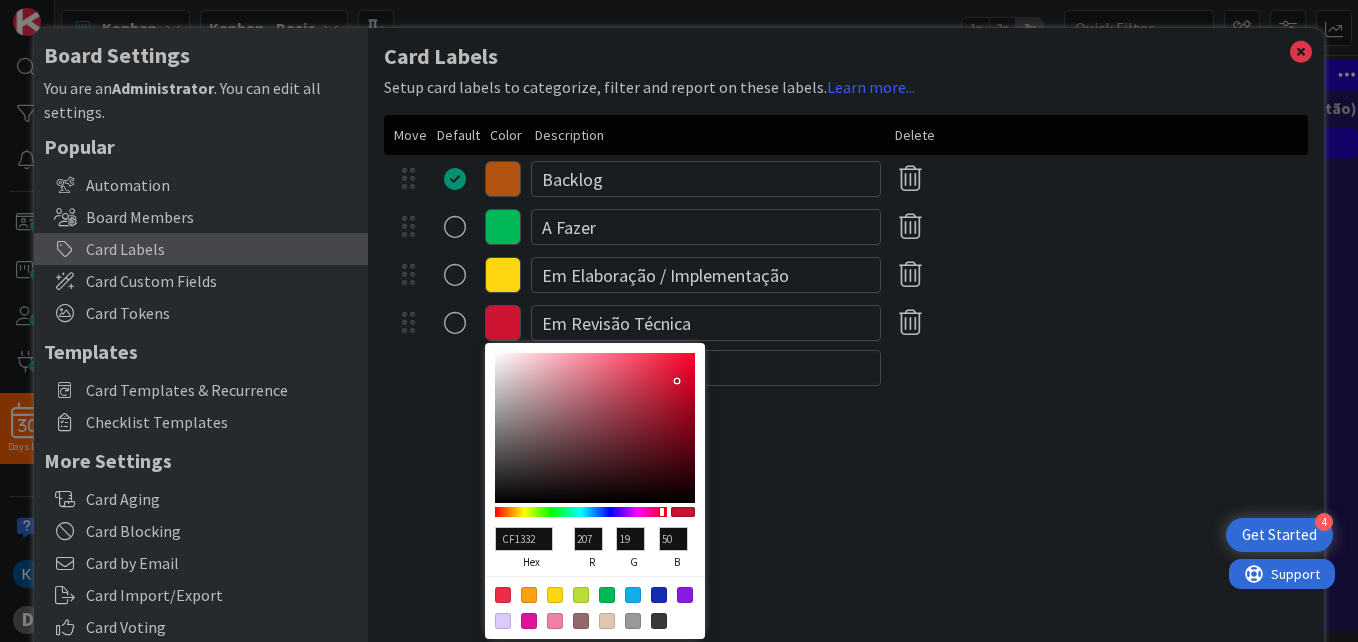 type on "CC1331" 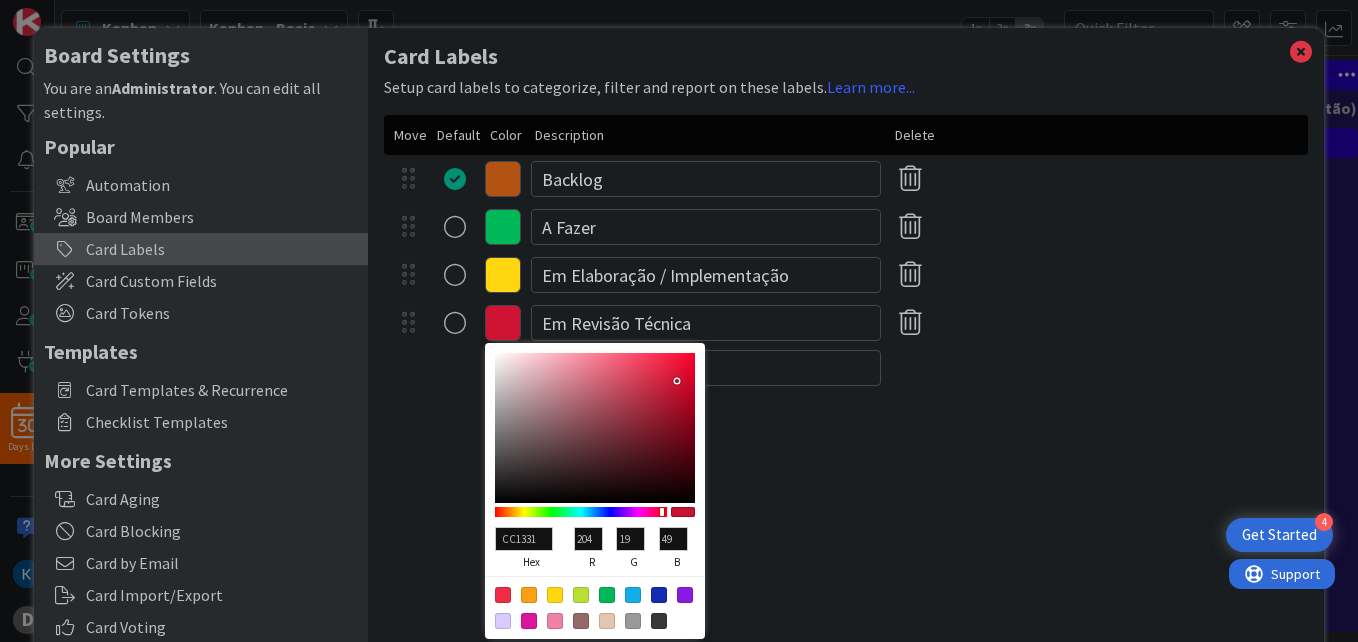type on "C2102D" 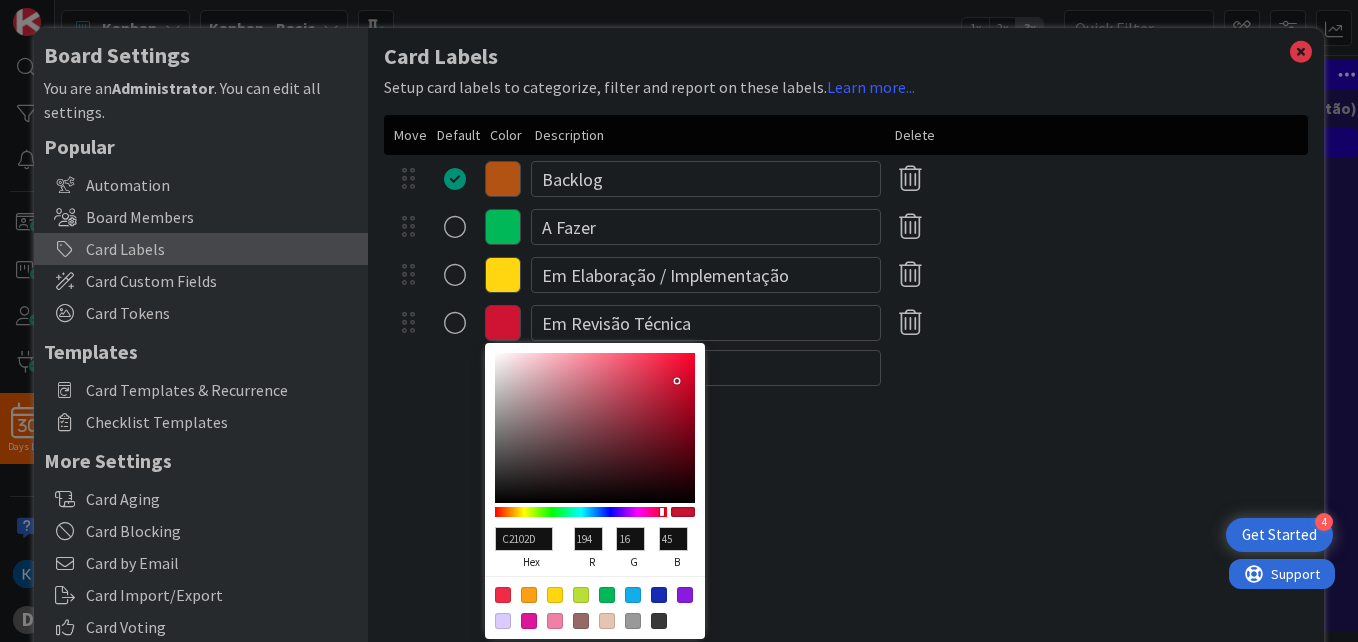 type on "AF0B26" 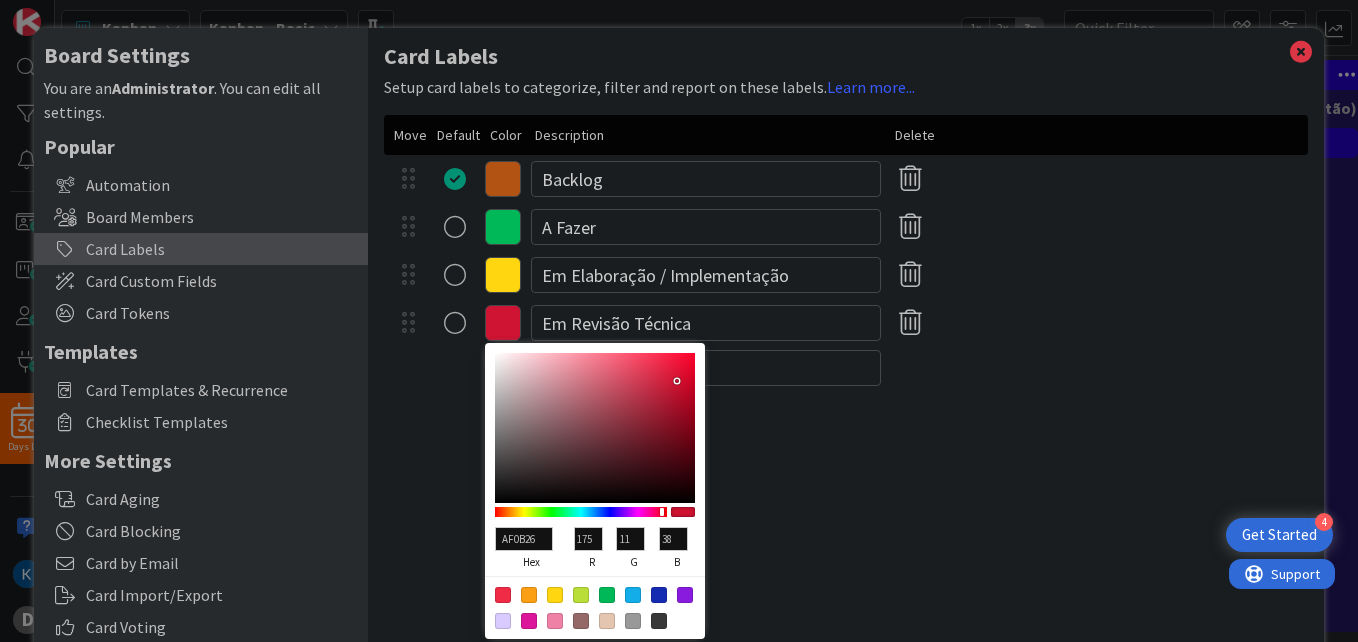 type on "9E0820" 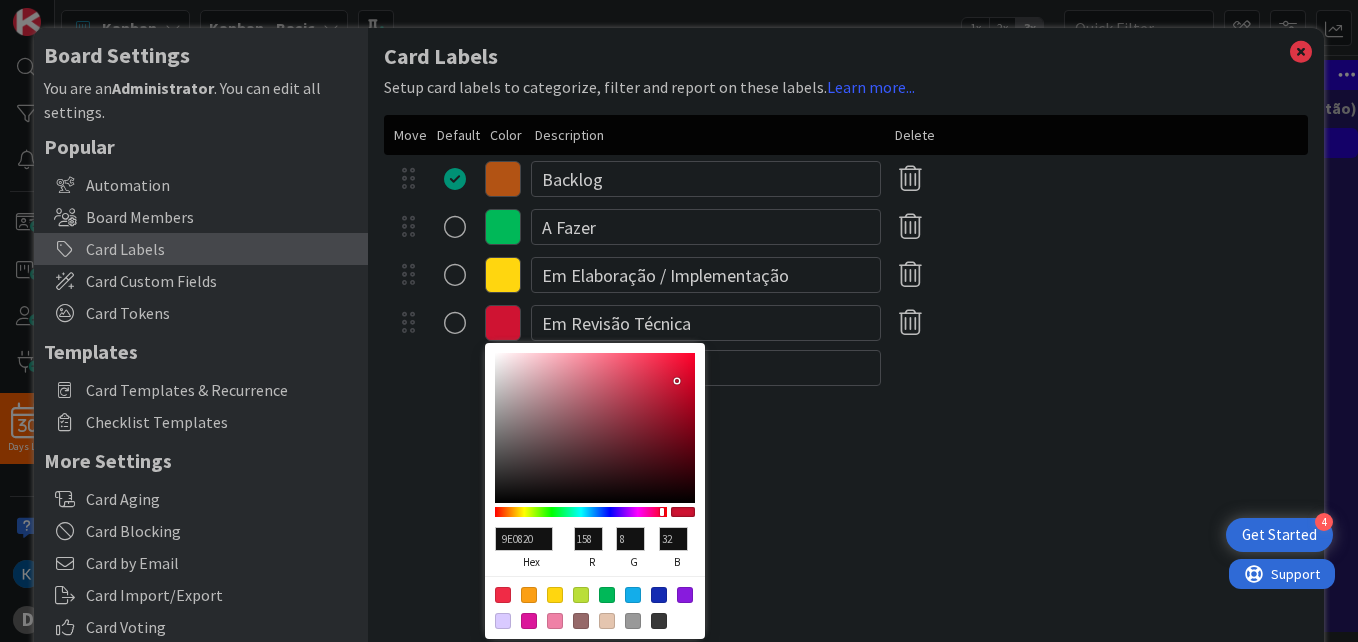 type on "90061C" 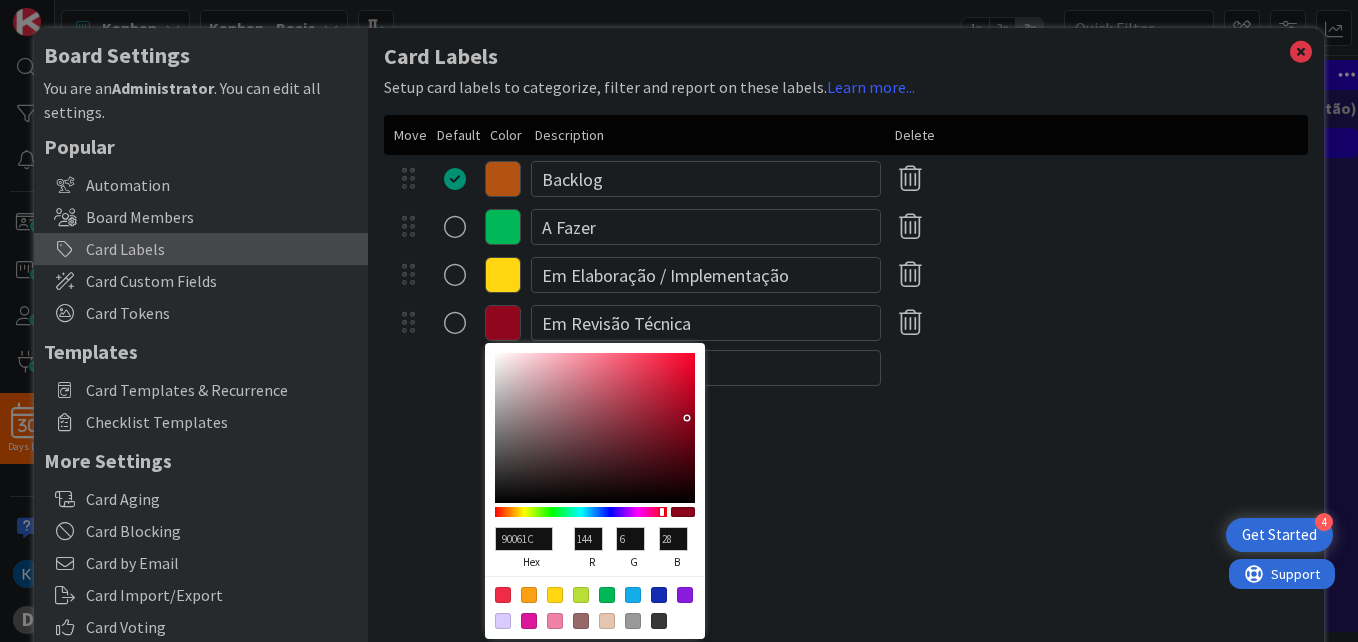 type on "88061B" 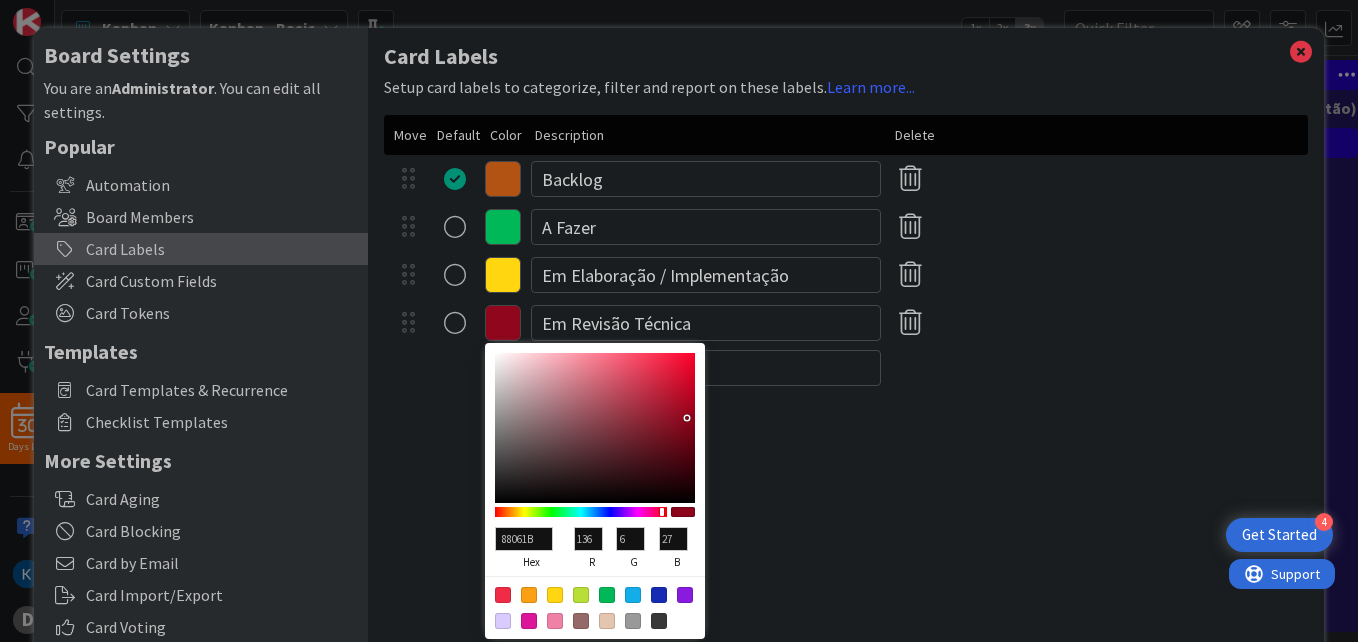 type on "7C0519" 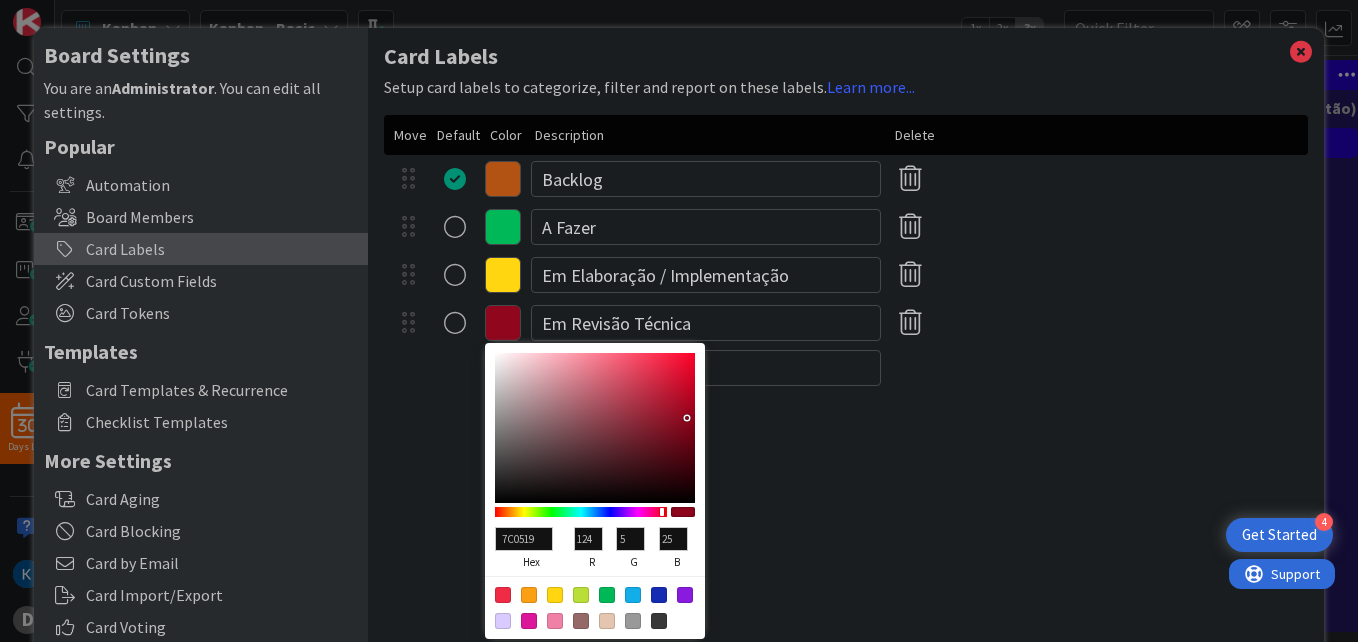 type on "700517" 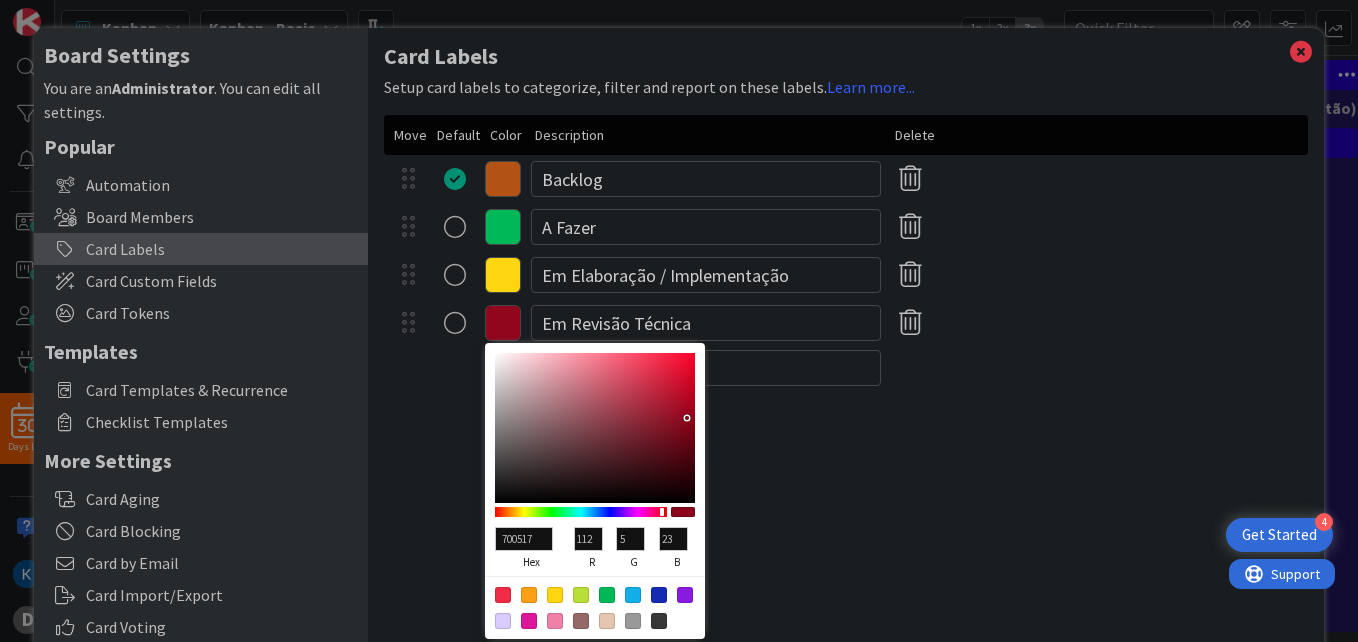 type on "580312" 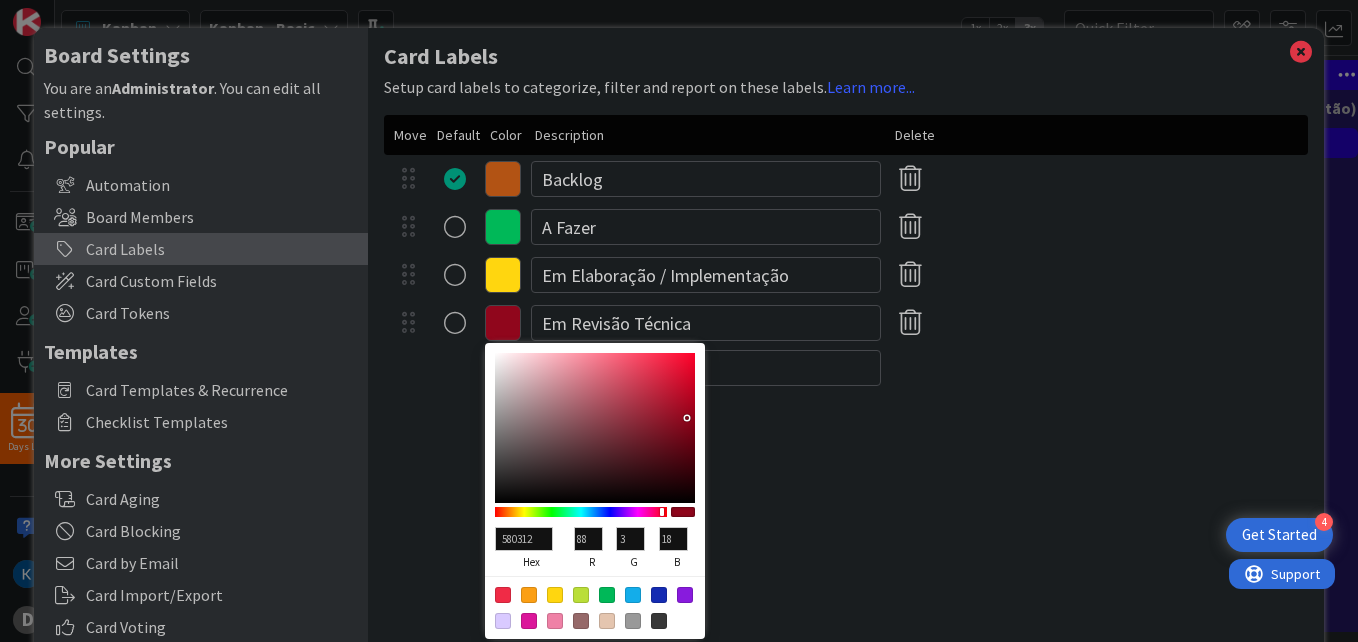 type on "520311" 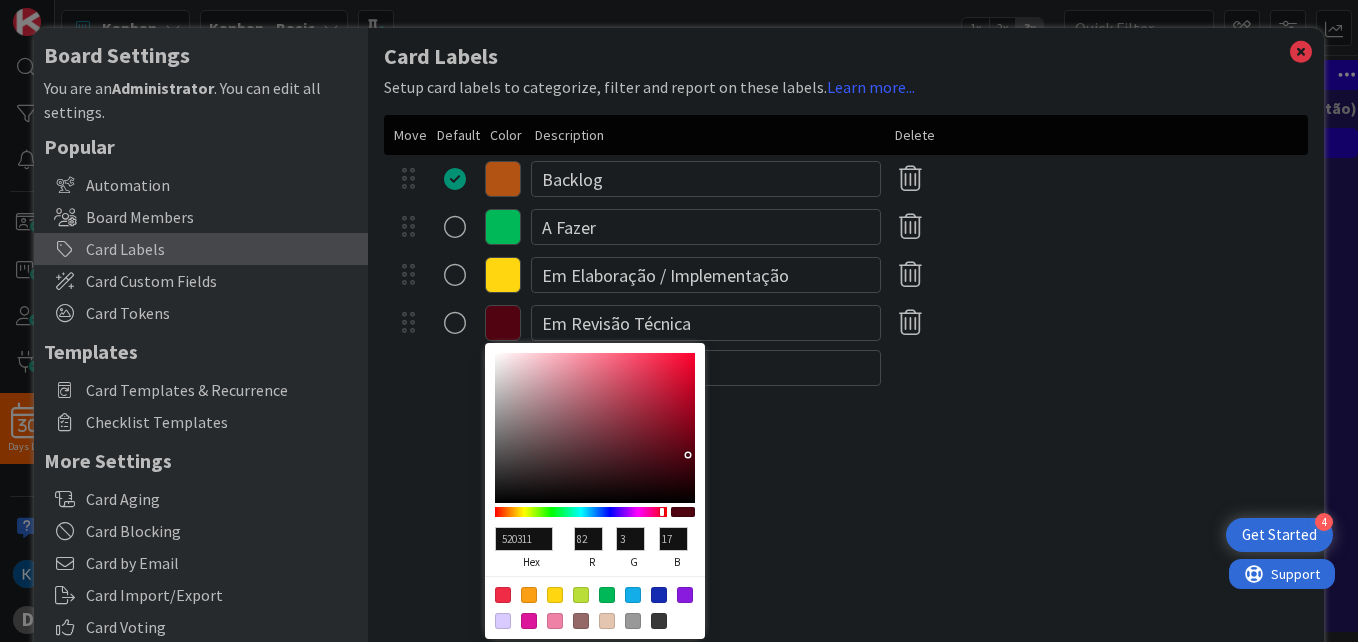 type on "520210" 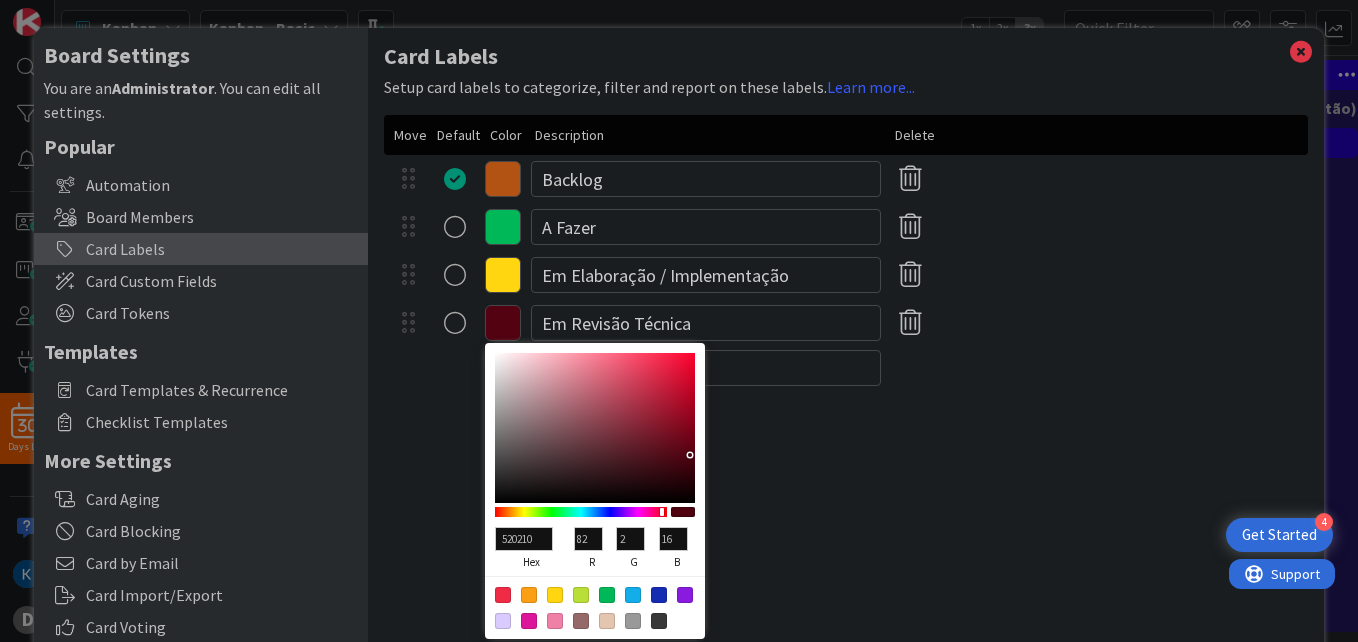 type on "5D0313" 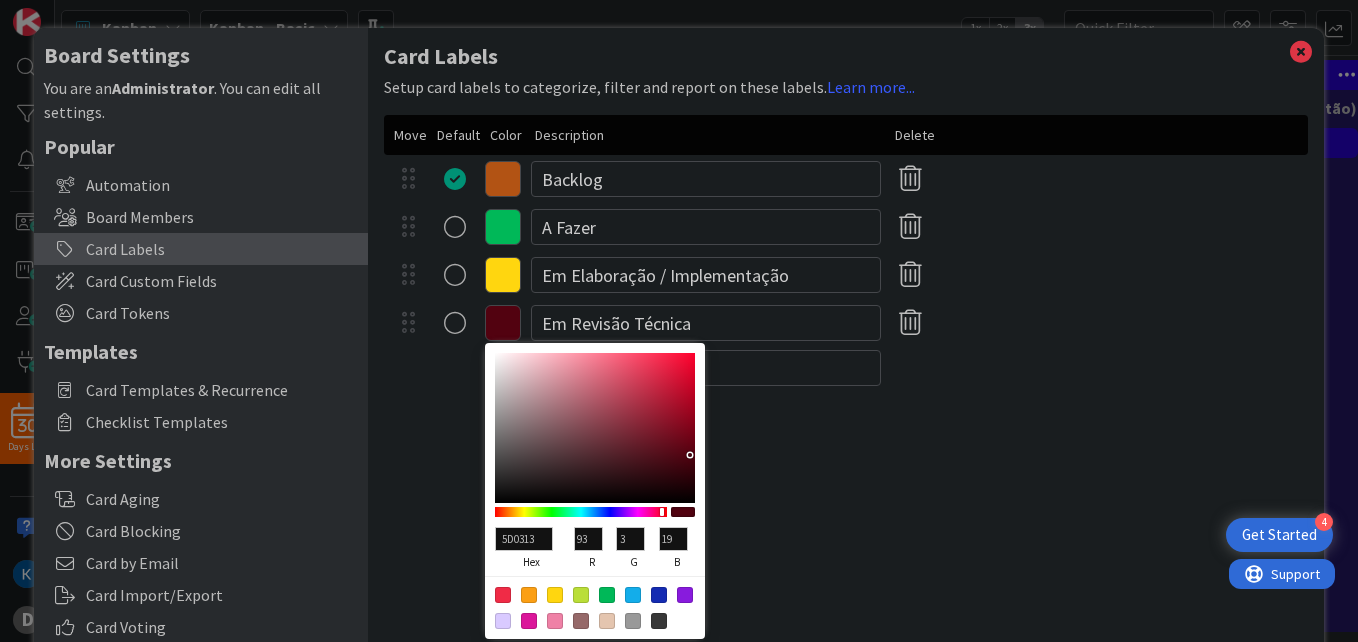 type on "750318" 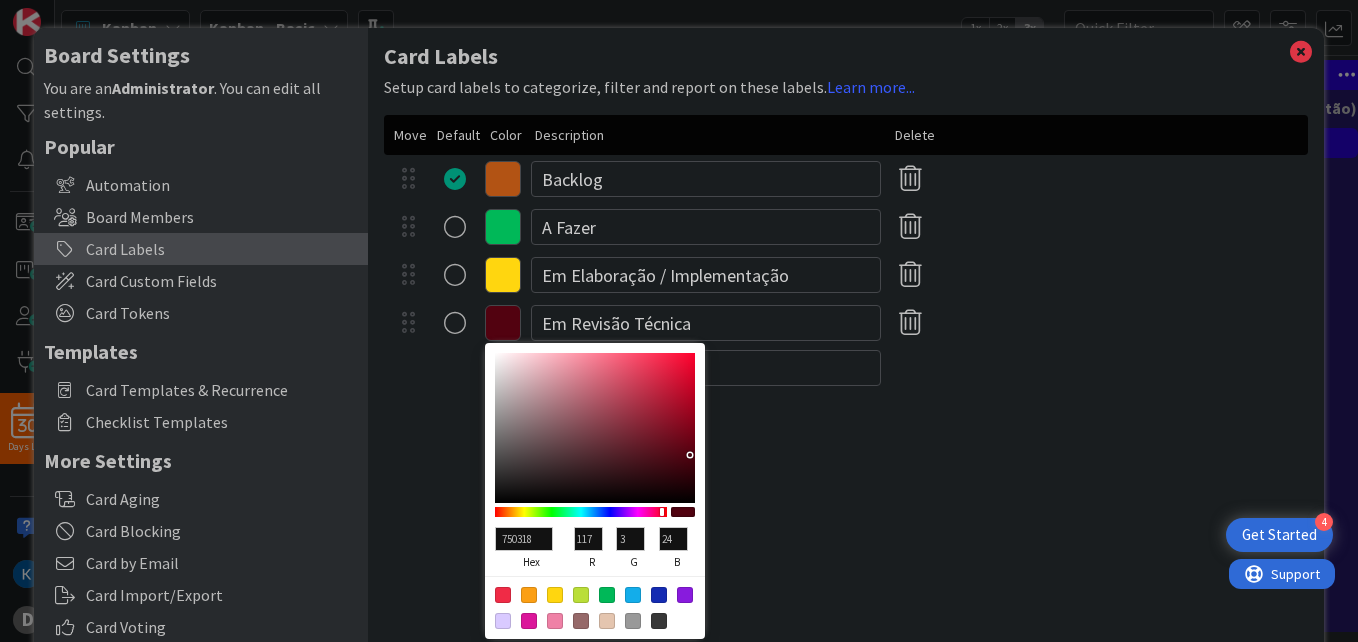 type on "83041B" 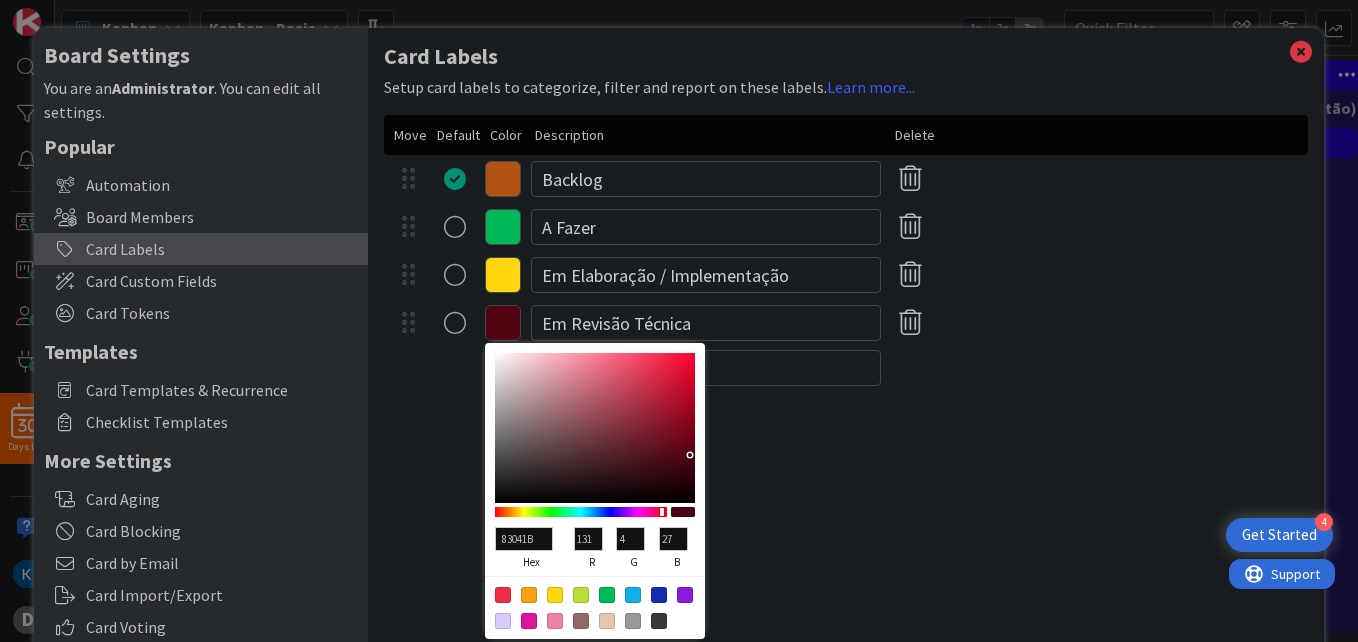 type on "8B041C" 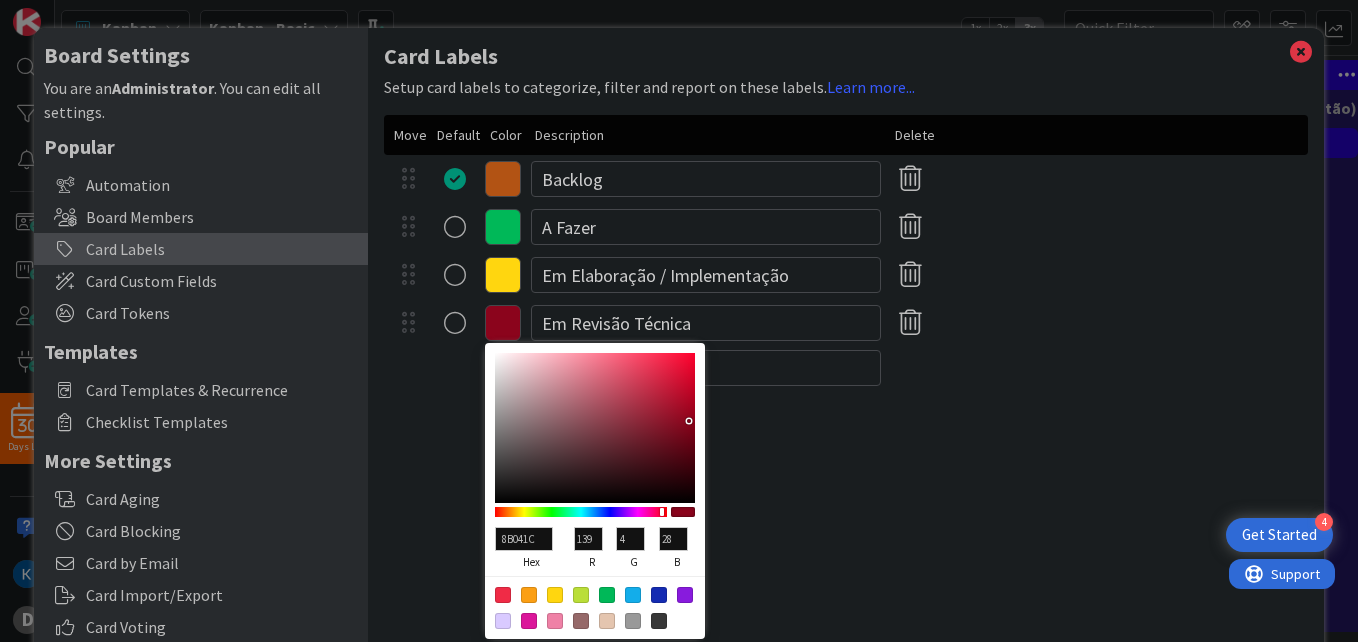 type on "92041D" 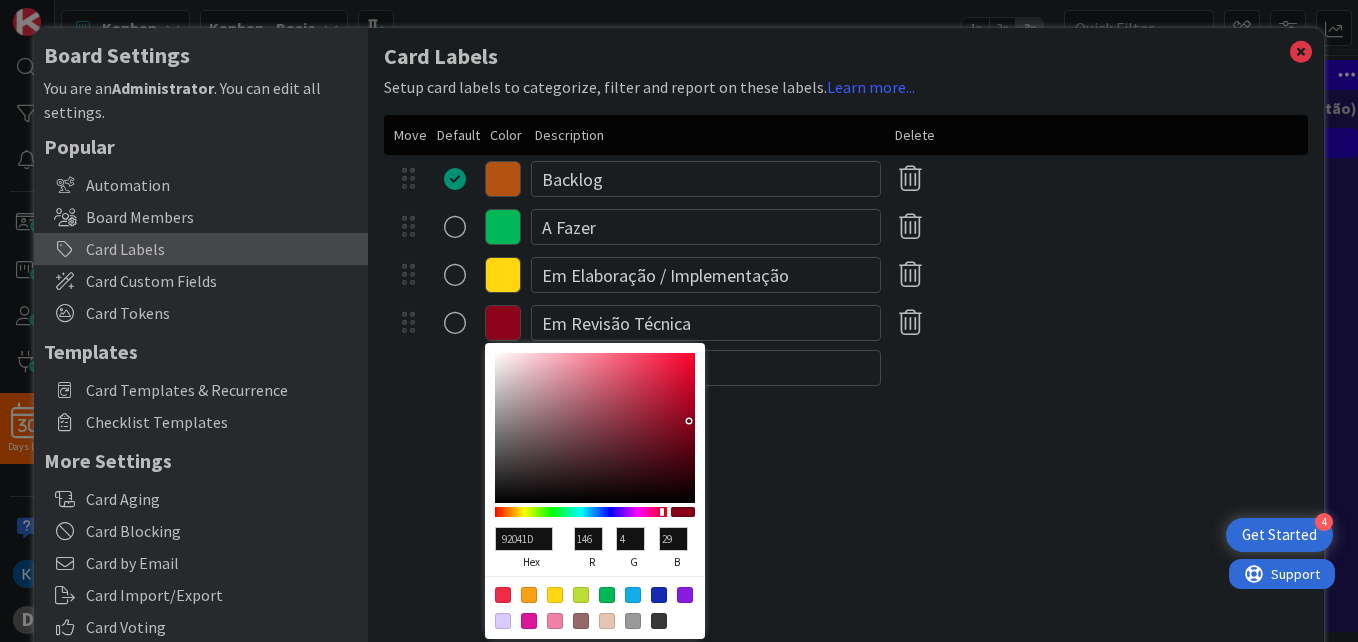 type on "A00420" 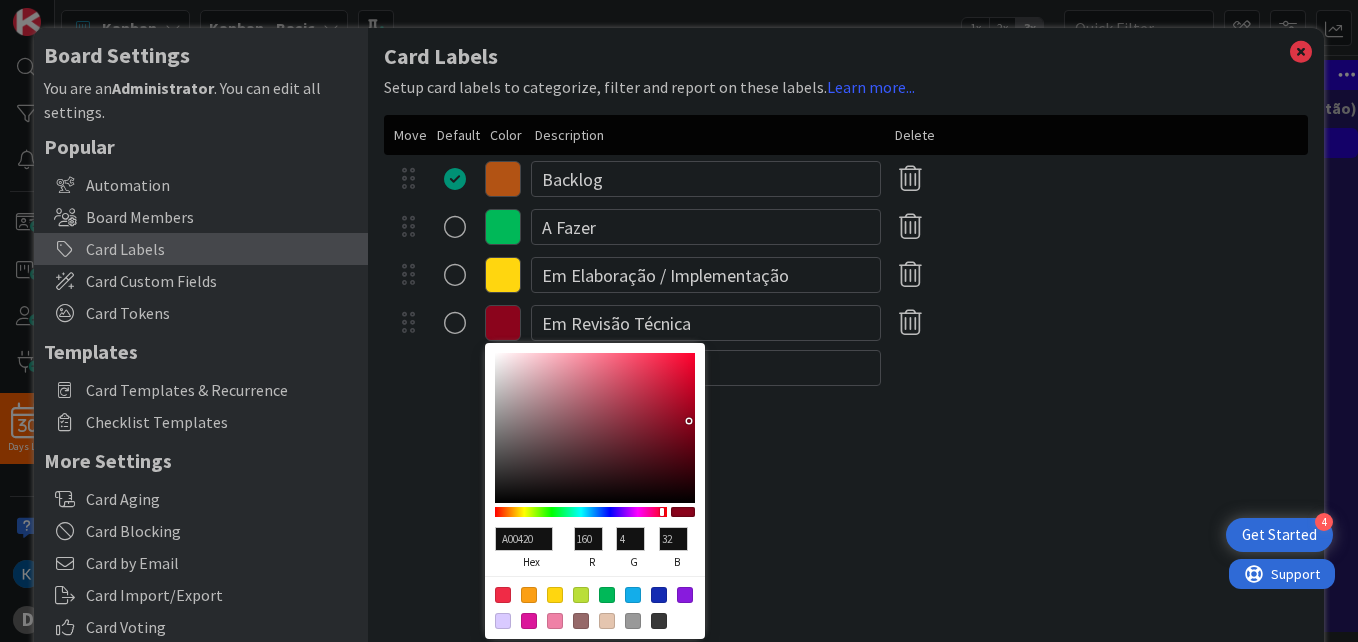 type on "B10524" 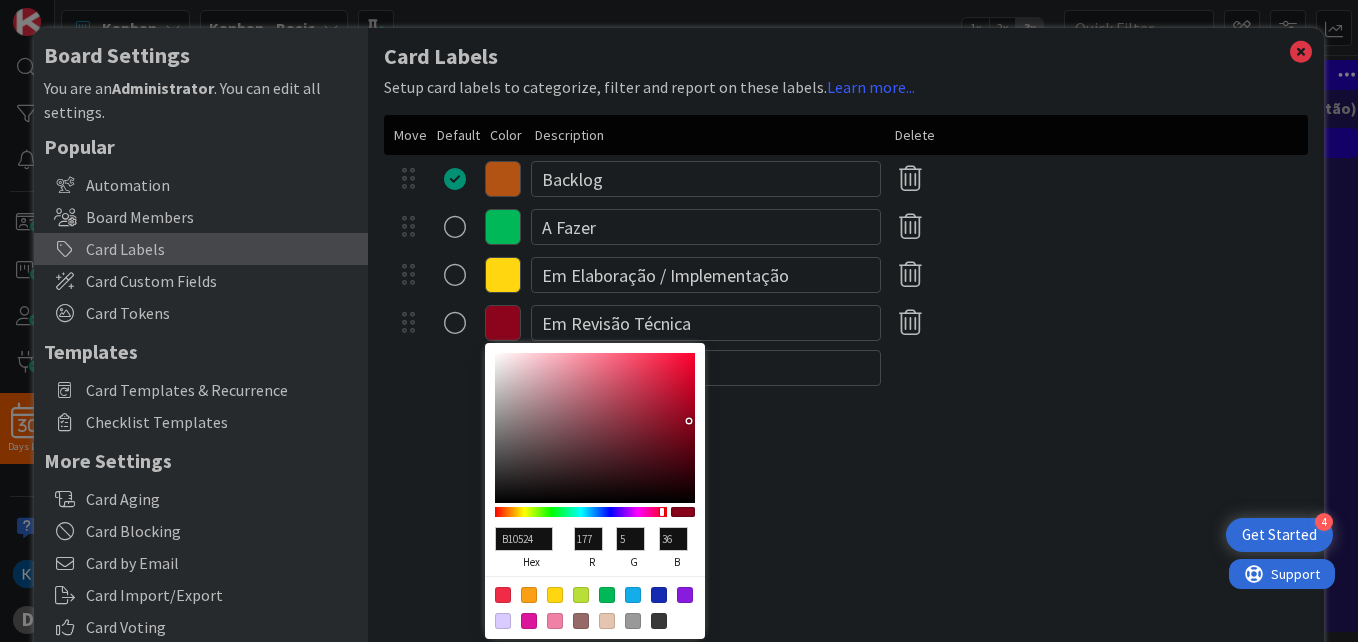 type on "BB0526" 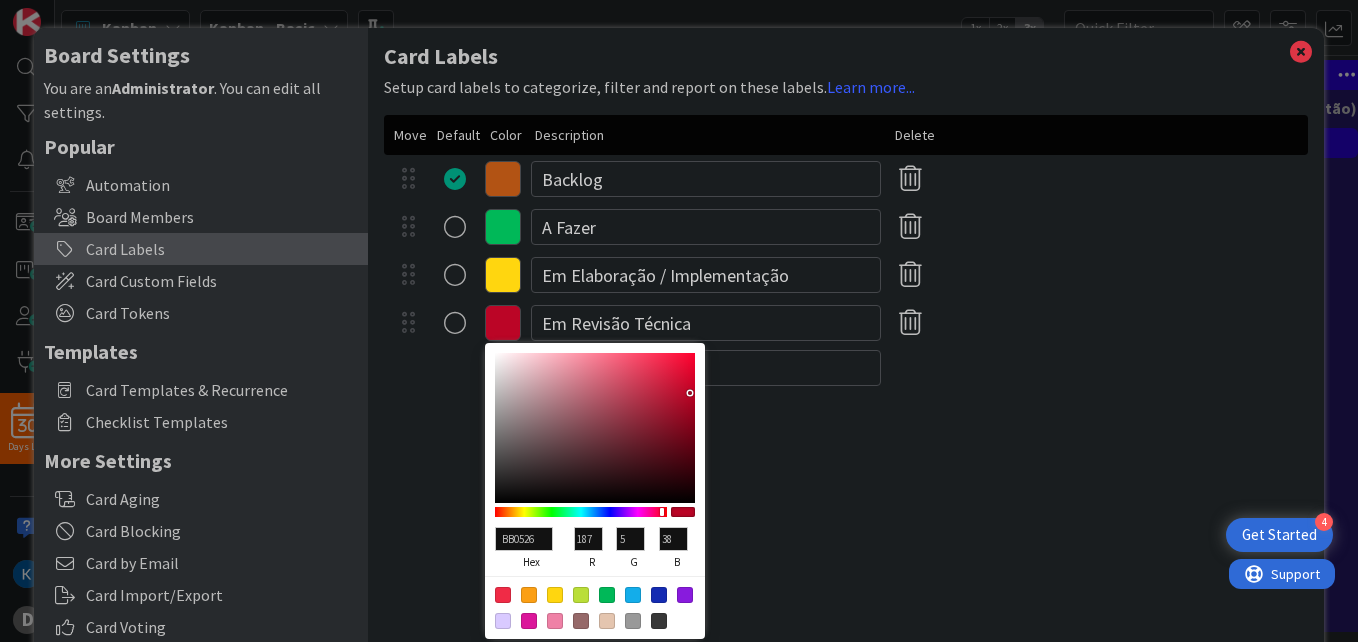 type on "C30528" 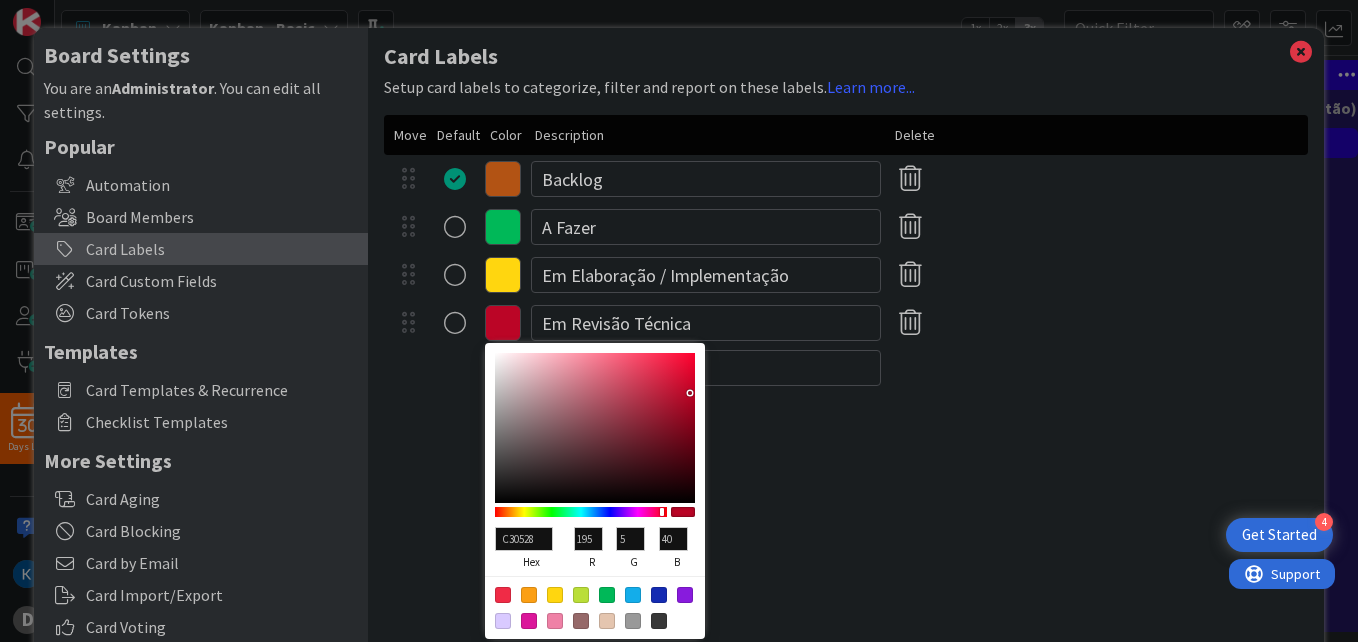 type on "CA062A" 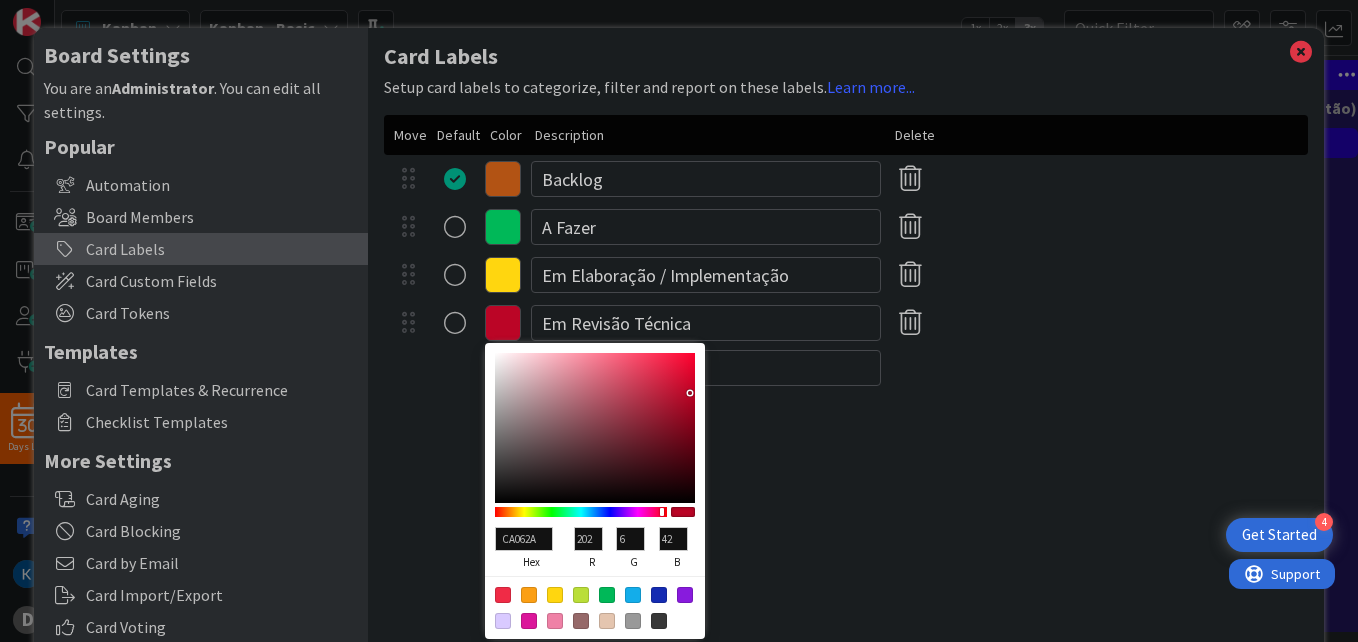 type on "D1062B" 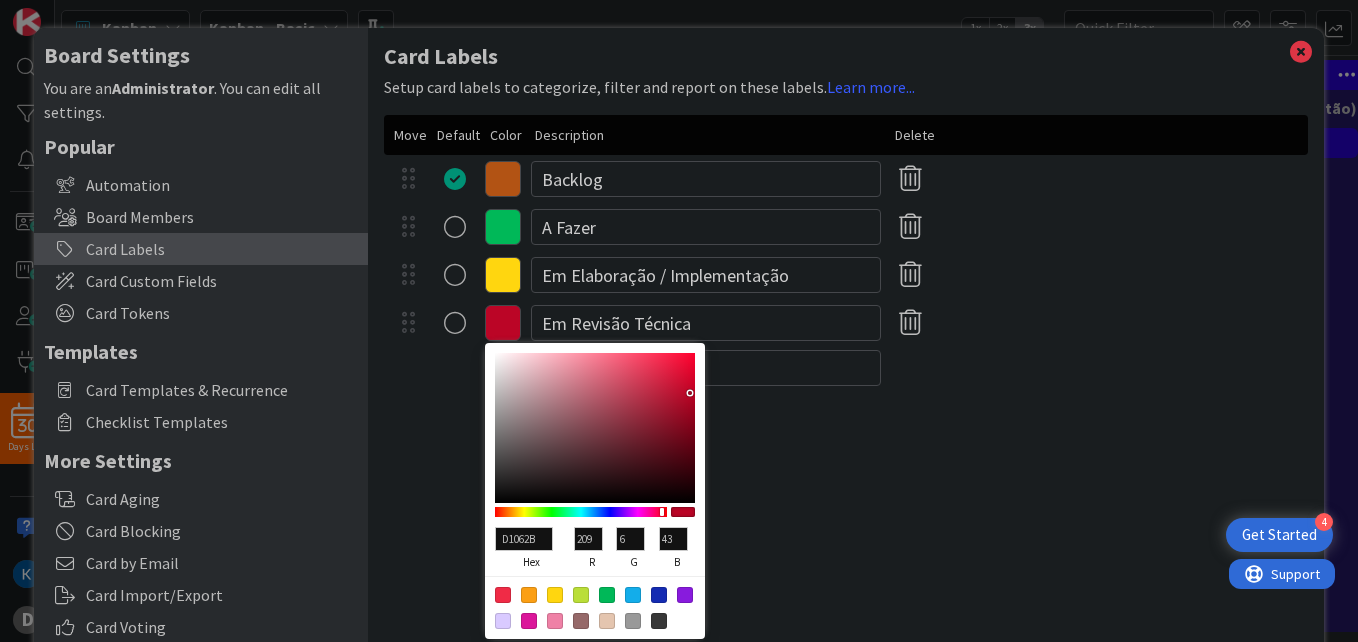 type on "DB072E" 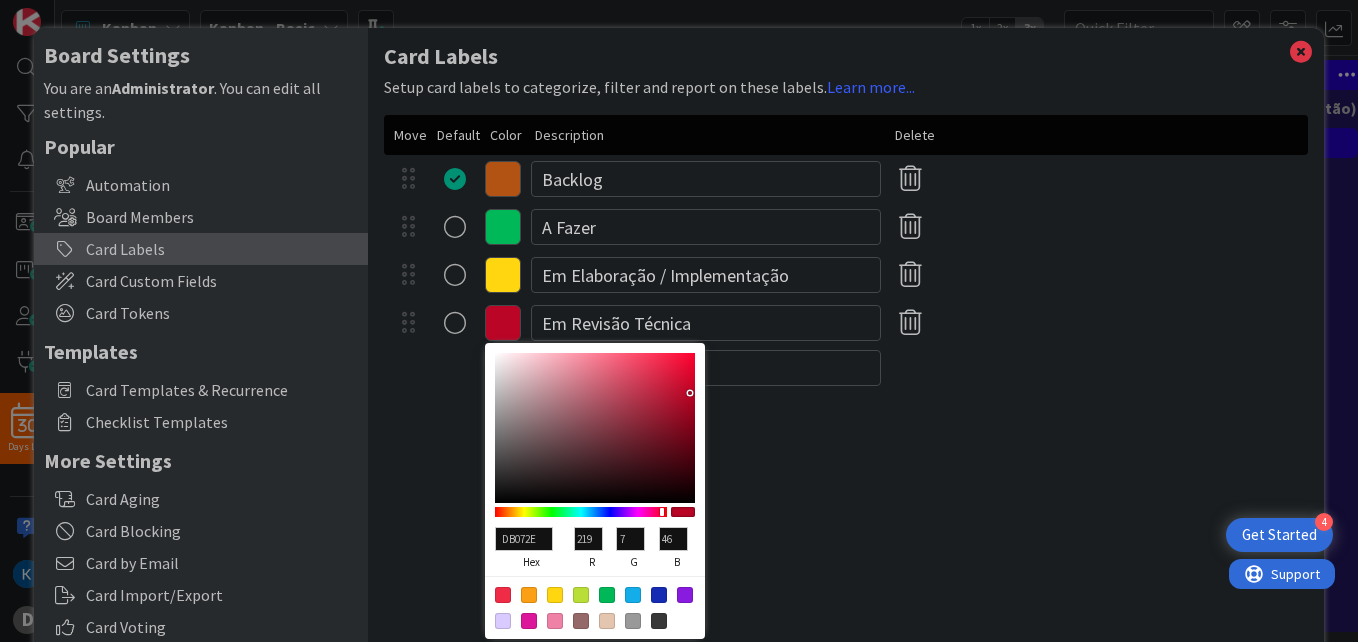 type on "E0072F" 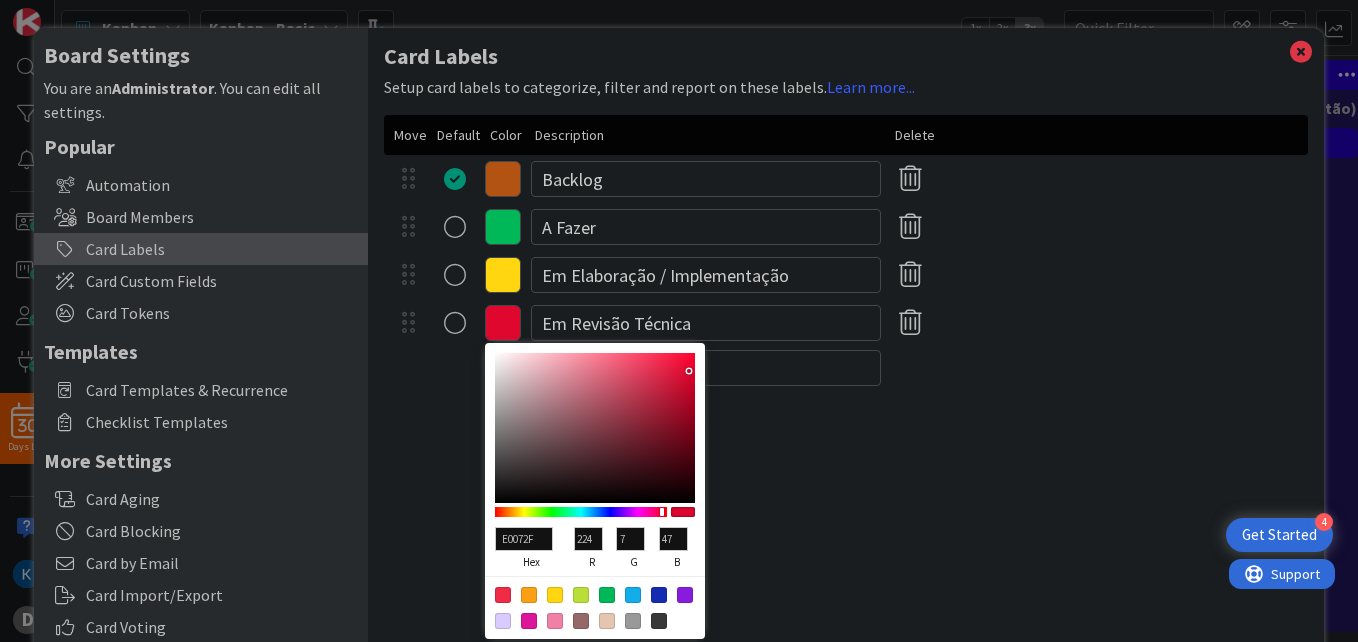type on "E60830" 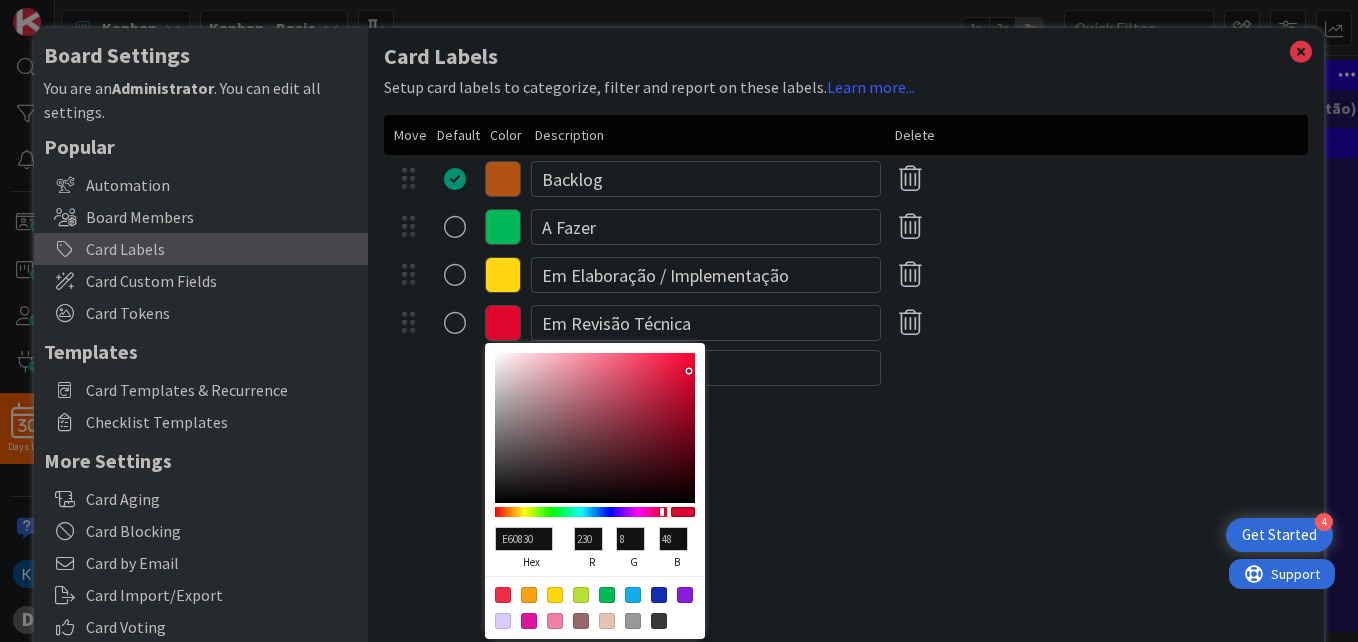 type on "EC0831" 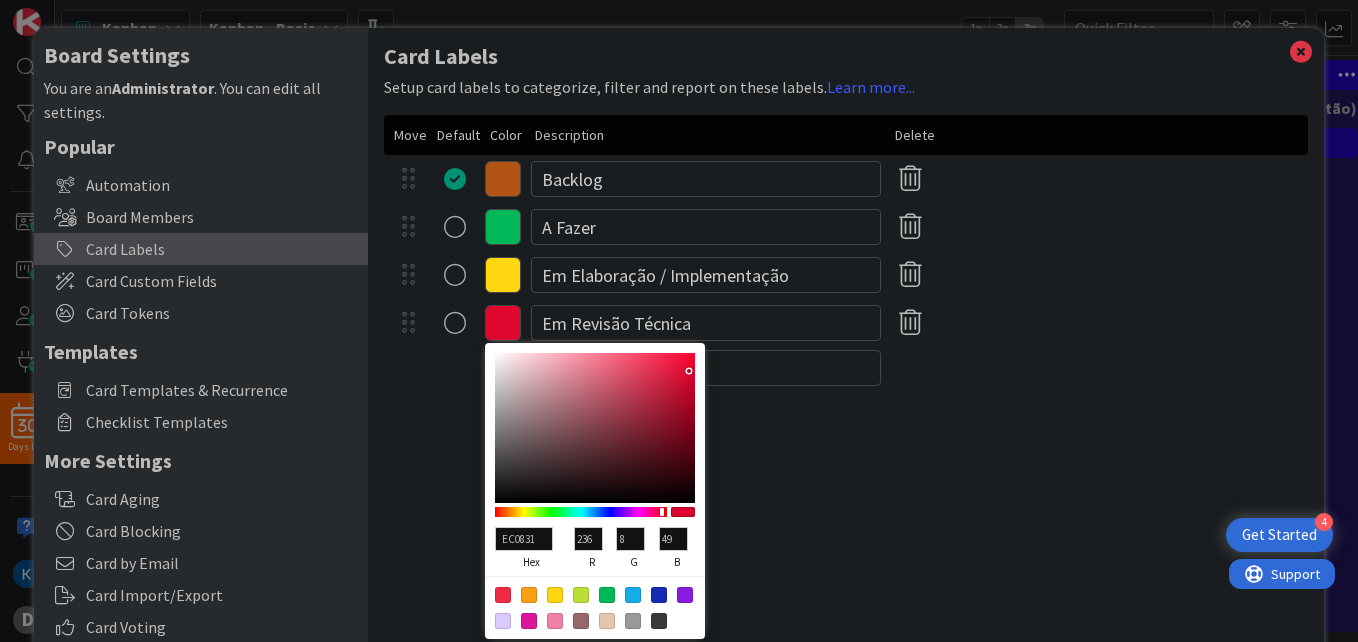 type on "EE0831" 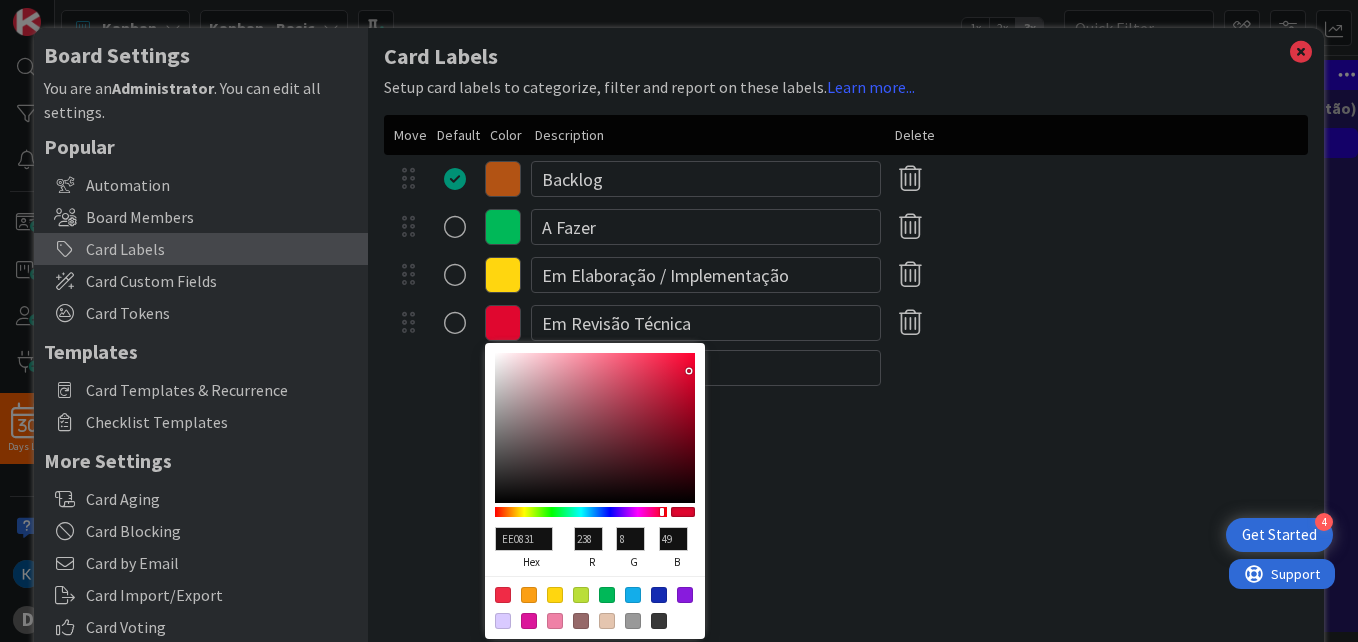 type on "F00831" 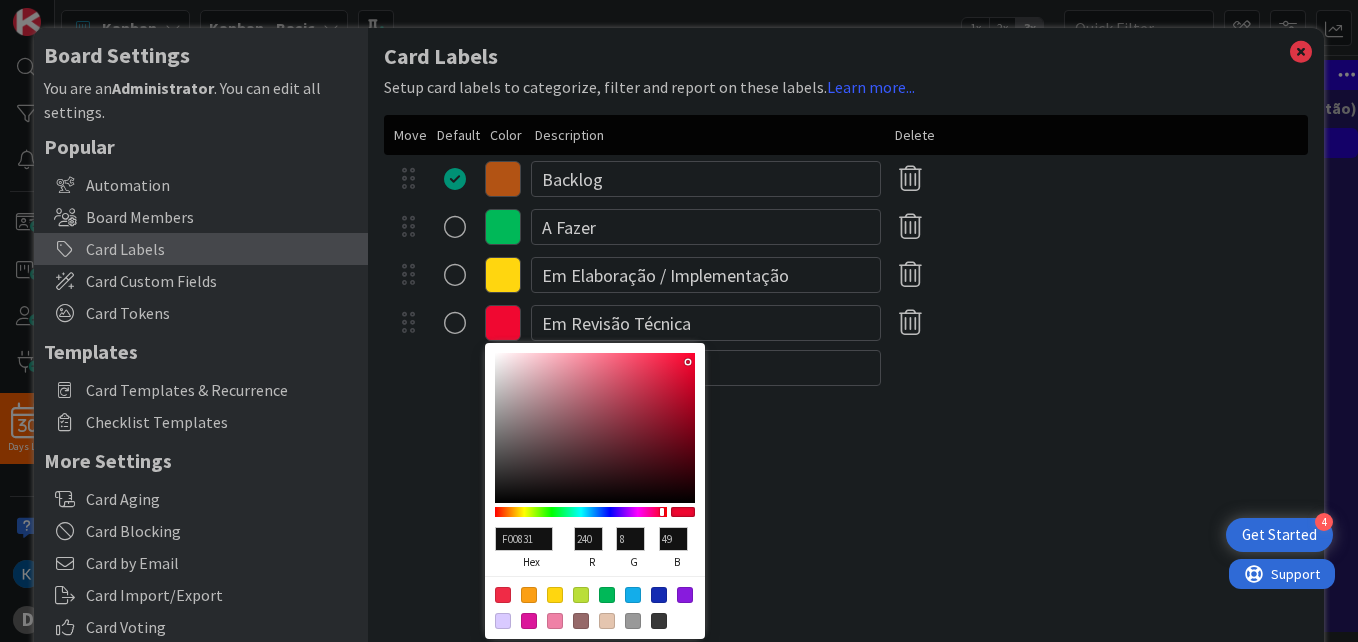 type on "F30832" 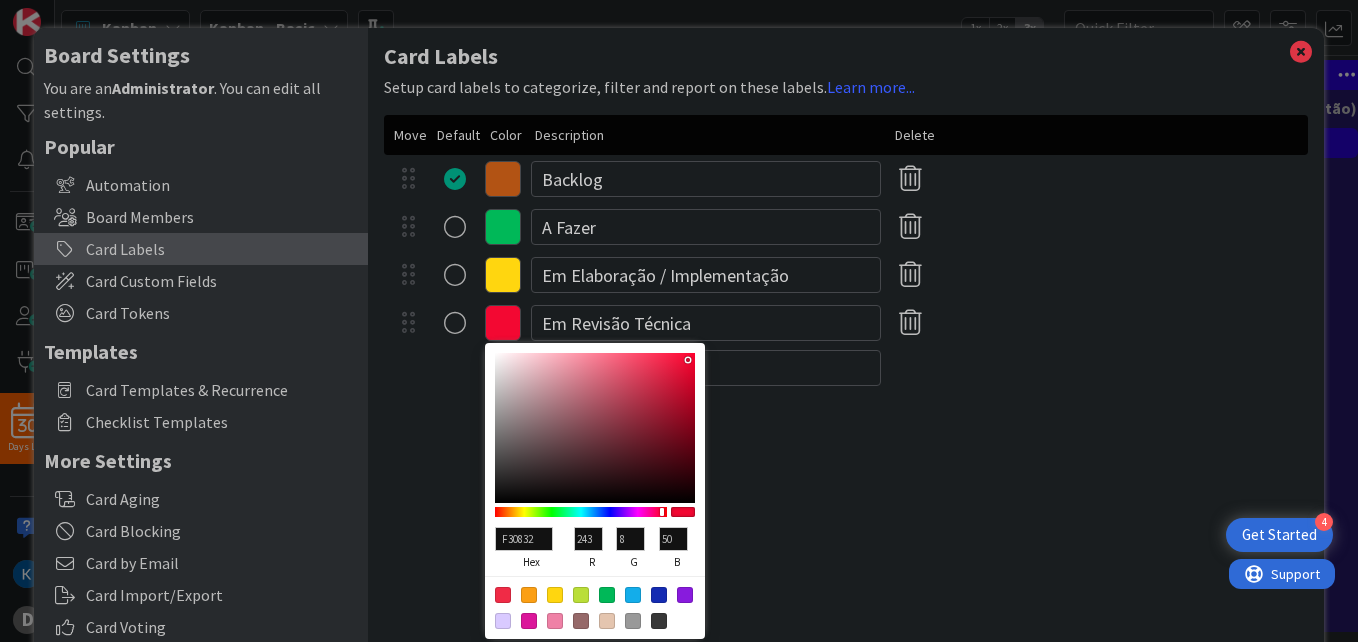 type on "F30933" 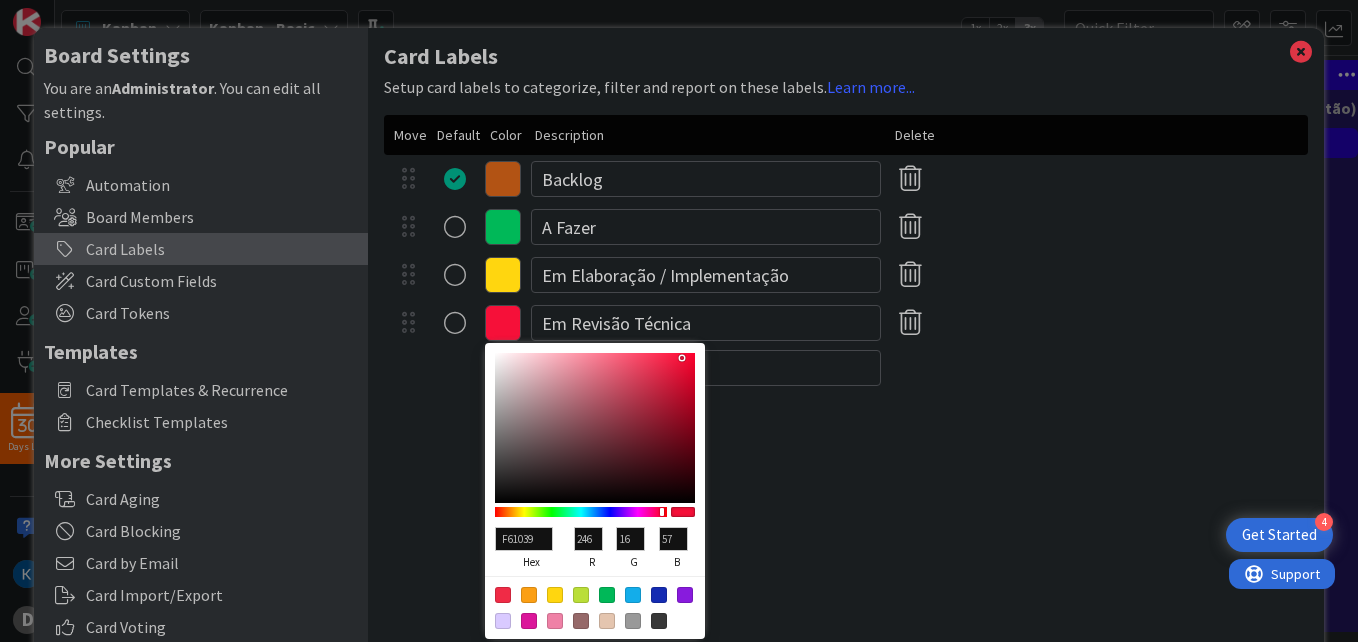 drag, startPoint x: 676, startPoint y: 368, endPoint x: 682, endPoint y: 358, distance: 11.661903 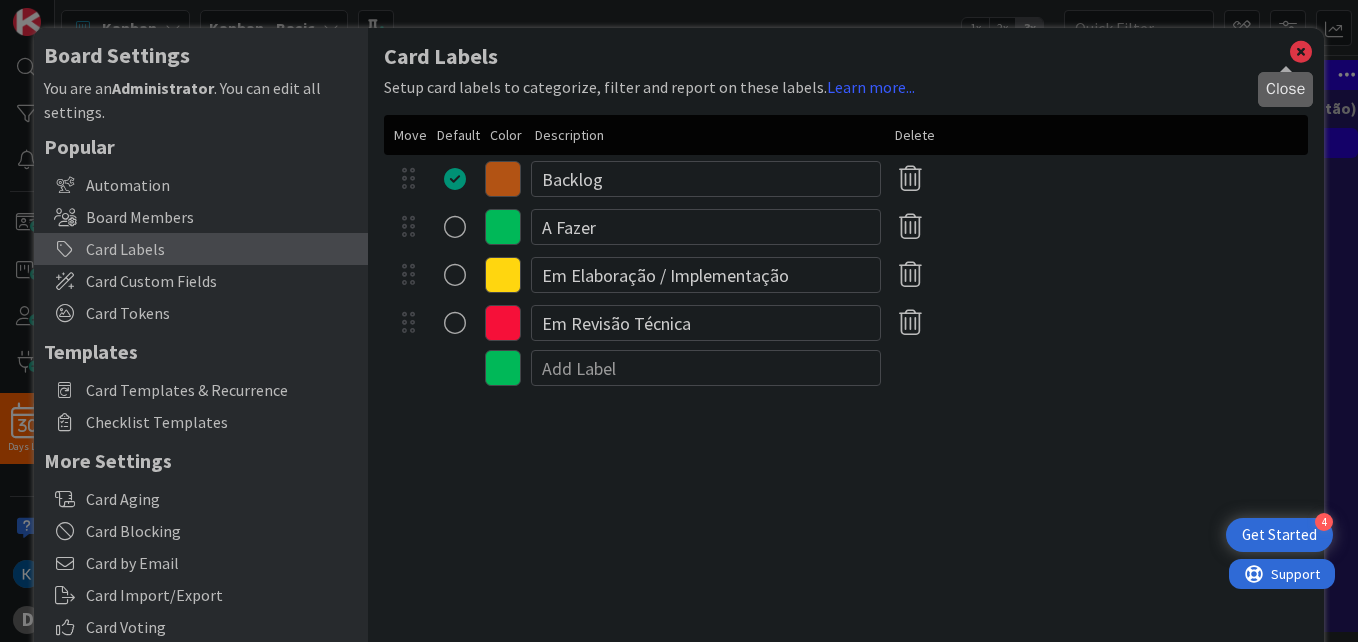 click at bounding box center [1301, 52] 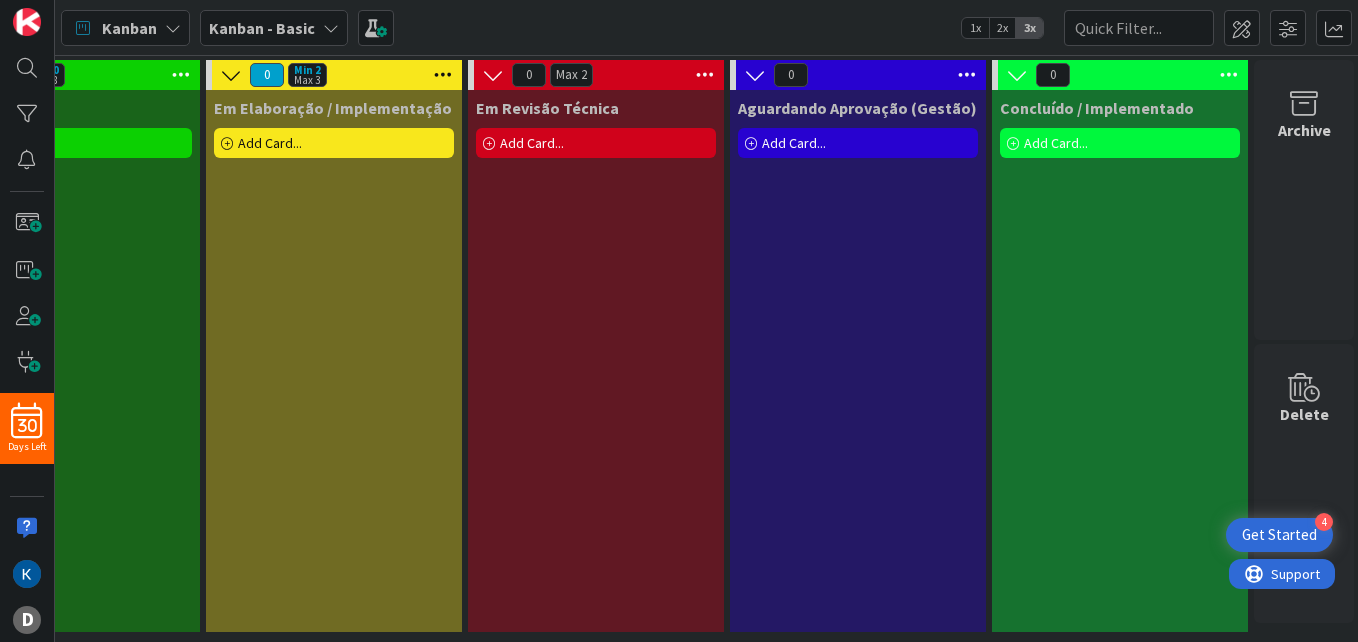 scroll, scrollTop: 0, scrollLeft: 398, axis: horizontal 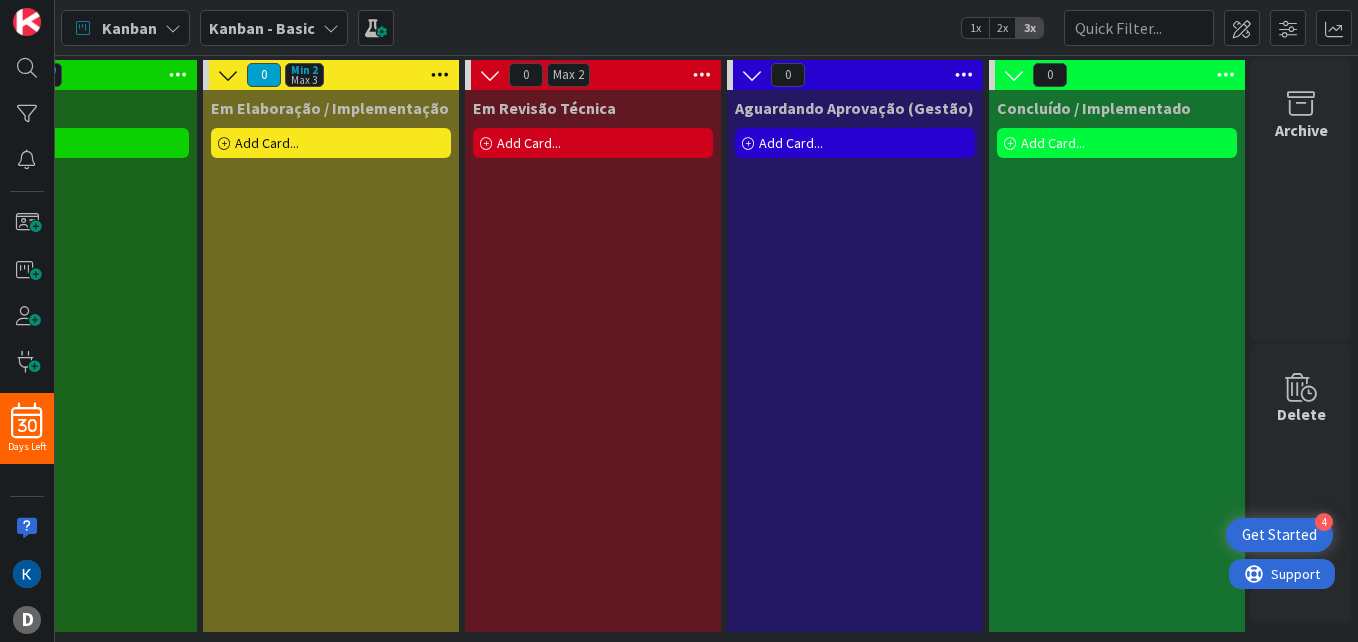 click on "Aguardando Aprovação (Gestão)" at bounding box center (854, 108) 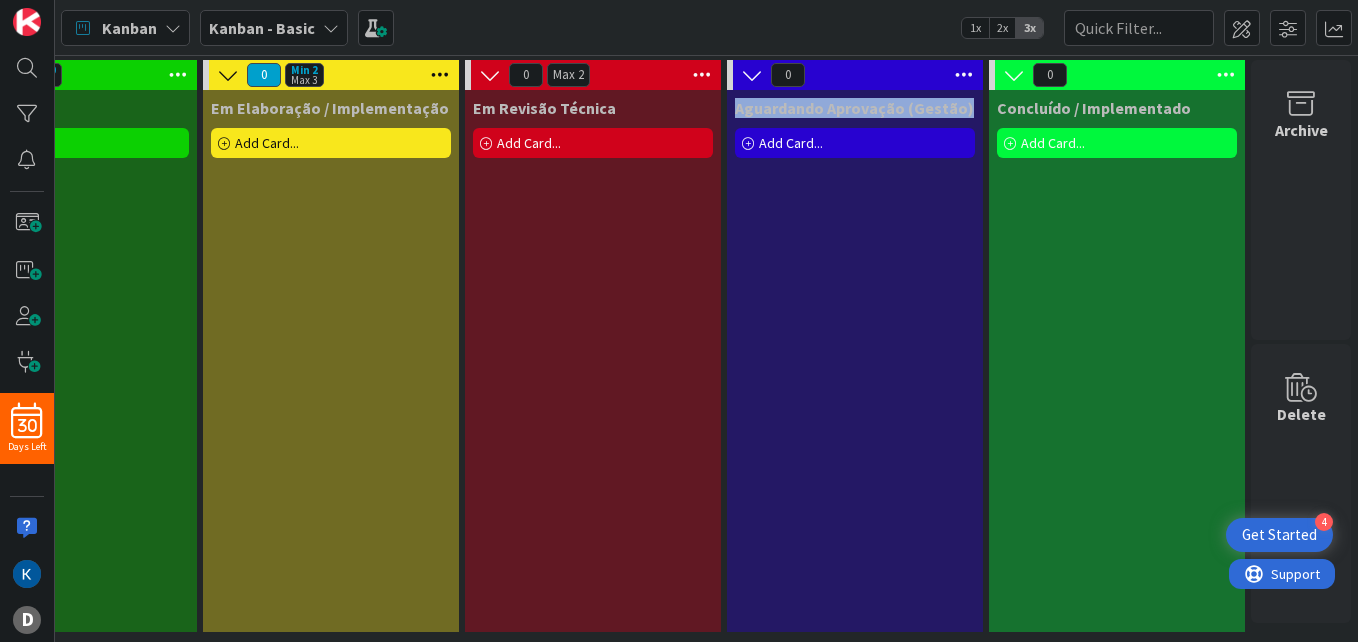click on "Aguardando Aprovação (Gestão)" at bounding box center (854, 108) 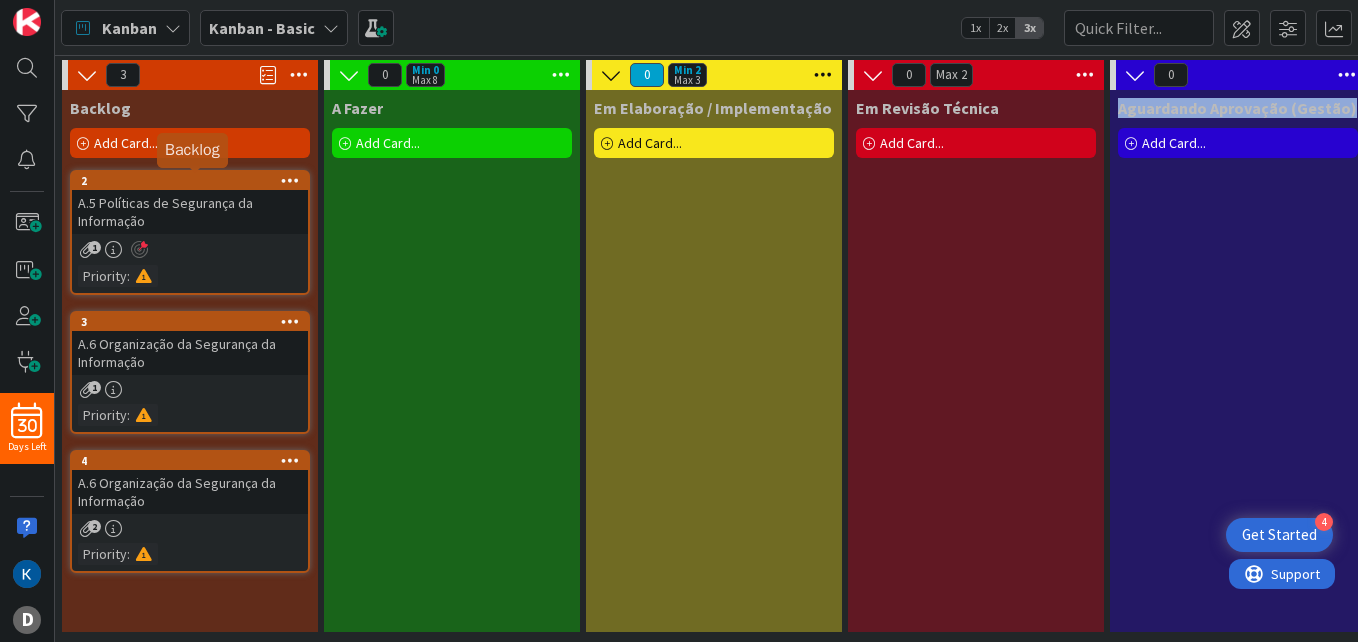 click on "A.5 Políticas de Segurança da Informação" at bounding box center [190, 212] 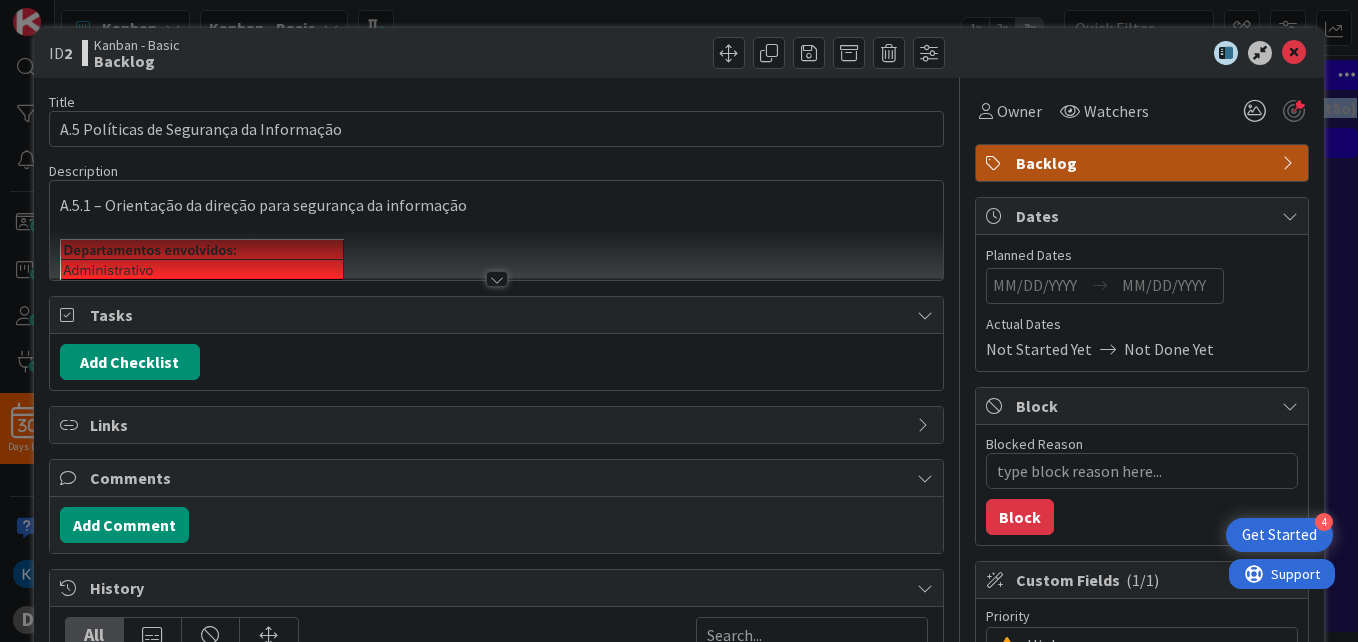 scroll, scrollTop: 0, scrollLeft: 0, axis: both 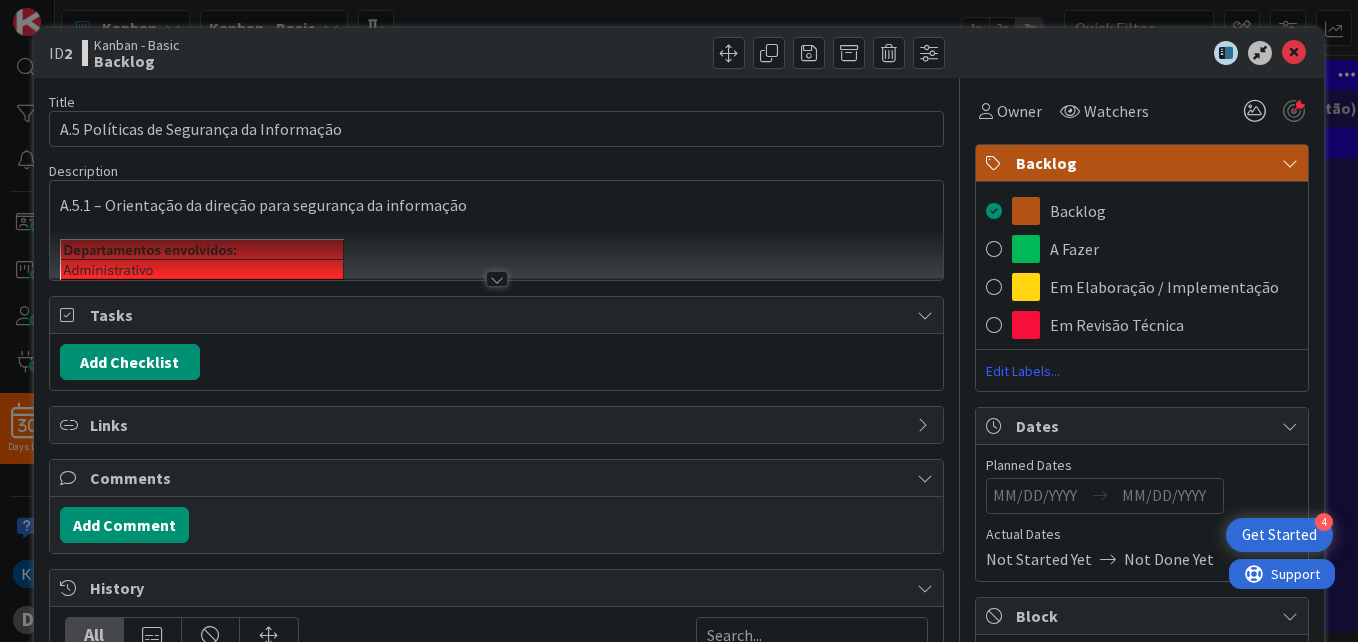 click on "Edit Labels..." at bounding box center [1142, 371] 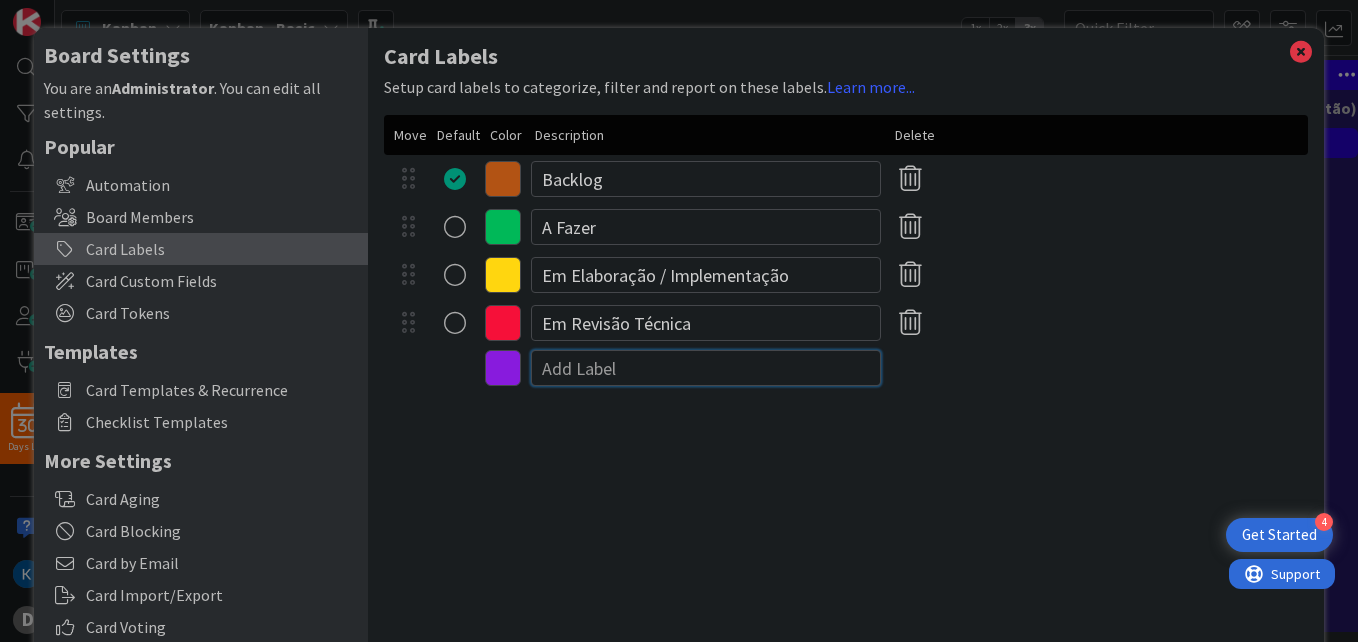click at bounding box center (706, 368) 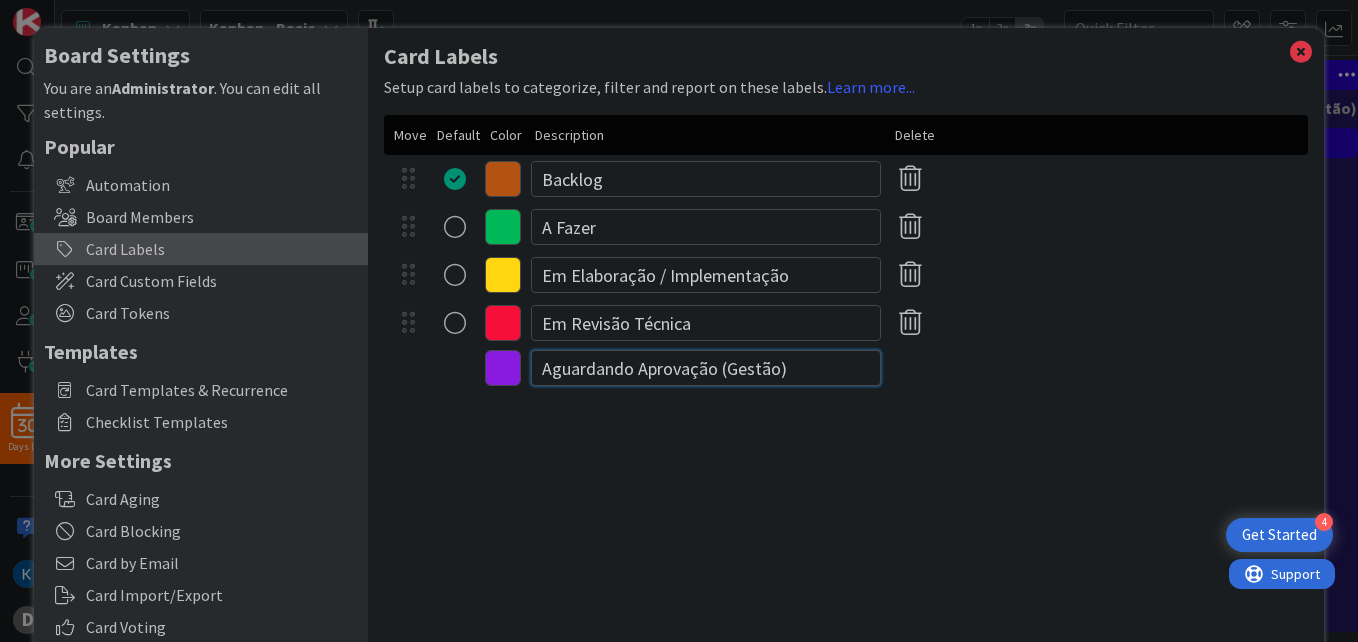 scroll, scrollTop: 0, scrollLeft: 0, axis: both 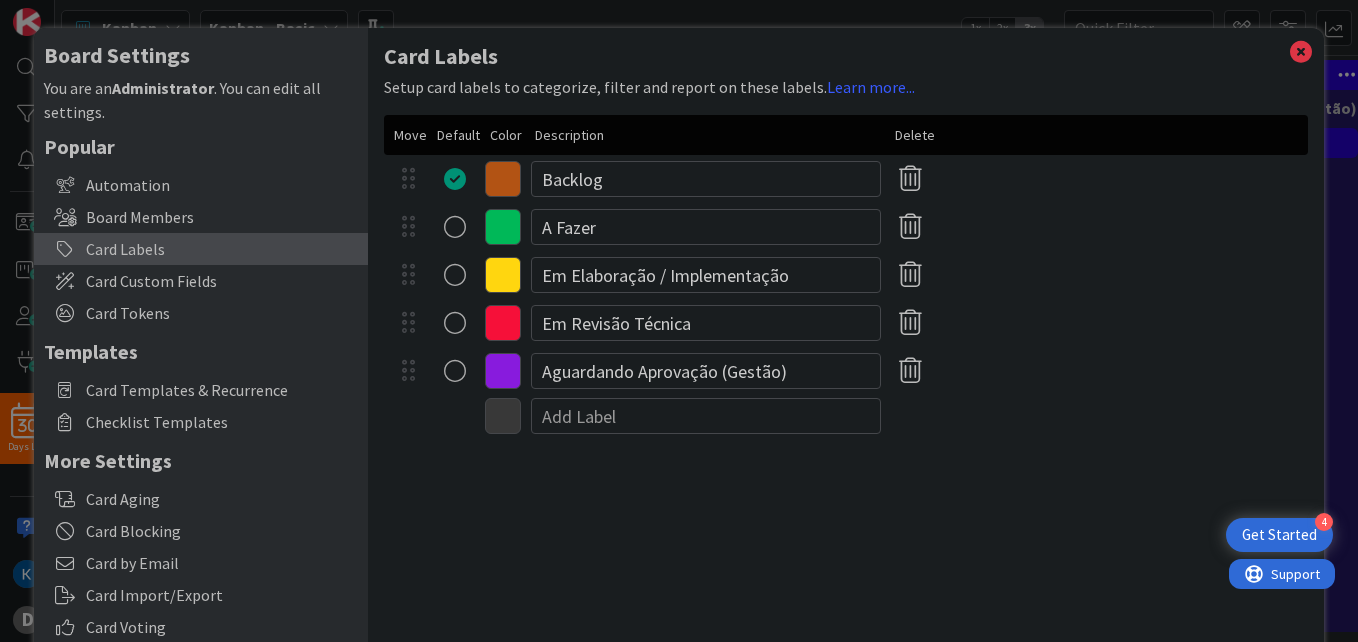 click at bounding box center [503, 371] 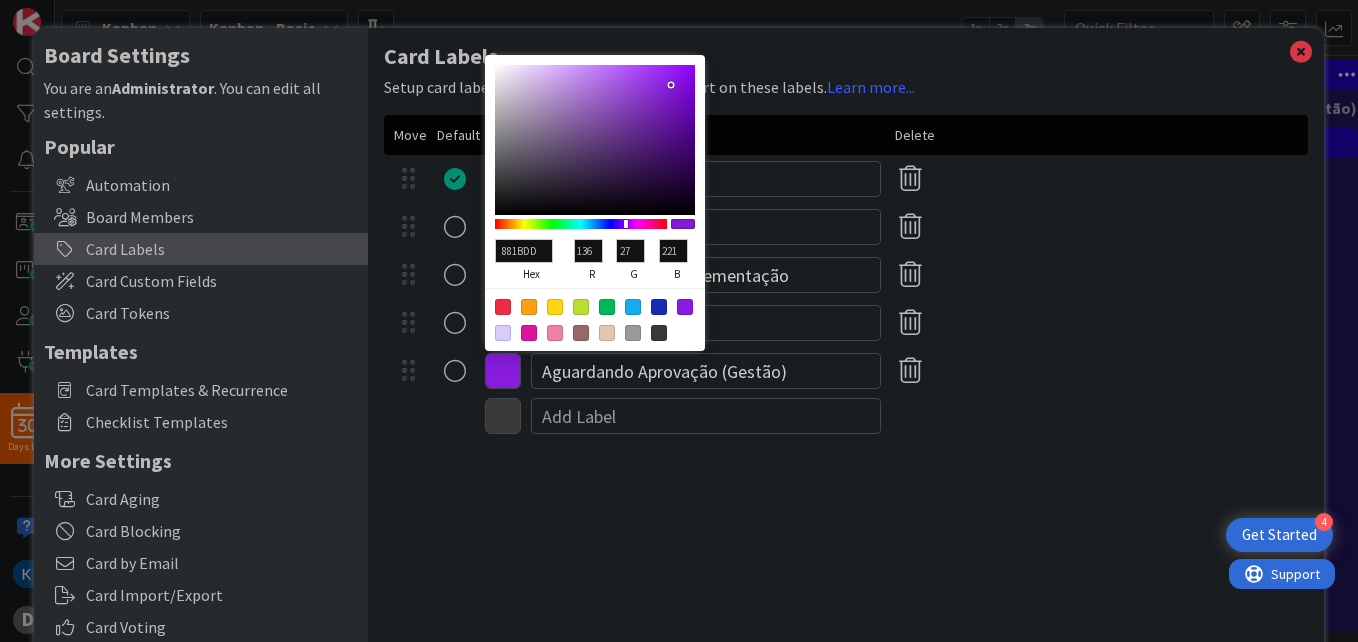 click at bounding box center (659, 307) 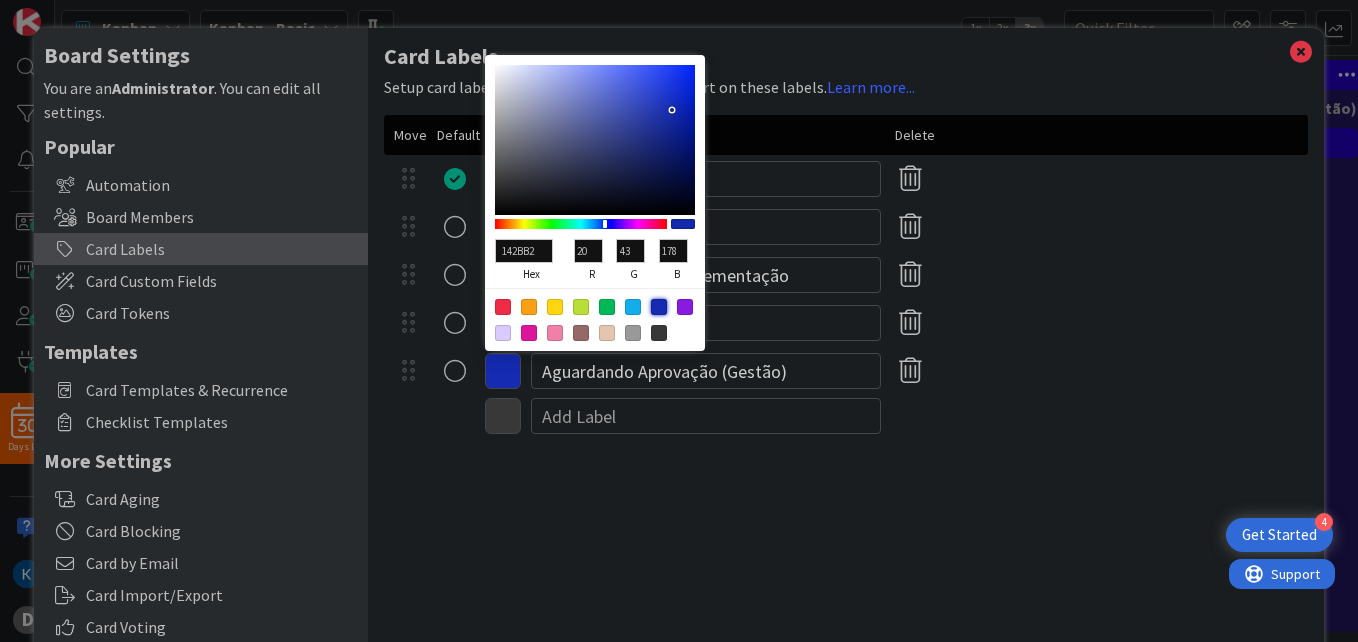 click on "Em Revisão Técnica" at bounding box center [846, 323] 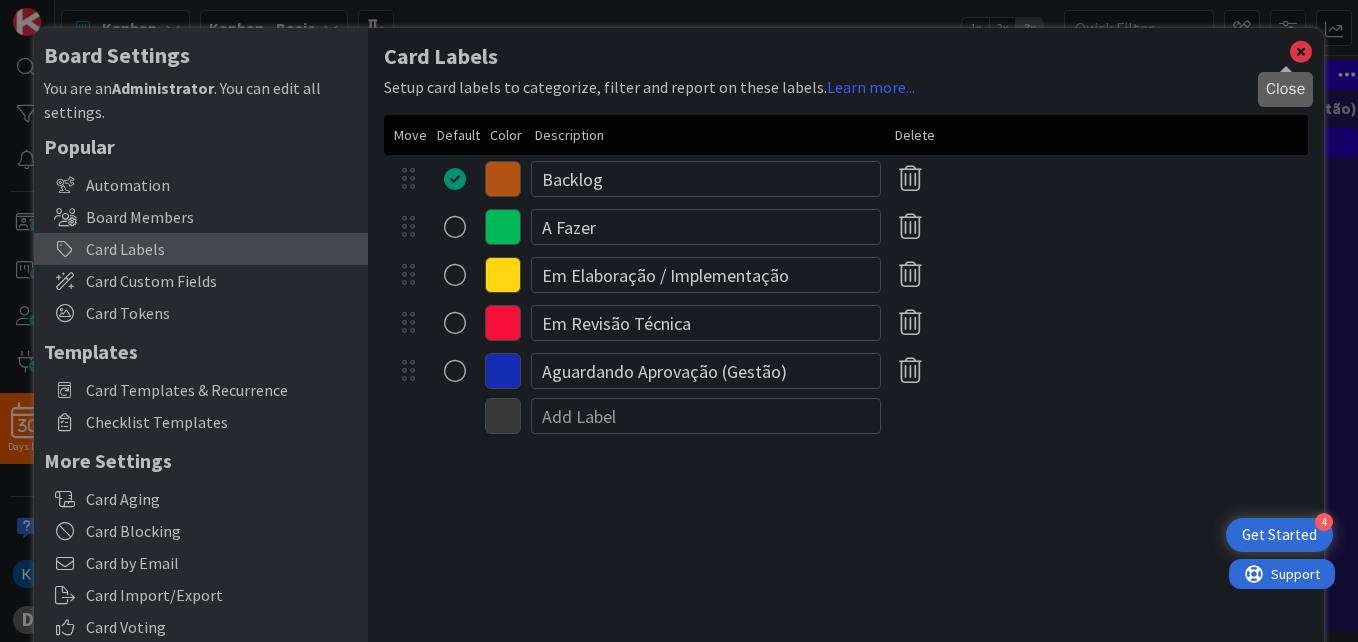 click at bounding box center [1301, 52] 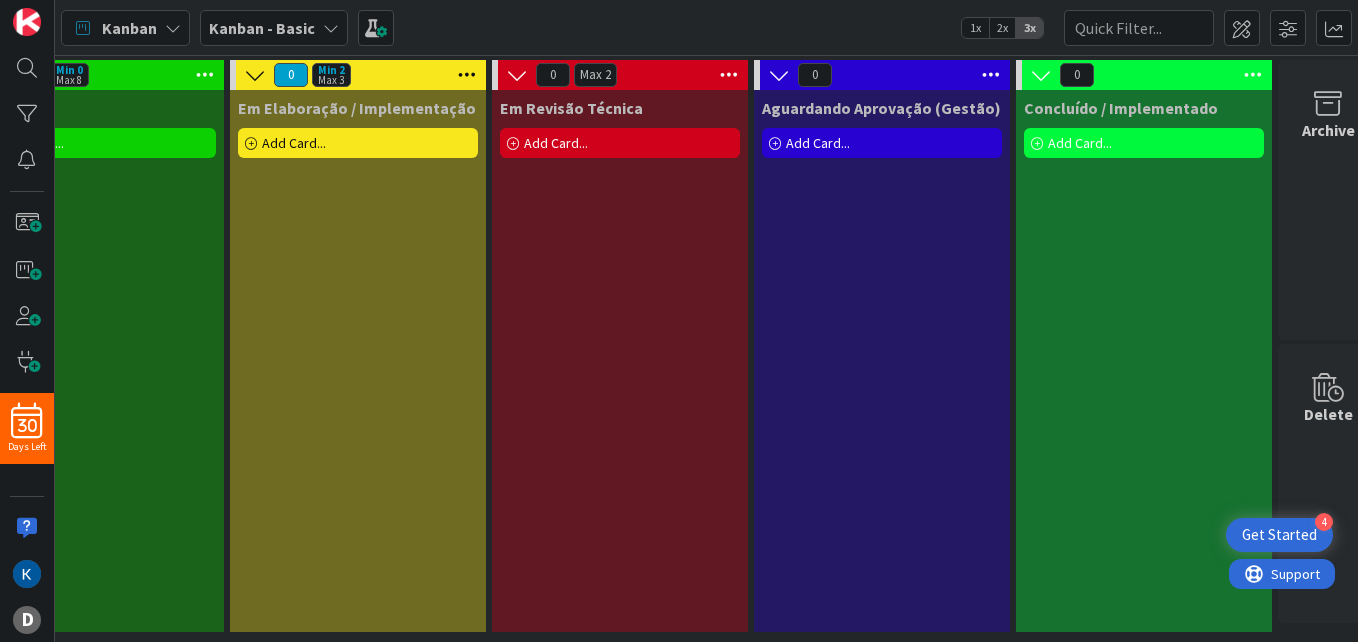scroll, scrollTop: 0, scrollLeft: 359, axis: horizontal 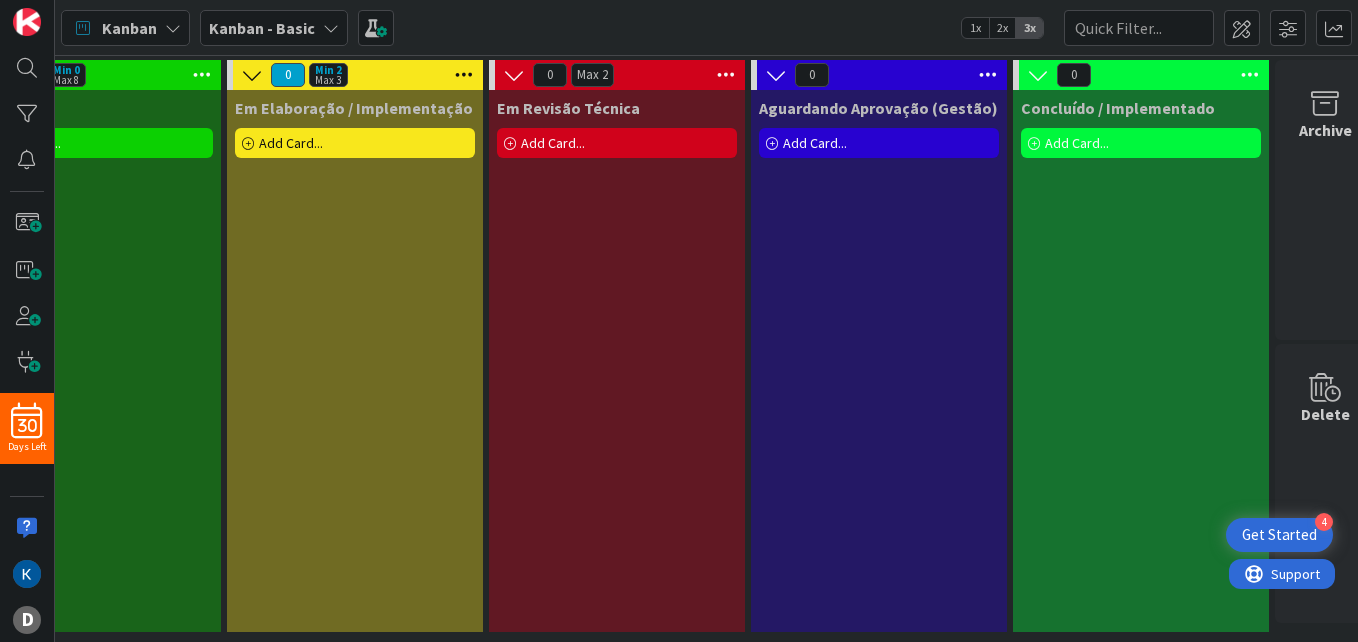 click on "Concluído / Implementado" at bounding box center (1118, 108) 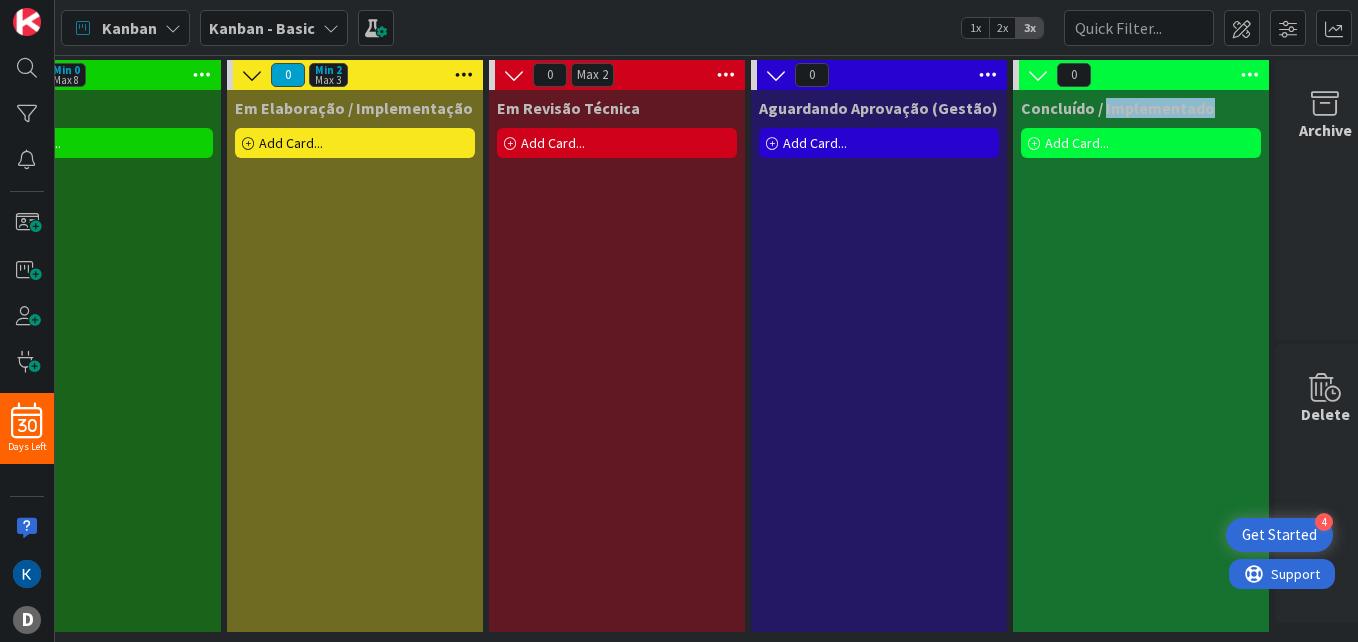 click on "Concluído / Implementado" at bounding box center [1118, 108] 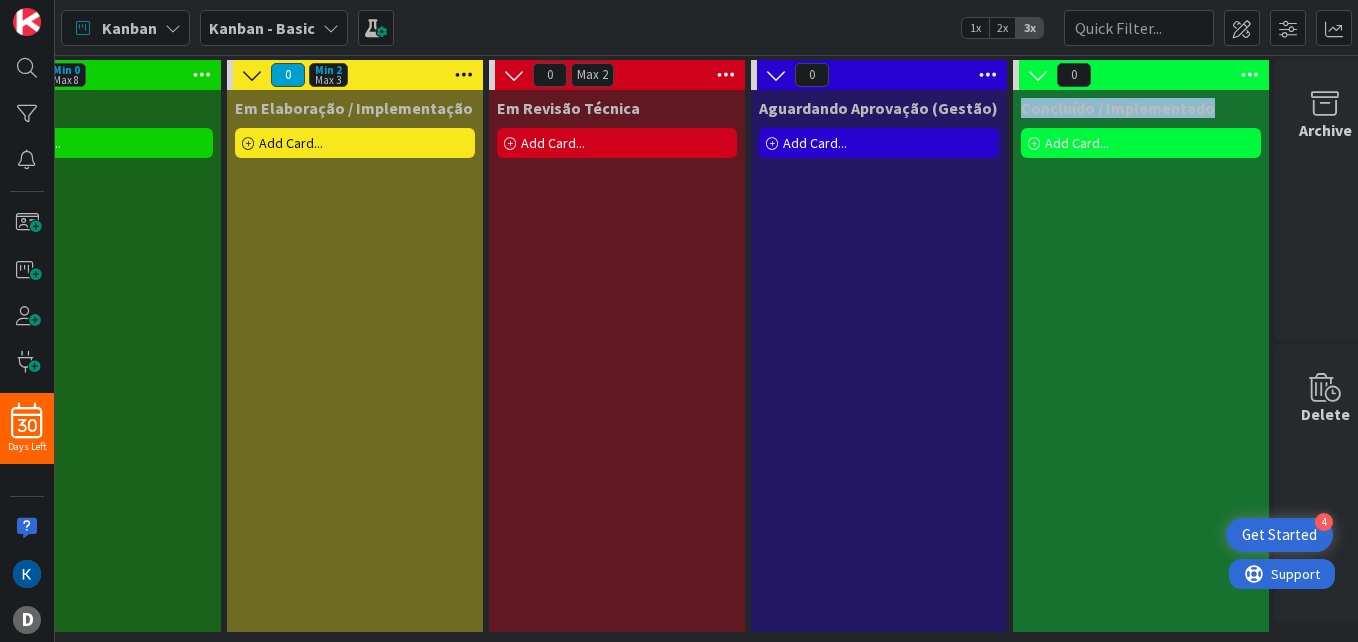 click on "Concluído / Implementado" at bounding box center [1118, 108] 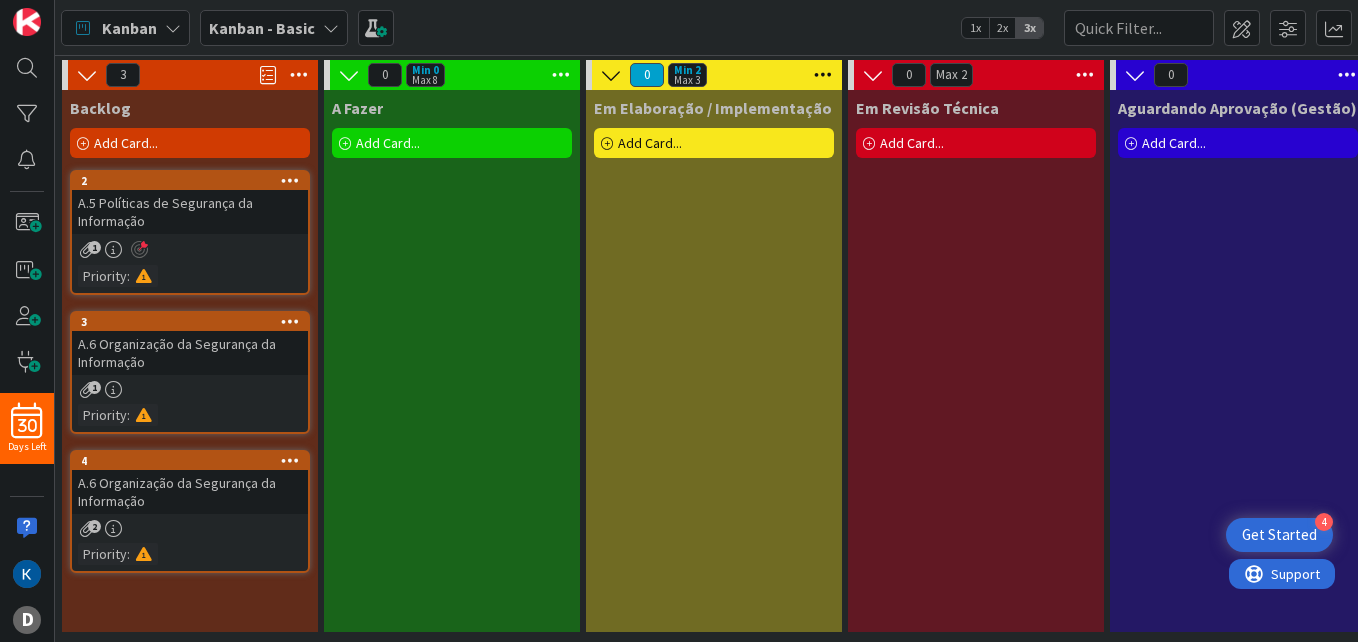click on "A.5 Políticas de Segurança da Informação" at bounding box center [190, 212] 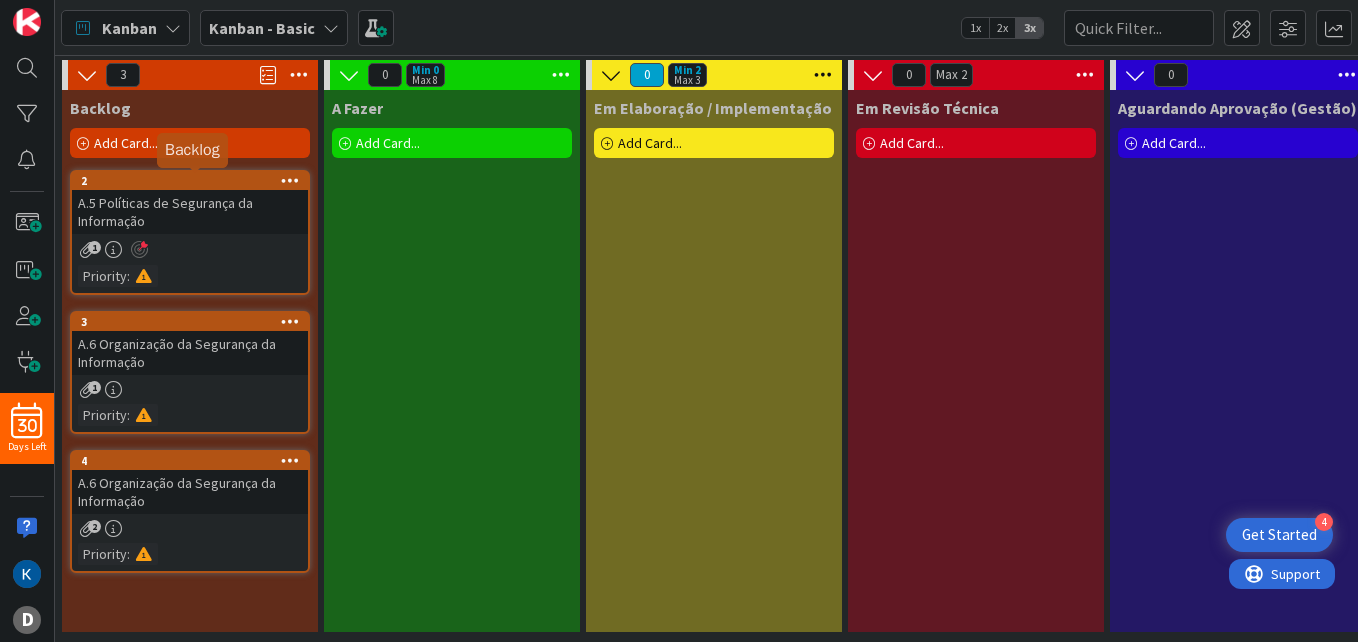 scroll, scrollTop: 0, scrollLeft: 0, axis: both 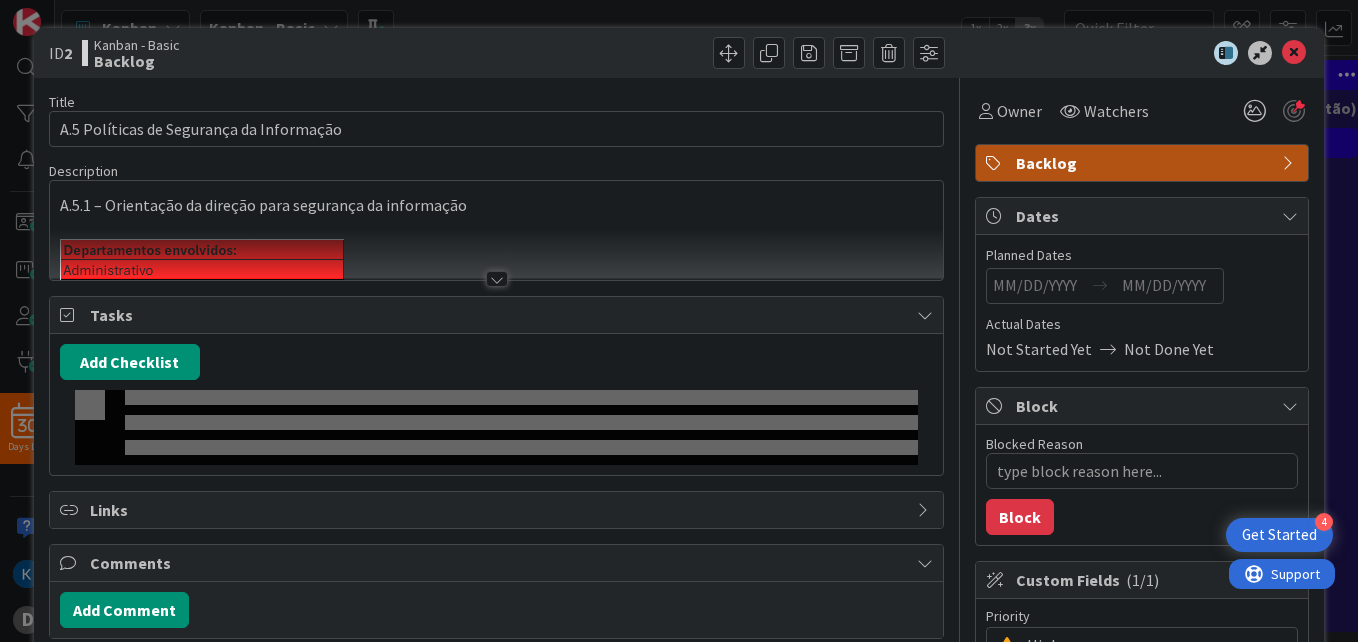 click on "A.5.1 – Orientação da direção para segurança da informação" at bounding box center (496, 205) 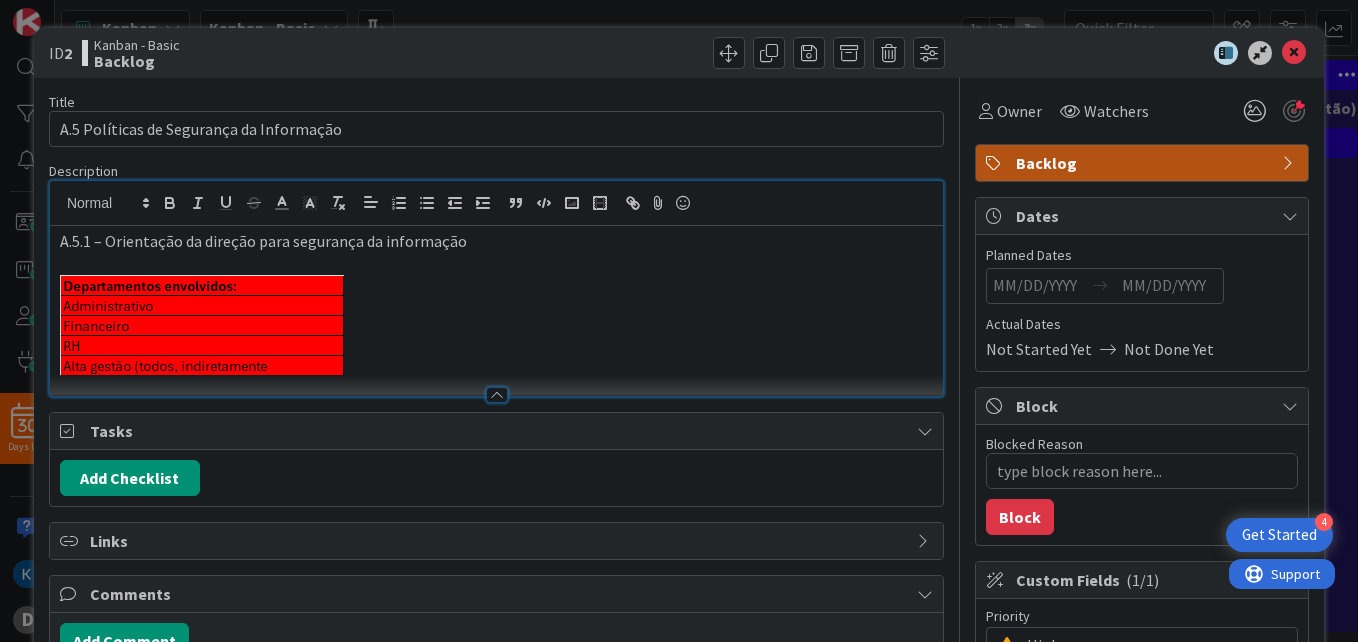 click on "Backlog" at bounding box center [1144, 163] 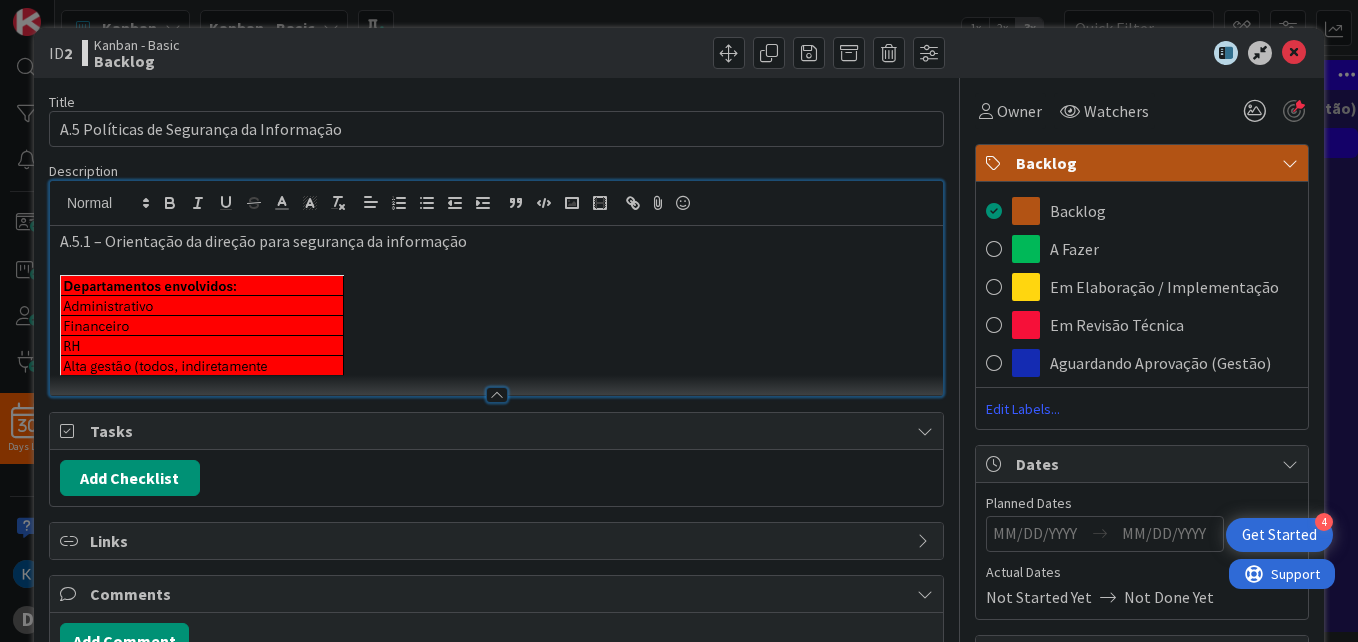 click on "Edit Labels..." at bounding box center [1142, 409] 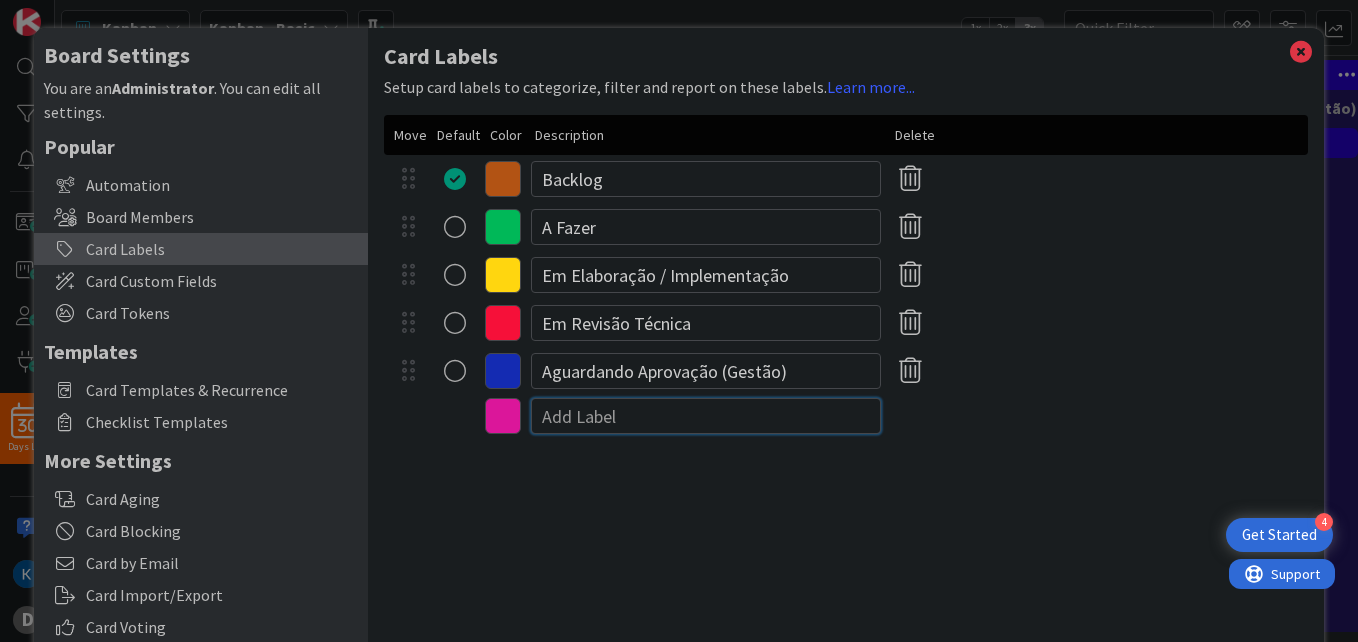 click at bounding box center [706, 416] 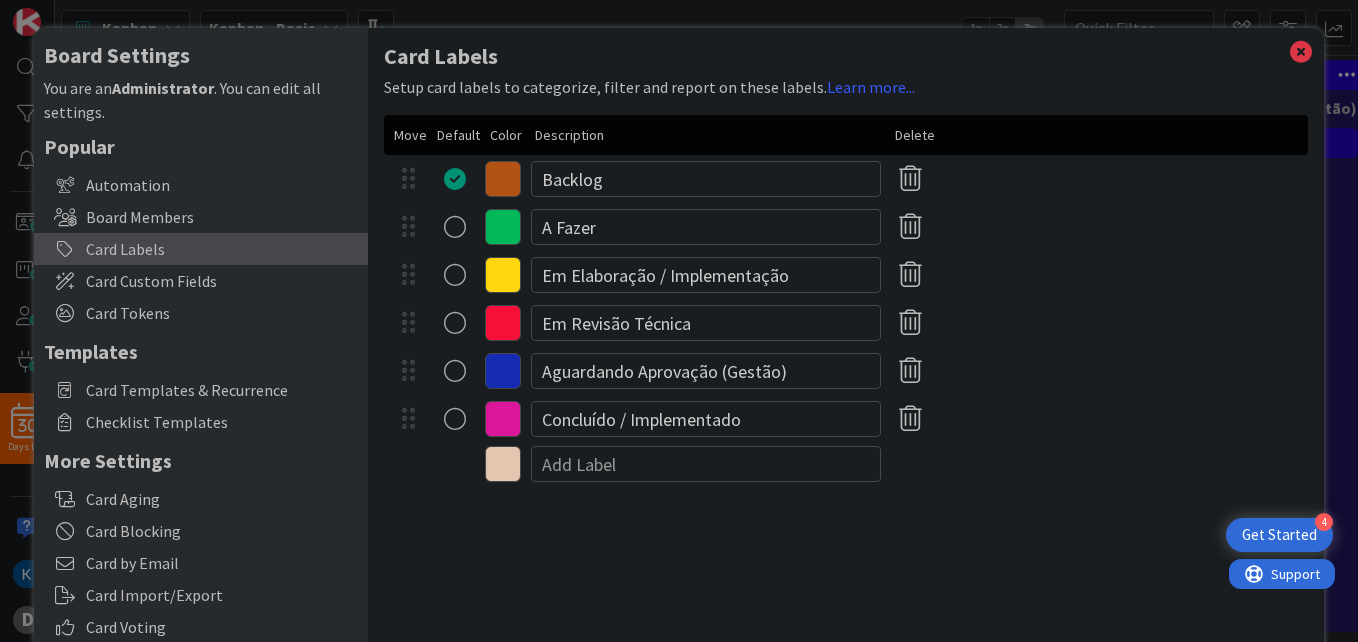 click at bounding box center [503, 419] 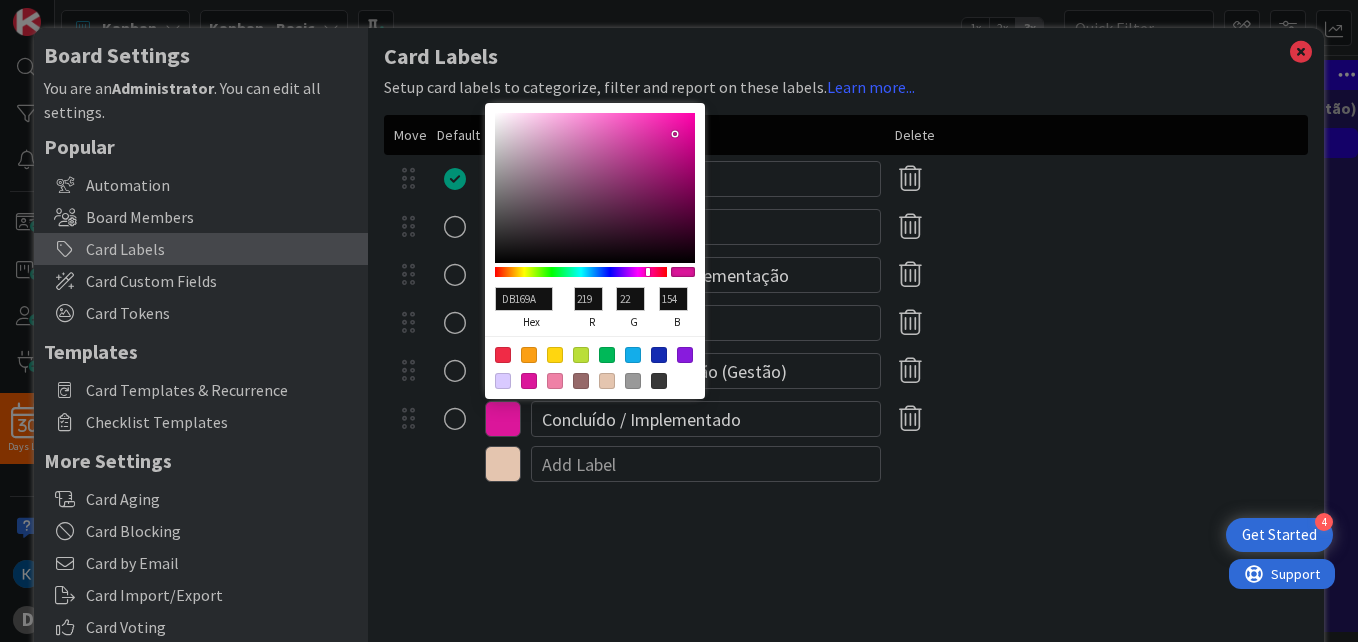 click at bounding box center (607, 355) 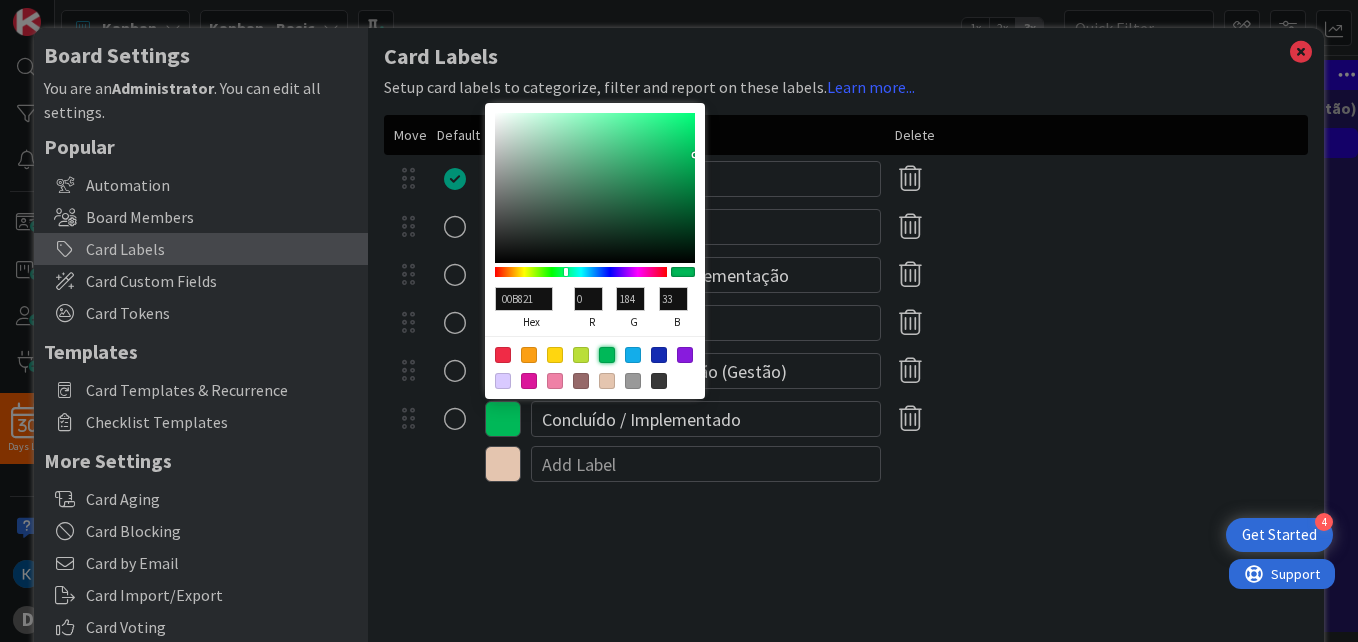 click at bounding box center [581, 272] 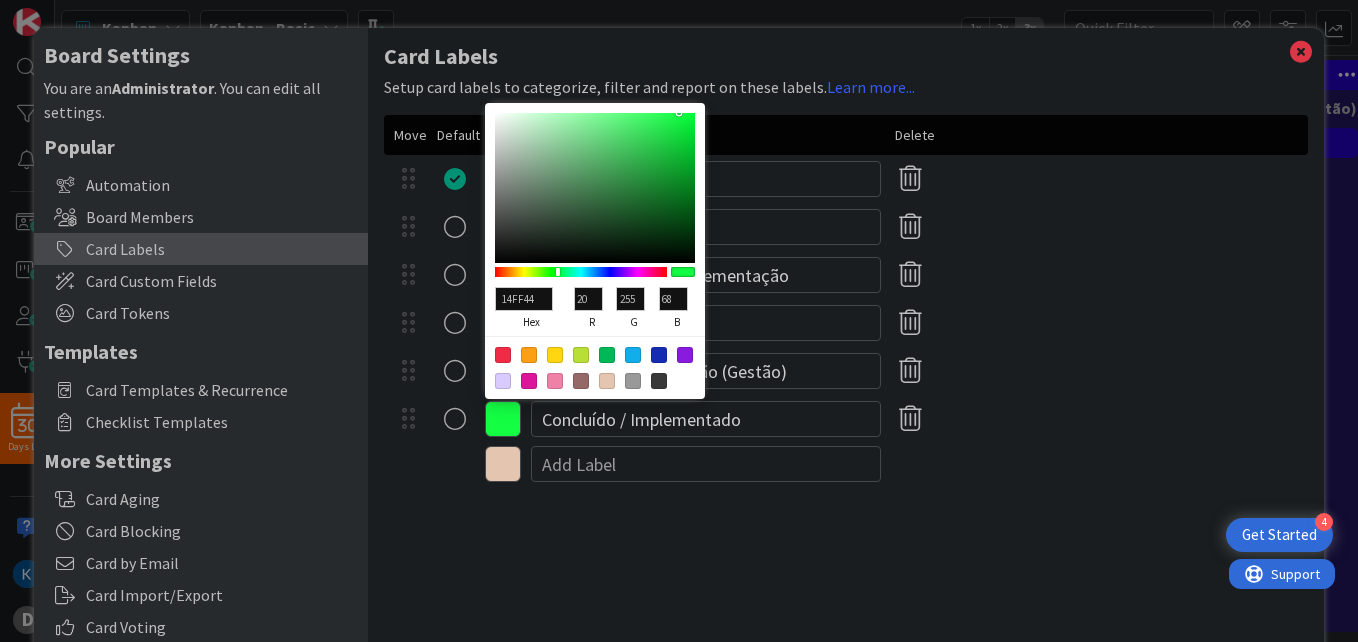 drag, startPoint x: 669, startPoint y: 162, endPoint x: 679, endPoint y: 110, distance: 52.95281 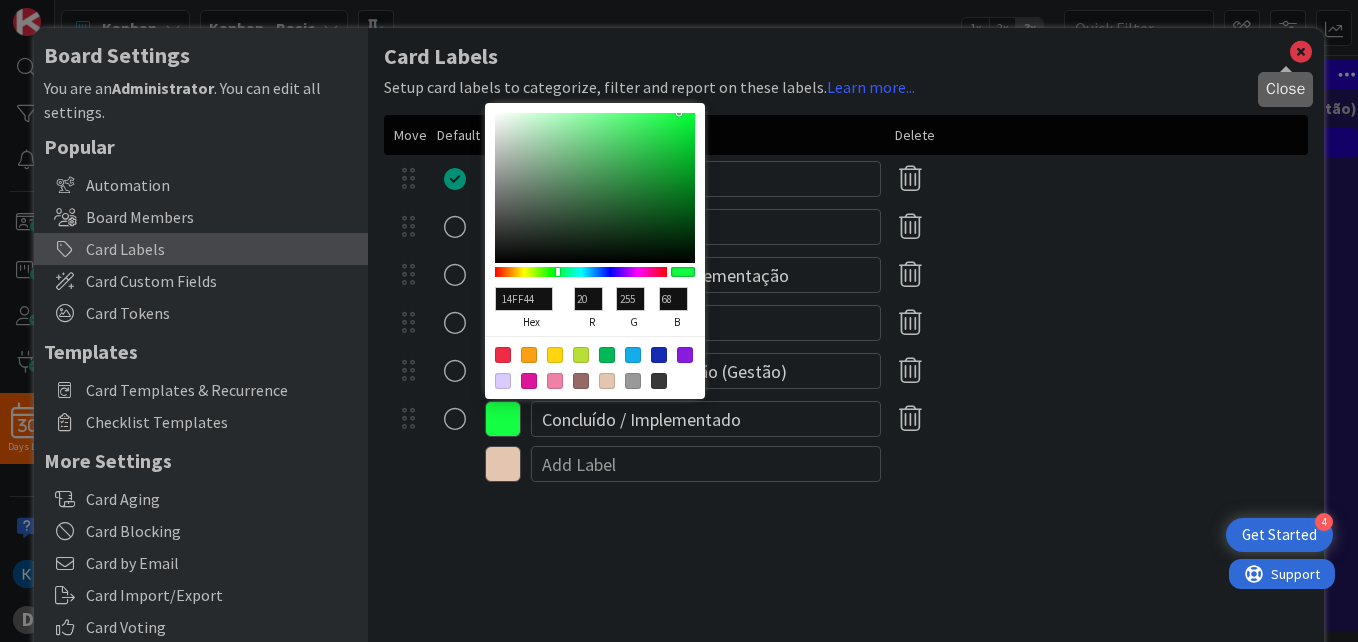 click at bounding box center [1301, 52] 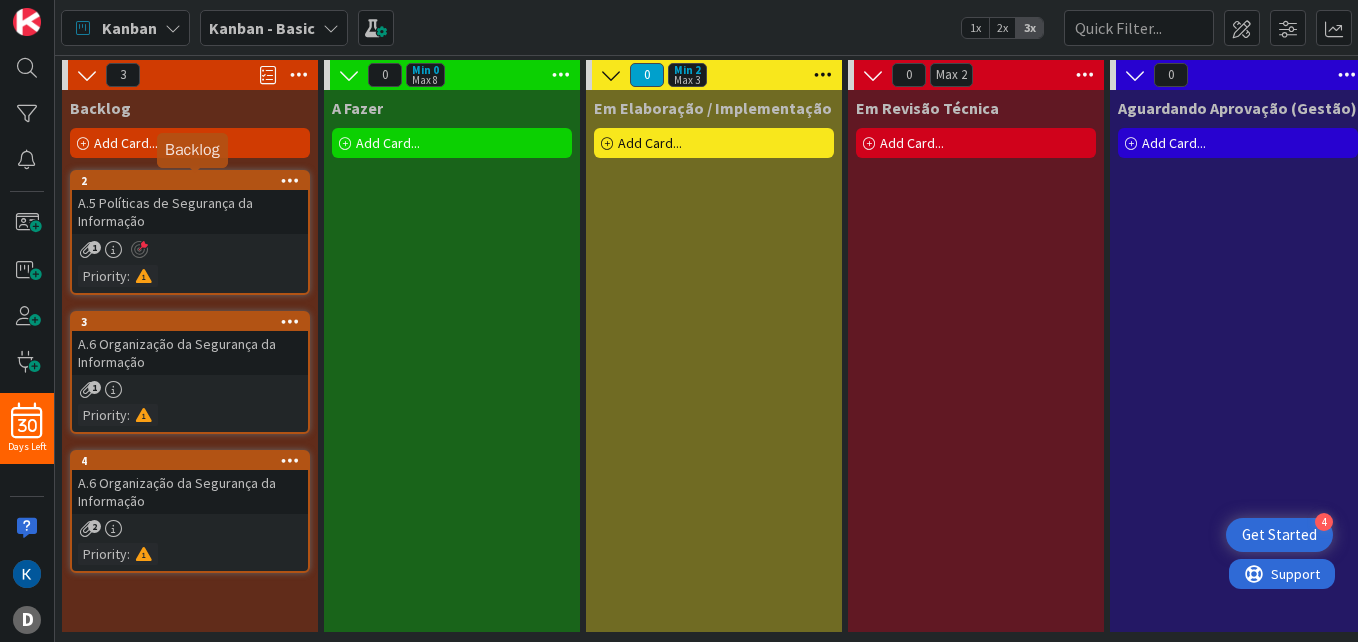 click on "2" at bounding box center [194, 181] 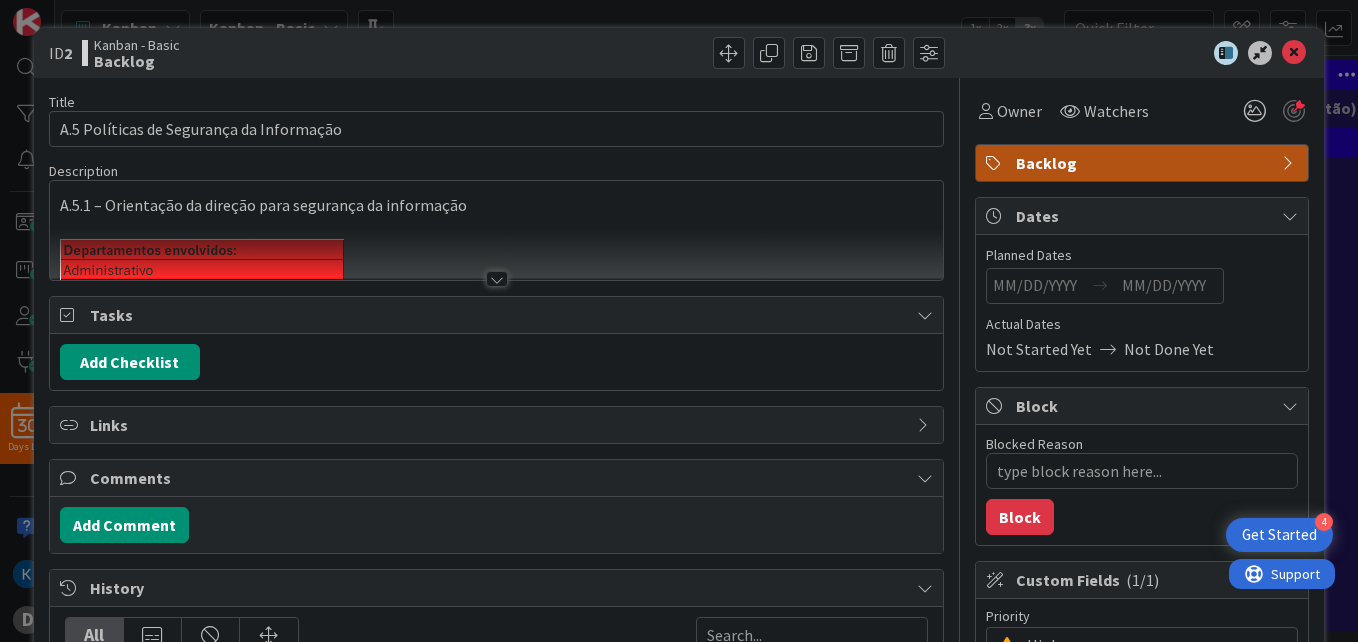 scroll, scrollTop: 0, scrollLeft: 0, axis: both 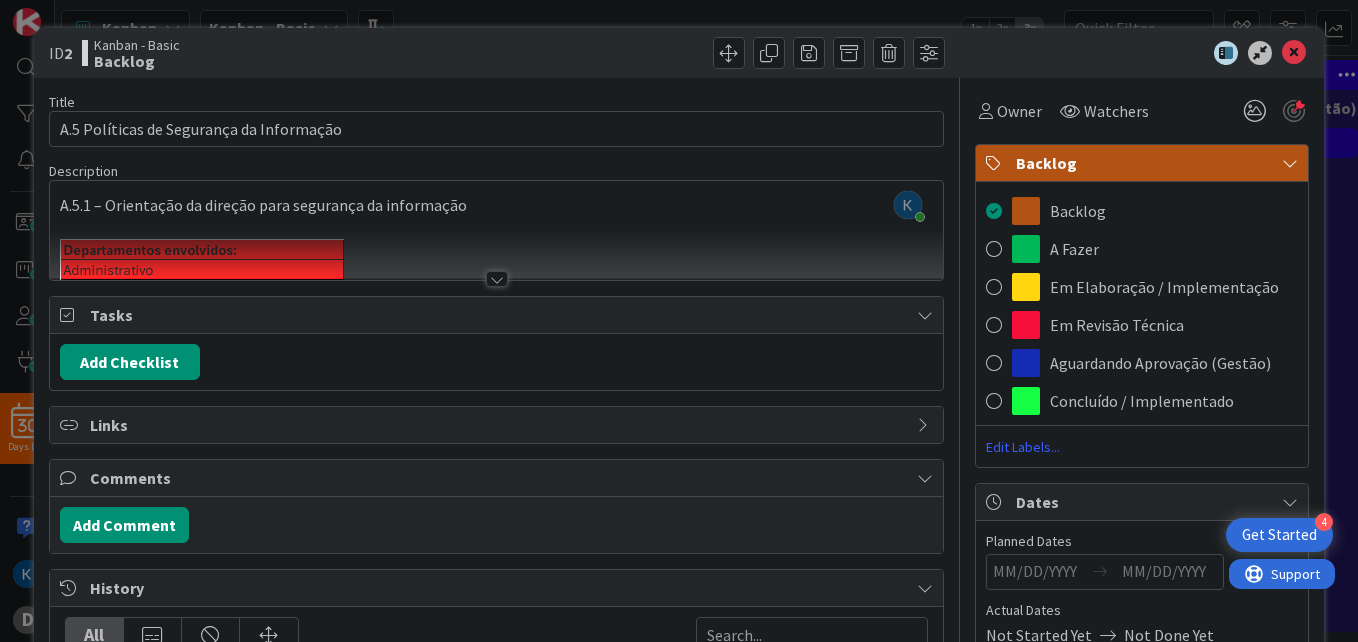 click on "Edit Labels..." at bounding box center [1142, 447] 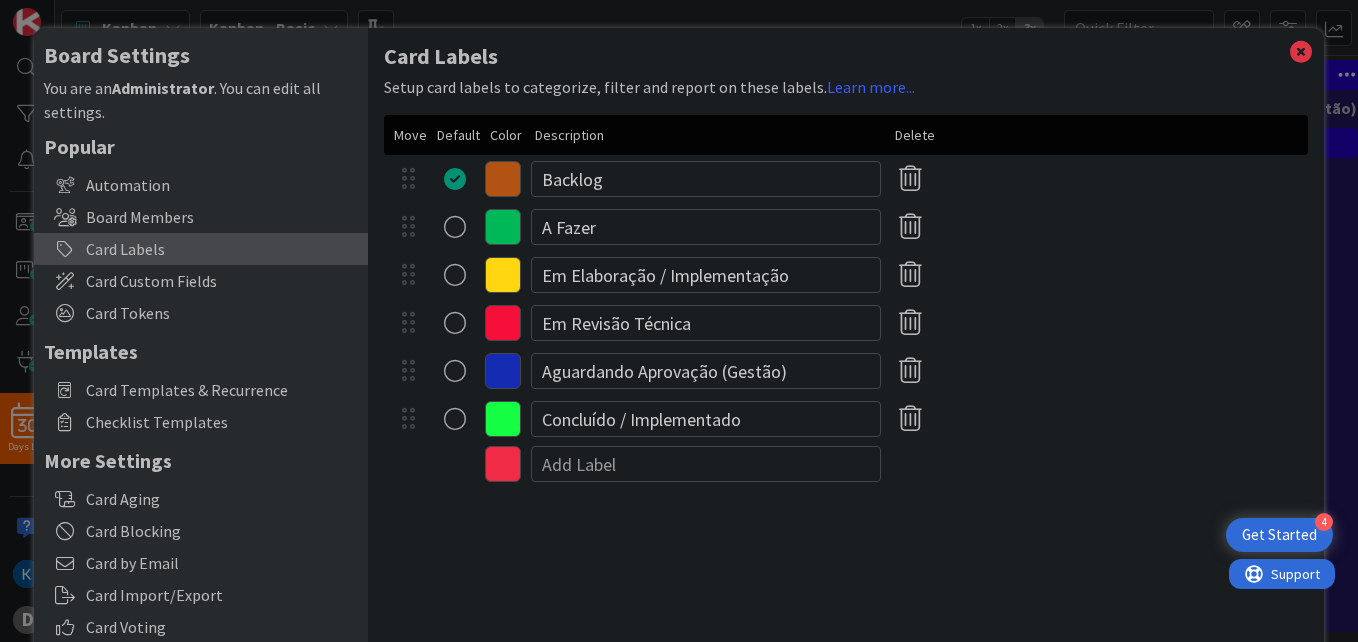scroll, scrollTop: 0, scrollLeft: 0, axis: both 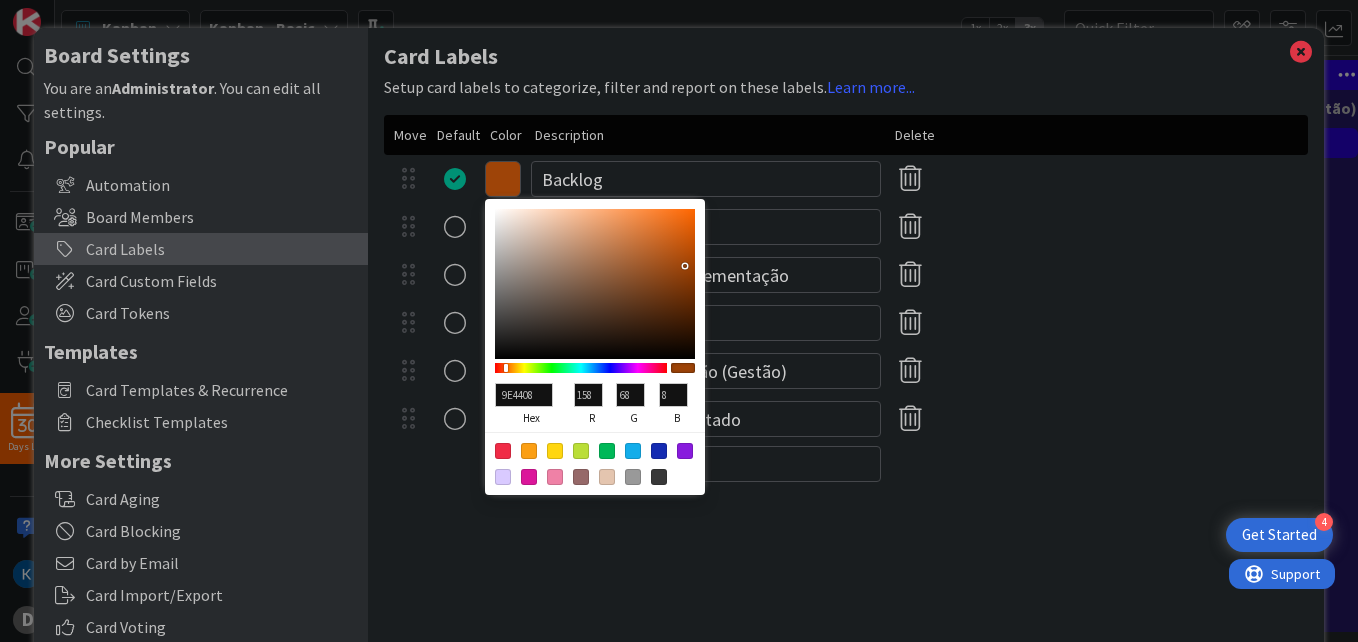 drag, startPoint x: 682, startPoint y: 285, endPoint x: 685, endPoint y: 266, distance: 19.235384 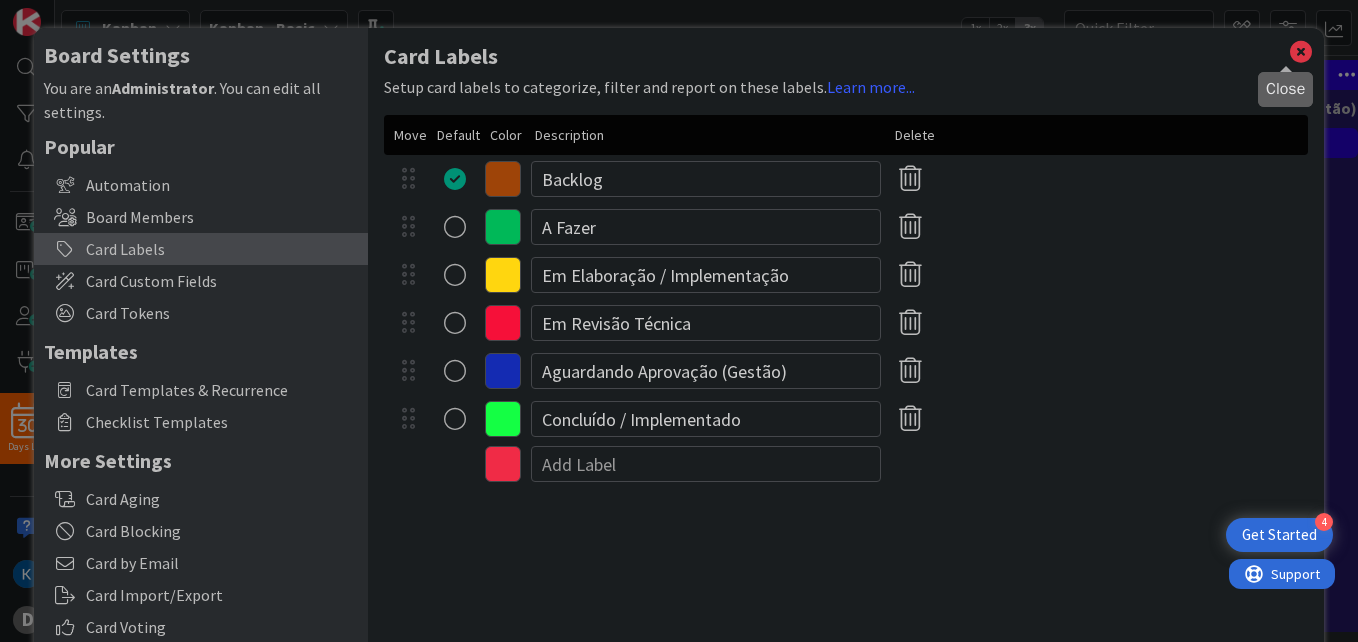 click at bounding box center (1301, 52) 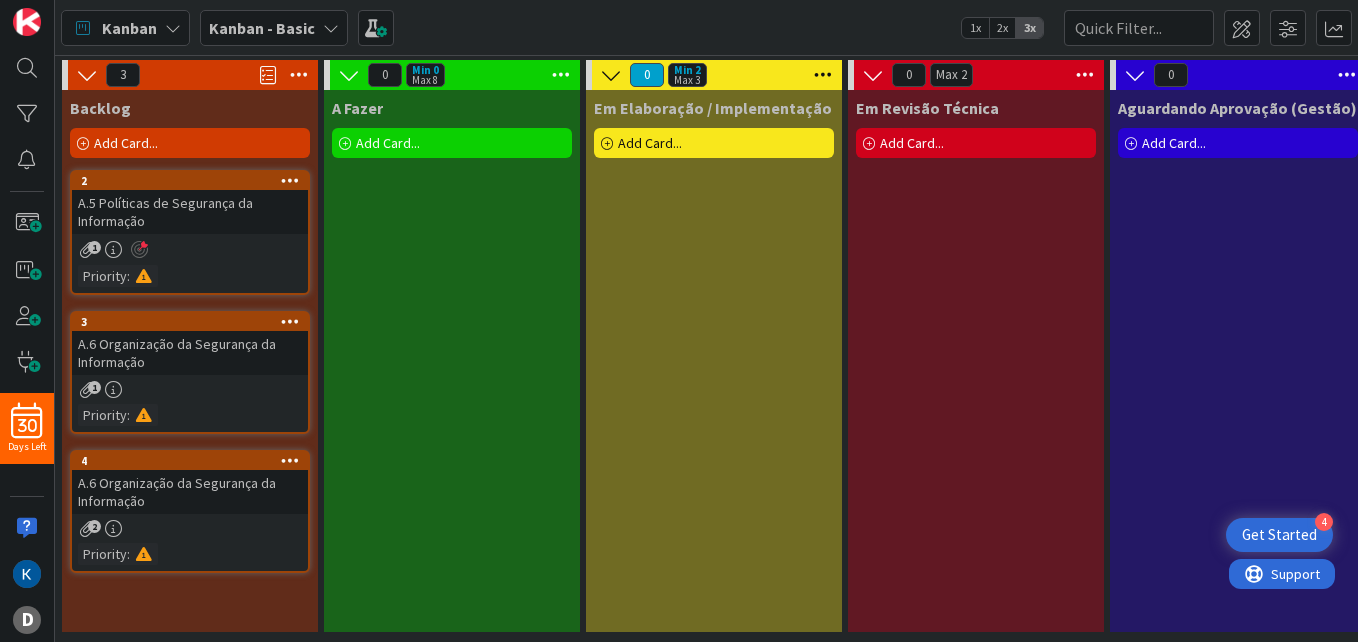 scroll, scrollTop: 0, scrollLeft: 0, axis: both 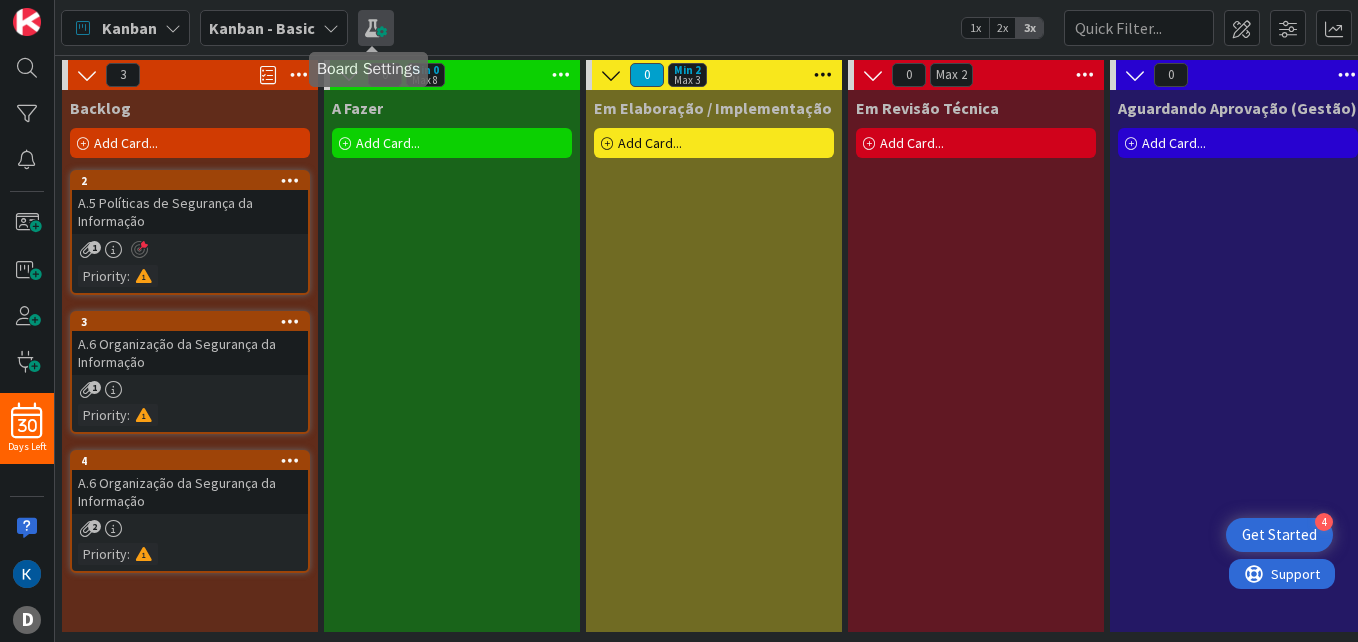 click at bounding box center (376, 28) 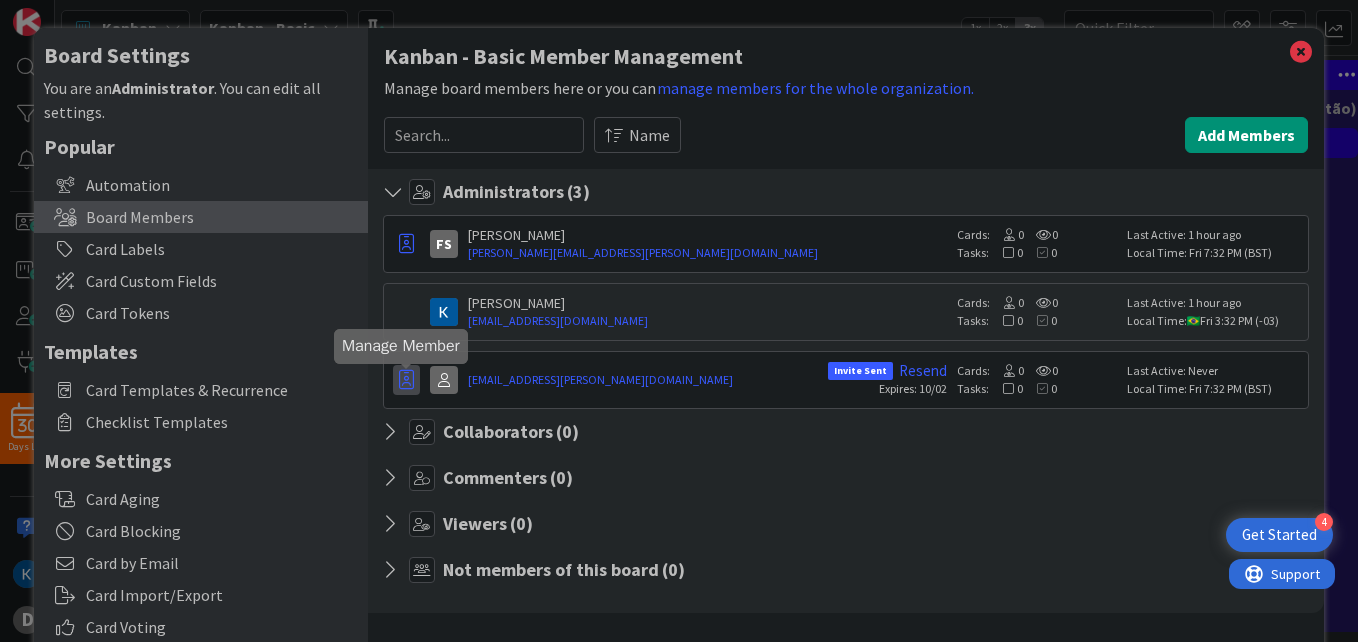 click at bounding box center (406, 380) 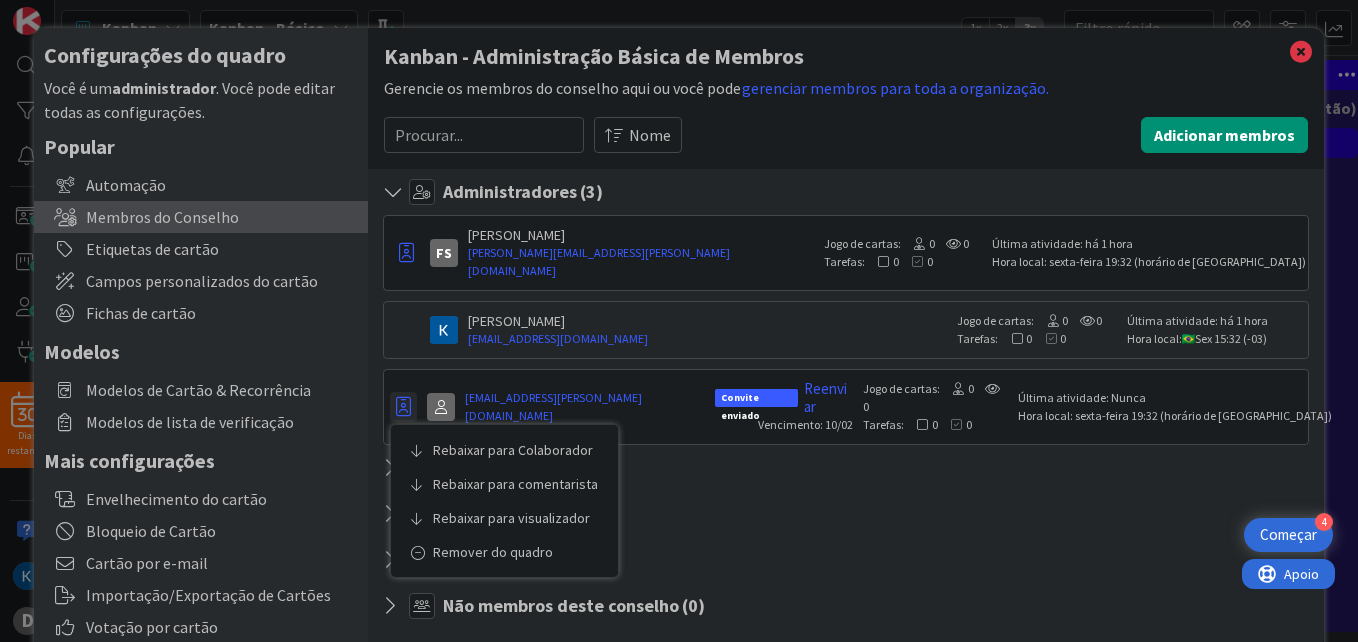 click on "Comentaristas (0)" at bounding box center [846, 519] 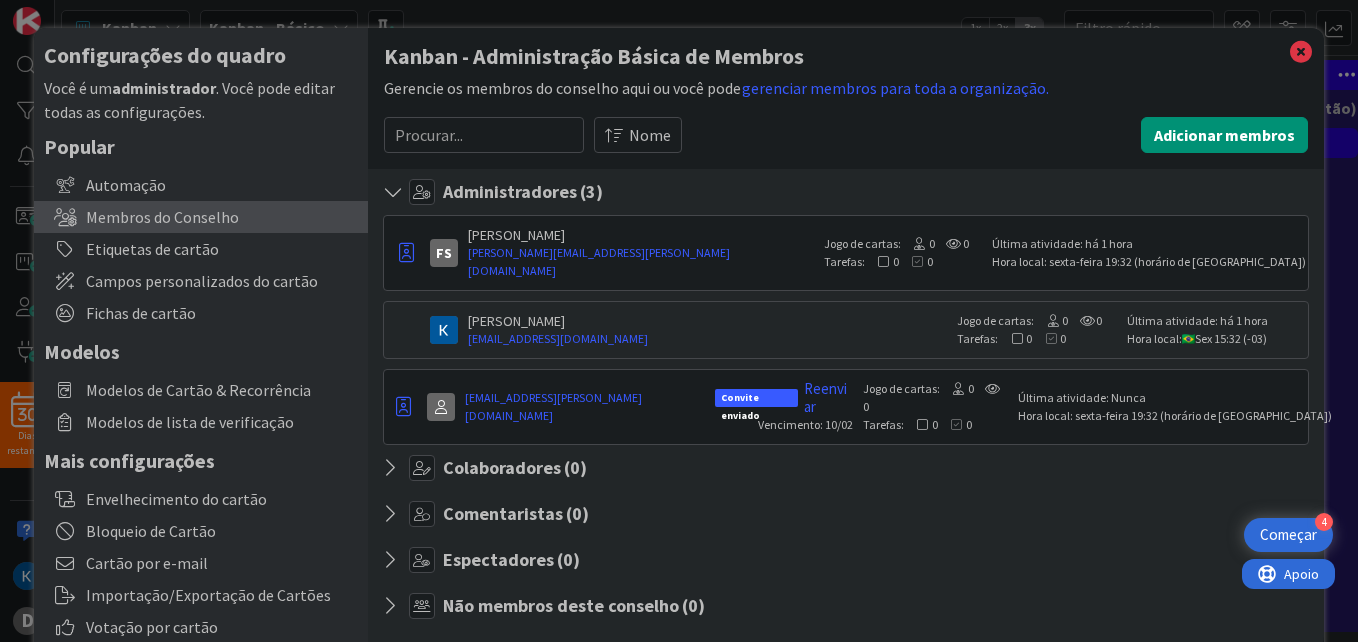 click at bounding box center [396, 192] 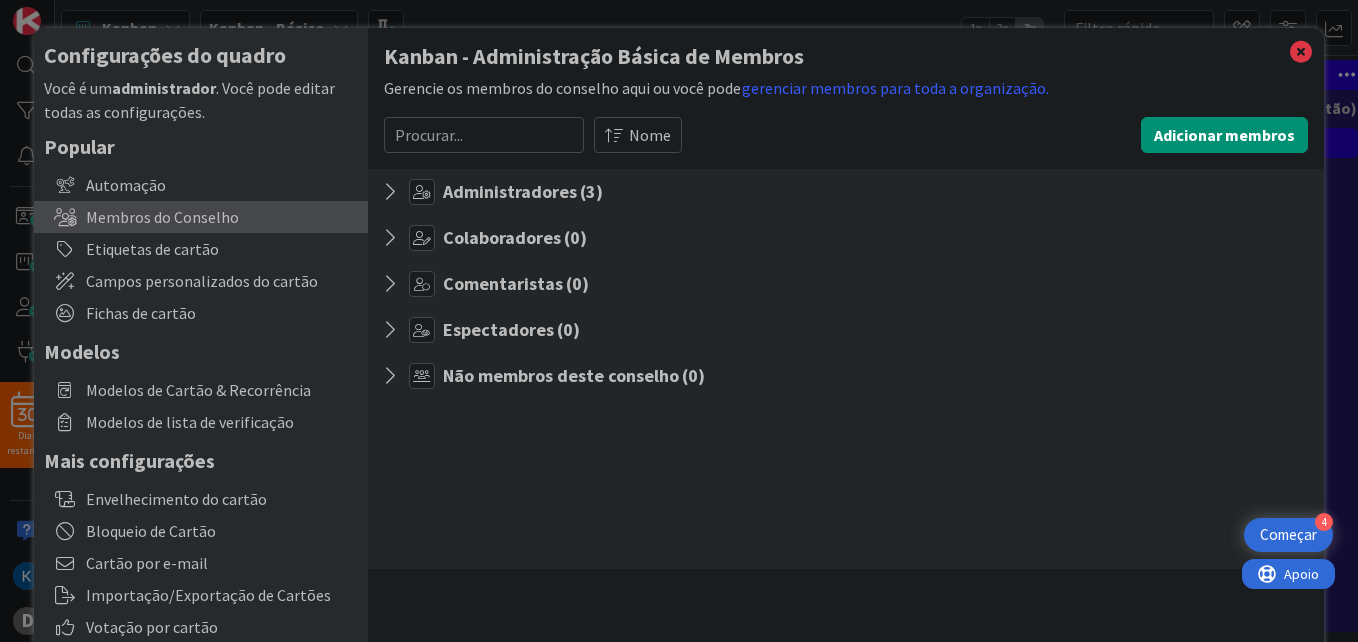 click at bounding box center [396, 192] 